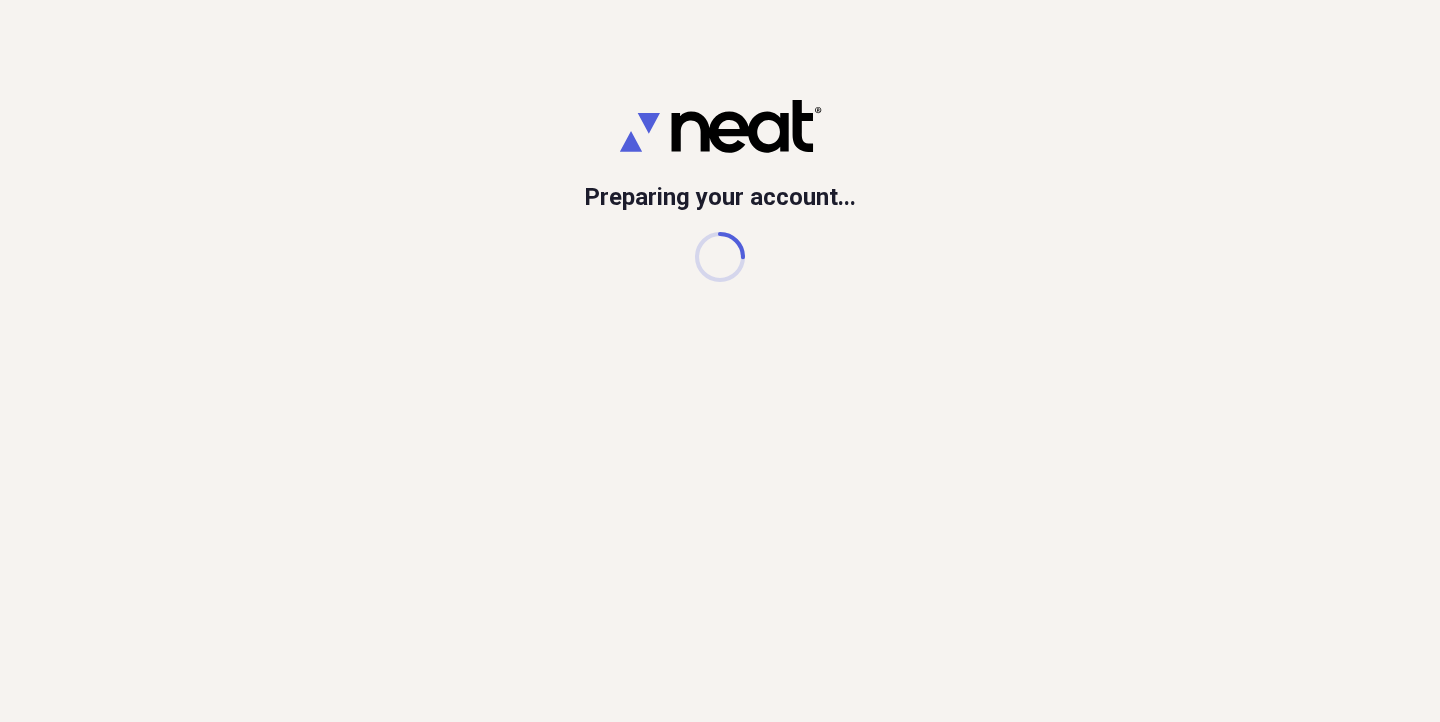 scroll, scrollTop: 0, scrollLeft: 0, axis: both 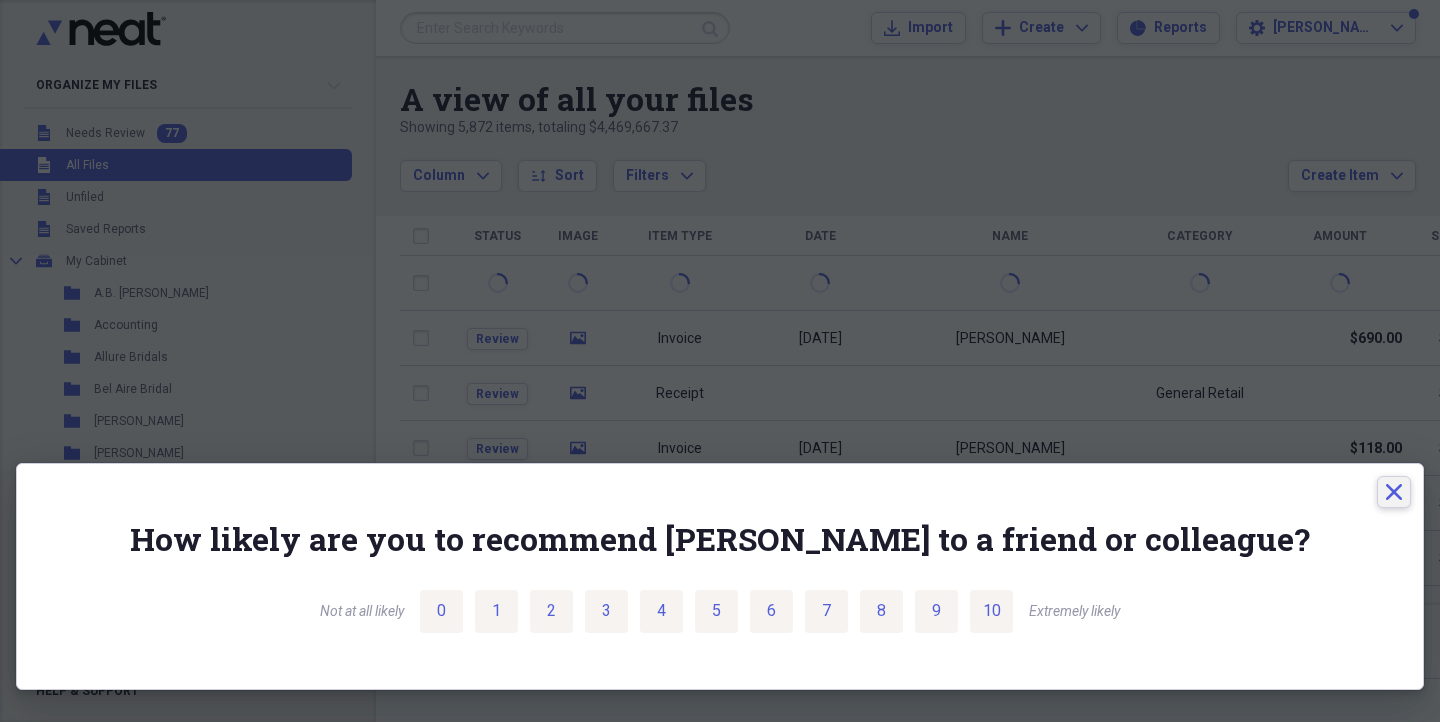 click on "Close" at bounding box center (1394, 492) 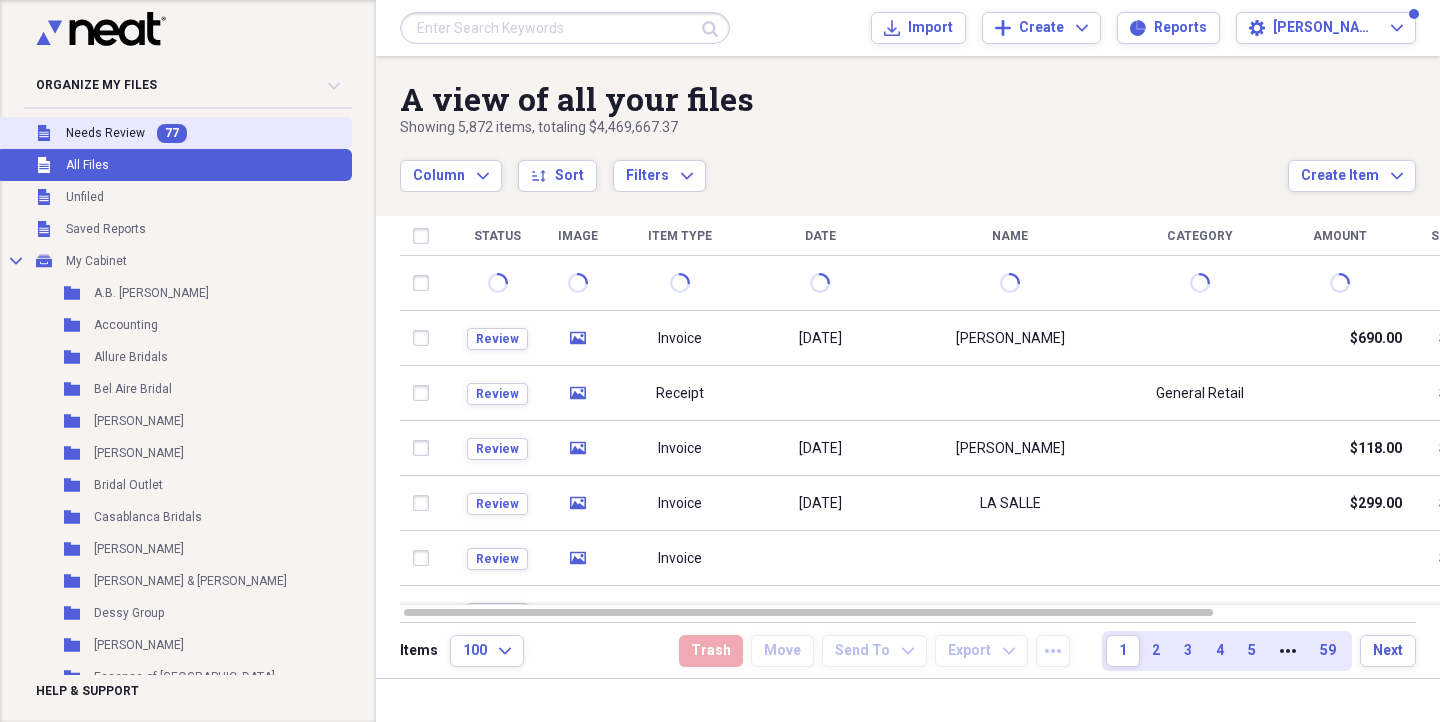 click on "Unfiled Needs Review 77" at bounding box center (174, 133) 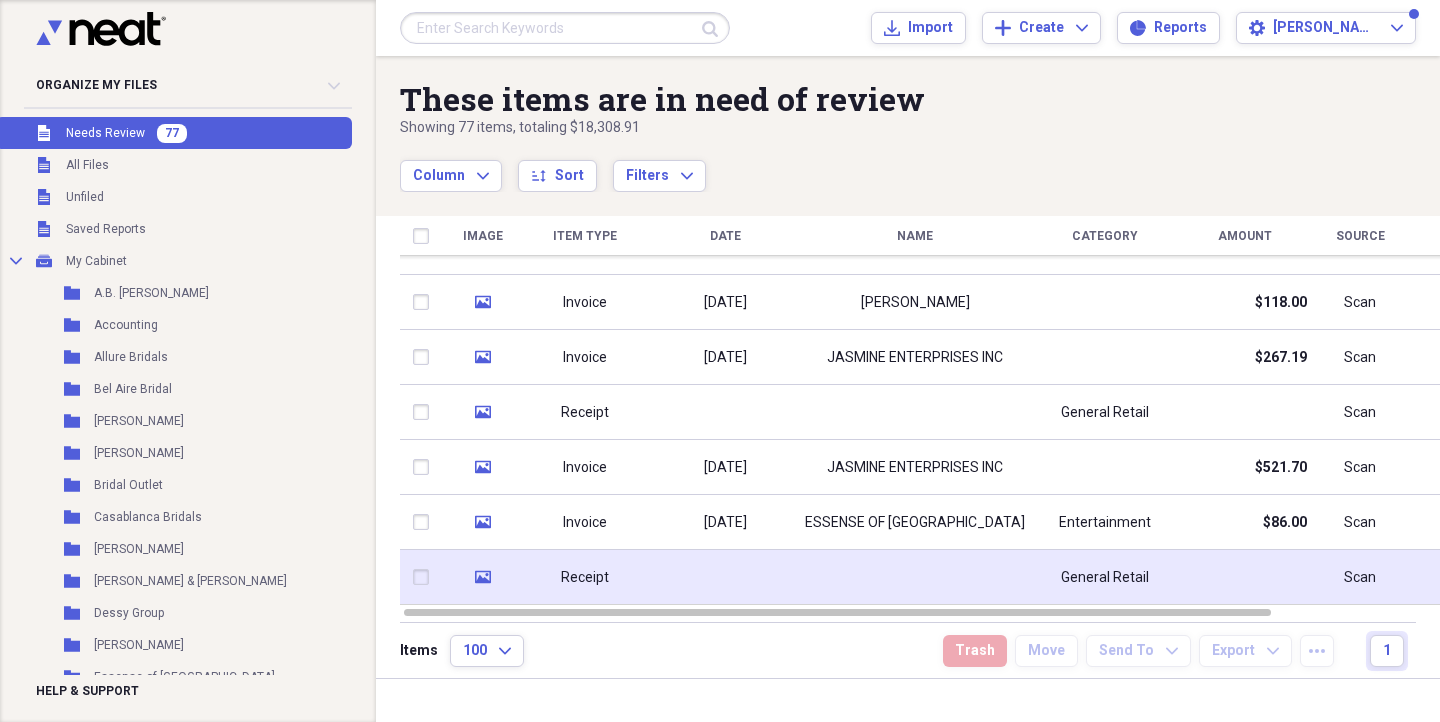 click 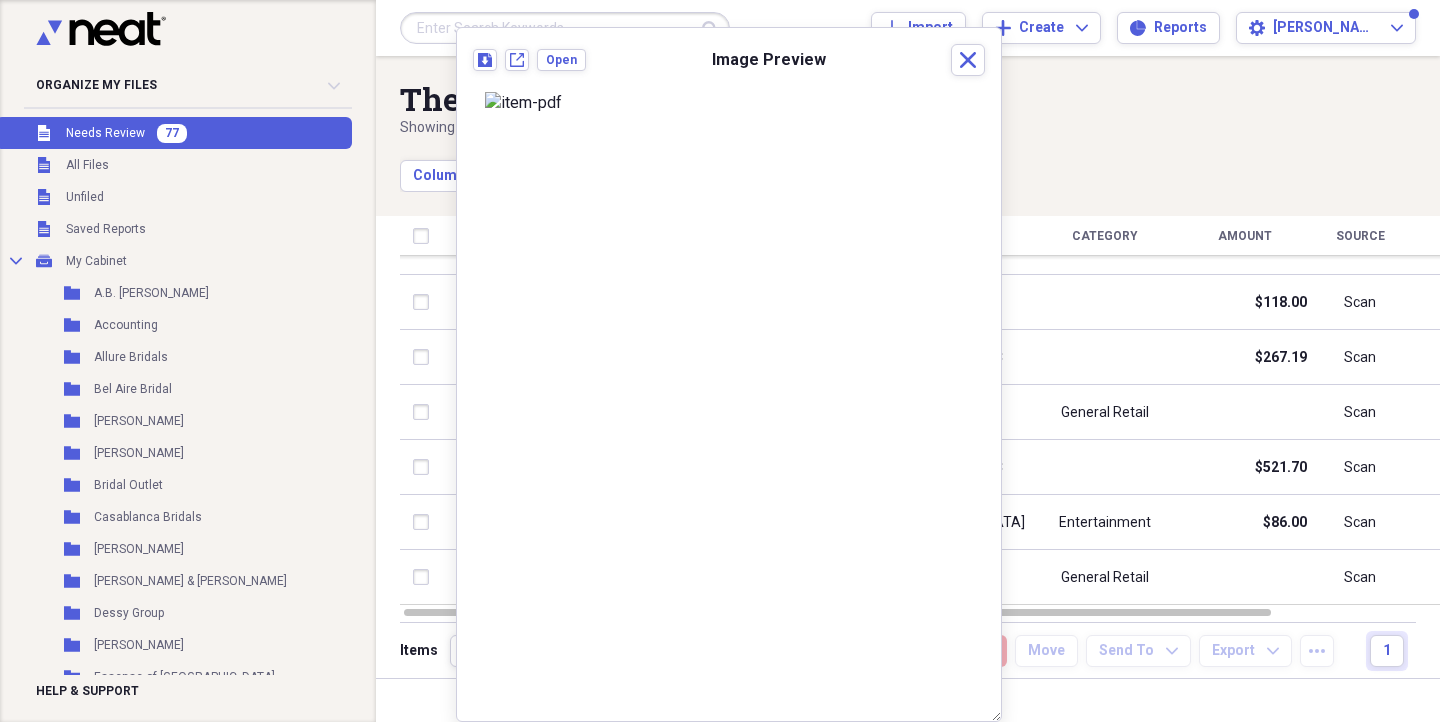 click on "Download New tab Open Image Preview Close" at bounding box center [729, 374] 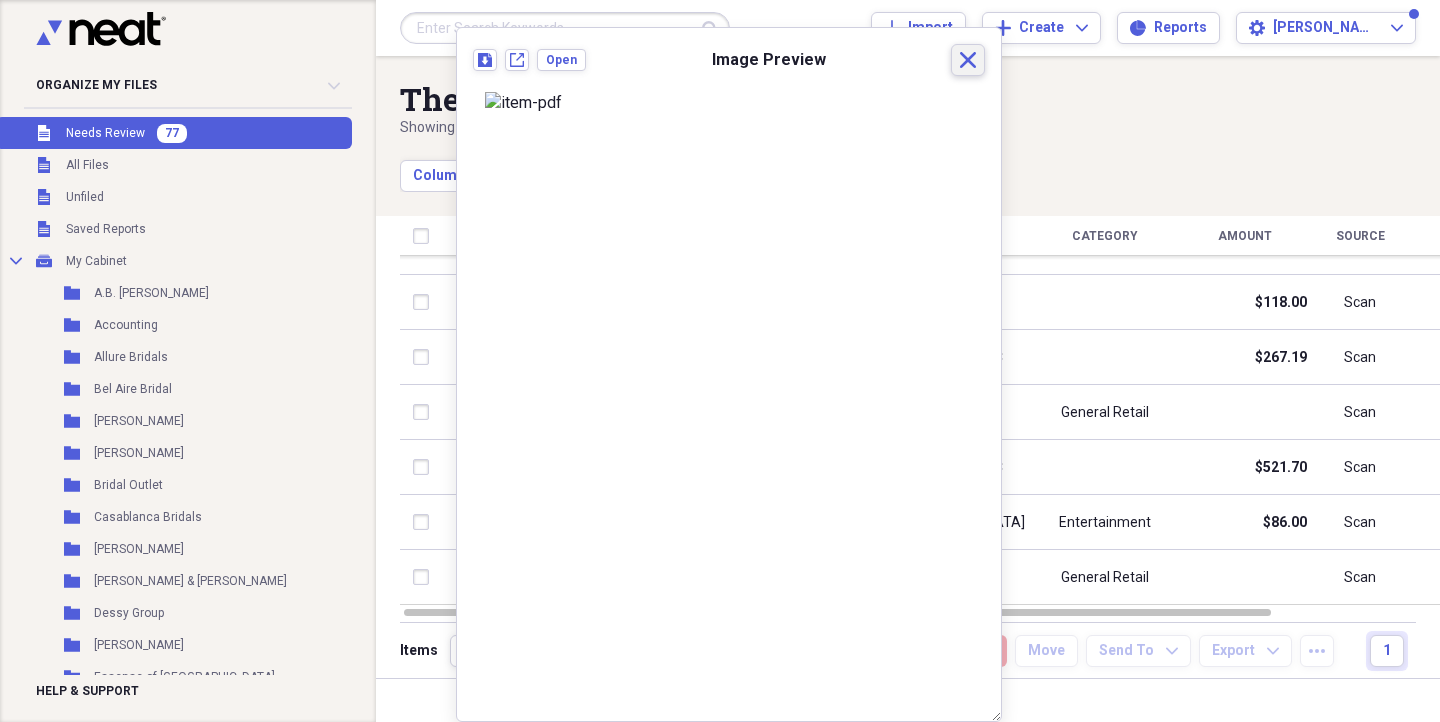 click 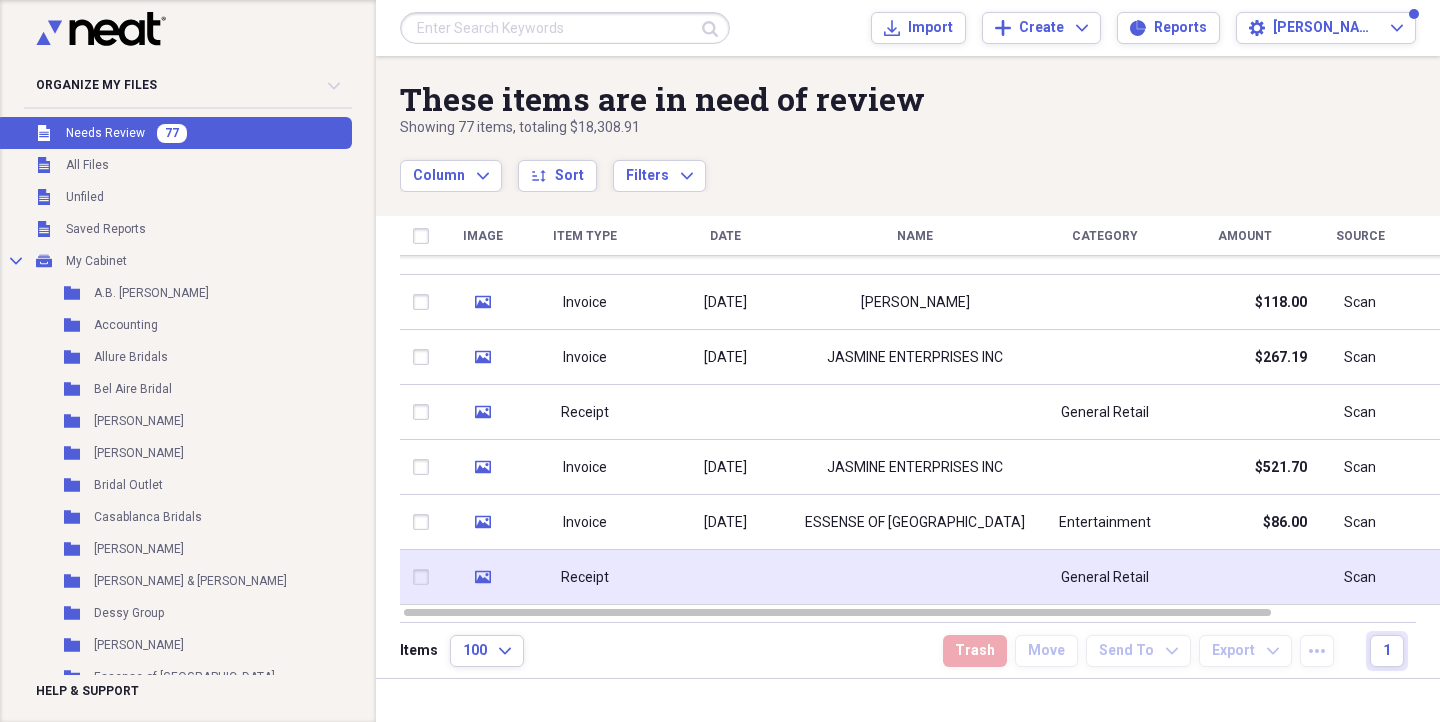 click at bounding box center (425, 577) 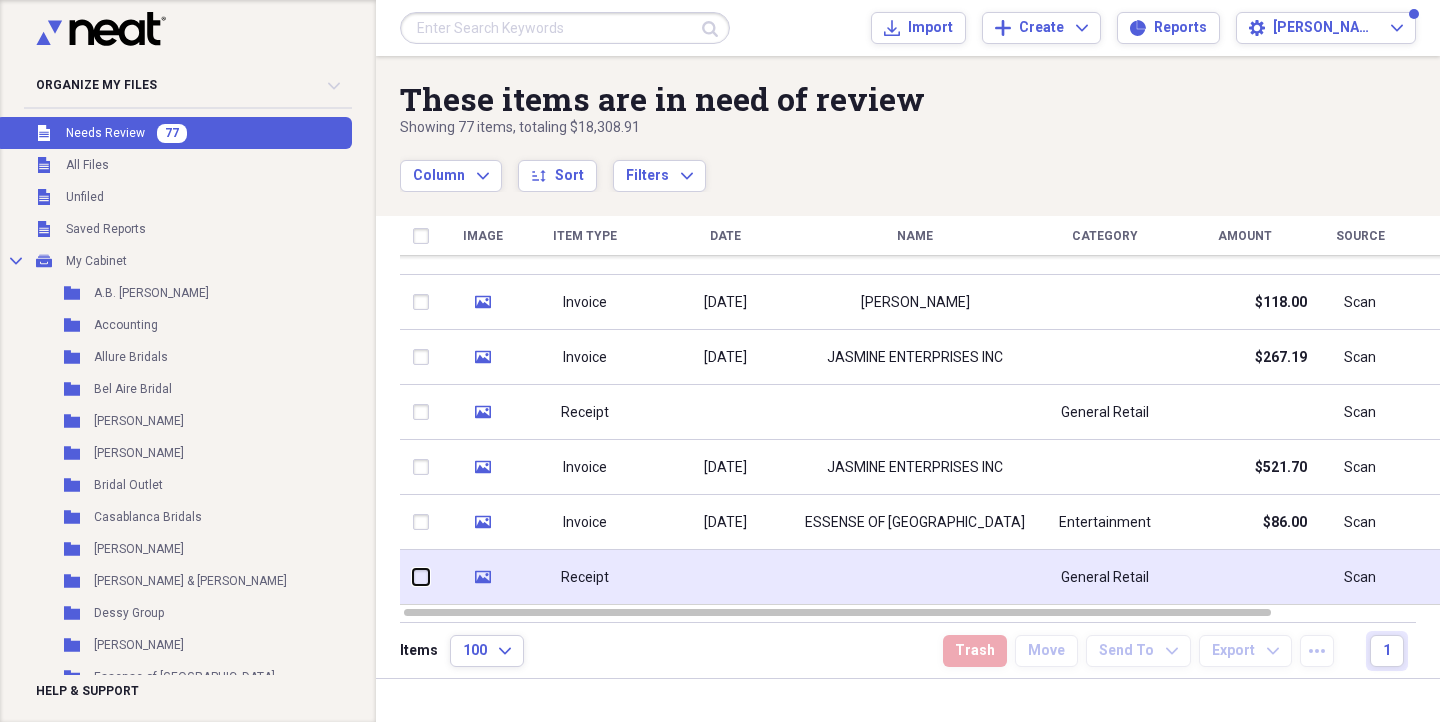 click at bounding box center (413, 577) 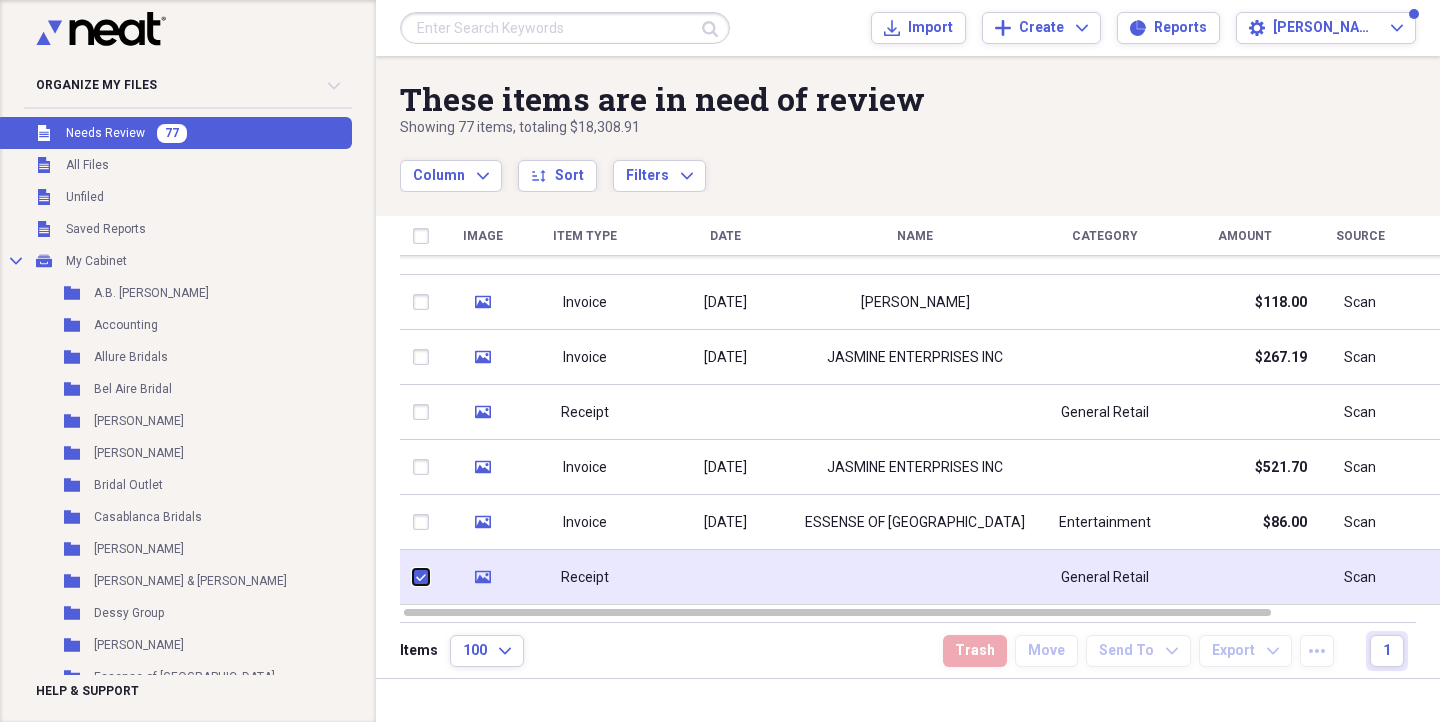 checkbox on "true" 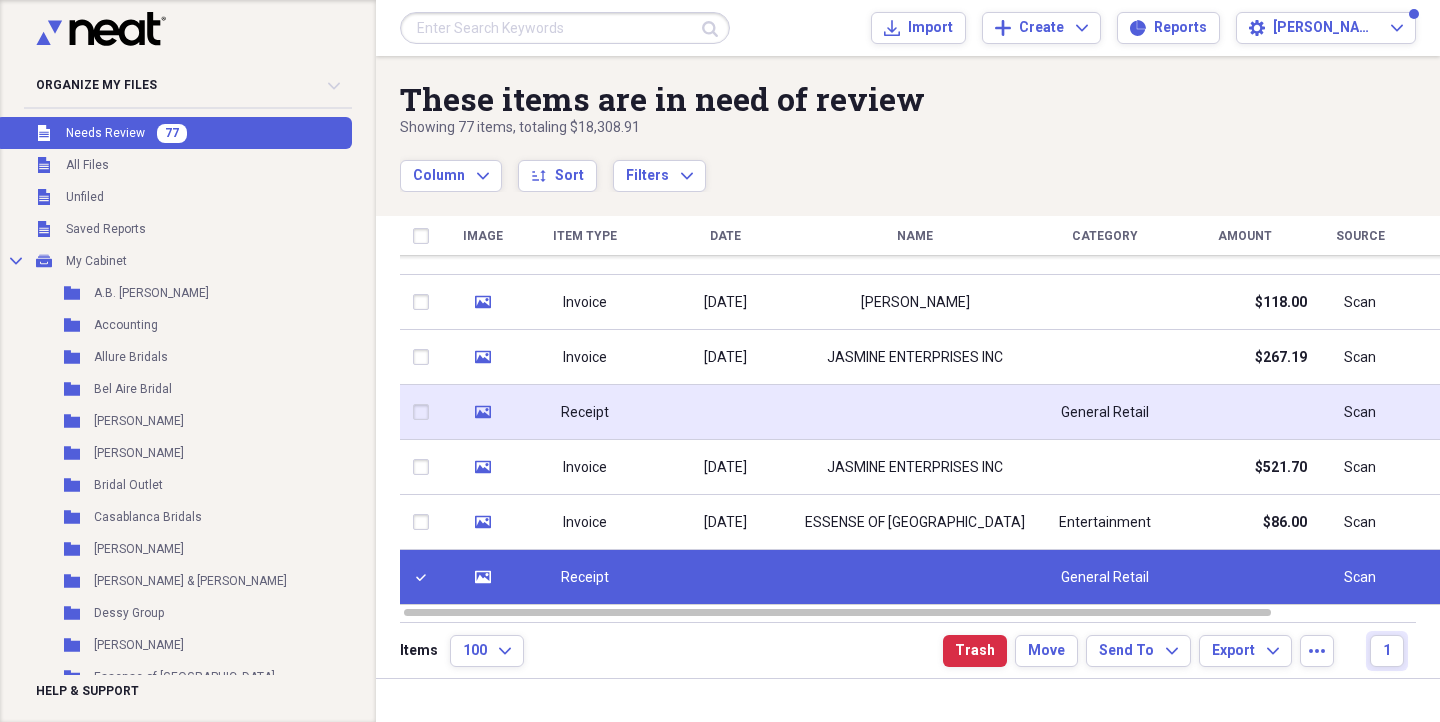 click on "media" 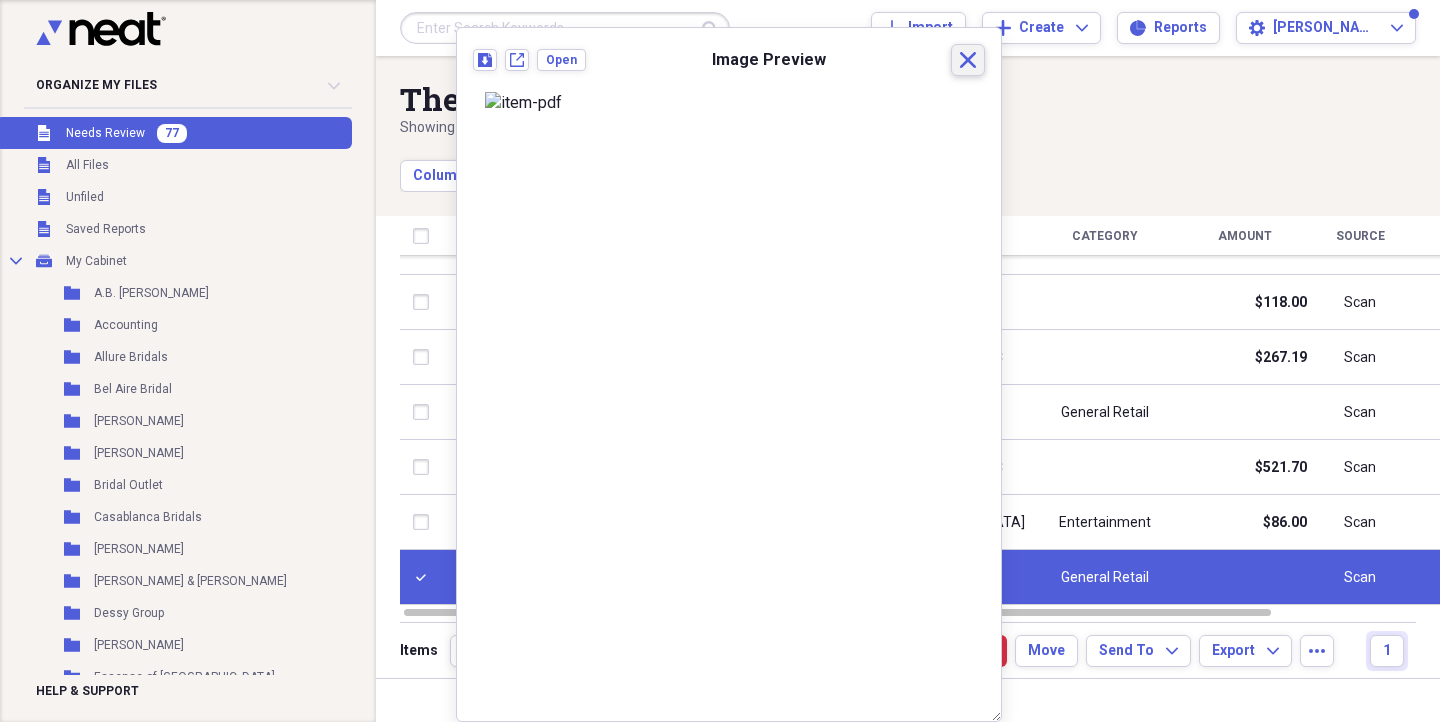 click on "Close" at bounding box center (968, 60) 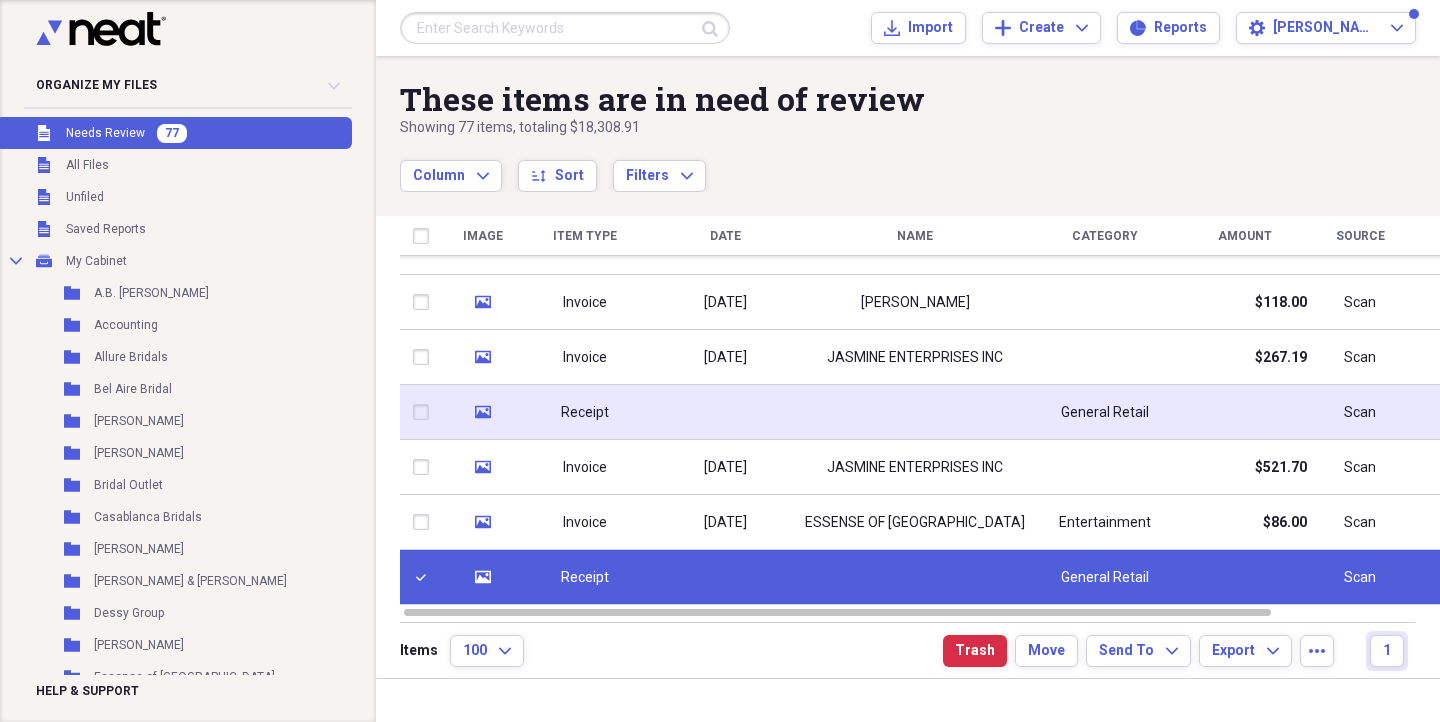 click at bounding box center (425, 412) 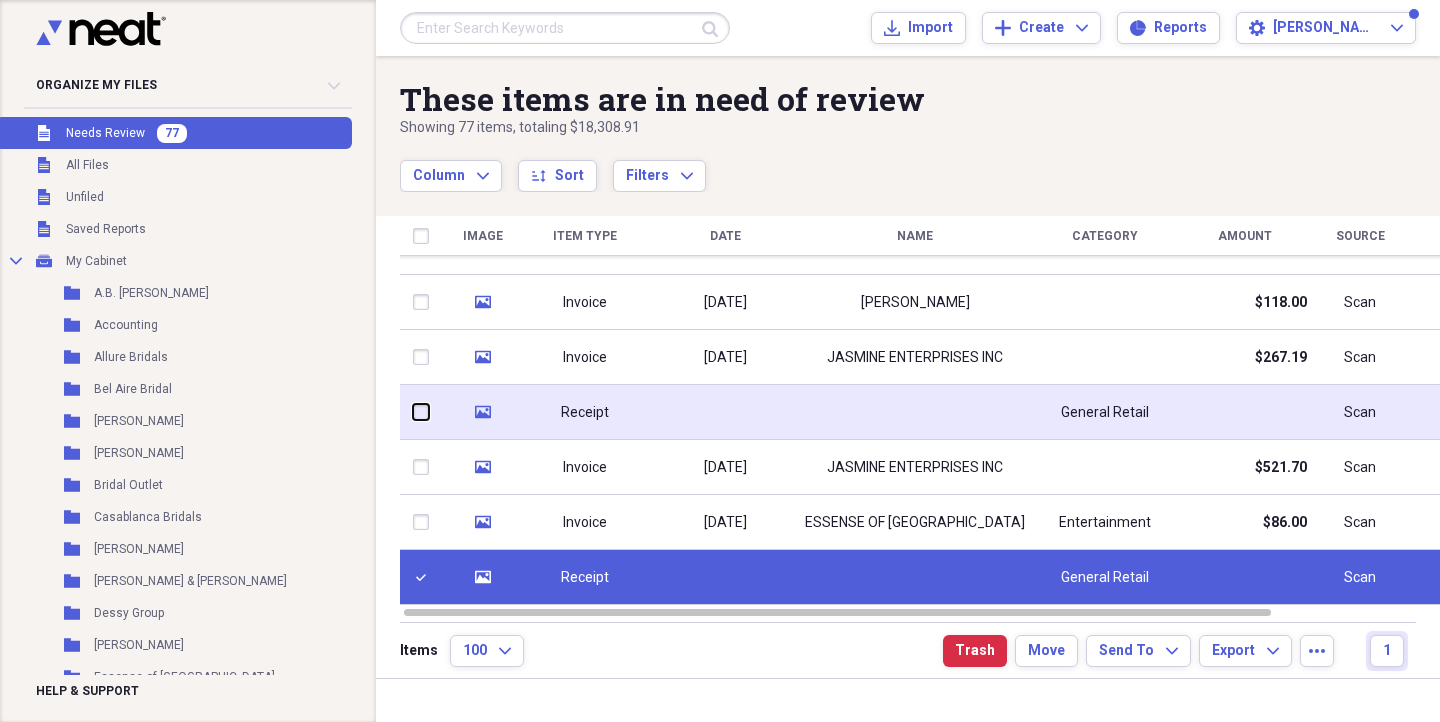 click at bounding box center (413, 412) 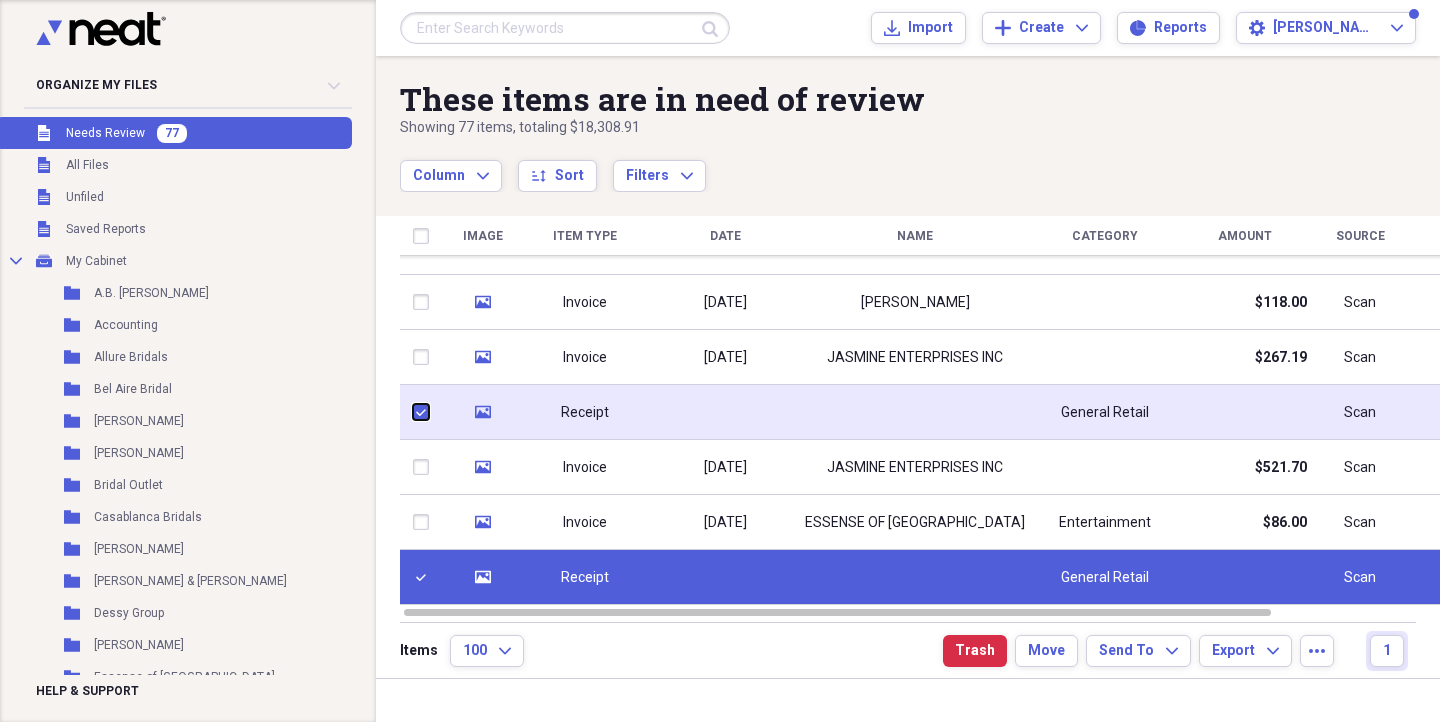 checkbox on "true" 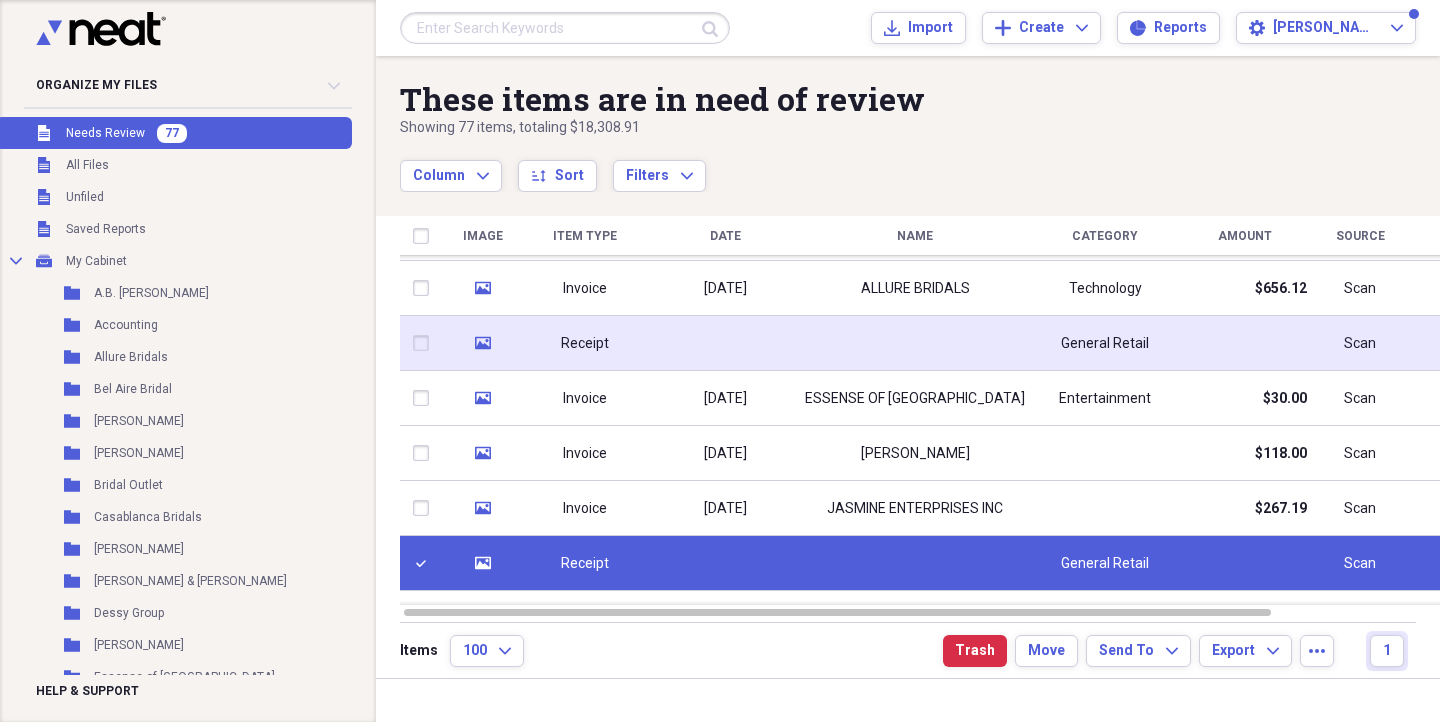 click 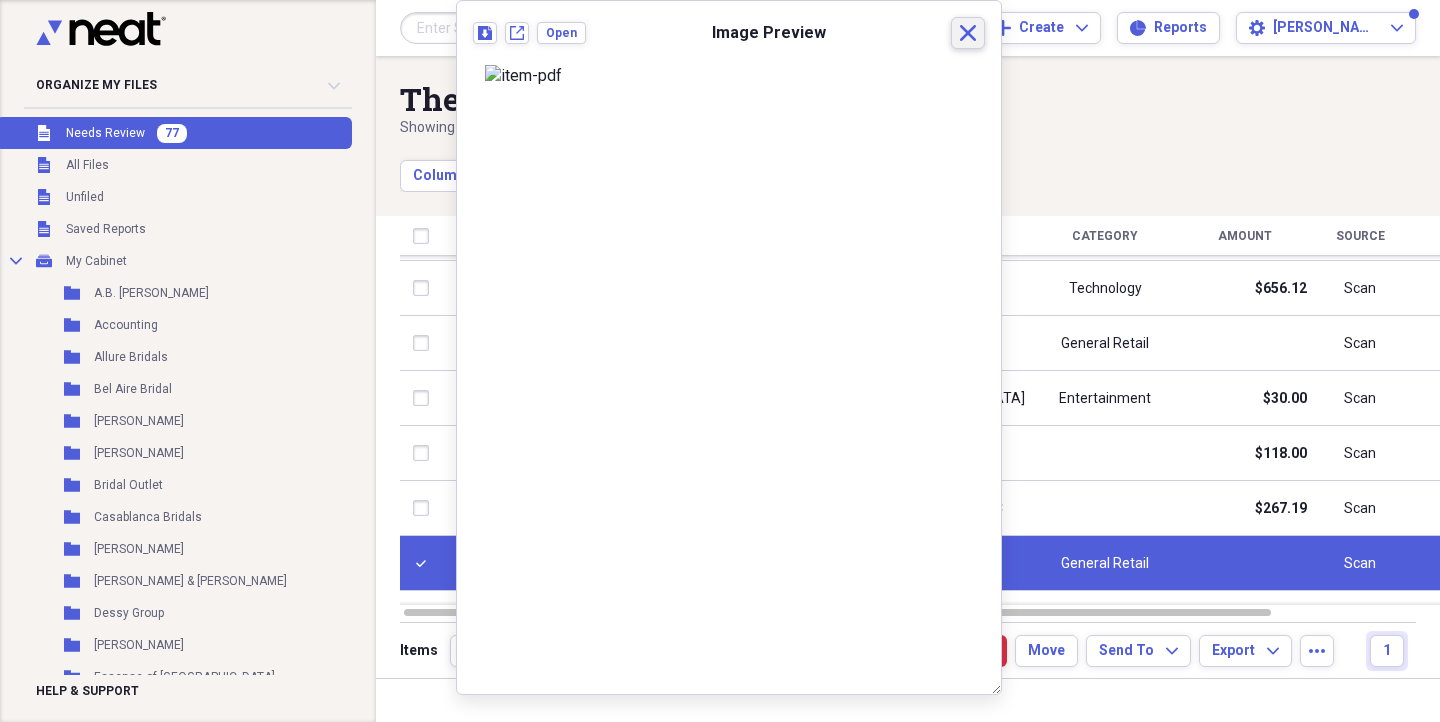 click on "Close" at bounding box center [968, 33] 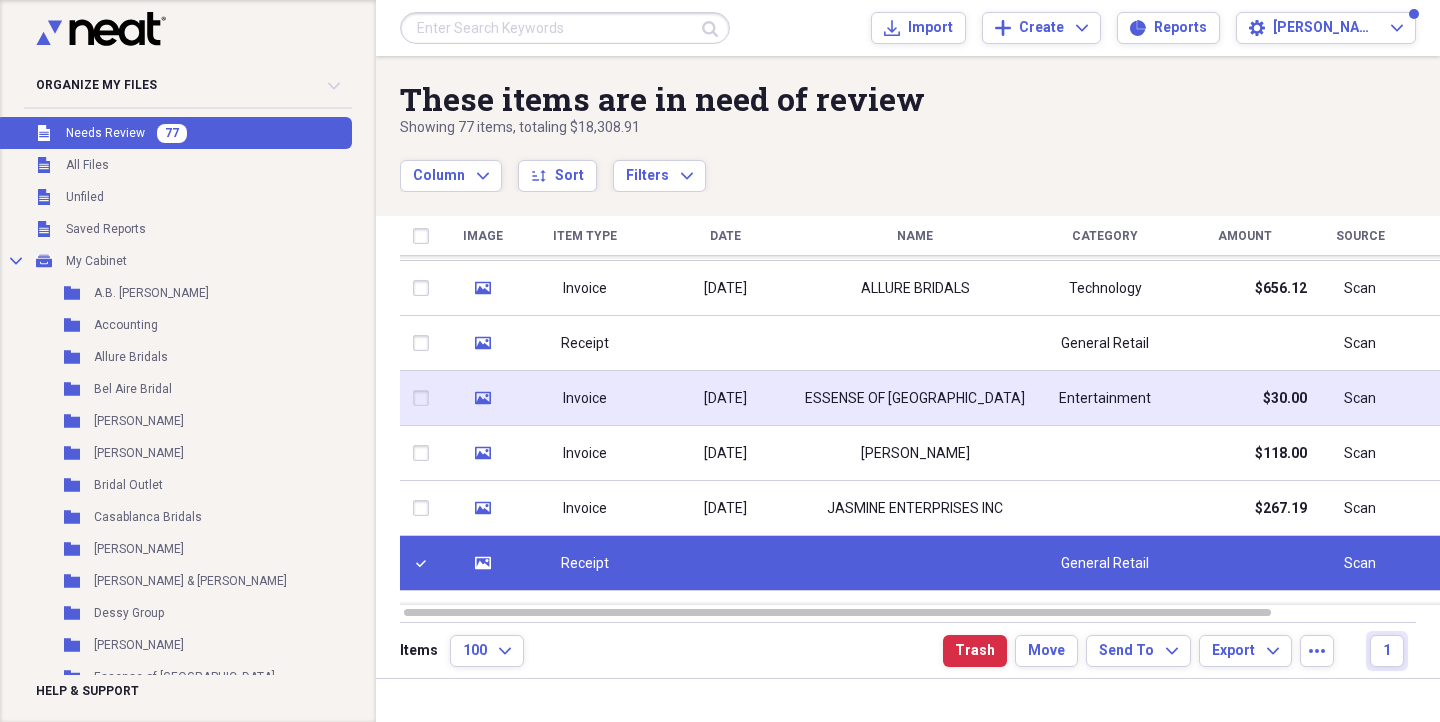 click at bounding box center (425, 398) 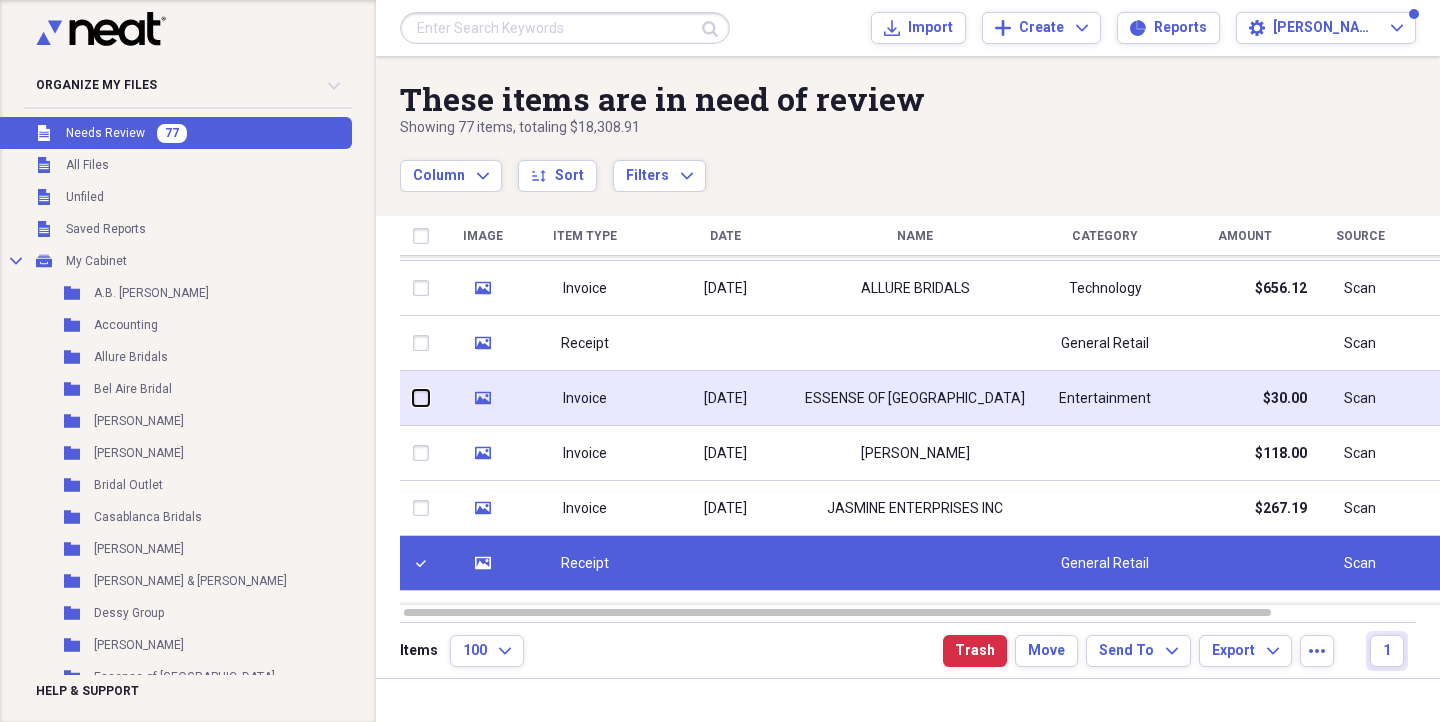 click at bounding box center (413, 398) 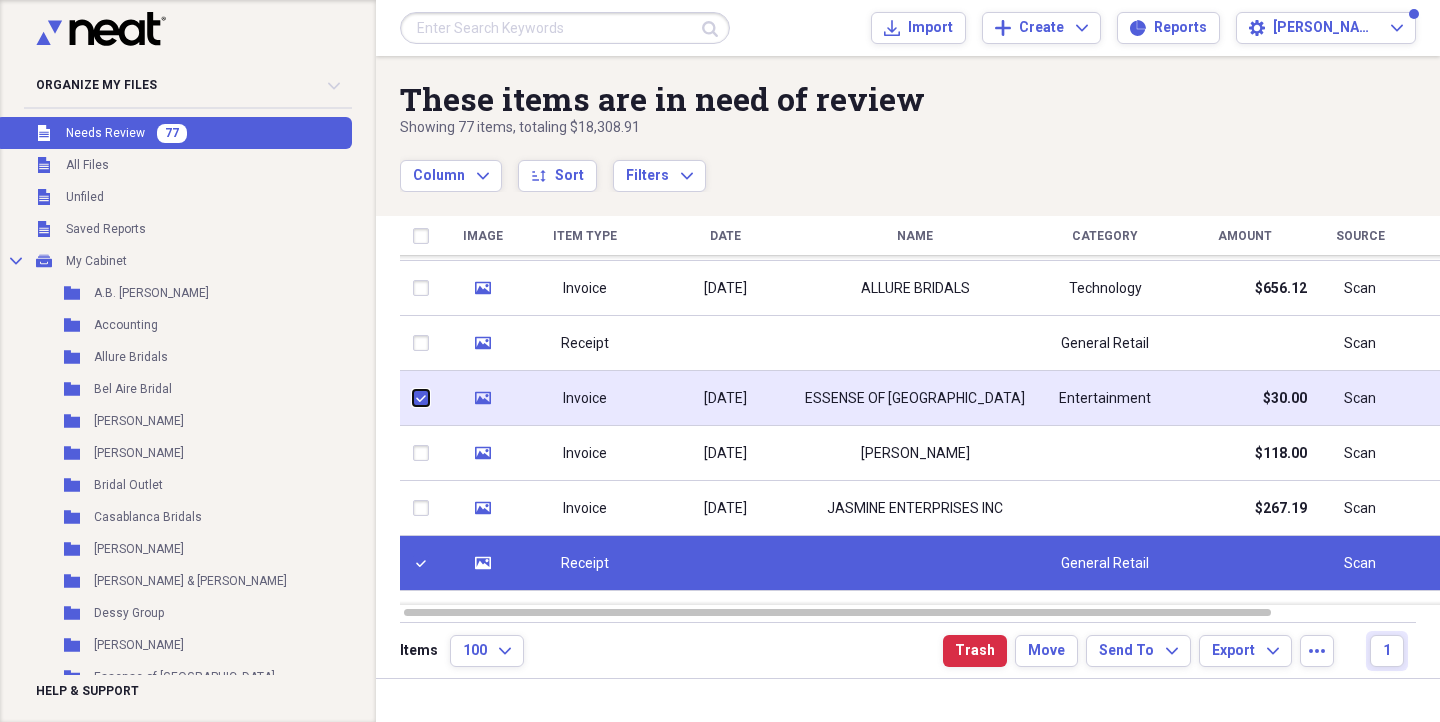 checkbox on "true" 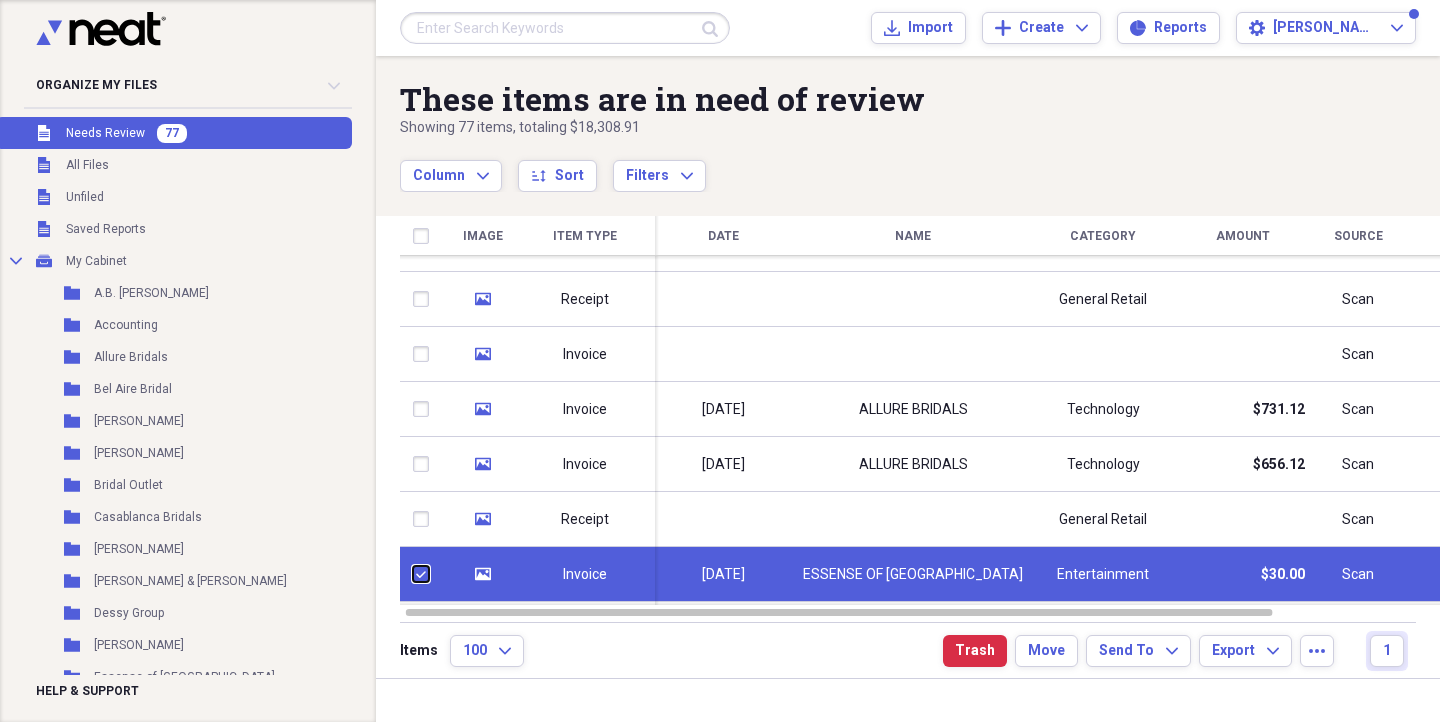 checkbox on "false" 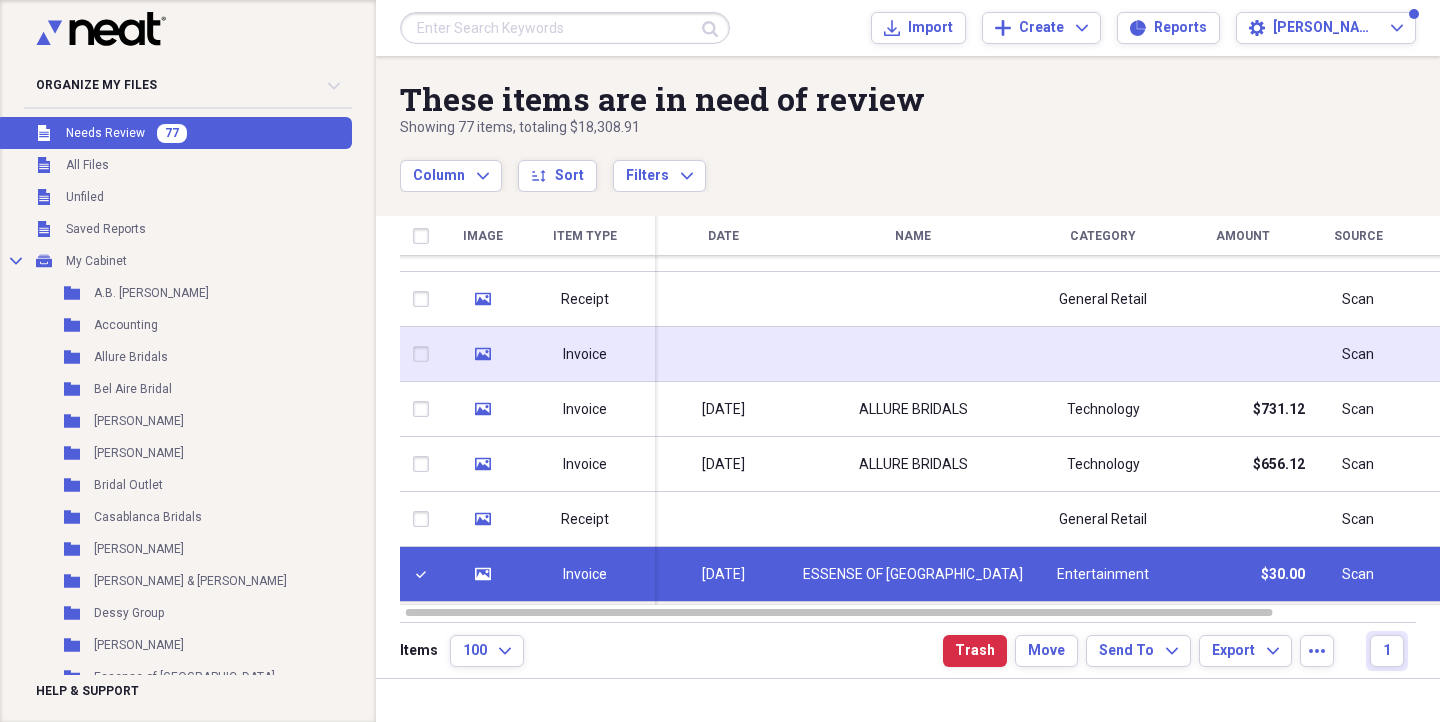 click 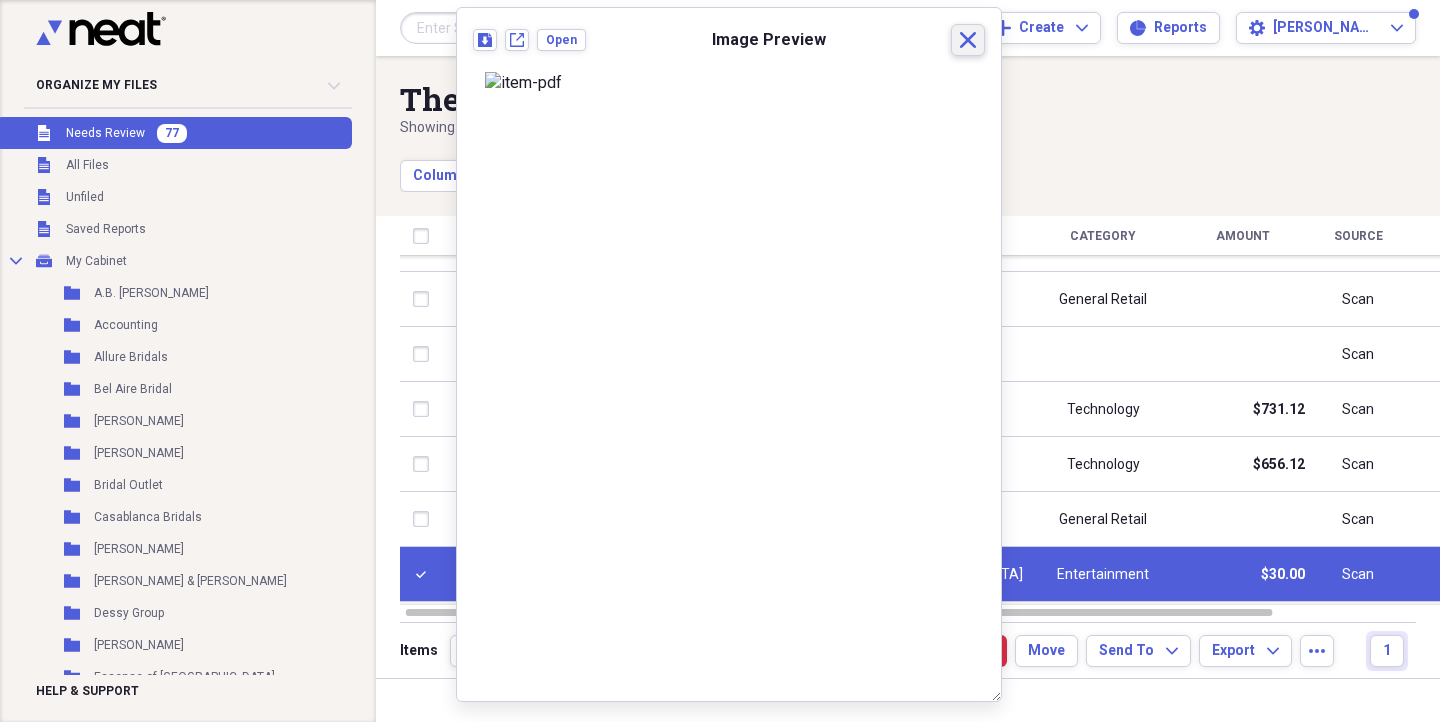 click on "Close" at bounding box center (968, 40) 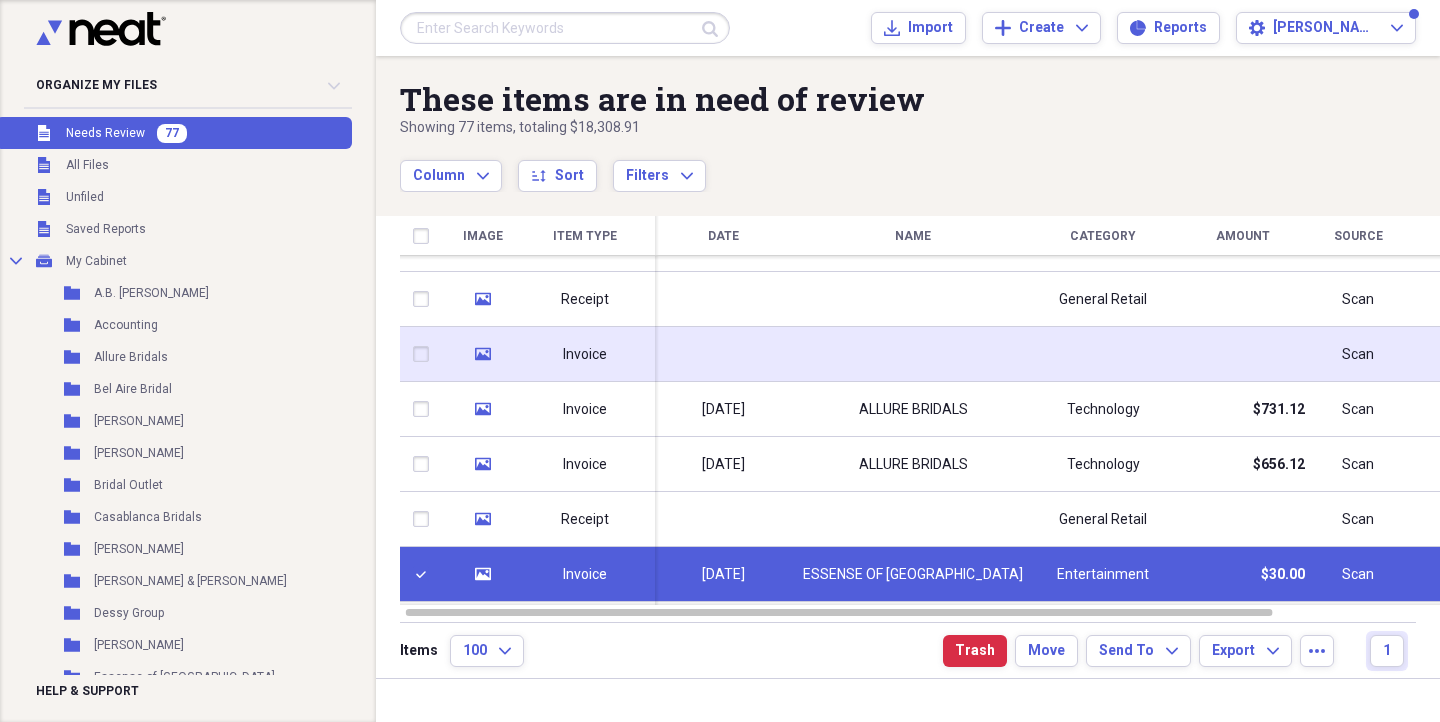 click at bounding box center (425, 354) 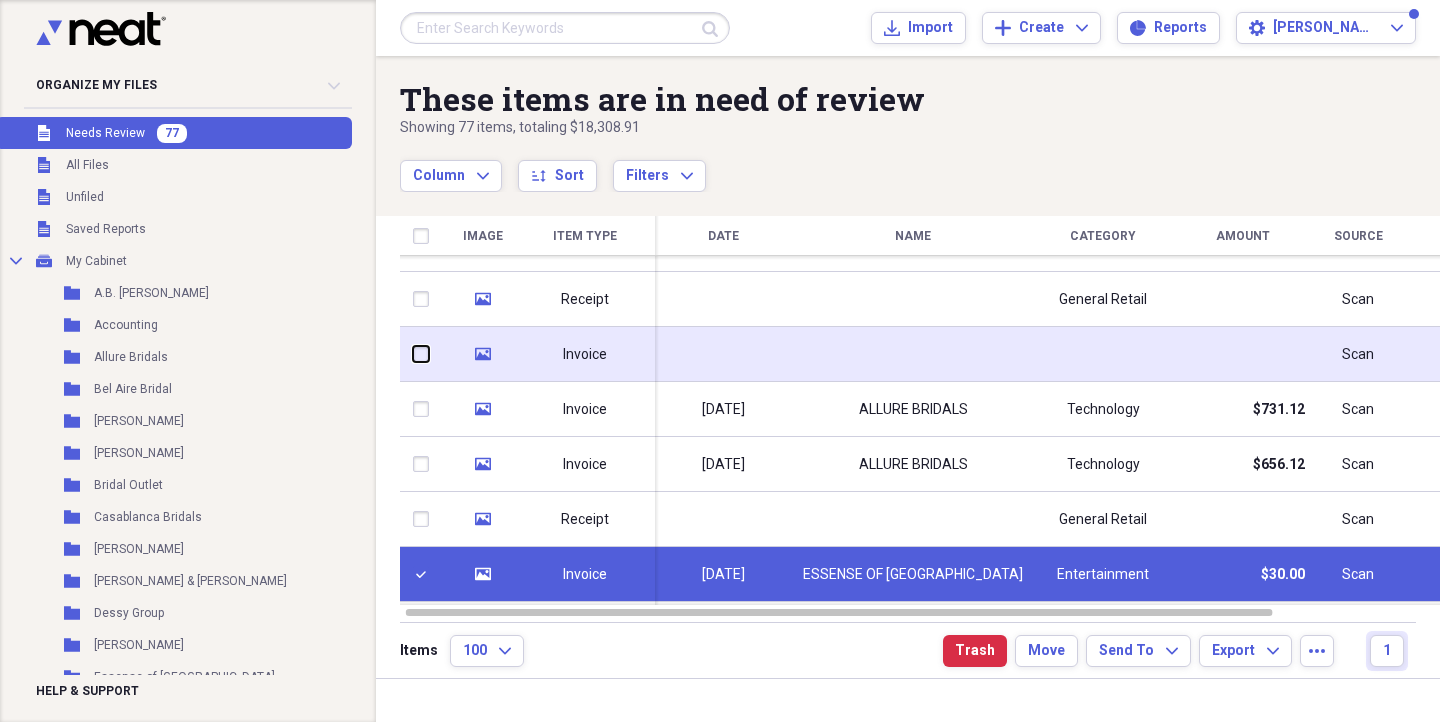 click at bounding box center [413, 354] 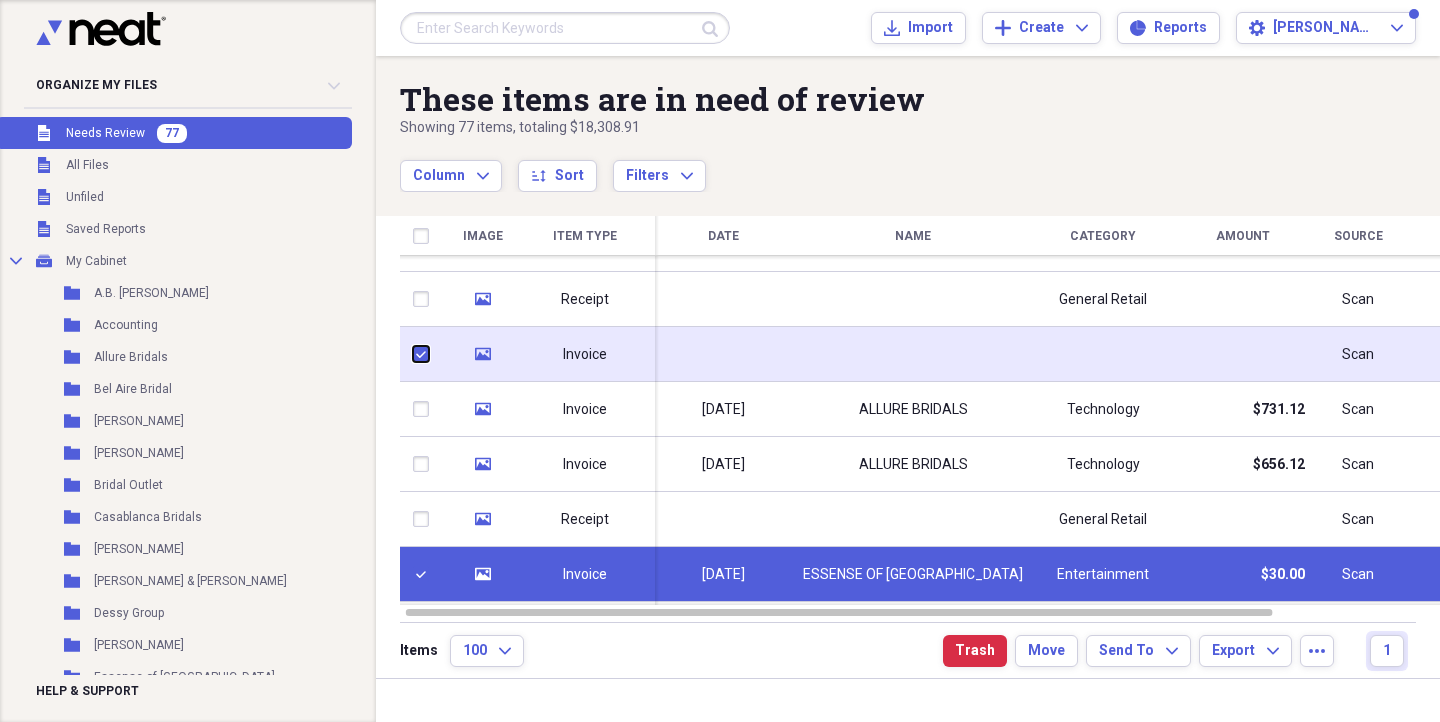 checkbox on "true" 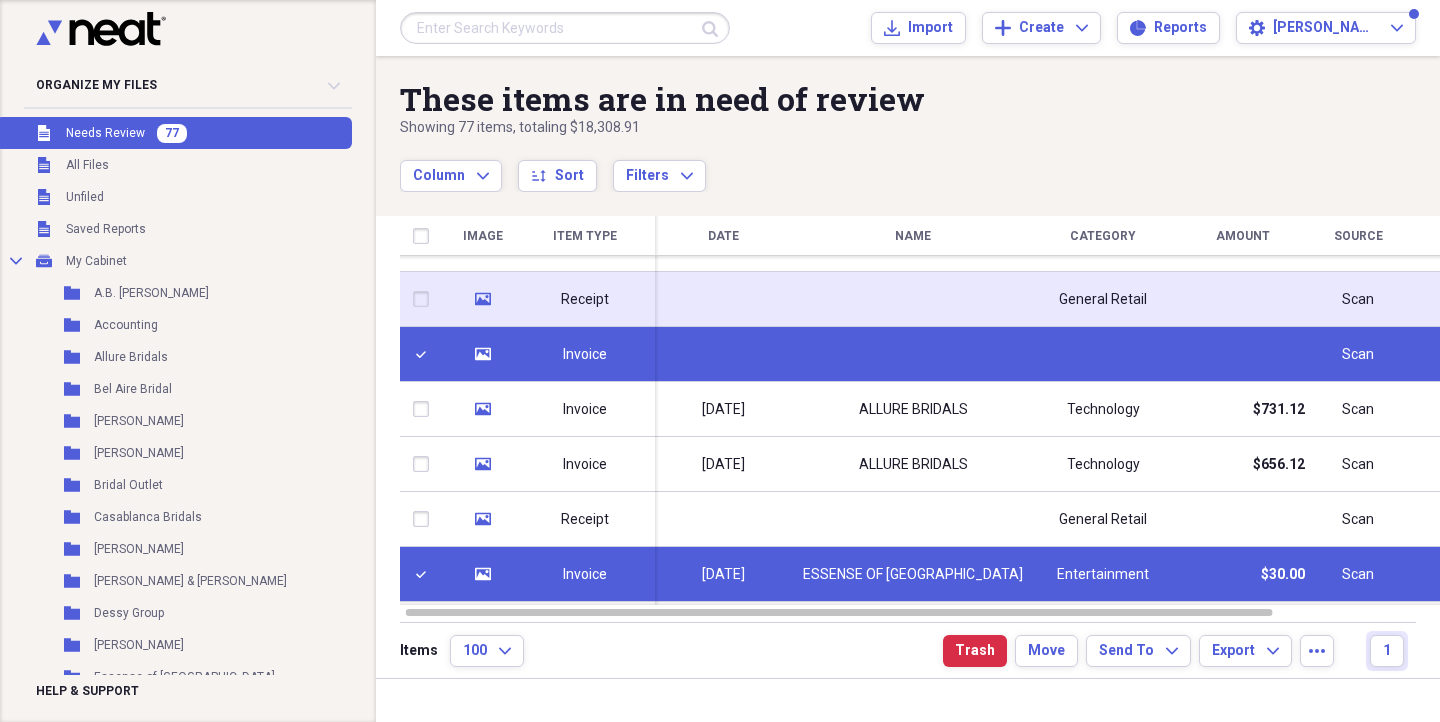 click 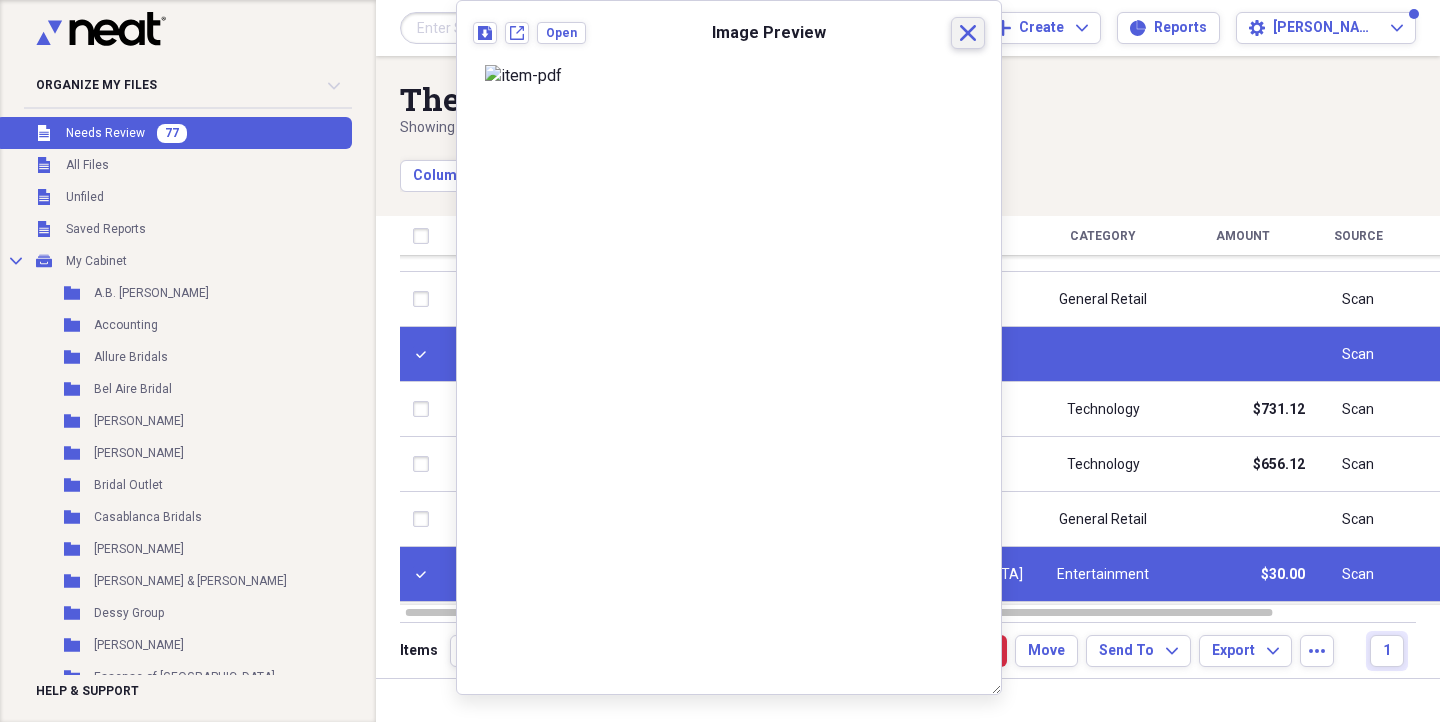 click on "Close" 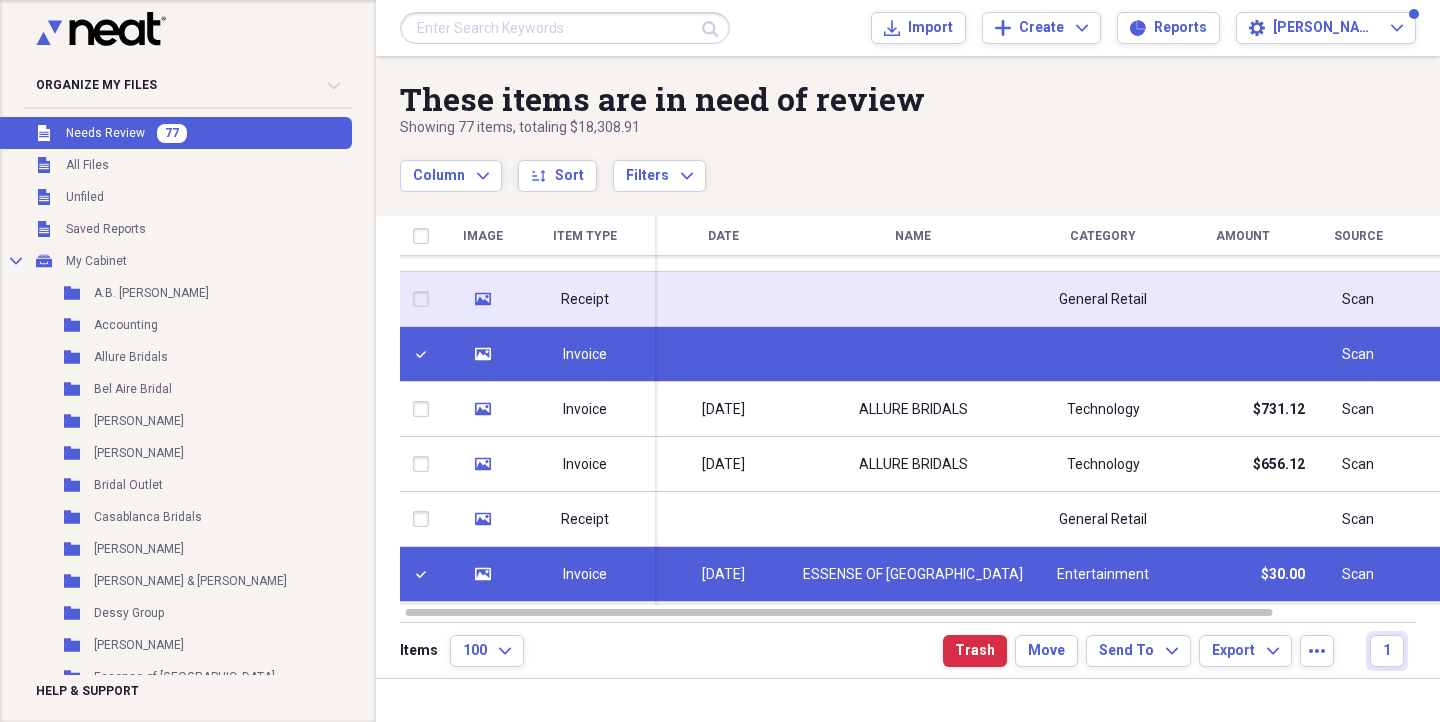 click at bounding box center (425, 299) 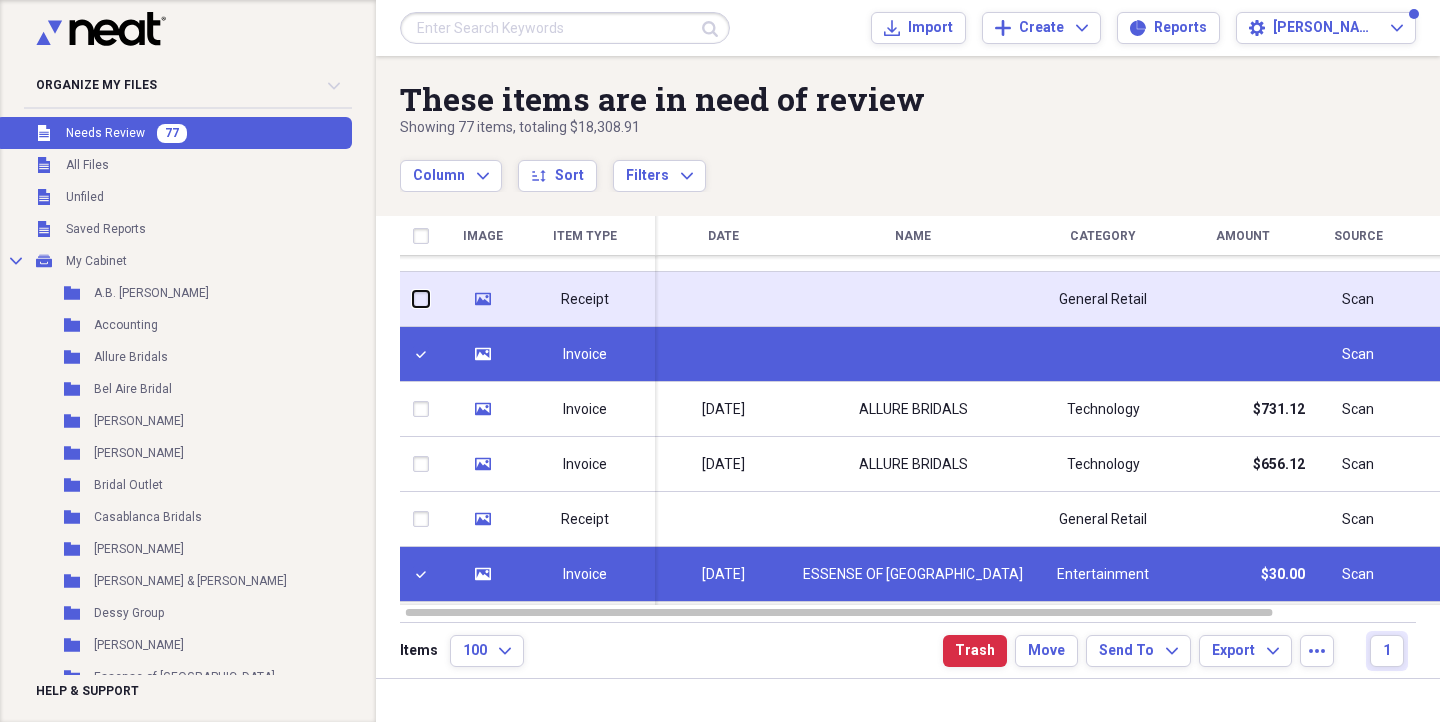 click at bounding box center (413, 299) 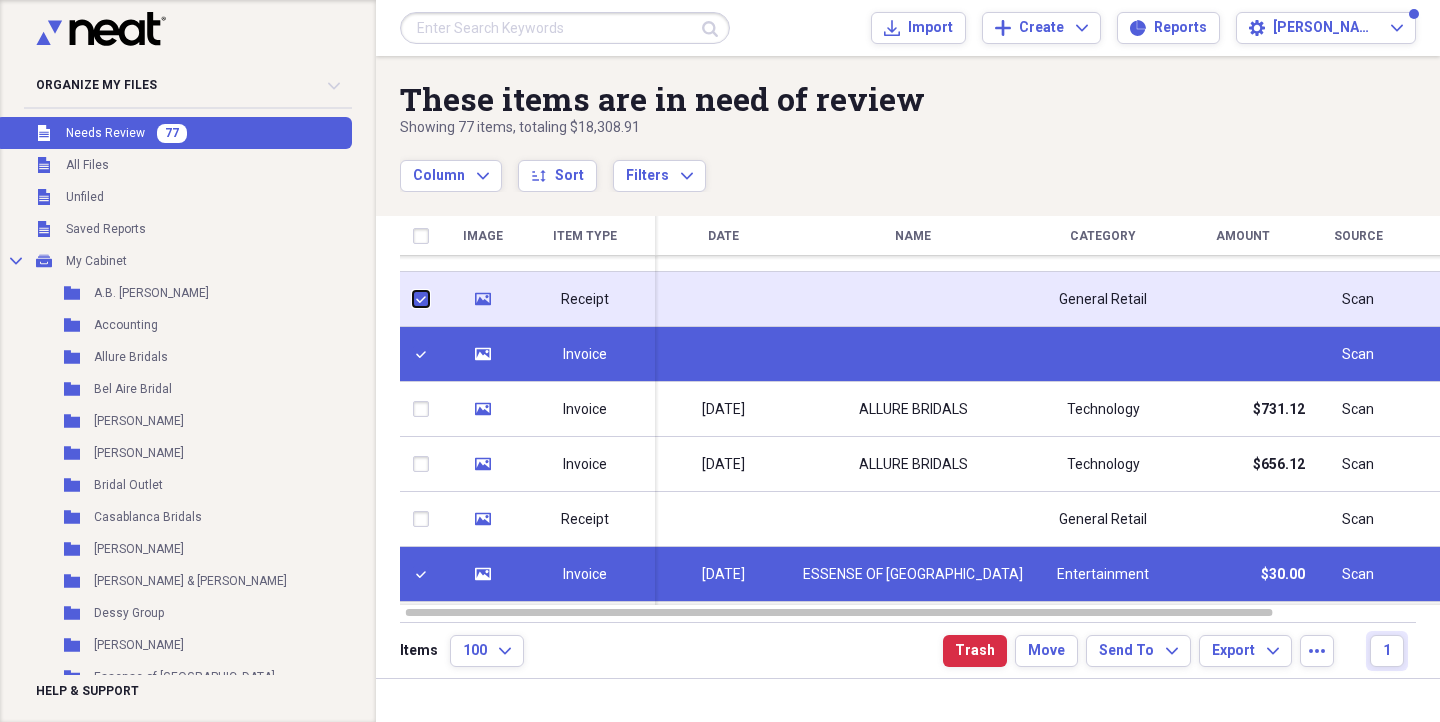 checkbox on "true" 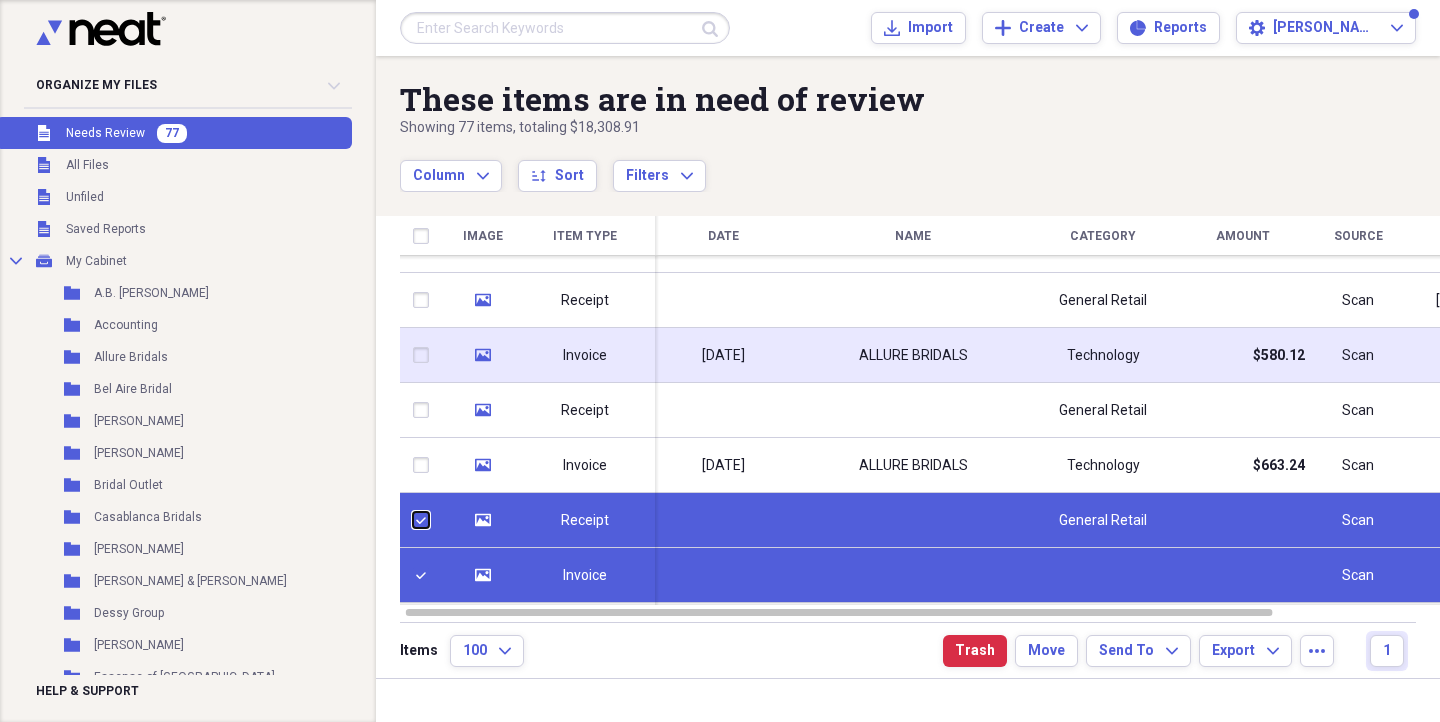 checkbox on "false" 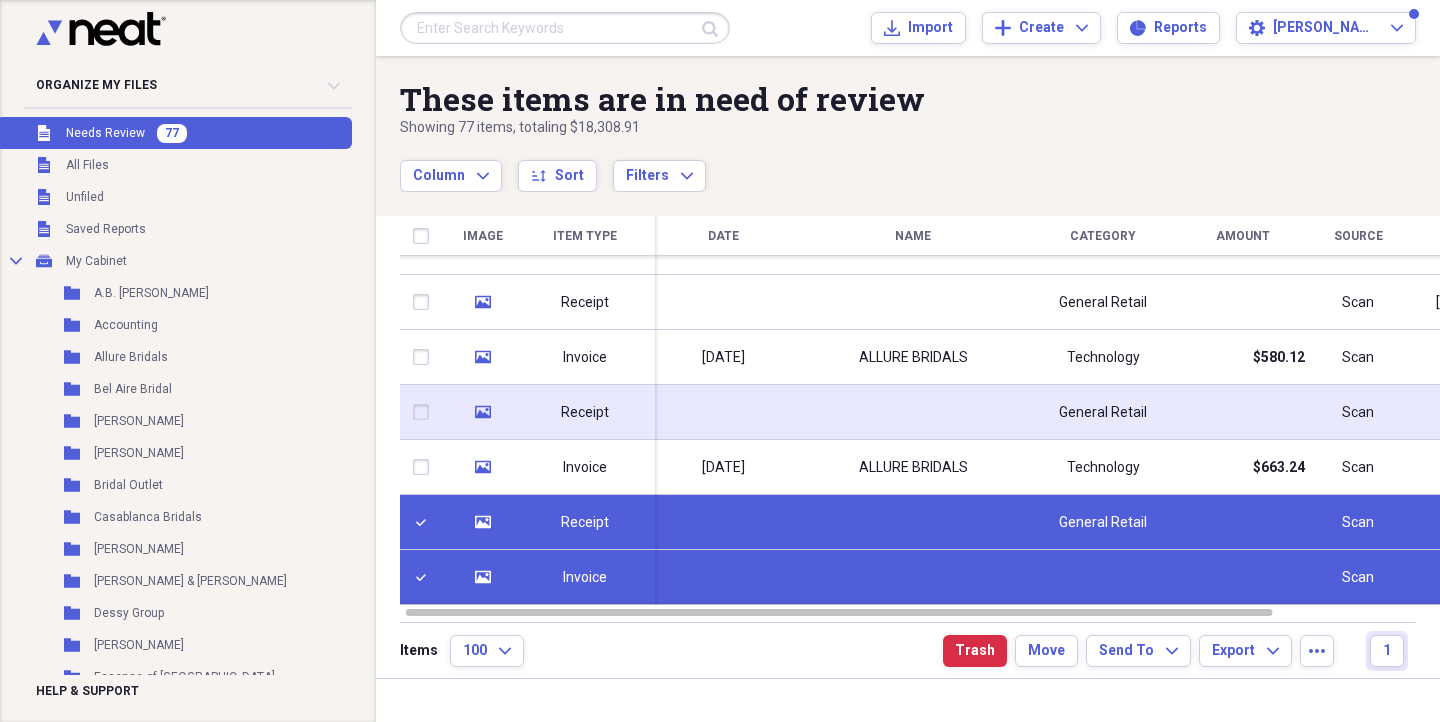 click on "media" 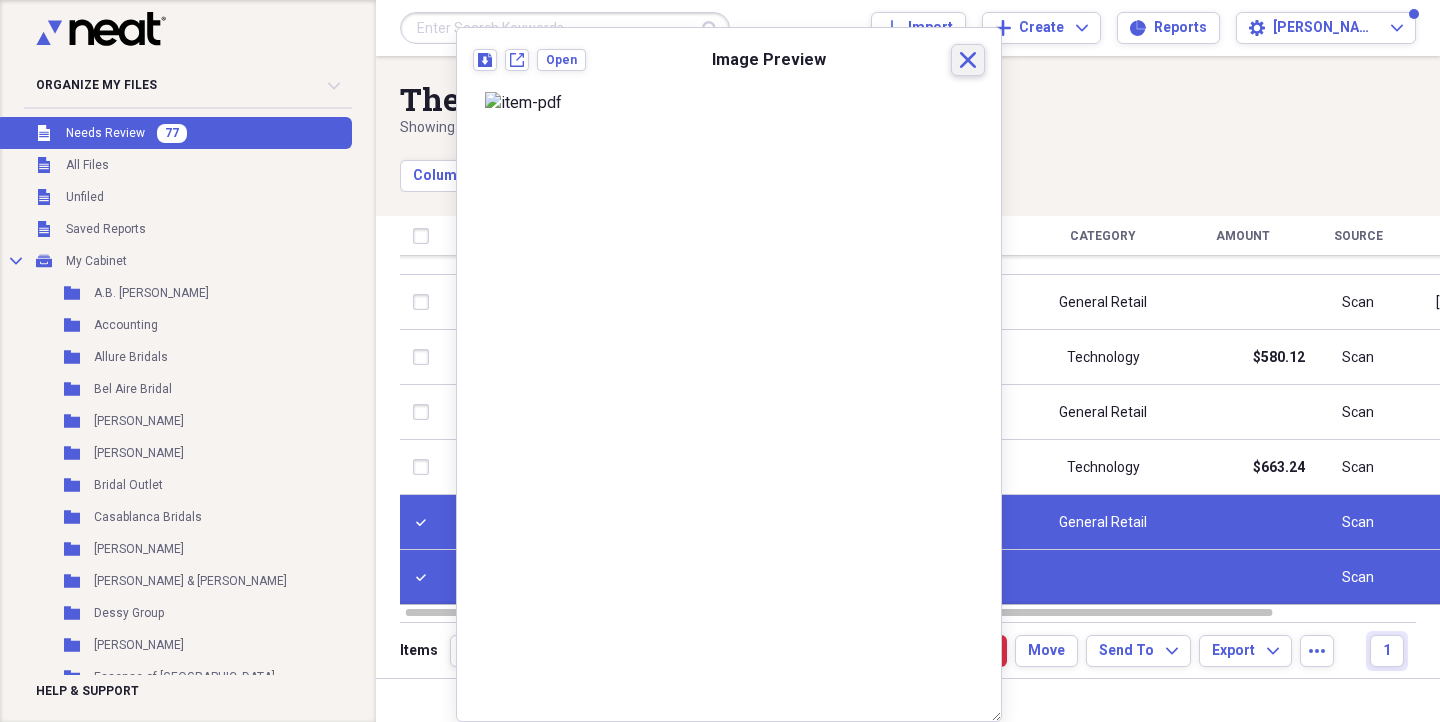 click on "Close" at bounding box center (968, 60) 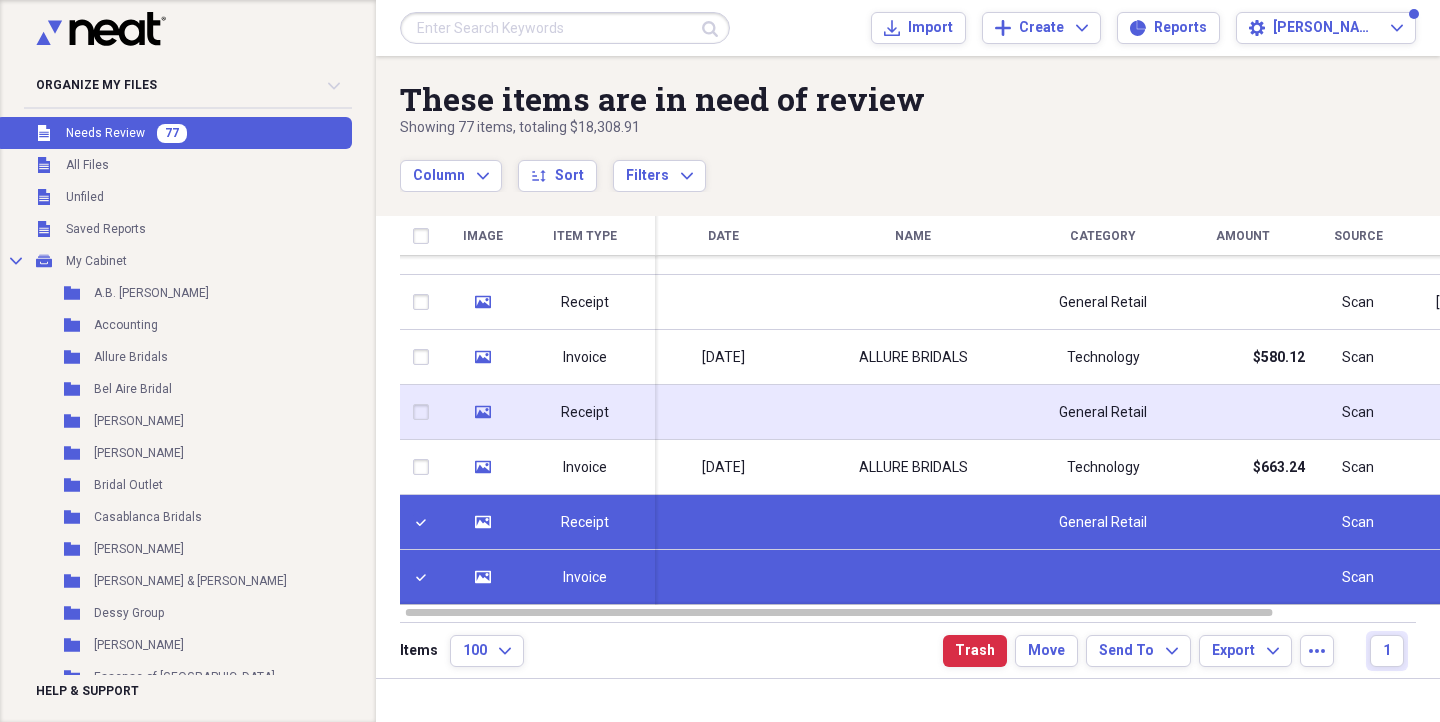 click at bounding box center (425, 412) 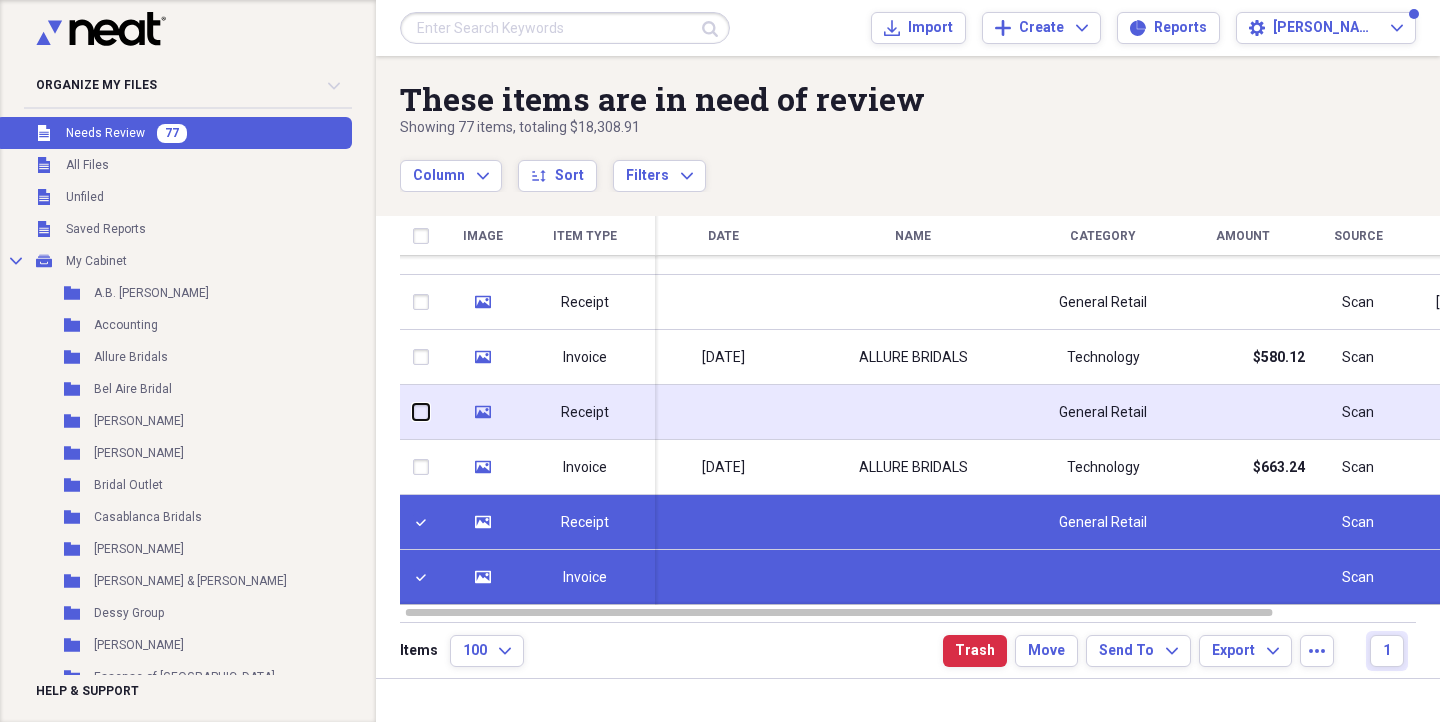click at bounding box center (413, 412) 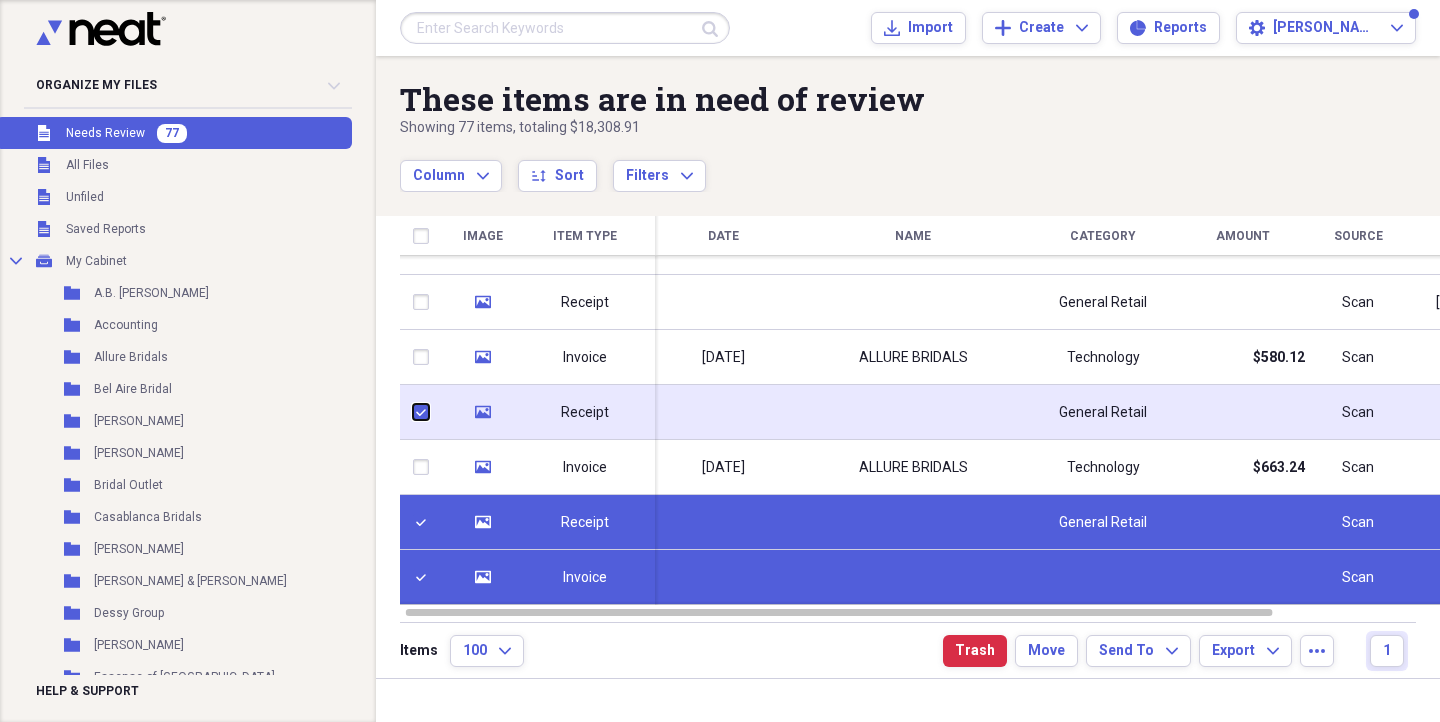 checkbox on "true" 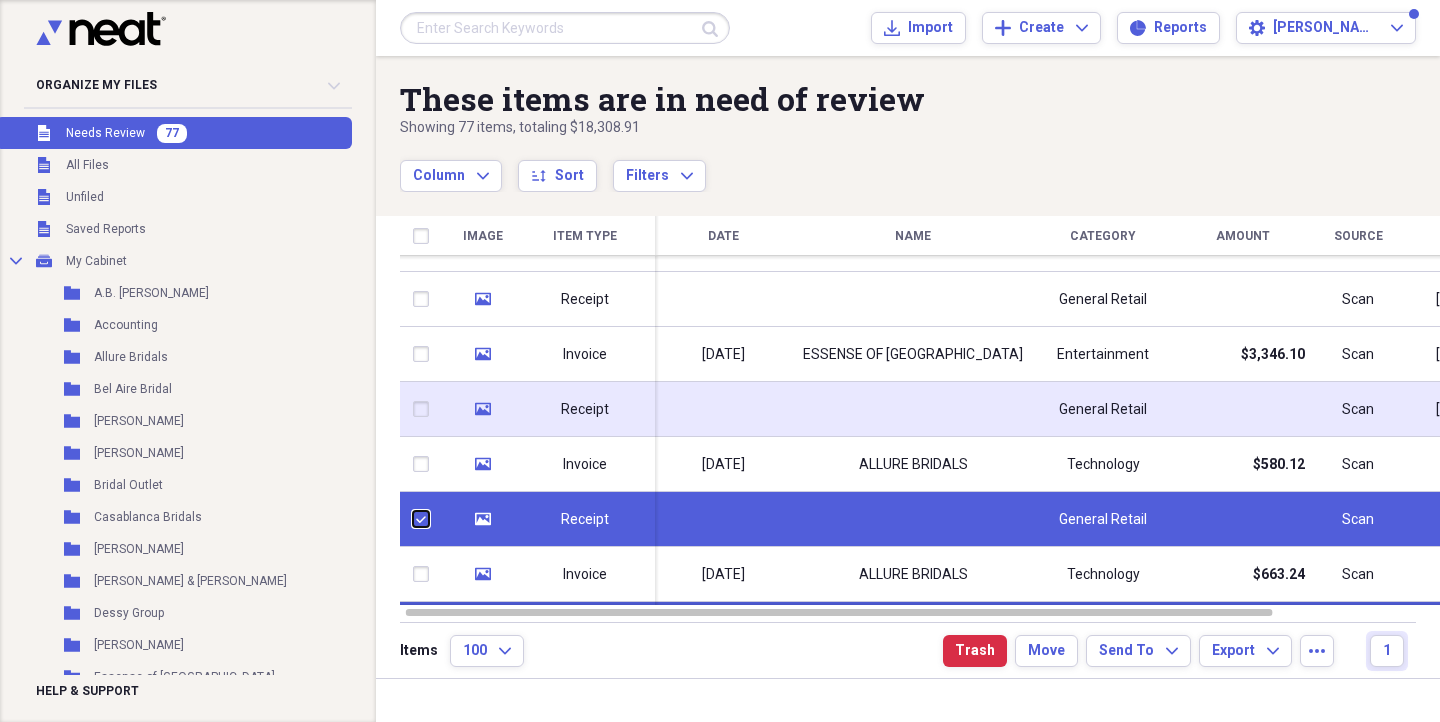 checkbox on "false" 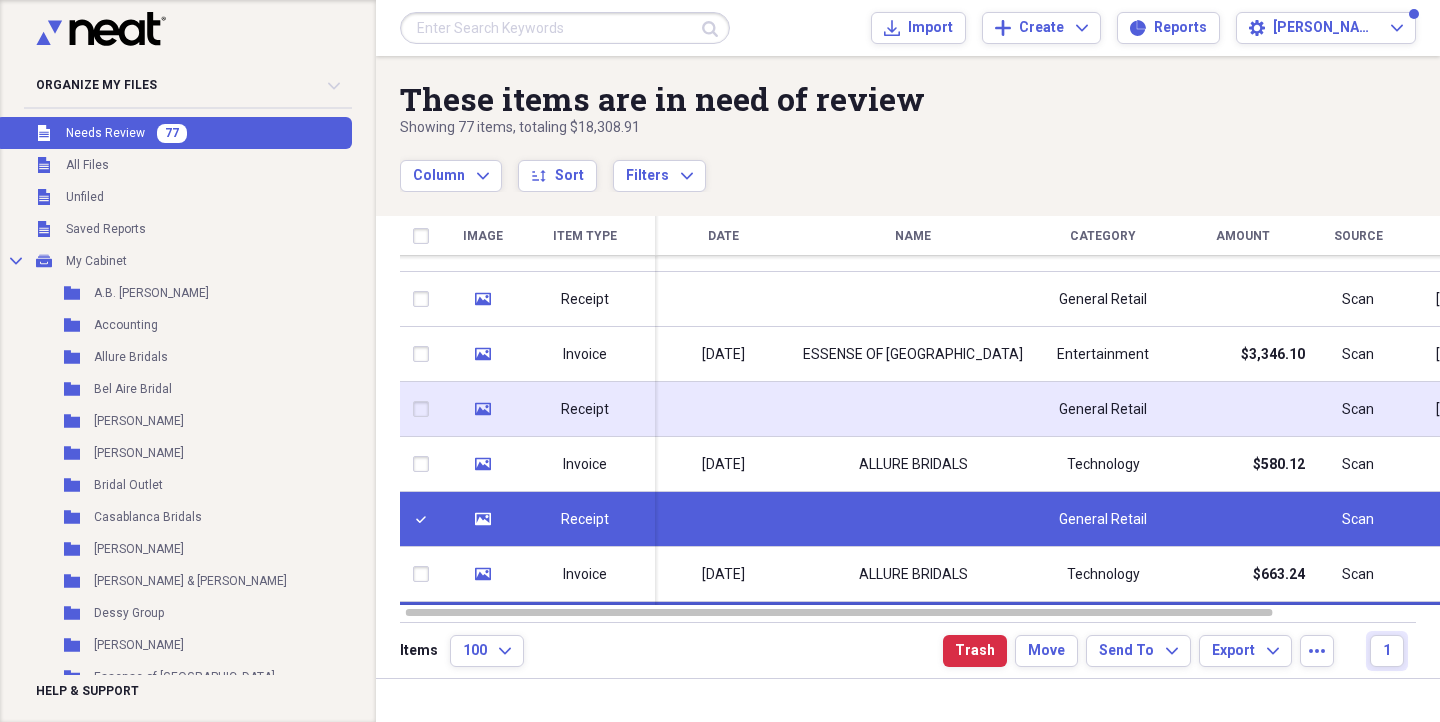 click on "media" 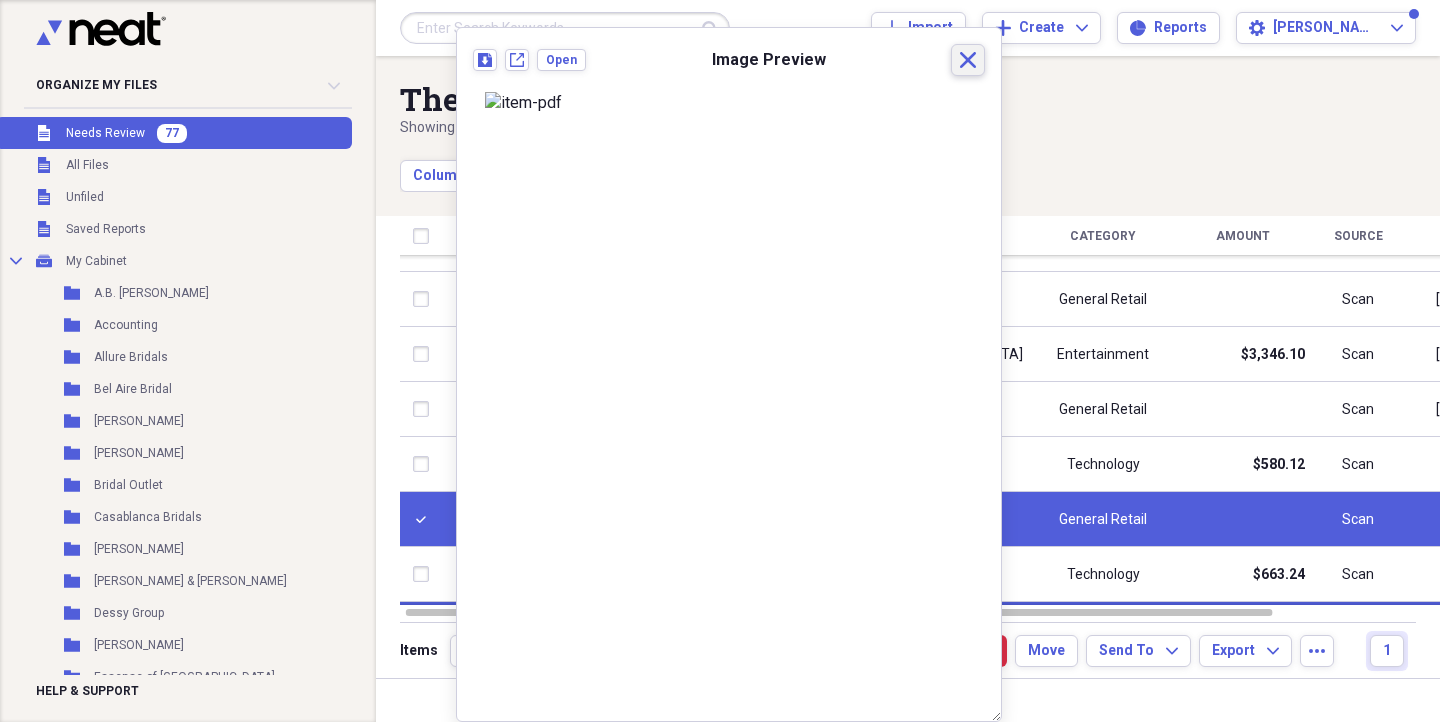 click on "Close" at bounding box center [968, 60] 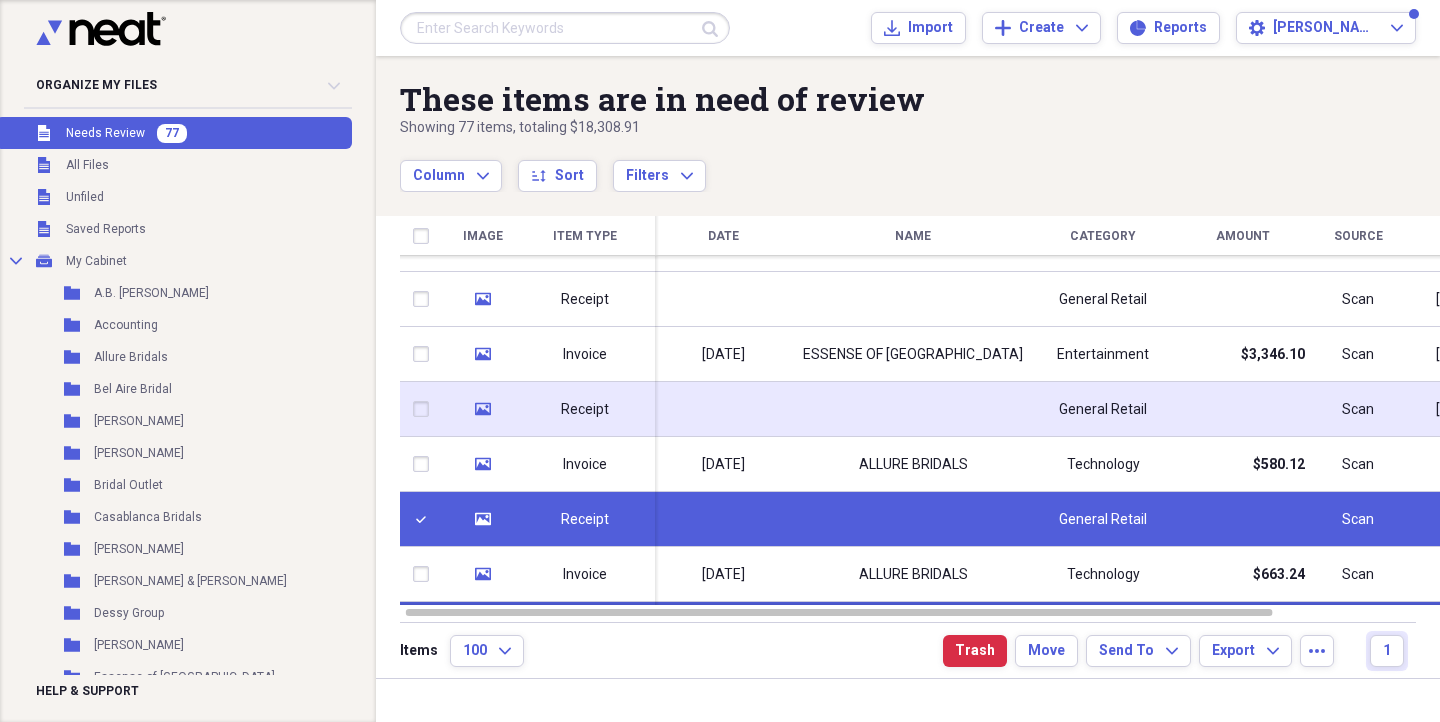 click at bounding box center [425, 409] 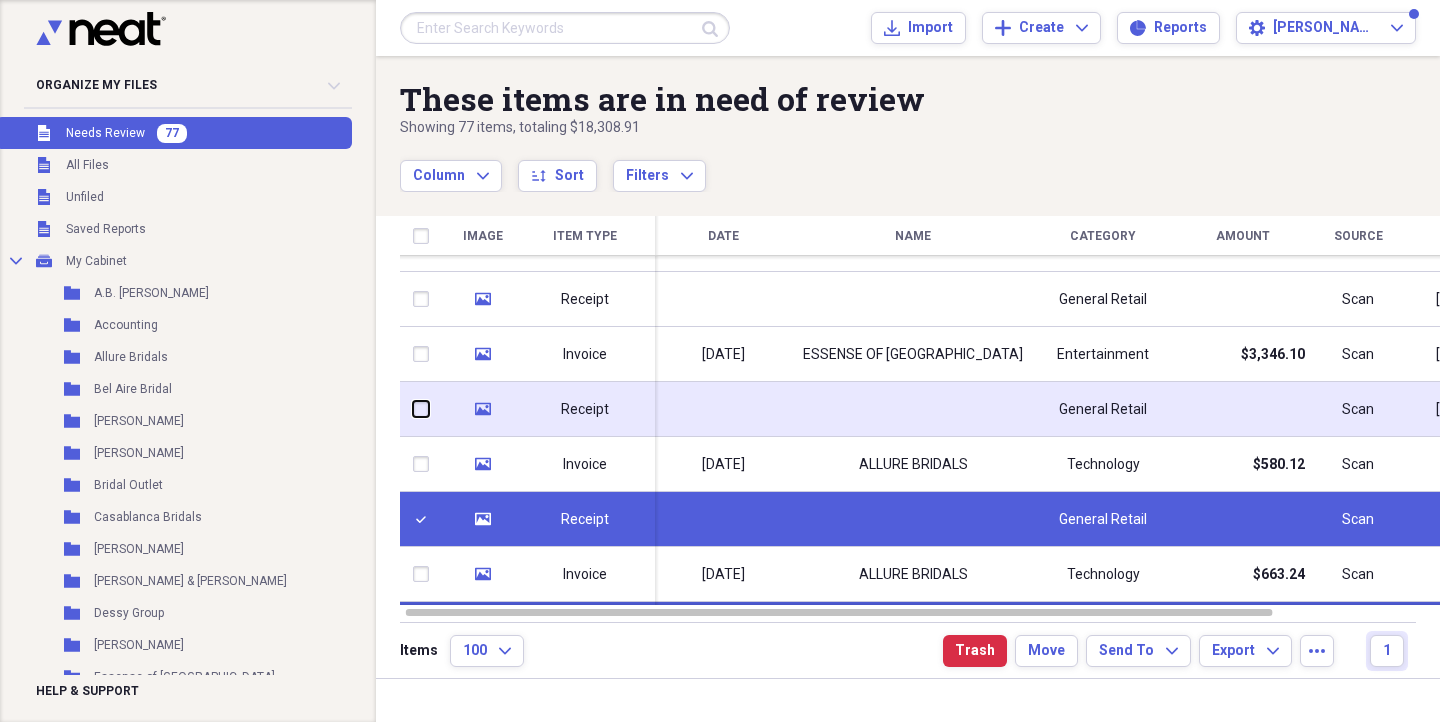 click at bounding box center (413, 409) 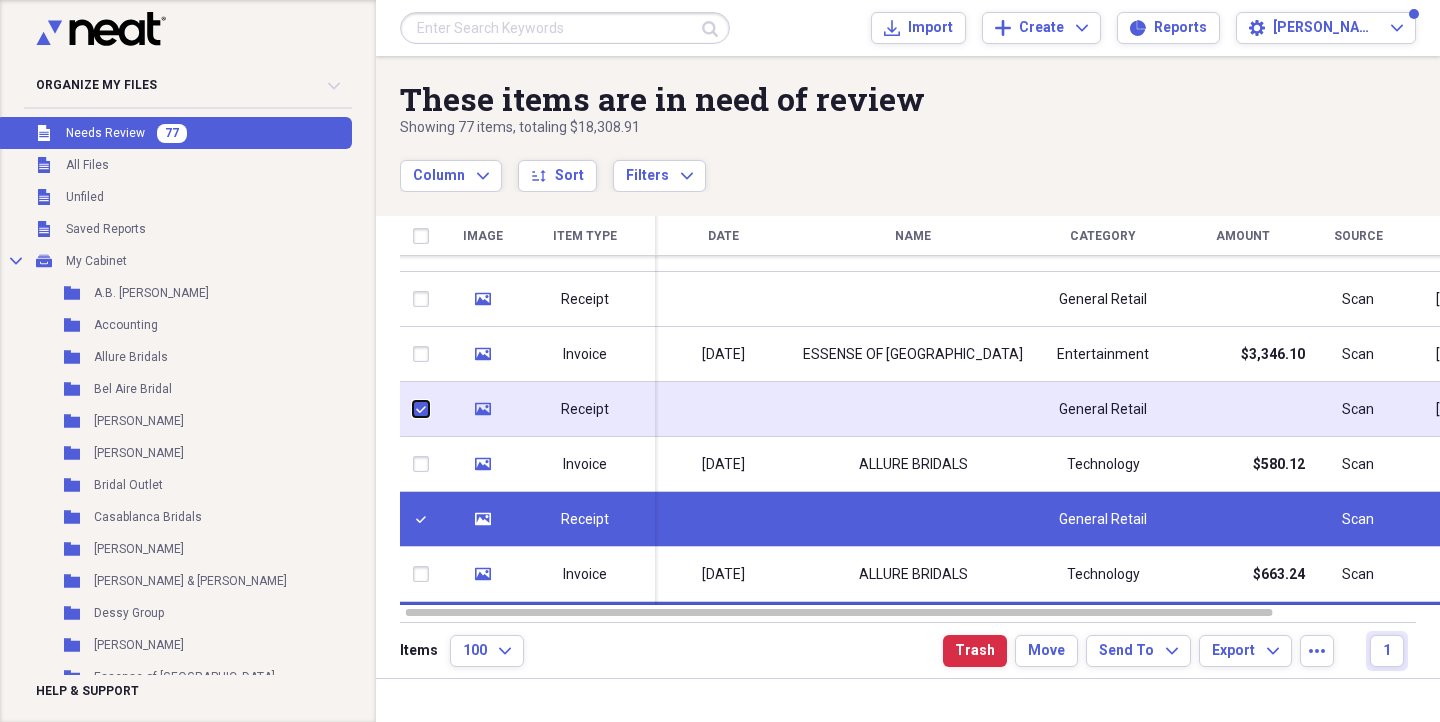 checkbox on "true" 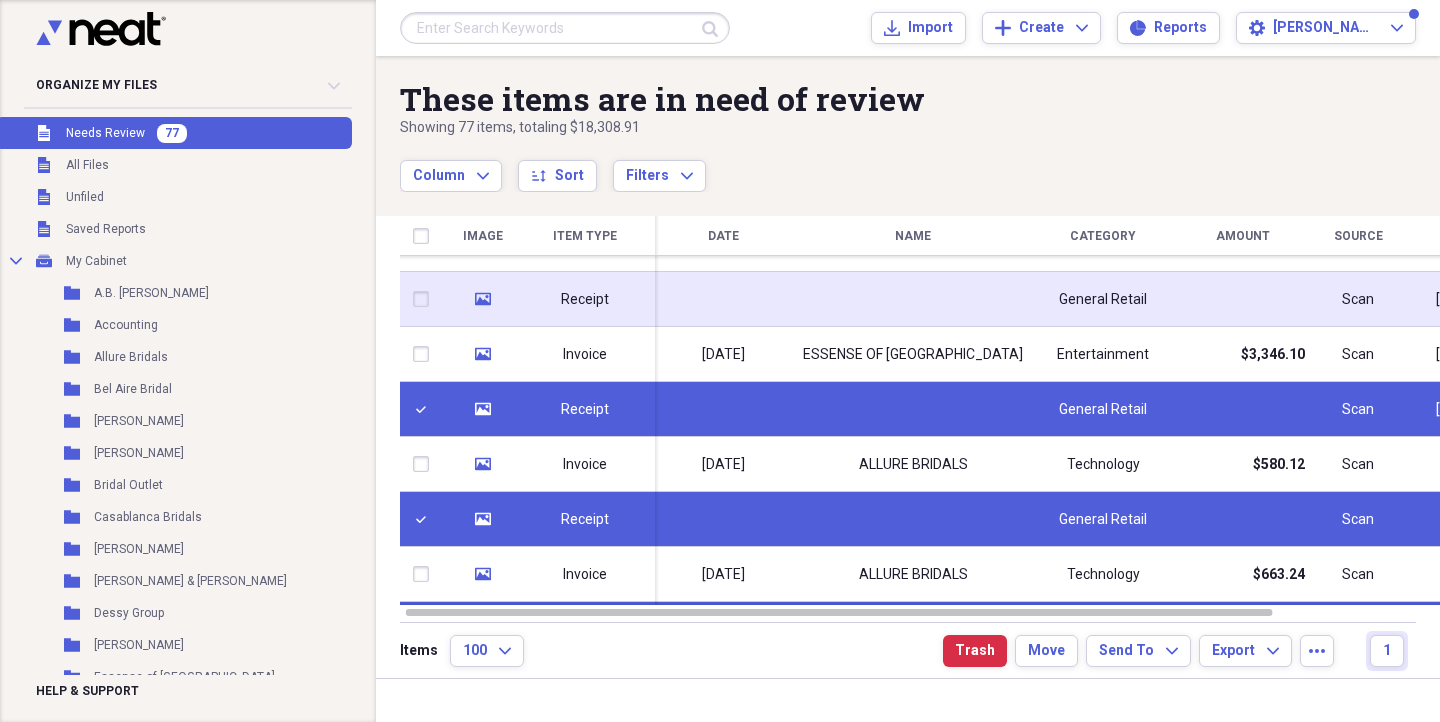 click on "media" 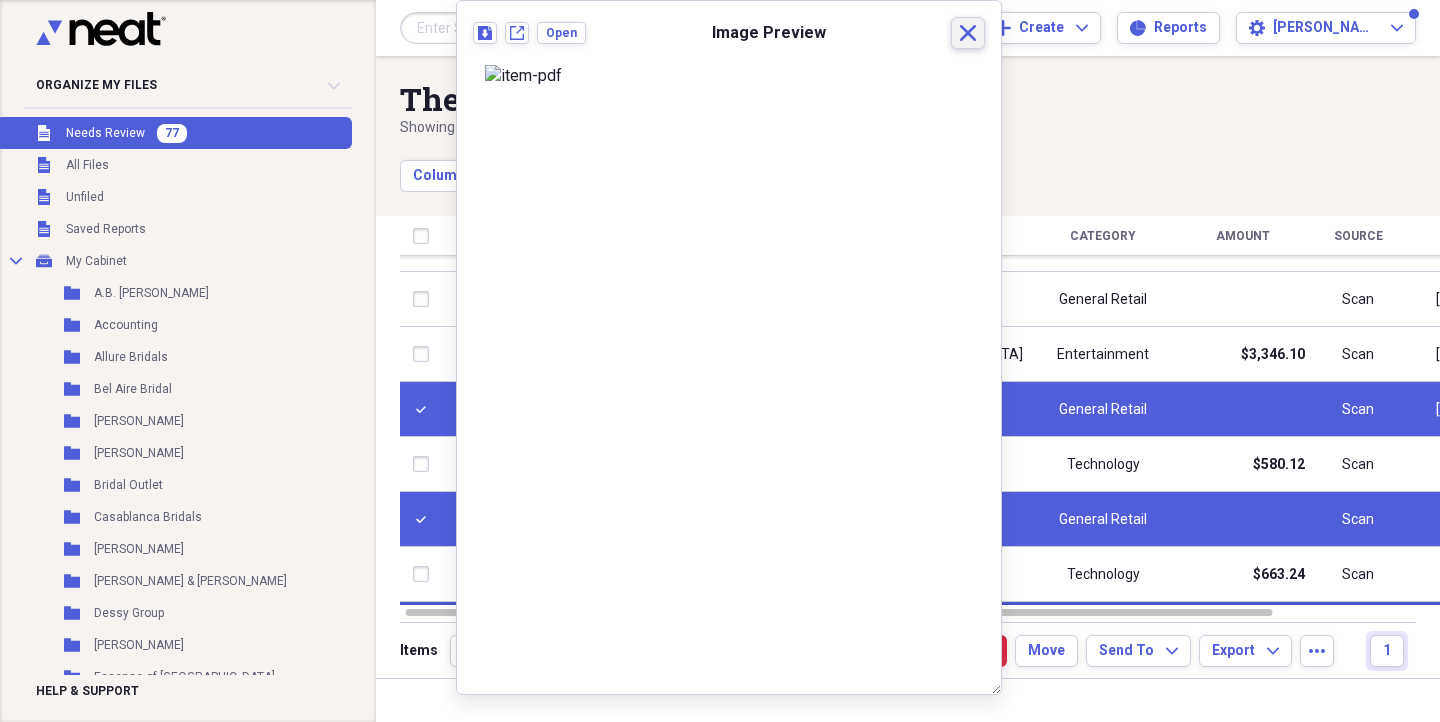 click 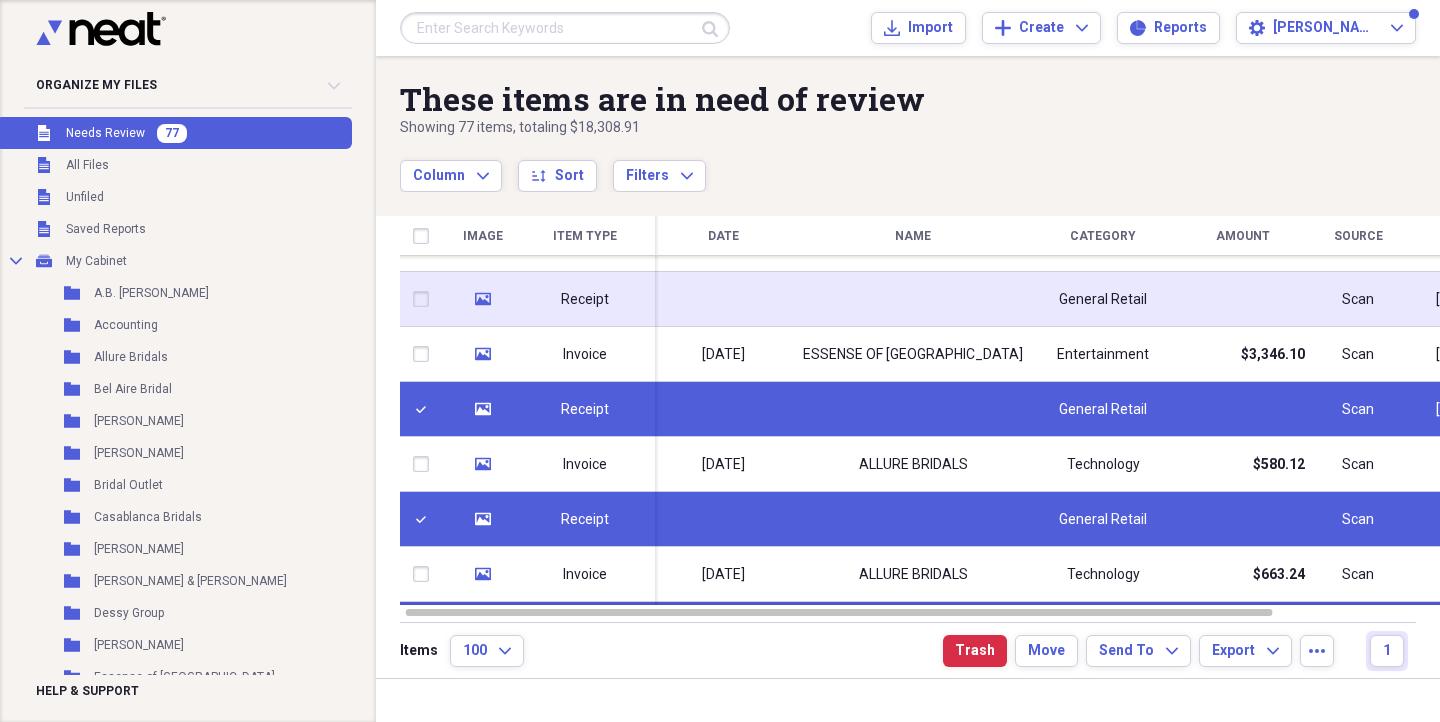 click at bounding box center (425, 299) 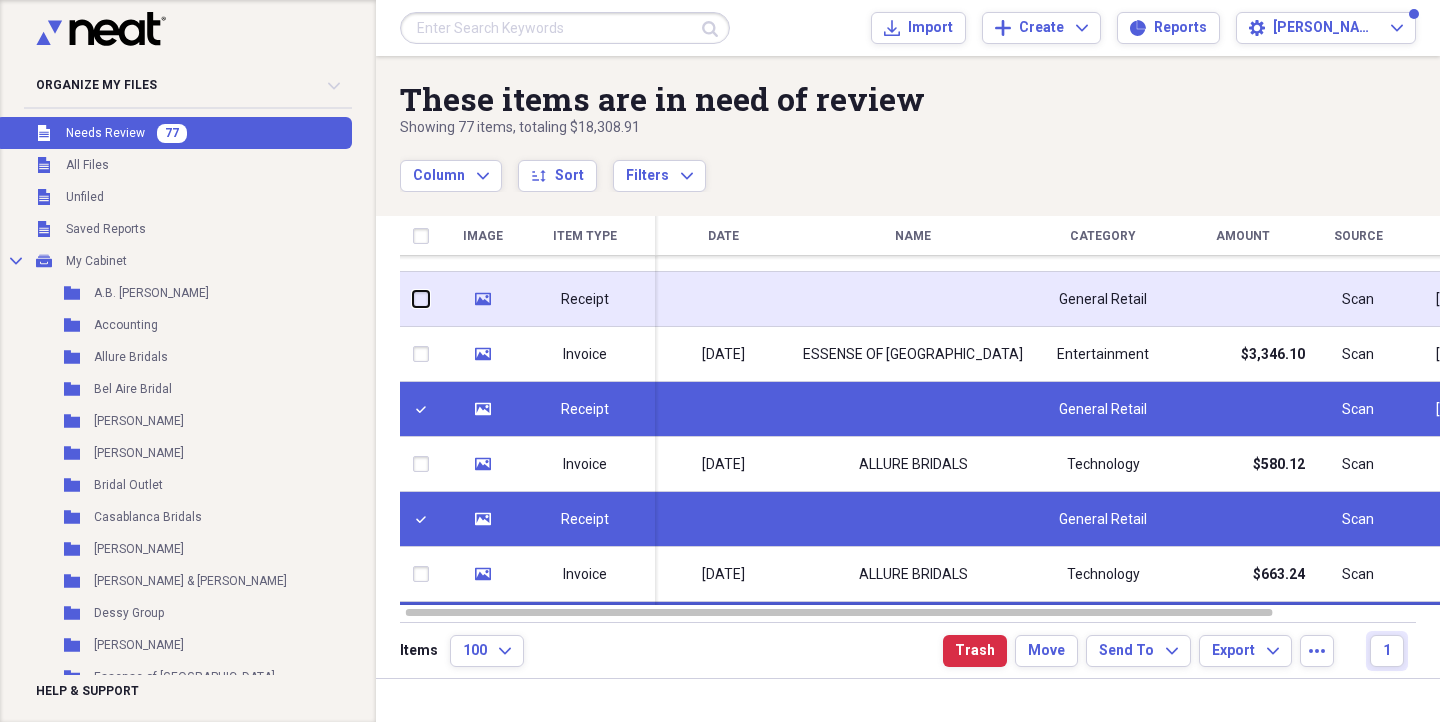 click at bounding box center (413, 299) 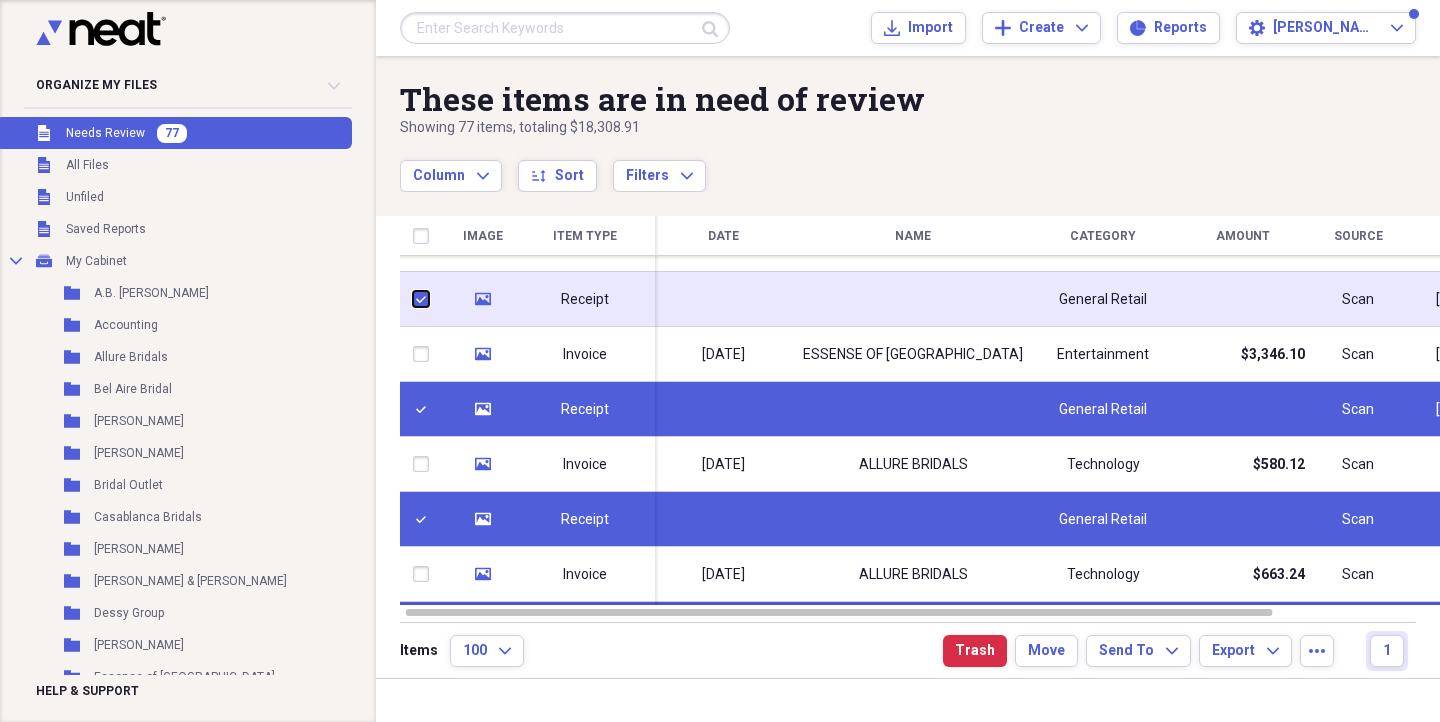 checkbox on "true" 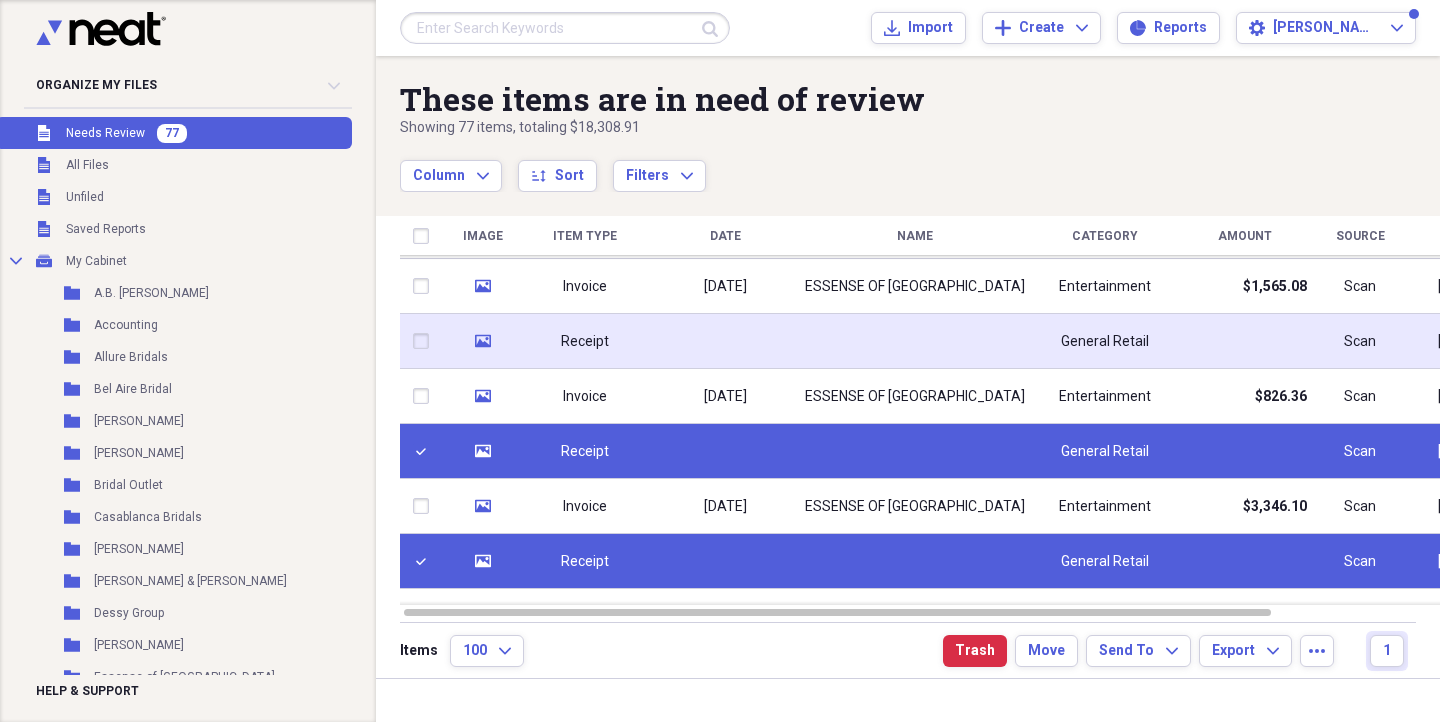 click 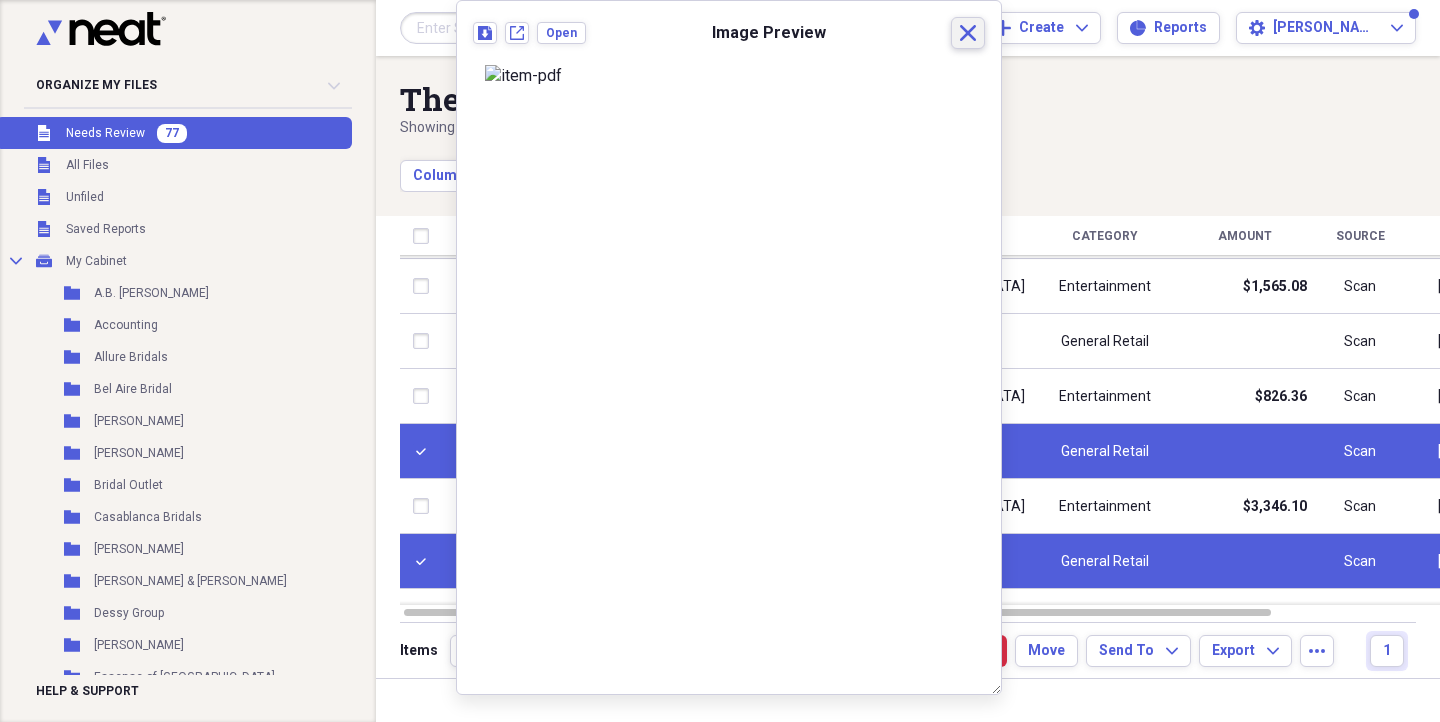 click on "Close" at bounding box center (968, 33) 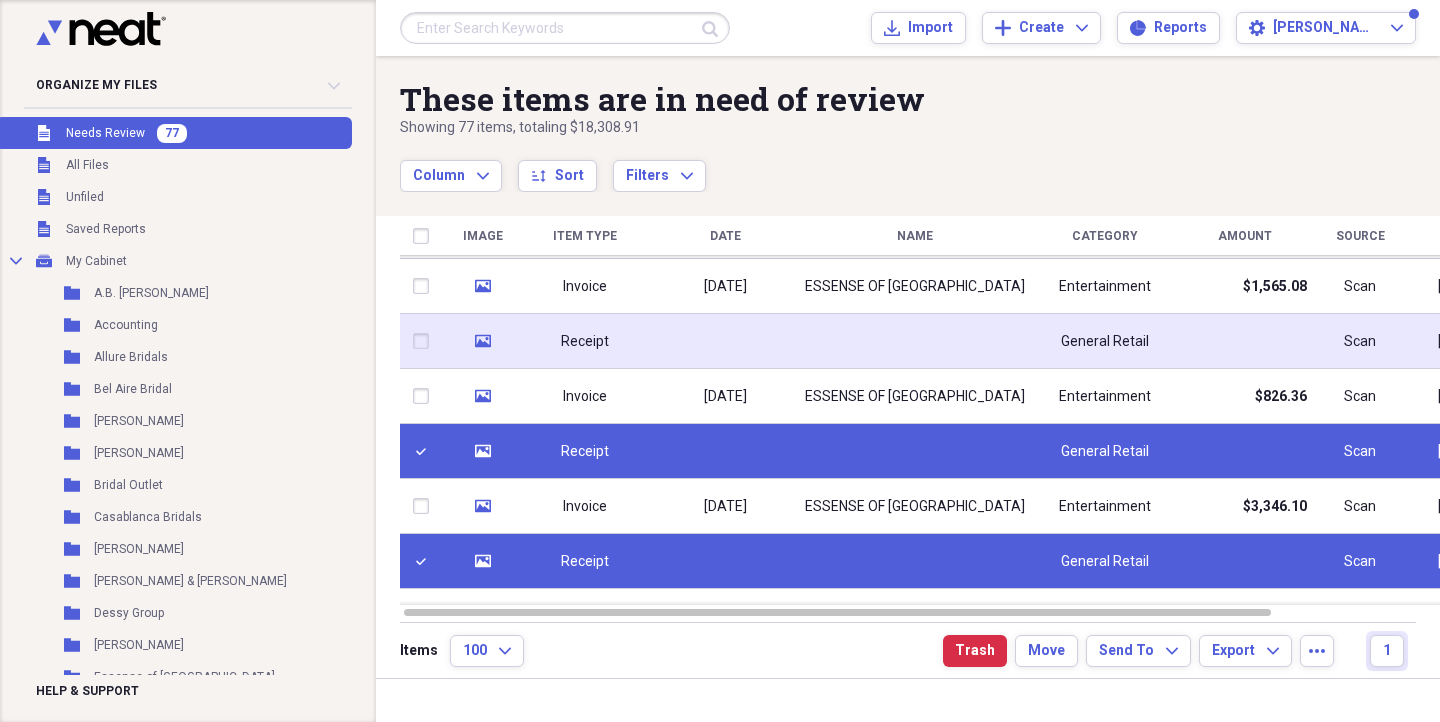 click at bounding box center [425, 341] 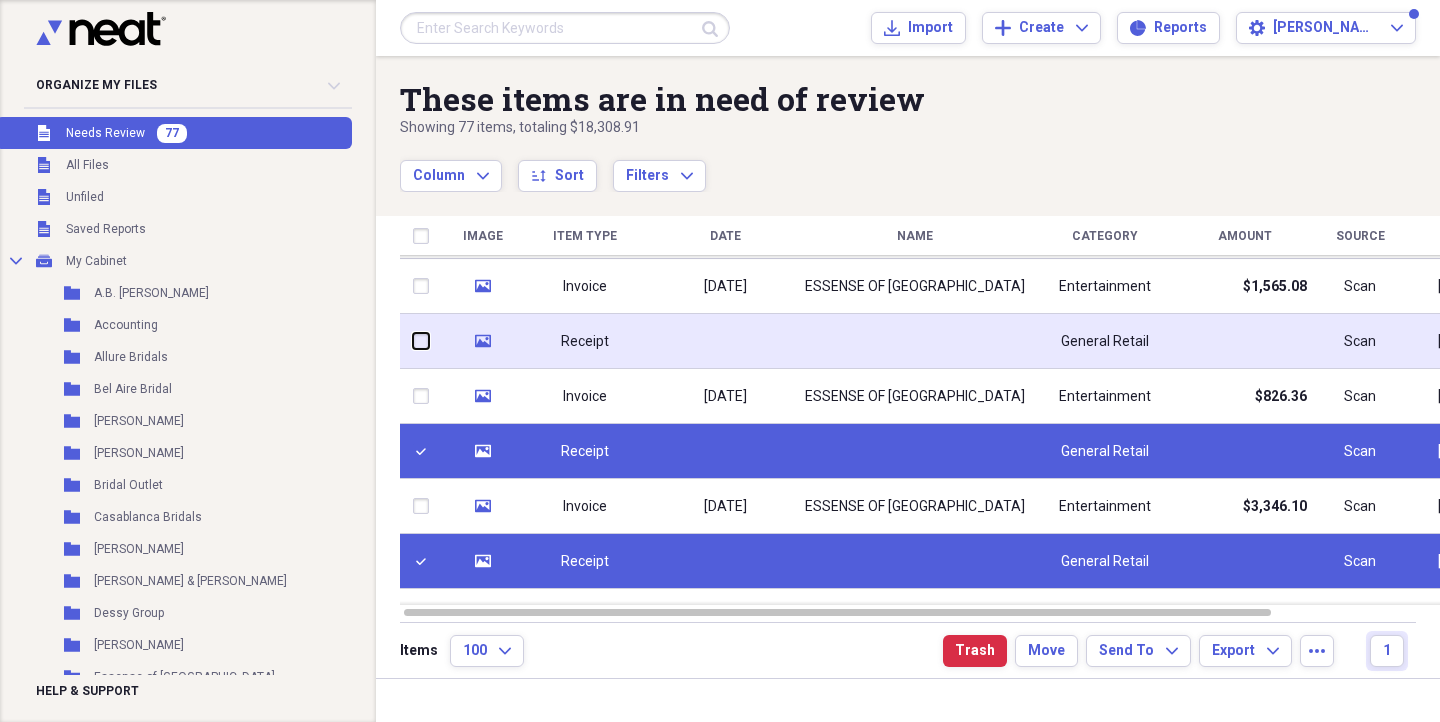 click at bounding box center [413, 341] 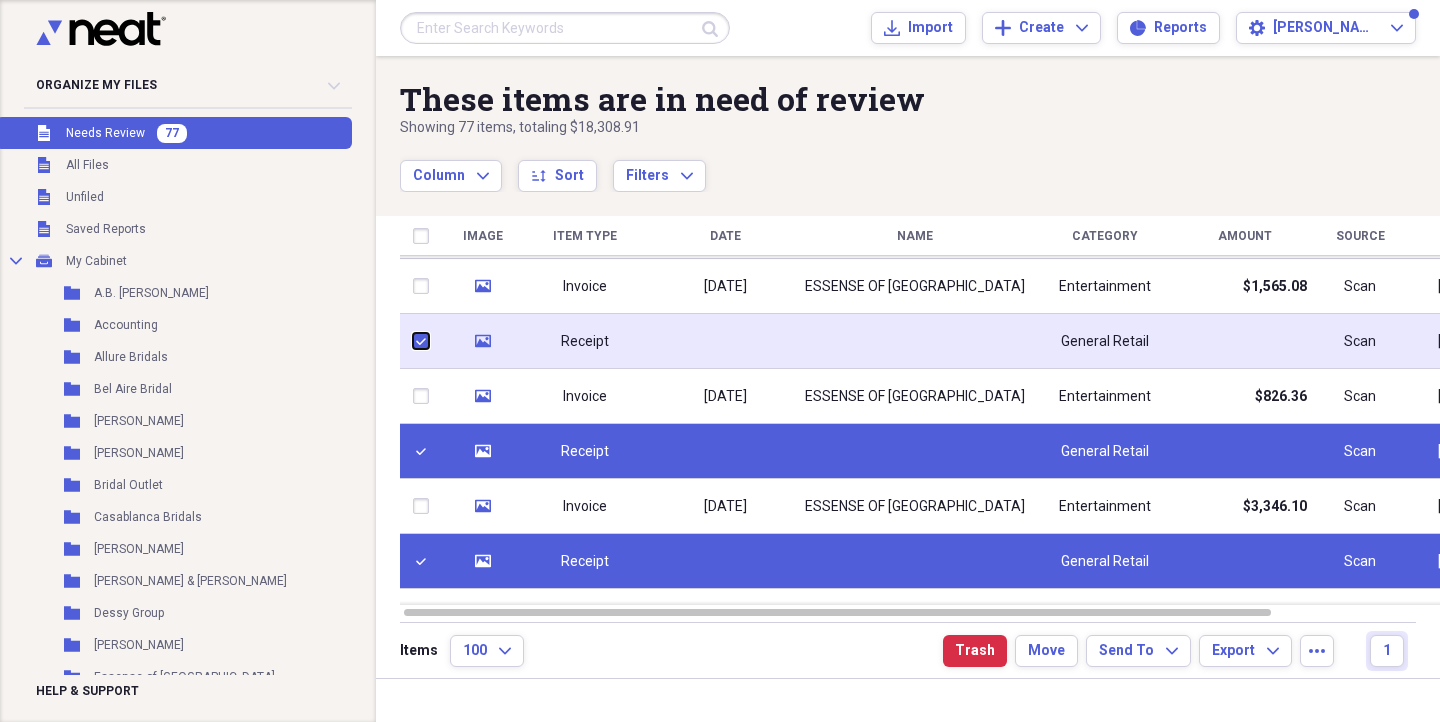 checkbox on "true" 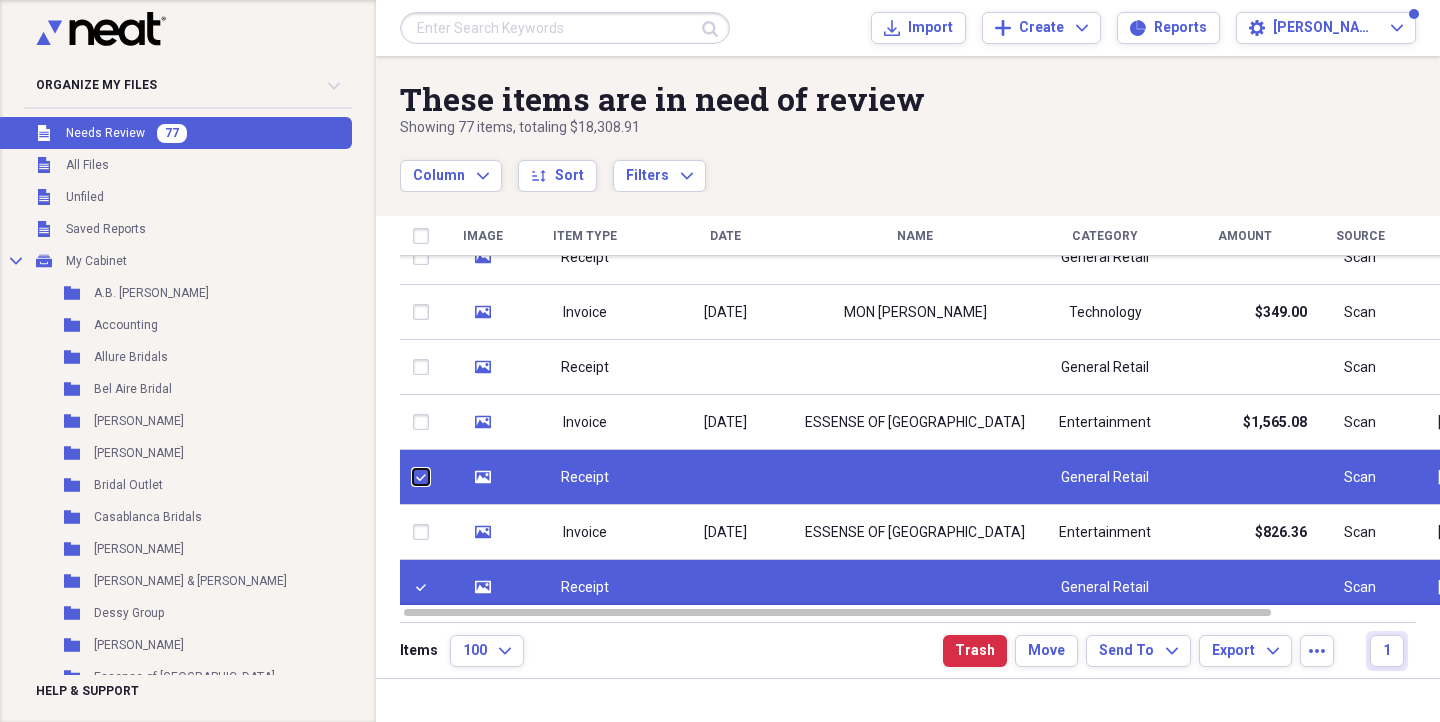 checkbox on "false" 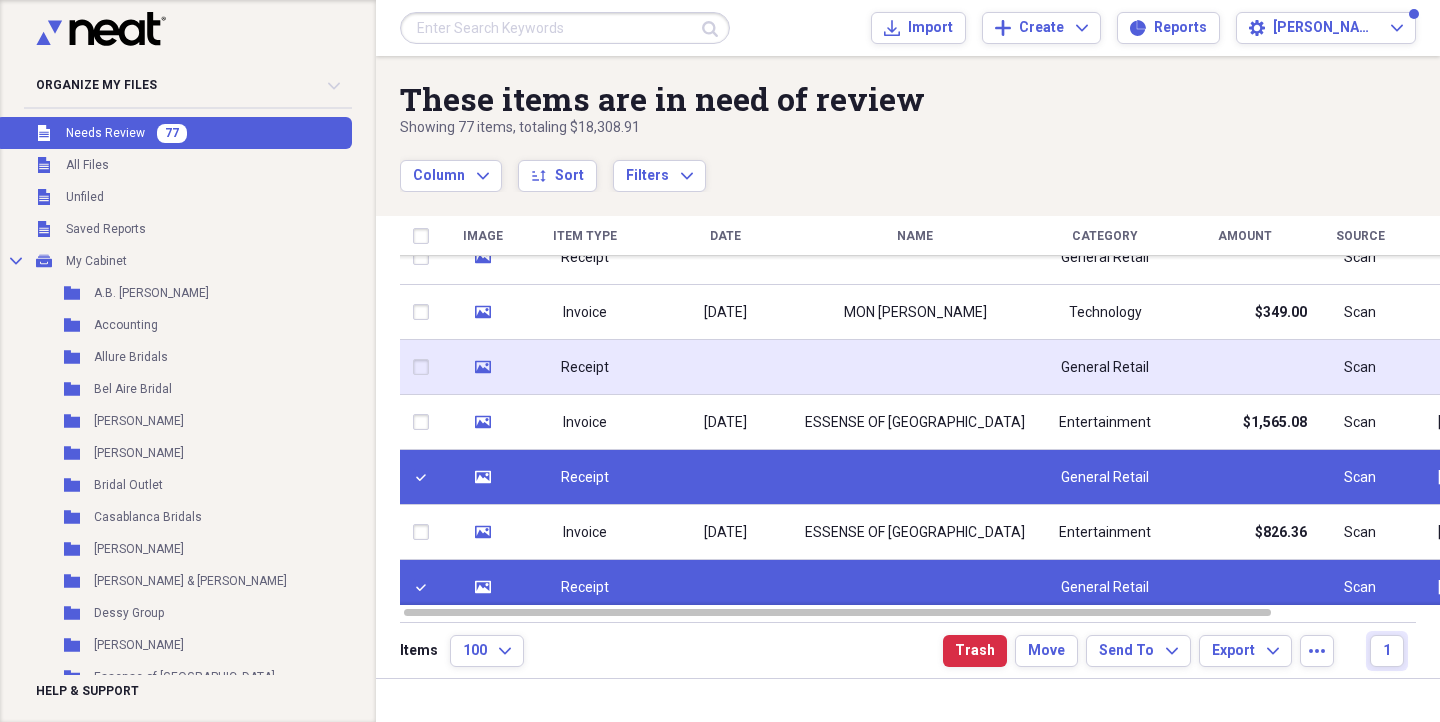 click on "media" 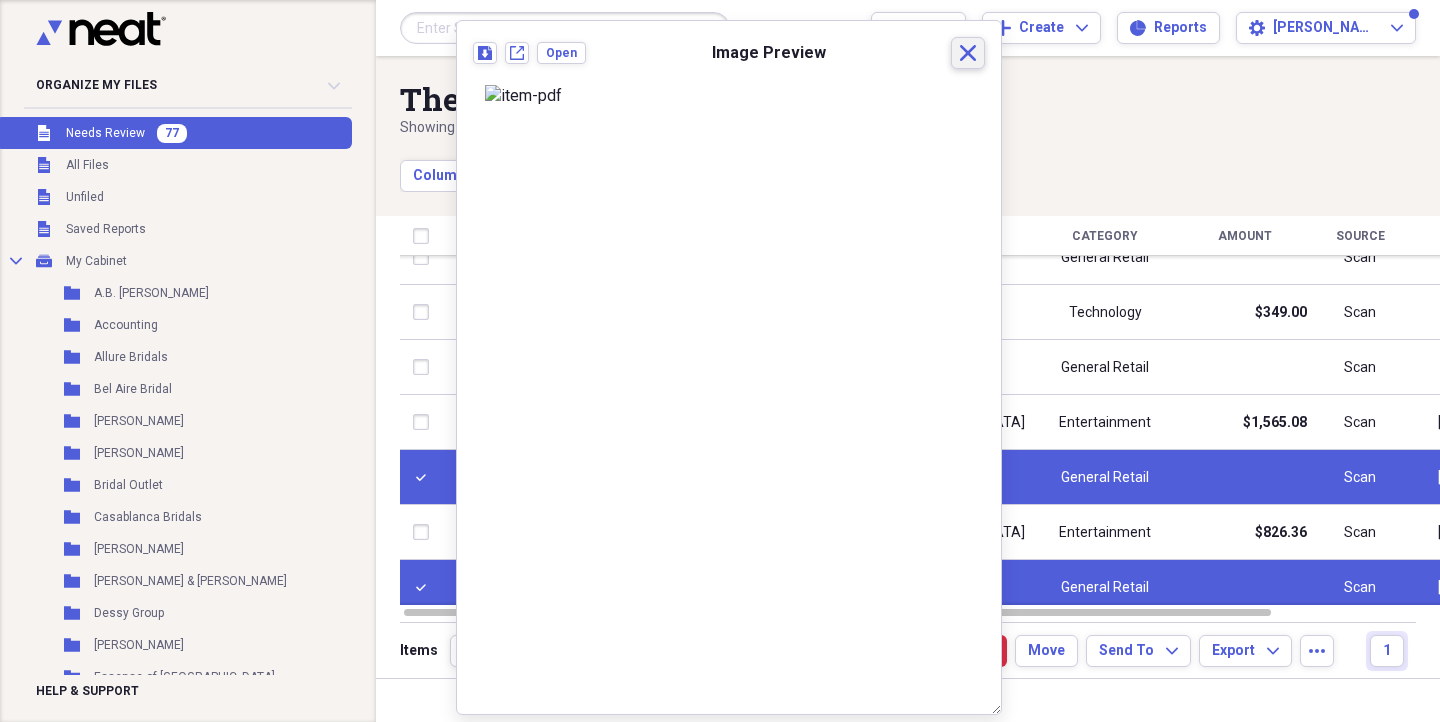 click 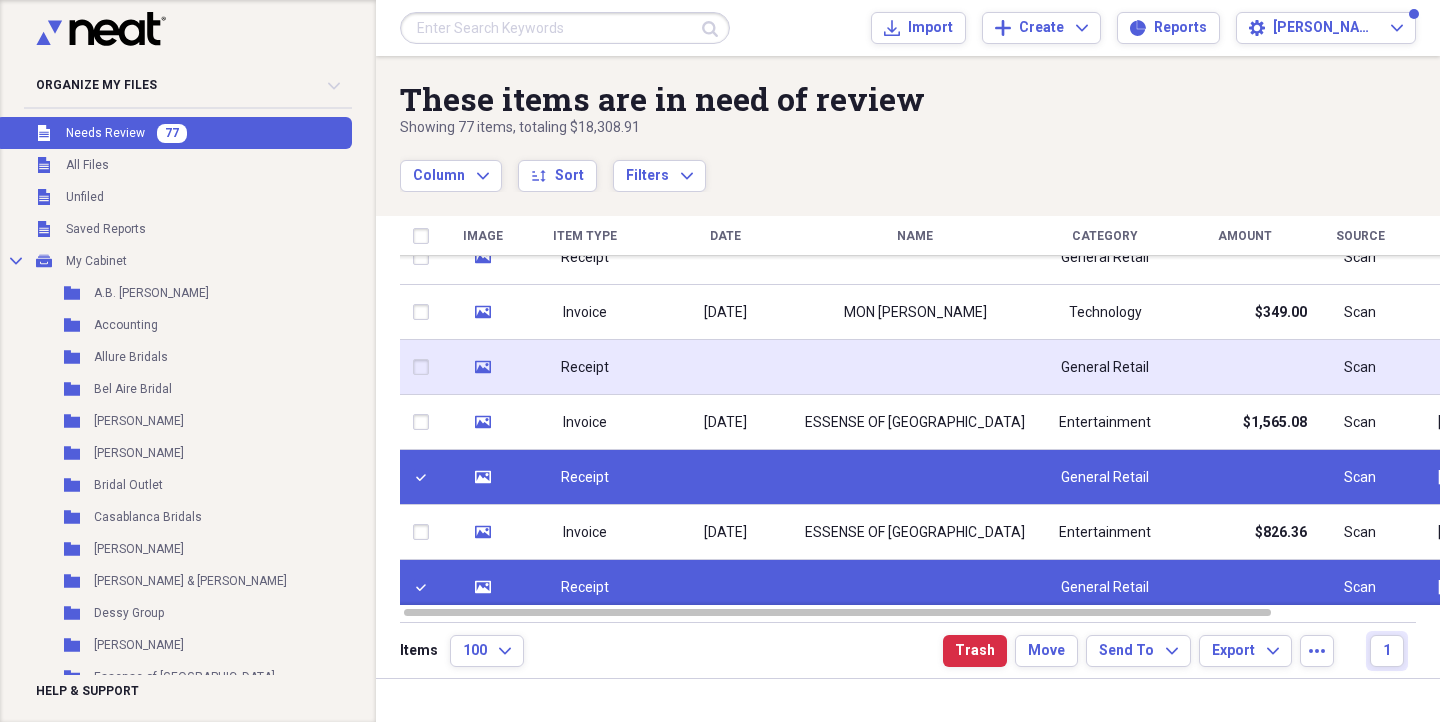 click at bounding box center [425, 367] 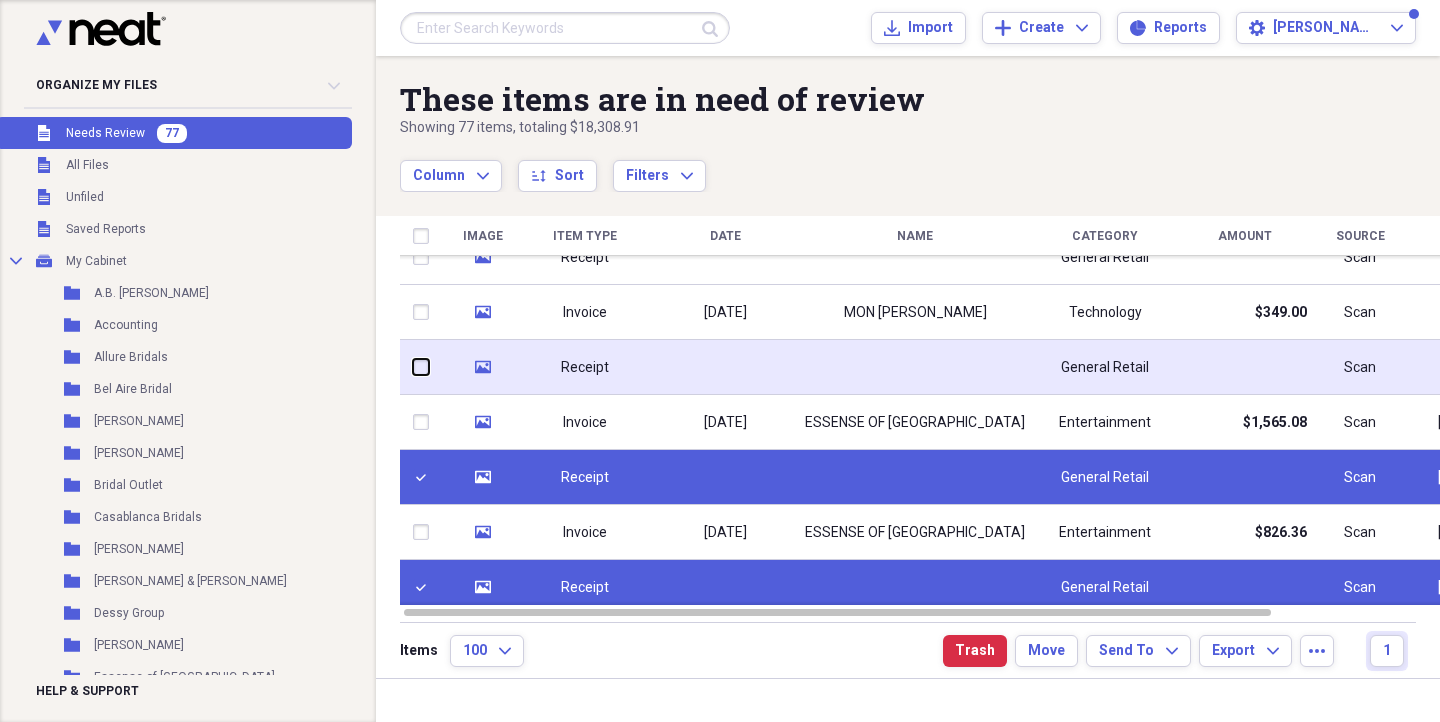 click at bounding box center [413, 367] 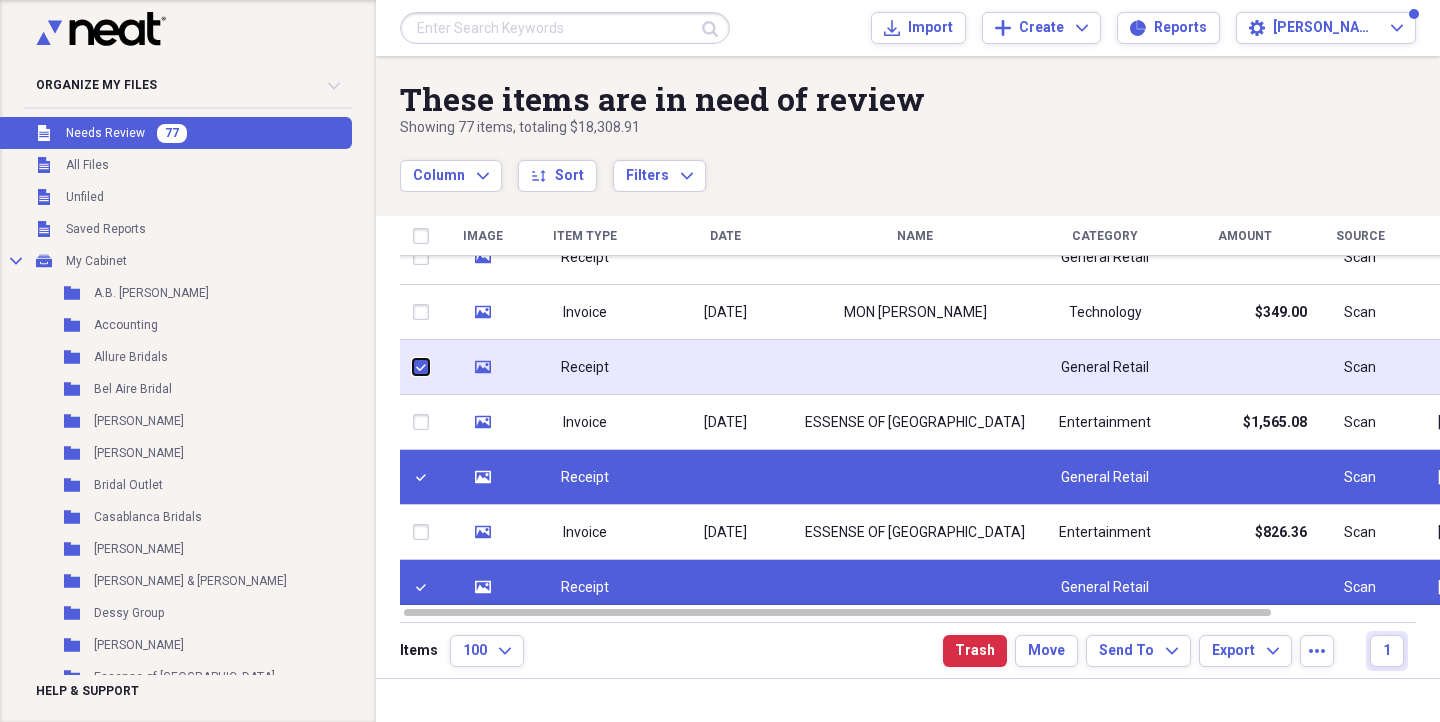 checkbox on "true" 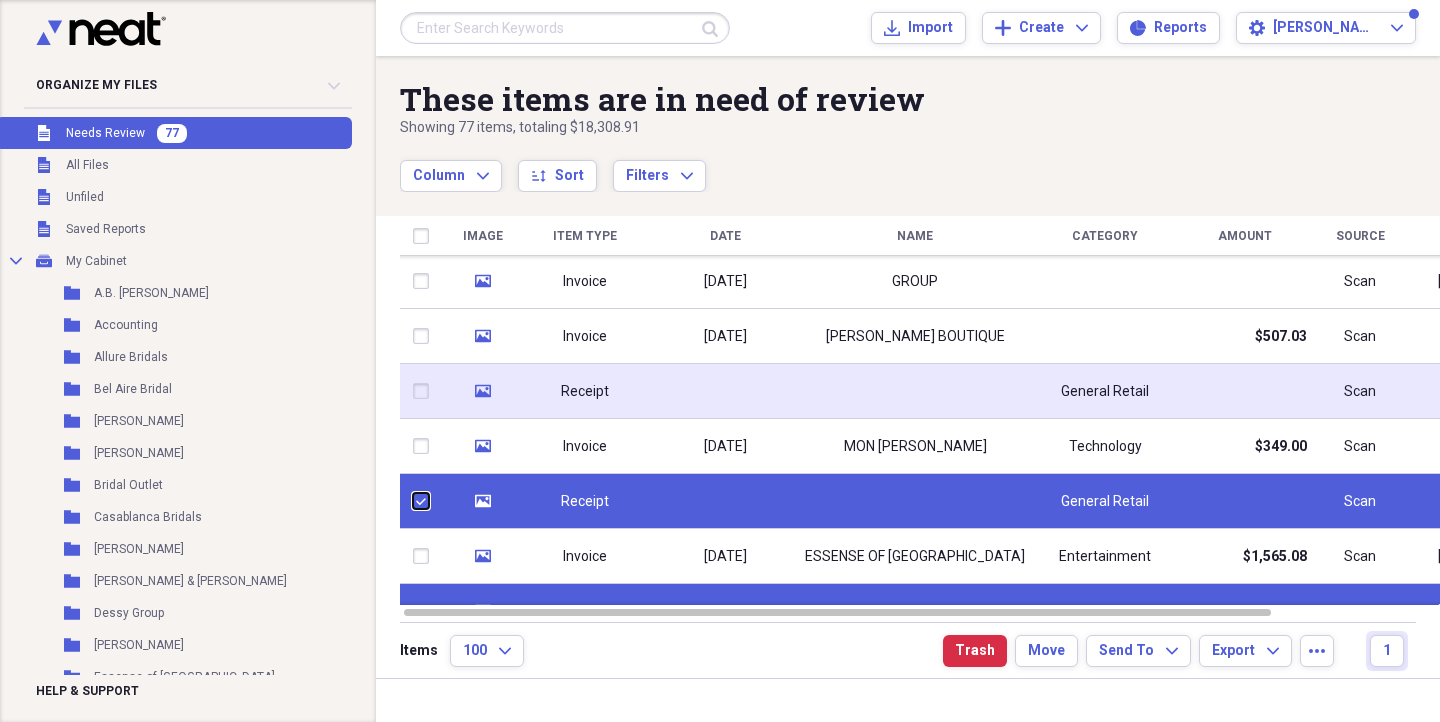 checkbox on "false" 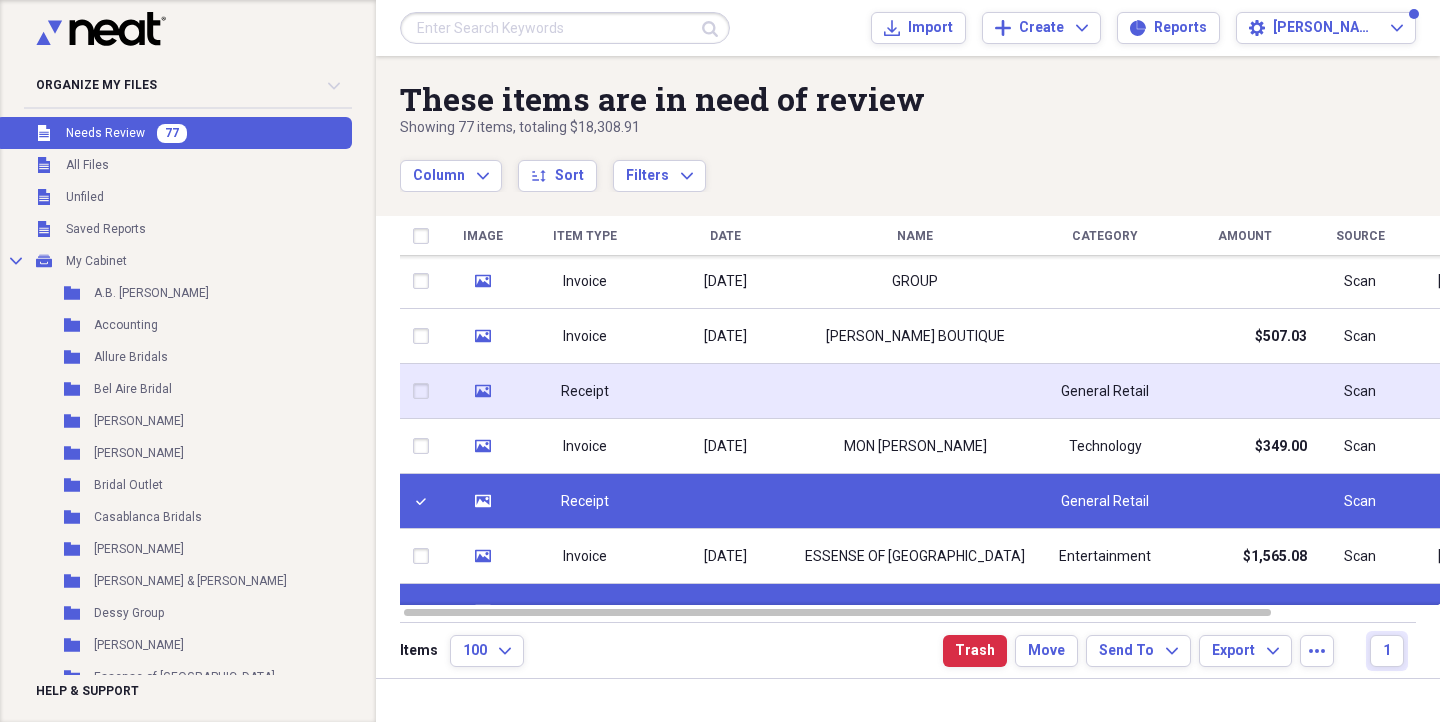 click 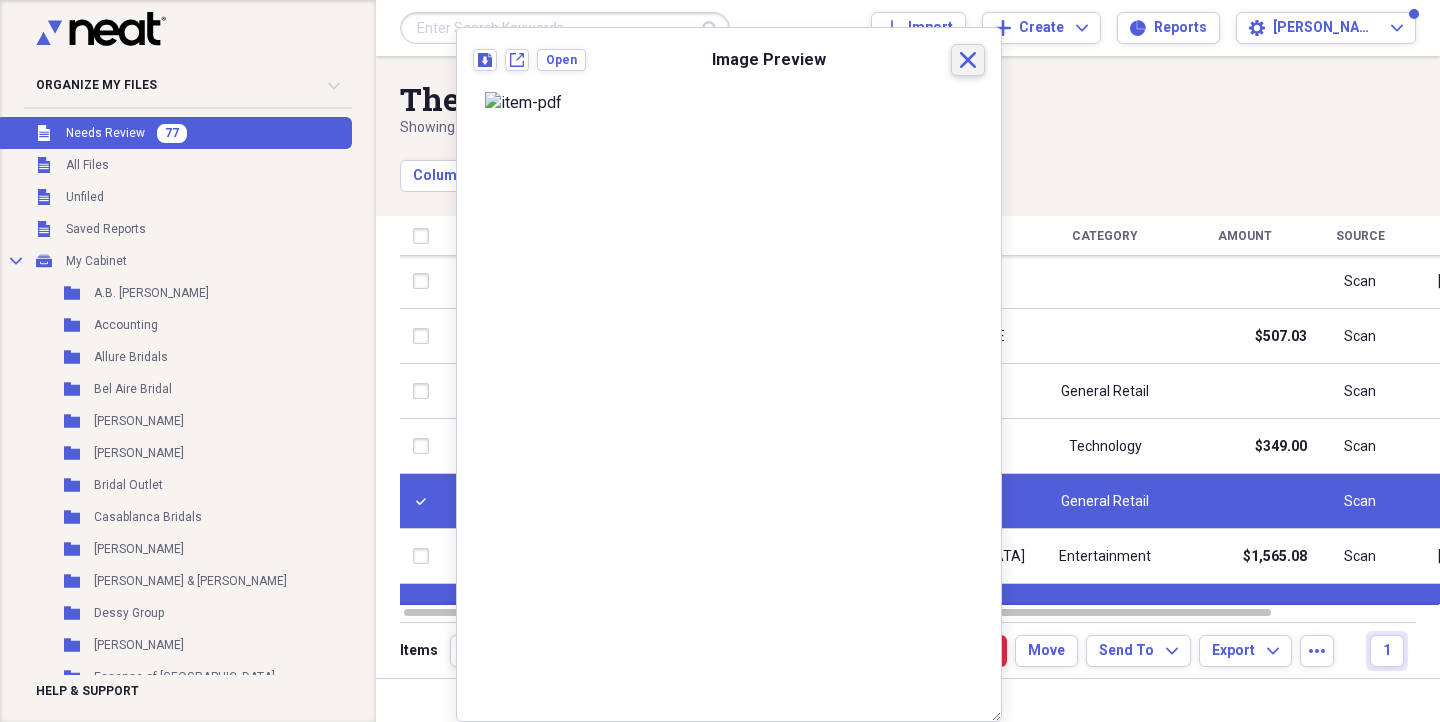 click 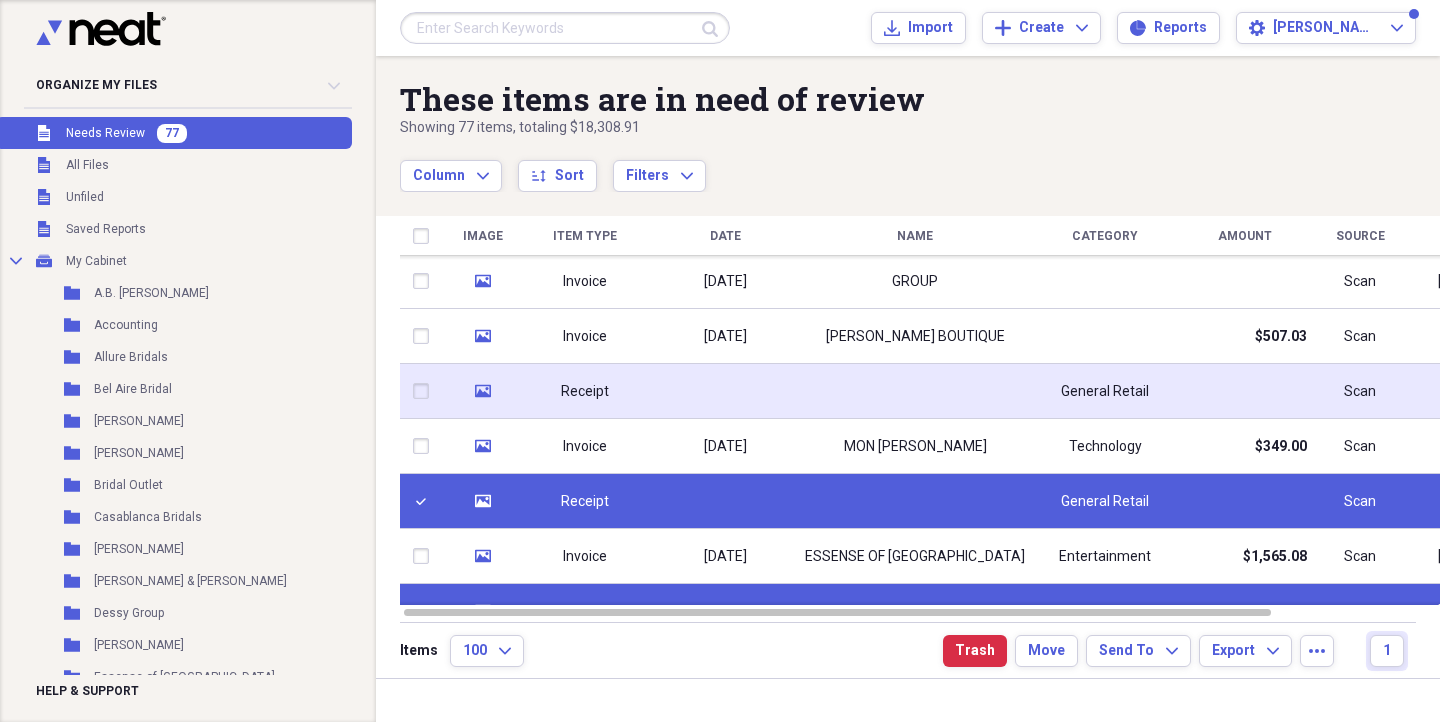 click on "media" 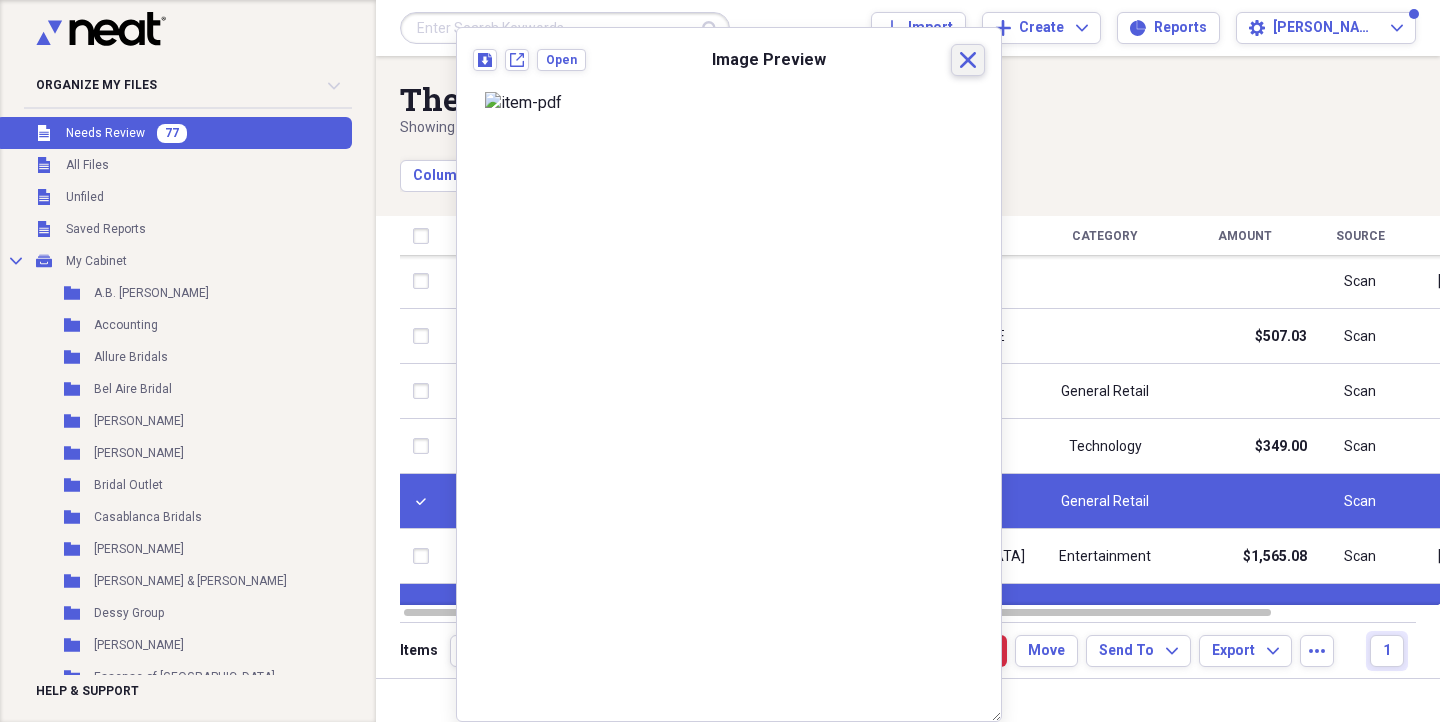 click on "Close" at bounding box center [968, 60] 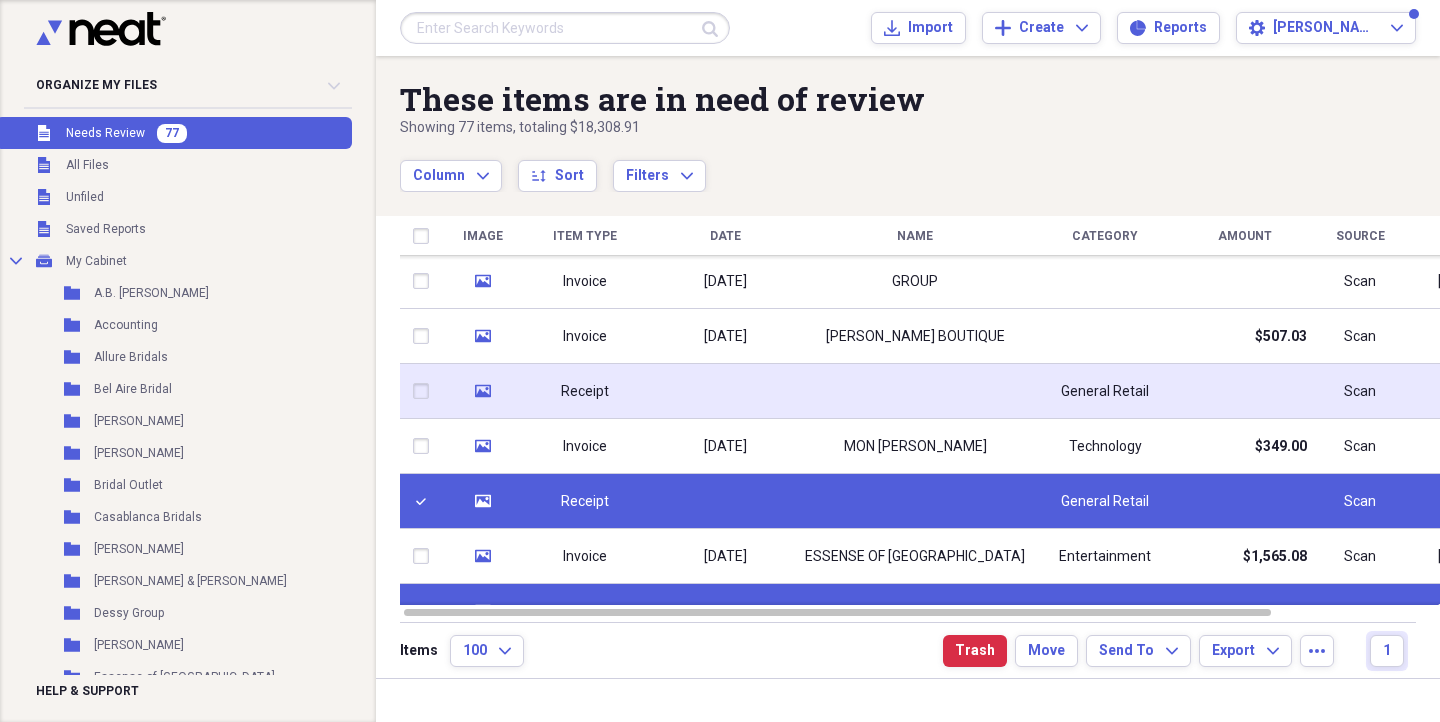 click at bounding box center (425, 391) 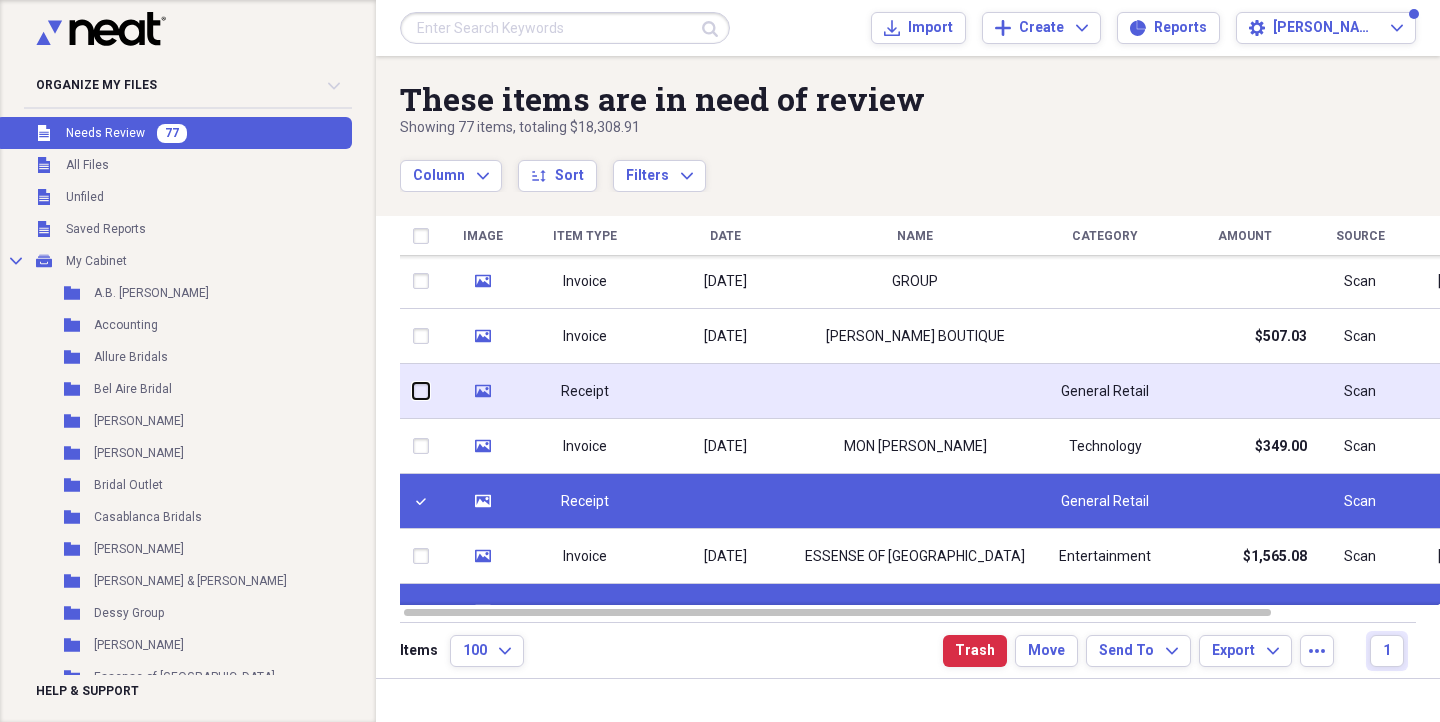 click at bounding box center [413, 391] 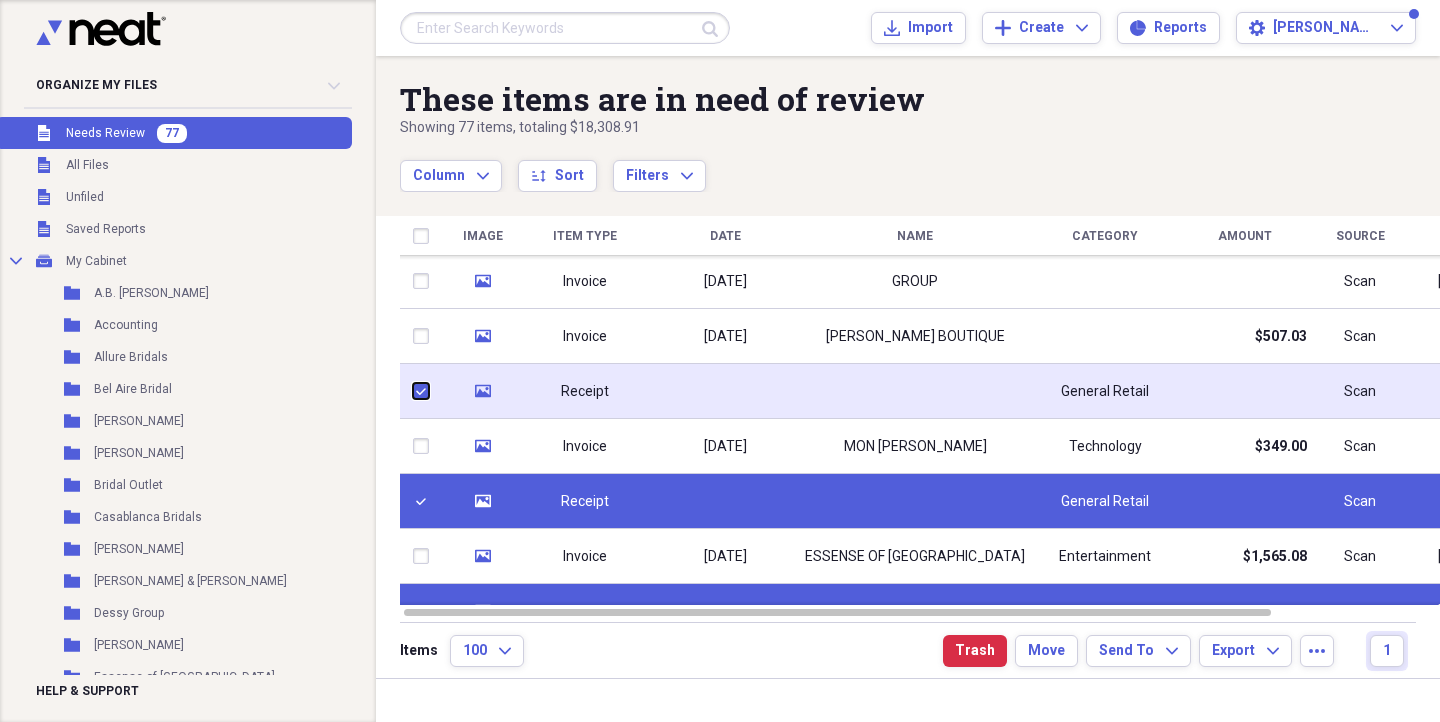 checkbox on "true" 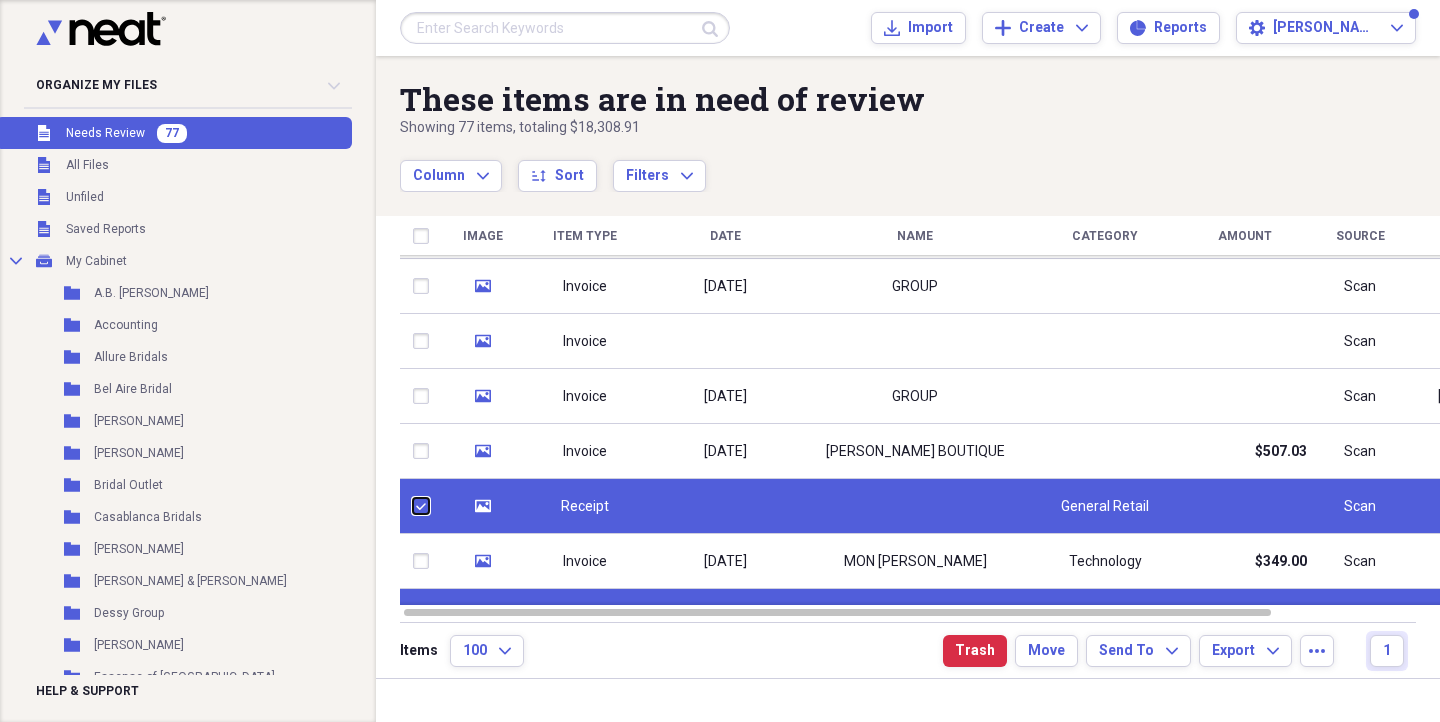 checkbox on "false" 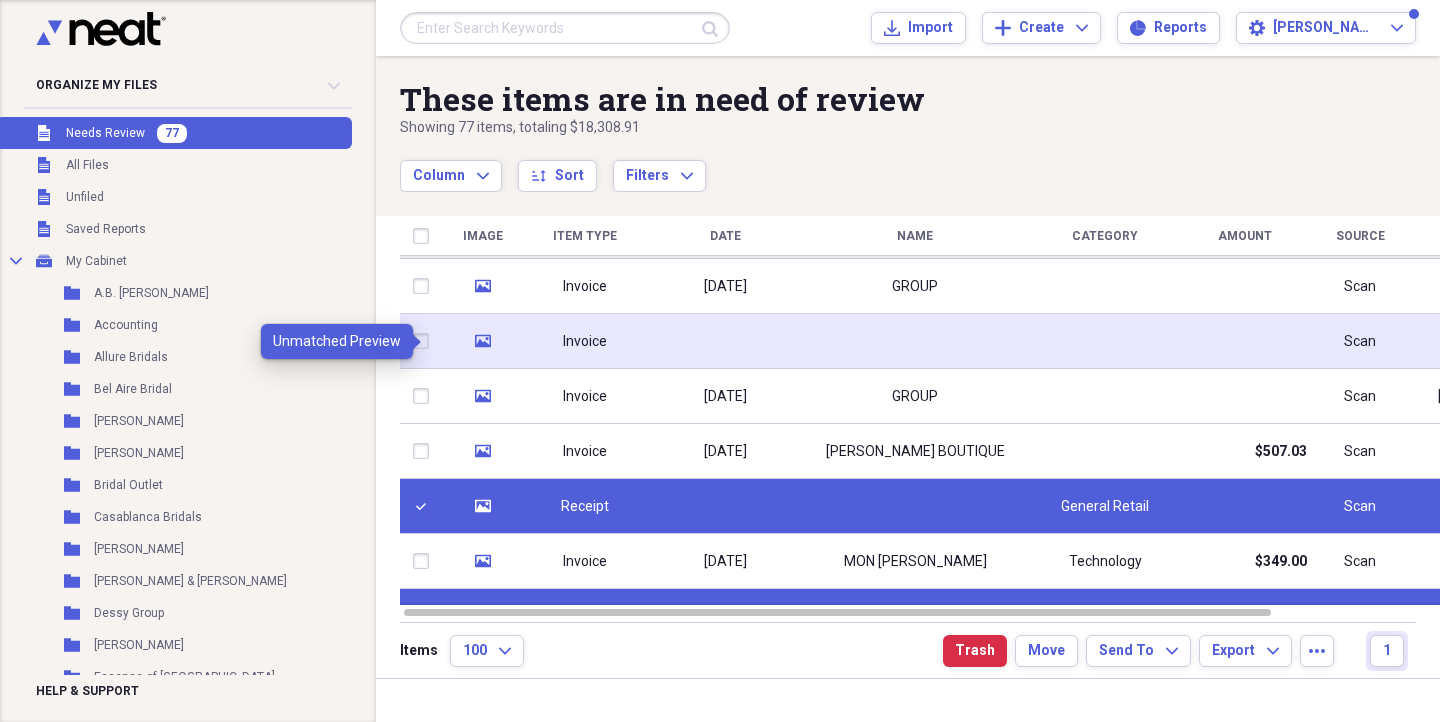 click 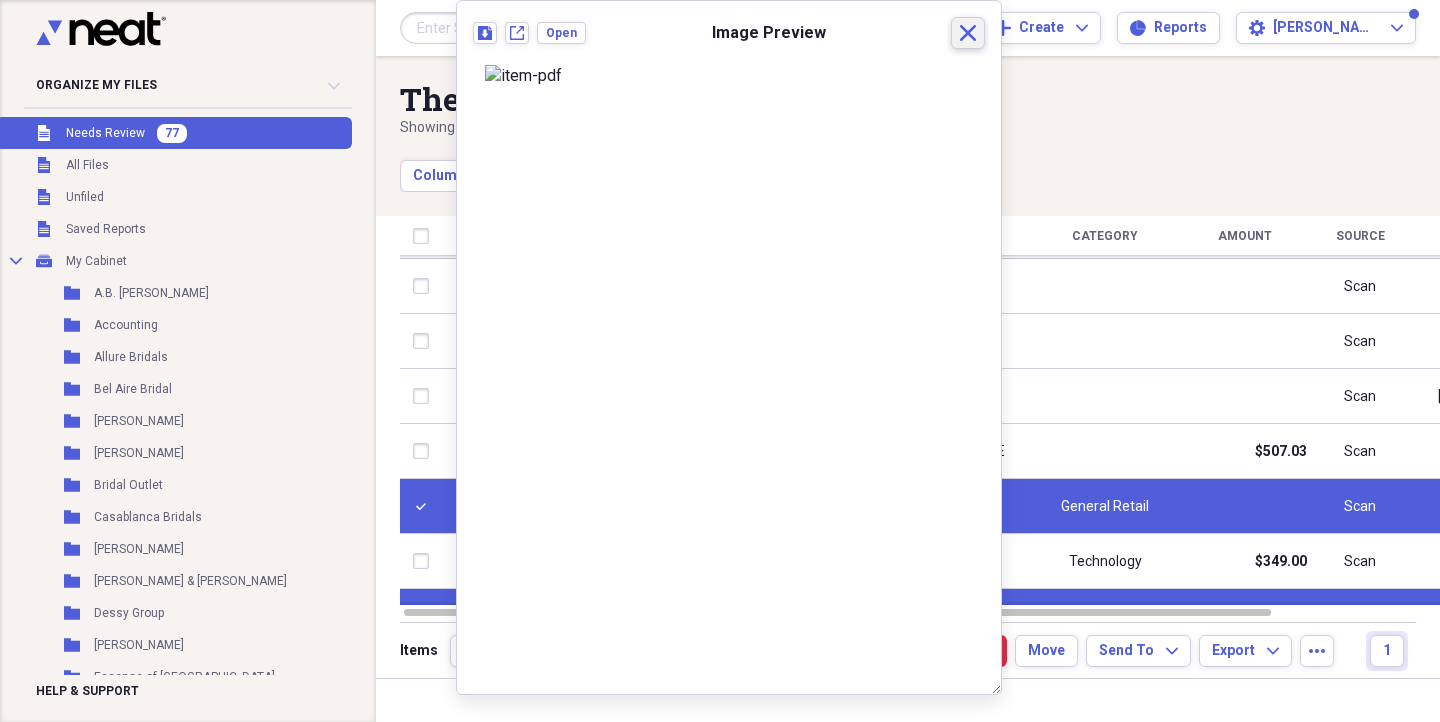 click 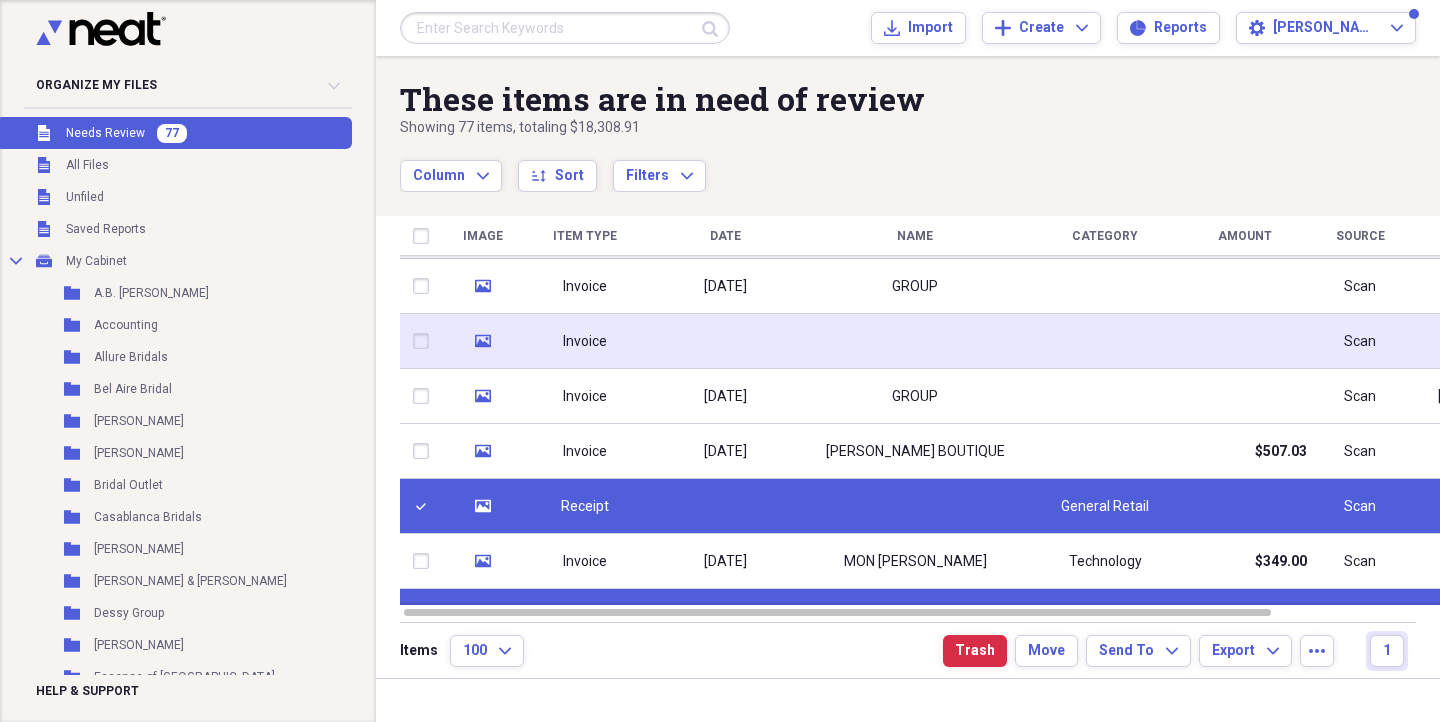 click at bounding box center (425, 341) 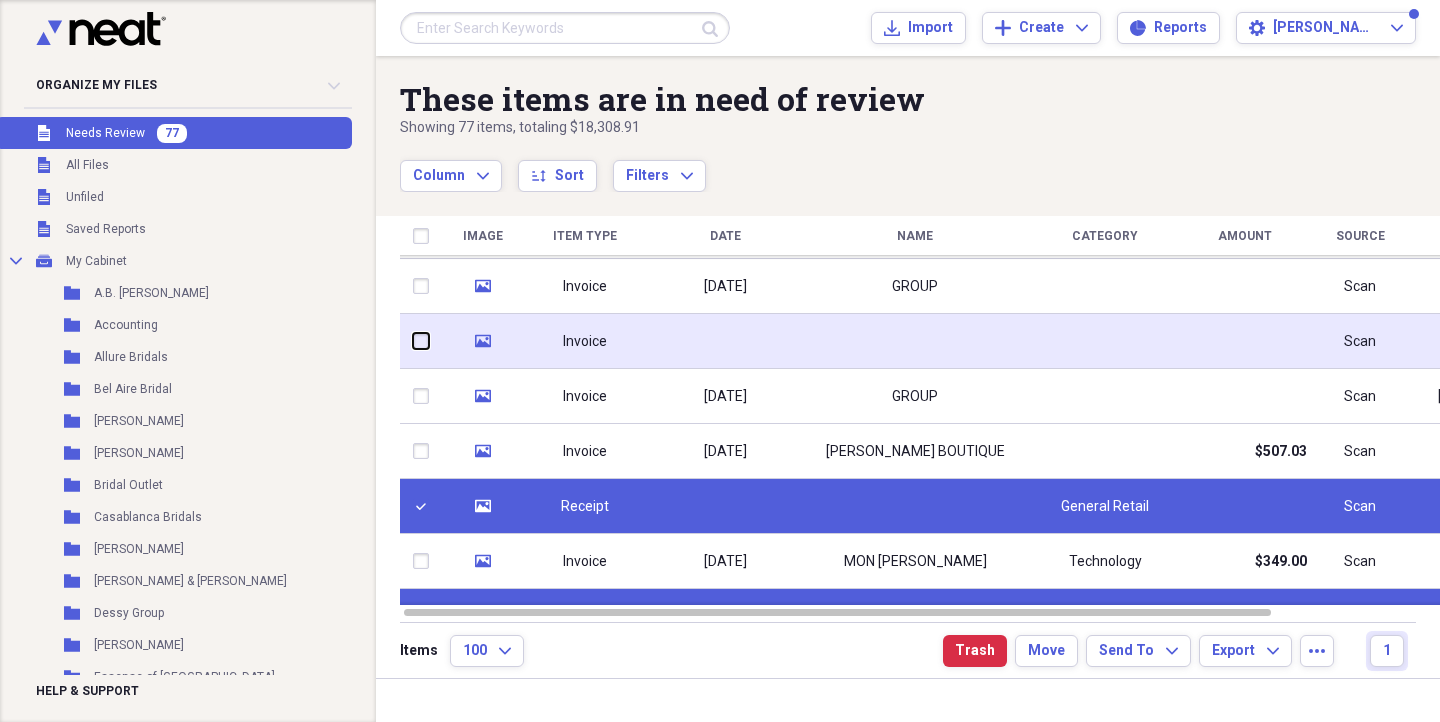 click at bounding box center [413, 341] 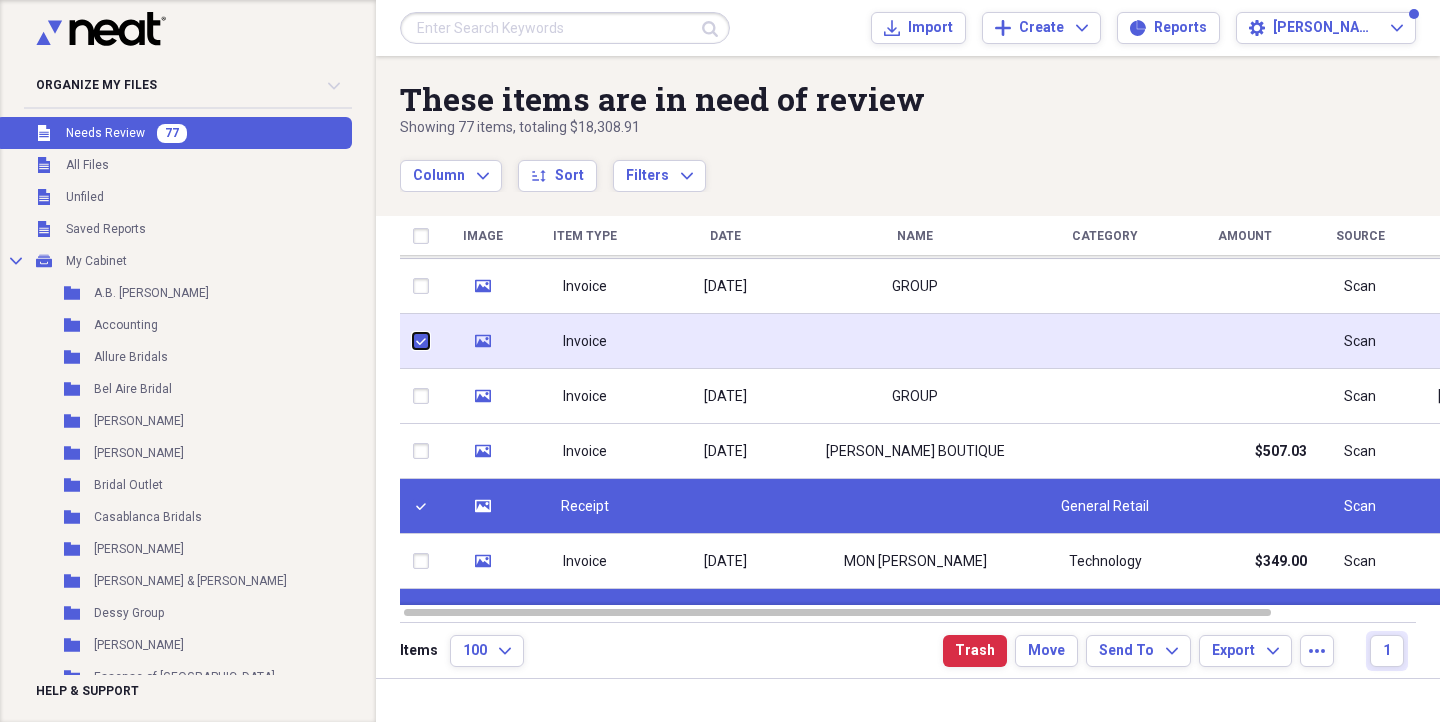 checkbox on "true" 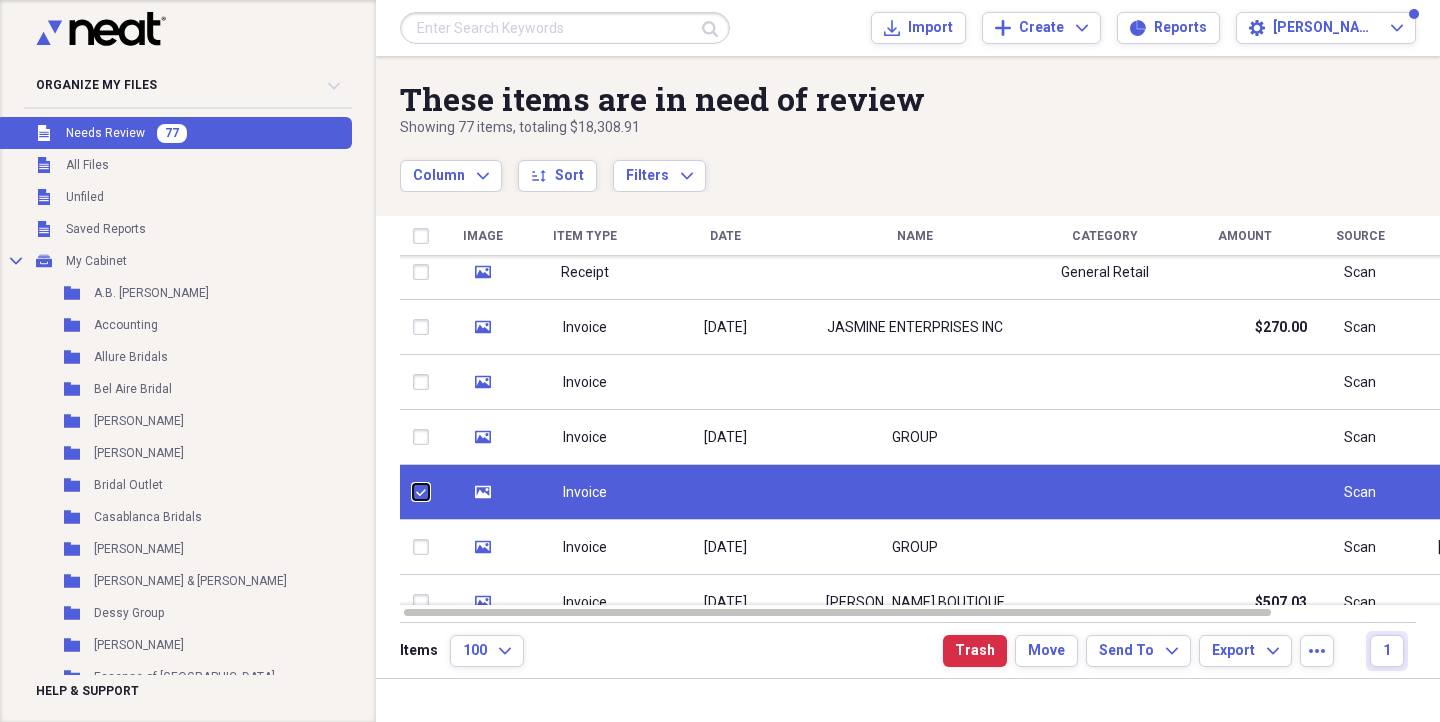 checkbox on "false" 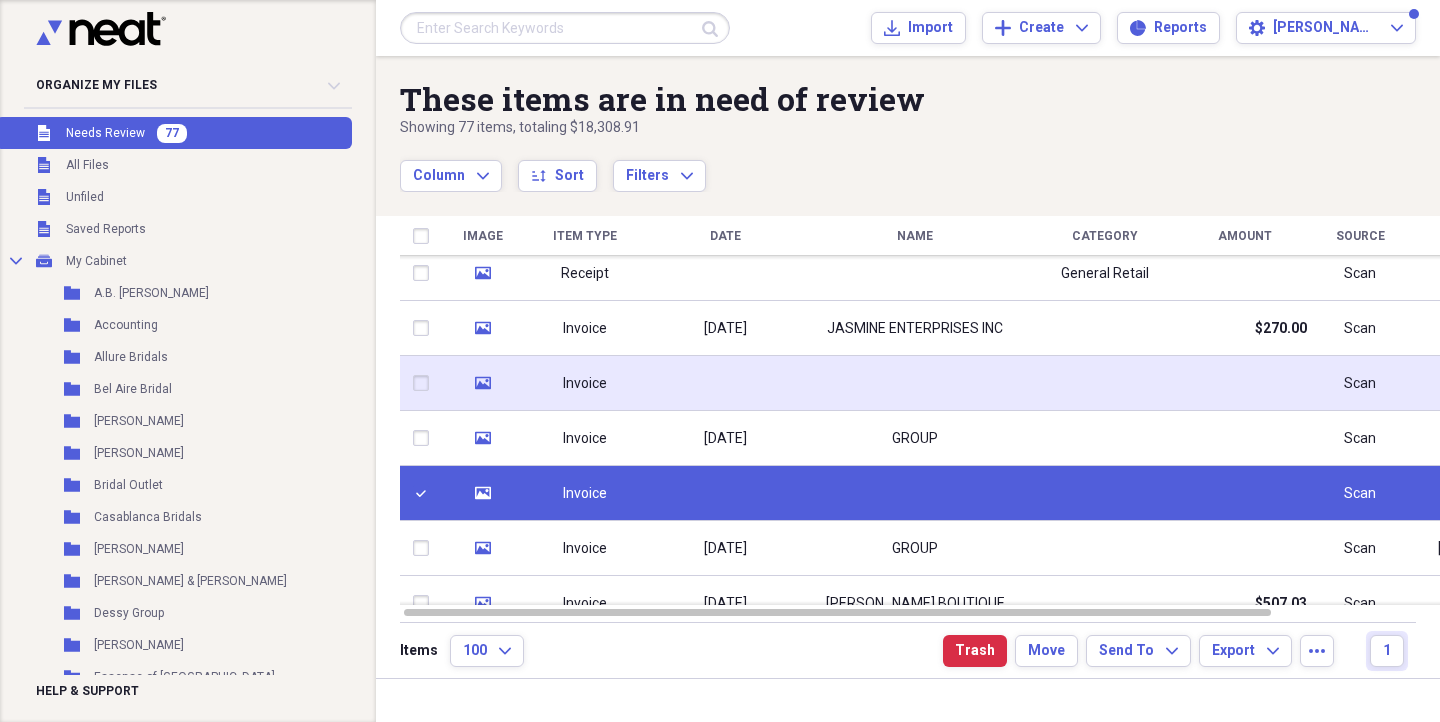 click 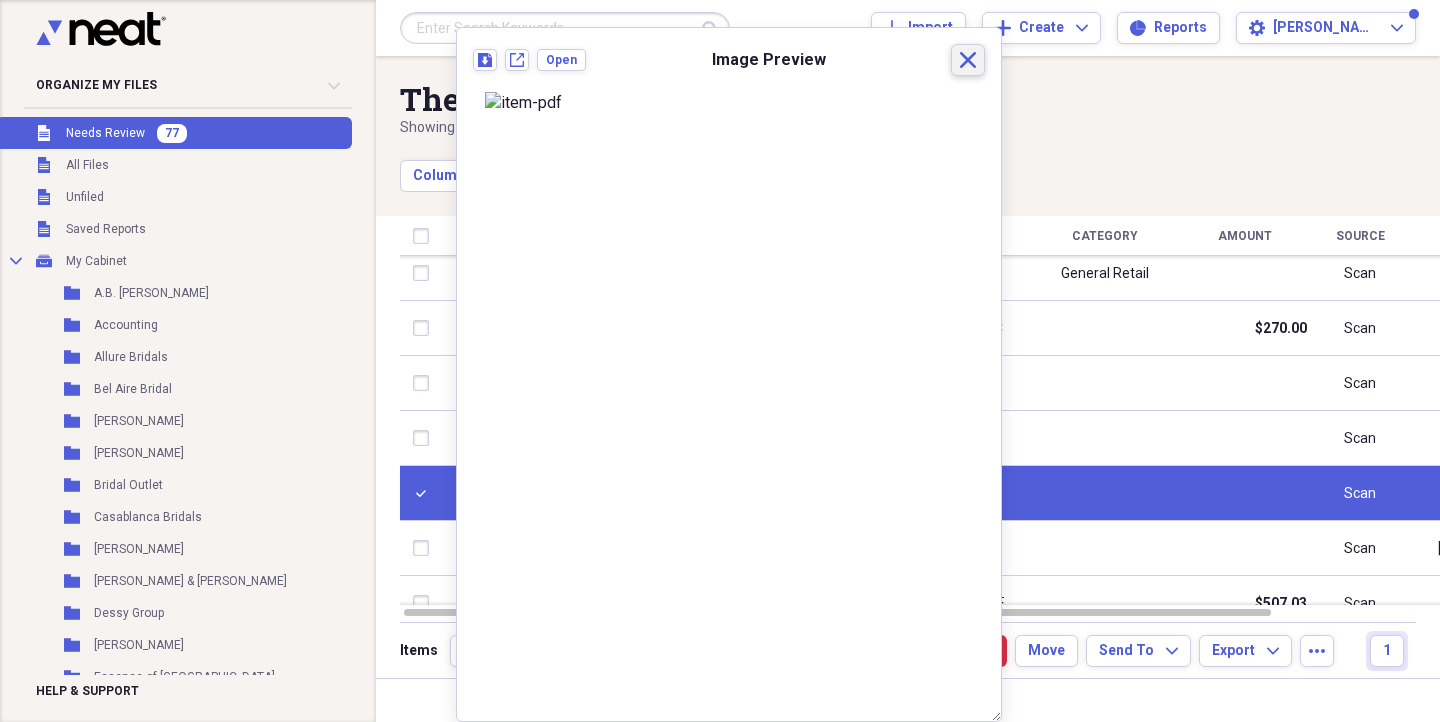 click on "Close" 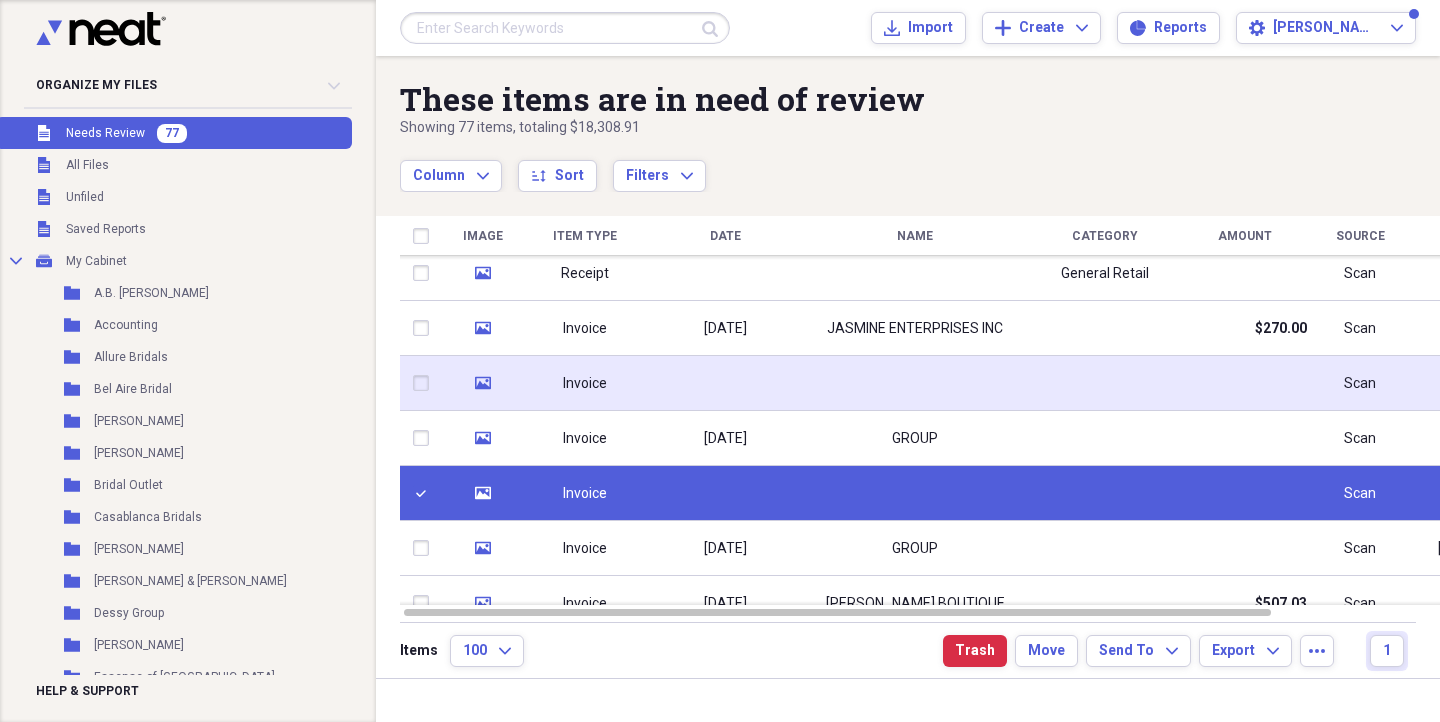 click at bounding box center [425, 383] 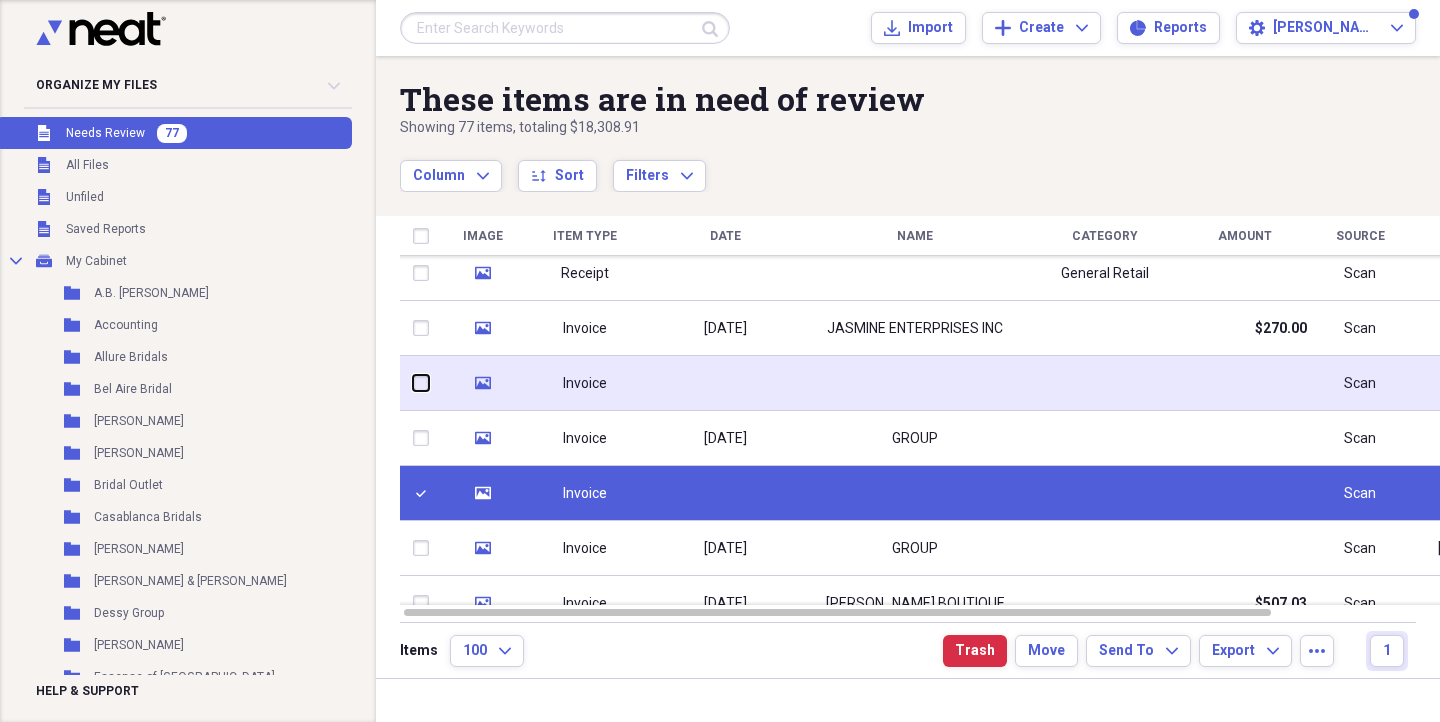 click at bounding box center (413, 383) 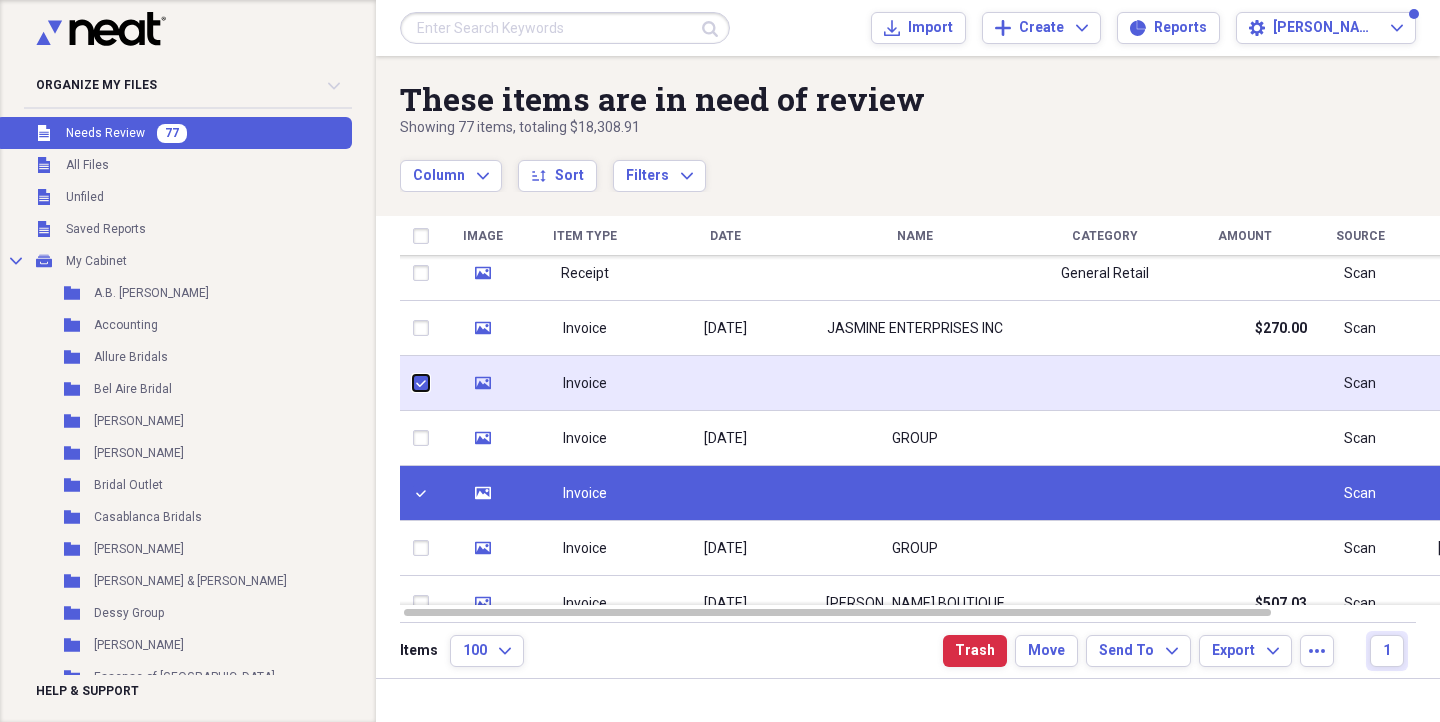 checkbox on "true" 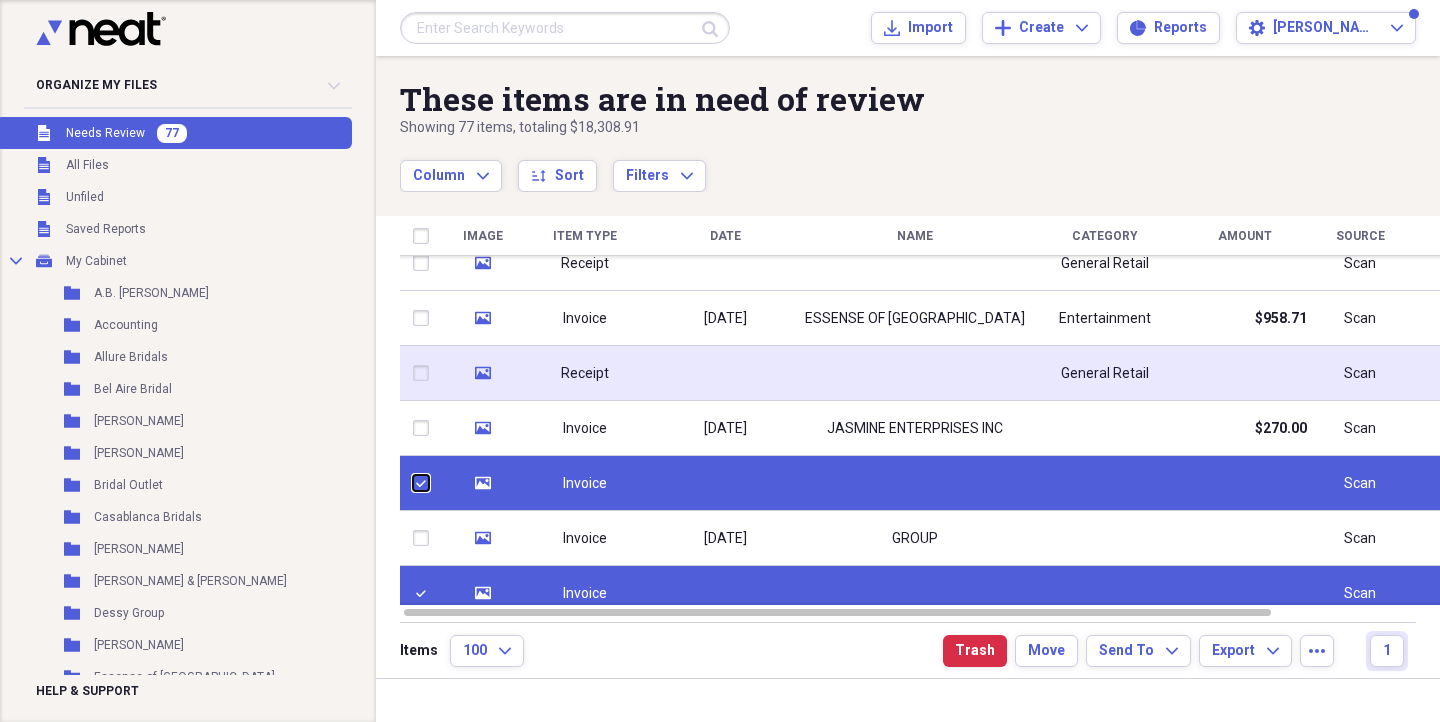 checkbox on "false" 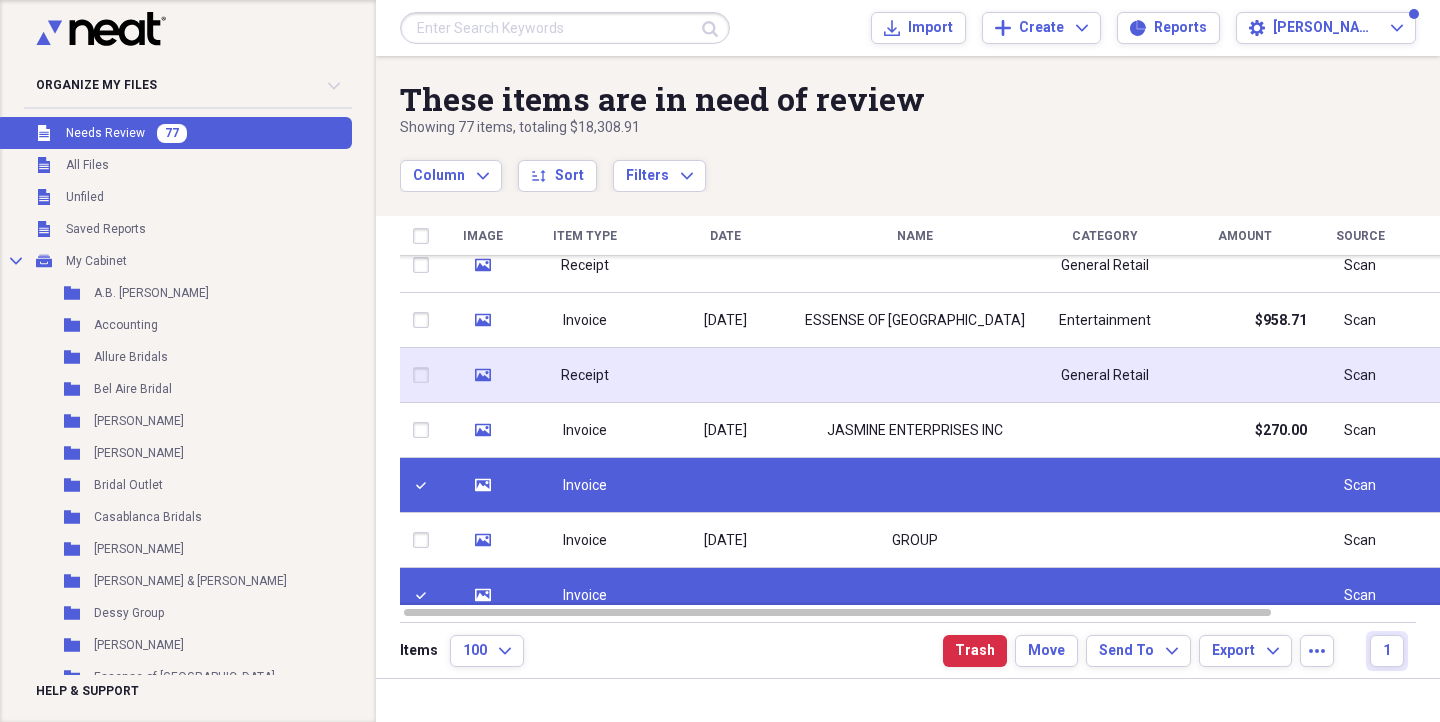click 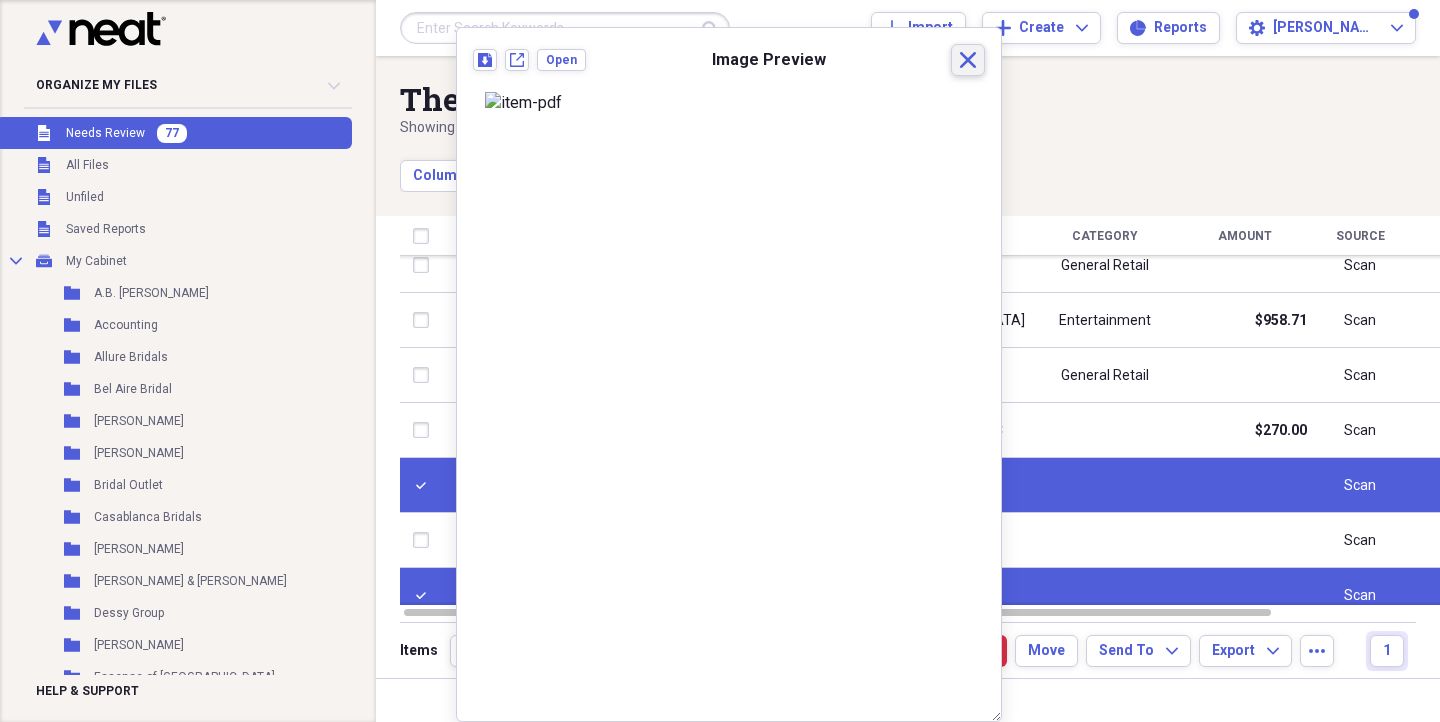 click on "Close" at bounding box center [968, 60] 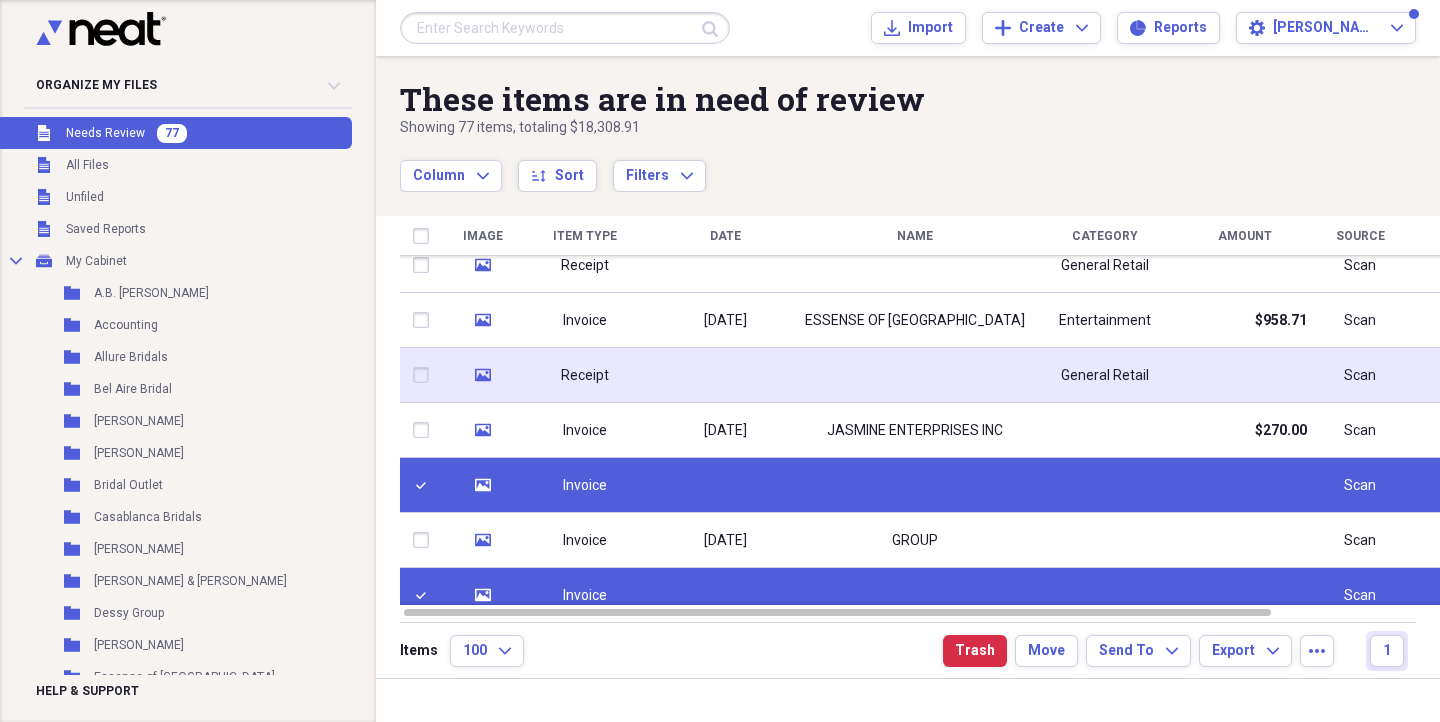 click at bounding box center (425, 375) 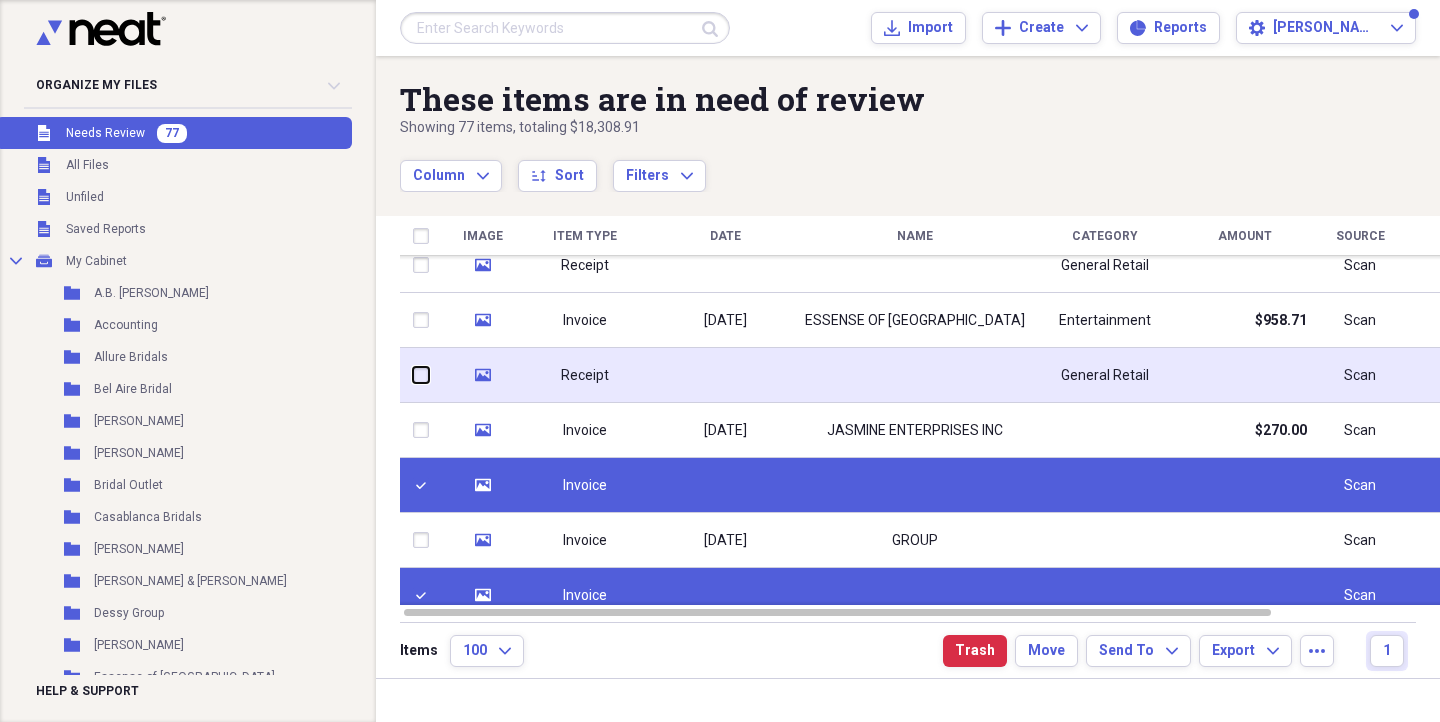 click at bounding box center (413, 375) 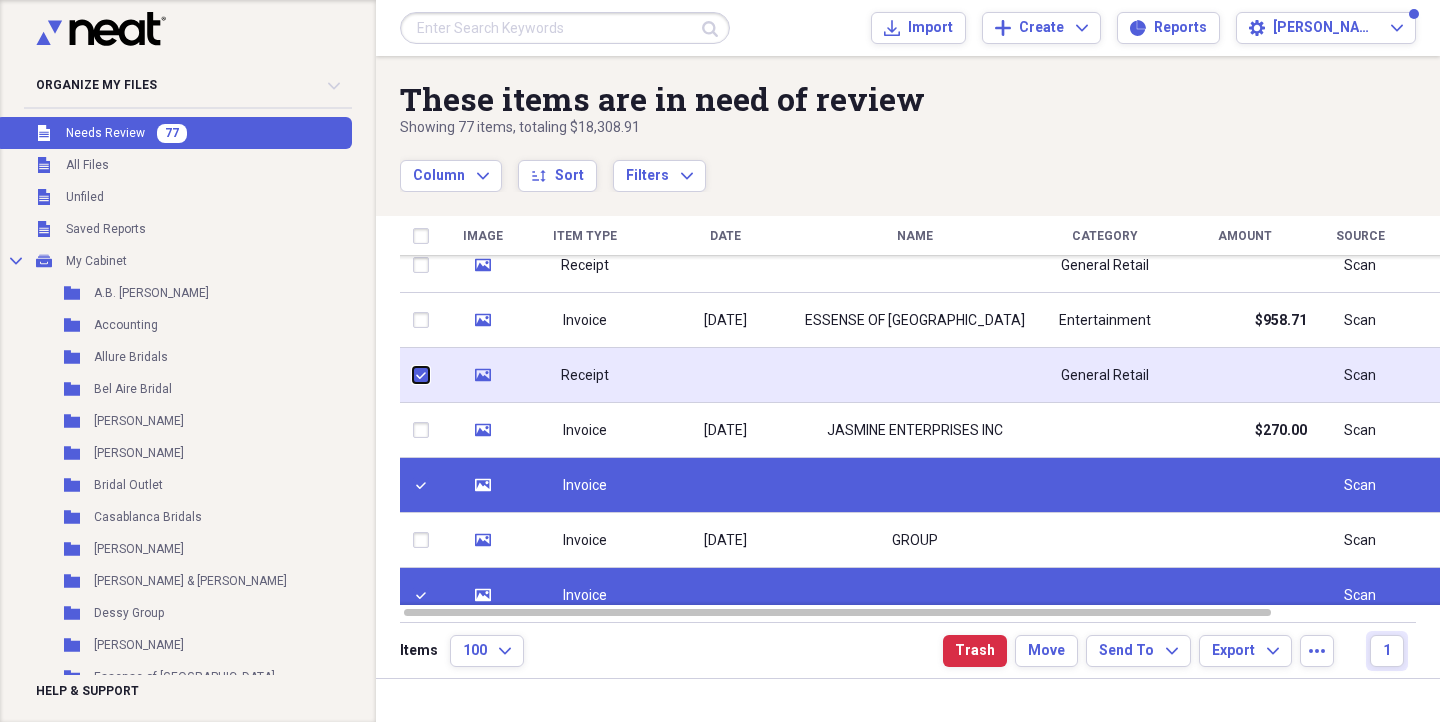 checkbox on "true" 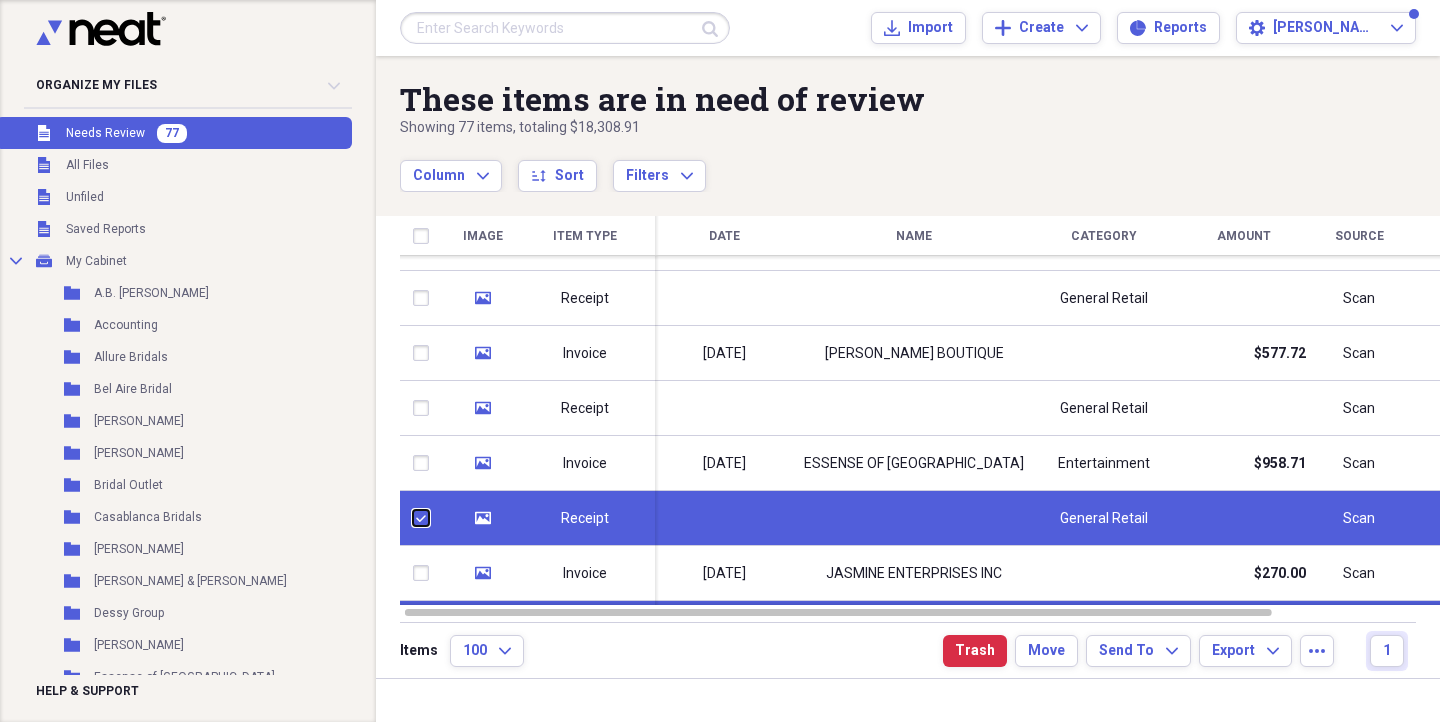 checkbox on "false" 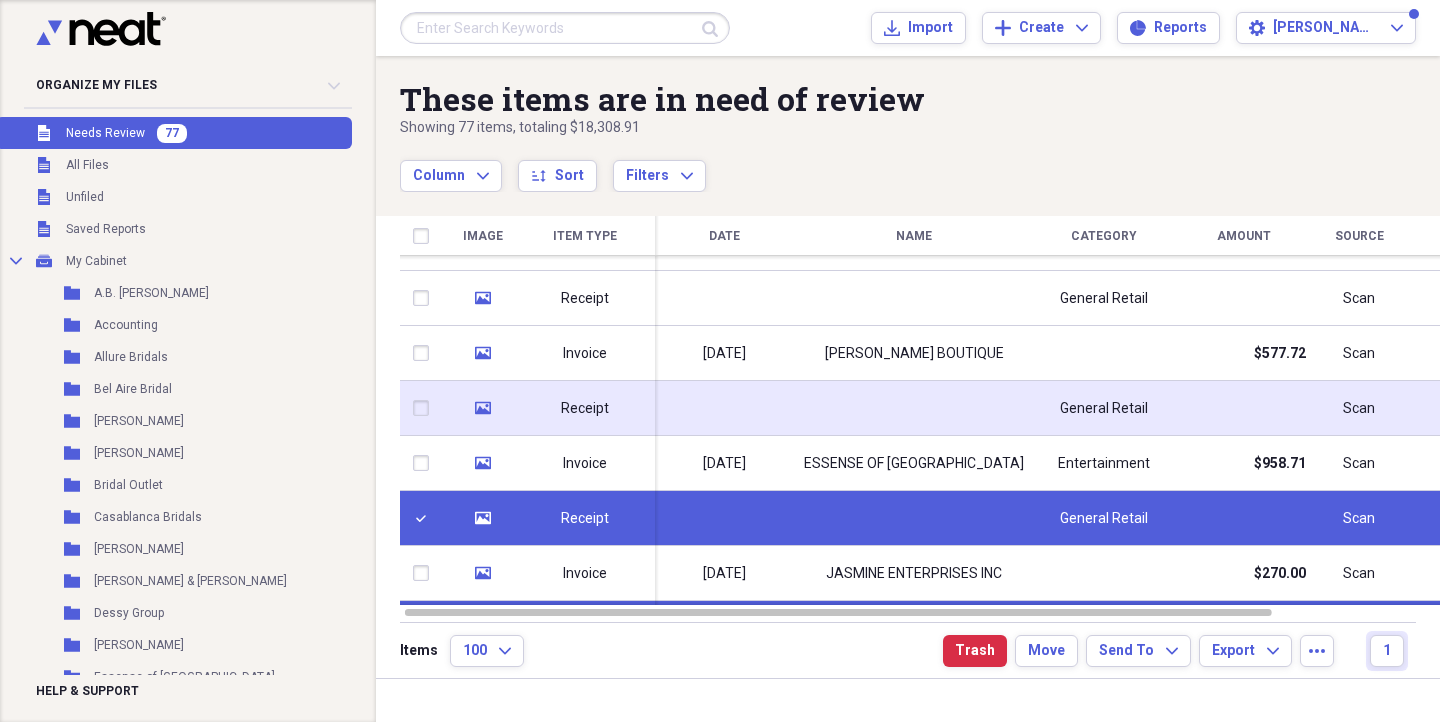 click on "media" 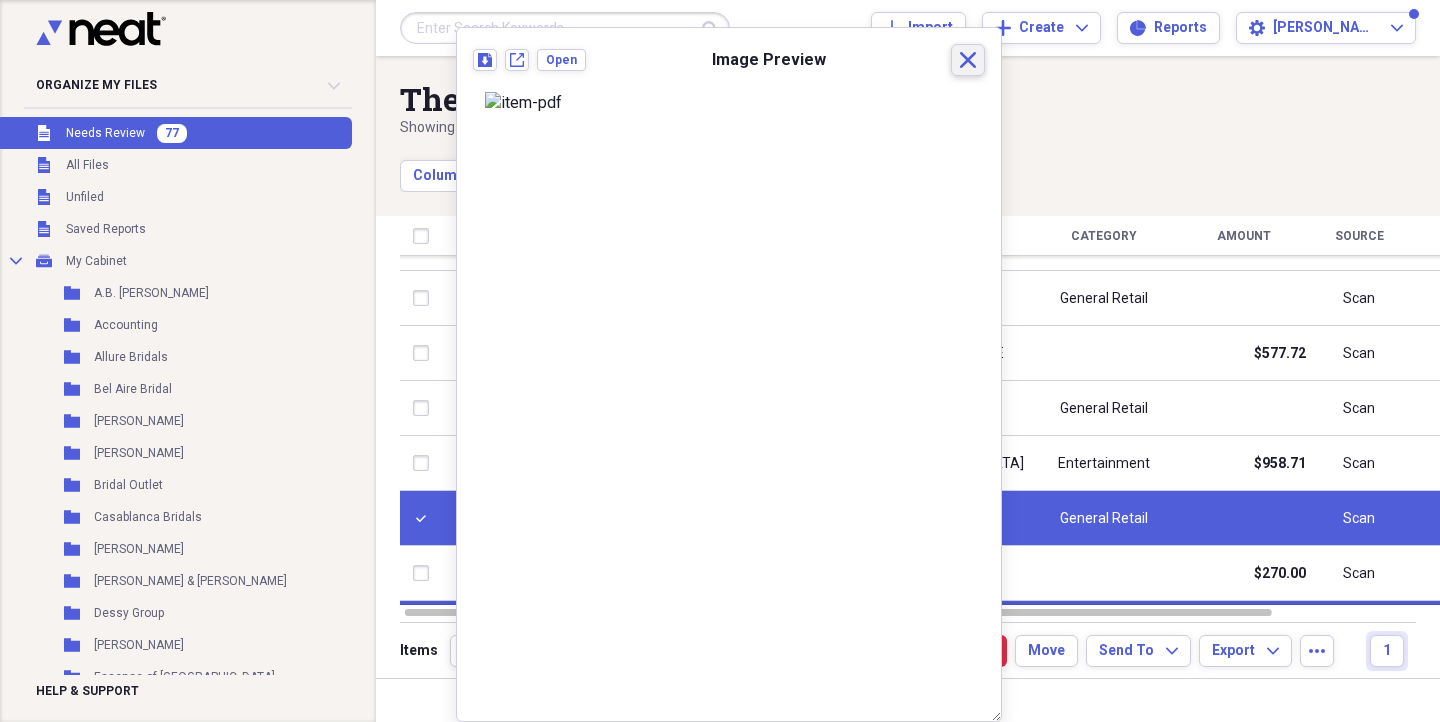 click on "Close" 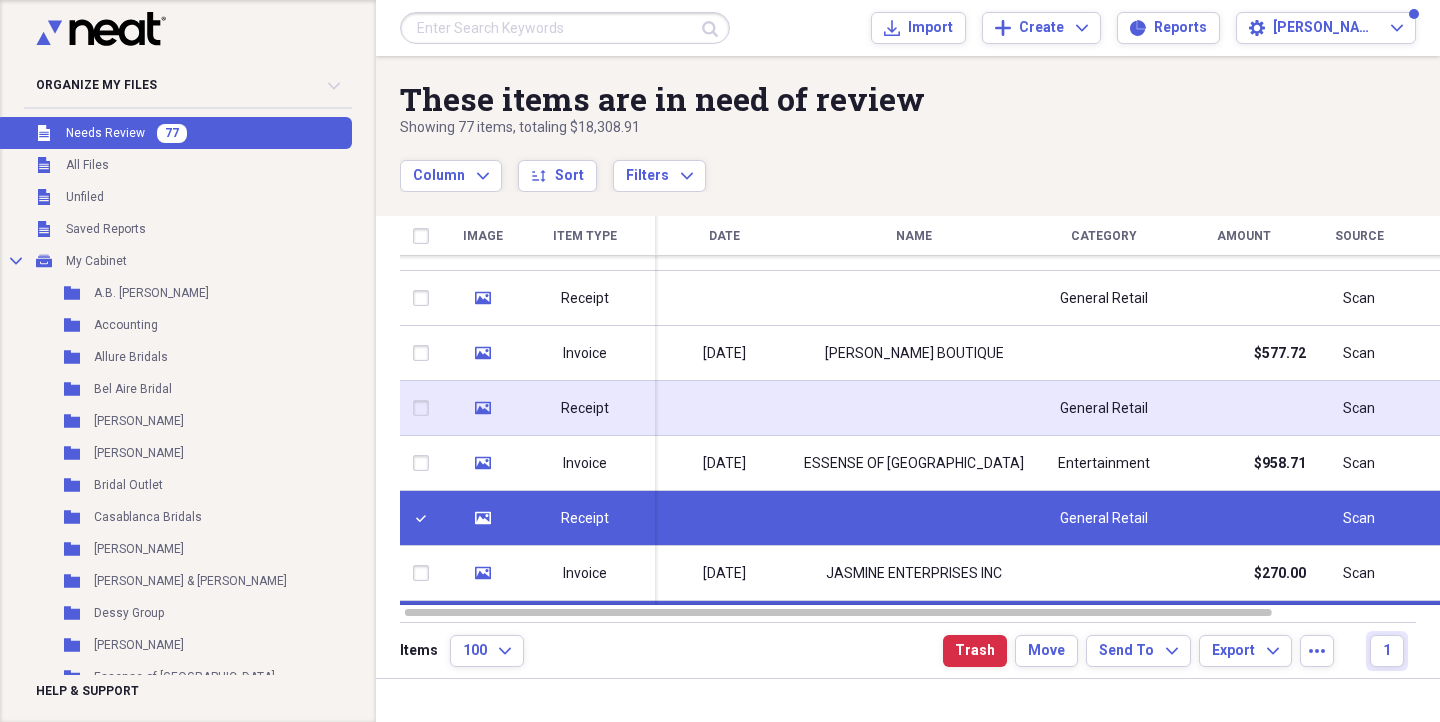 click at bounding box center [425, 408] 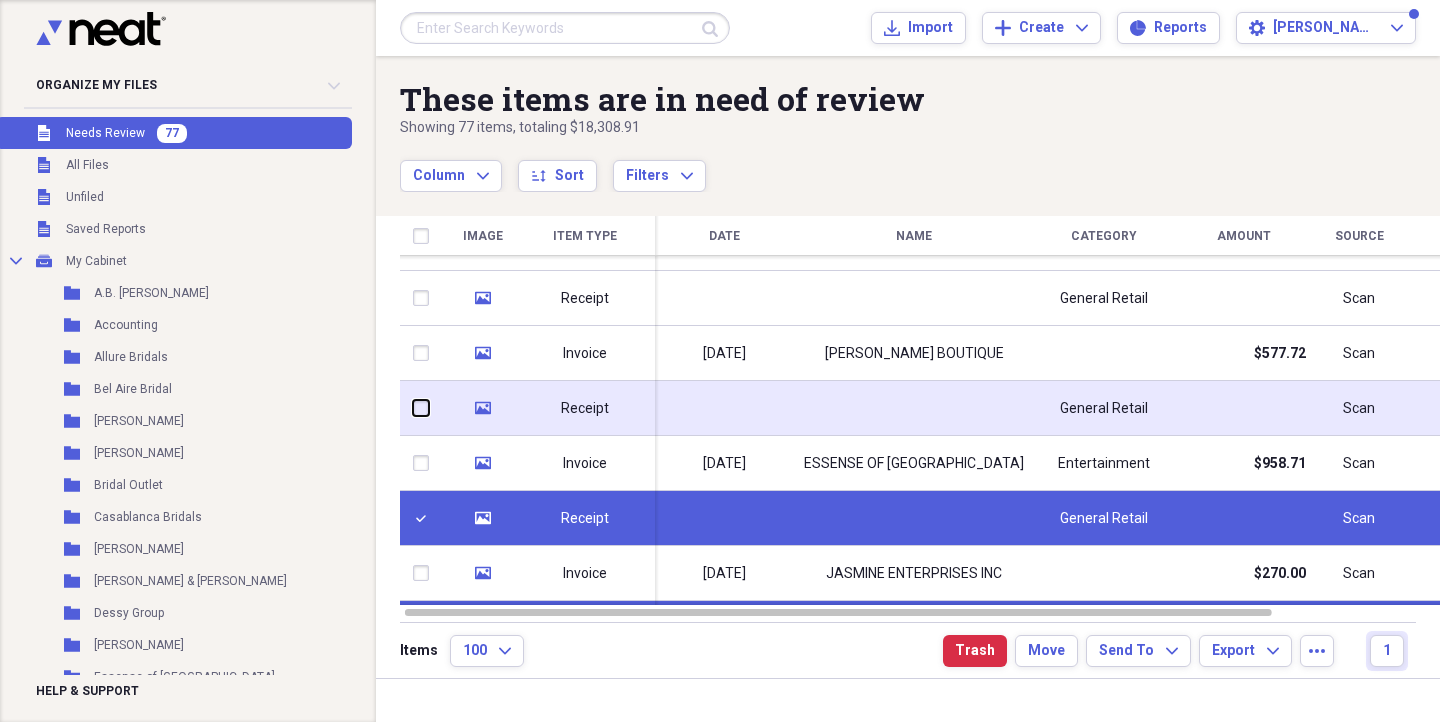 click at bounding box center [413, 408] 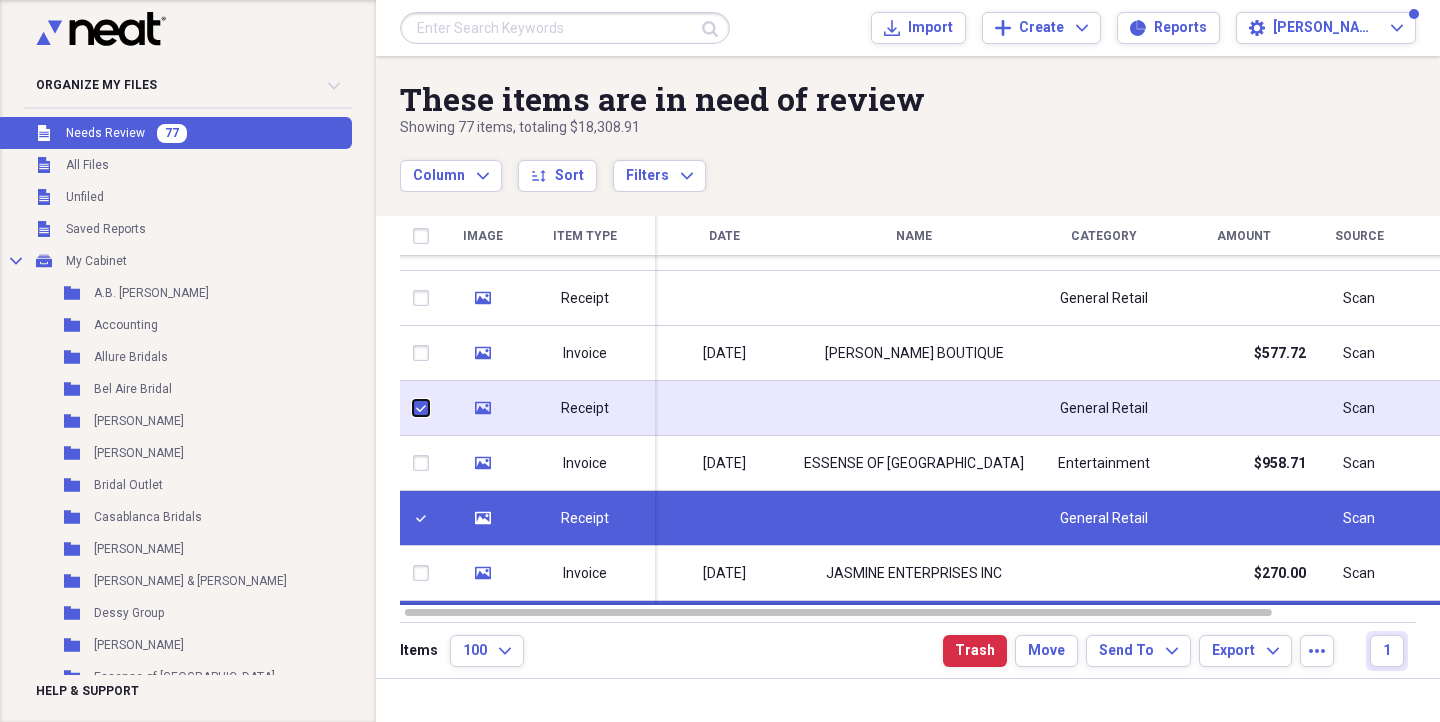 checkbox on "true" 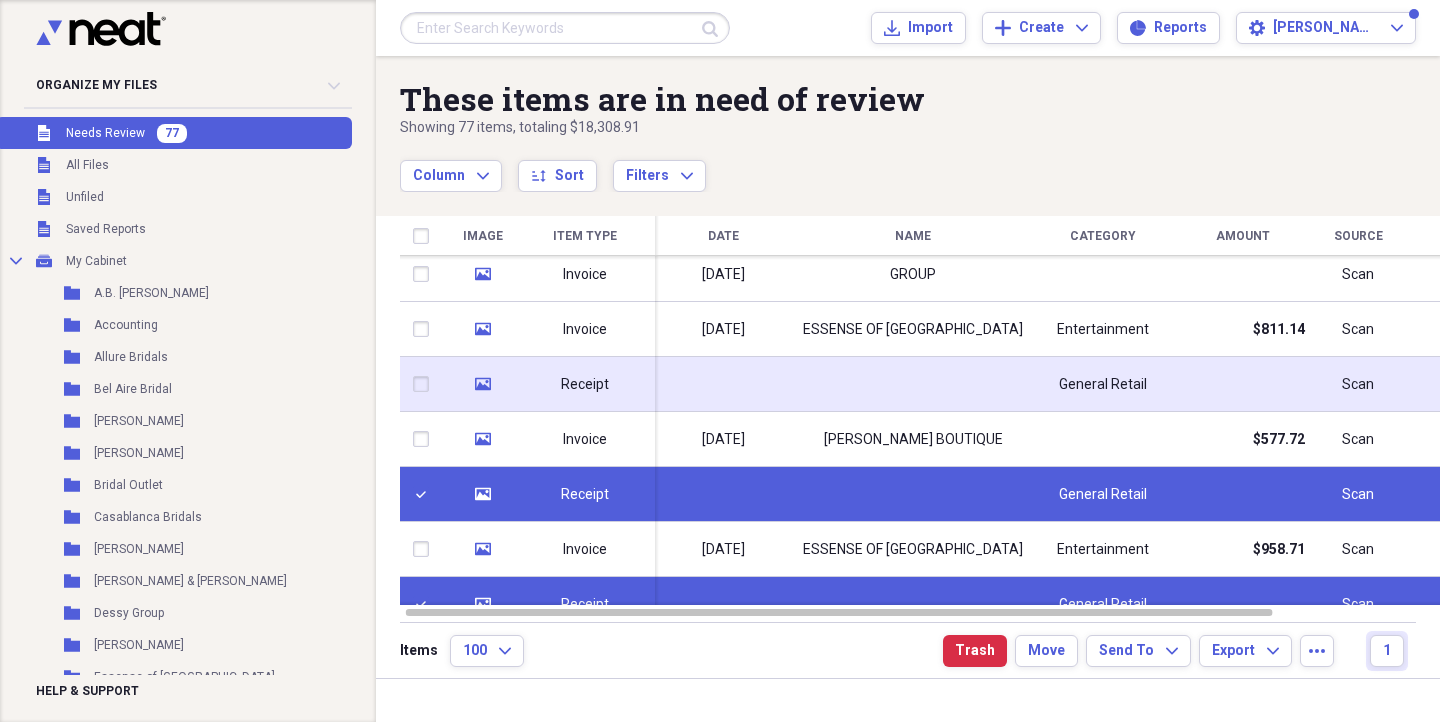 click on "media" 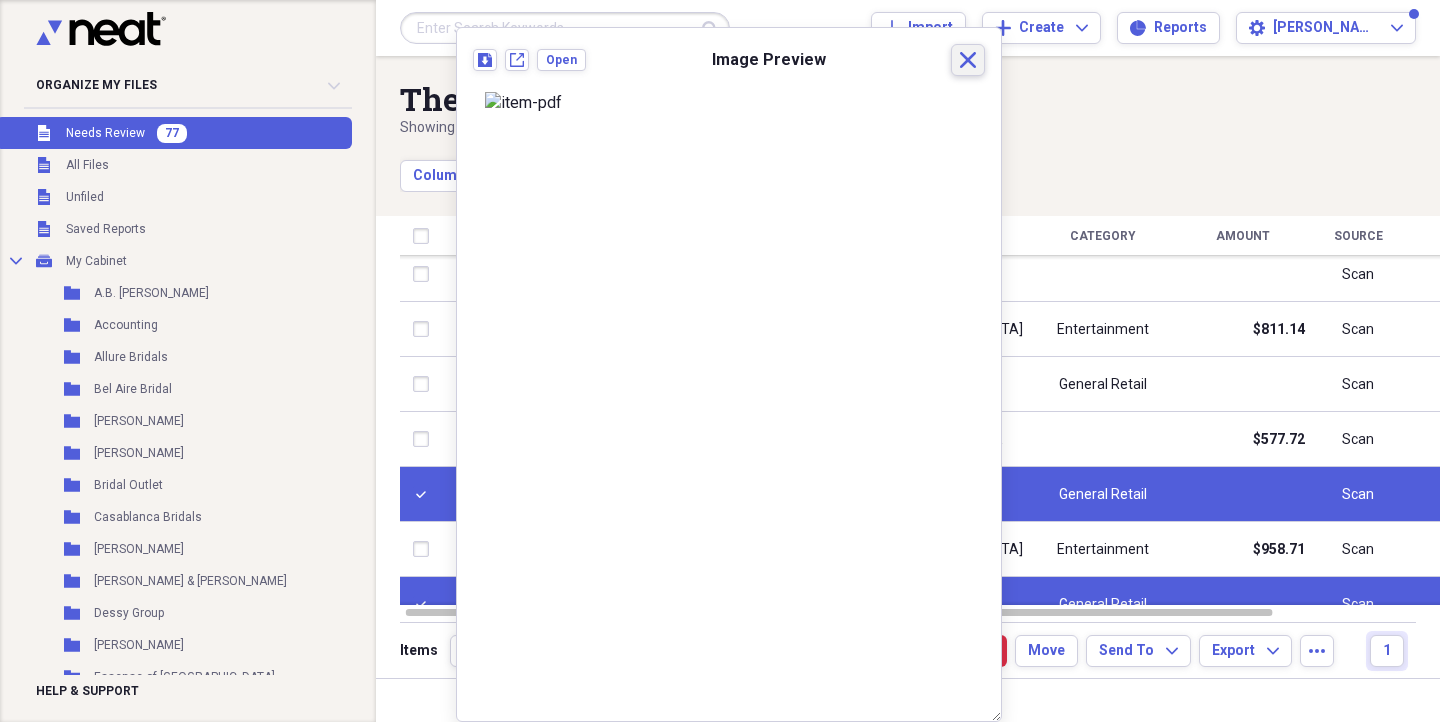 click 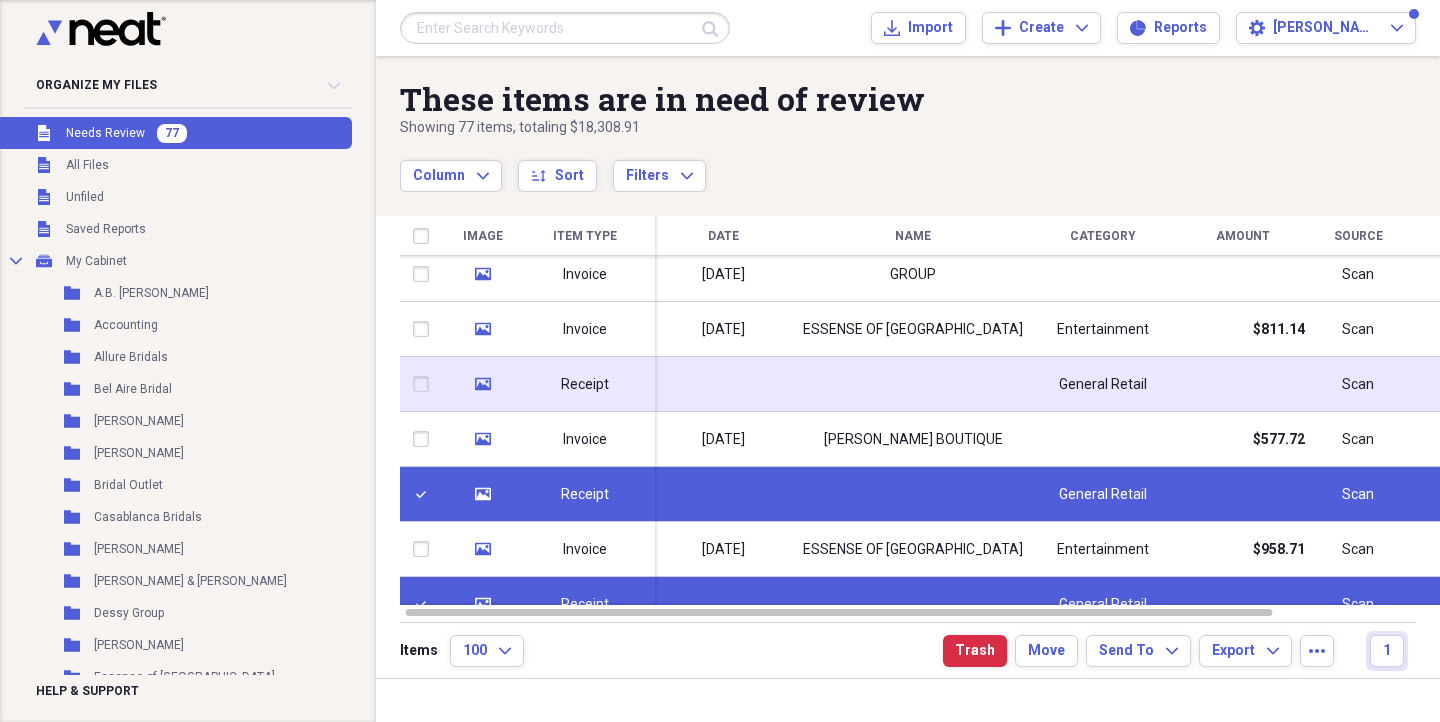 click at bounding box center [425, 384] 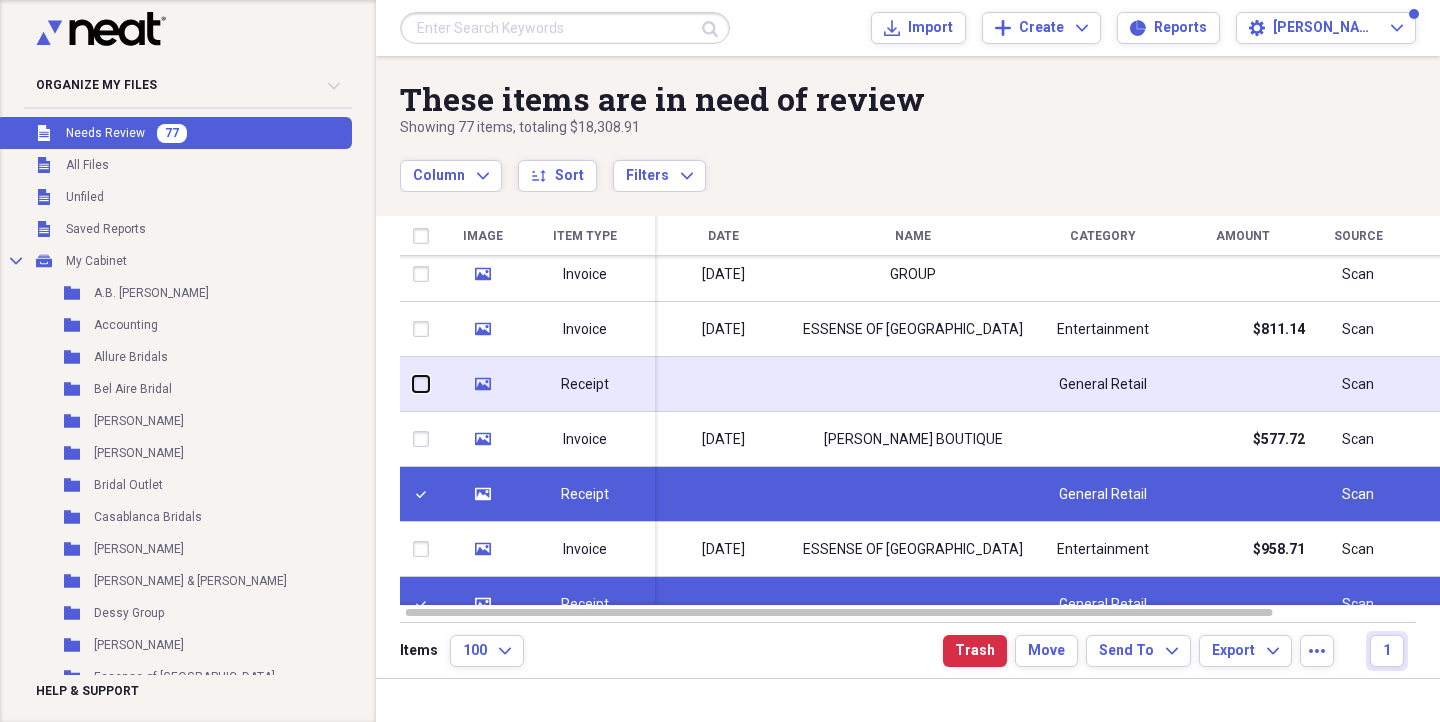 click at bounding box center (413, 384) 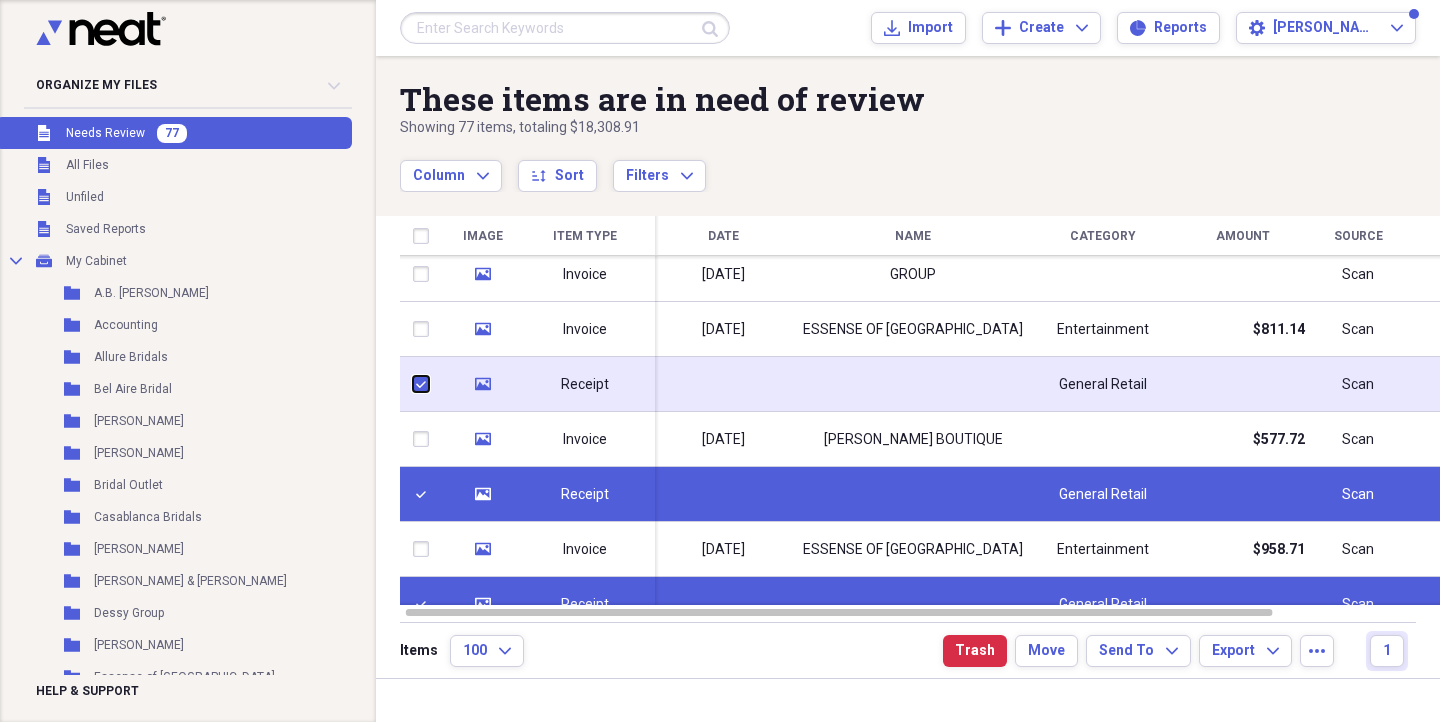 checkbox on "true" 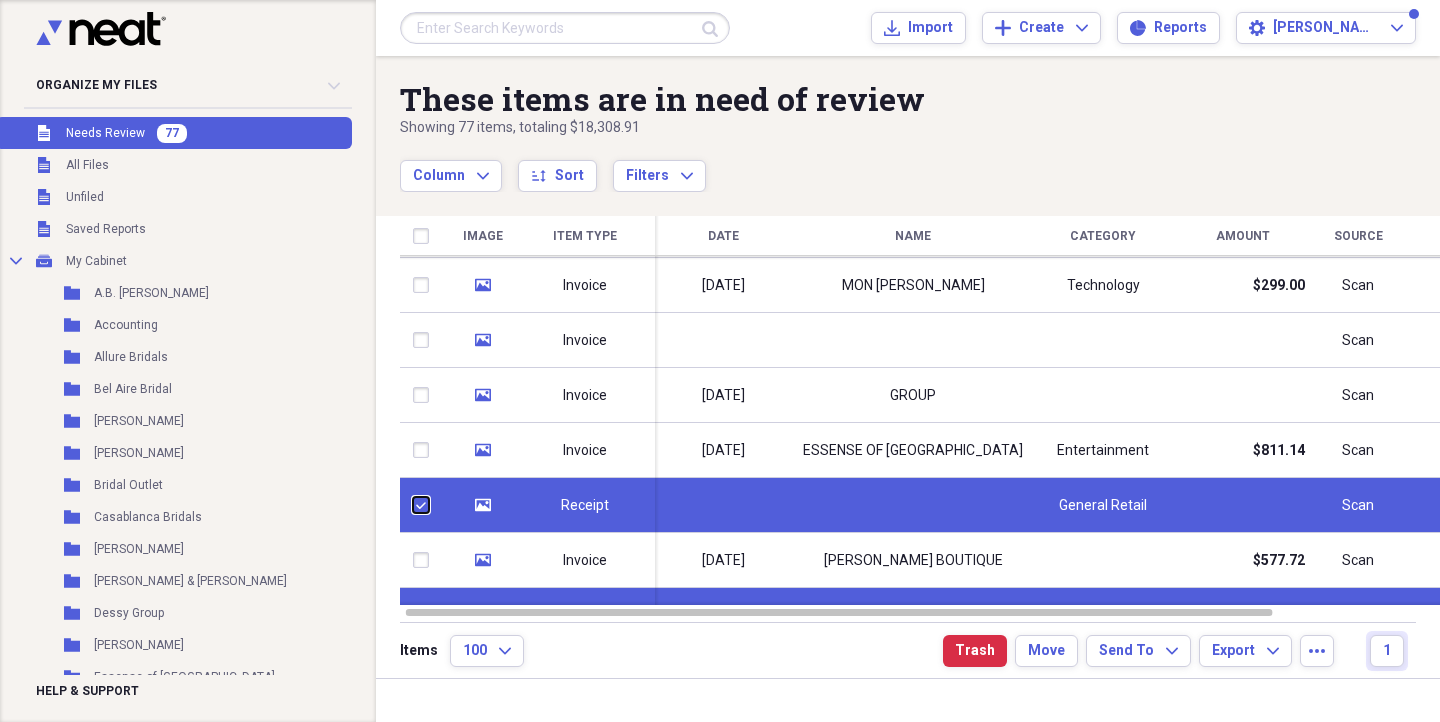 checkbox on "false" 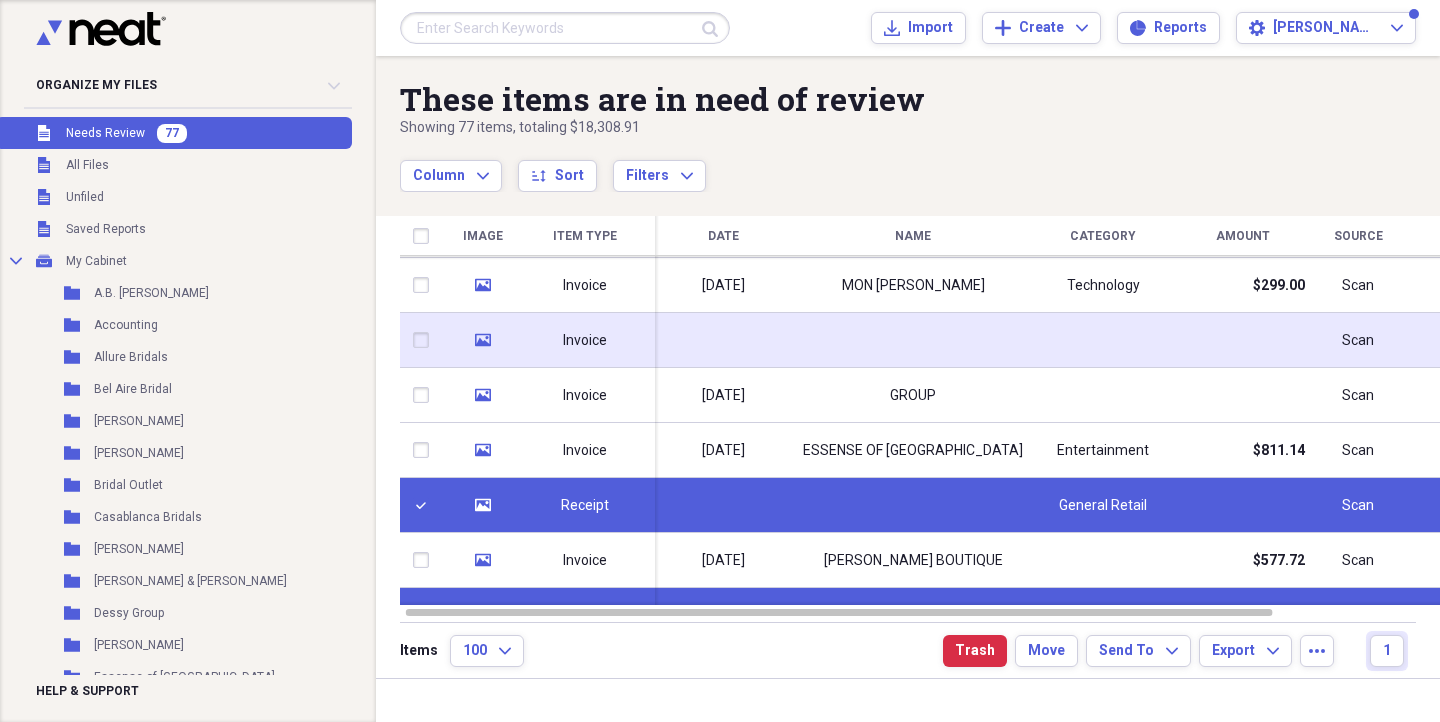 click on "media" 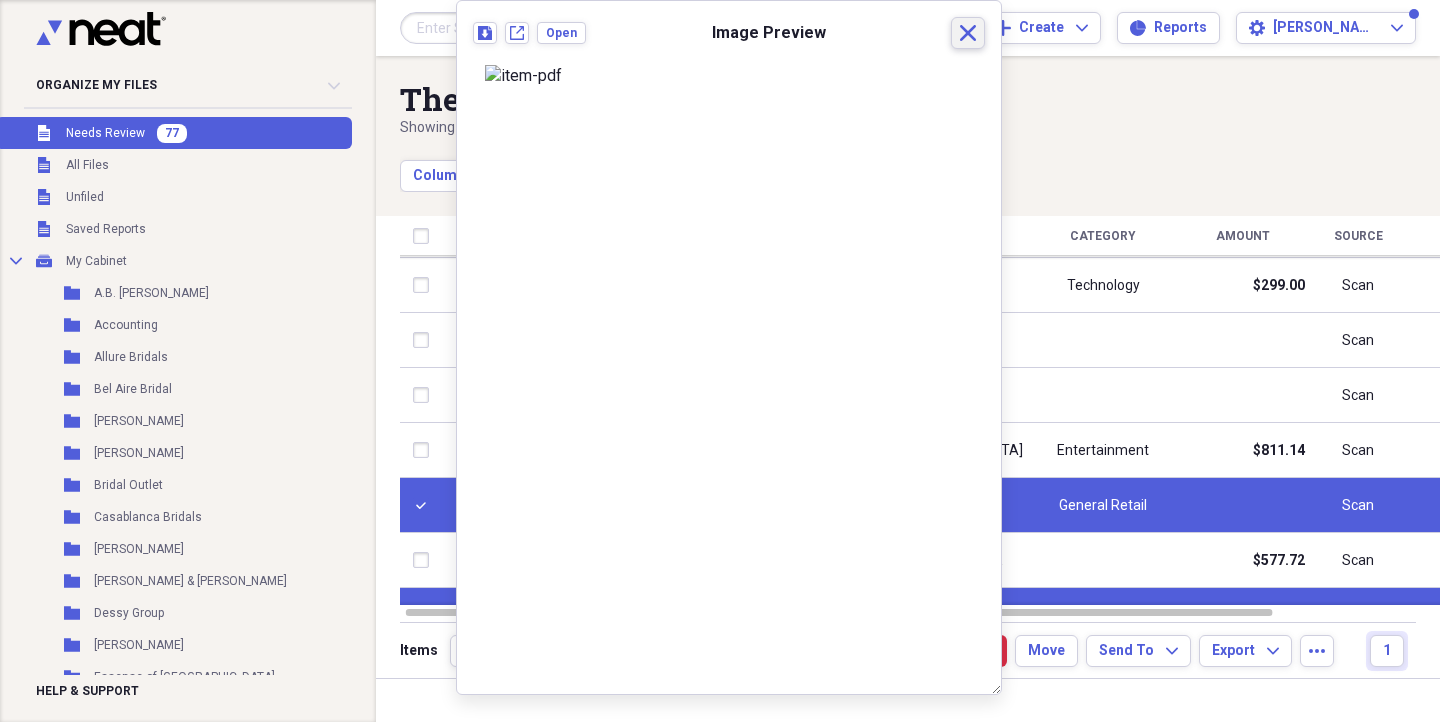 click 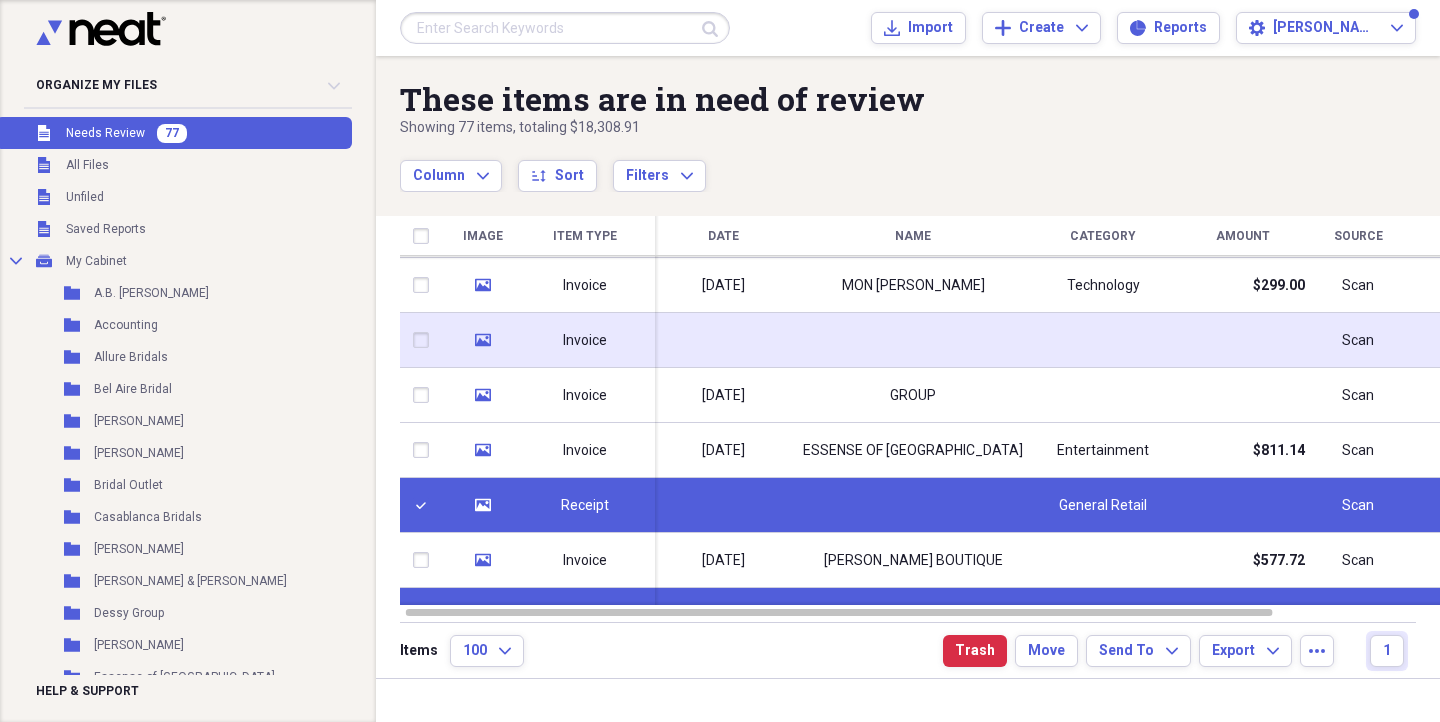 click at bounding box center [425, 340] 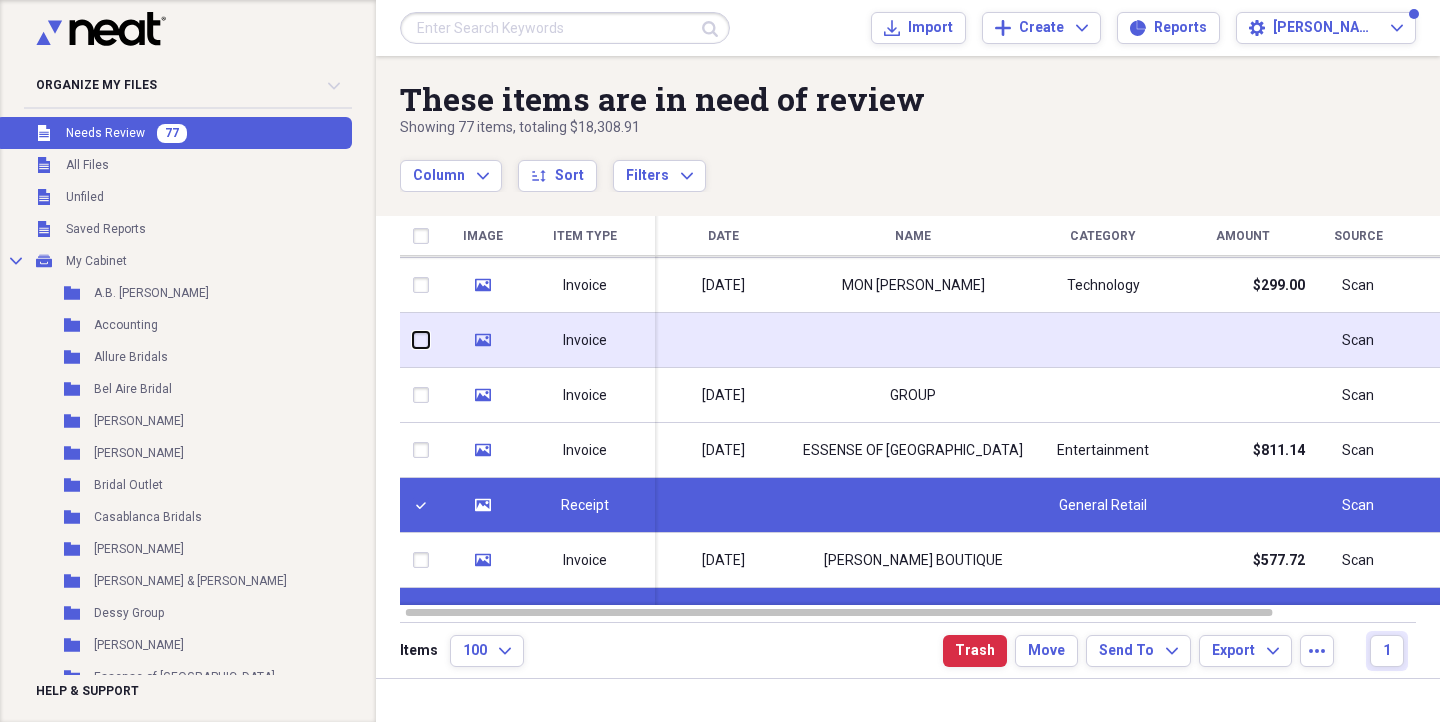 click at bounding box center (413, 340) 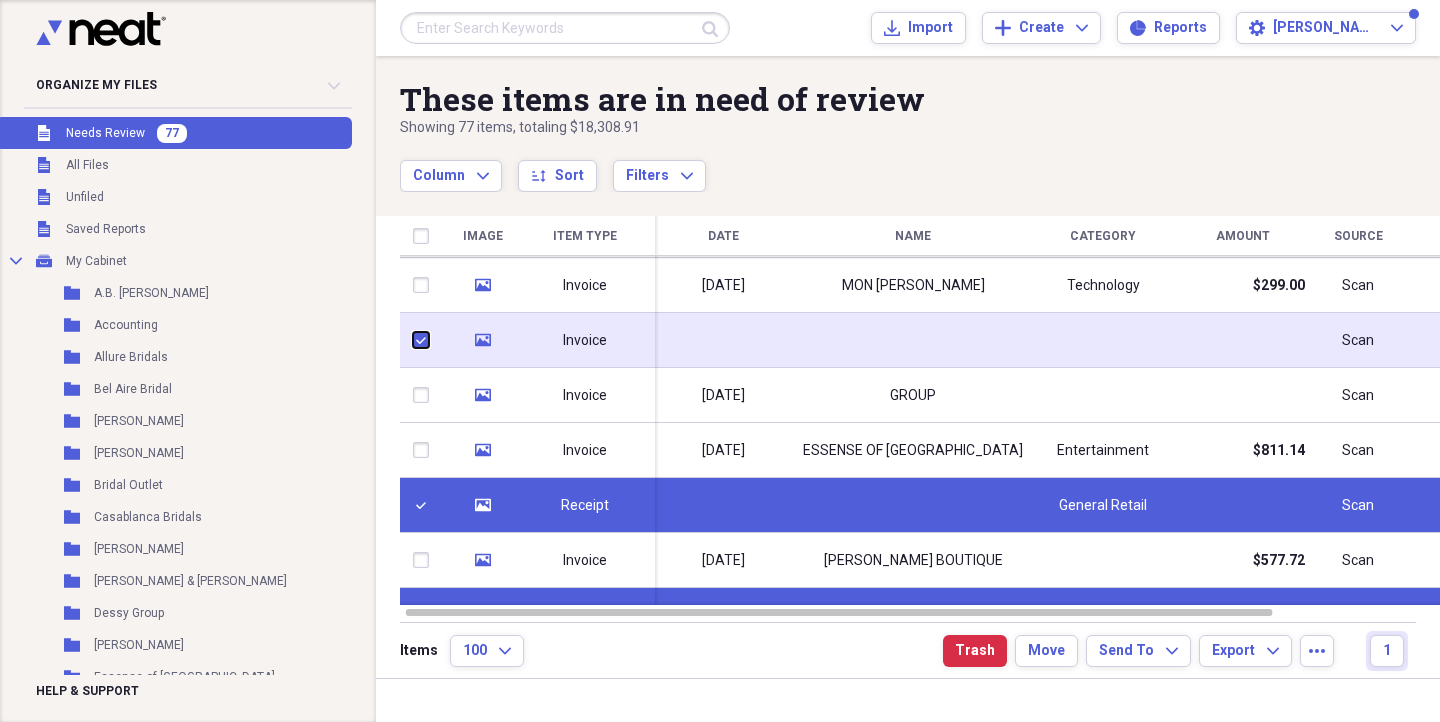 checkbox on "true" 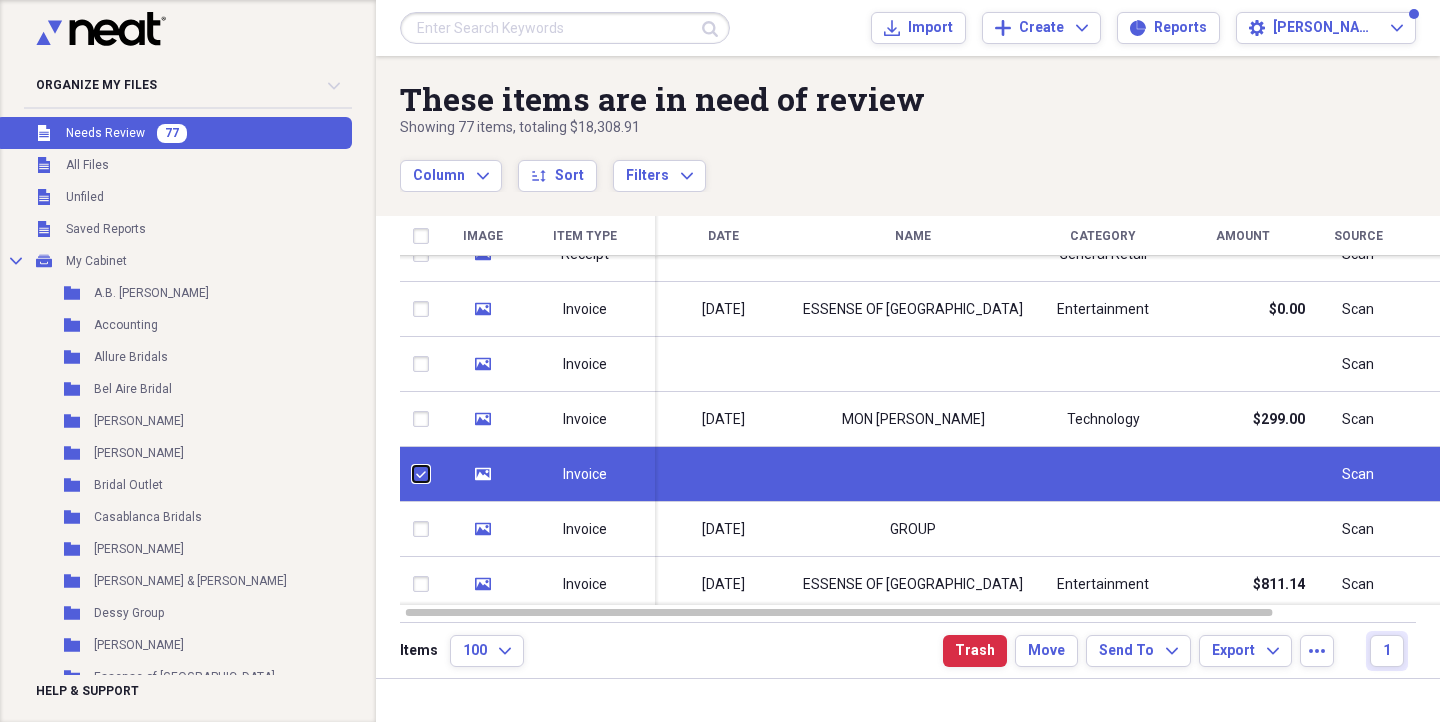 checkbox on "false" 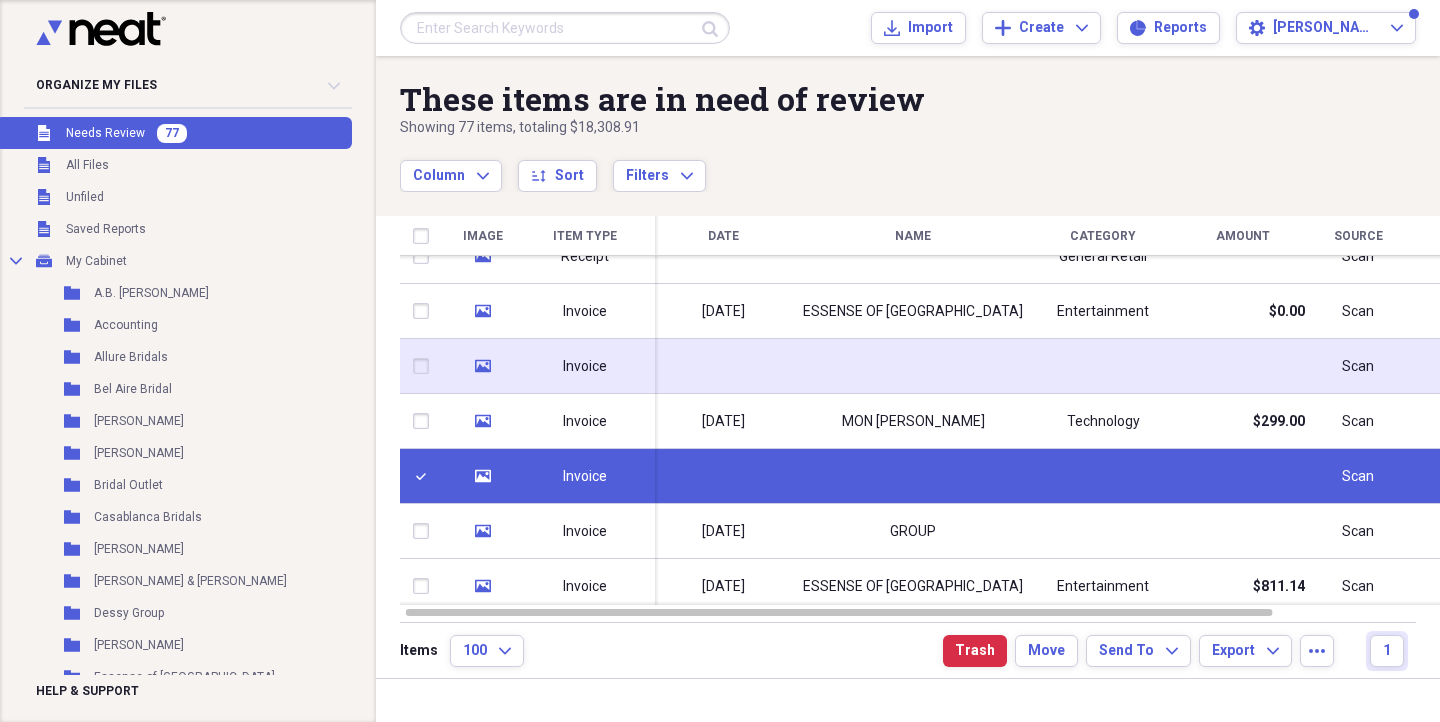 click 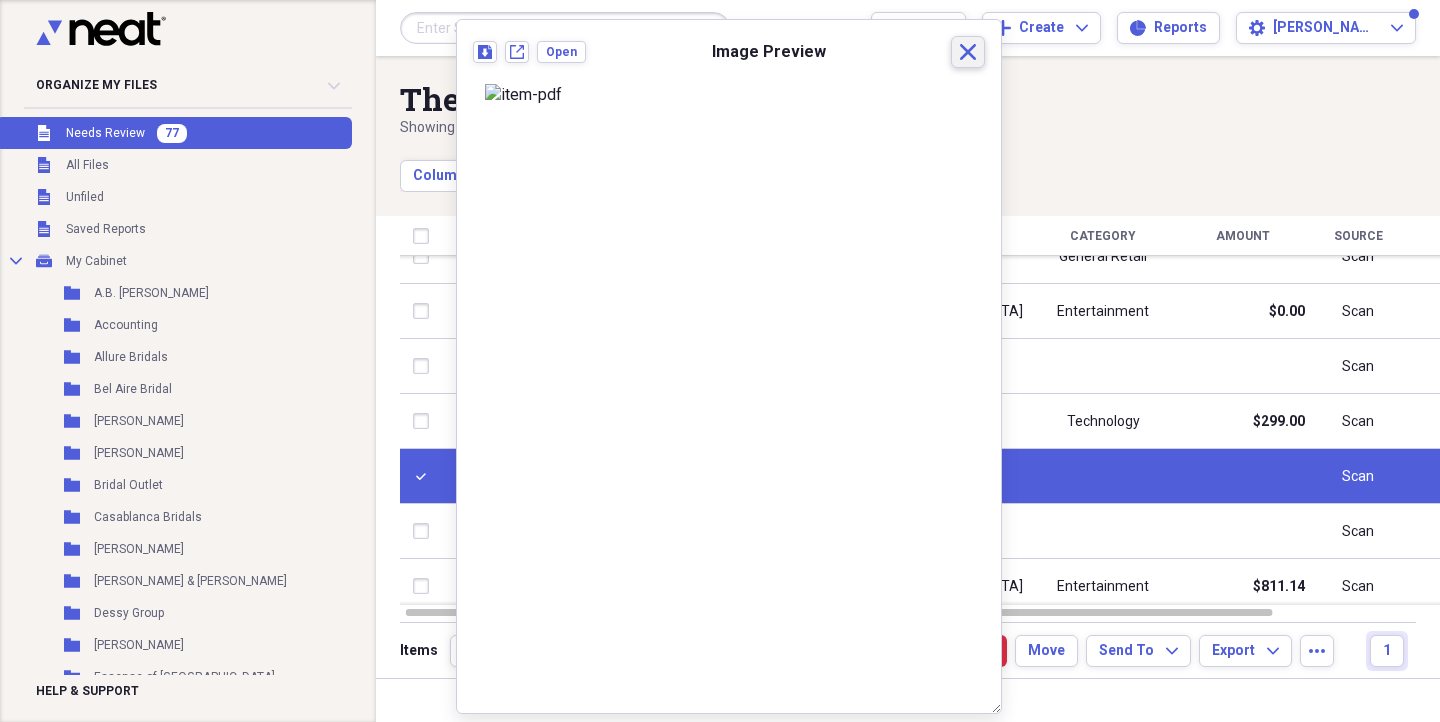 click on "Close" at bounding box center [968, 52] 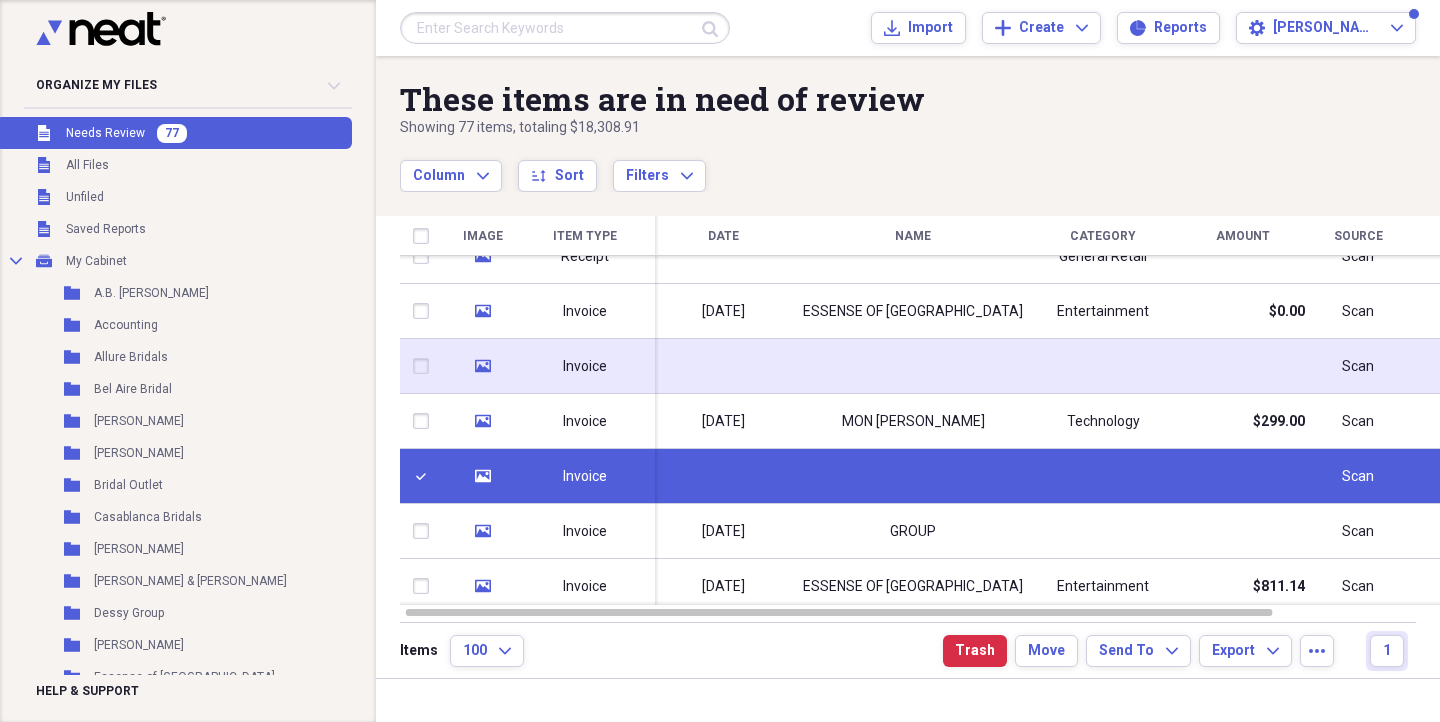 click at bounding box center (425, 366) 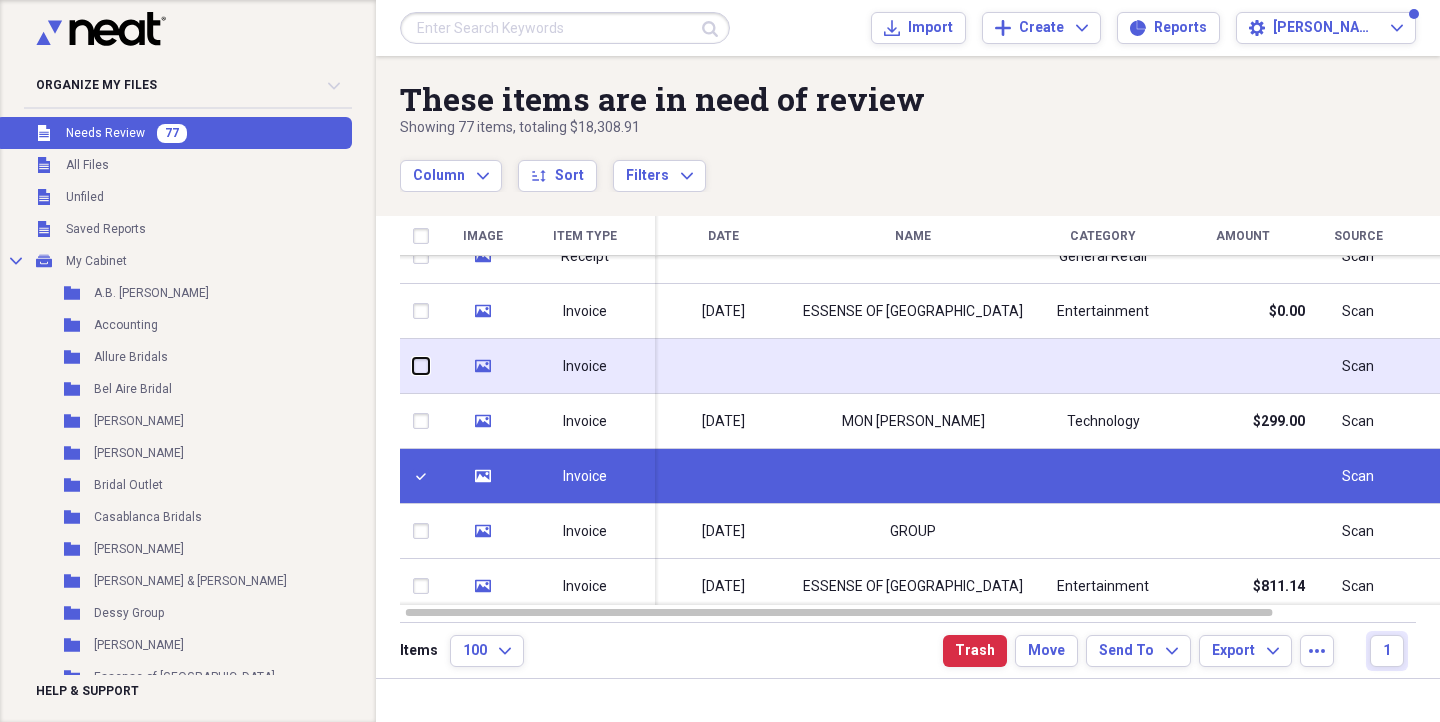 click at bounding box center [413, 366] 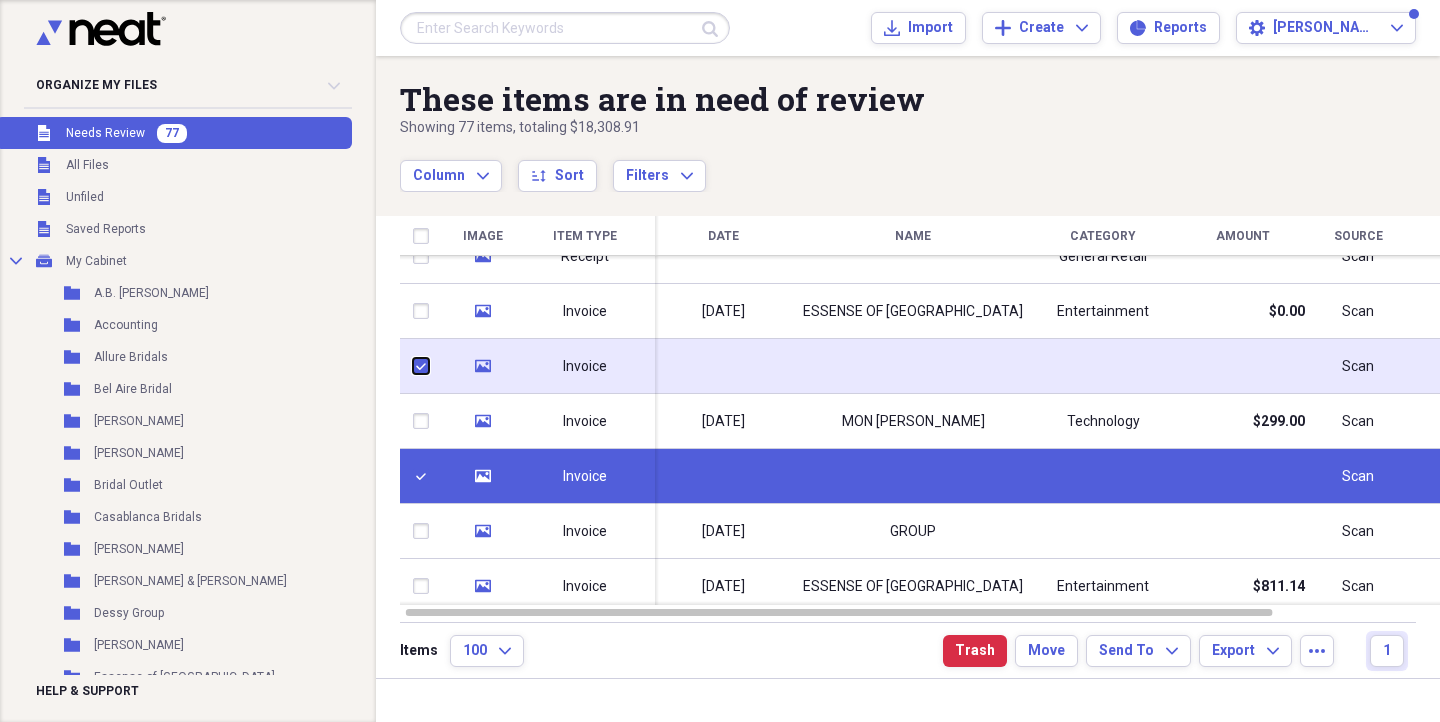 checkbox on "true" 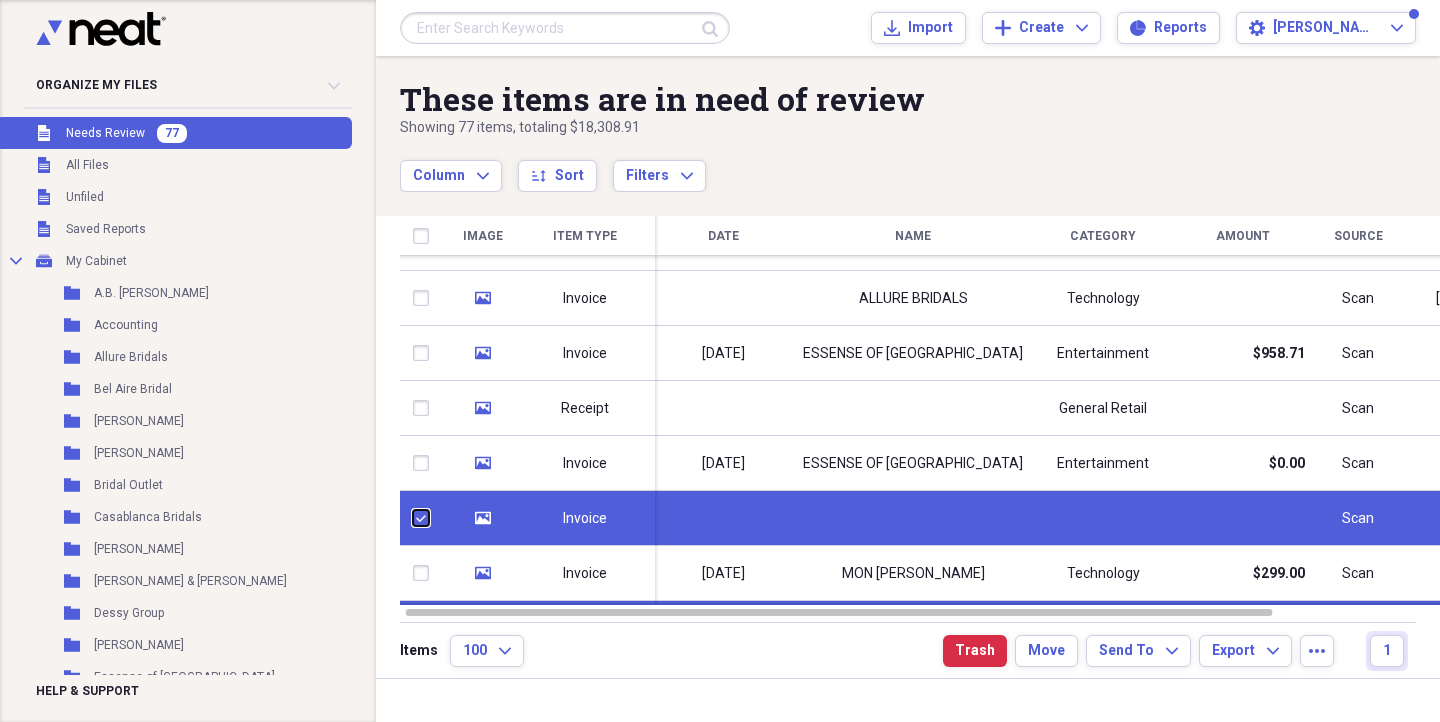 checkbox on "false" 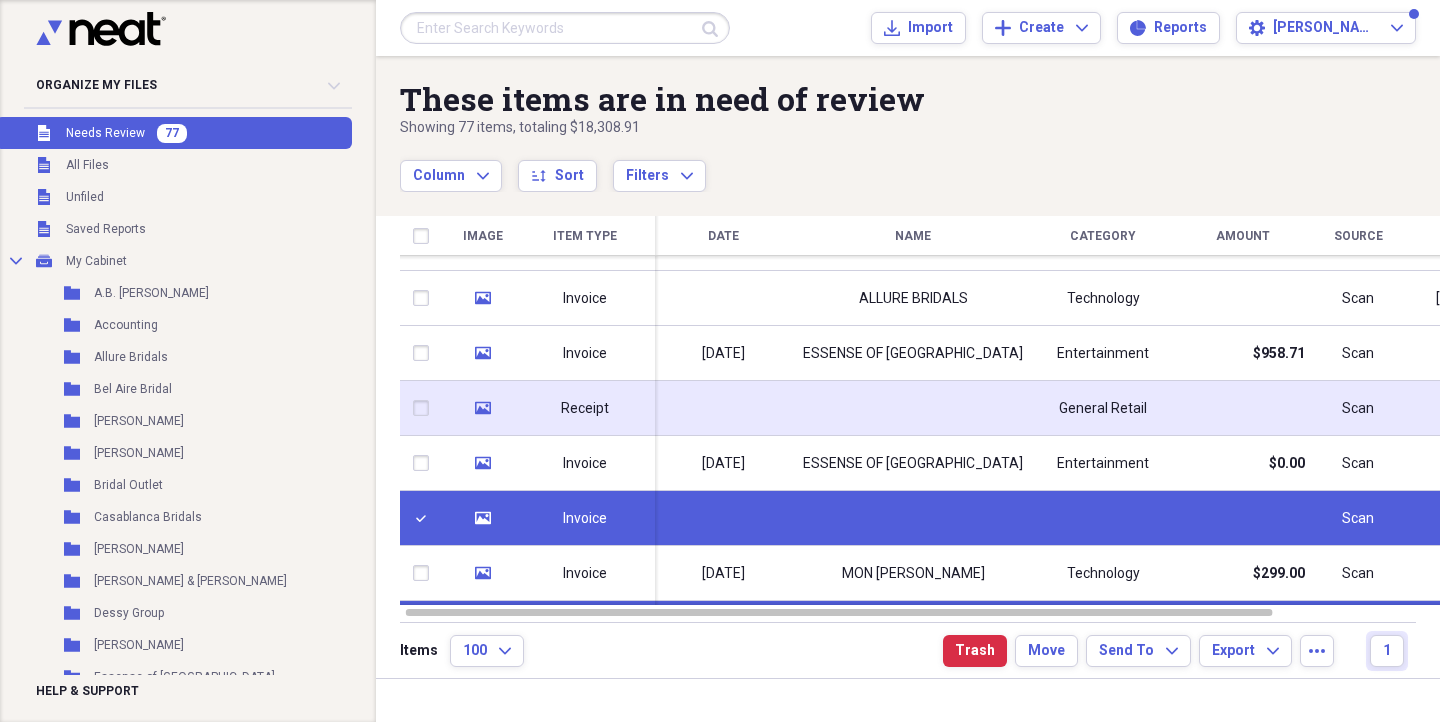 click 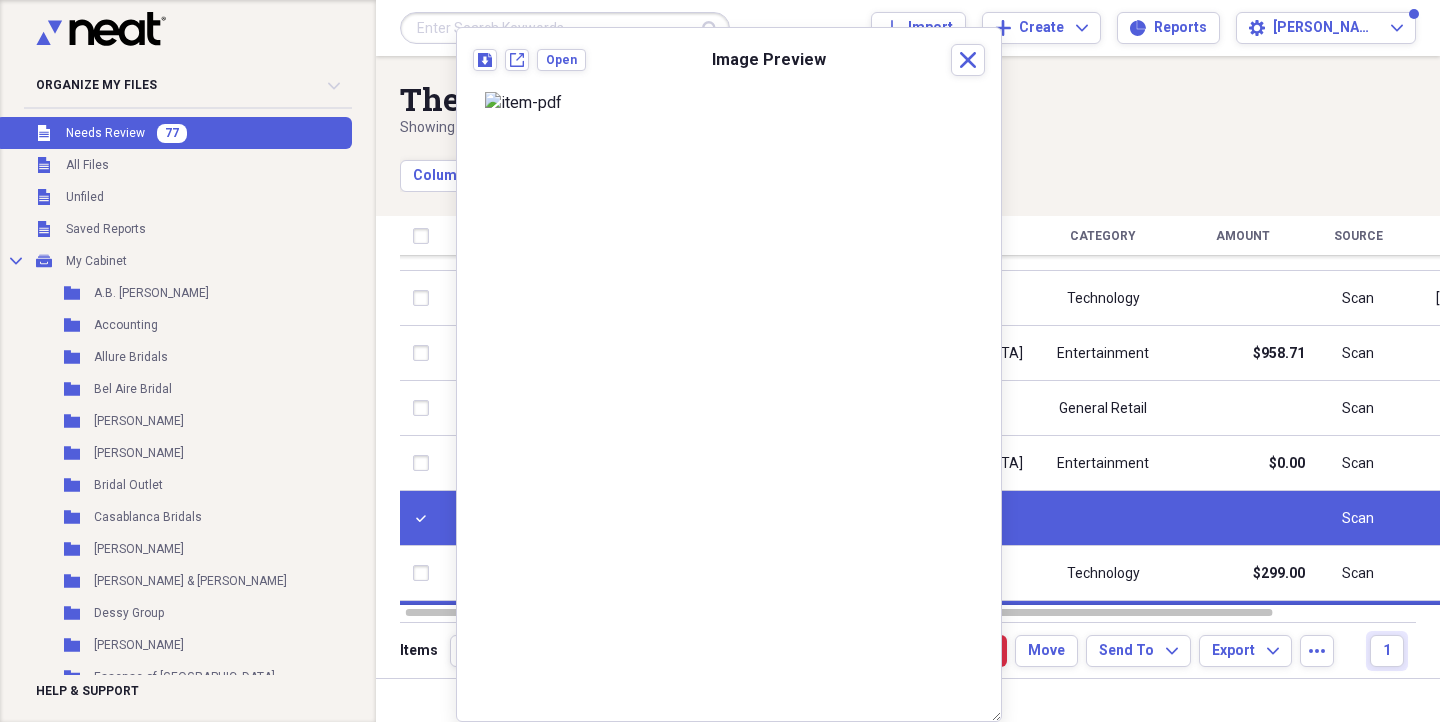scroll, scrollTop: 0, scrollLeft: 0, axis: both 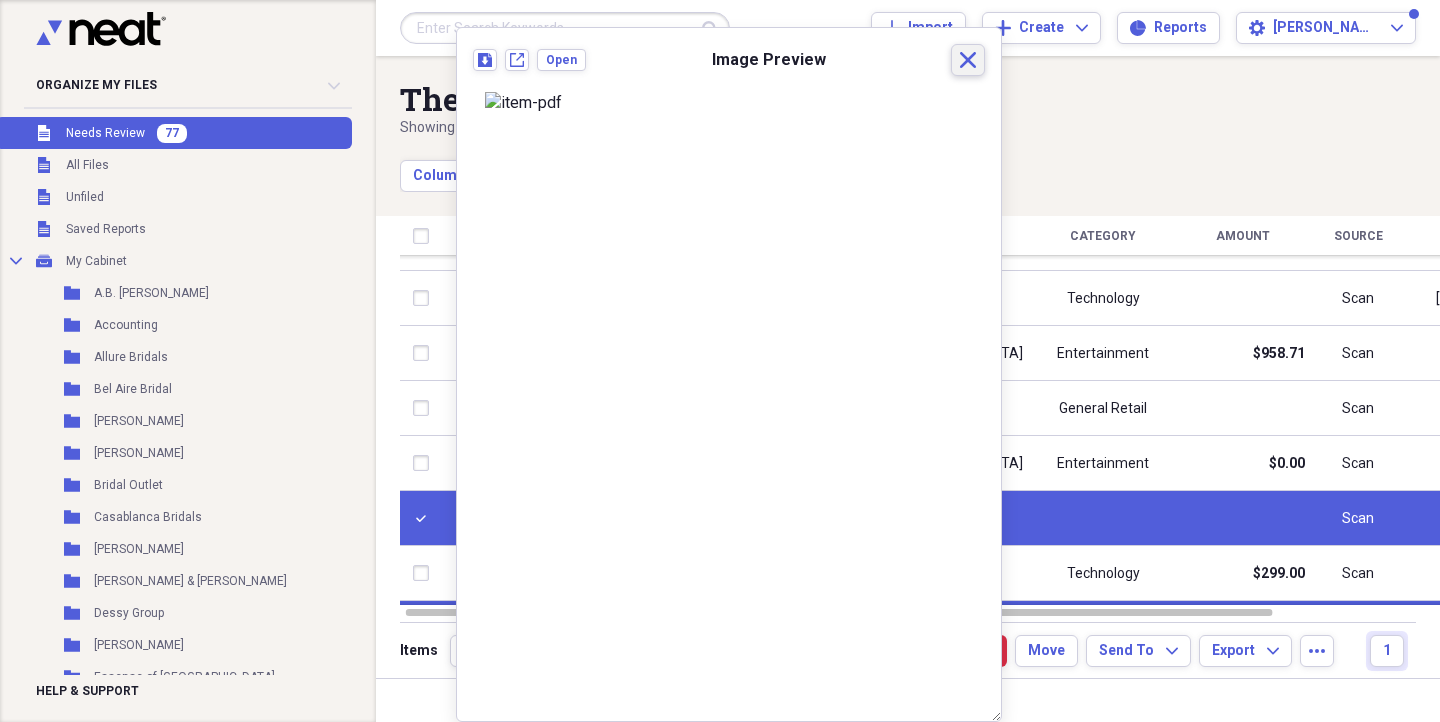 click on "Close" 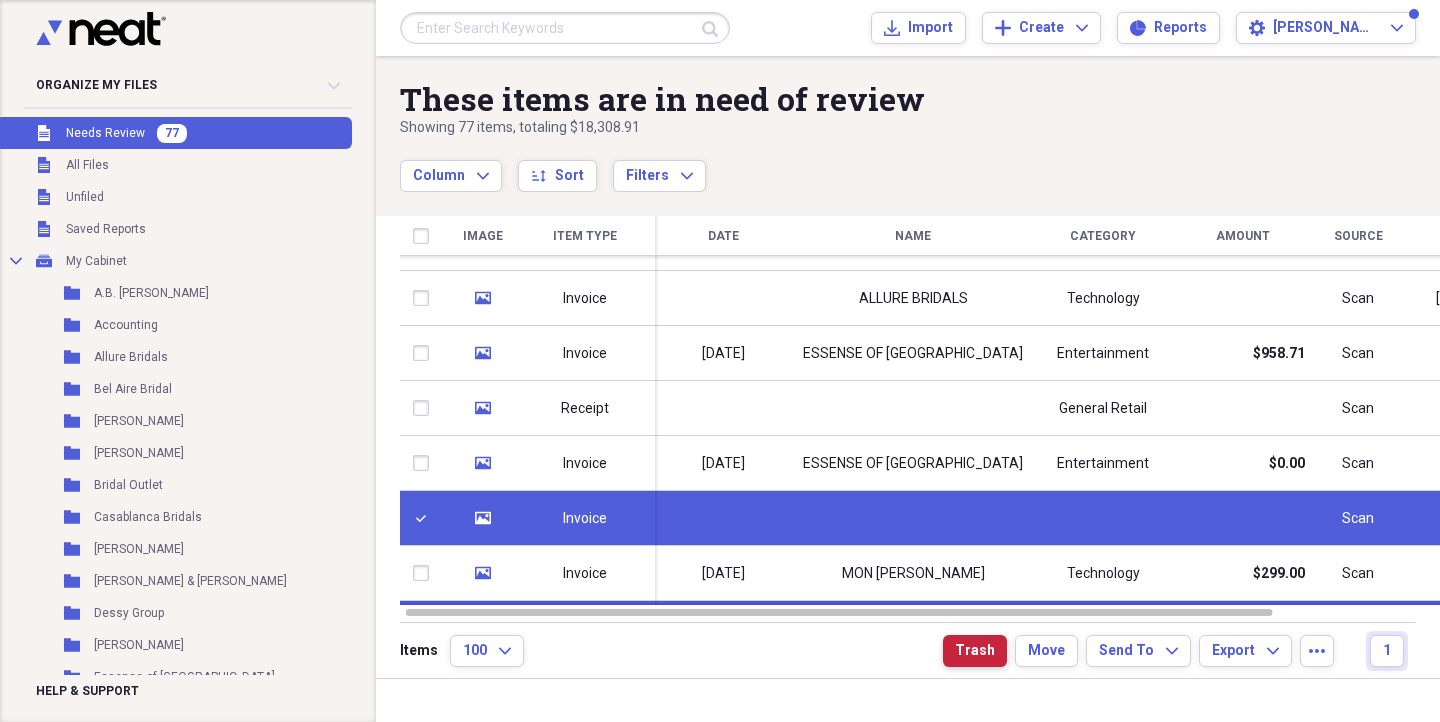 click on "Trash" at bounding box center (975, 651) 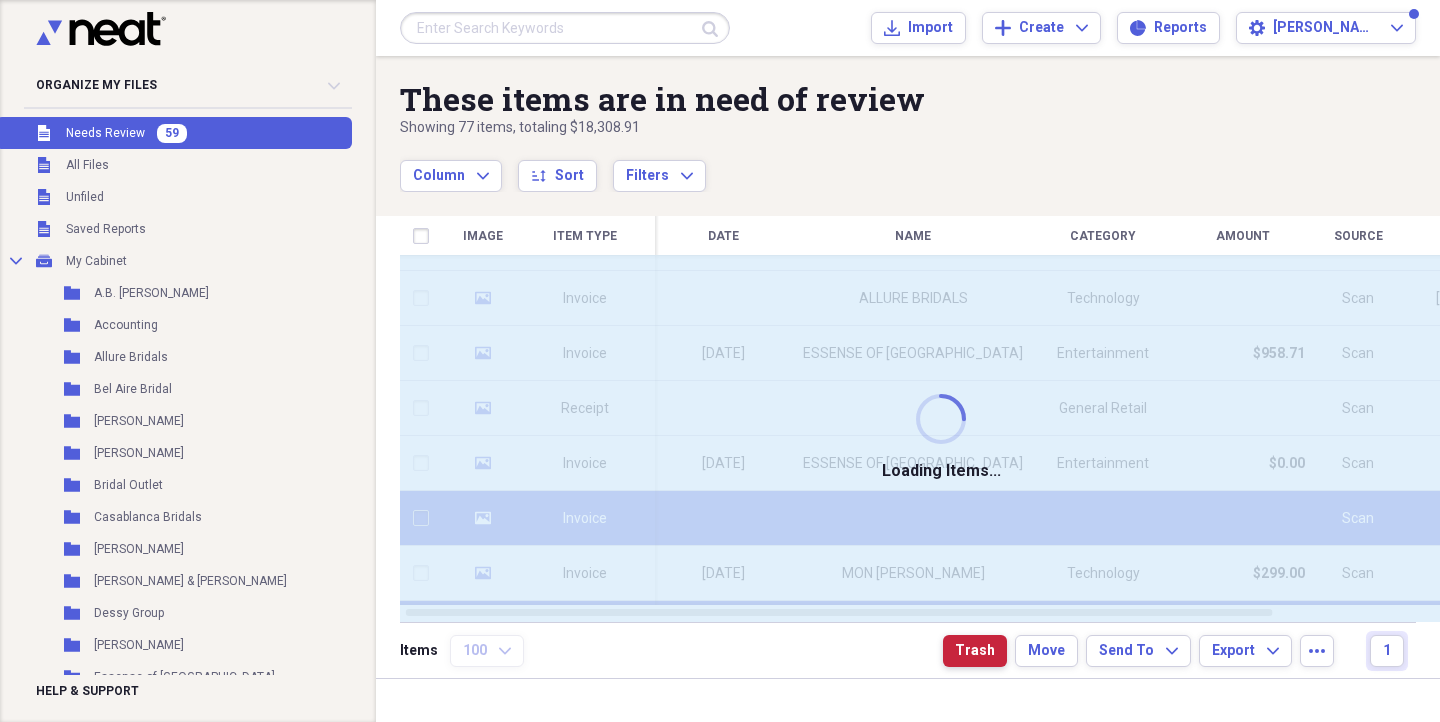 checkbox on "false" 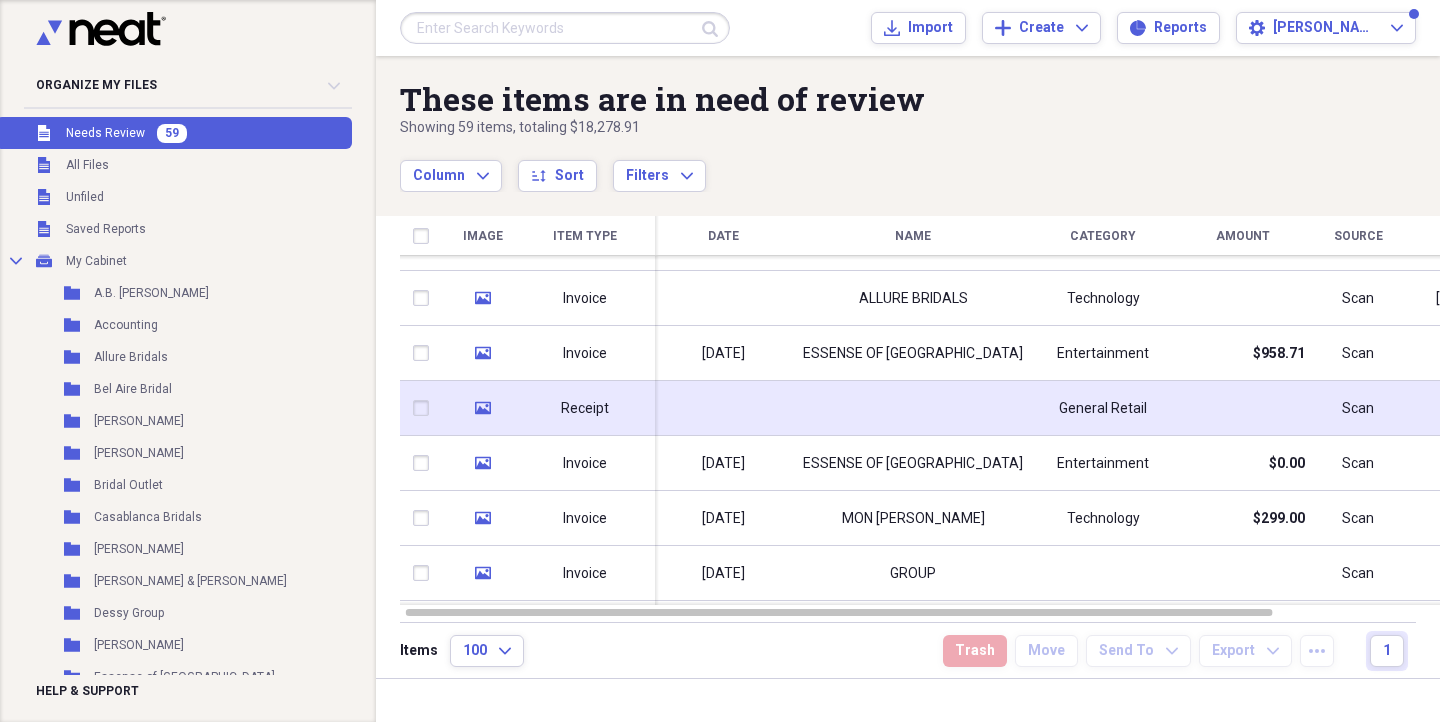 click on "media" 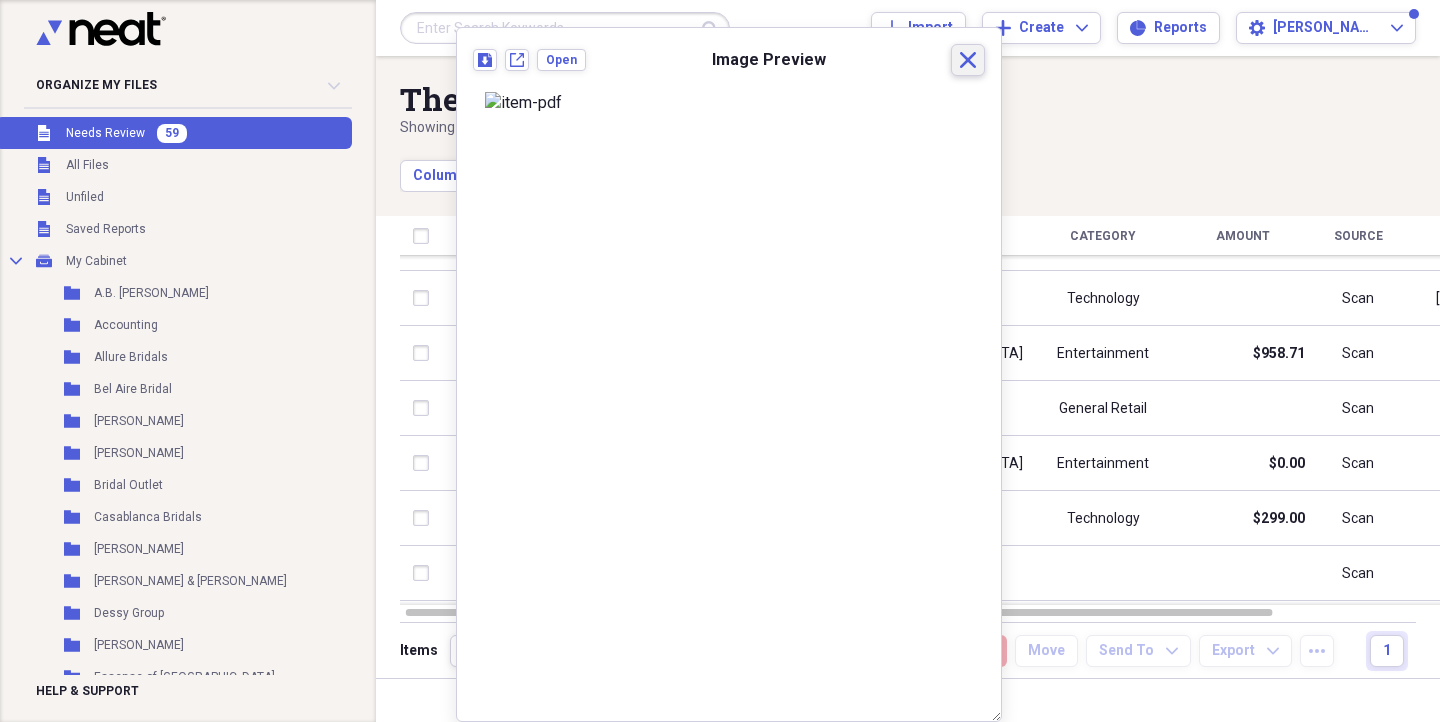 click on "Close" at bounding box center [968, 60] 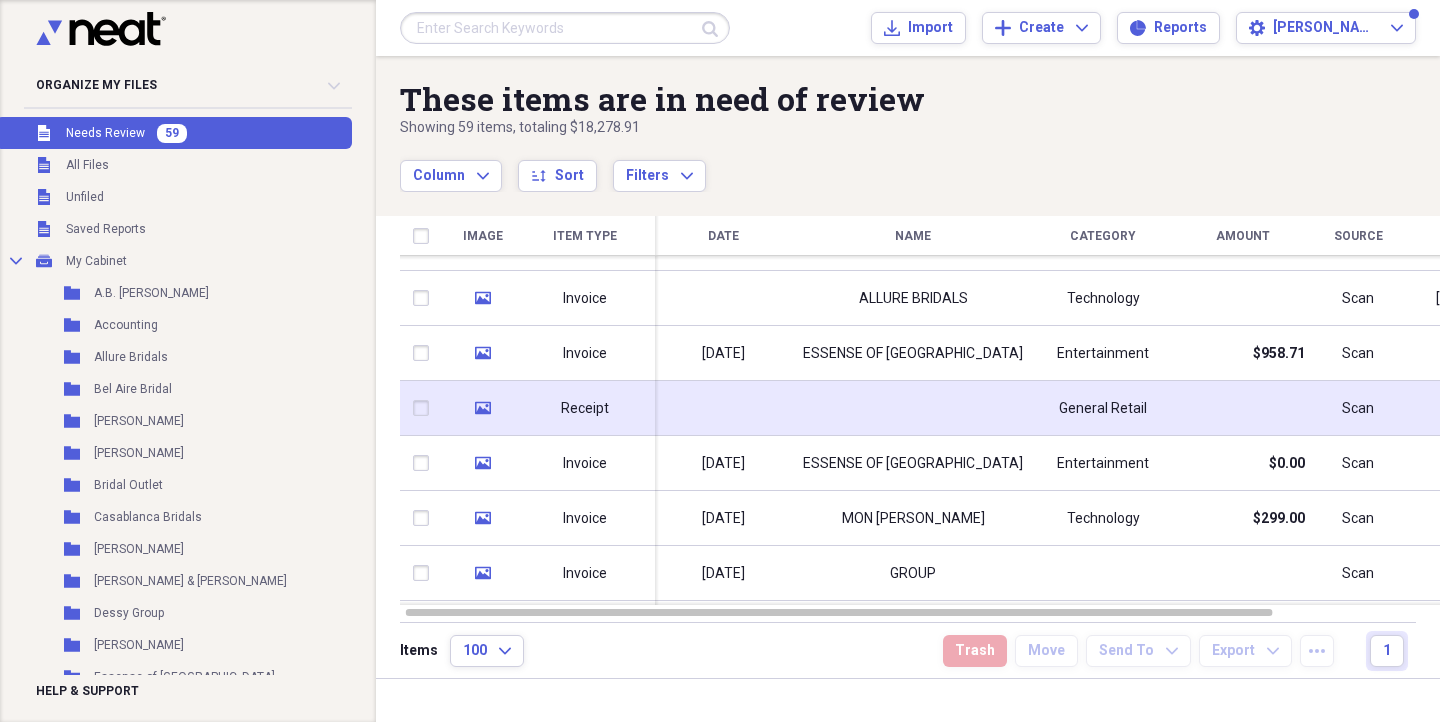click at bounding box center [913, 408] 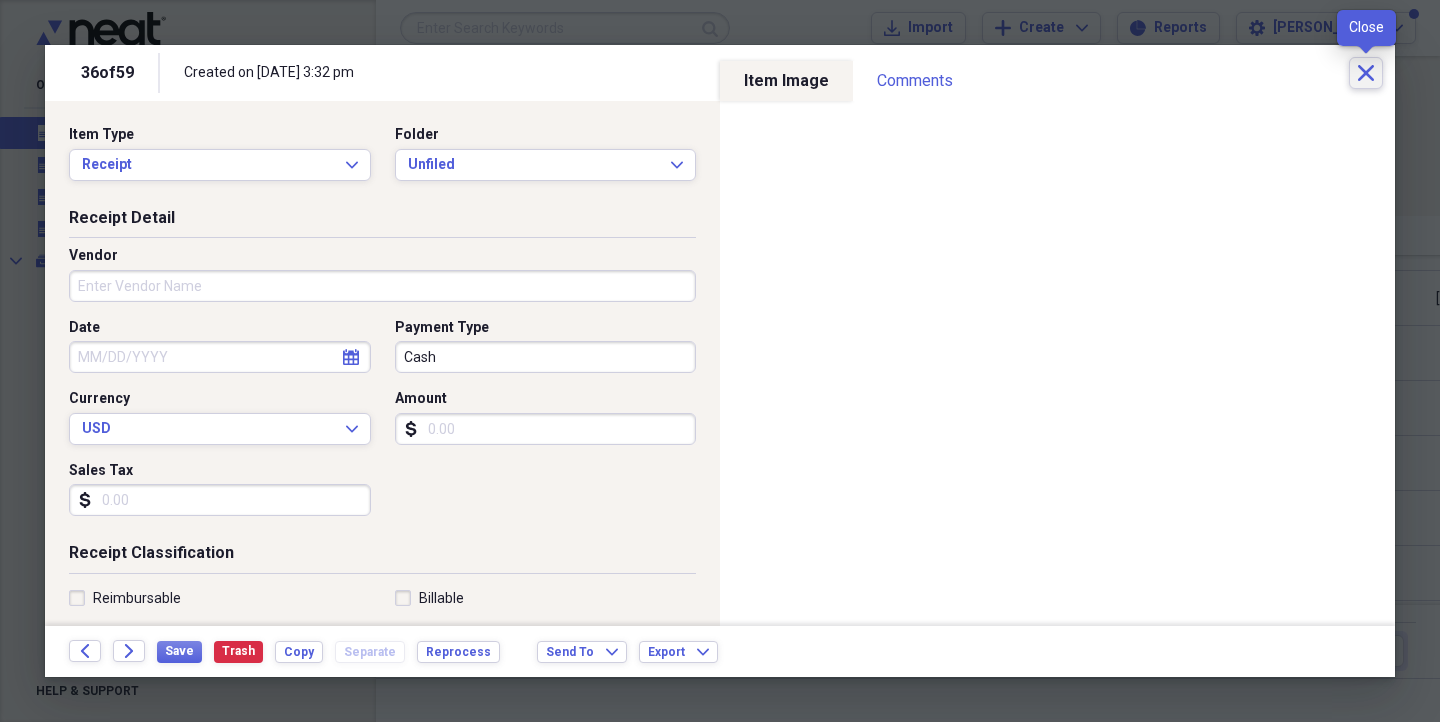 click on "Close" at bounding box center (1366, 73) 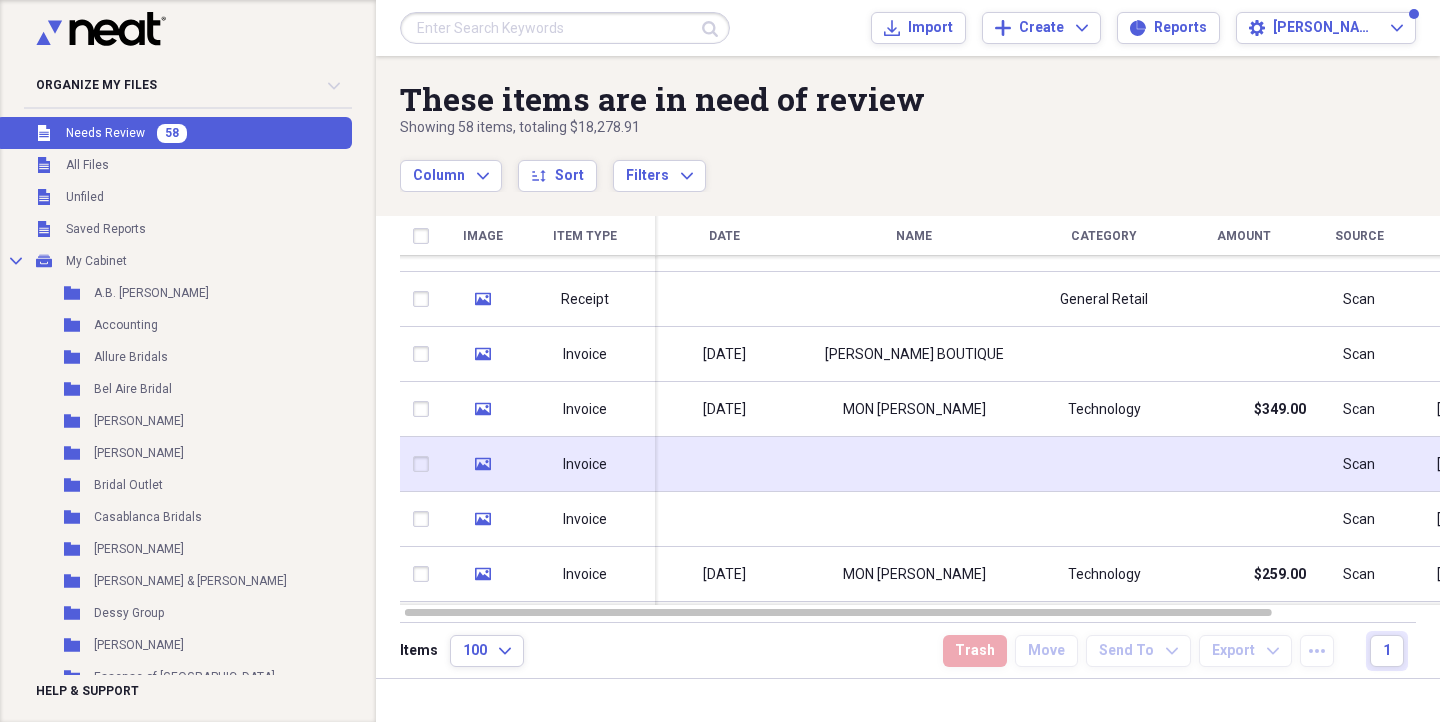 click on "media" 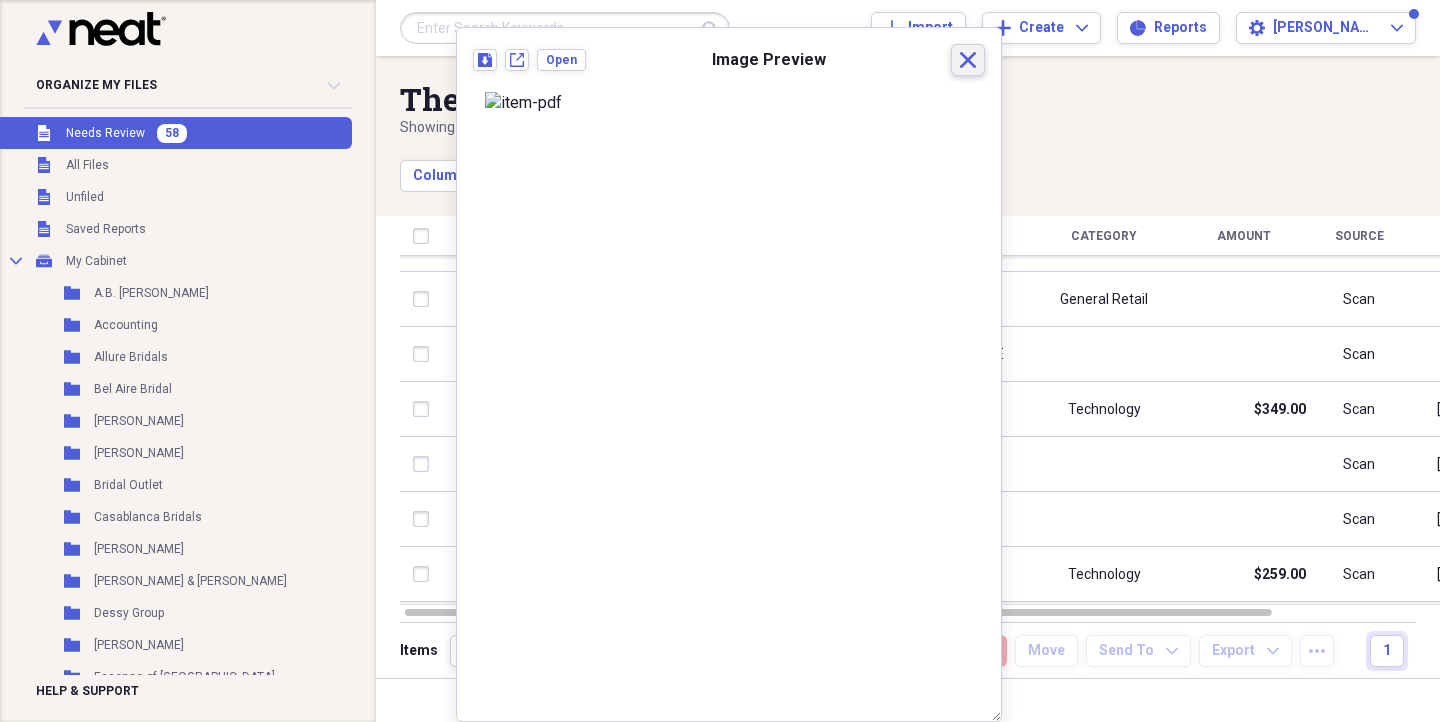 click on "Close" at bounding box center [968, 60] 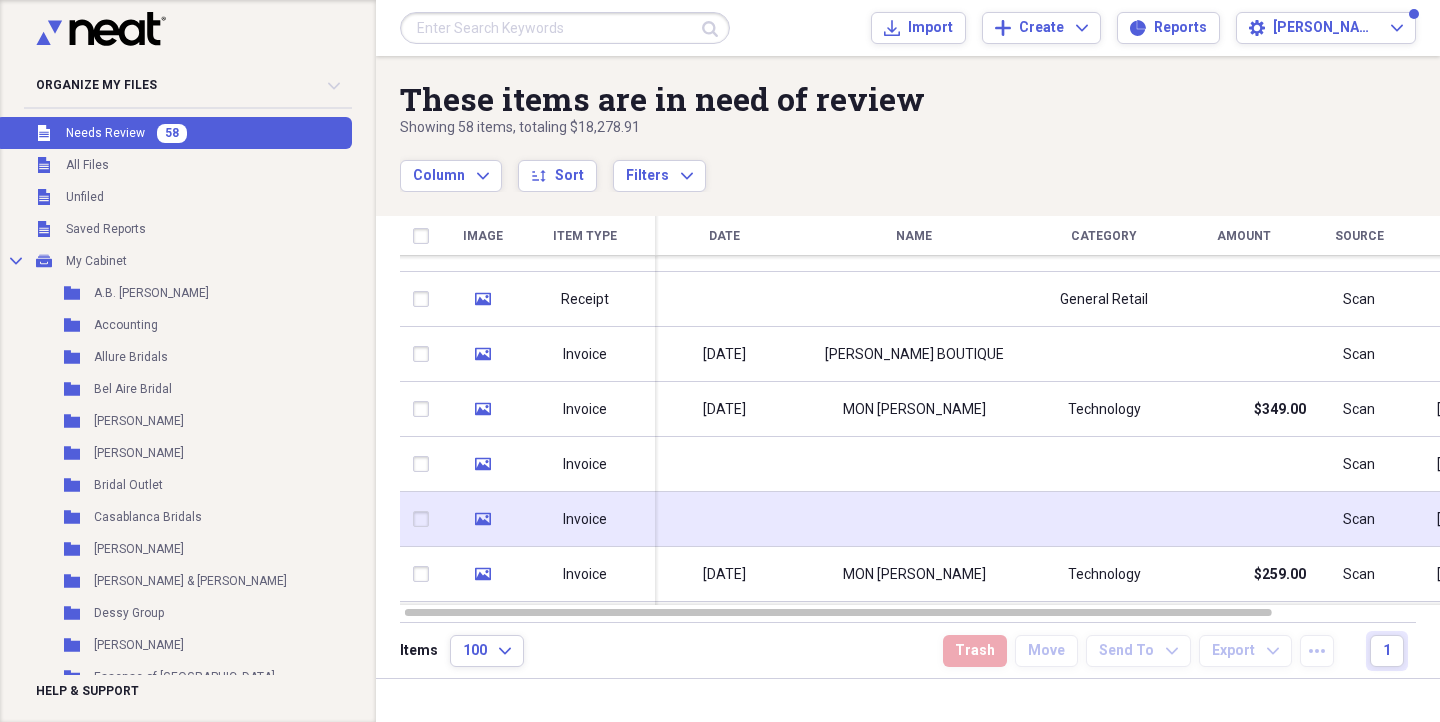 click at bounding box center [425, 519] 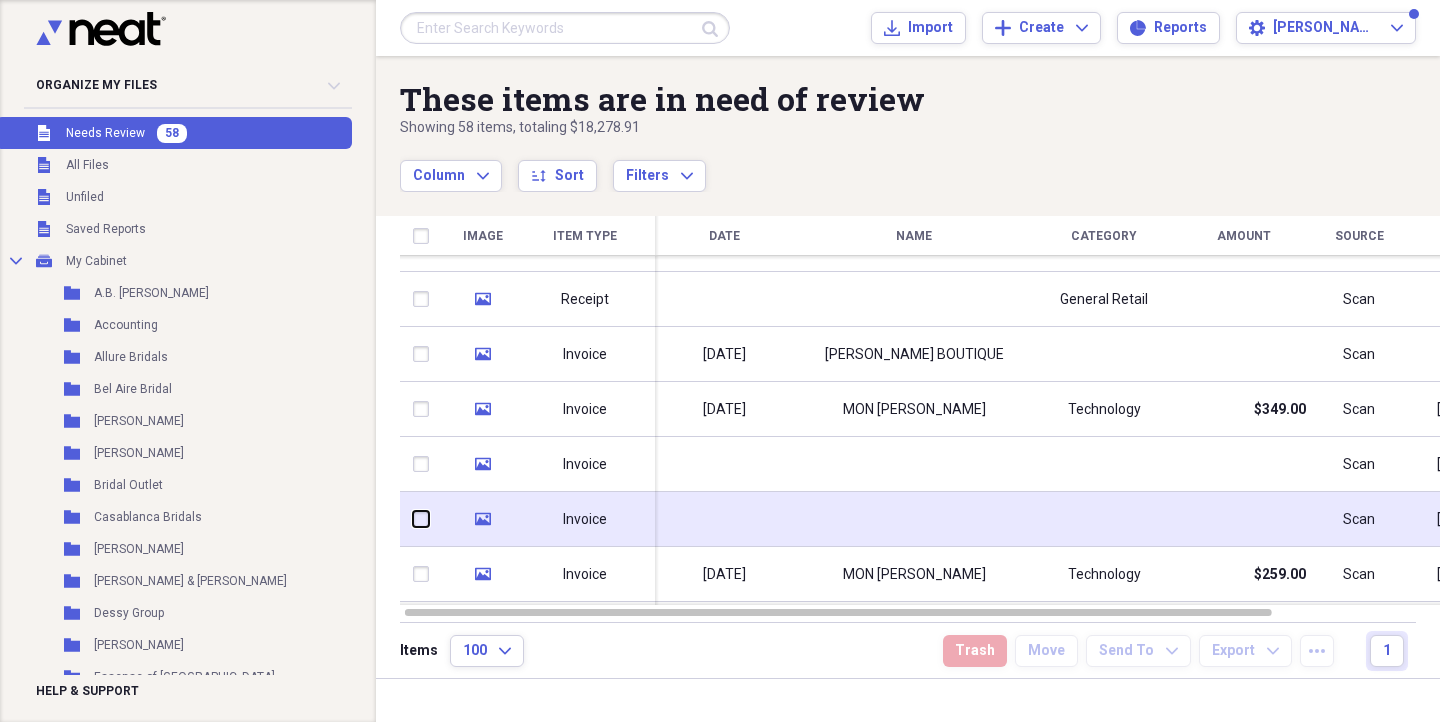 click at bounding box center [413, 519] 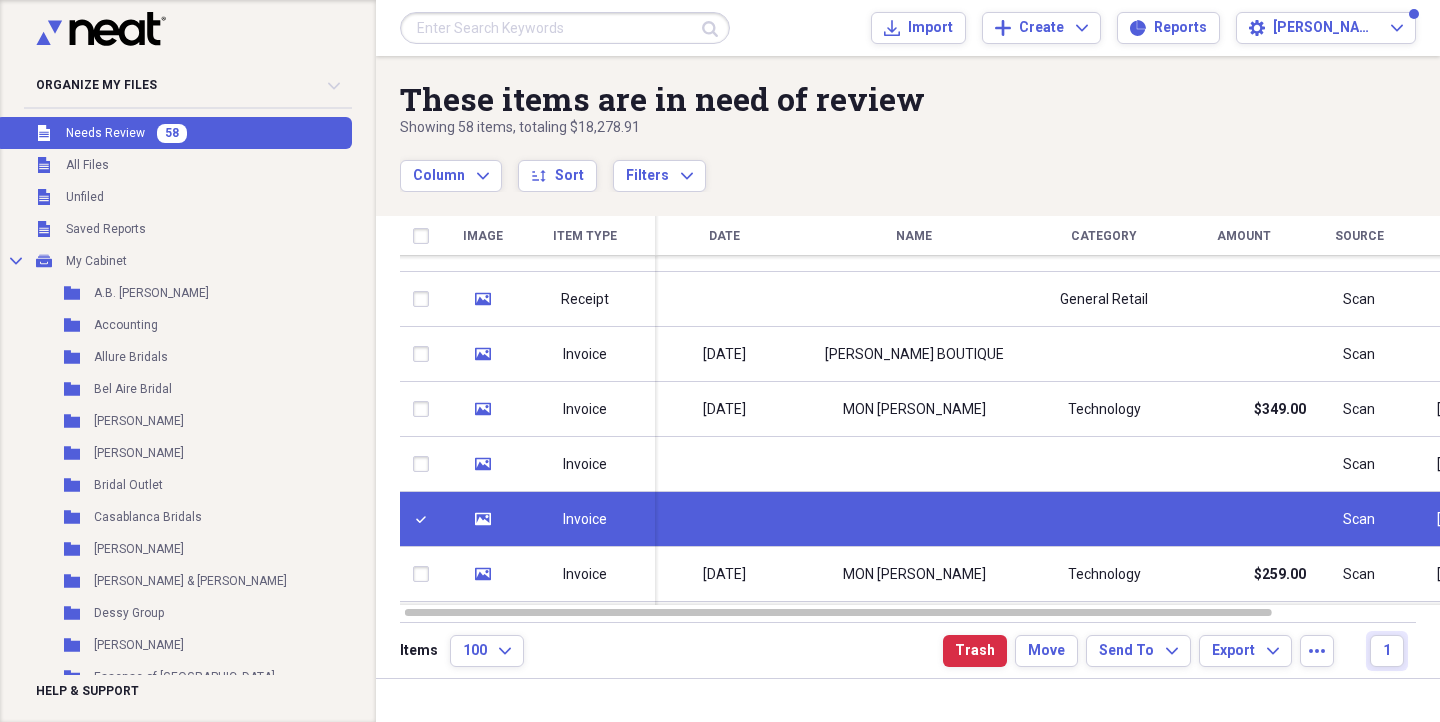 click at bounding box center [425, 519] 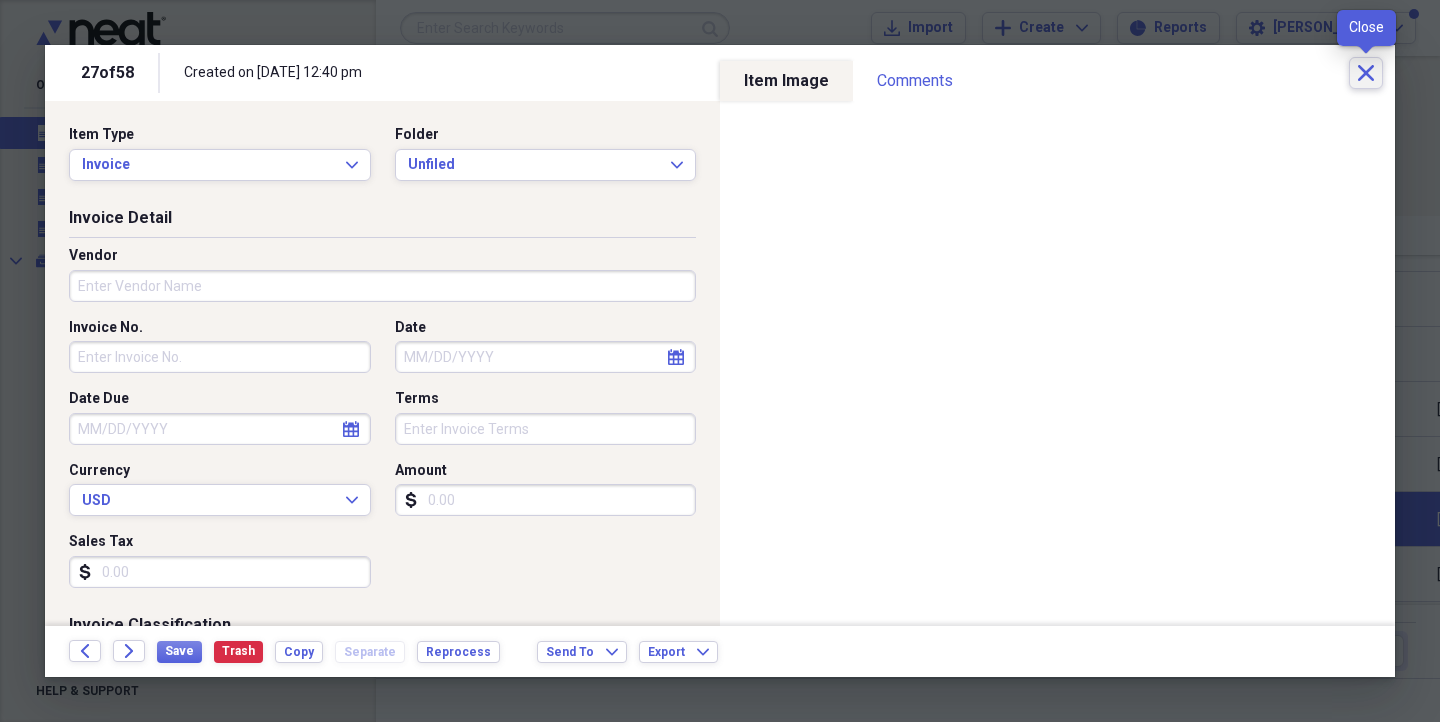 click on "Close" 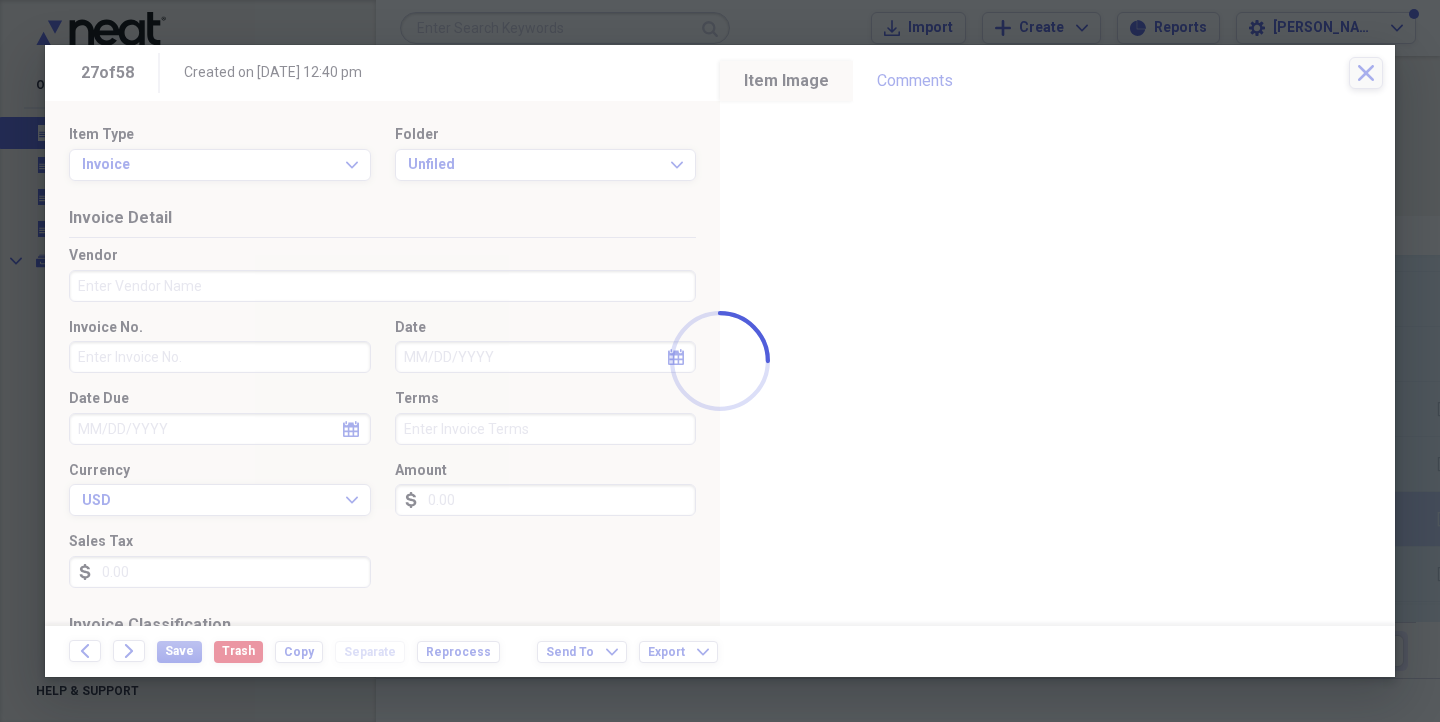 checkbox on "false" 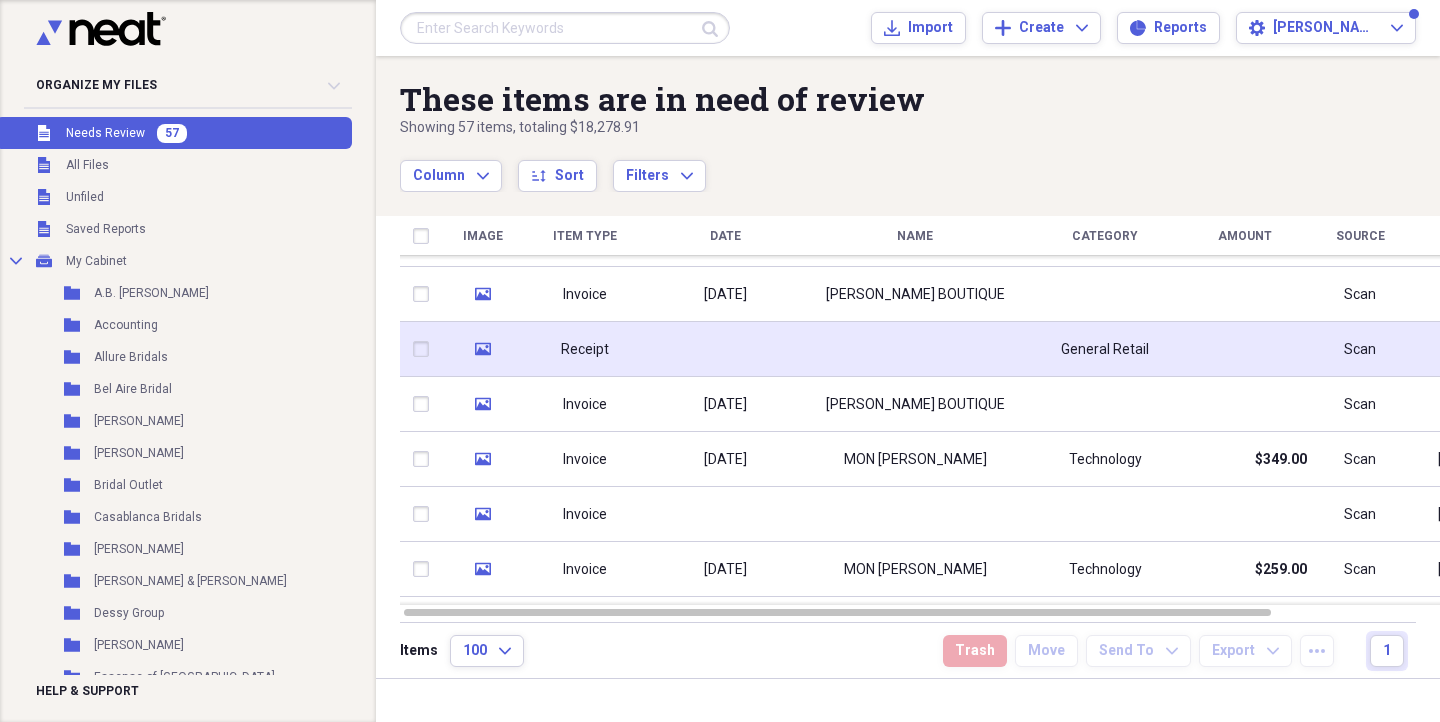 click at bounding box center [425, 349] 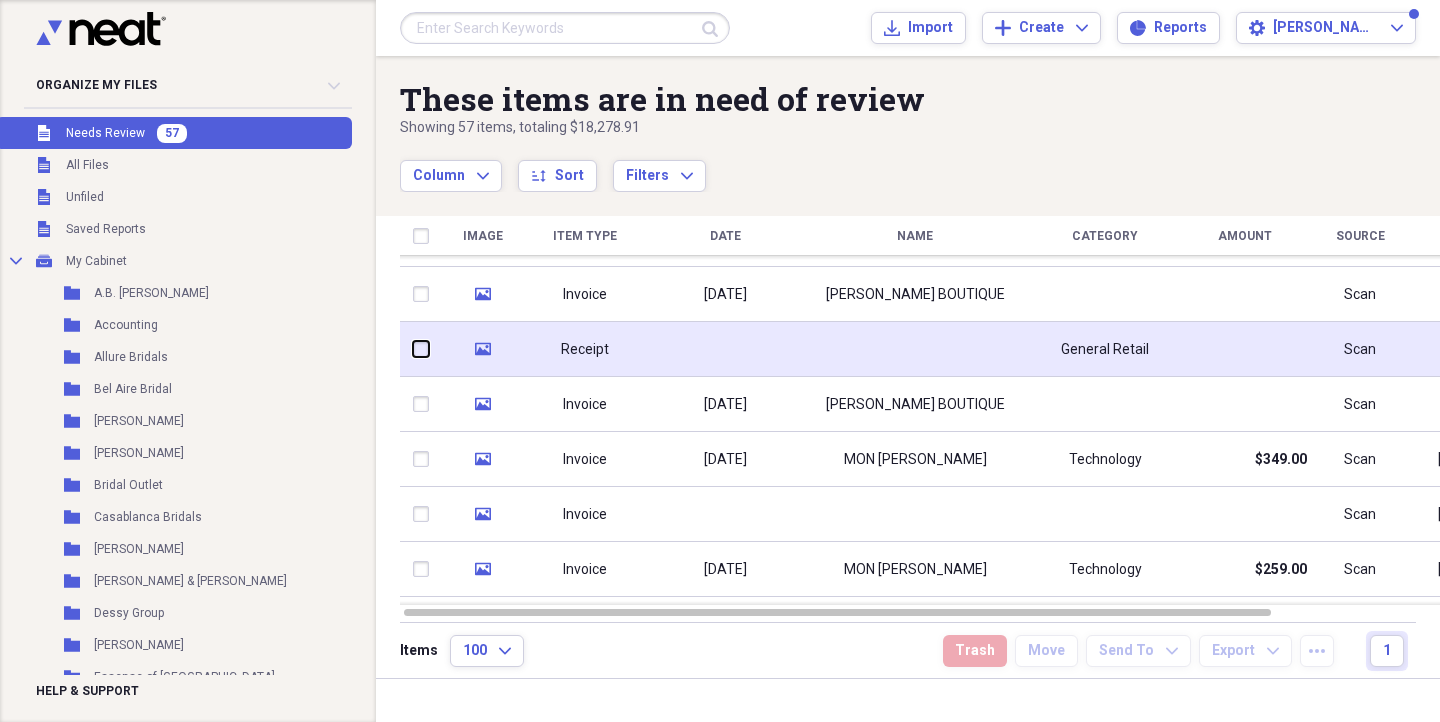 click at bounding box center (413, 349) 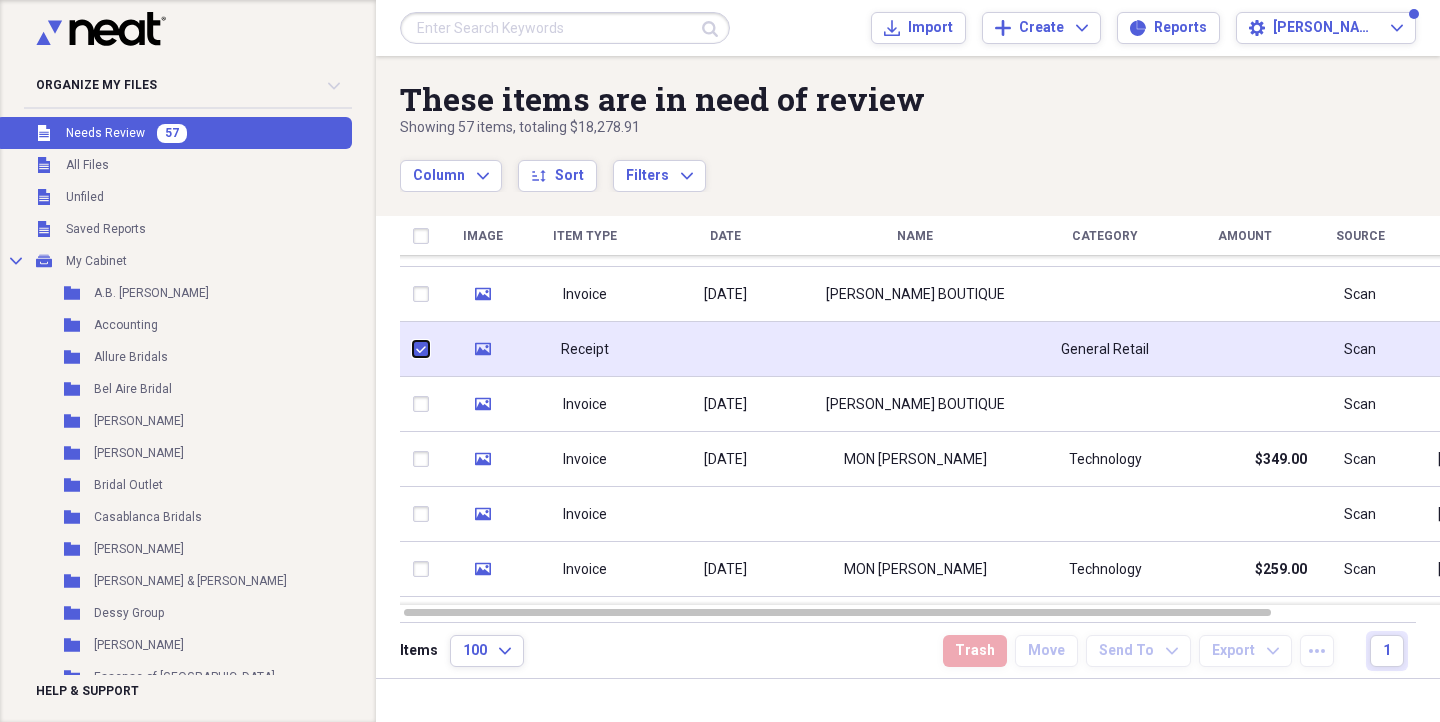 checkbox on "true" 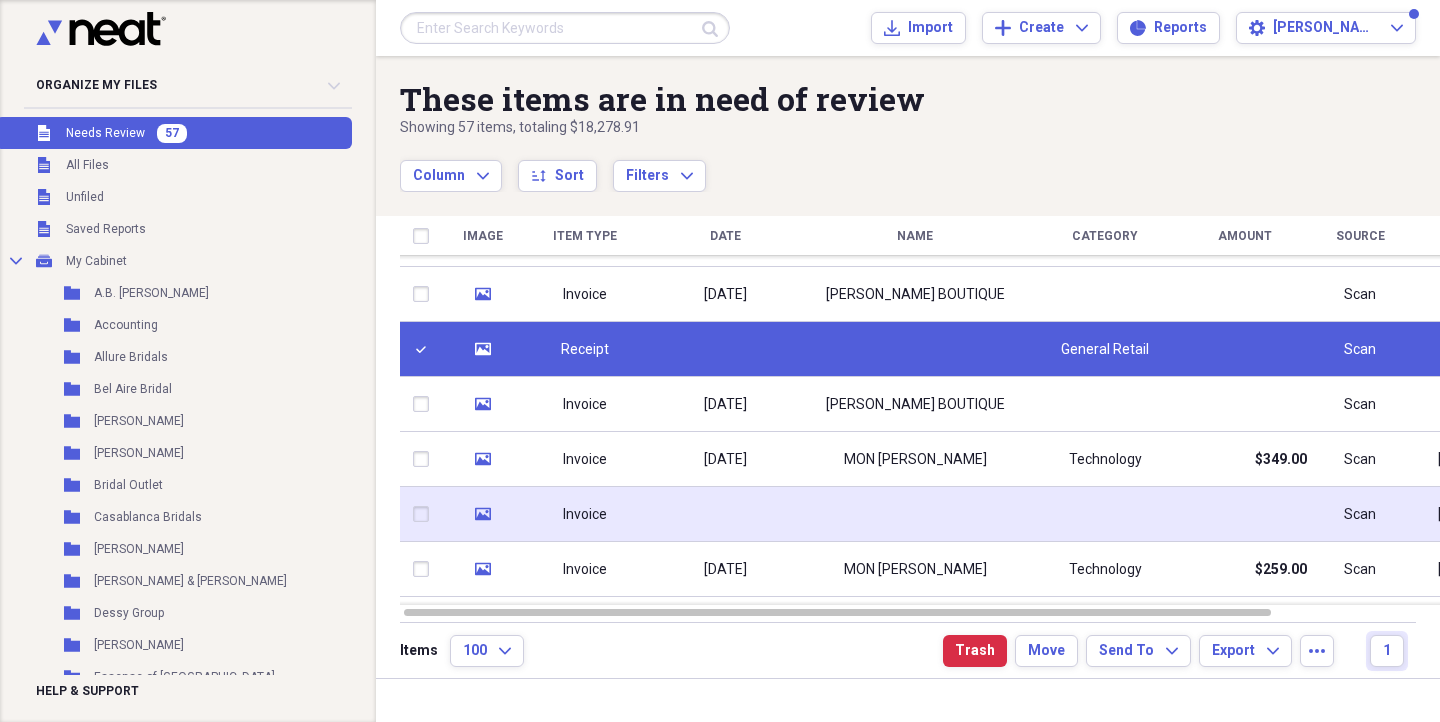 click at bounding box center (425, 514) 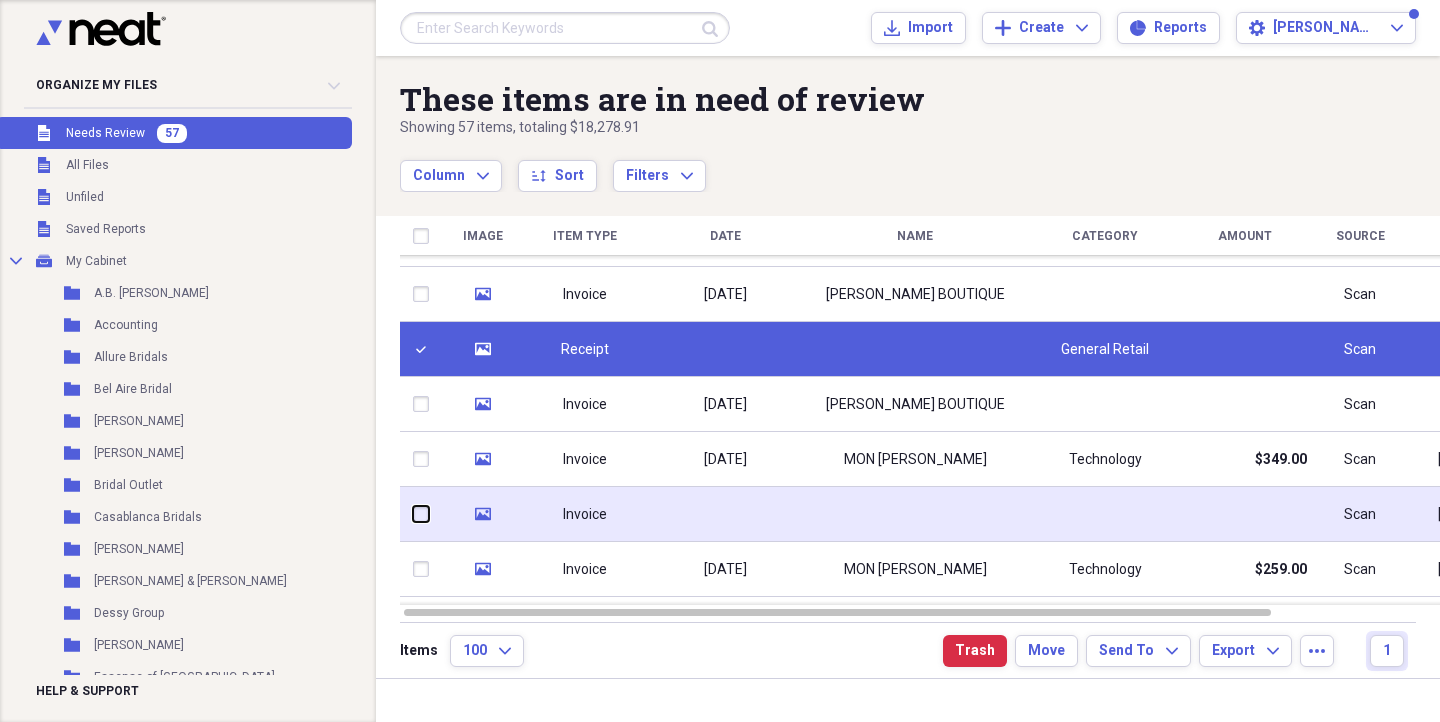 click at bounding box center [413, 514] 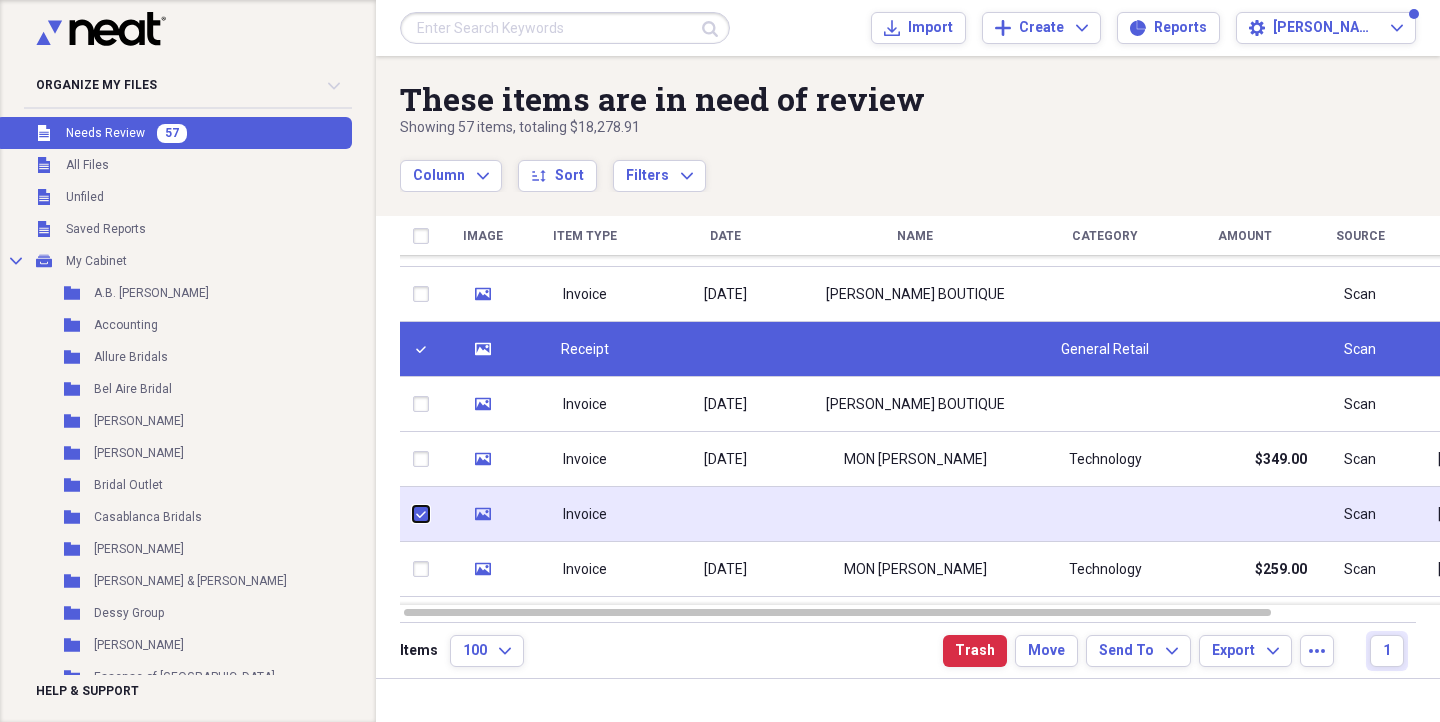checkbox on "true" 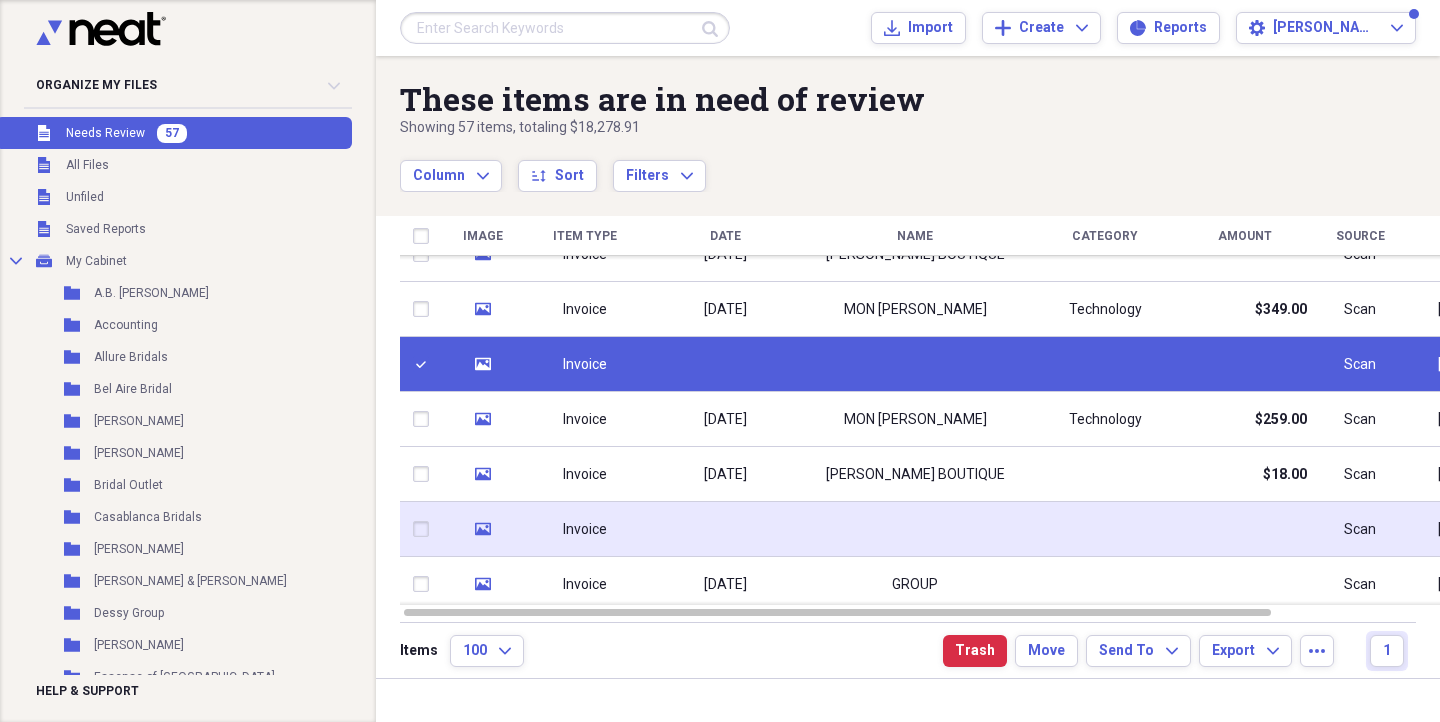 click 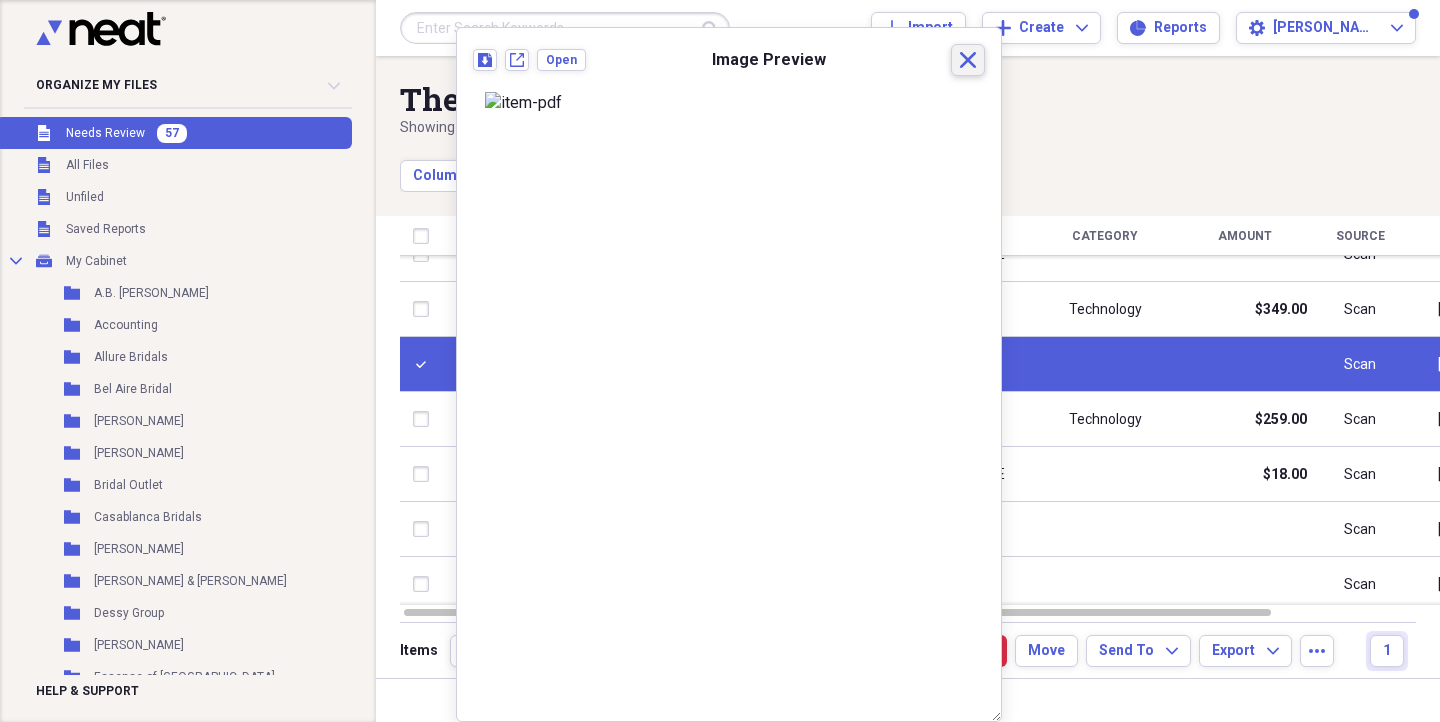 click on "Close" at bounding box center (968, 60) 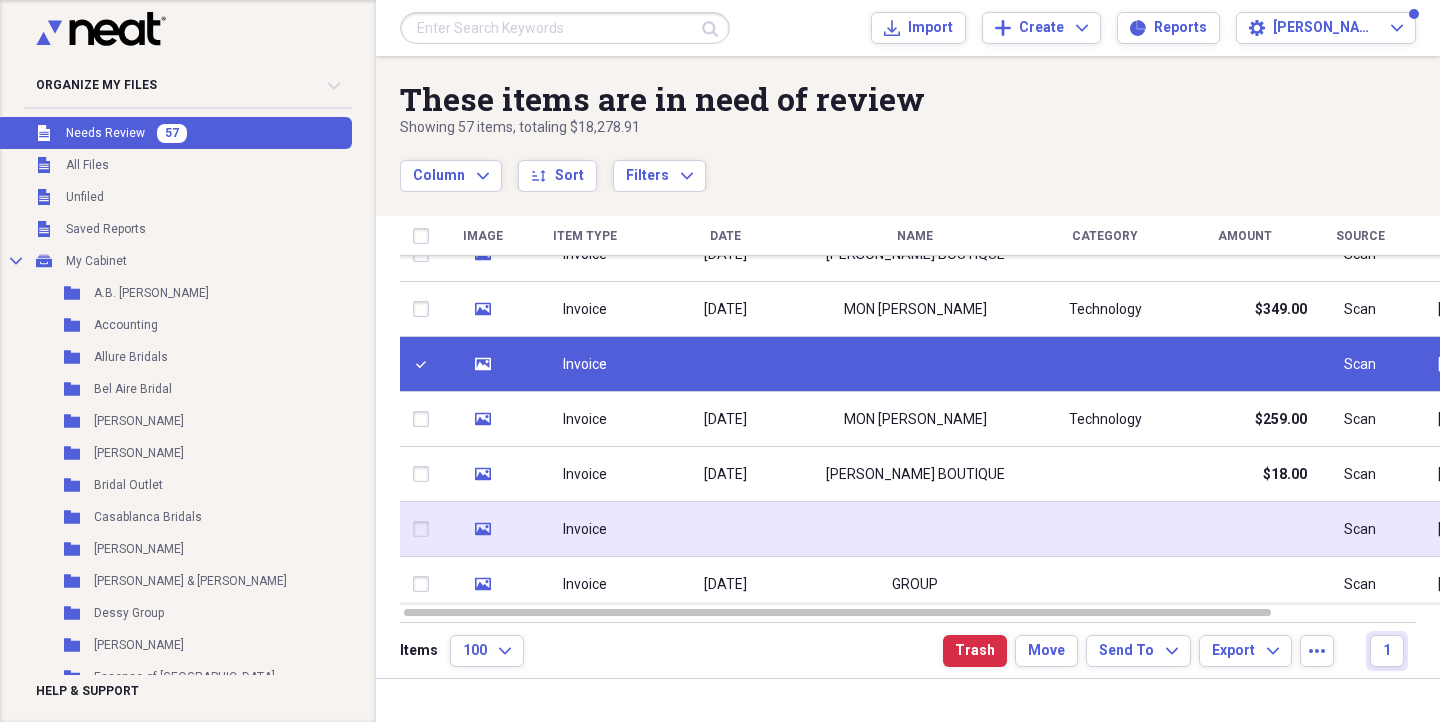 click at bounding box center [425, 529] 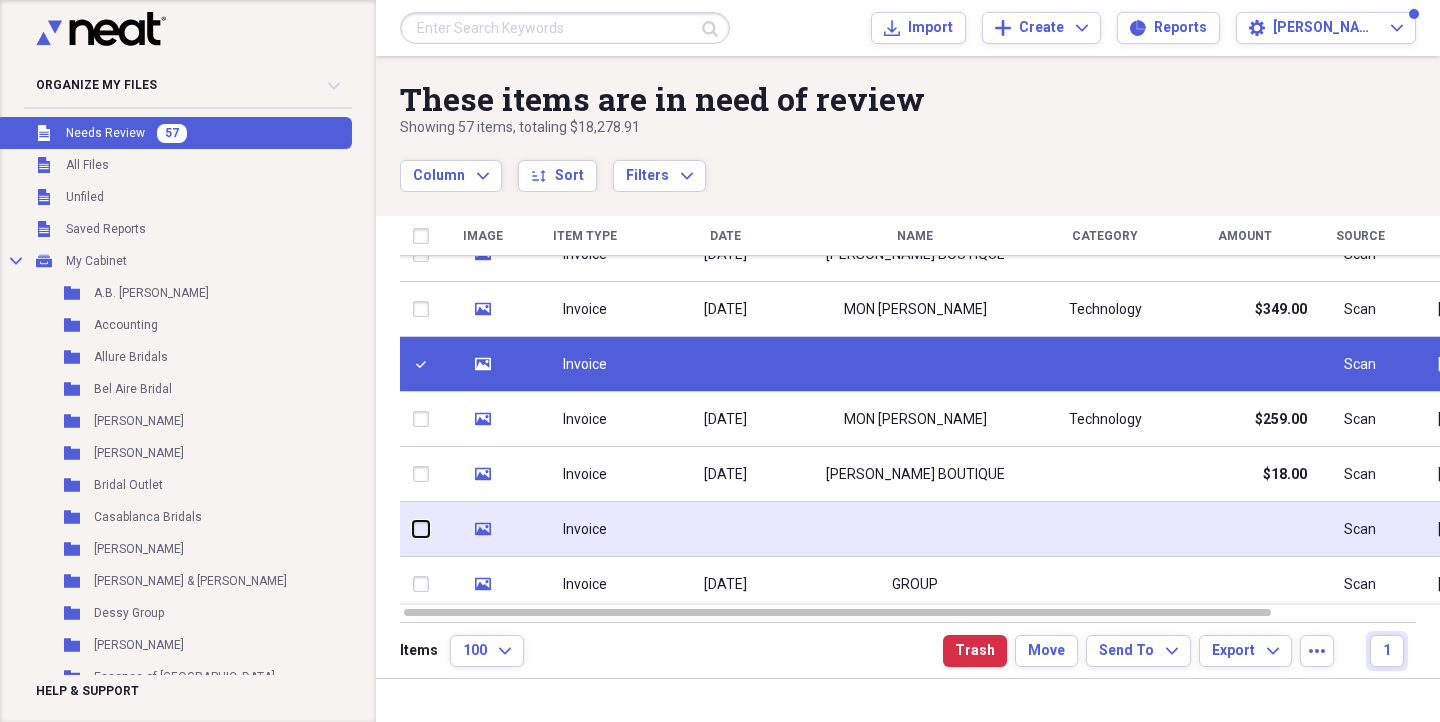 click at bounding box center (413, 529) 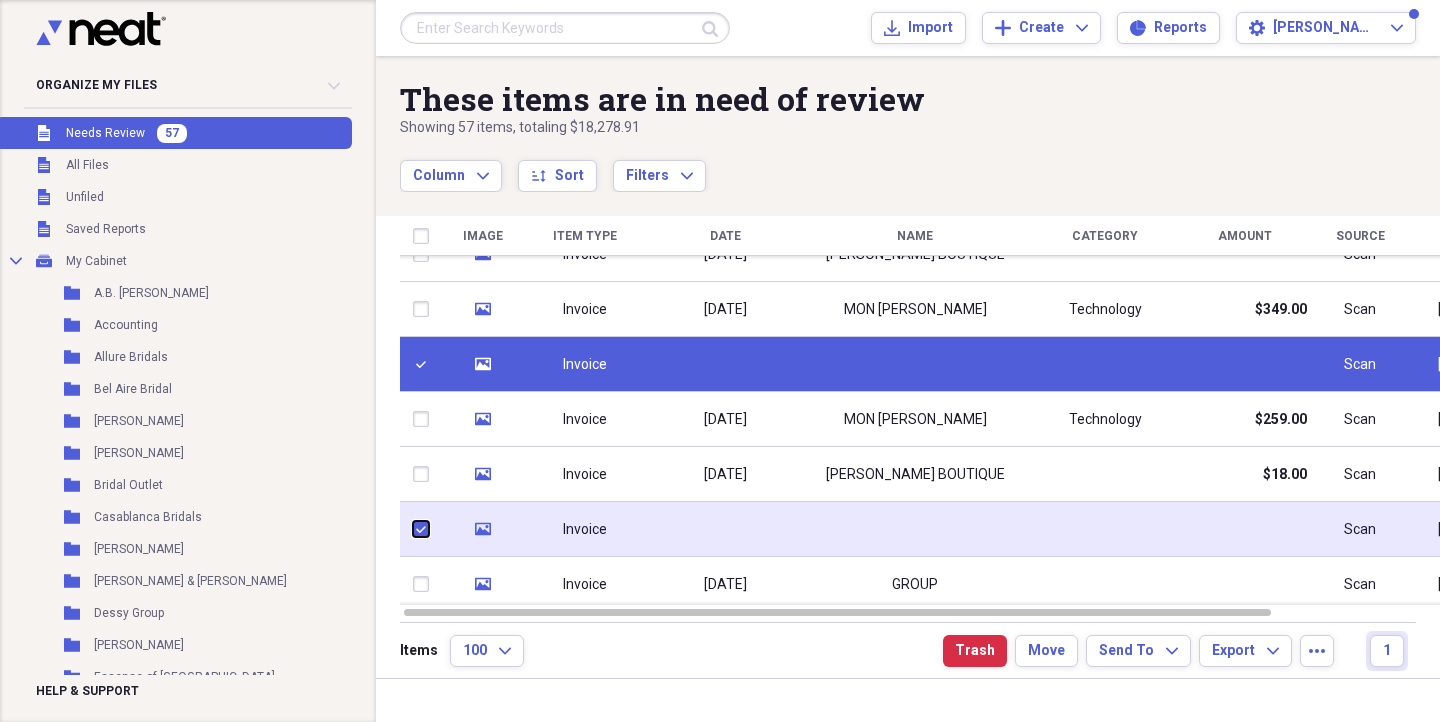 checkbox on "true" 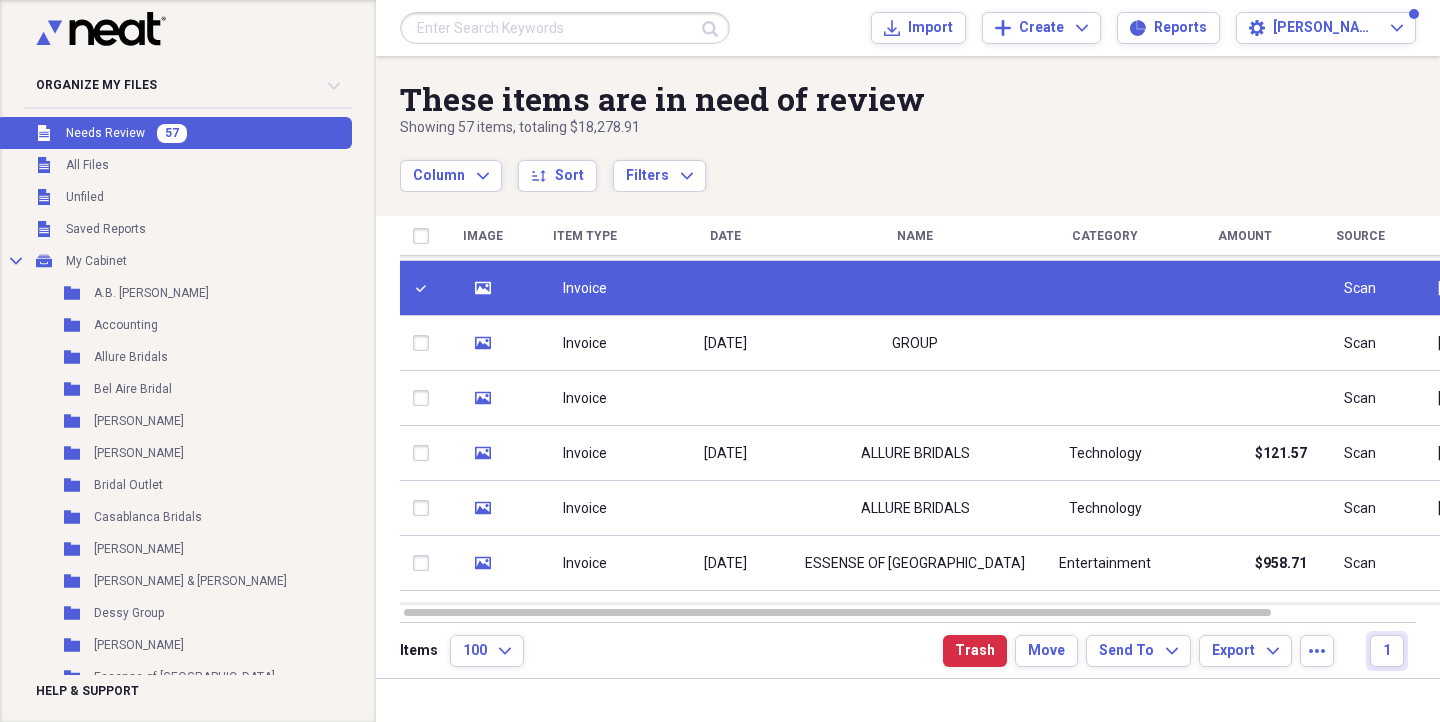 checkbox on "false" 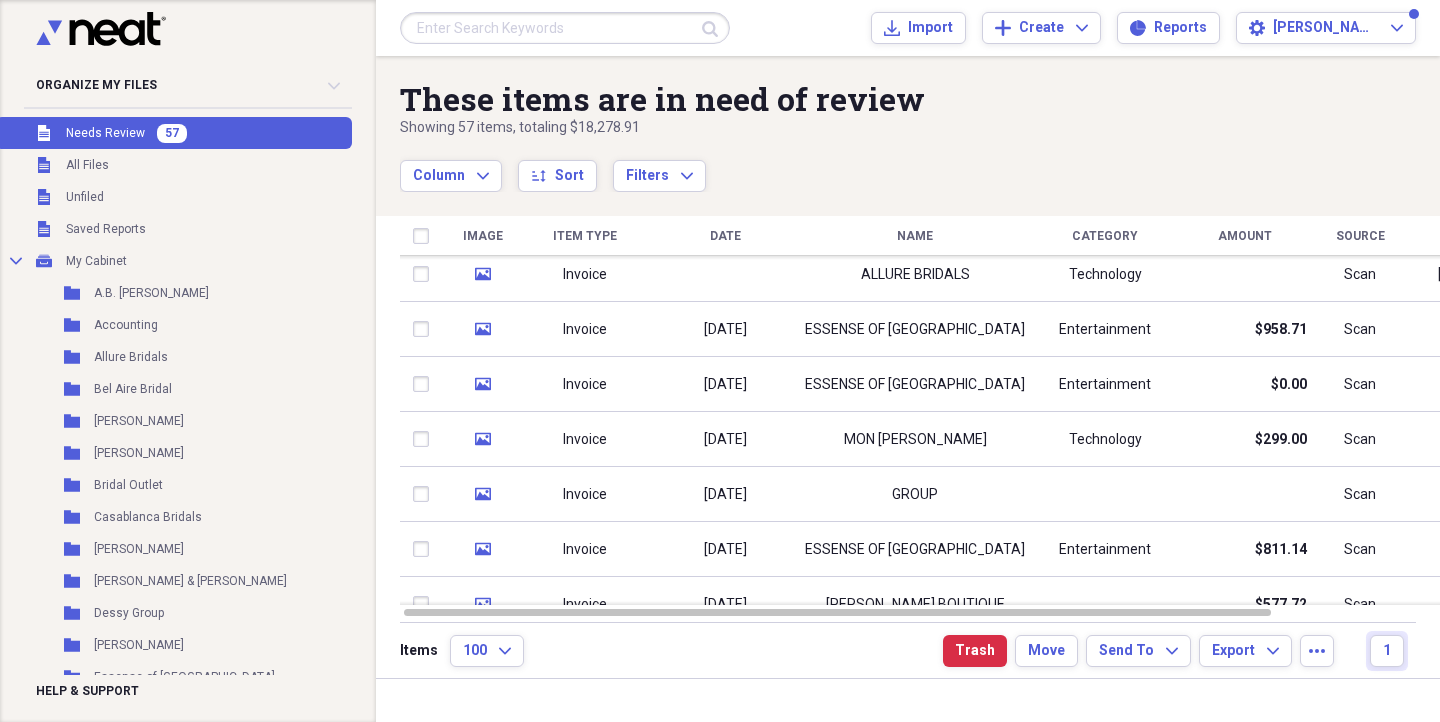 checkbox on "false" 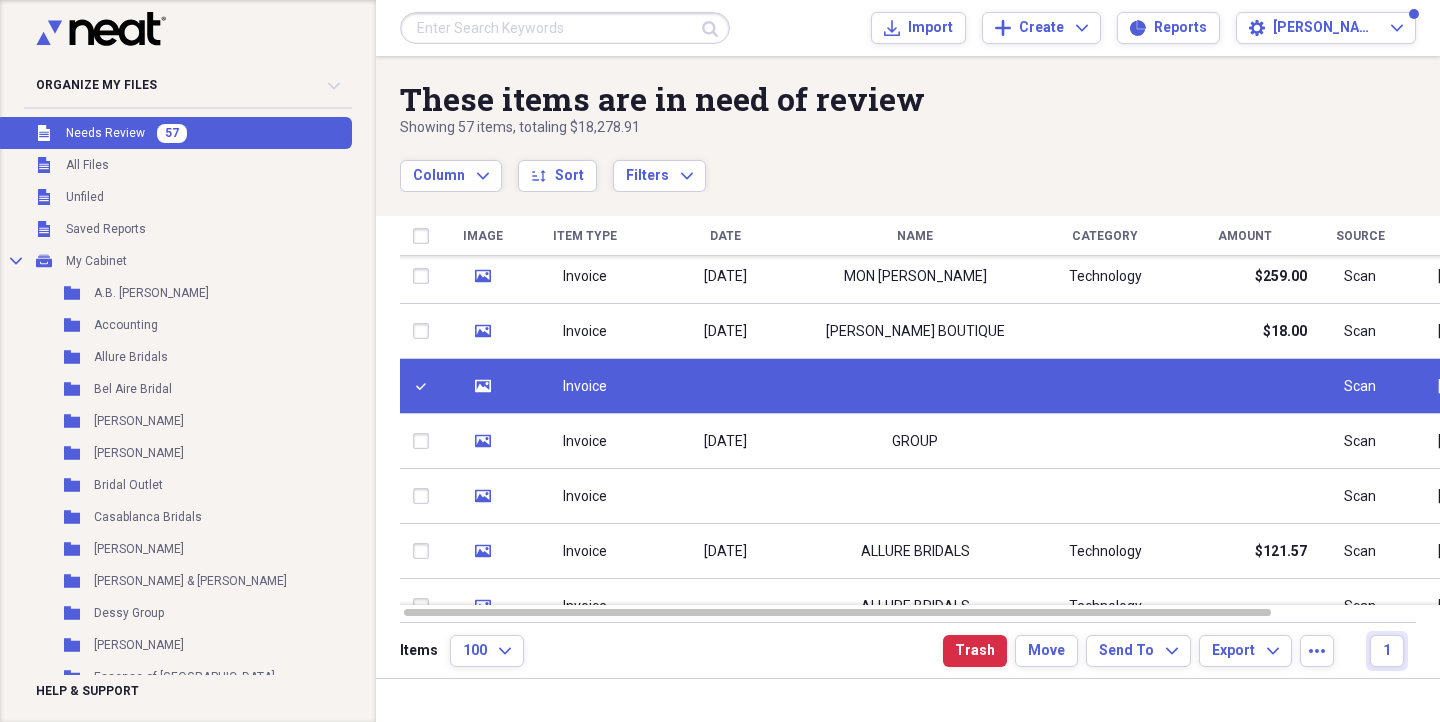 checkbox on "true" 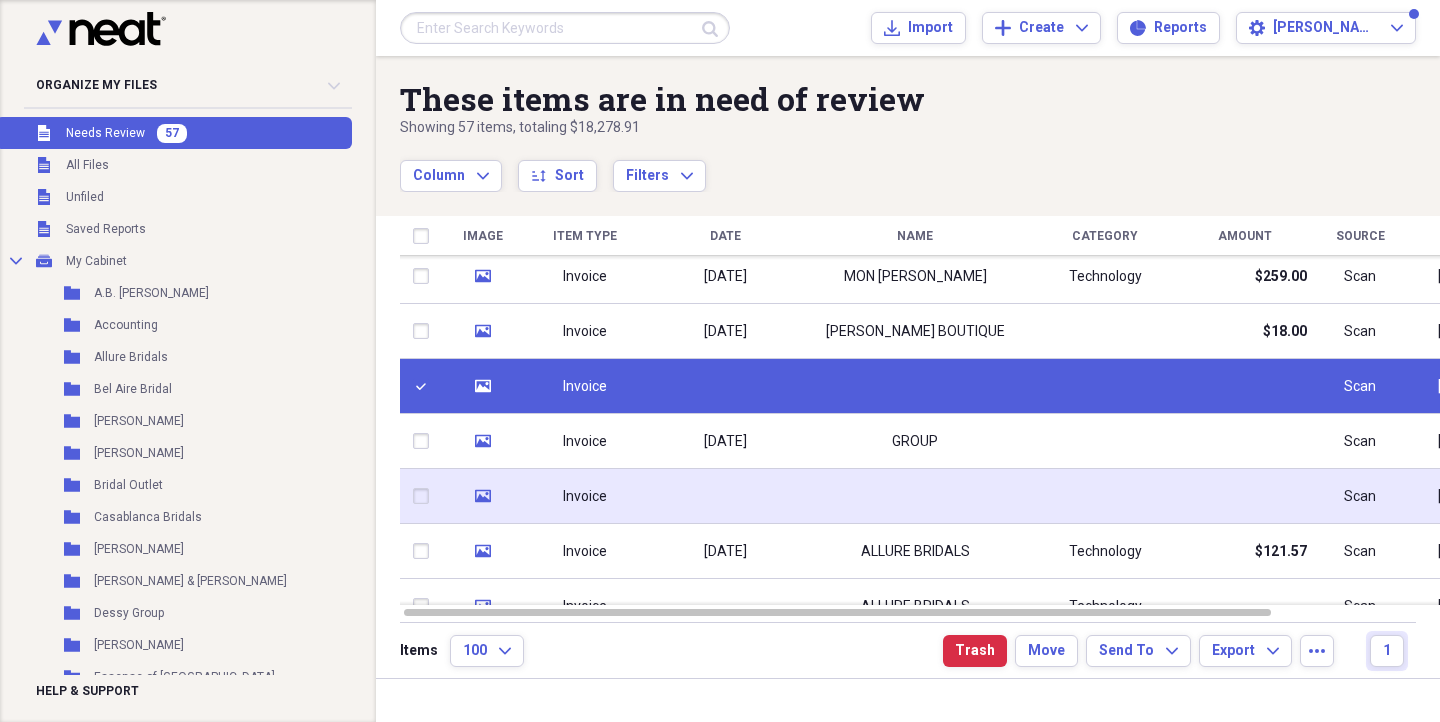 click 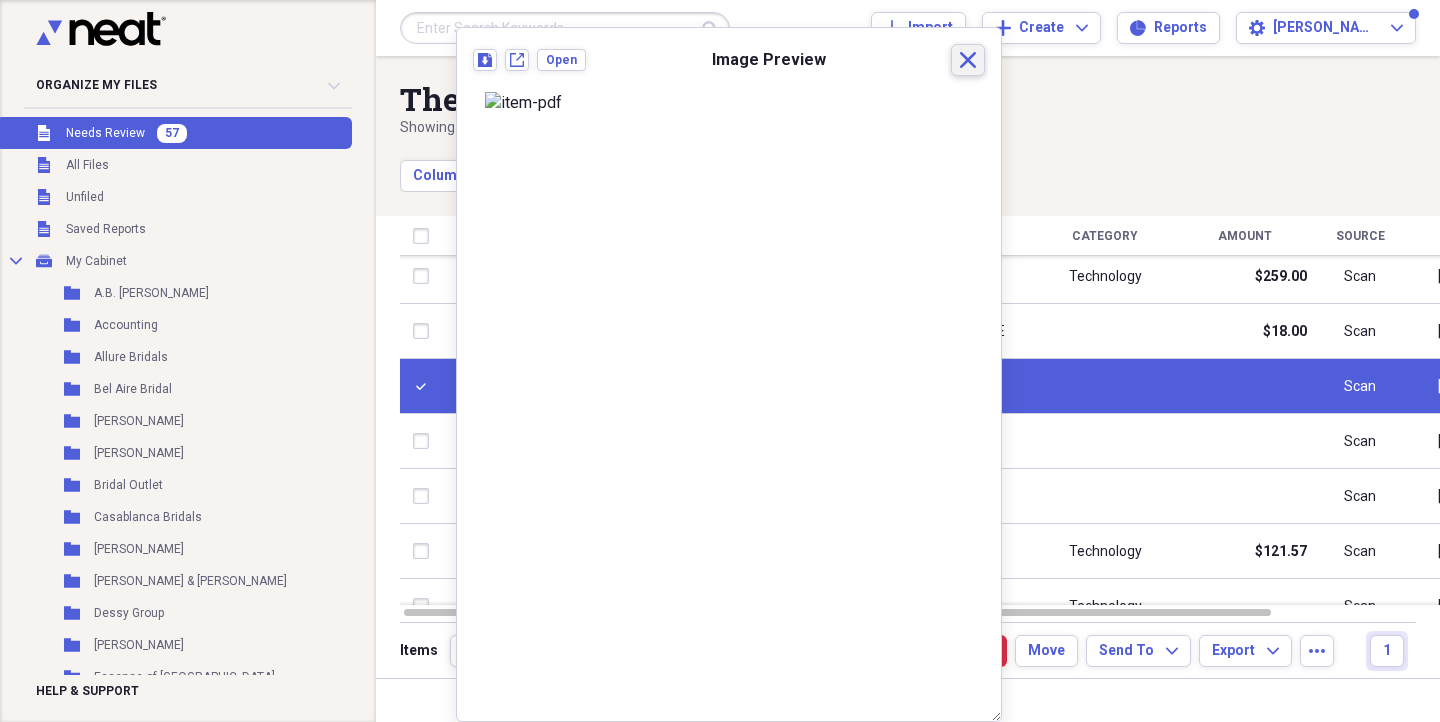 click on "Close" 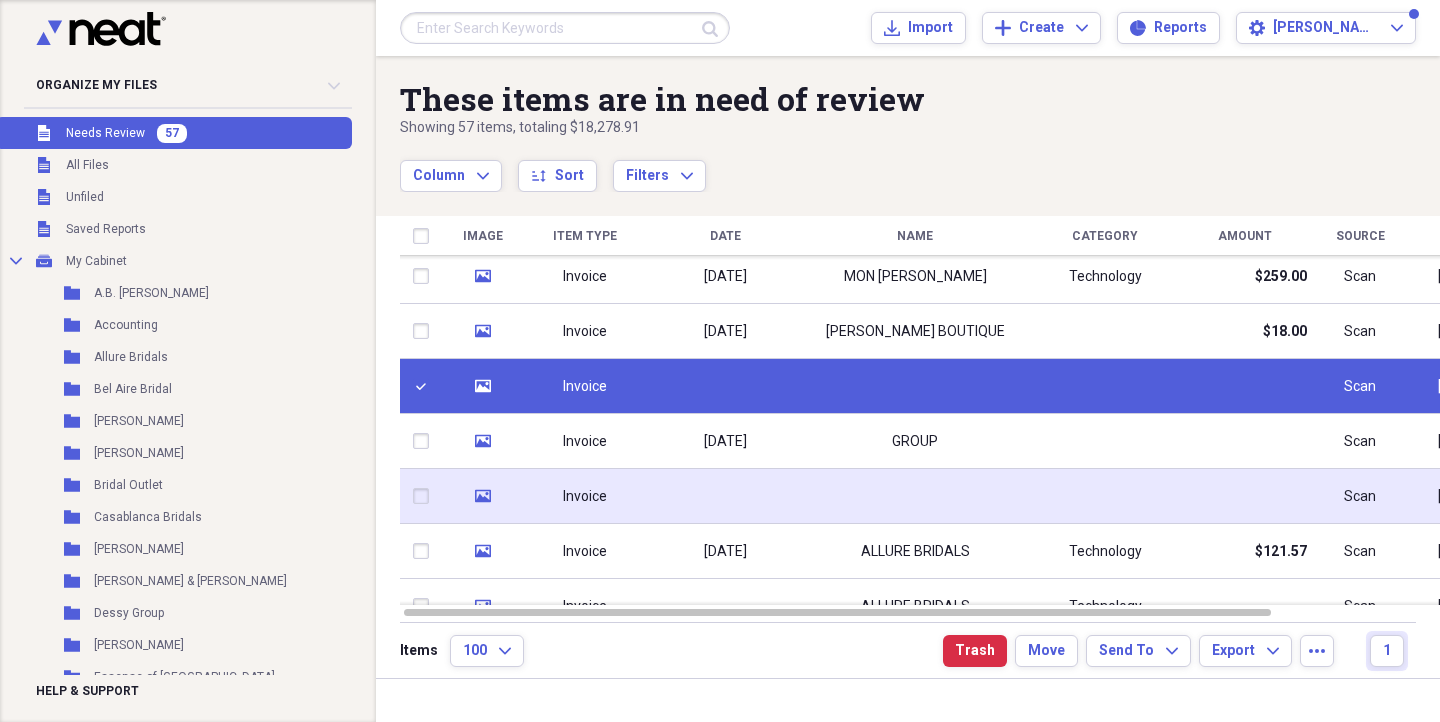 click at bounding box center [425, 496] 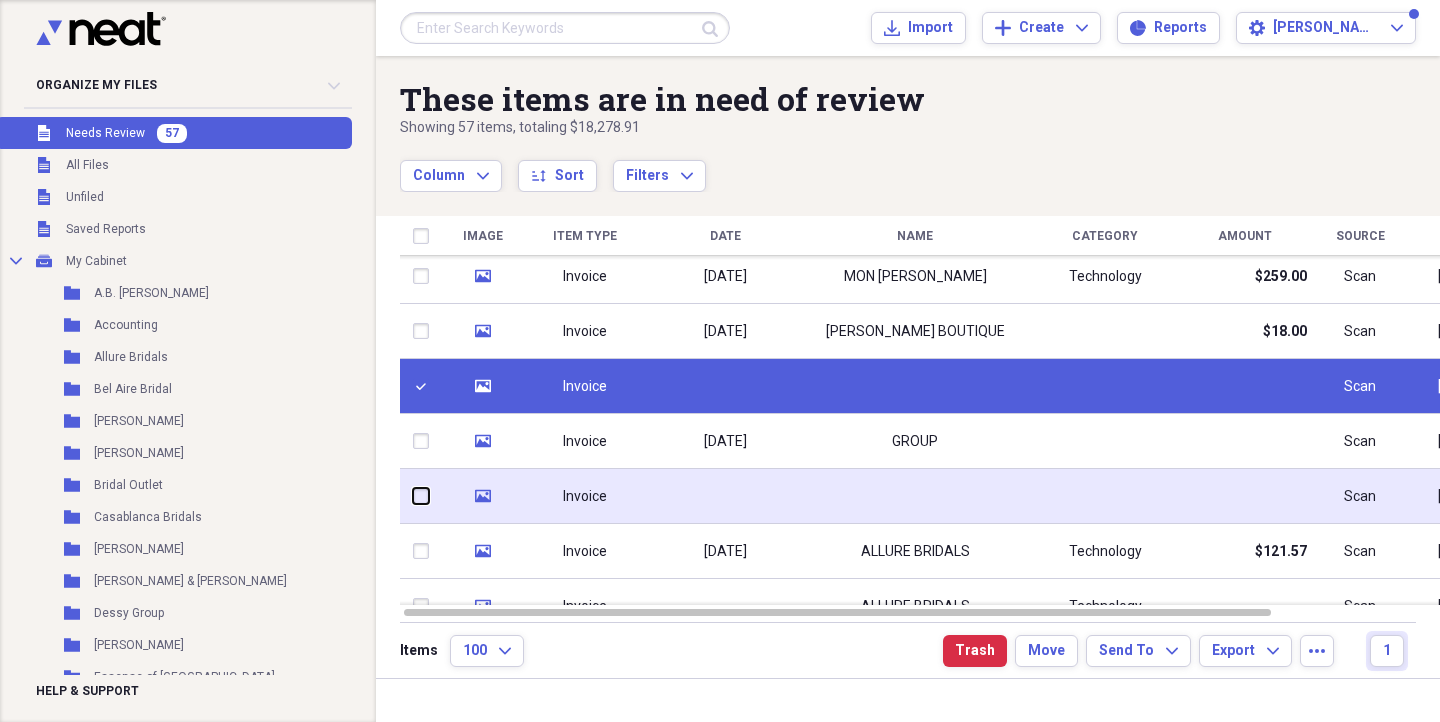 click at bounding box center [413, 496] 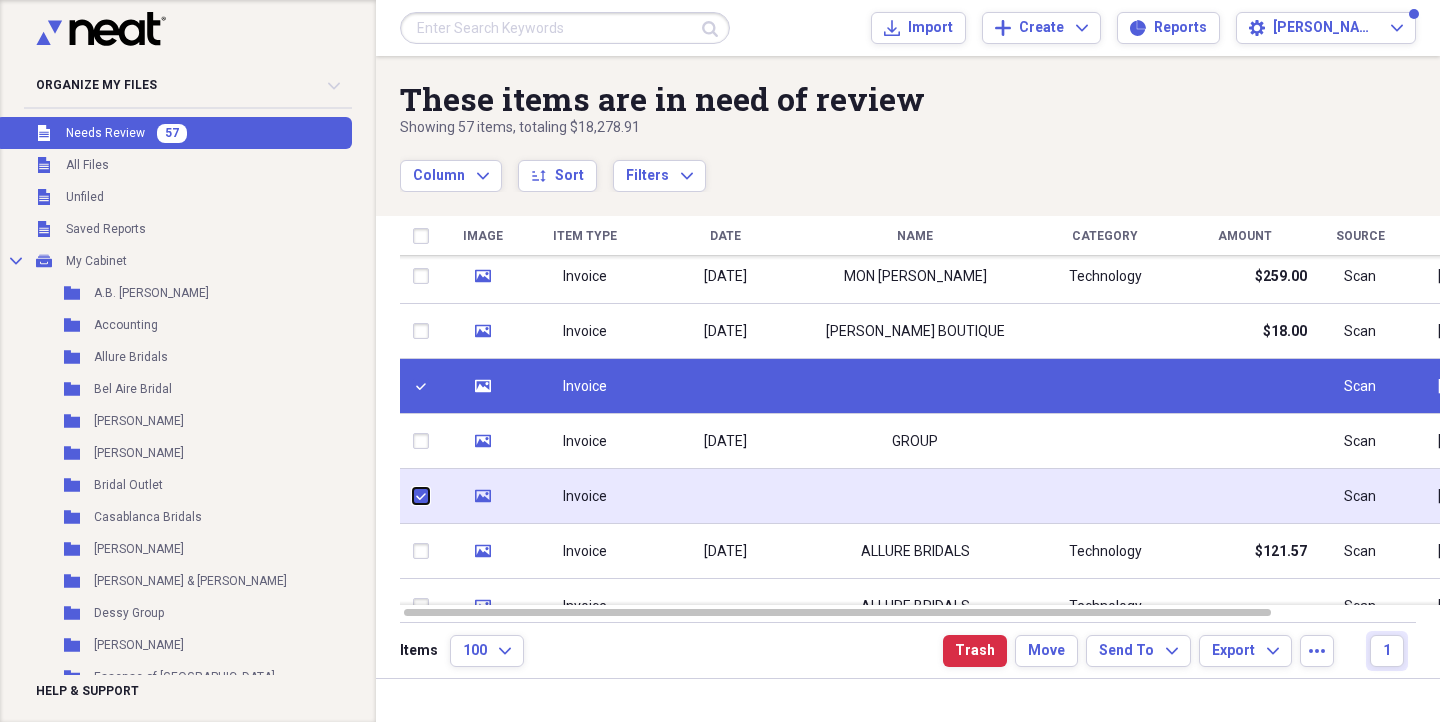 checkbox on "true" 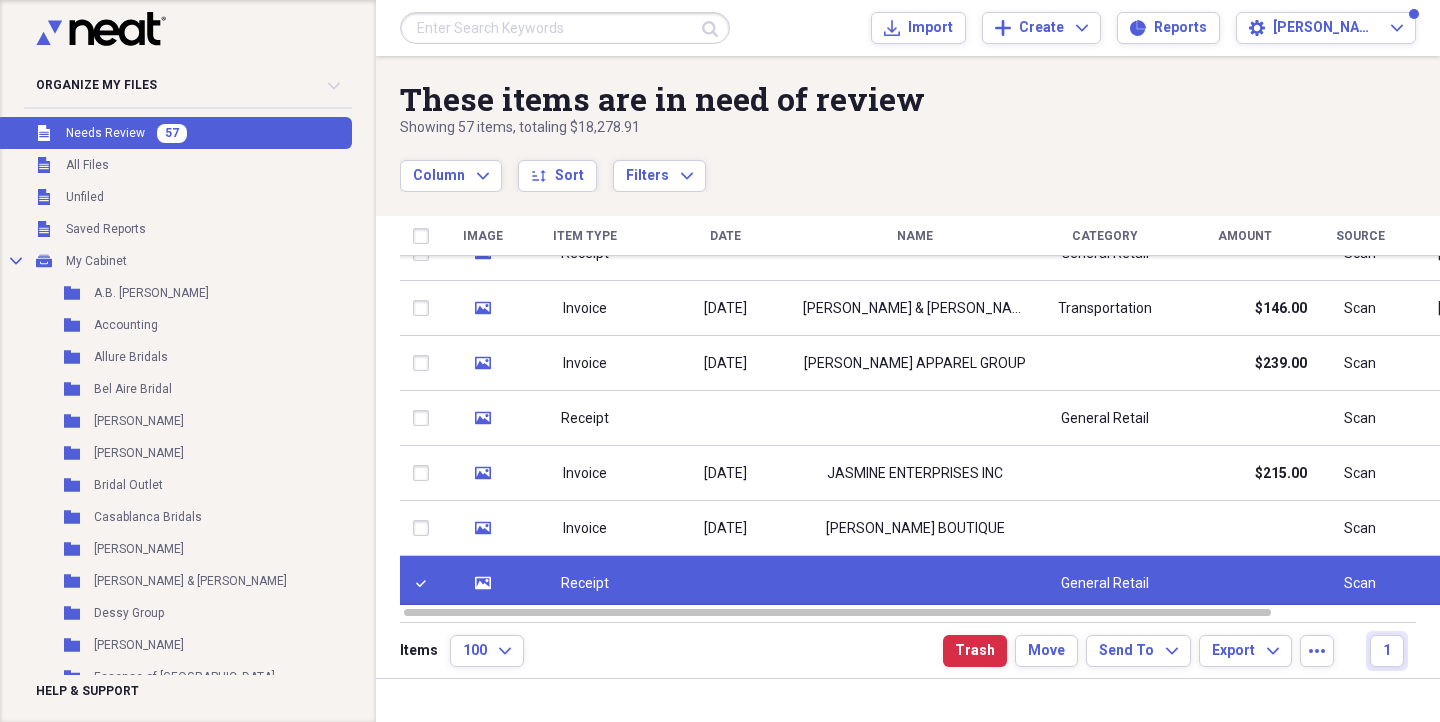 checkbox on "false" 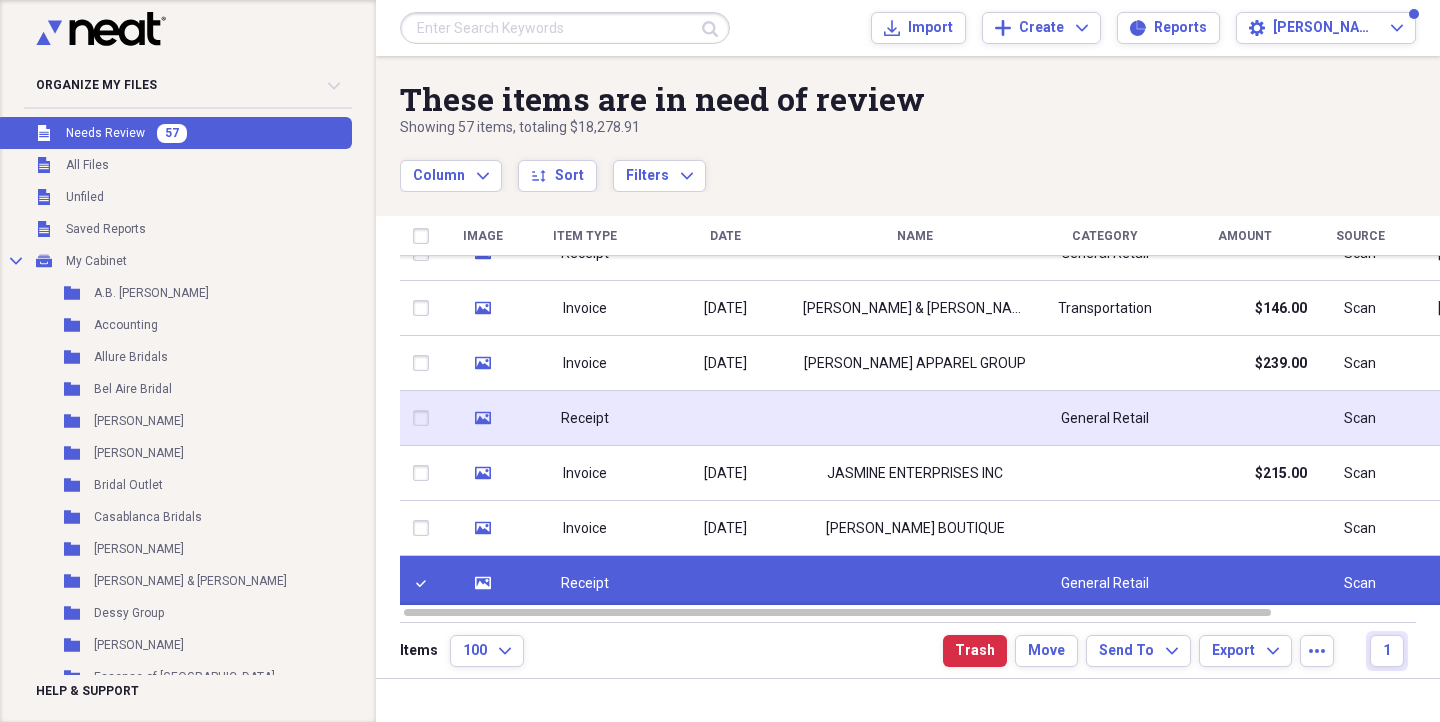 click at bounding box center [425, 418] 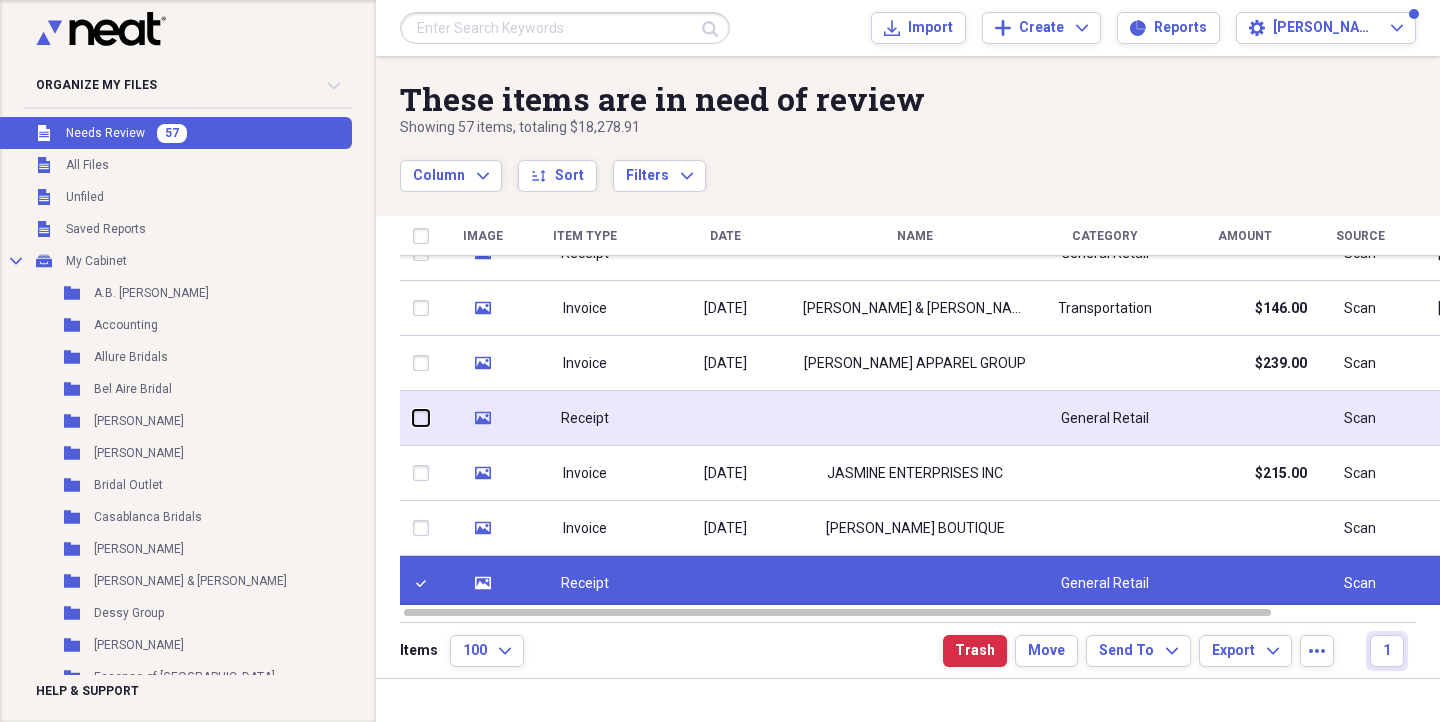 click at bounding box center (413, 418) 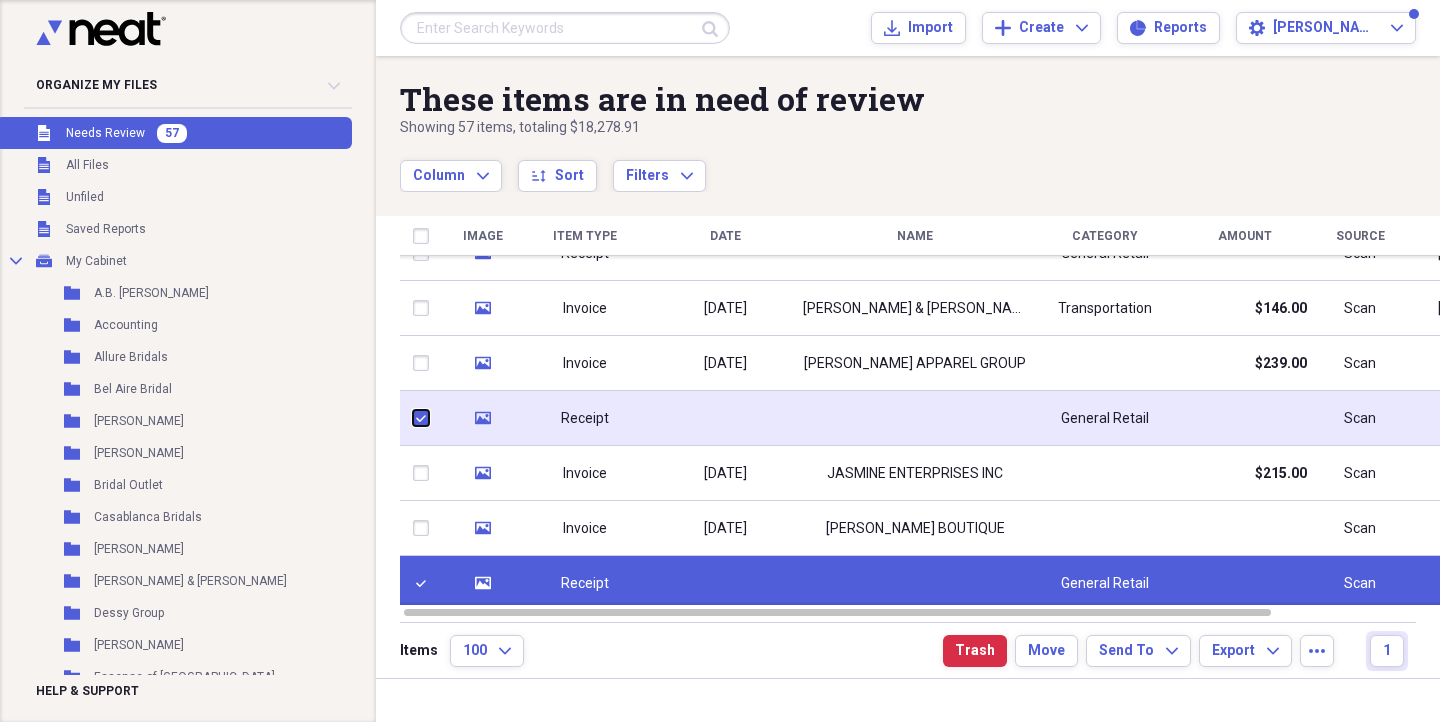 checkbox on "true" 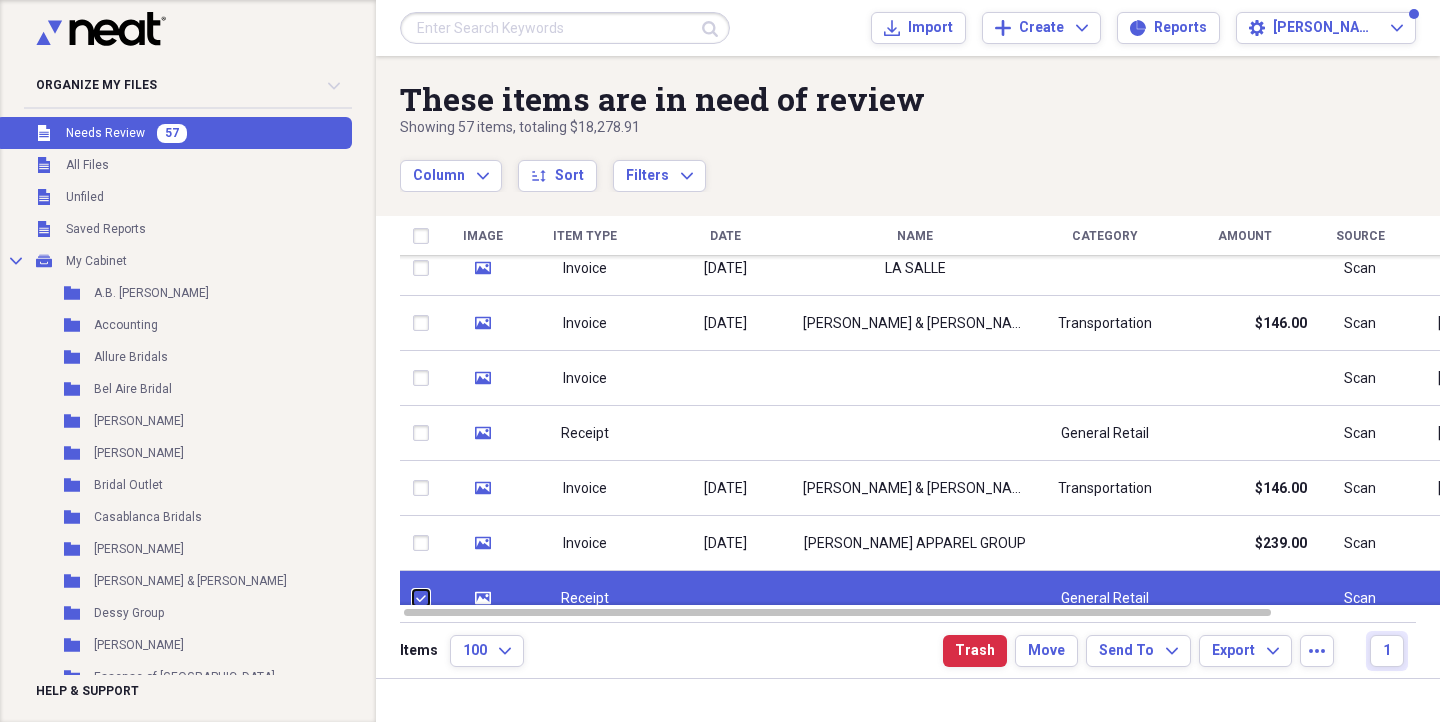 checkbox on "false" 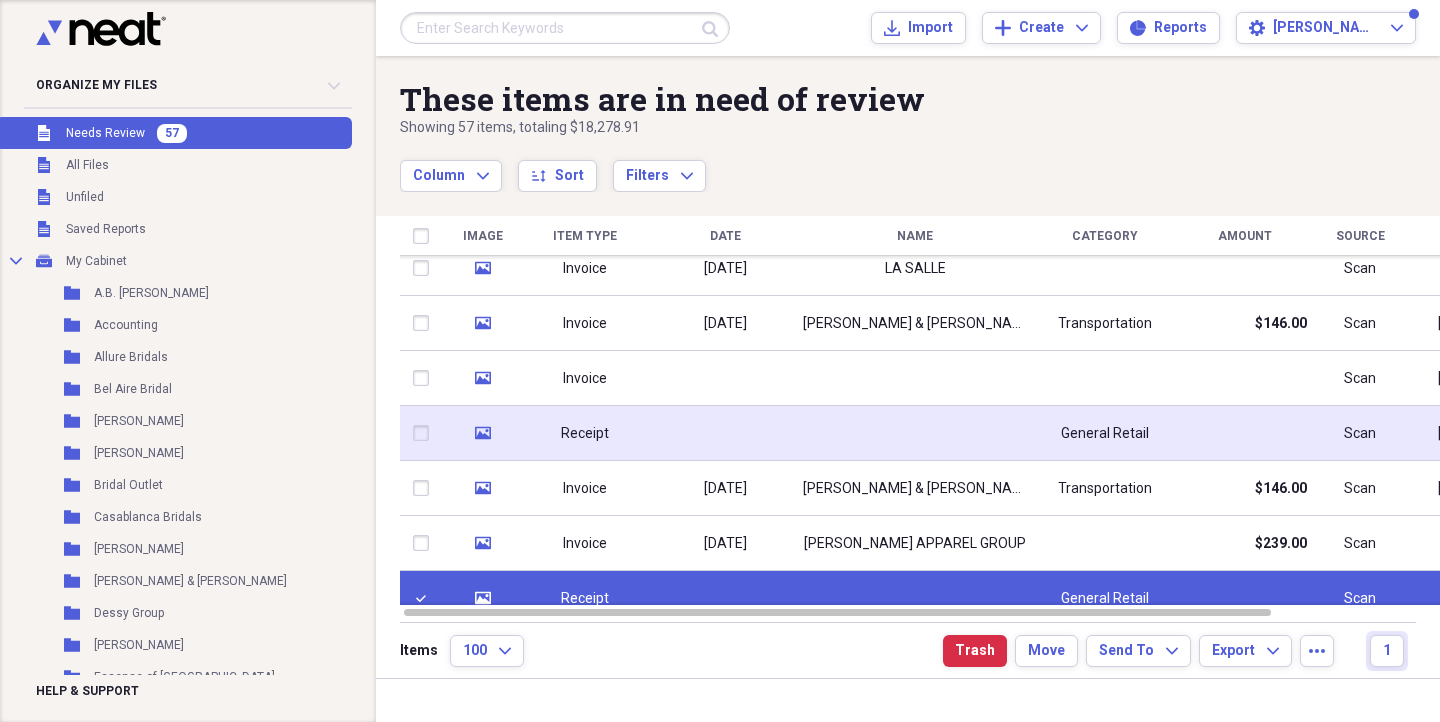 click on "media" 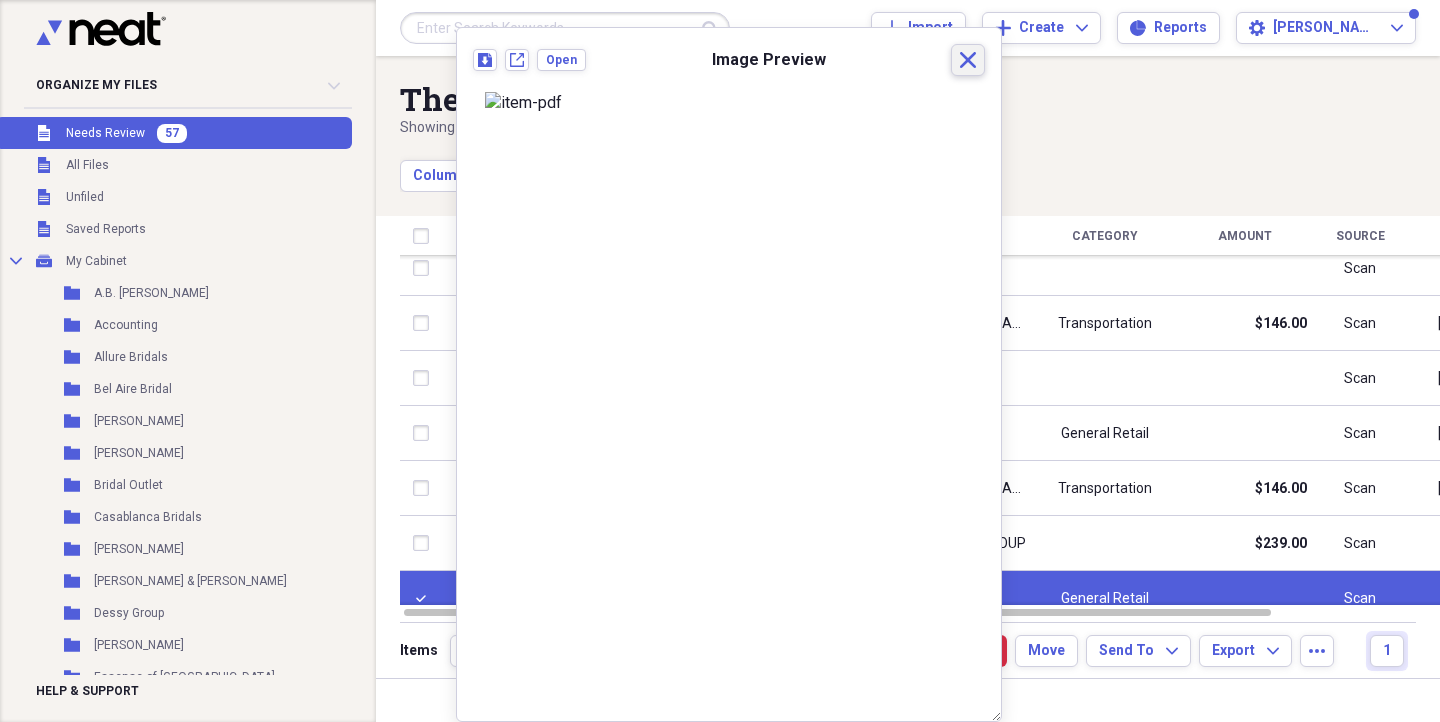 click 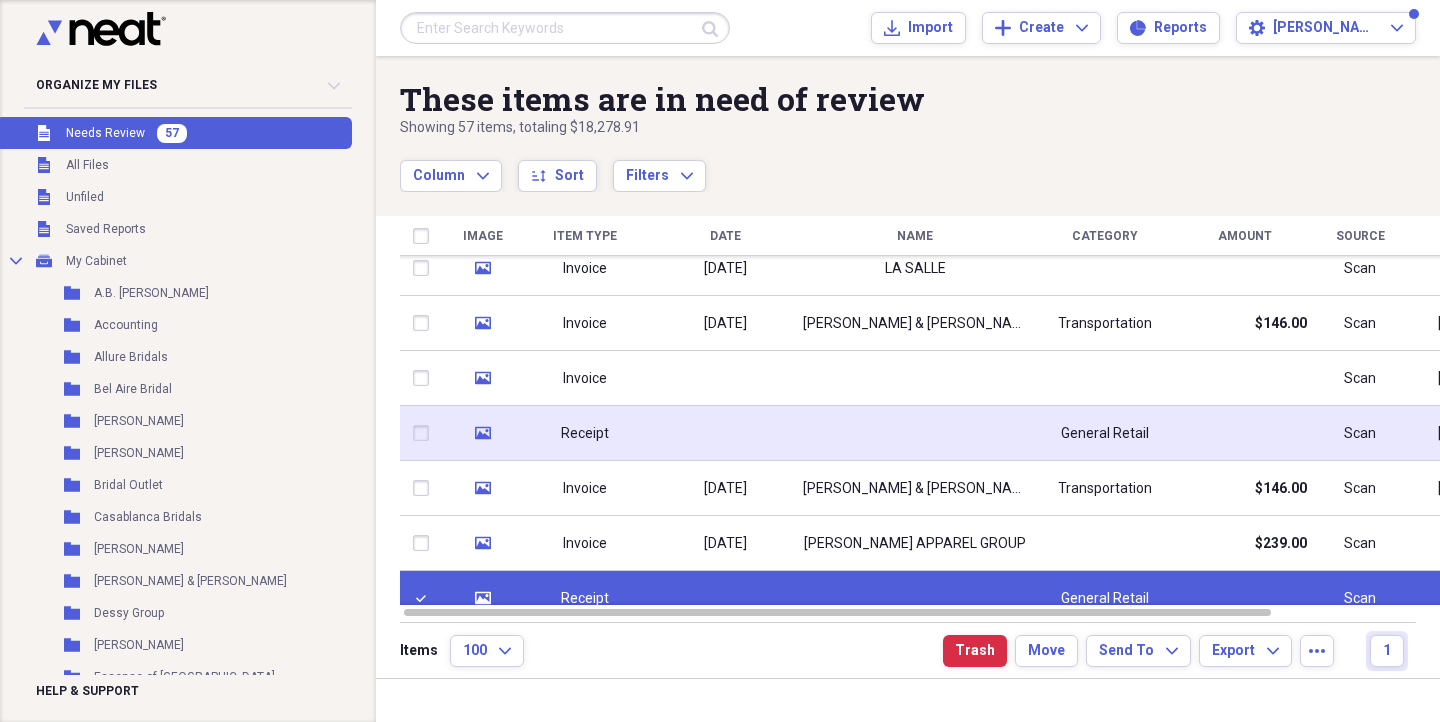 click at bounding box center [425, 433] 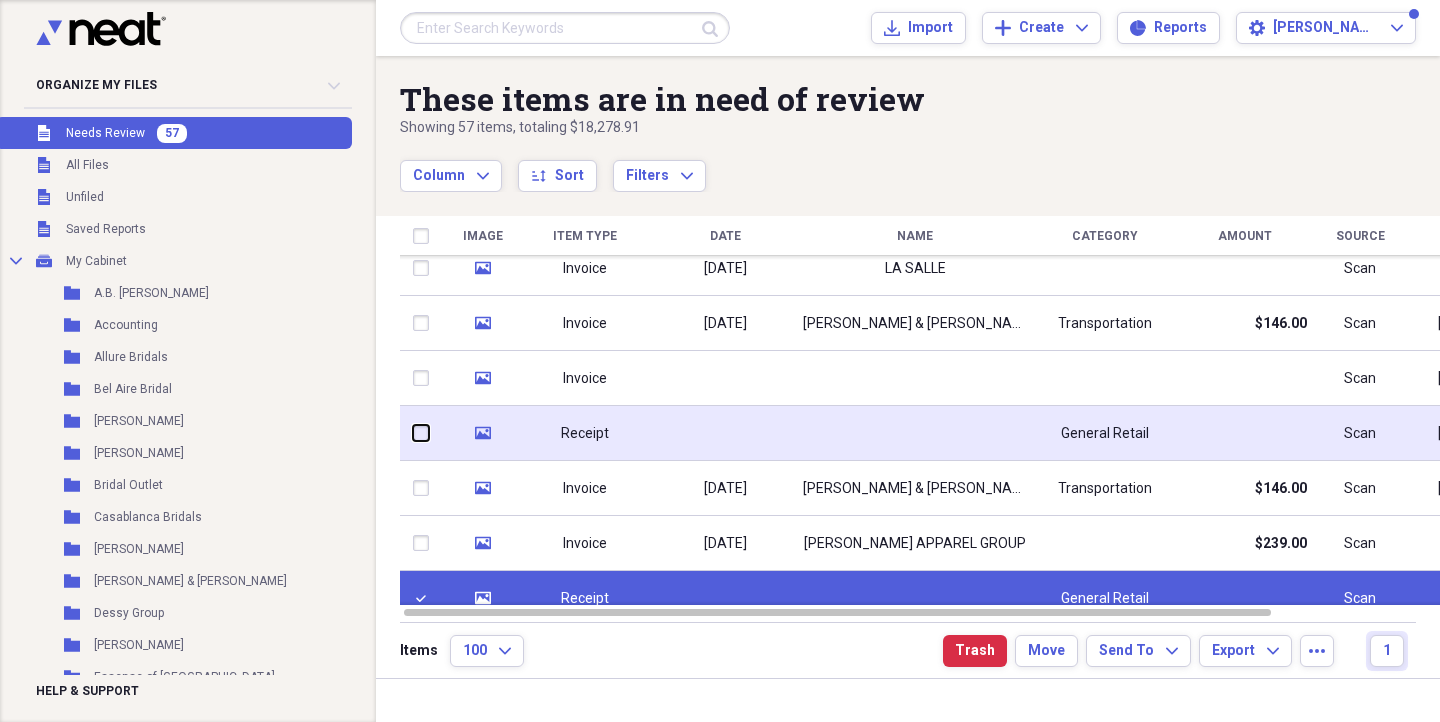 click at bounding box center (413, 433) 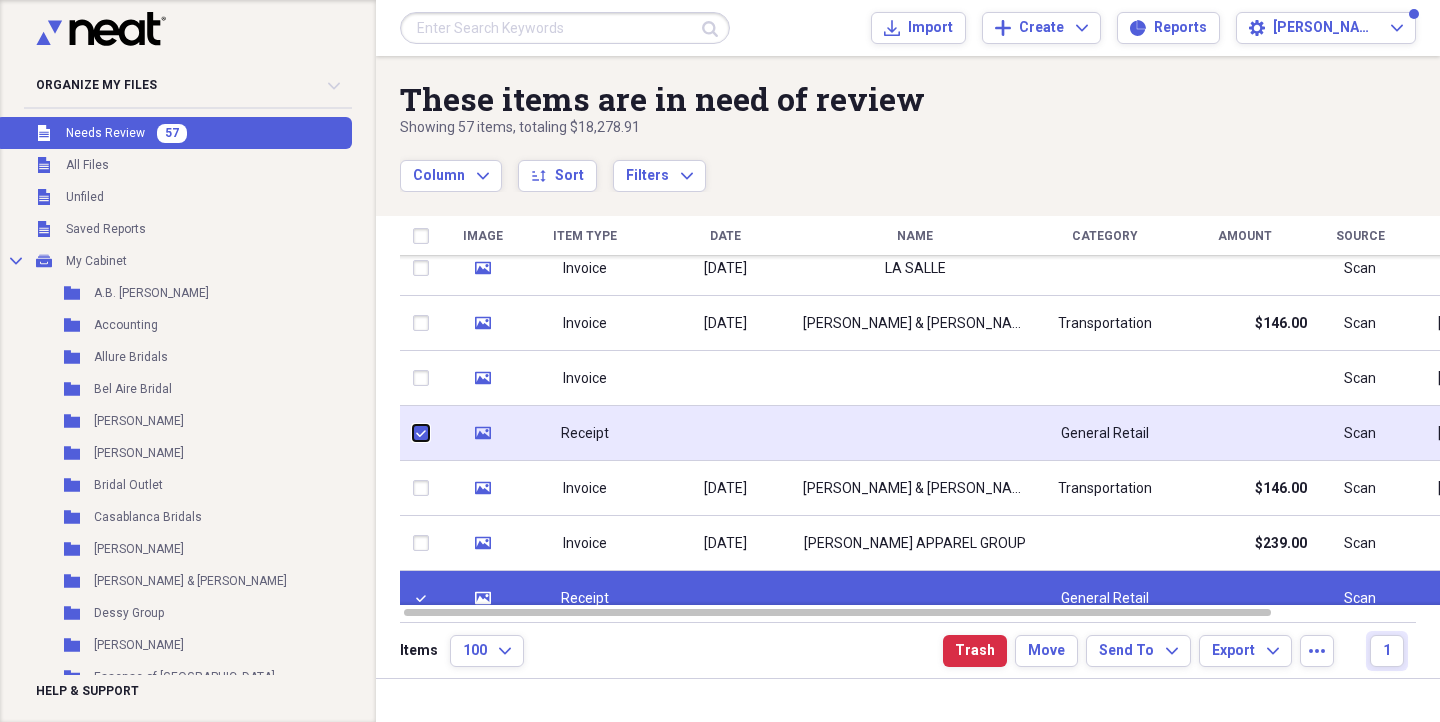 checkbox on "true" 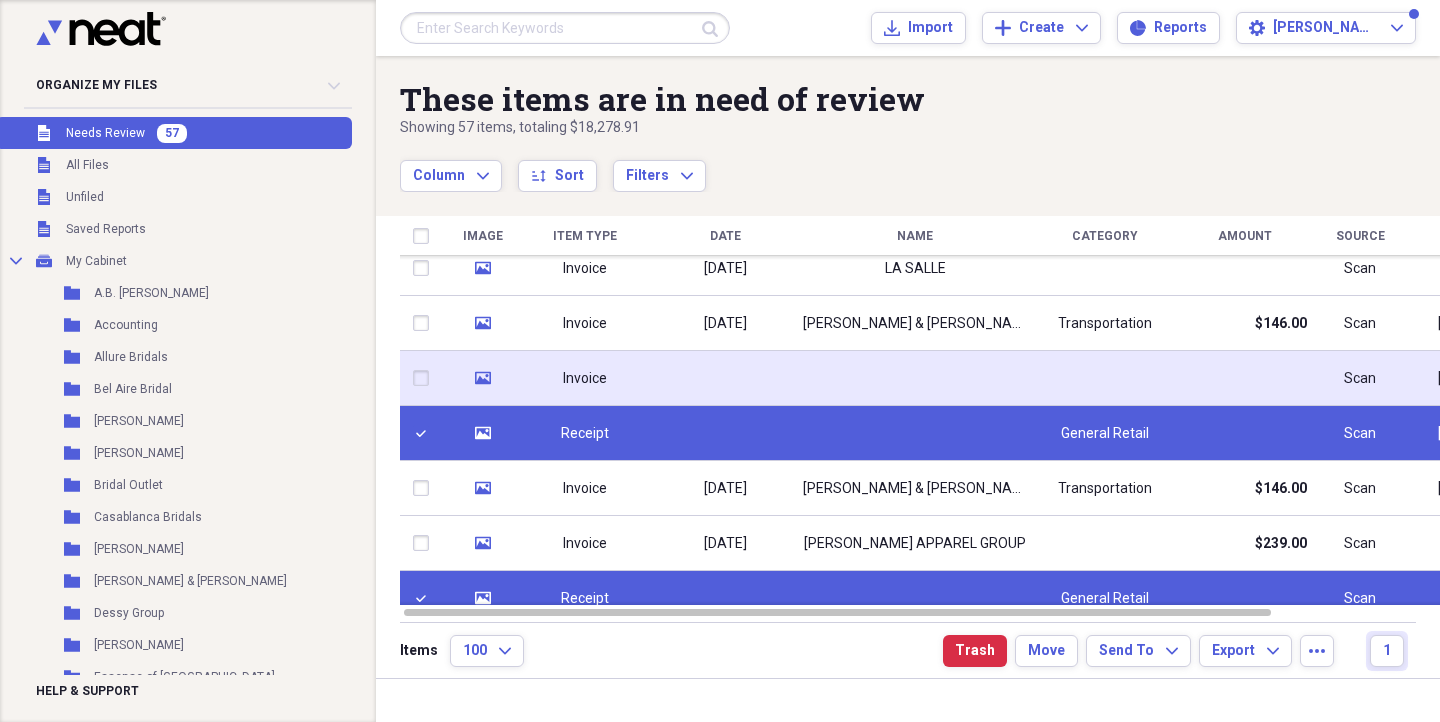 click 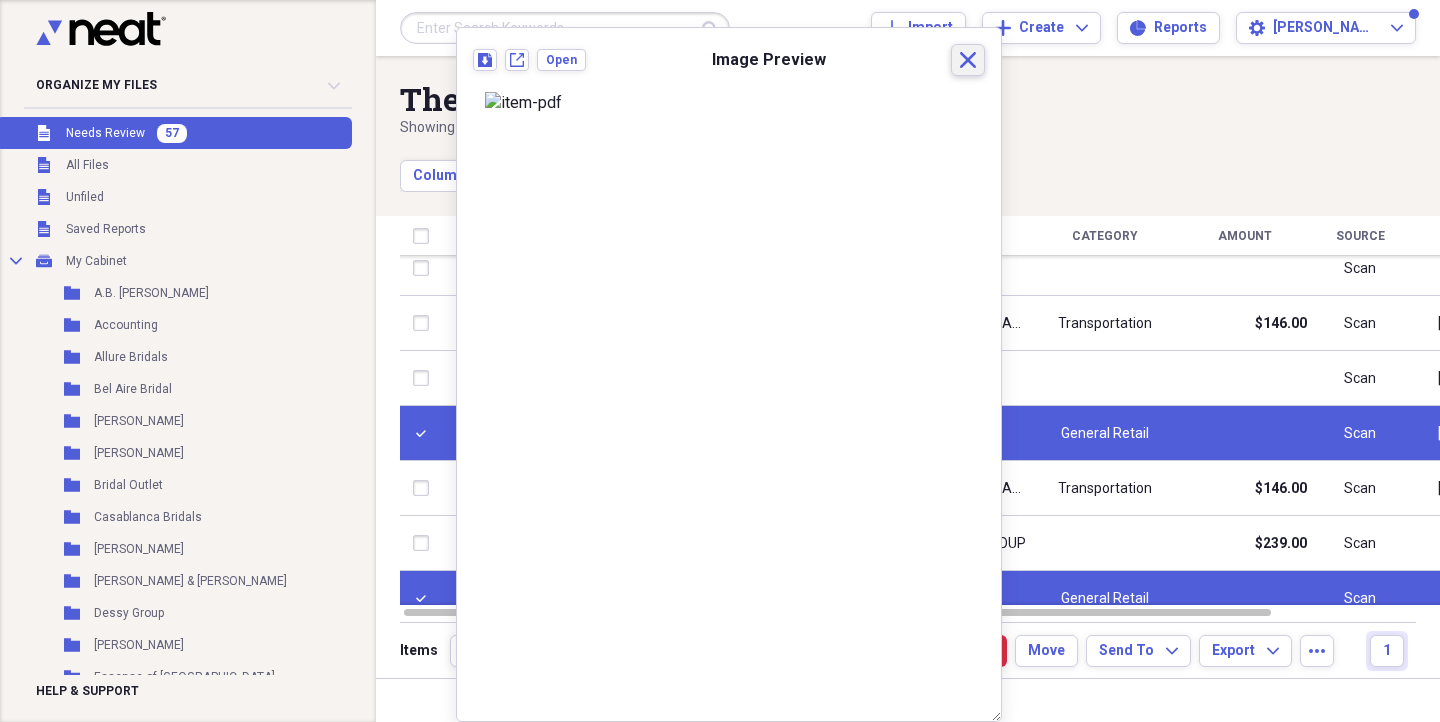 click on "Close" 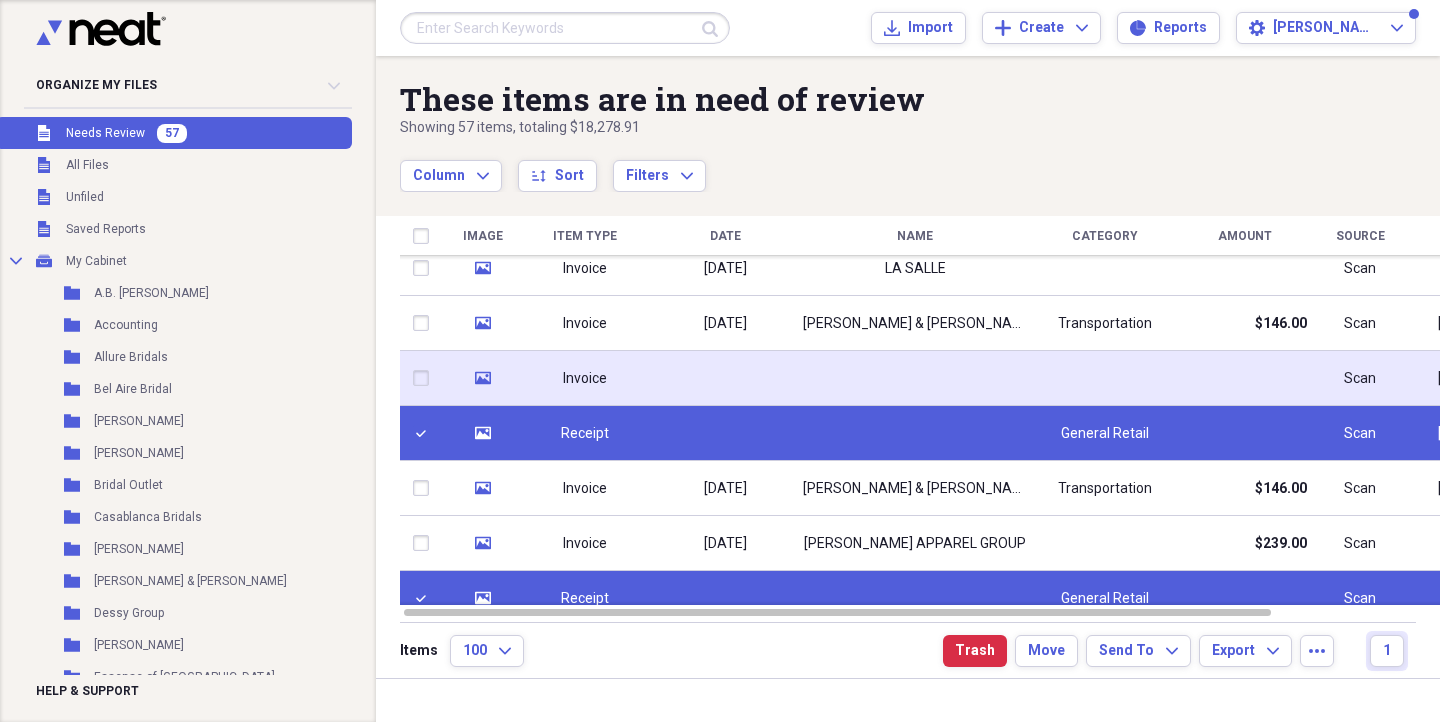 click at bounding box center [425, 378] 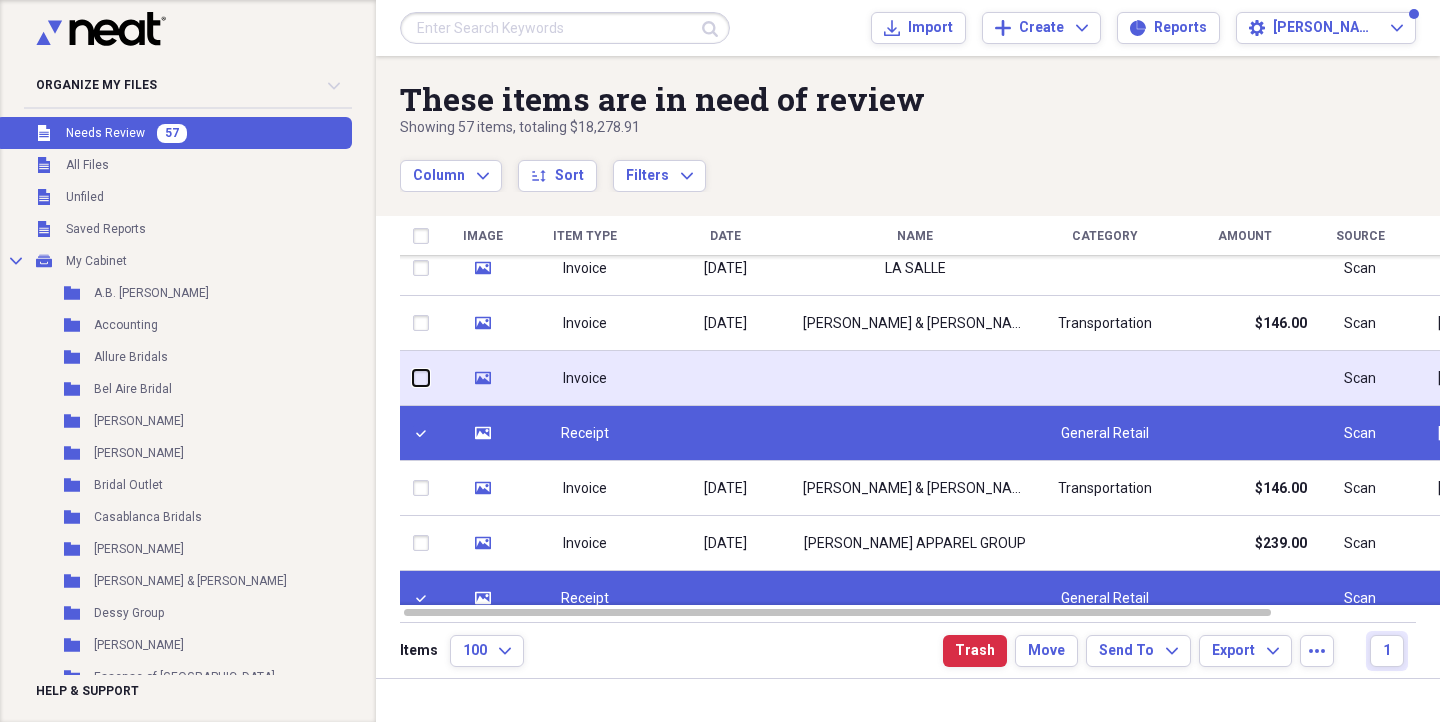 click at bounding box center [413, 378] 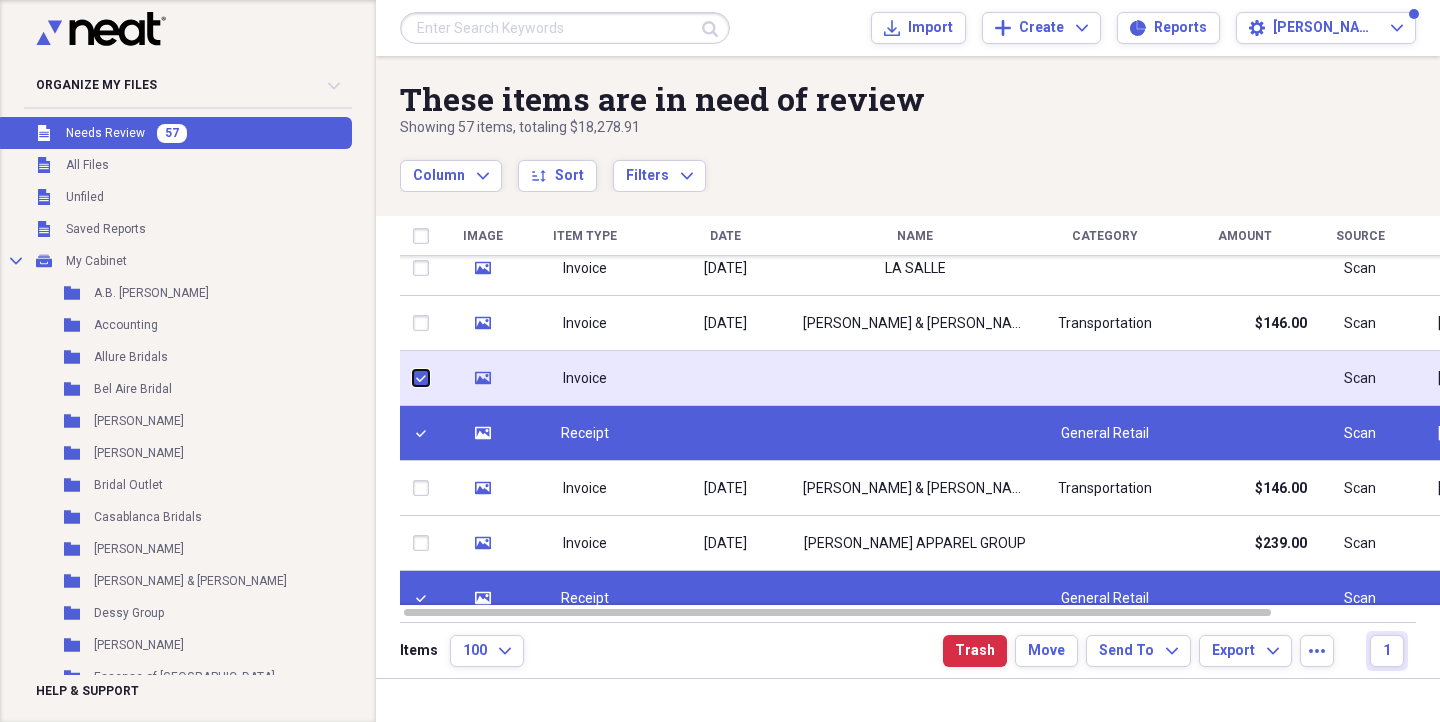 checkbox on "true" 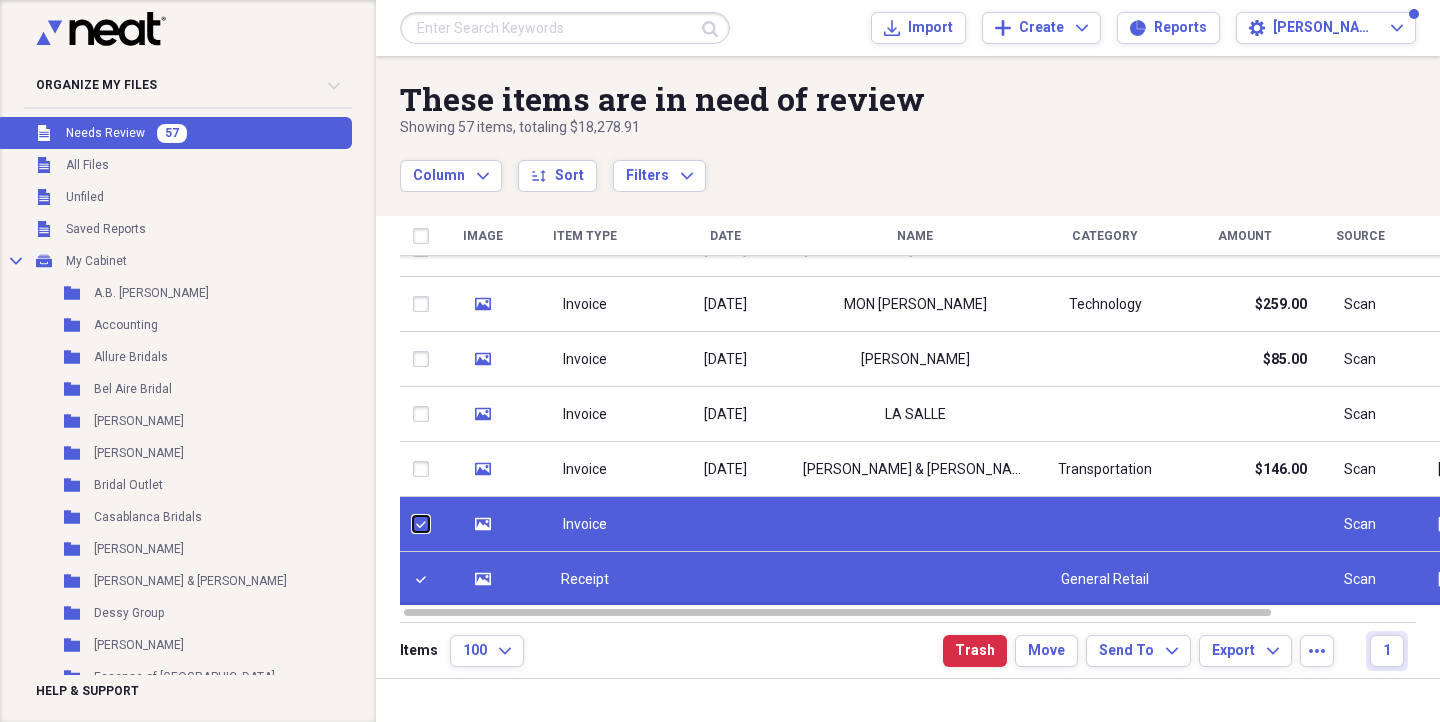 checkbox on "false" 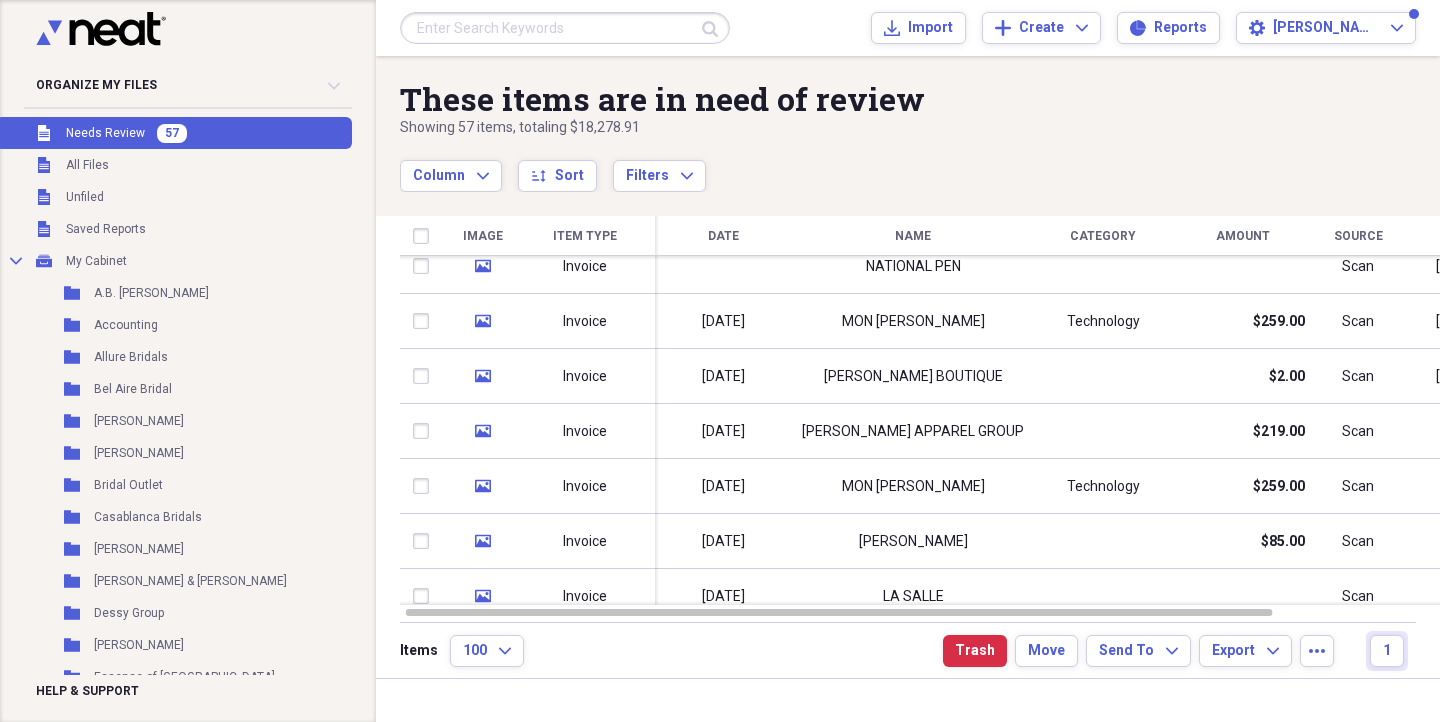 checkbox on "false" 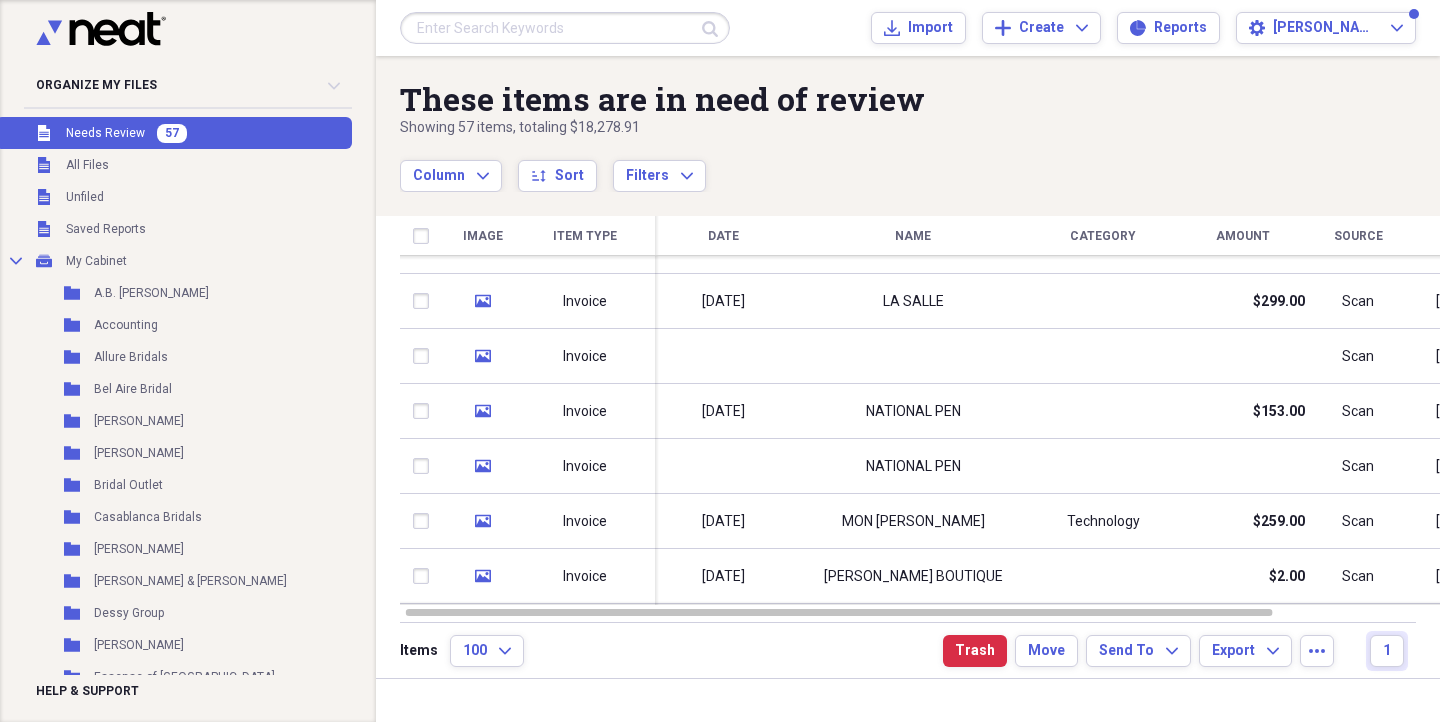 checkbox on "false" 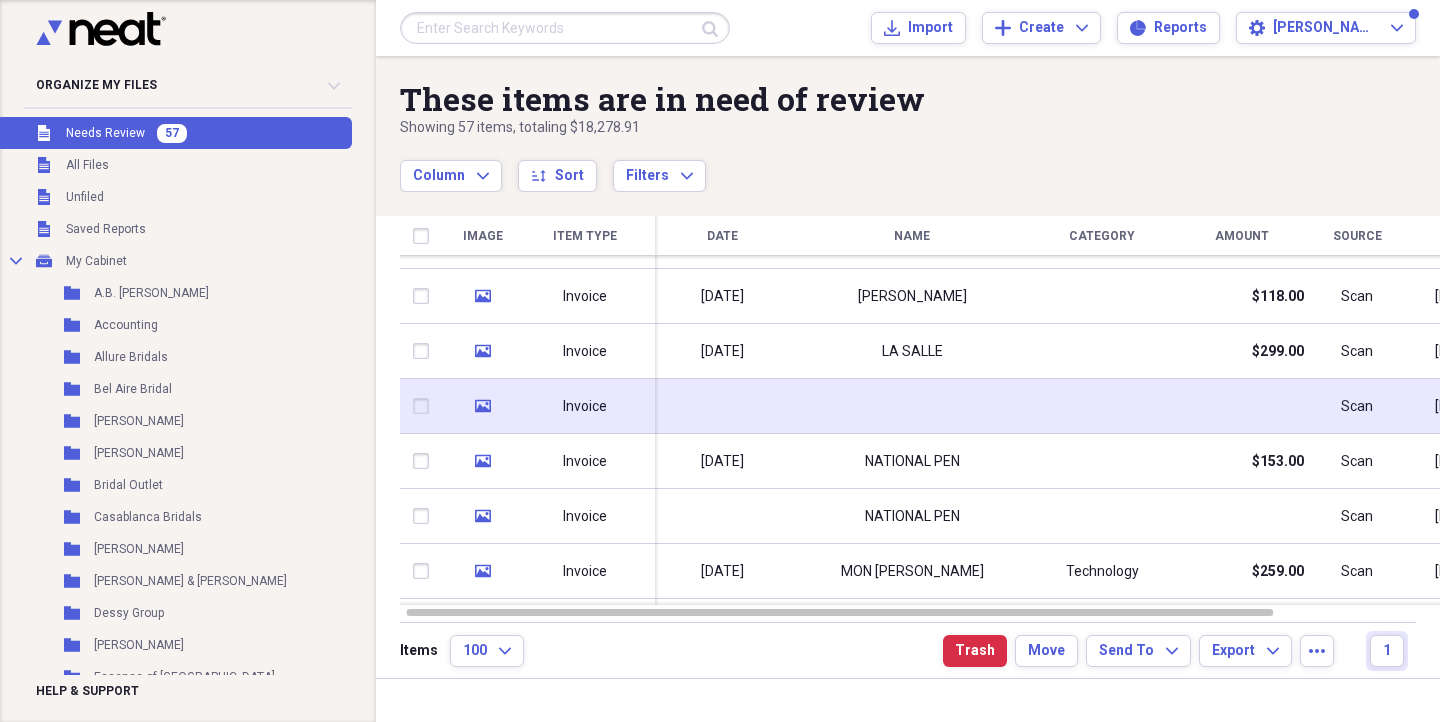 click 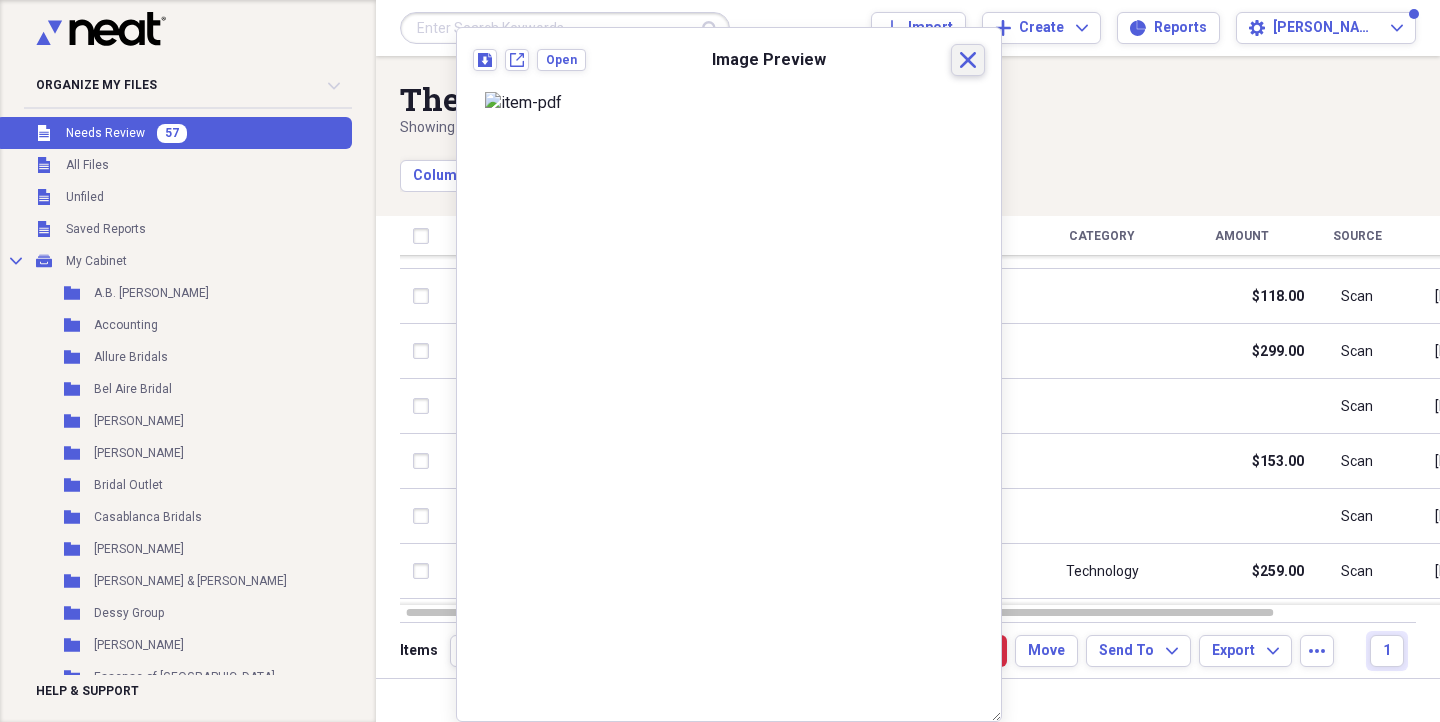 click on "Close" 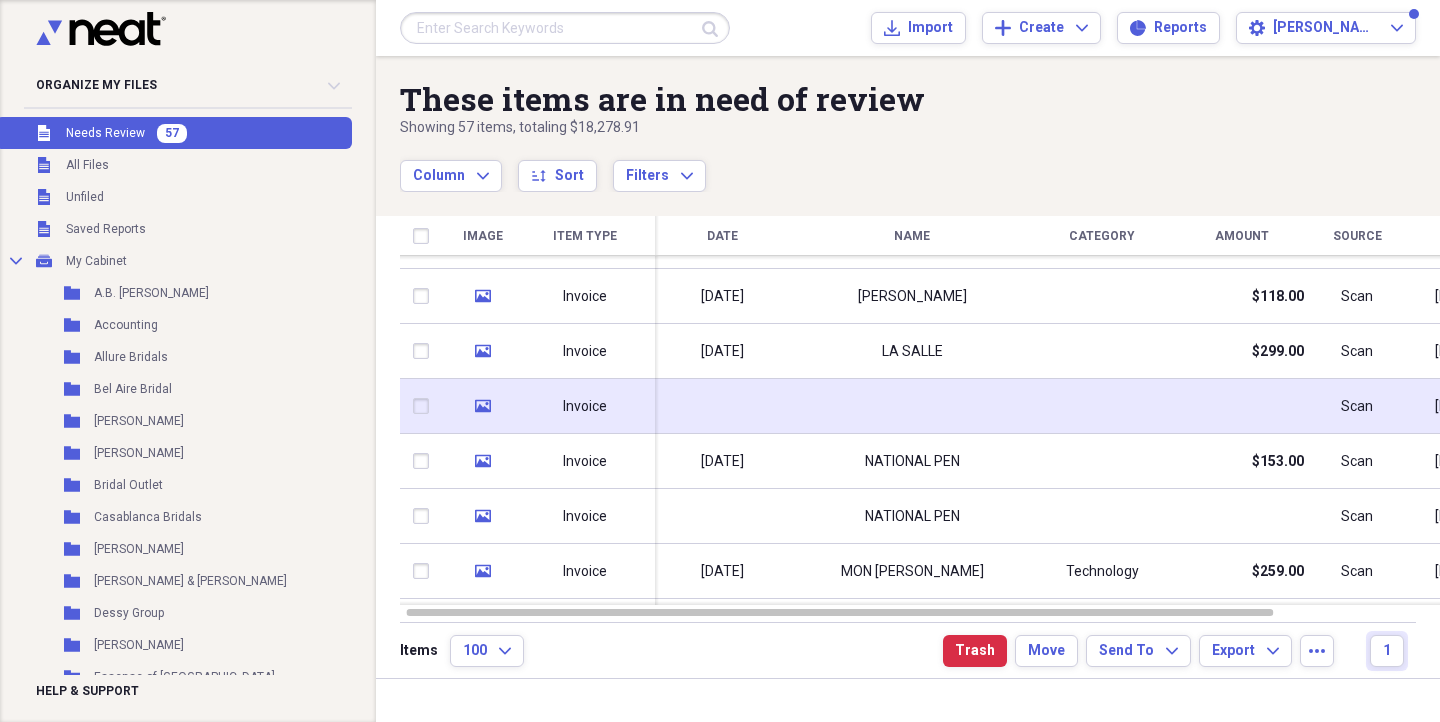 click at bounding box center [425, 406] 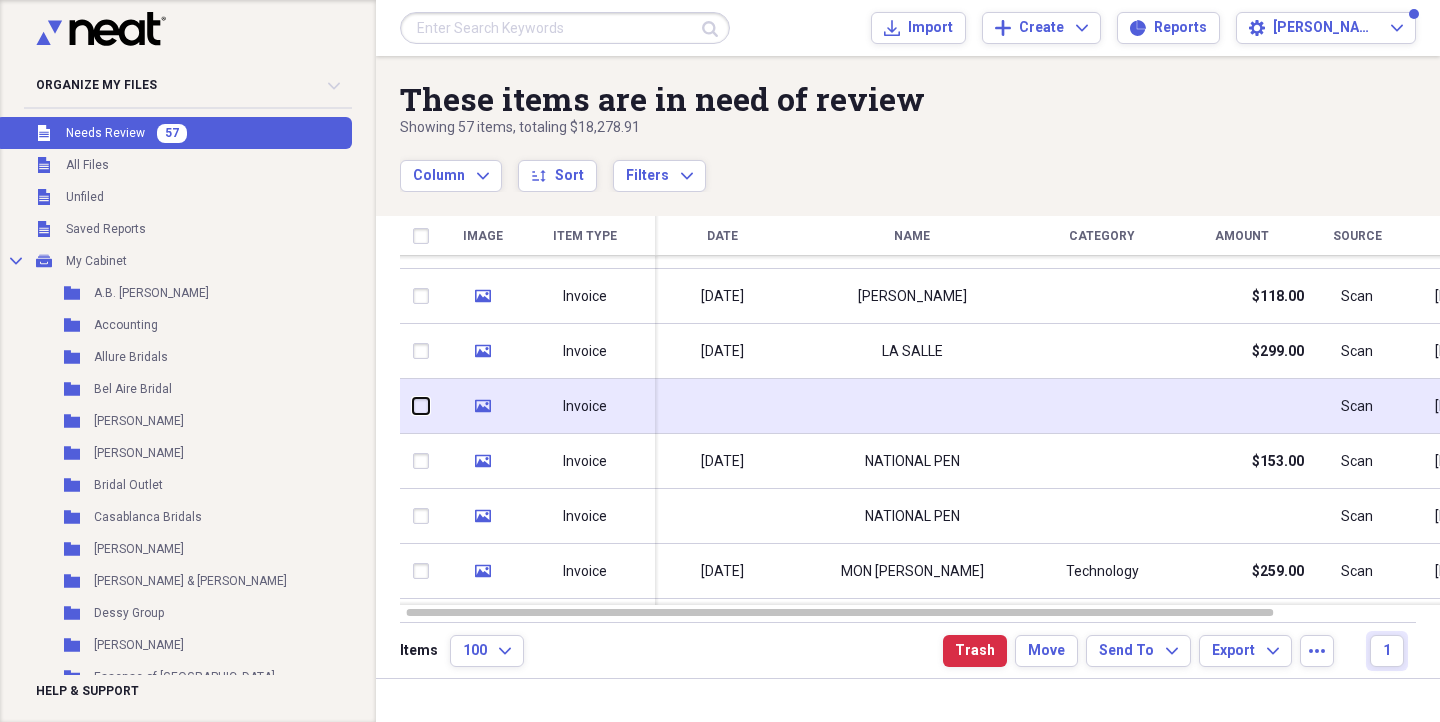 click at bounding box center (413, 406) 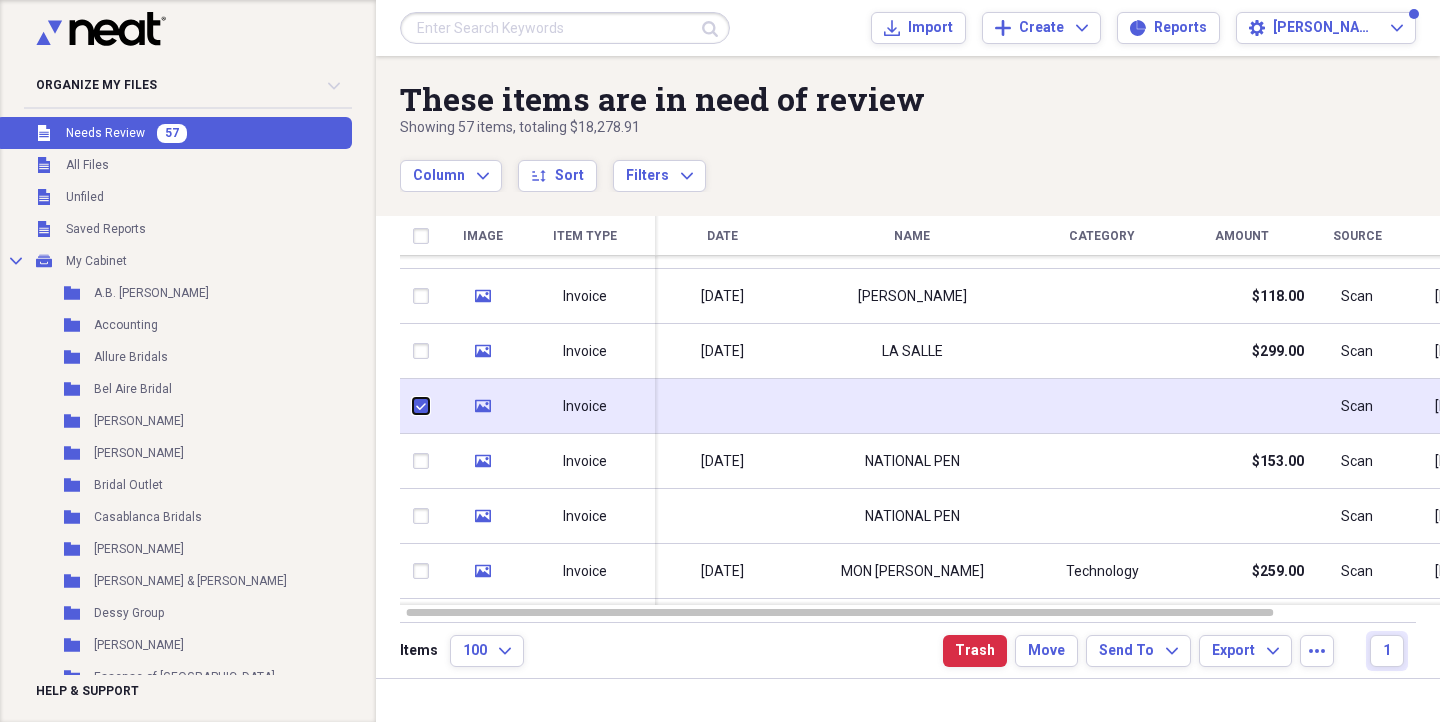 checkbox on "true" 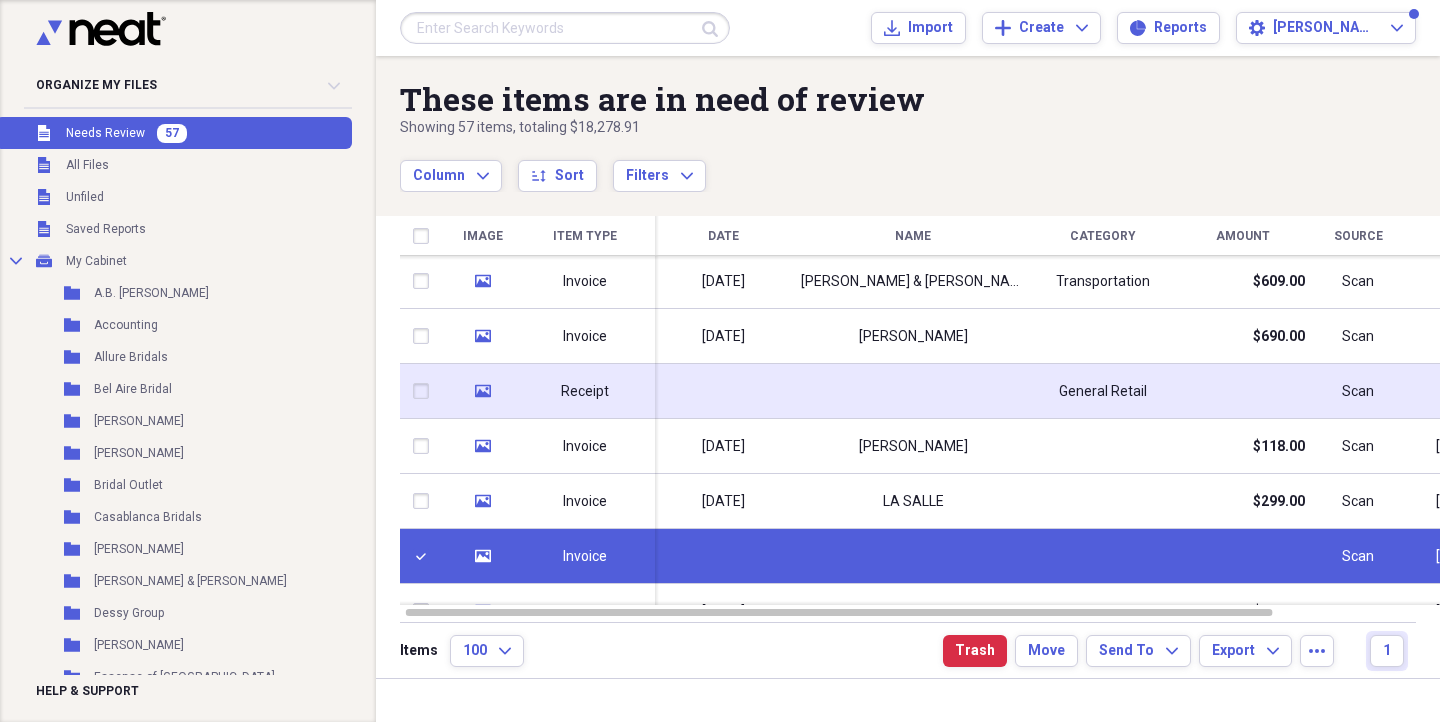 click 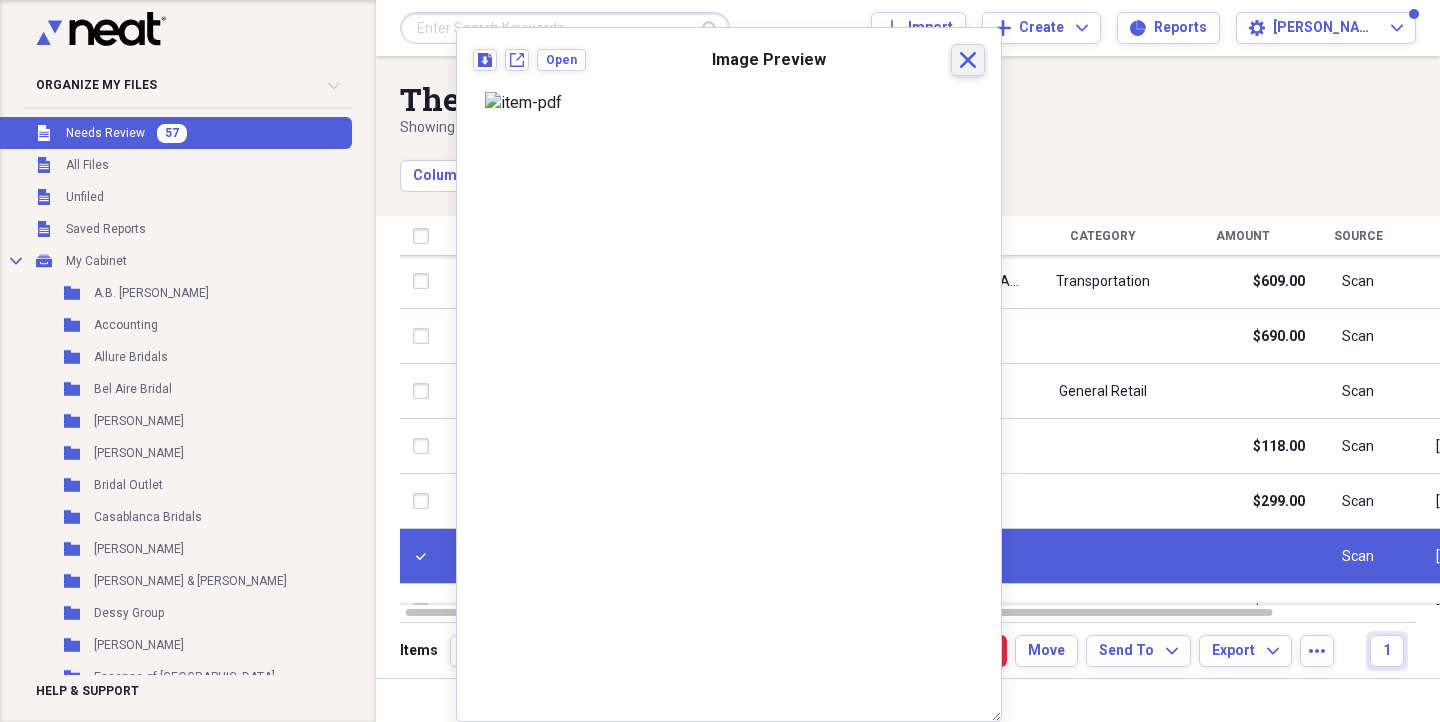 click 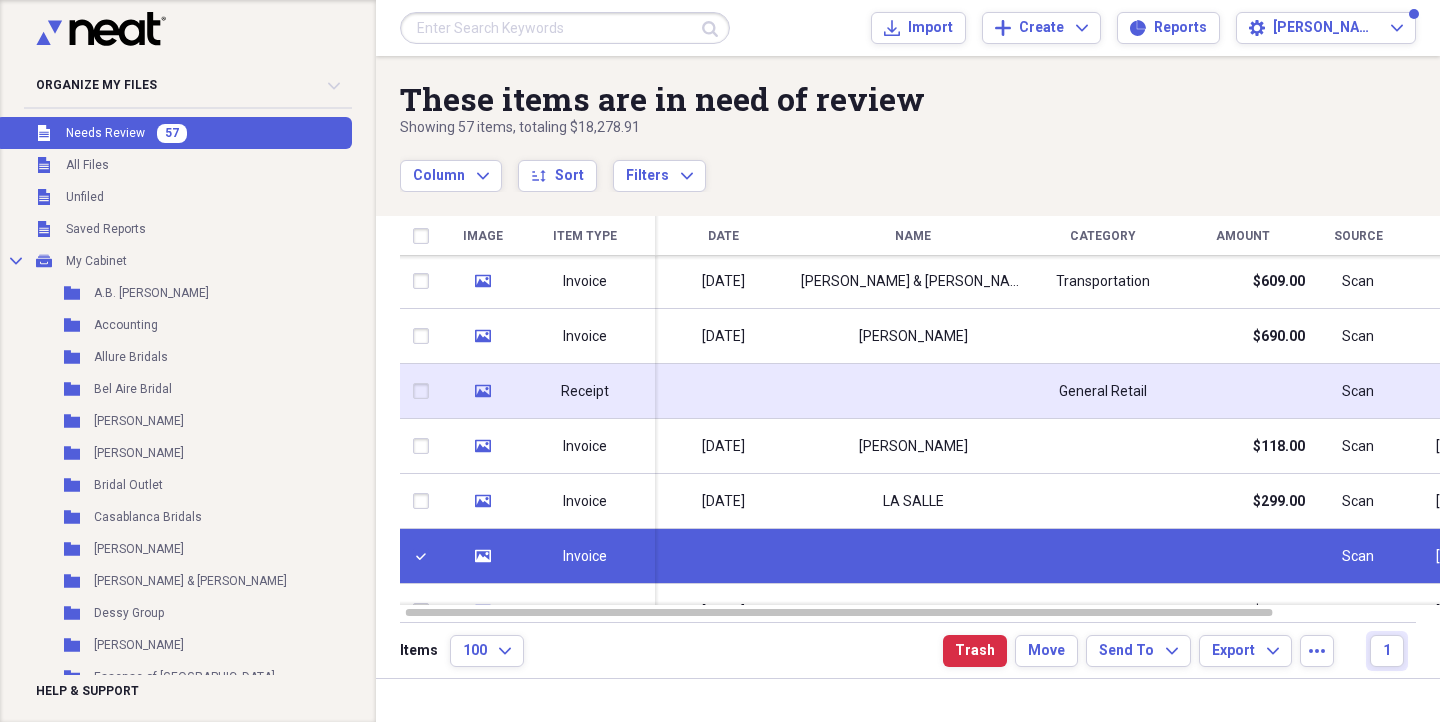 click at bounding box center (425, 391) 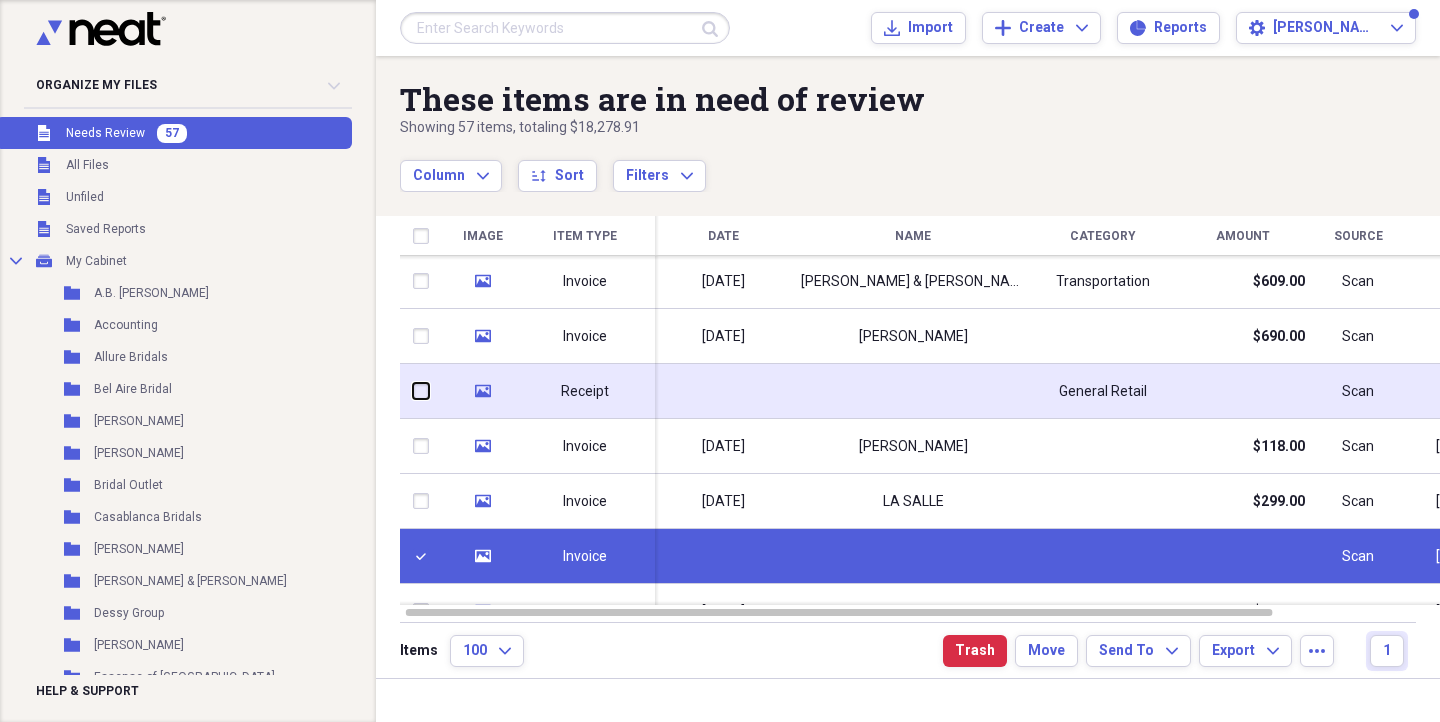 click at bounding box center (413, 391) 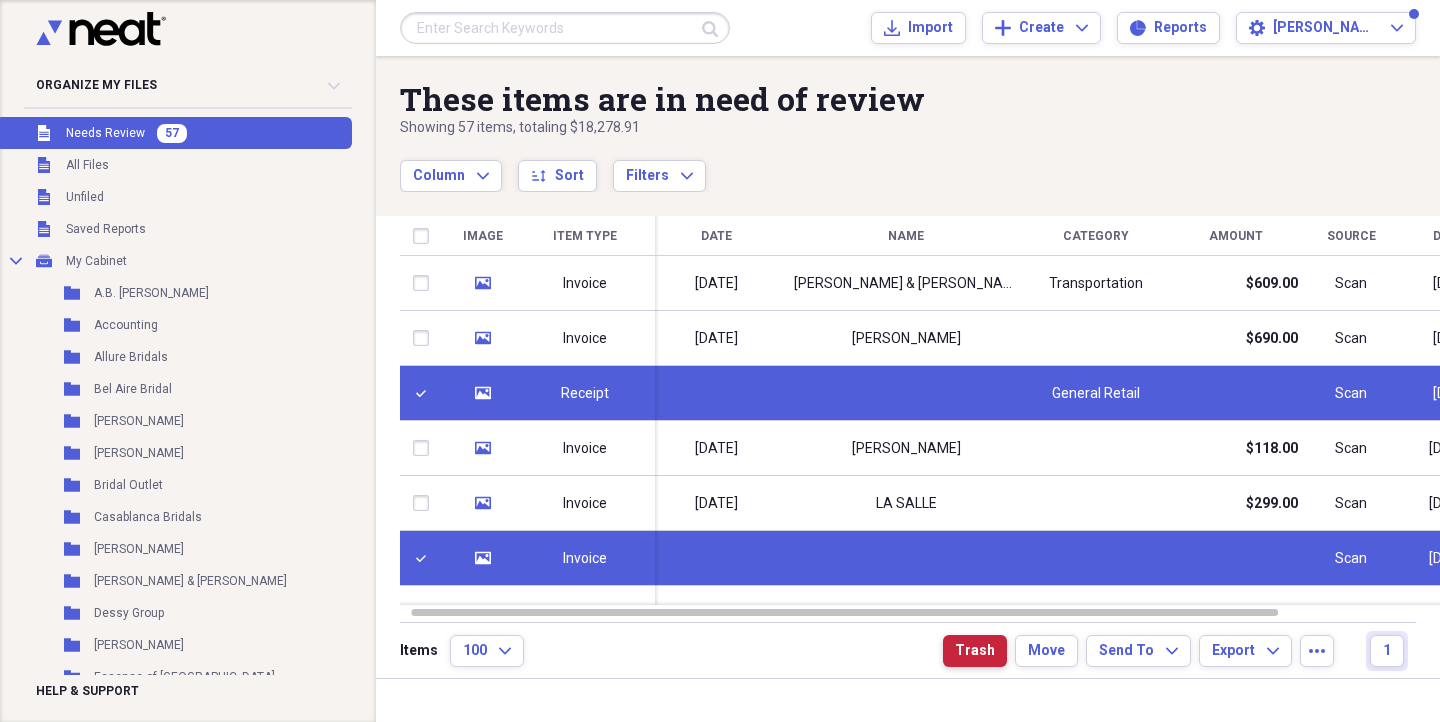 click on "Trash" at bounding box center (975, 651) 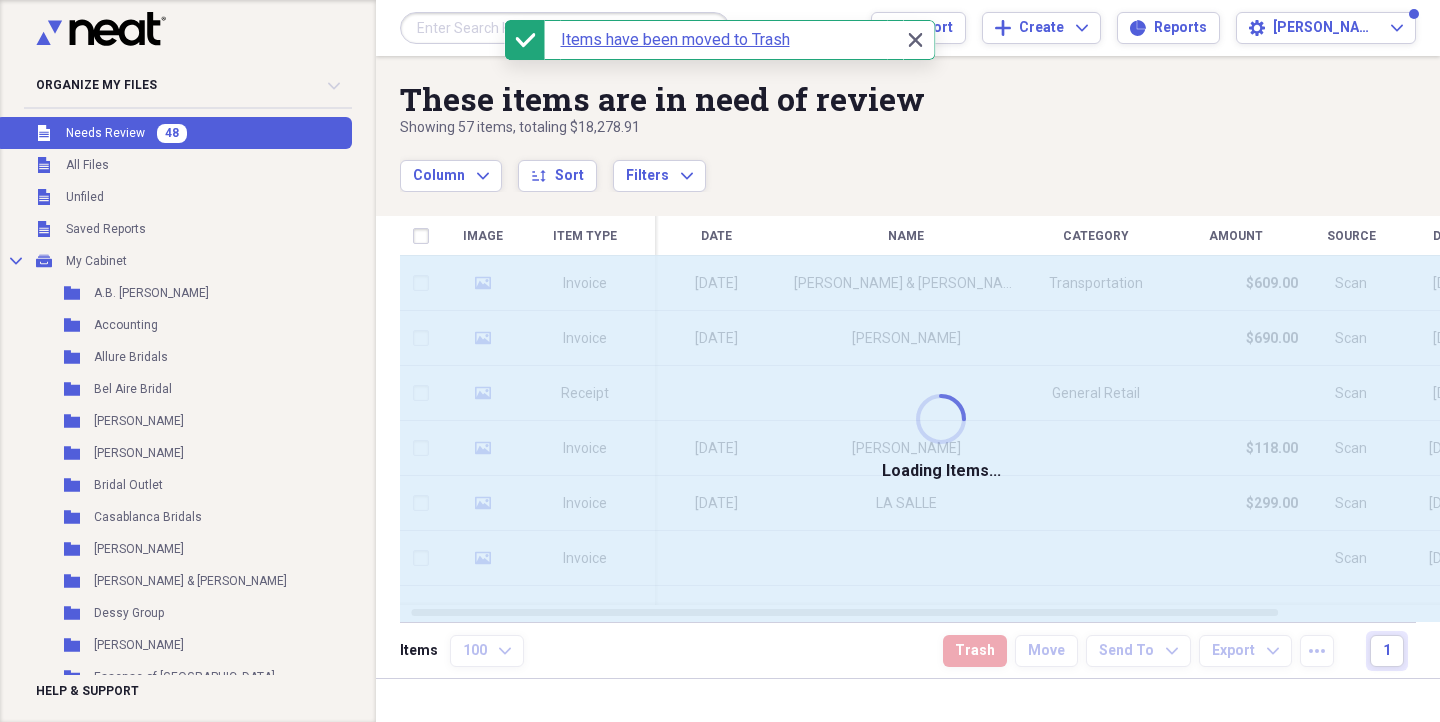 checkbox on "false" 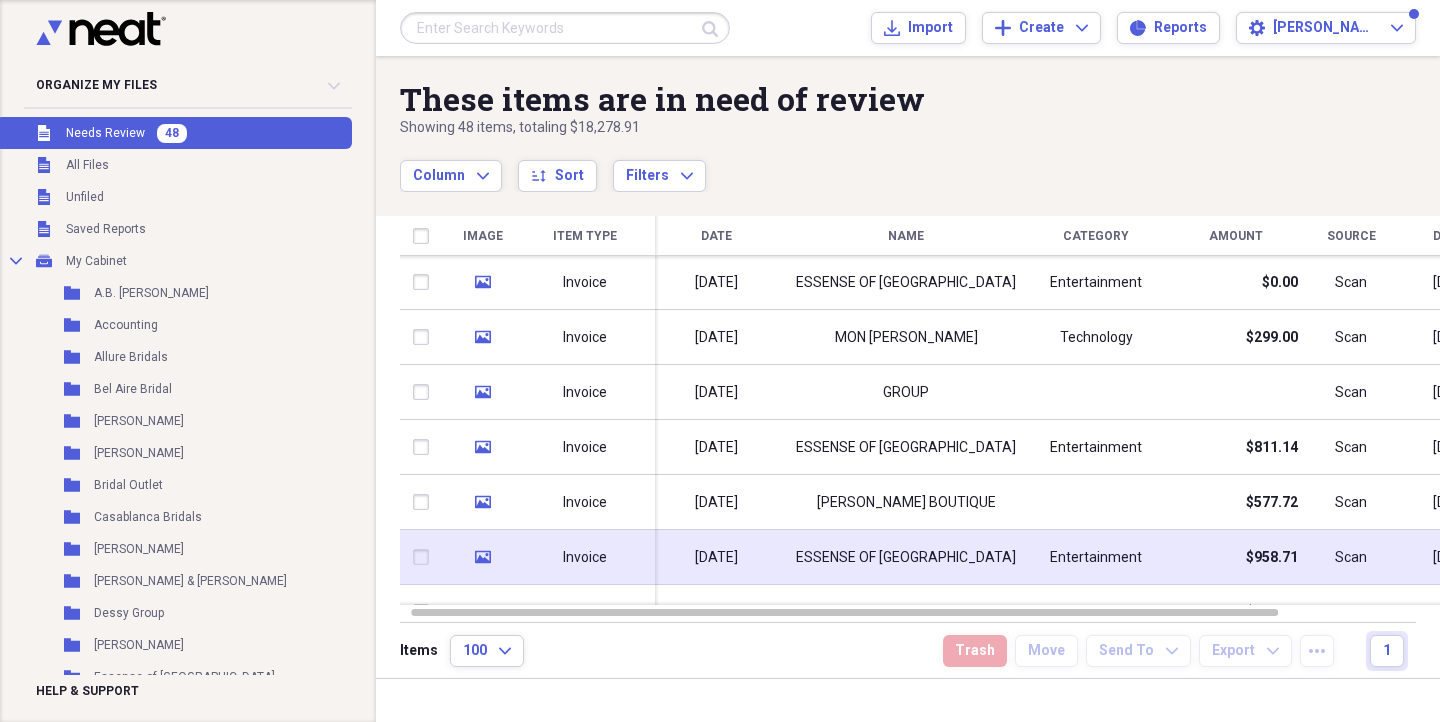 click on "Entertainment" at bounding box center [1096, 557] 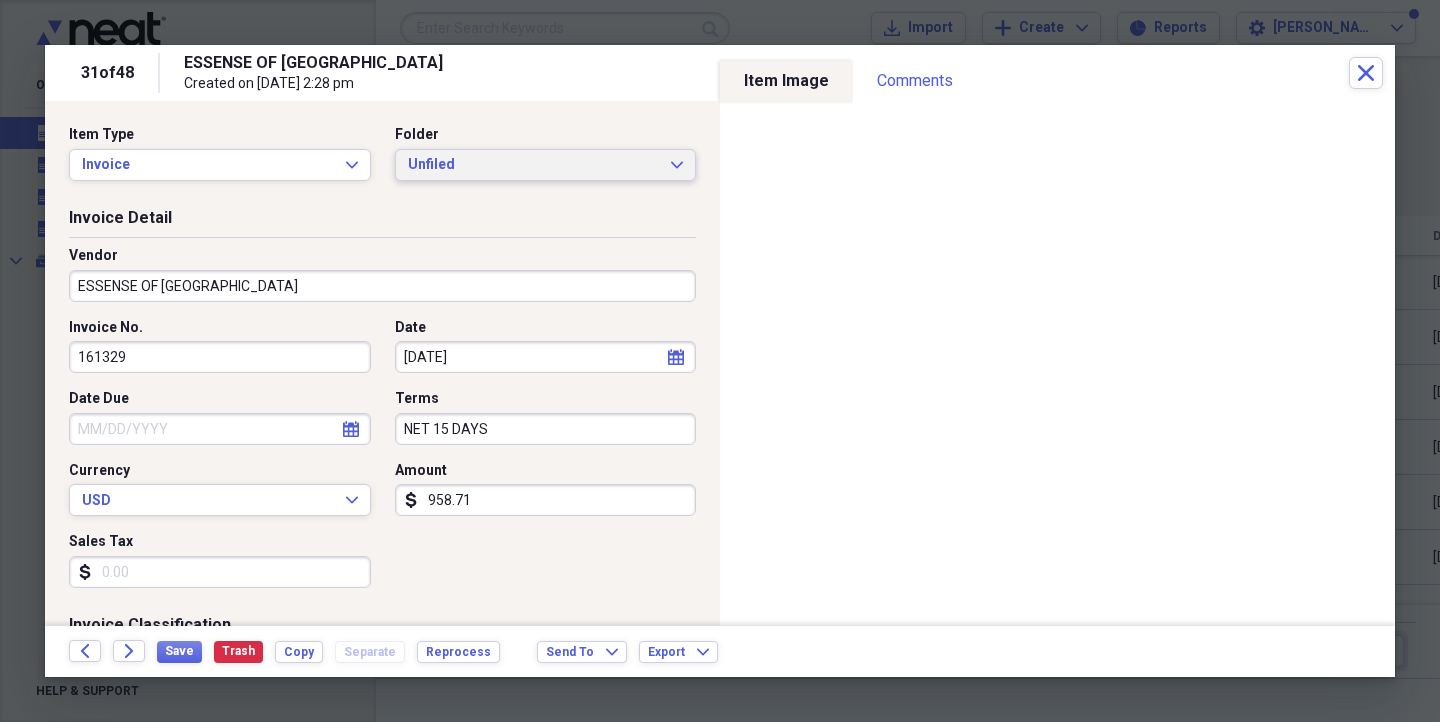 click on "Unfiled" at bounding box center [534, 165] 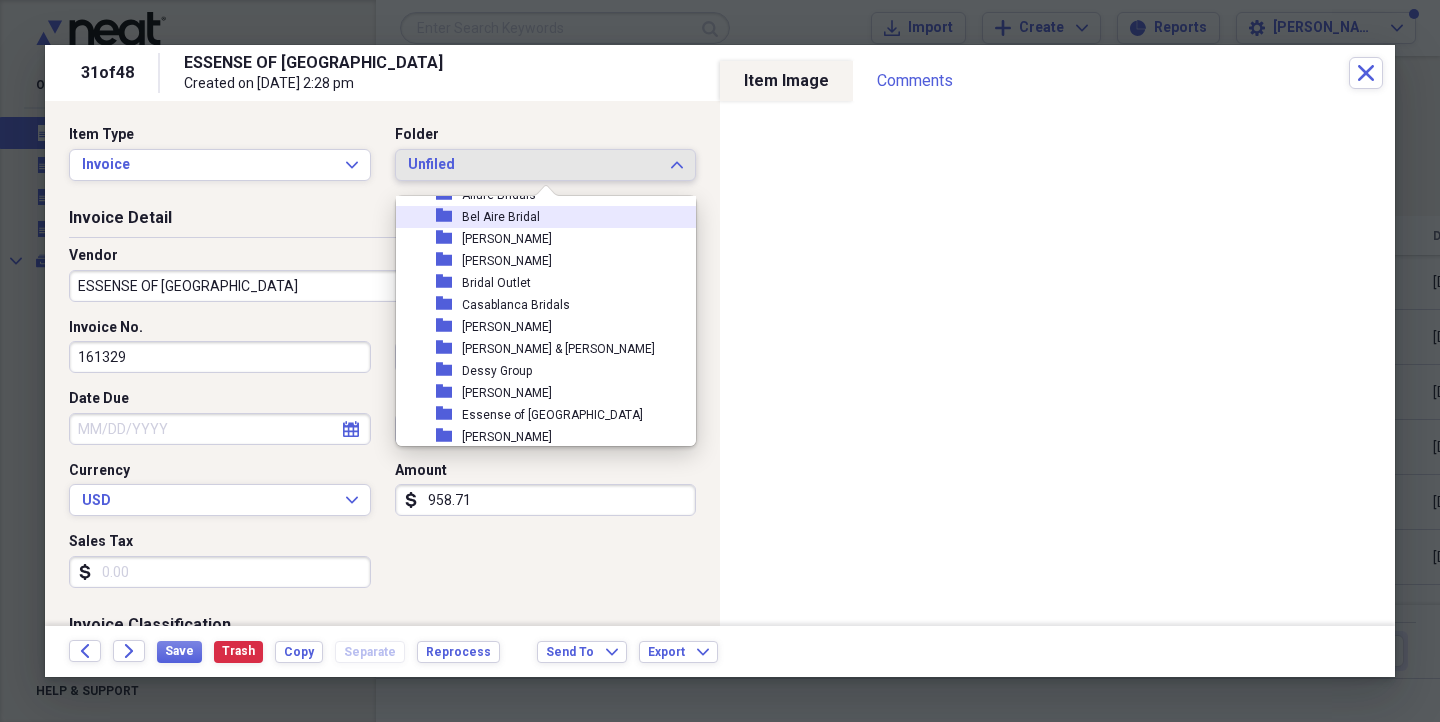 scroll, scrollTop: 119, scrollLeft: 0, axis: vertical 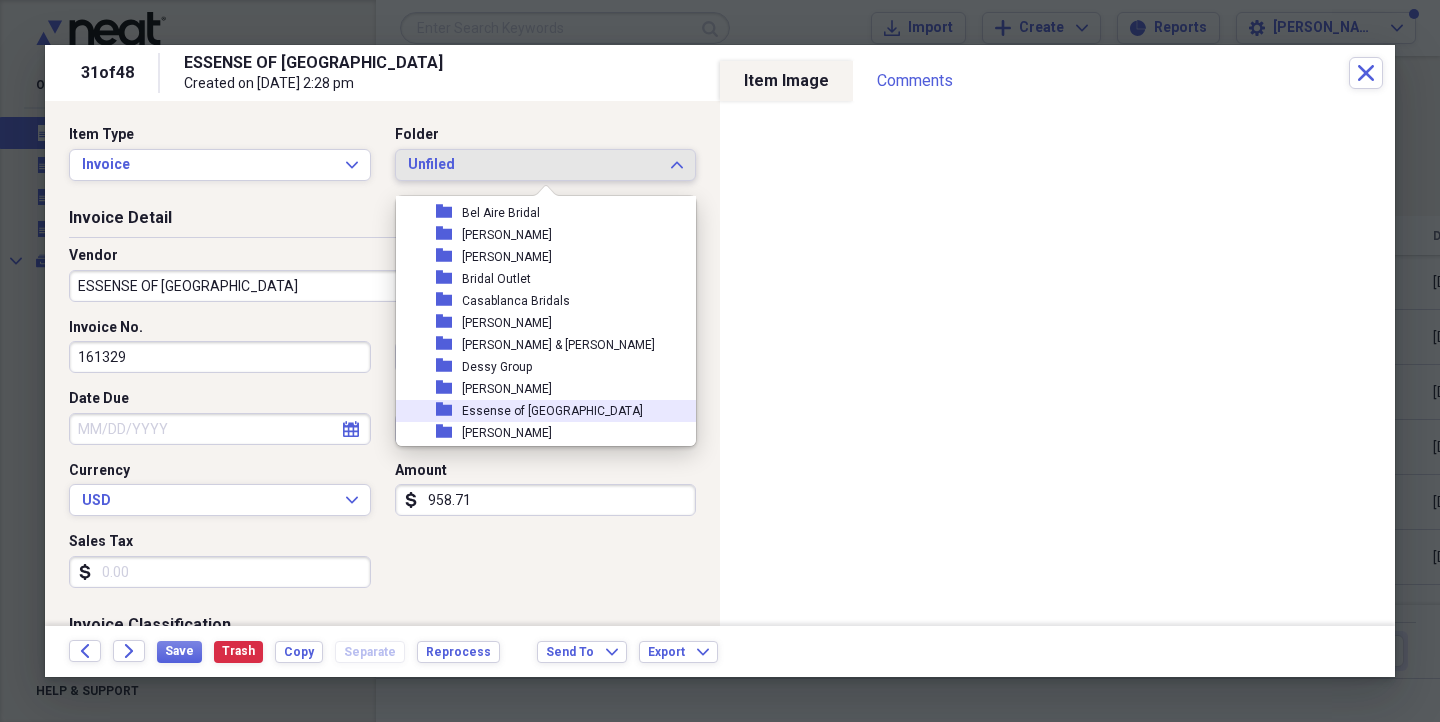 click on "Essense of [GEOGRAPHIC_DATA]" at bounding box center (552, 411) 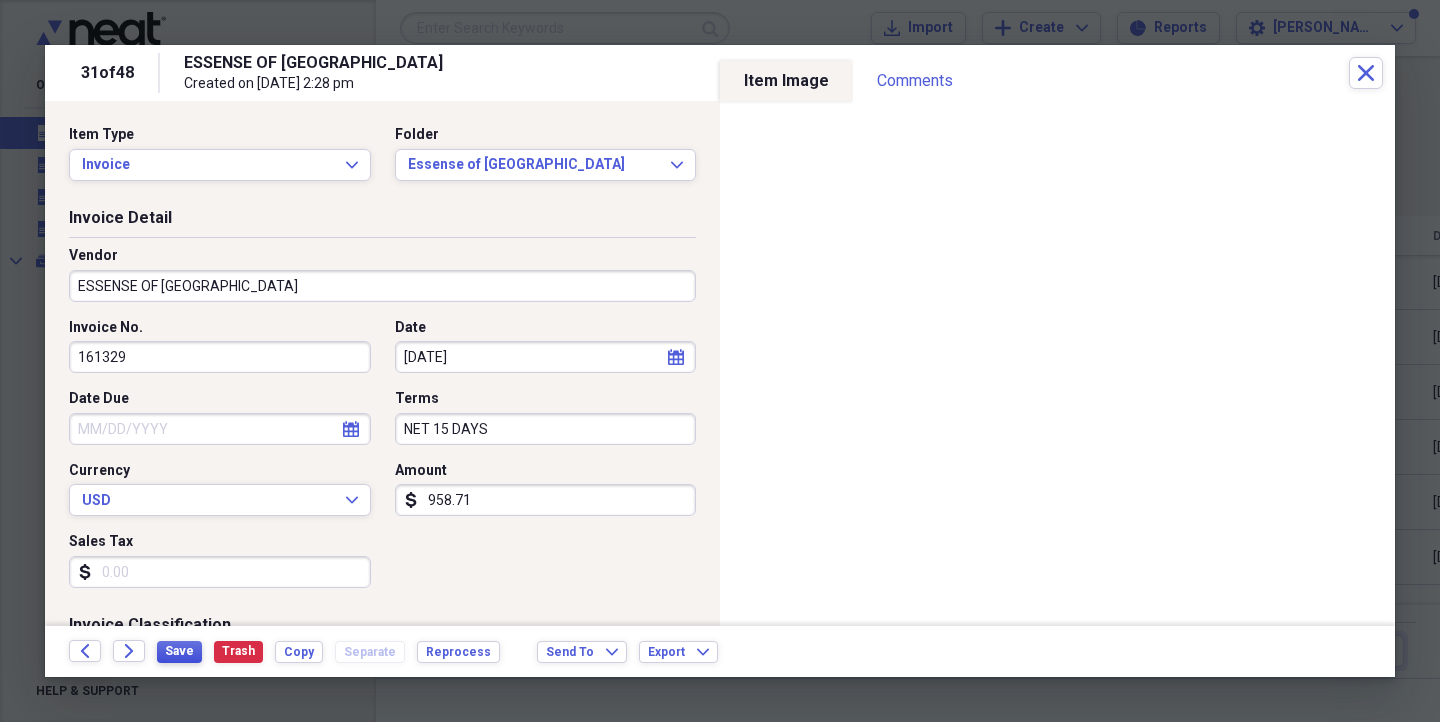 click on "Save" at bounding box center (179, 651) 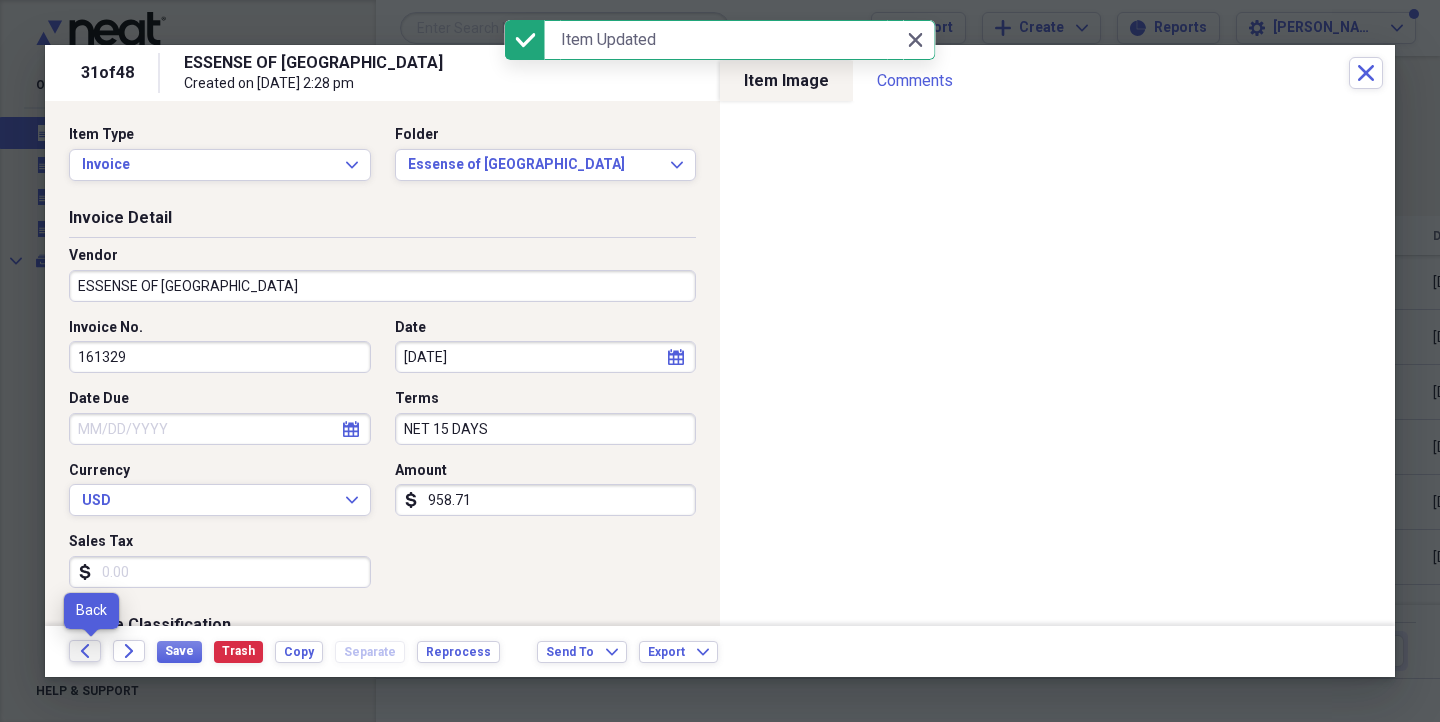 click on "Back" 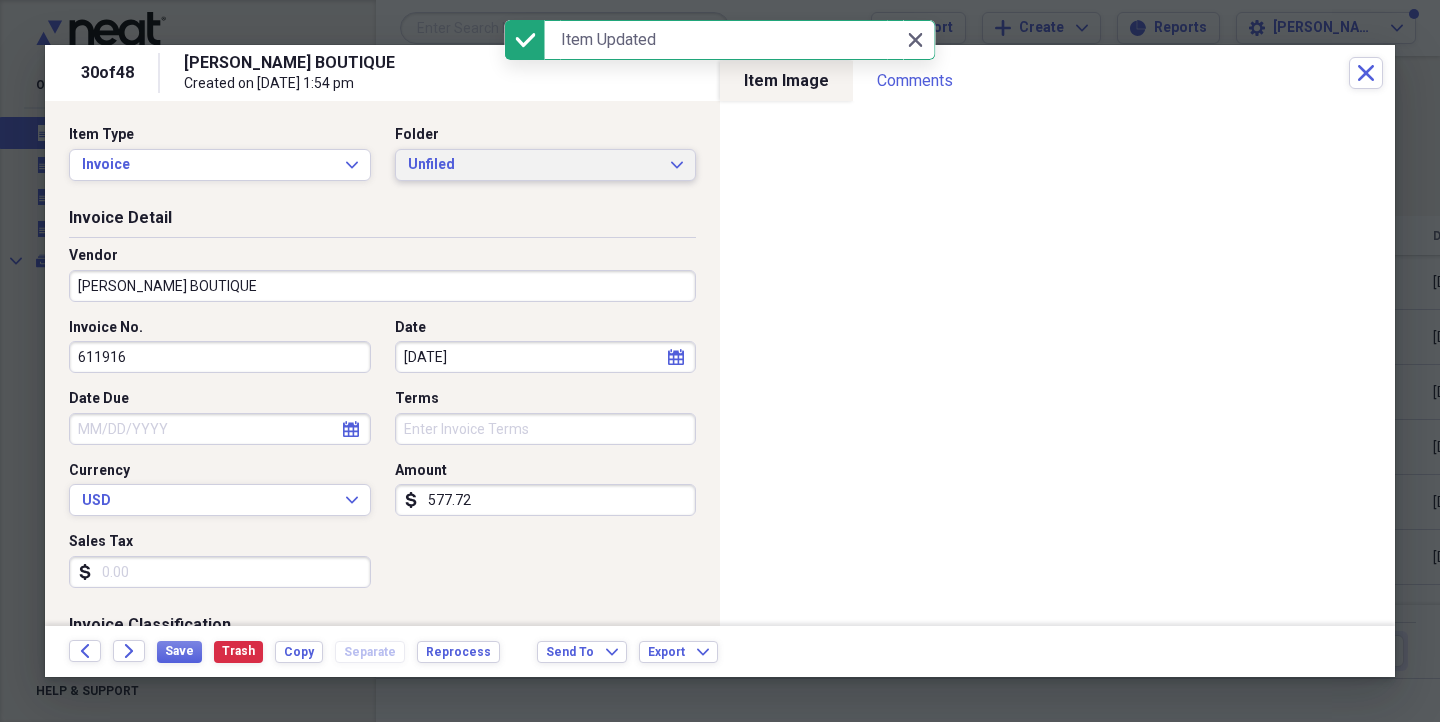 click on "Unfiled Expand" at bounding box center (546, 165) 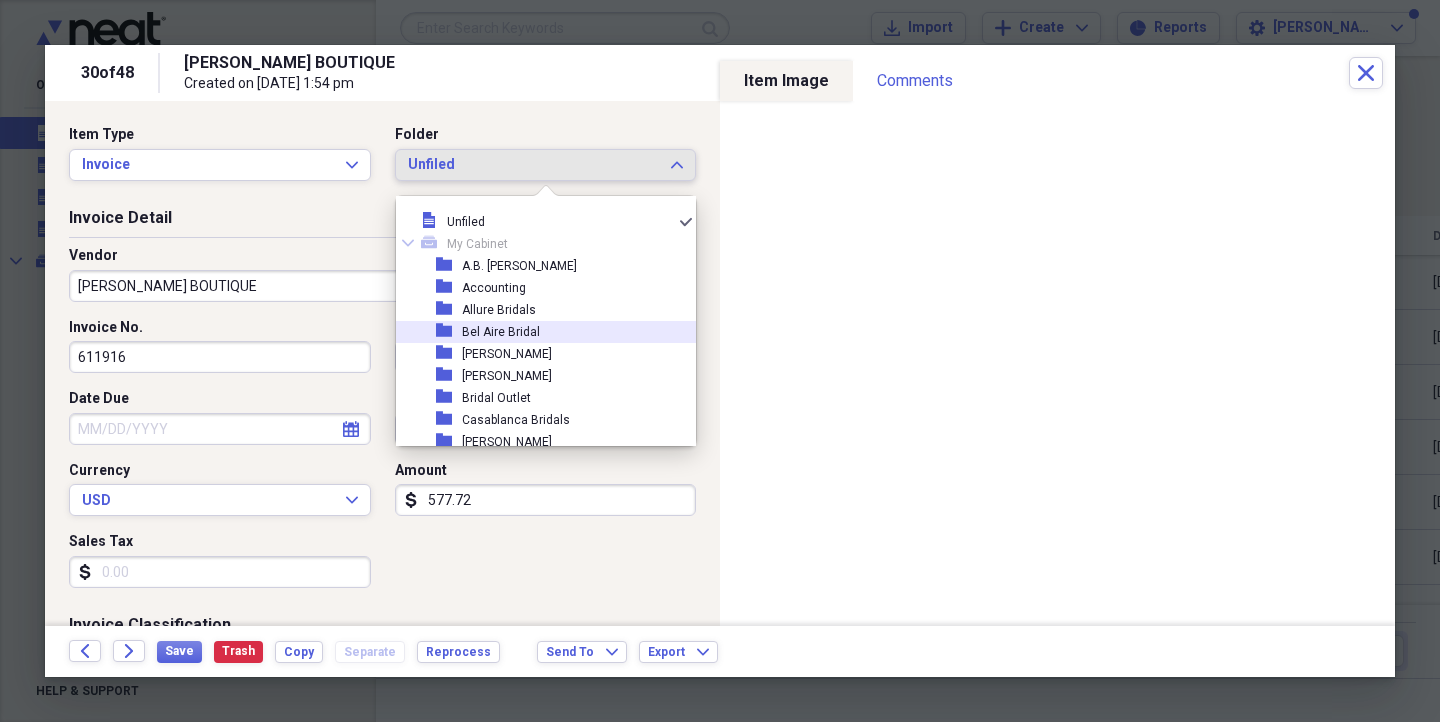 click on "Bel Aire Bridal" at bounding box center (501, 332) 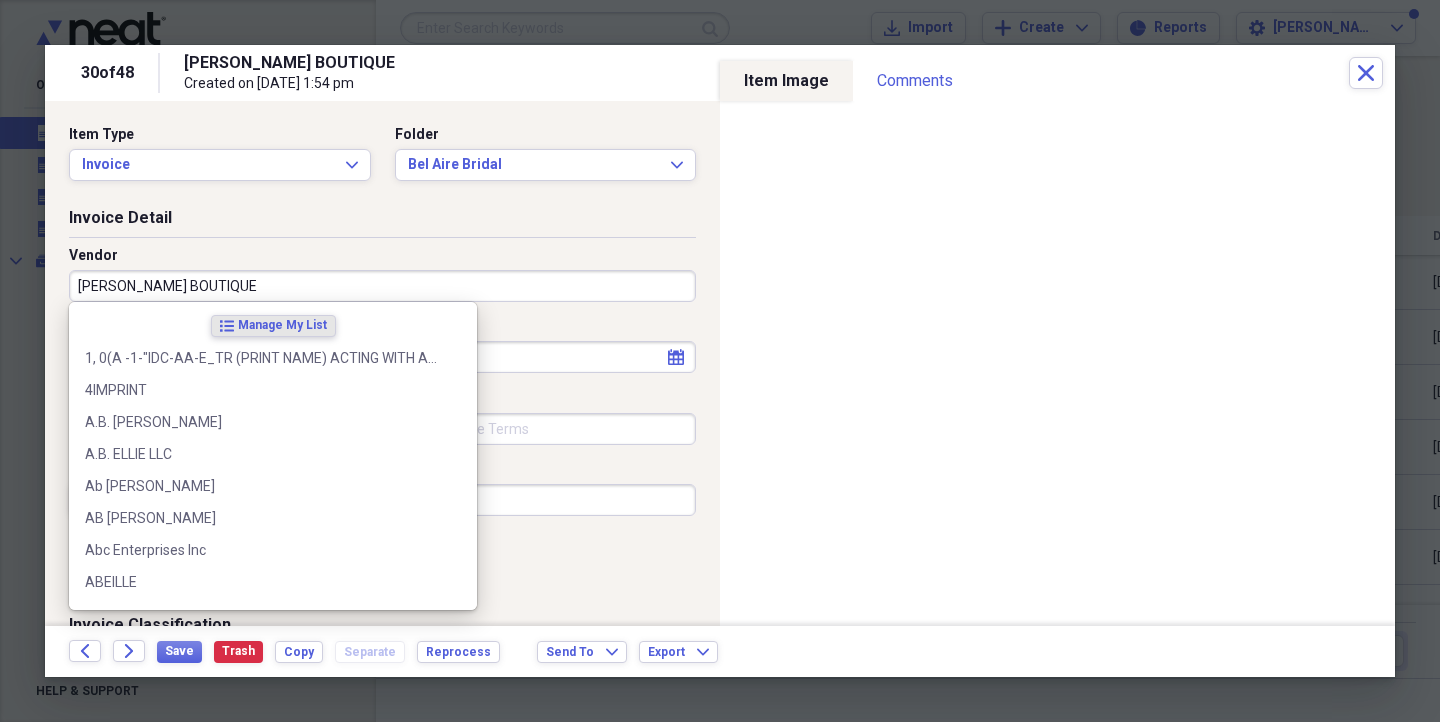 click on "[PERSON_NAME] BOUTIQUE" at bounding box center (382, 286) 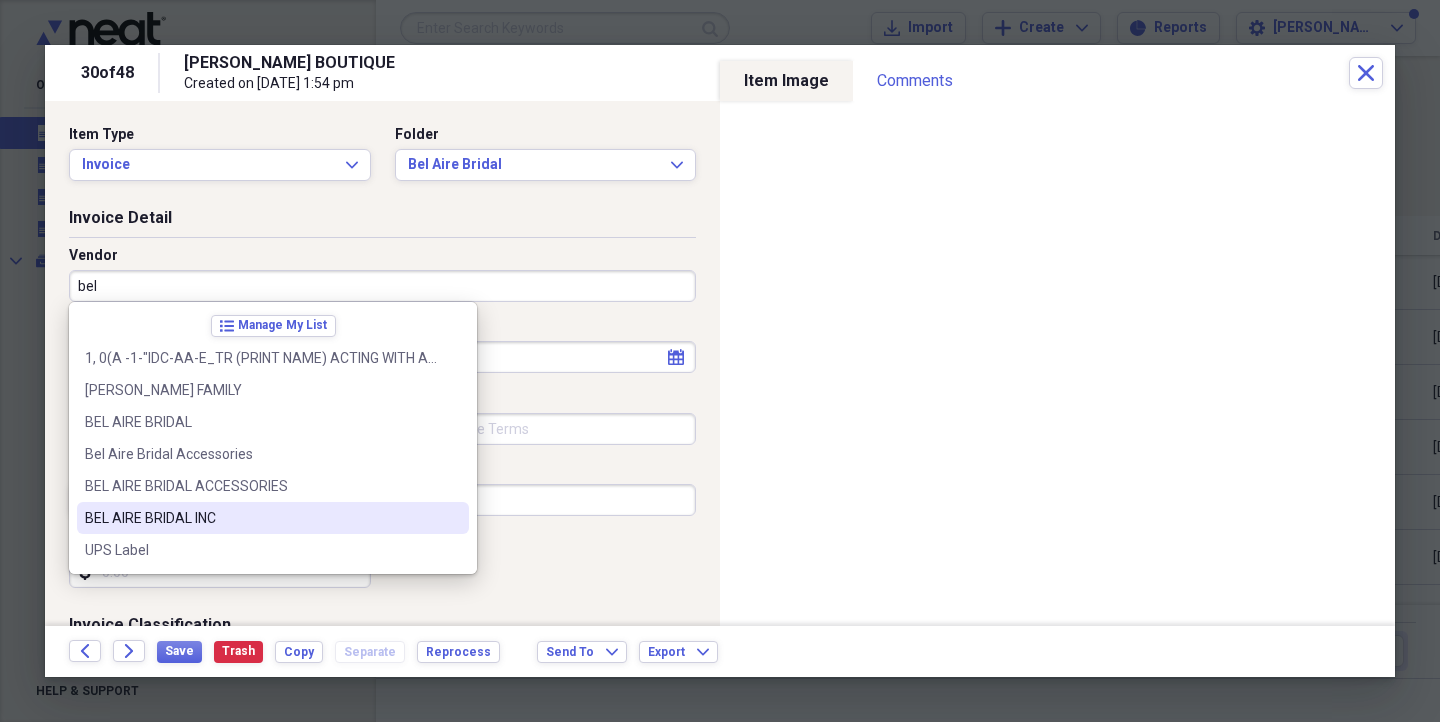 click on "BEL AIRE BRIDAL INC" at bounding box center (261, 518) 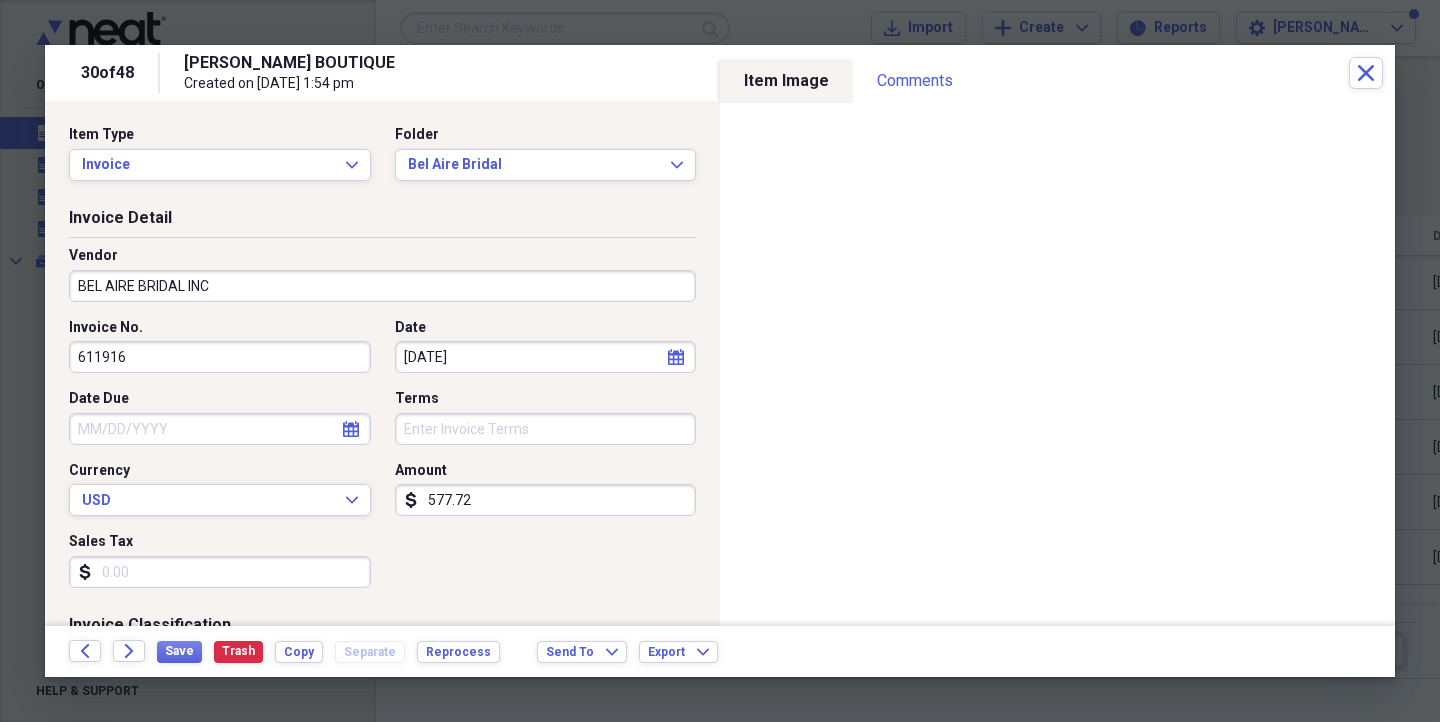 type on "Technology" 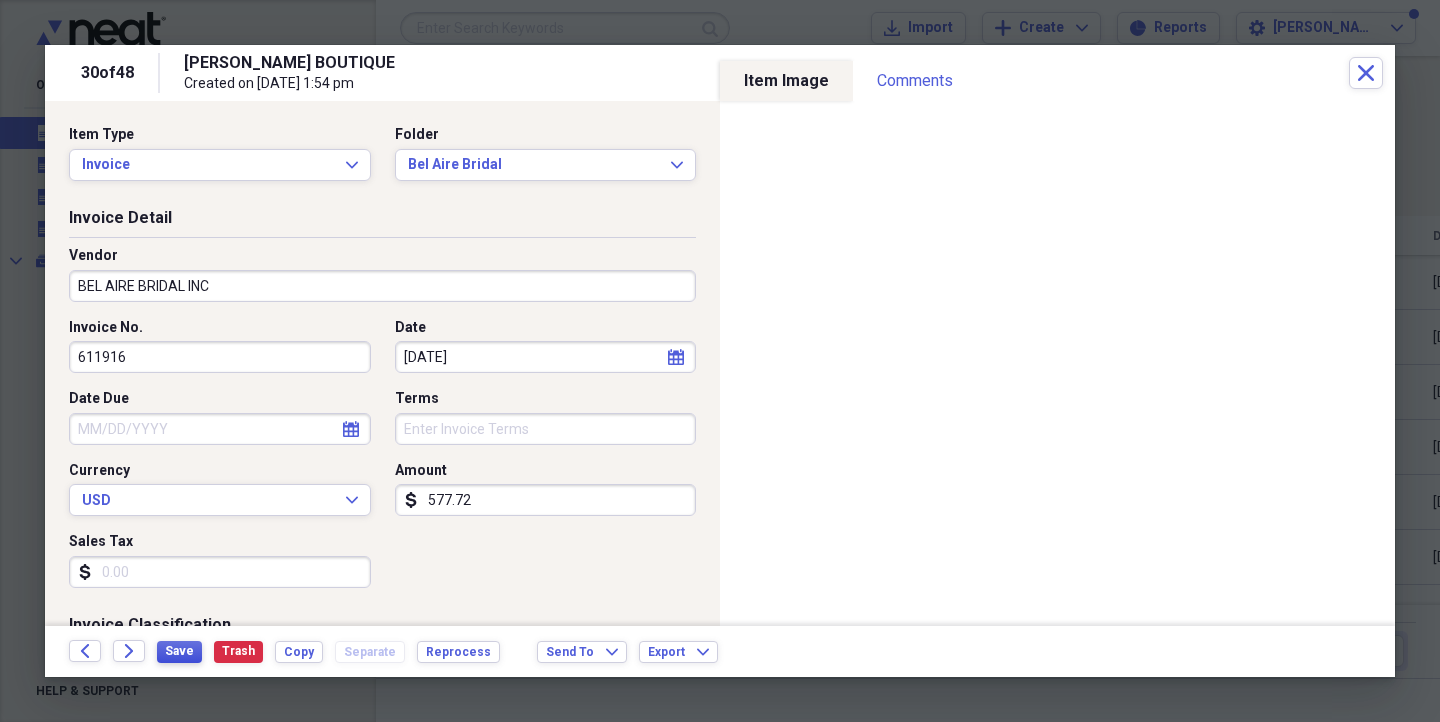 click on "Save" at bounding box center [179, 652] 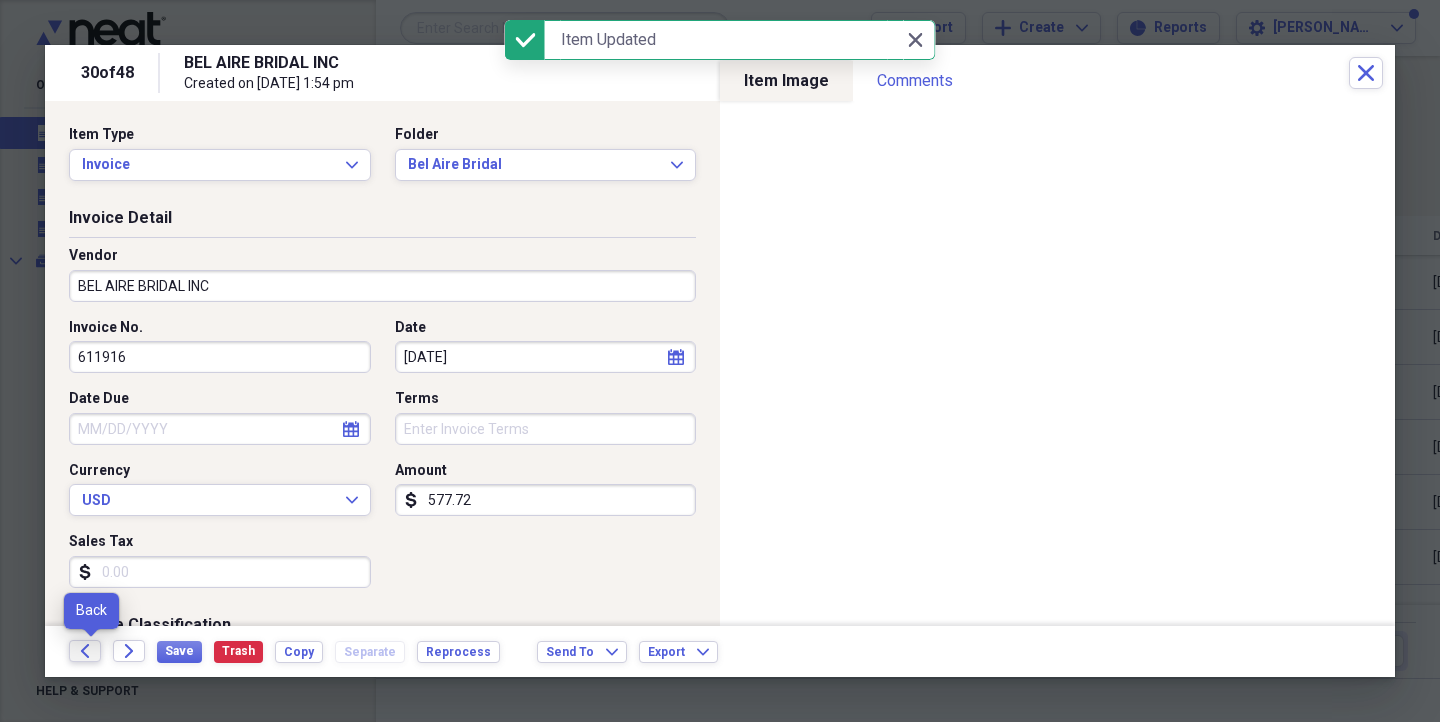 click on "Back" 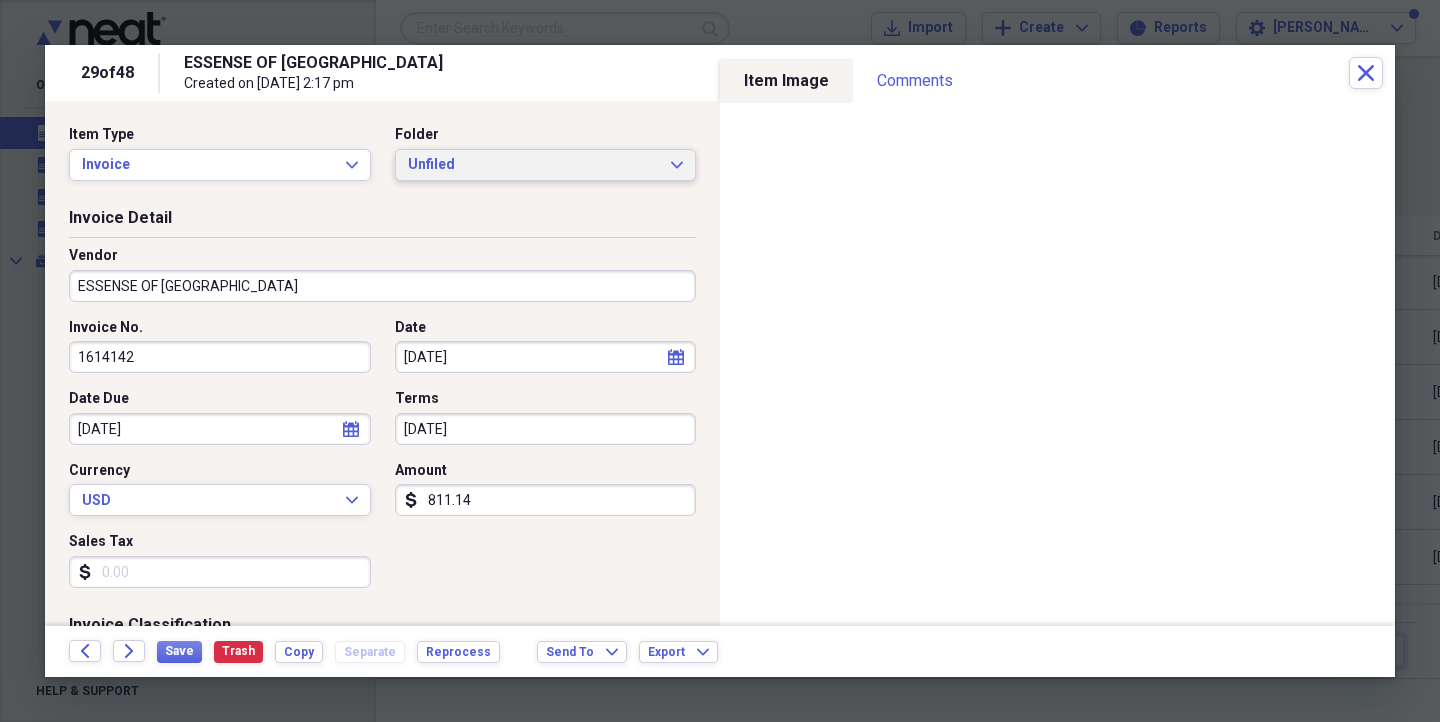 click on "Unfiled" at bounding box center [534, 165] 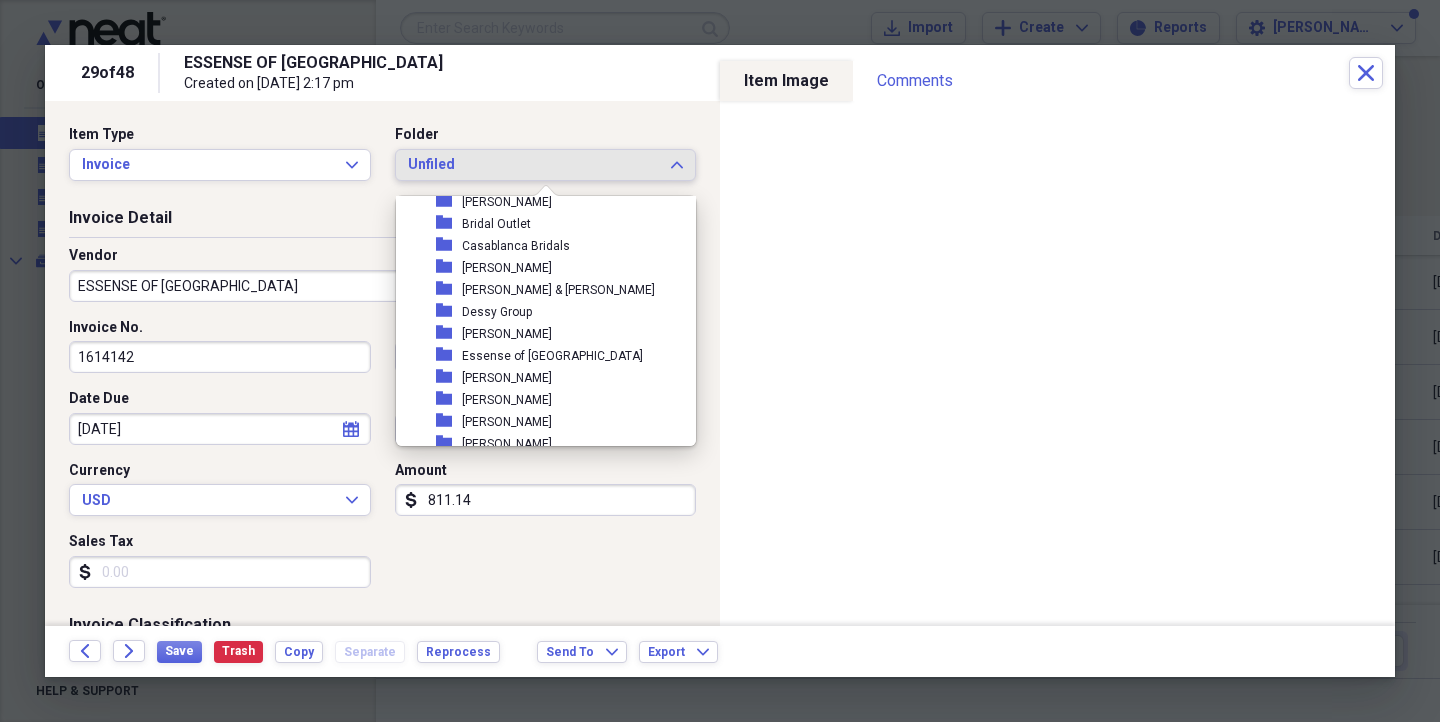scroll, scrollTop: 187, scrollLeft: 0, axis: vertical 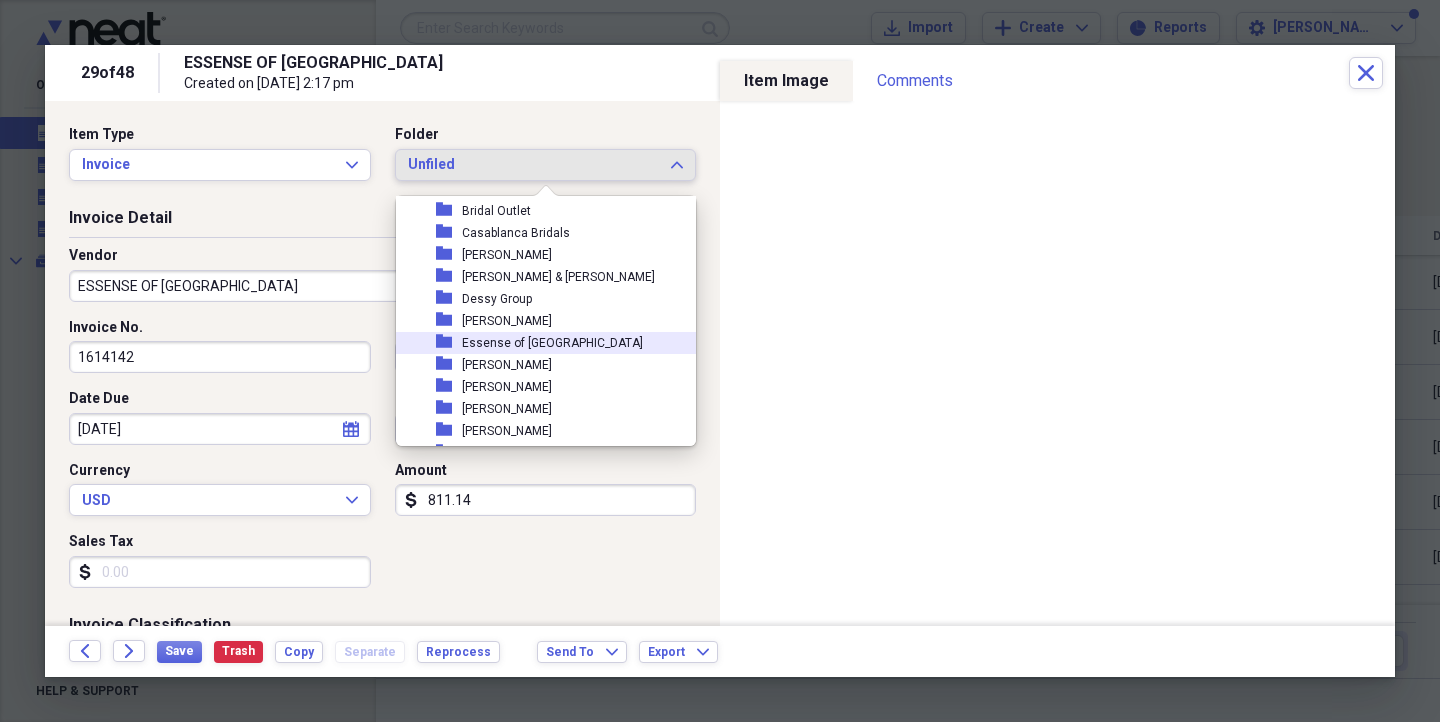 click on "Essense of [GEOGRAPHIC_DATA]" at bounding box center (552, 343) 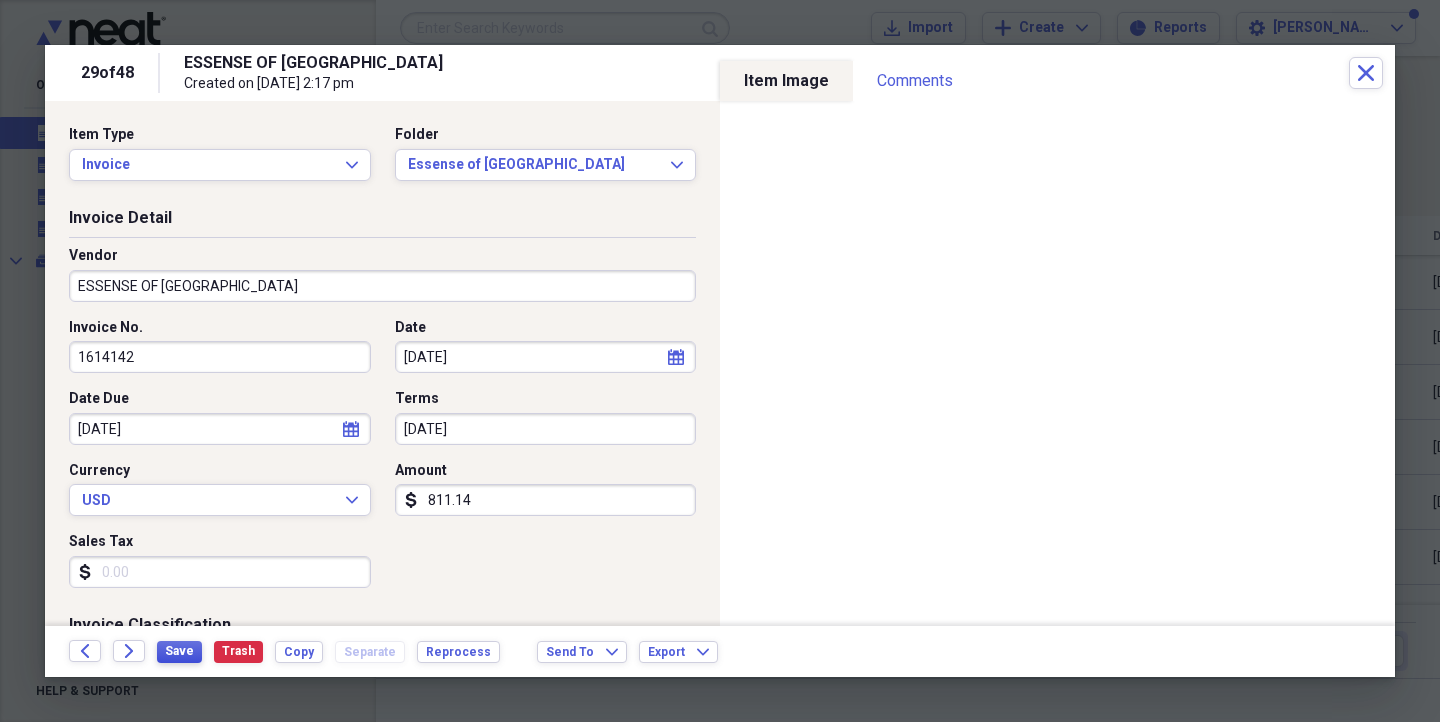 click on "Save" at bounding box center (179, 651) 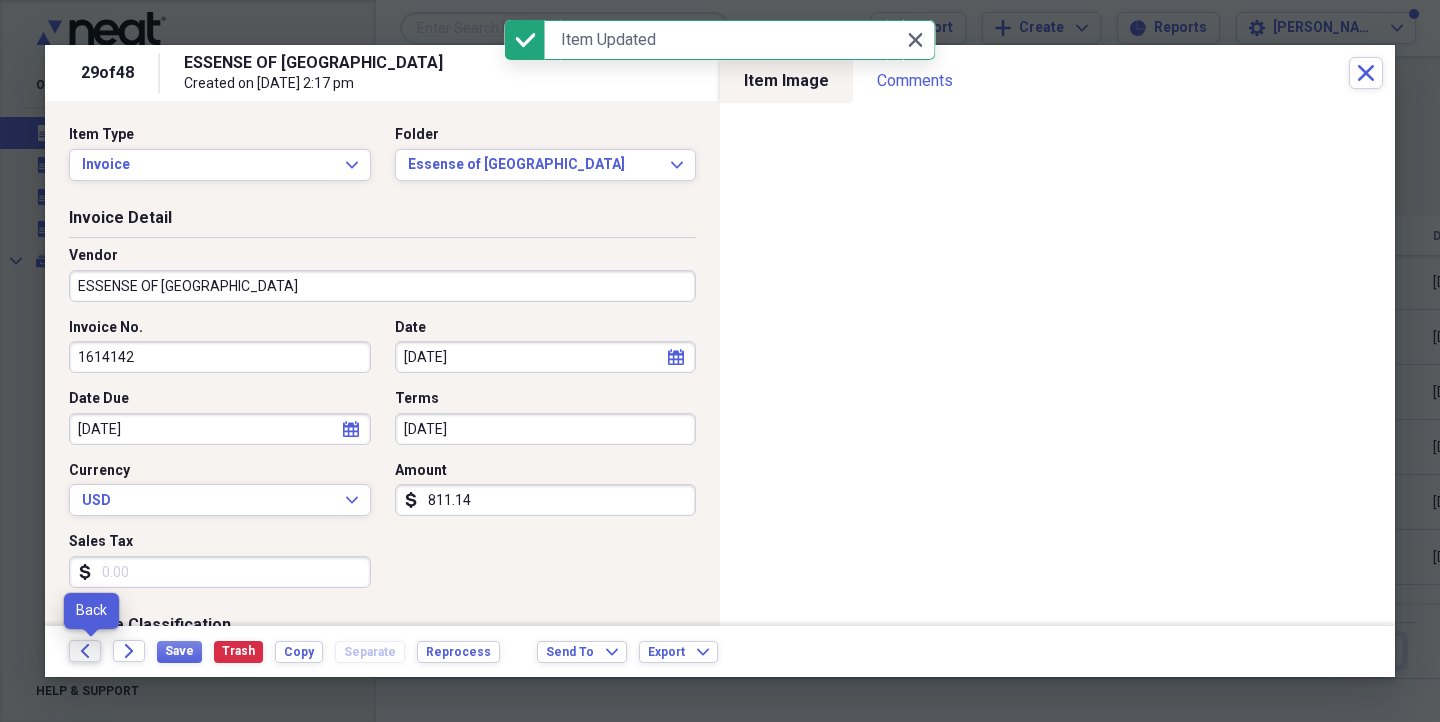 click on "Back" at bounding box center (85, 651) 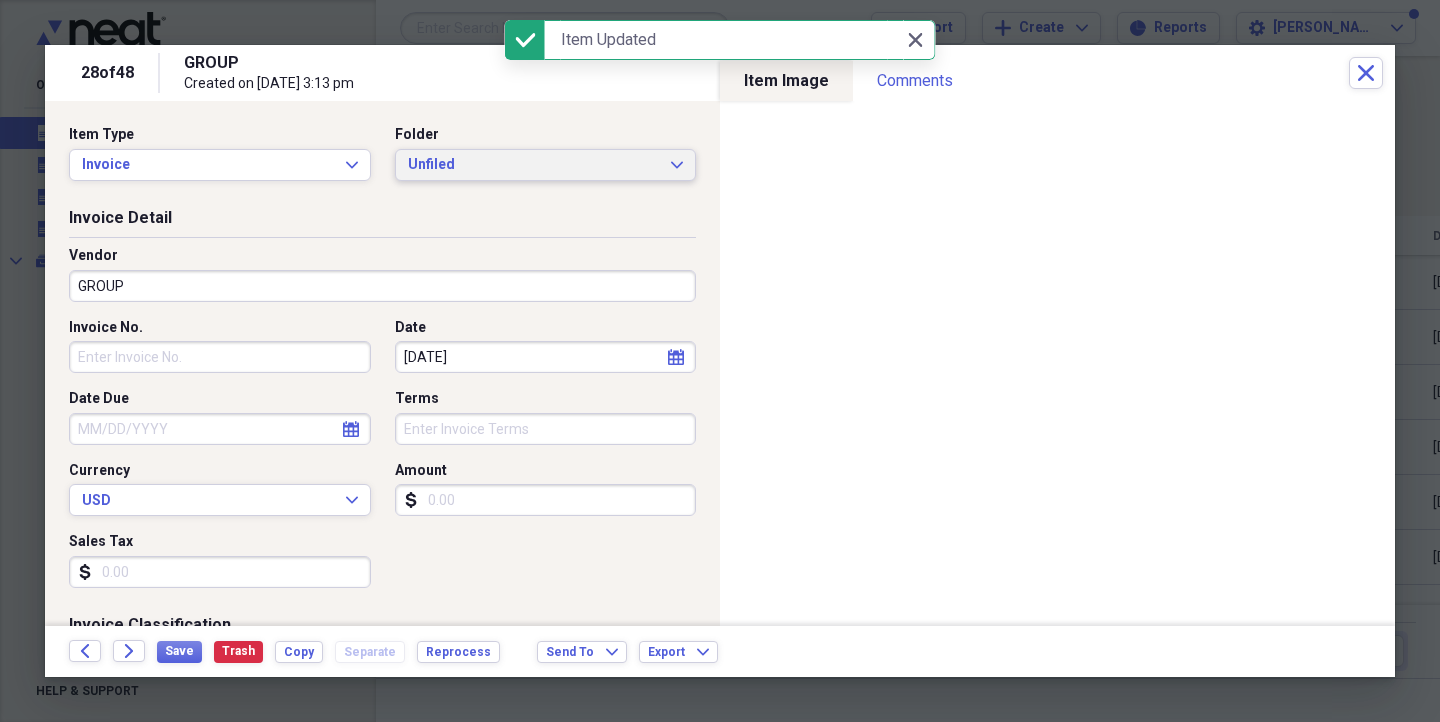 click on "Unfiled" at bounding box center [534, 165] 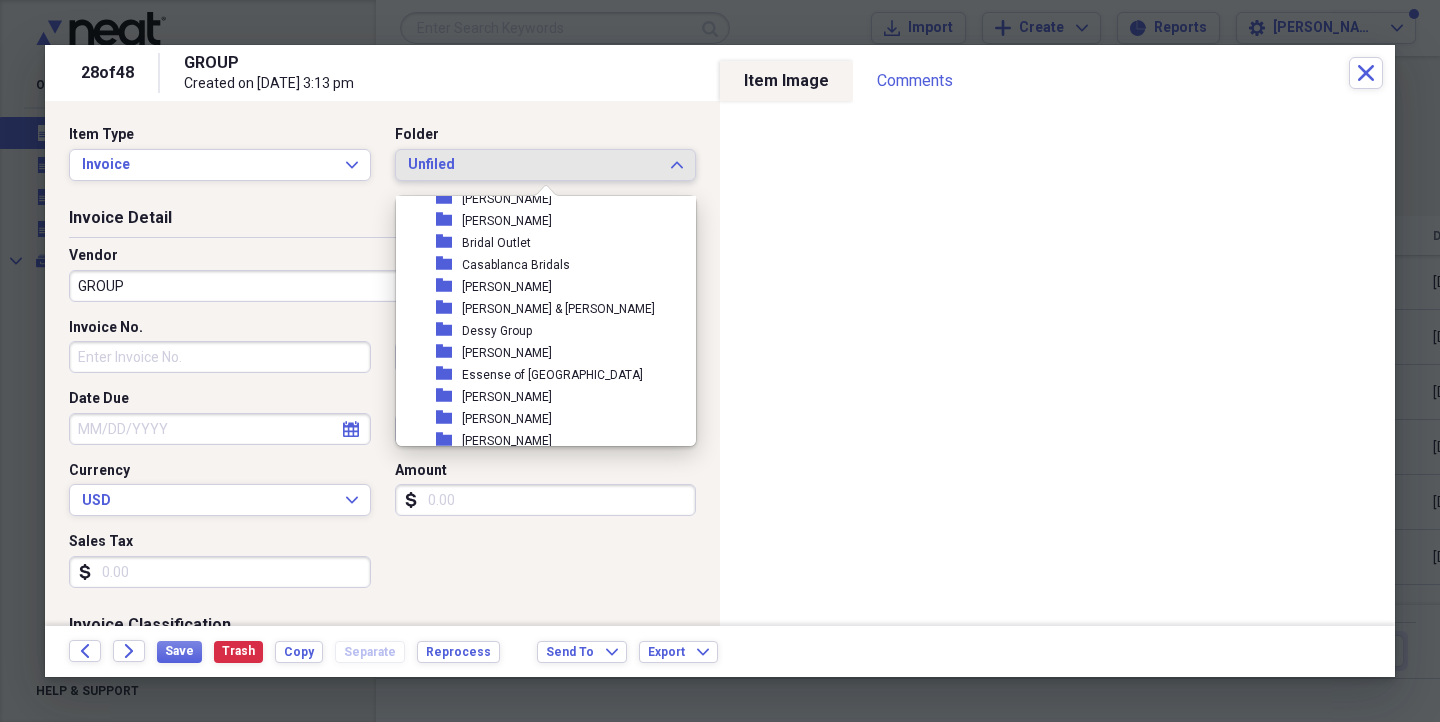 scroll, scrollTop: 158, scrollLeft: 0, axis: vertical 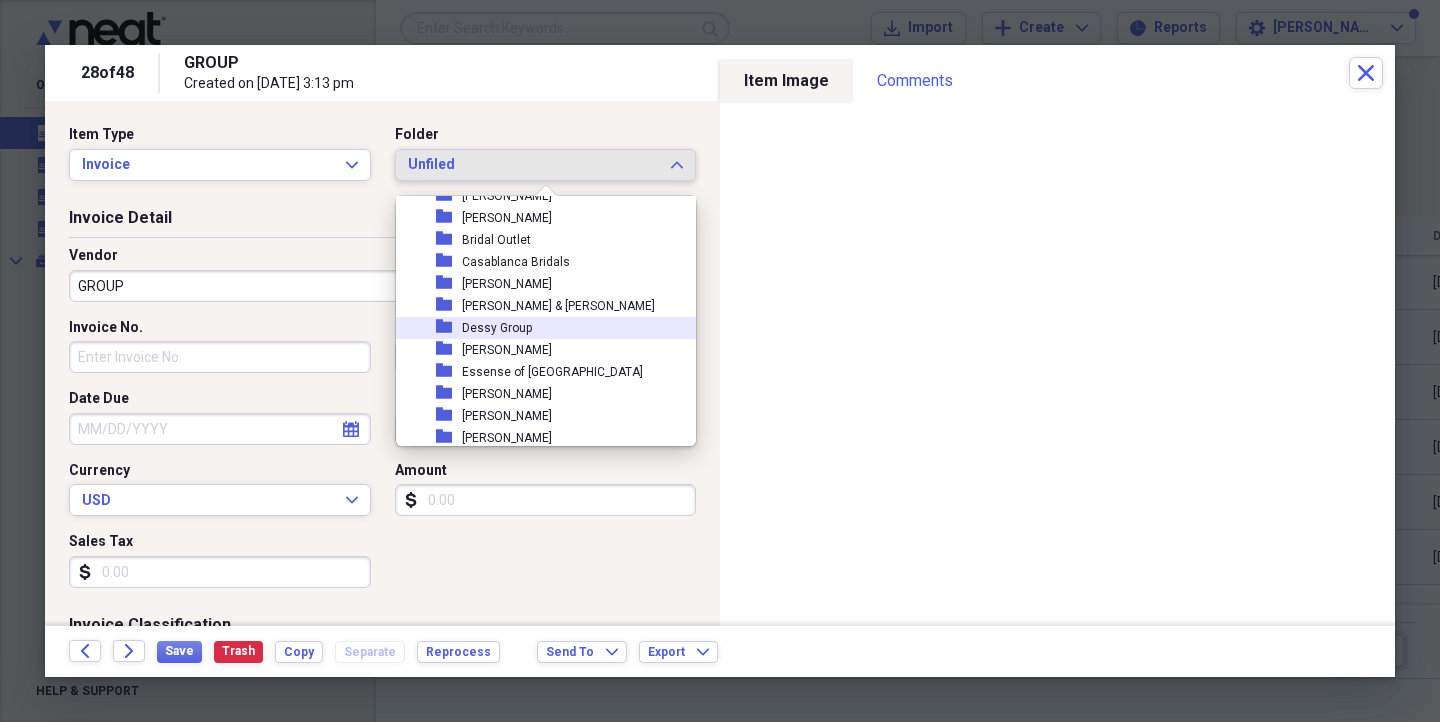 click on "Dessy Group" at bounding box center [497, 328] 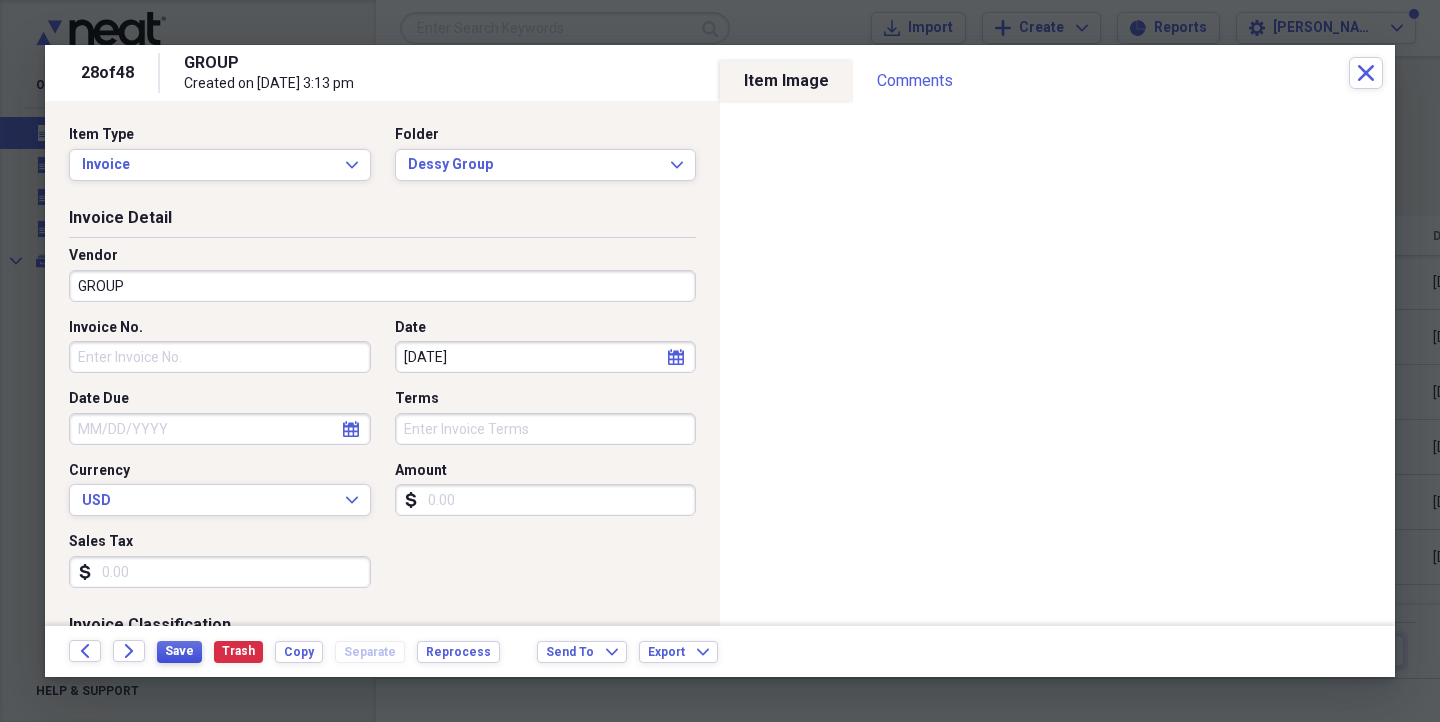 click on "Save" at bounding box center [179, 651] 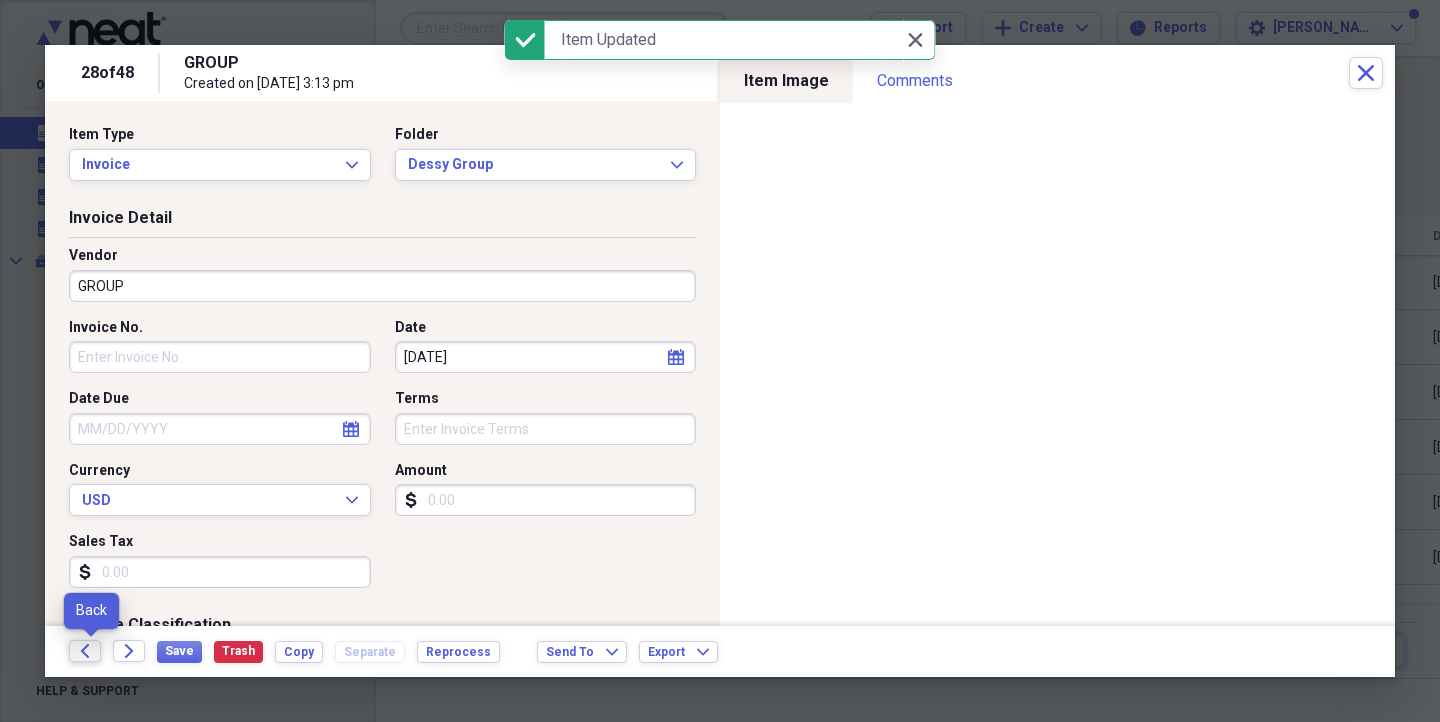 click on "Back" at bounding box center (85, 651) 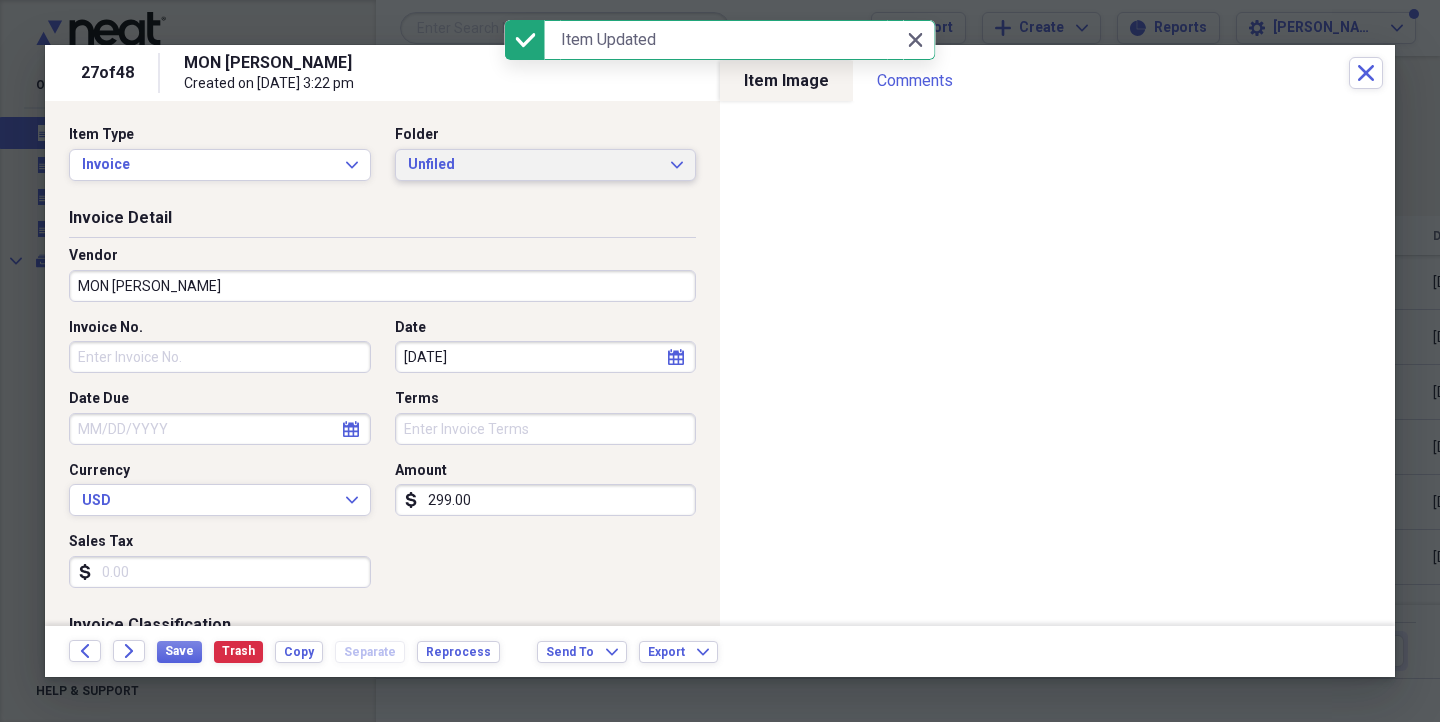 click on "Unfiled" at bounding box center (534, 165) 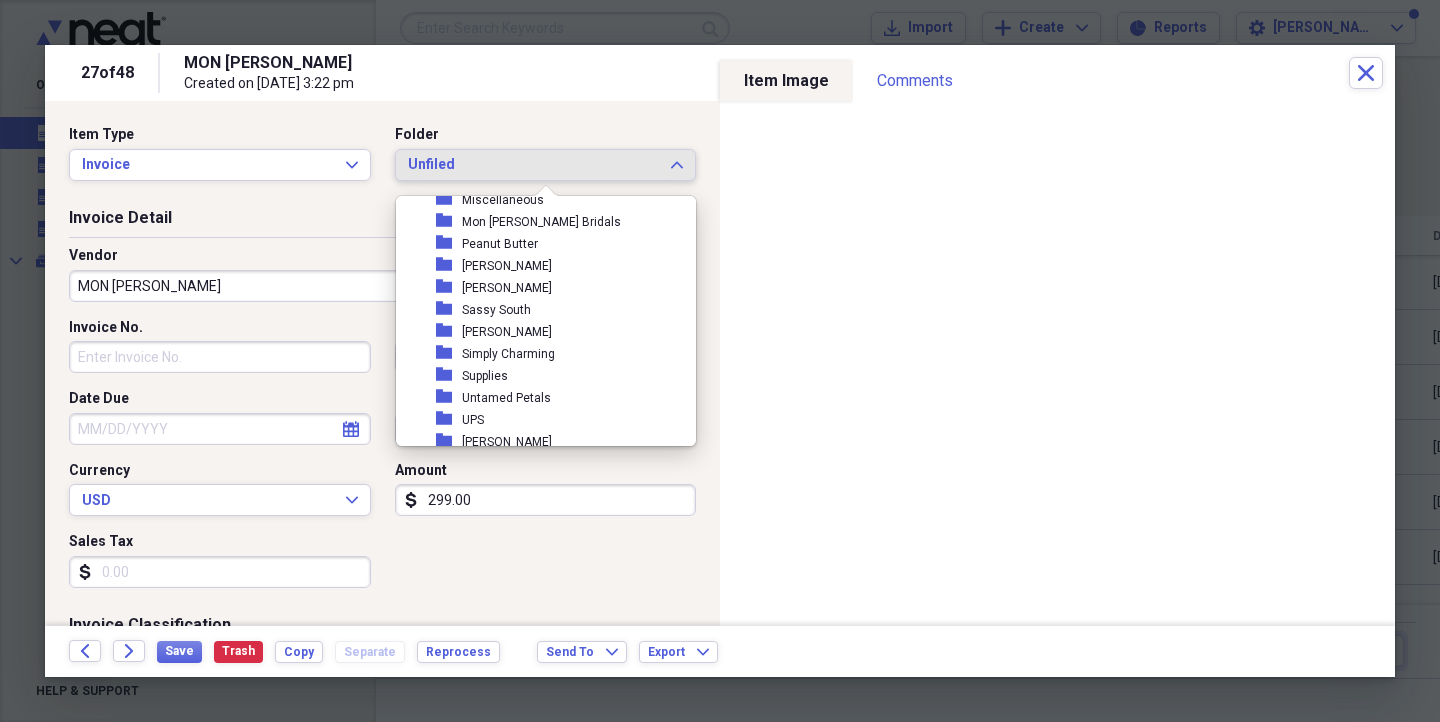 scroll, scrollTop: 495, scrollLeft: 0, axis: vertical 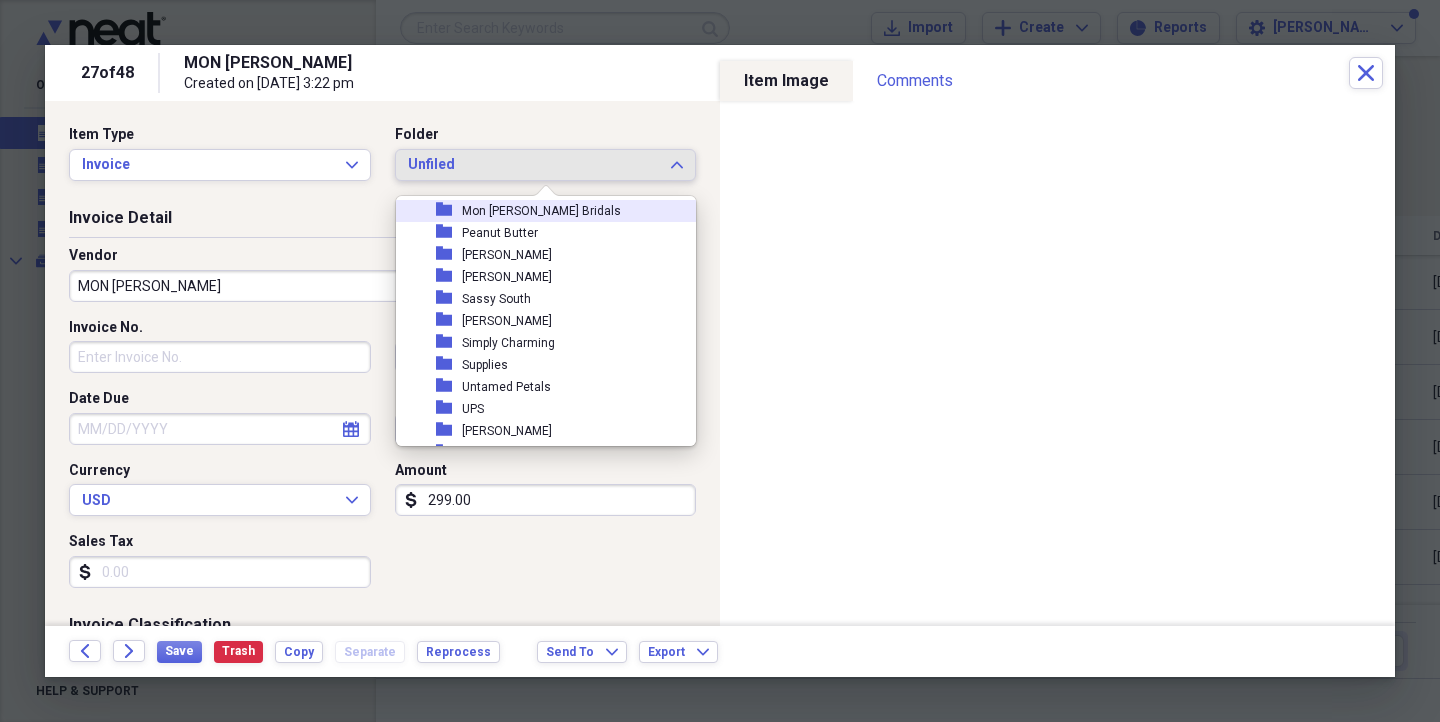 click 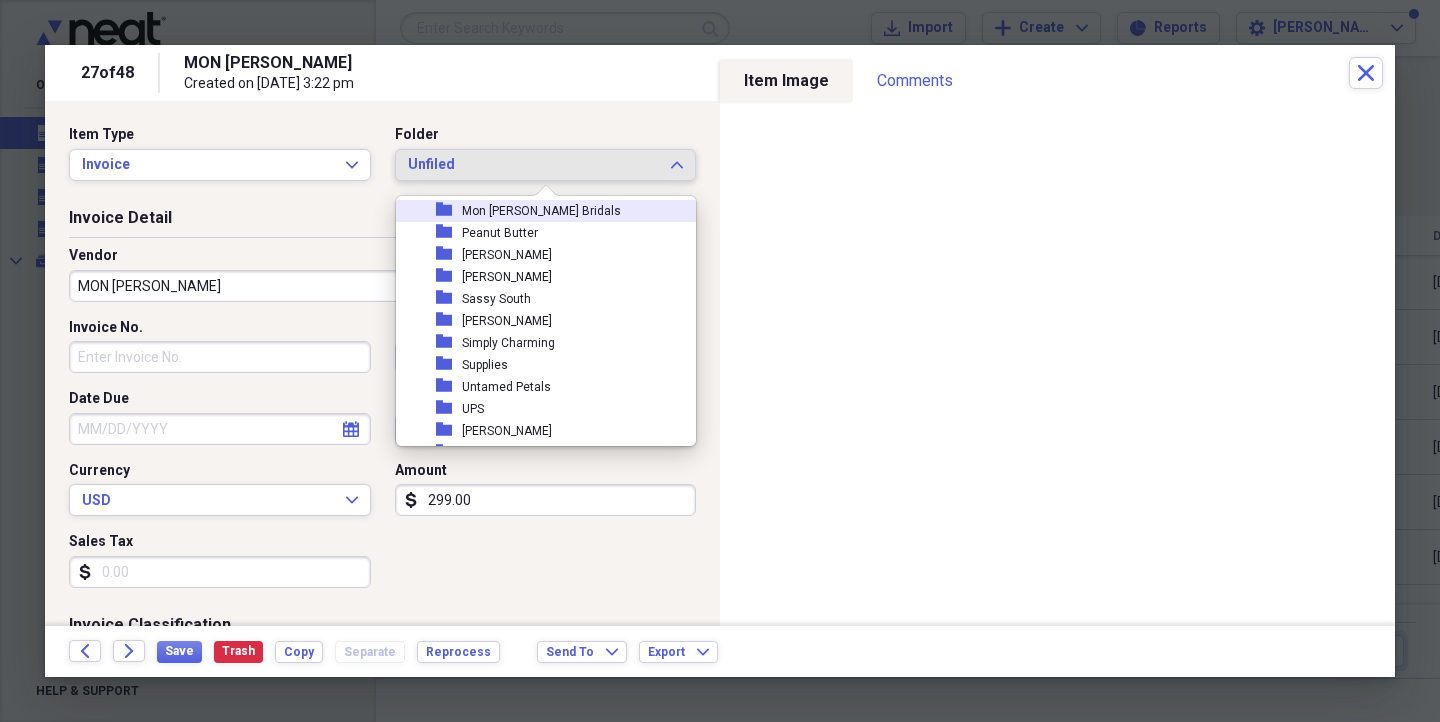 click on "folder Mon [PERSON_NAME] Bridals" at bounding box center [538, 211] 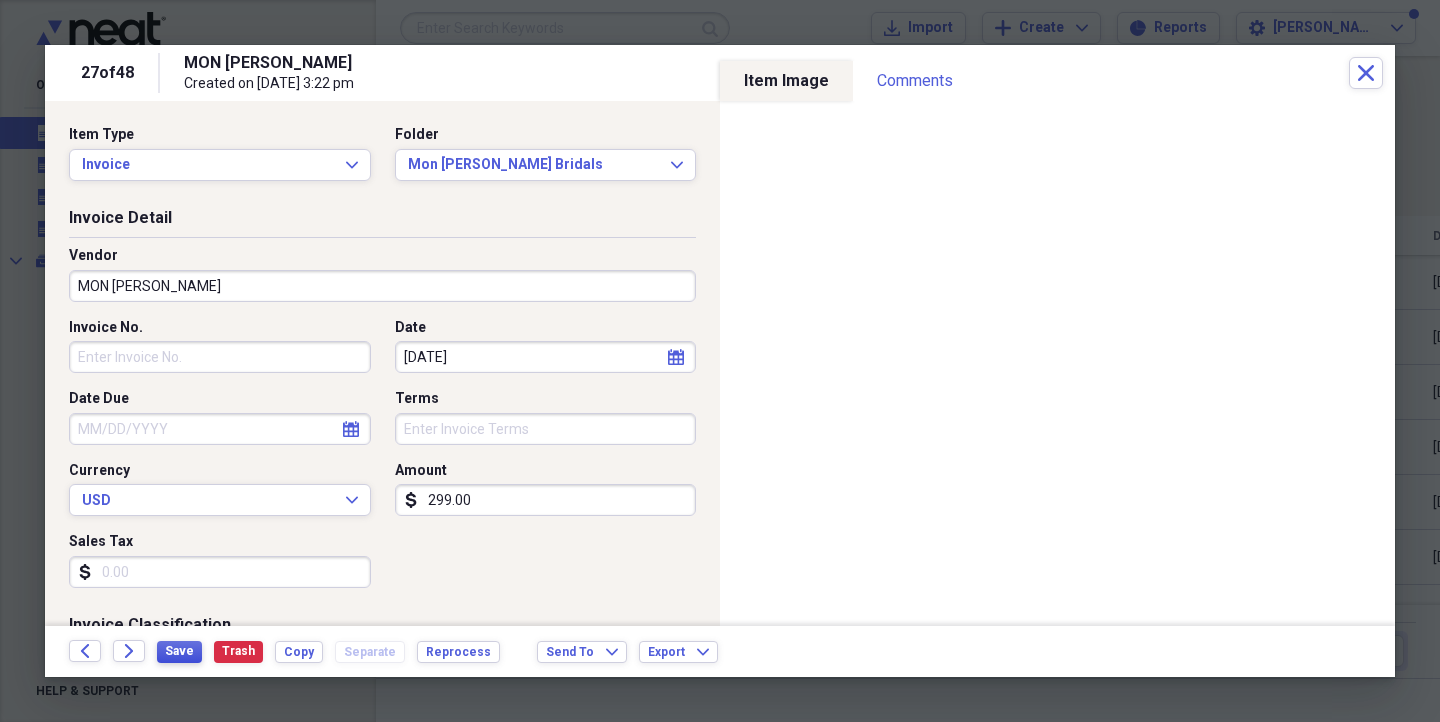 click on "Save" at bounding box center [179, 651] 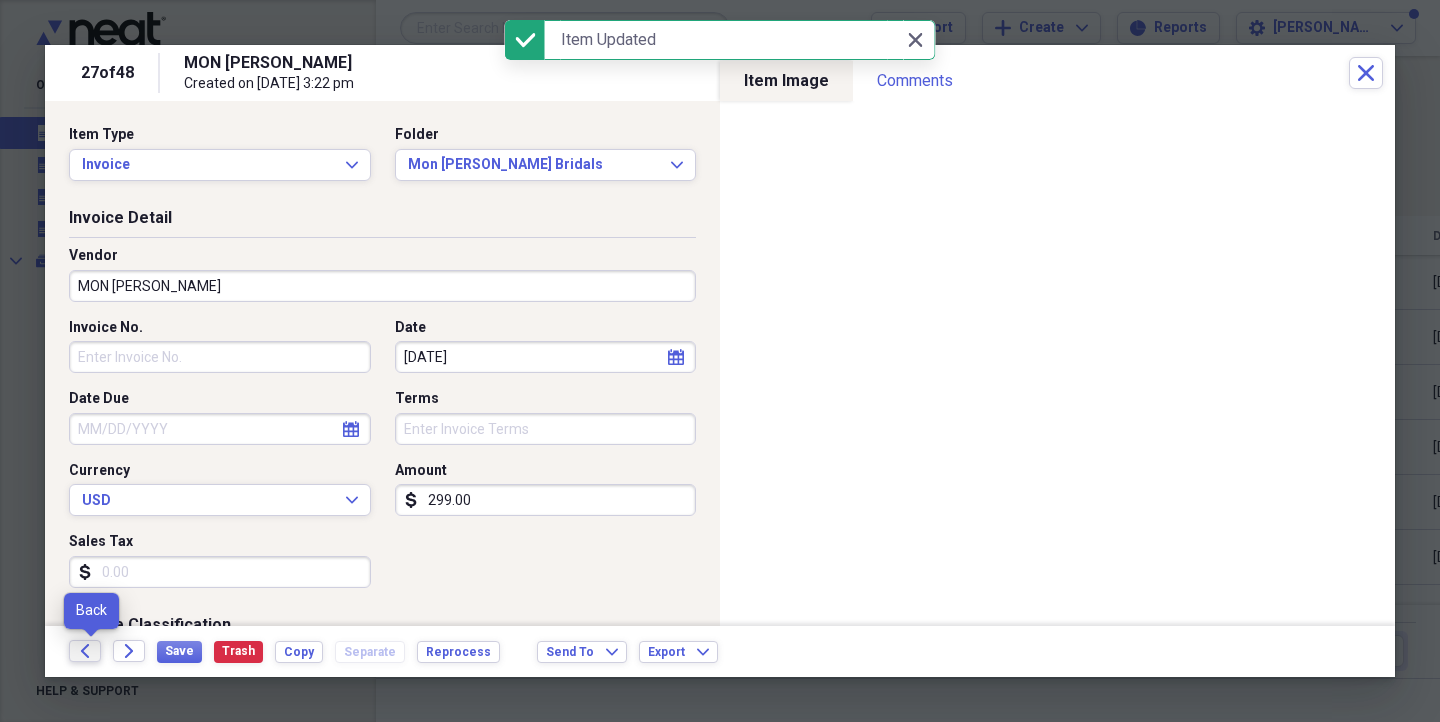 click 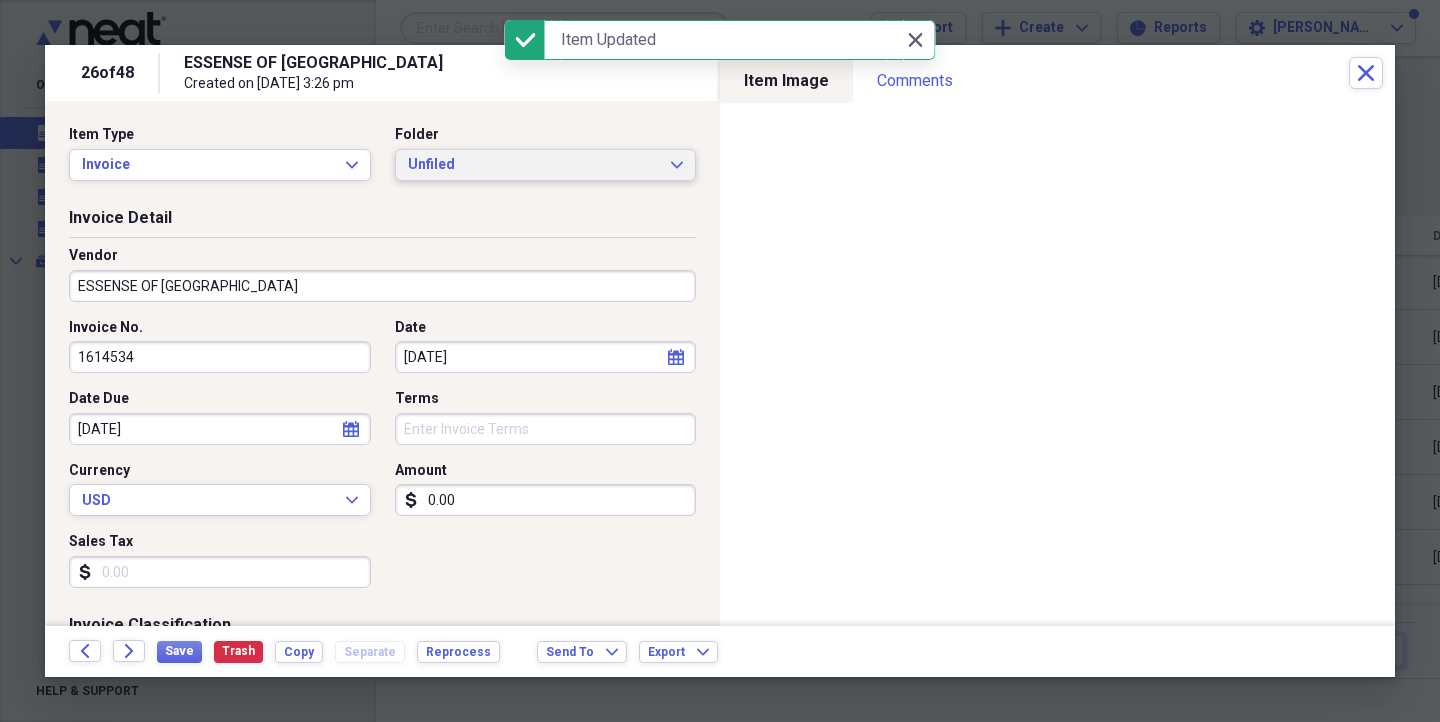 click on "Unfiled" at bounding box center [534, 165] 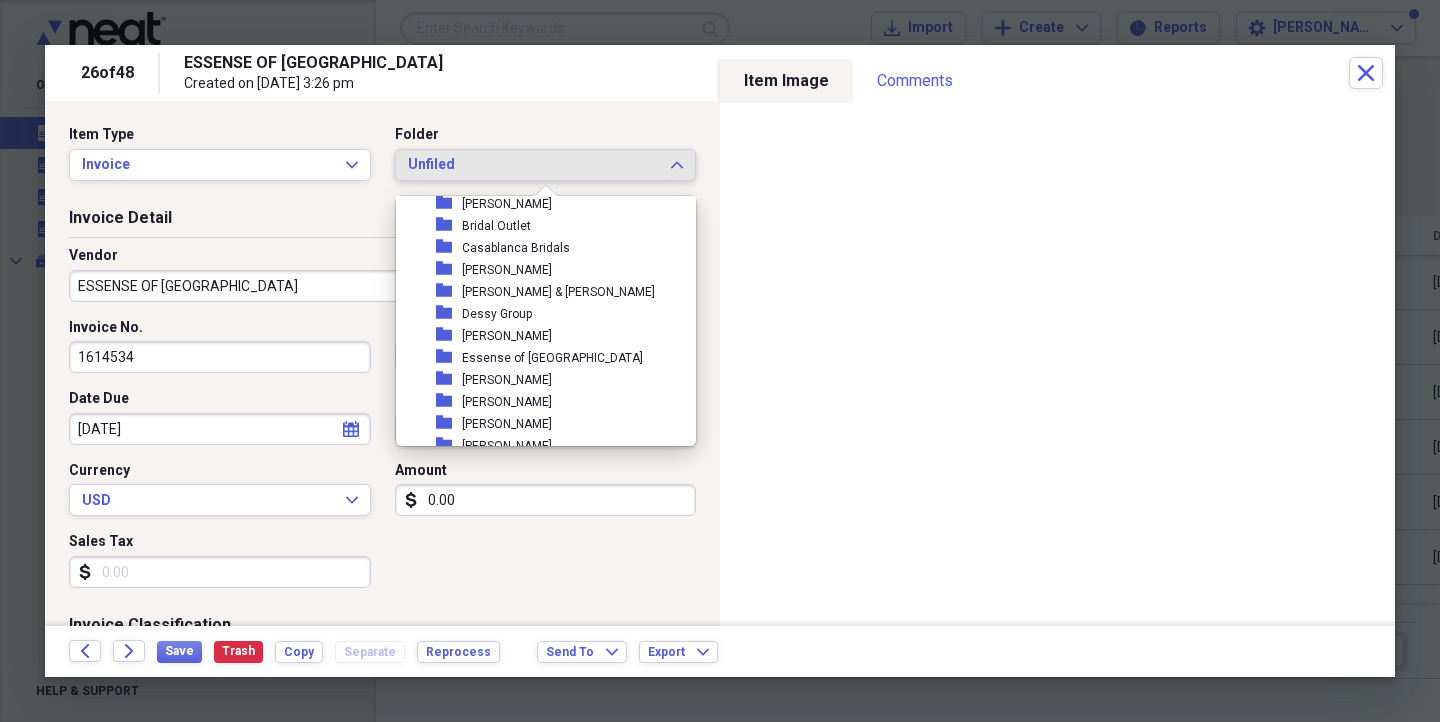 scroll, scrollTop: 200, scrollLeft: 0, axis: vertical 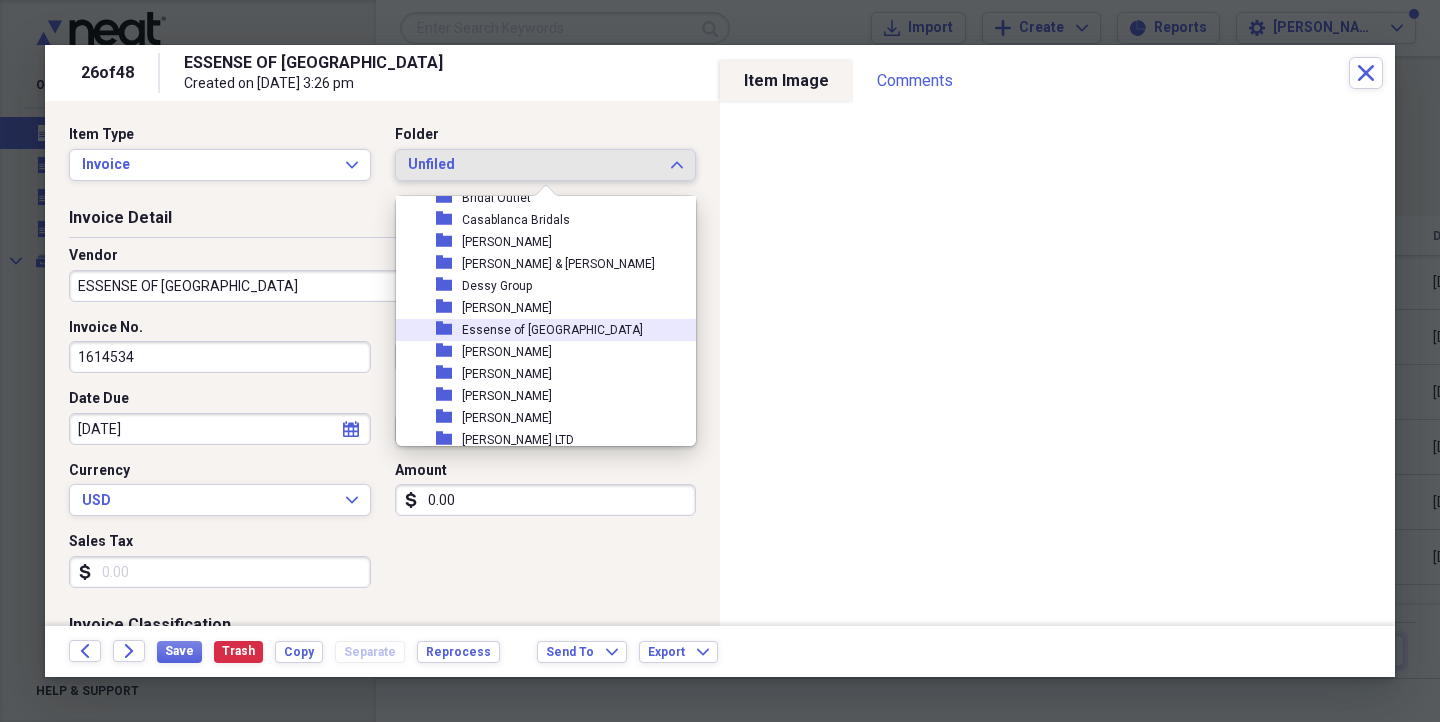 click on "Essense of [GEOGRAPHIC_DATA]" at bounding box center (552, 330) 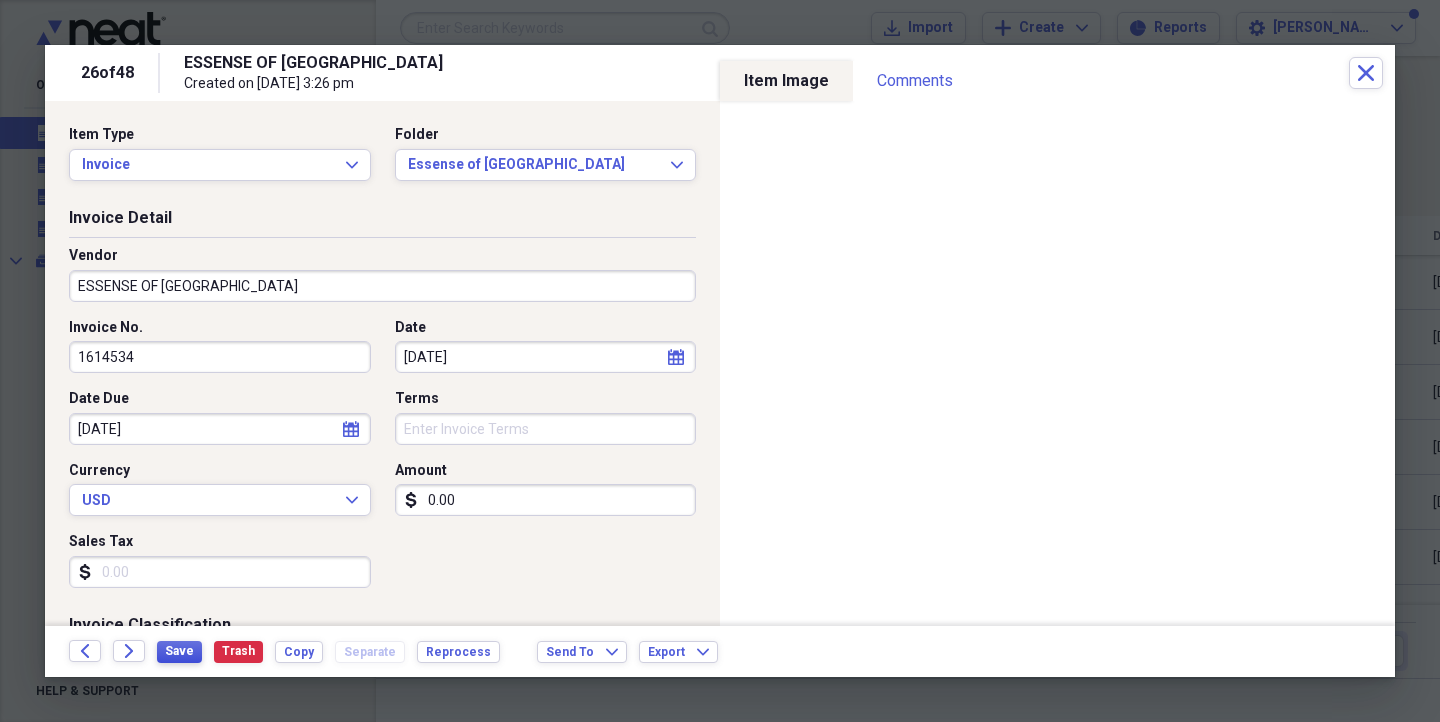 click on "Save" at bounding box center [179, 651] 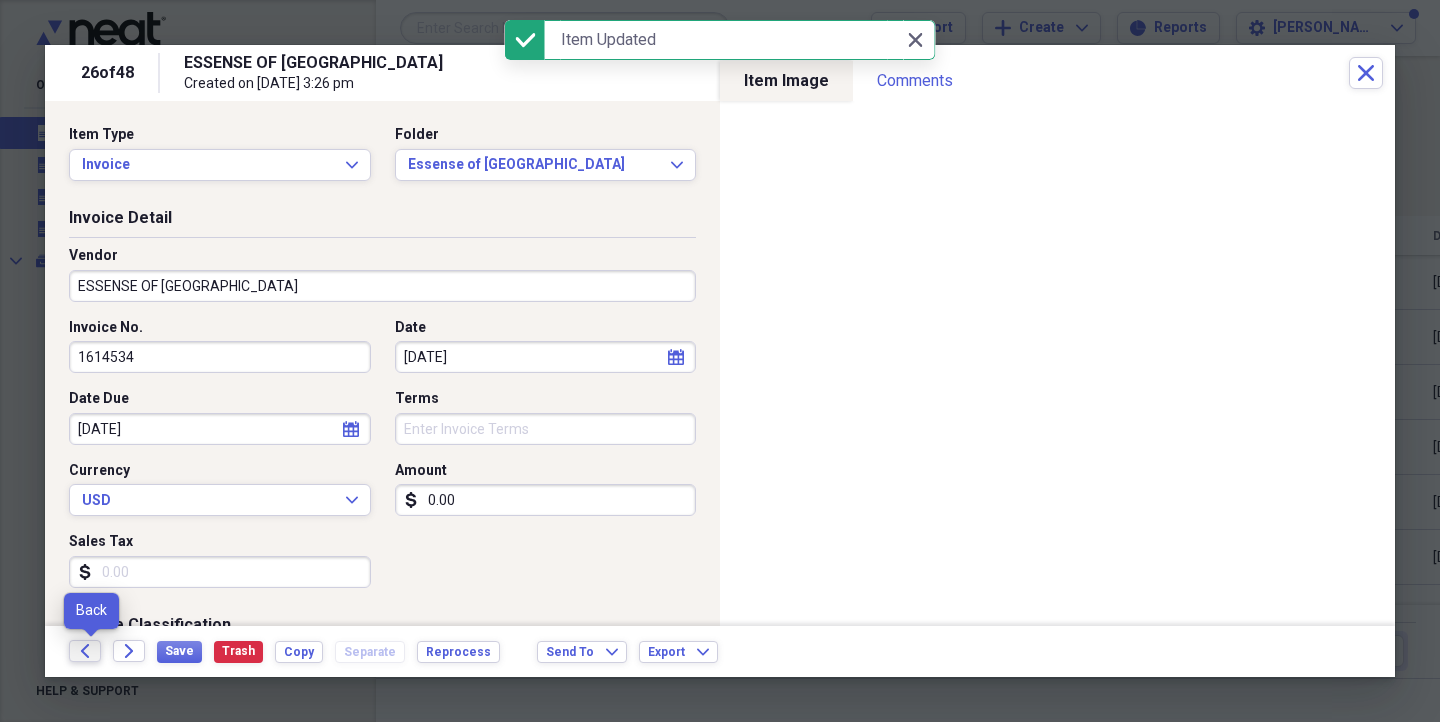 click on "Back" 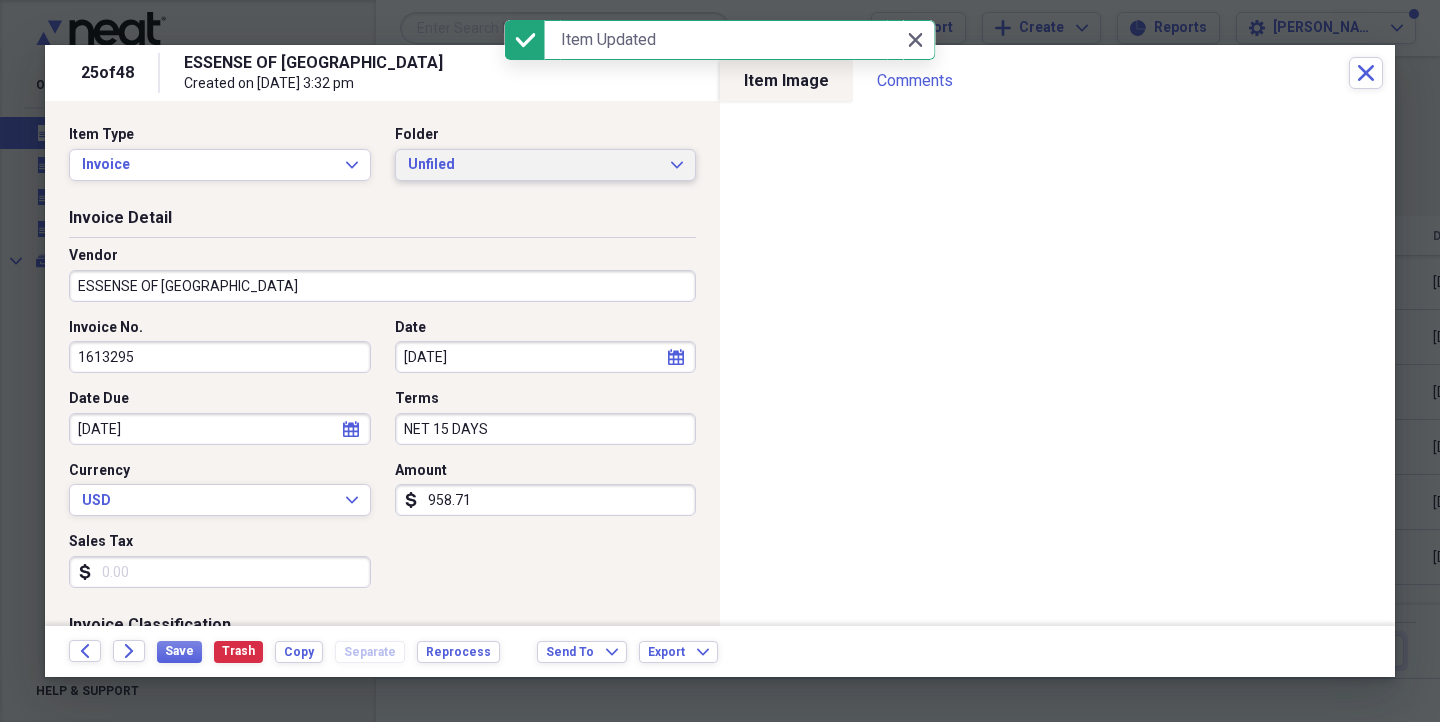 click on "Unfiled" at bounding box center [534, 165] 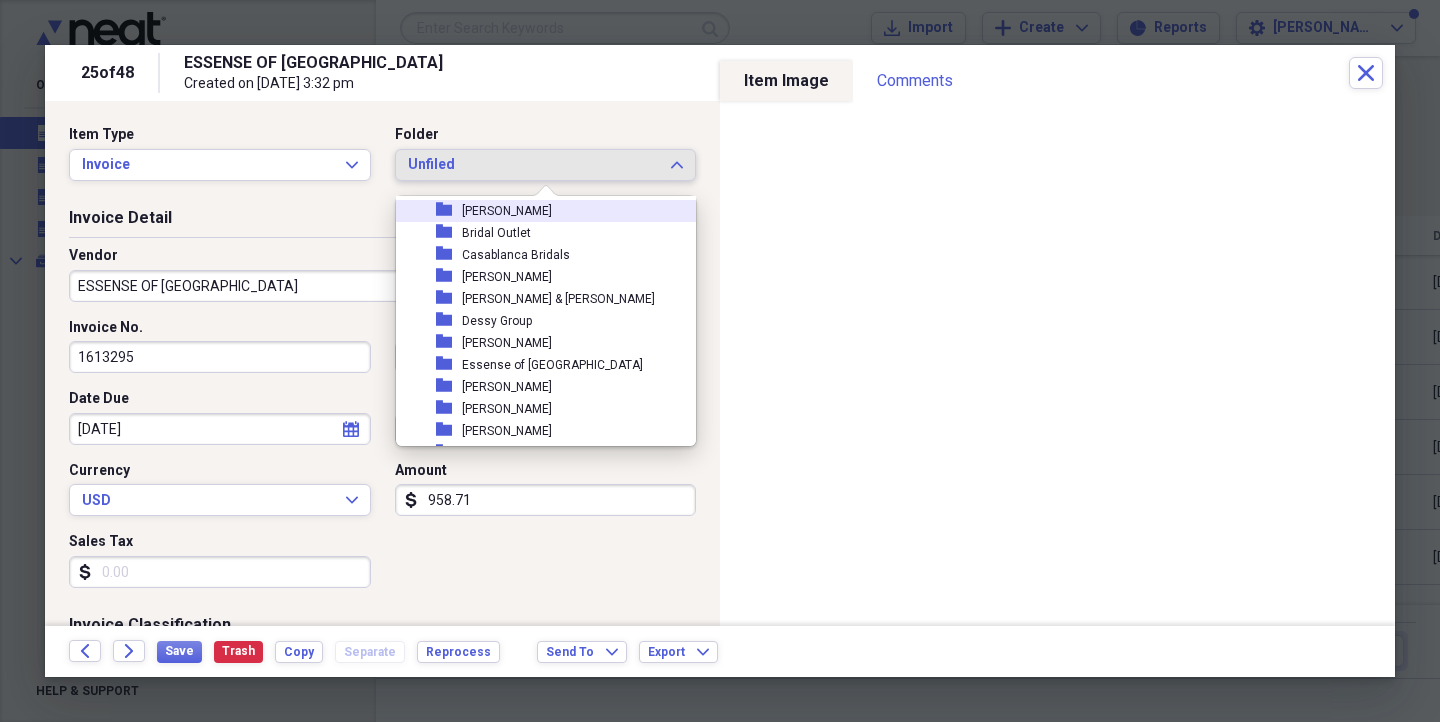 scroll, scrollTop: 196, scrollLeft: 0, axis: vertical 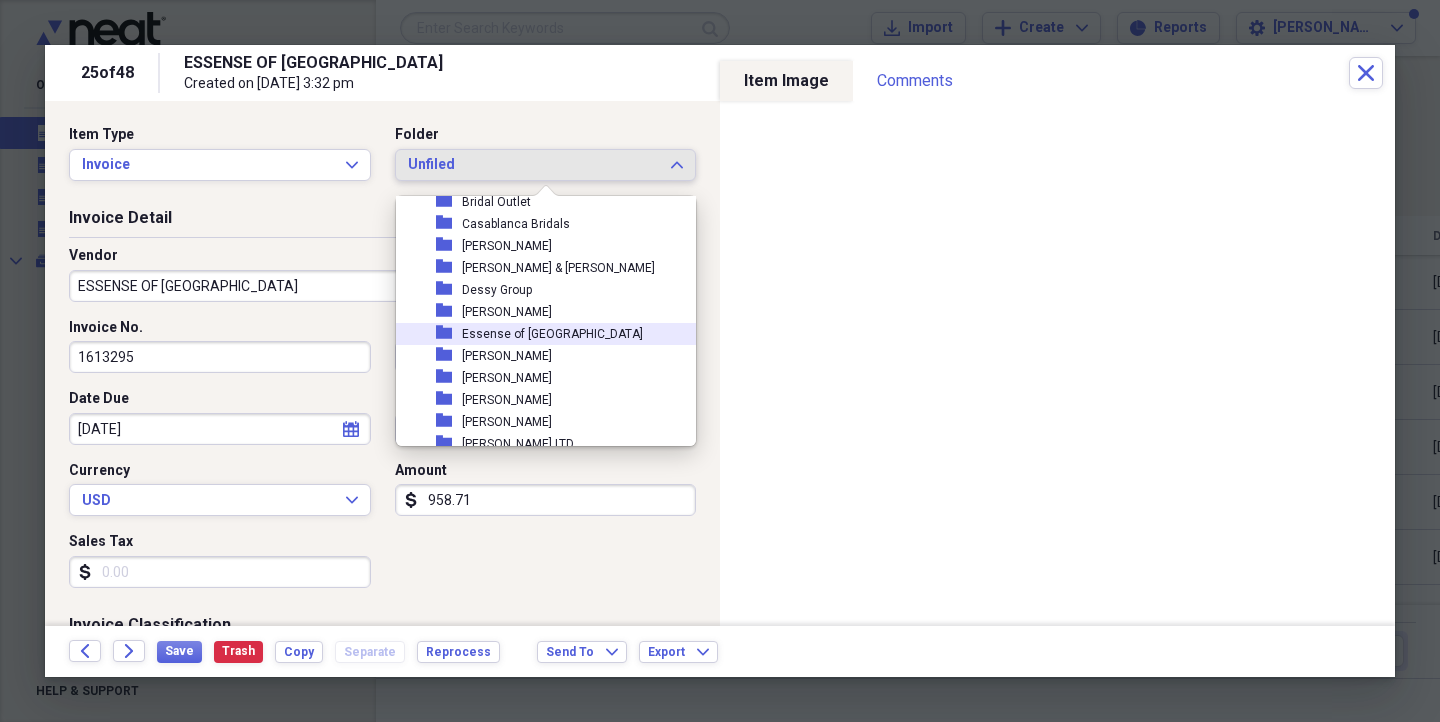 click on "folder Essense of [GEOGRAPHIC_DATA]" at bounding box center [538, 334] 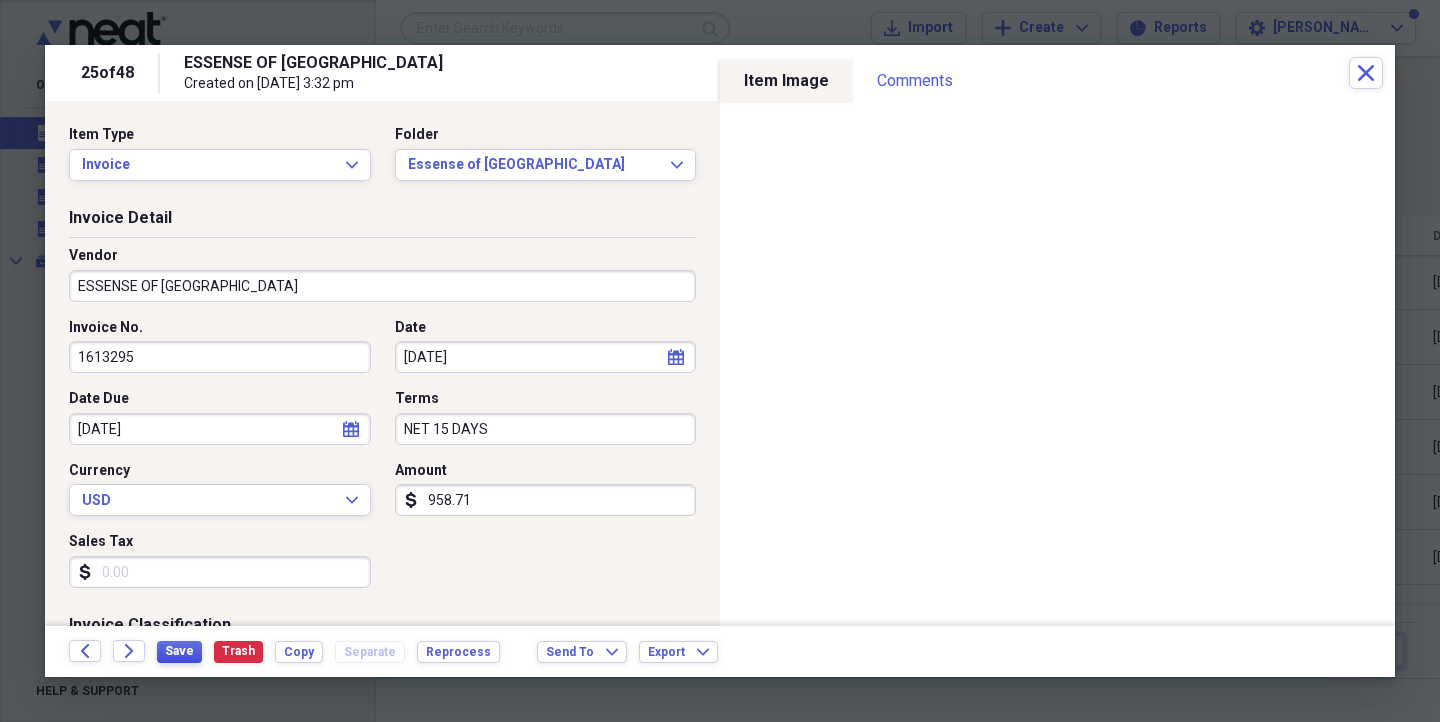 click on "Save" at bounding box center [179, 651] 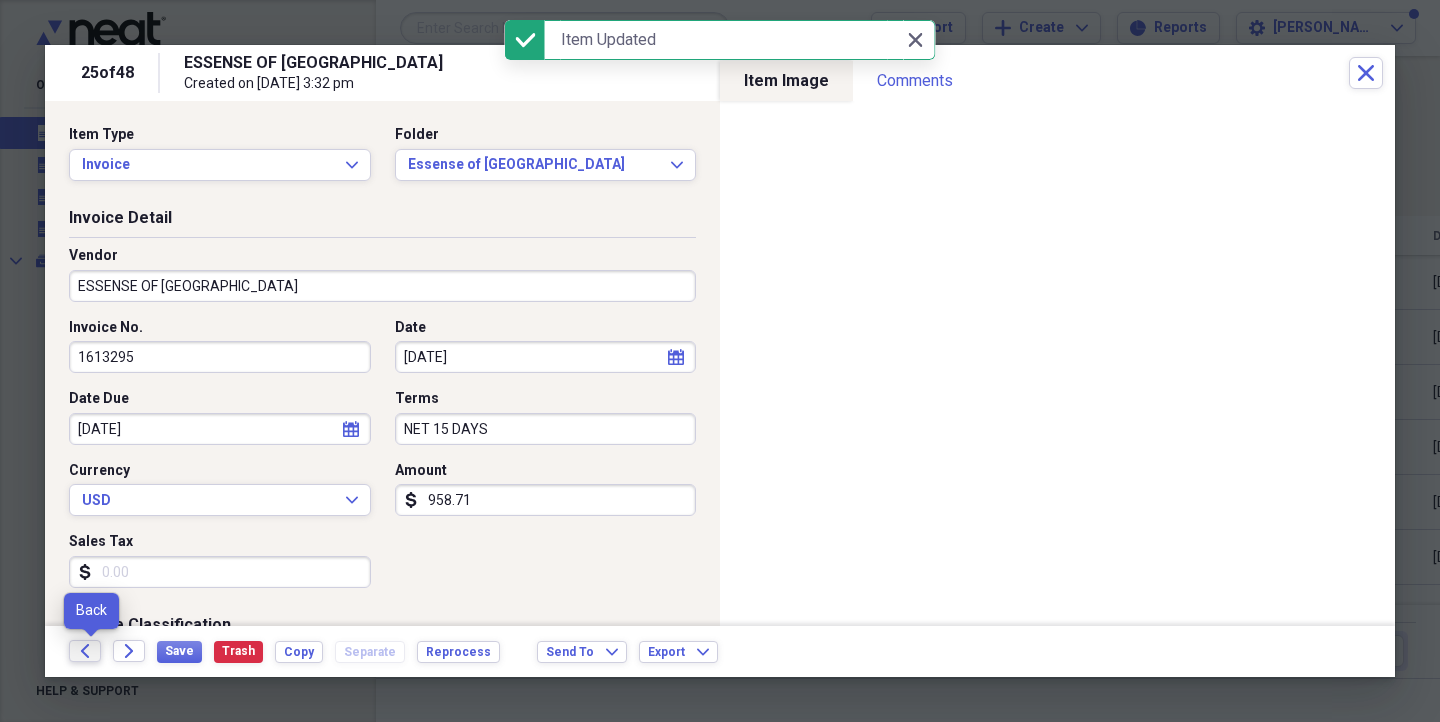 click on "Back" 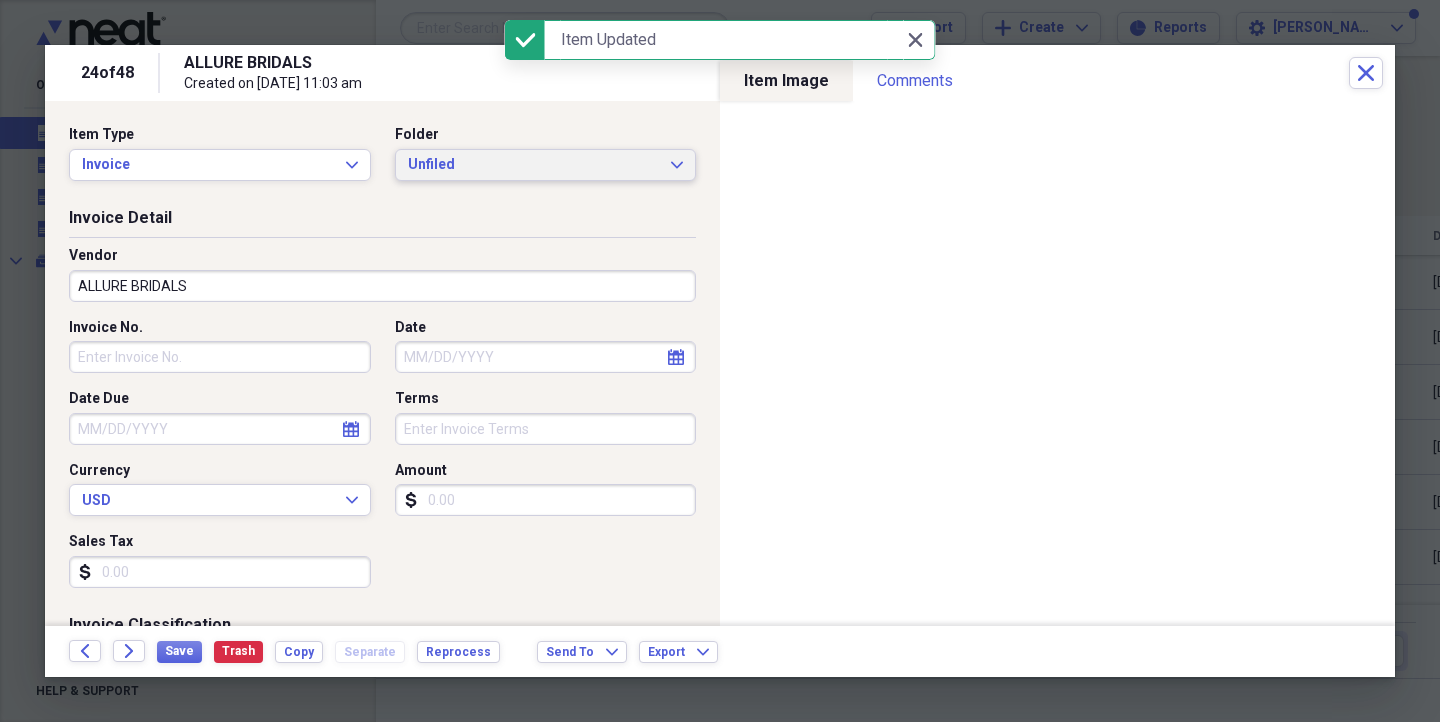 click on "Unfiled" at bounding box center (534, 165) 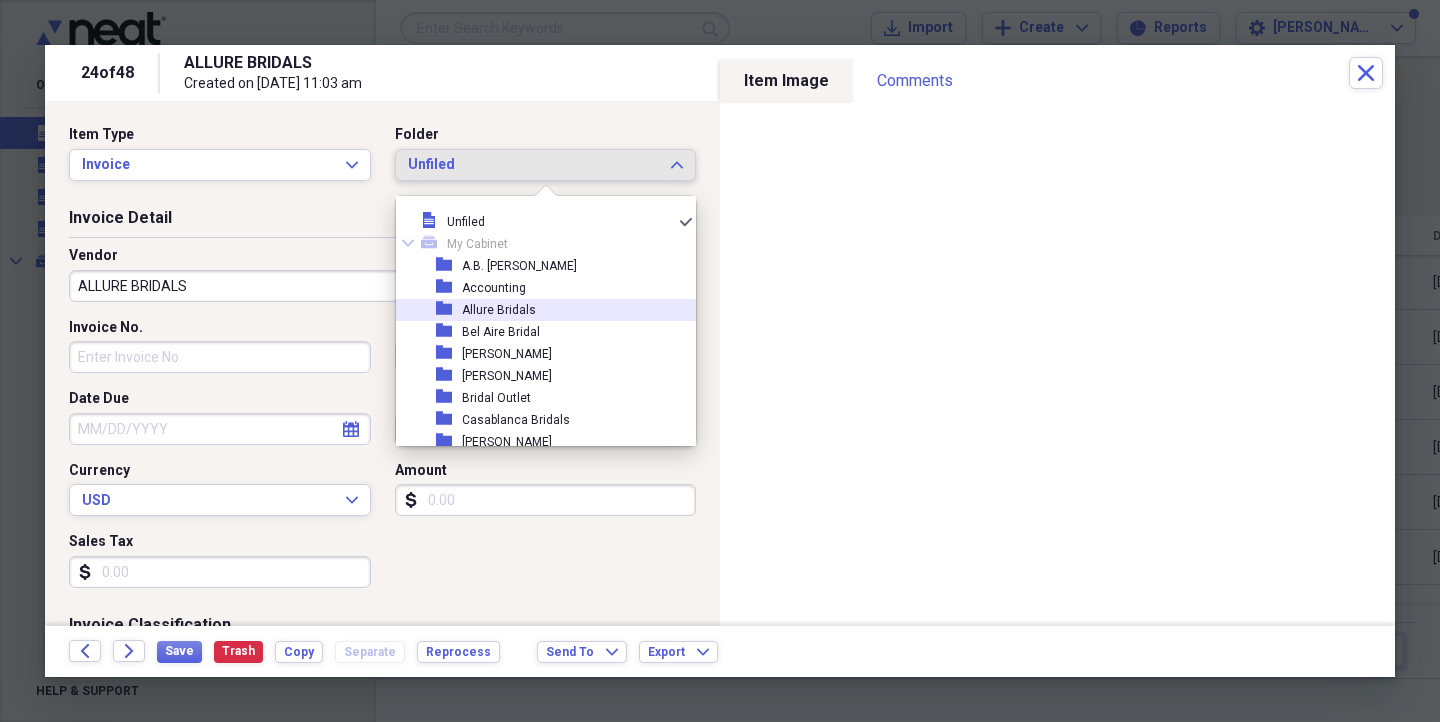 click on "Allure Bridals" at bounding box center [499, 310] 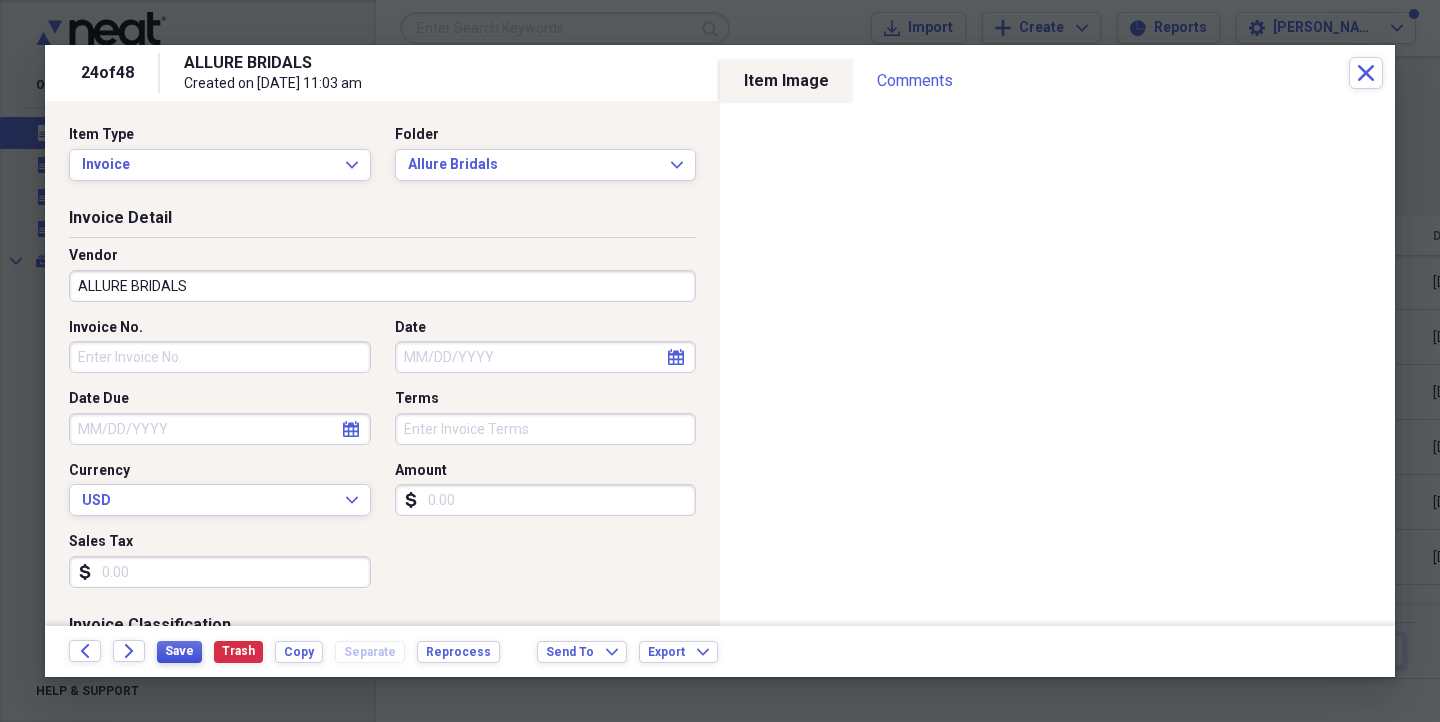 click on "Save" at bounding box center (179, 652) 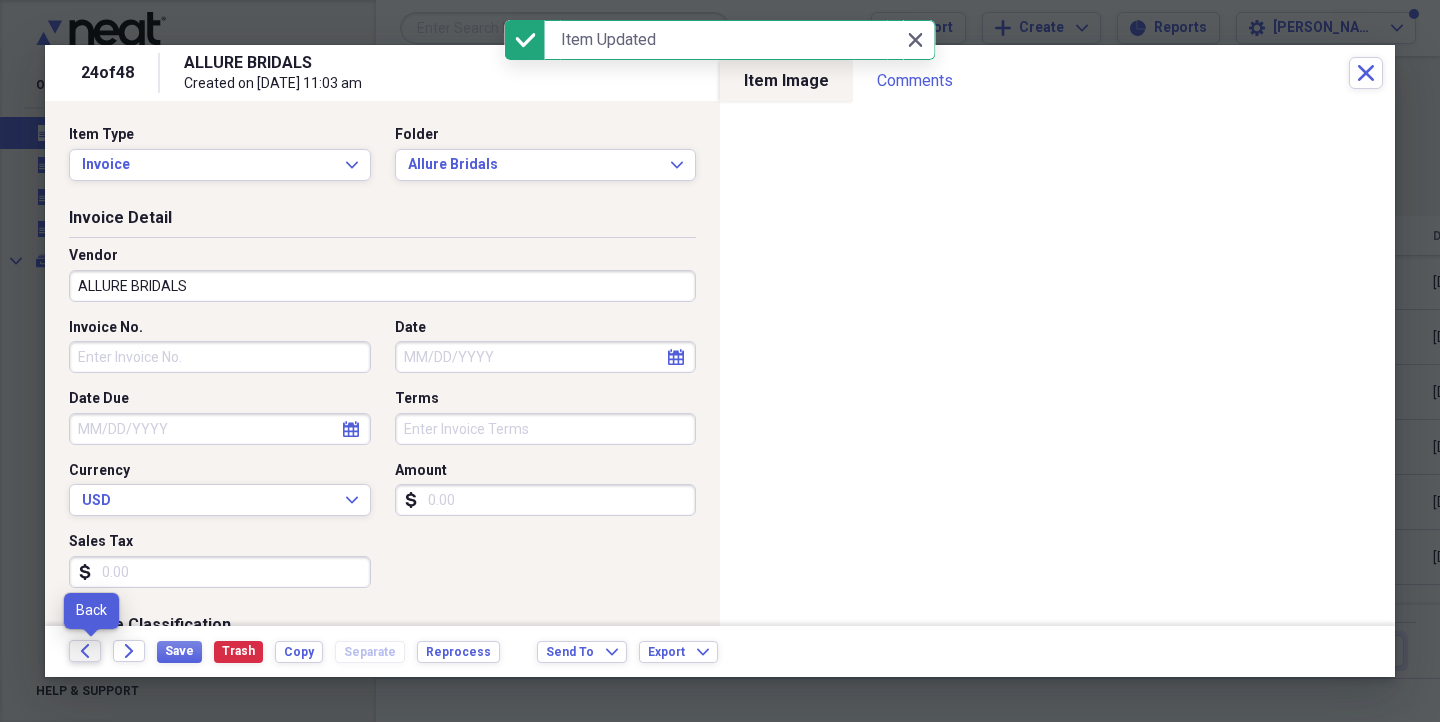 click on "Back" at bounding box center [85, 651] 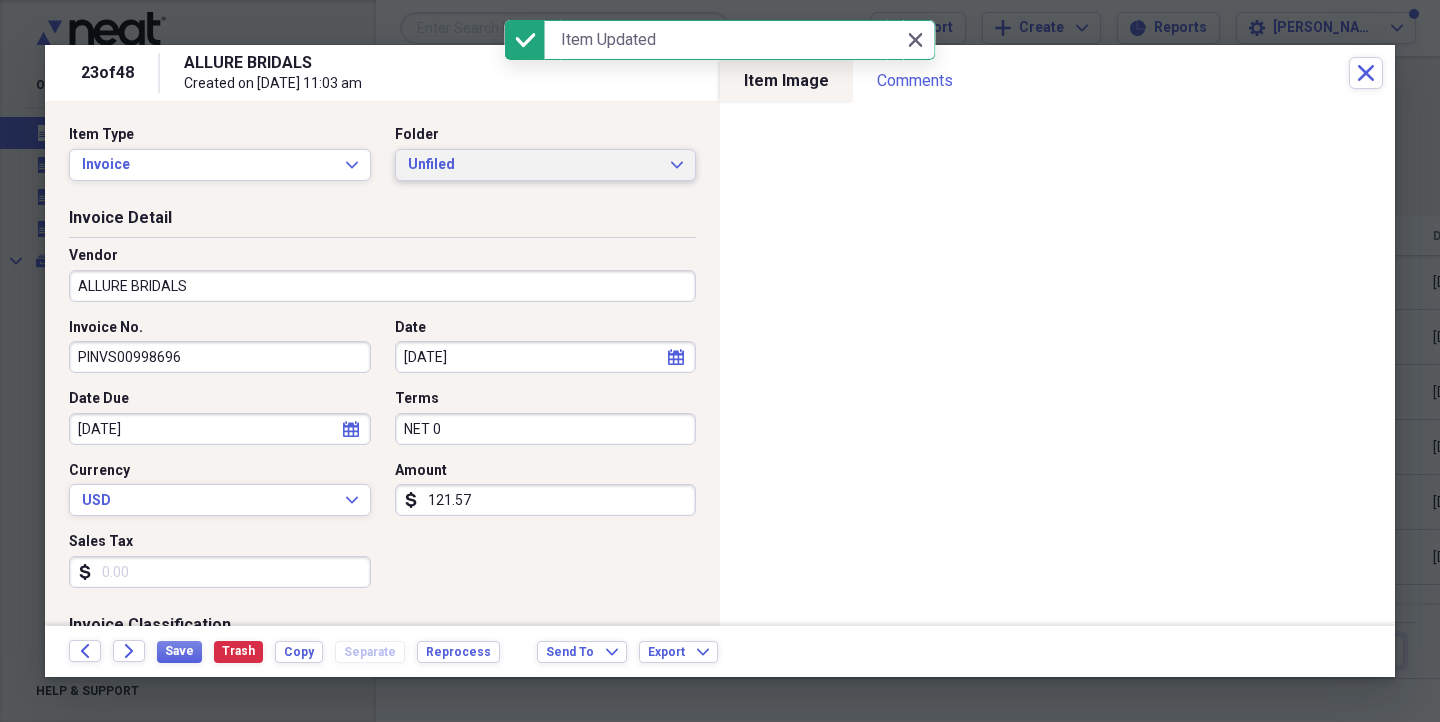 click on "Unfiled Expand" at bounding box center (546, 165) 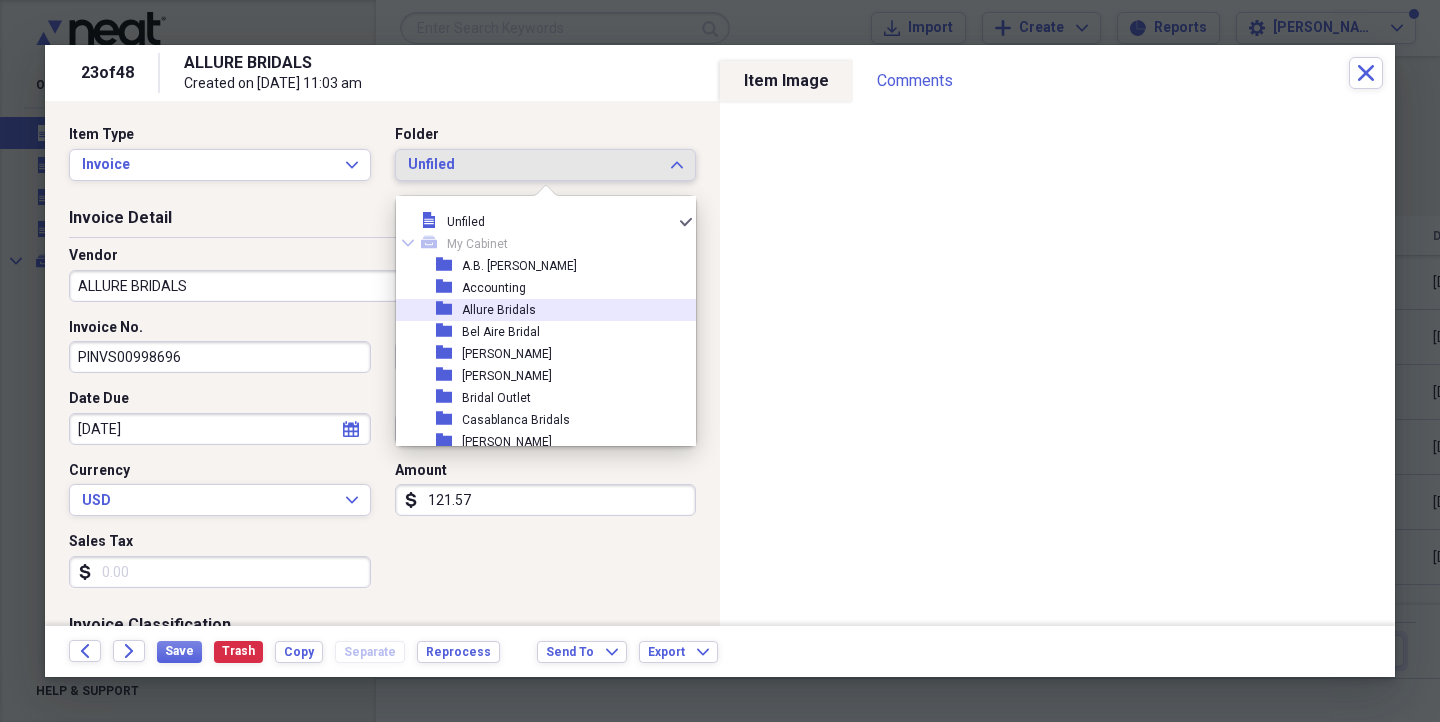 click on "Allure Bridals" at bounding box center [499, 310] 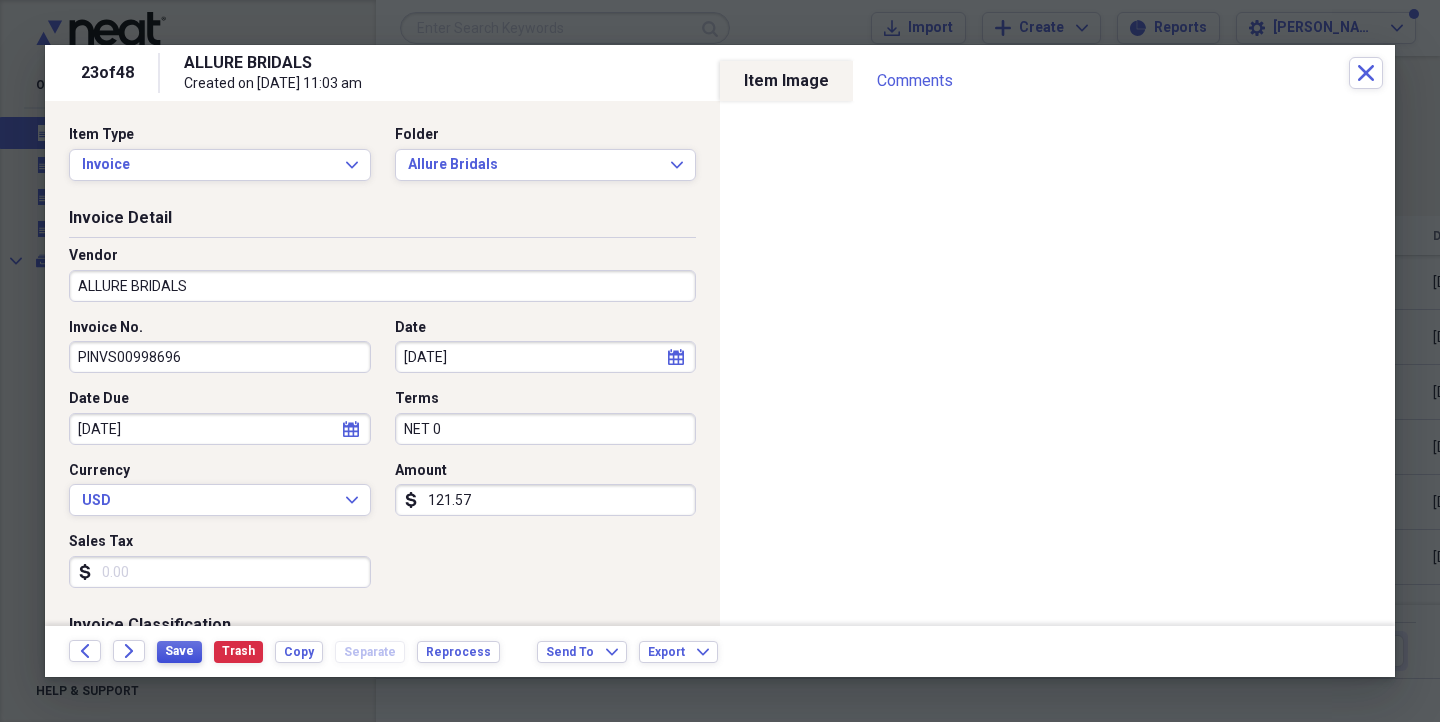 click on "Save" at bounding box center (179, 651) 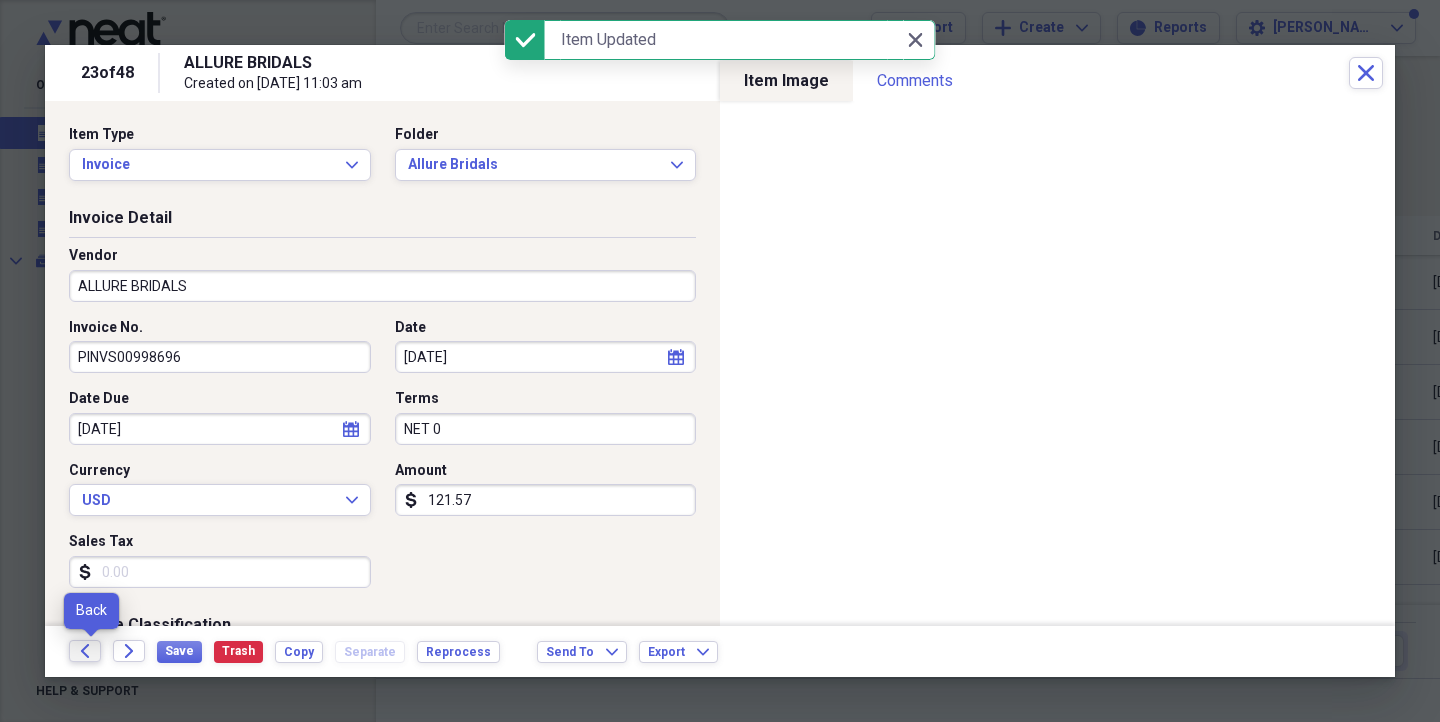 click on "Back" 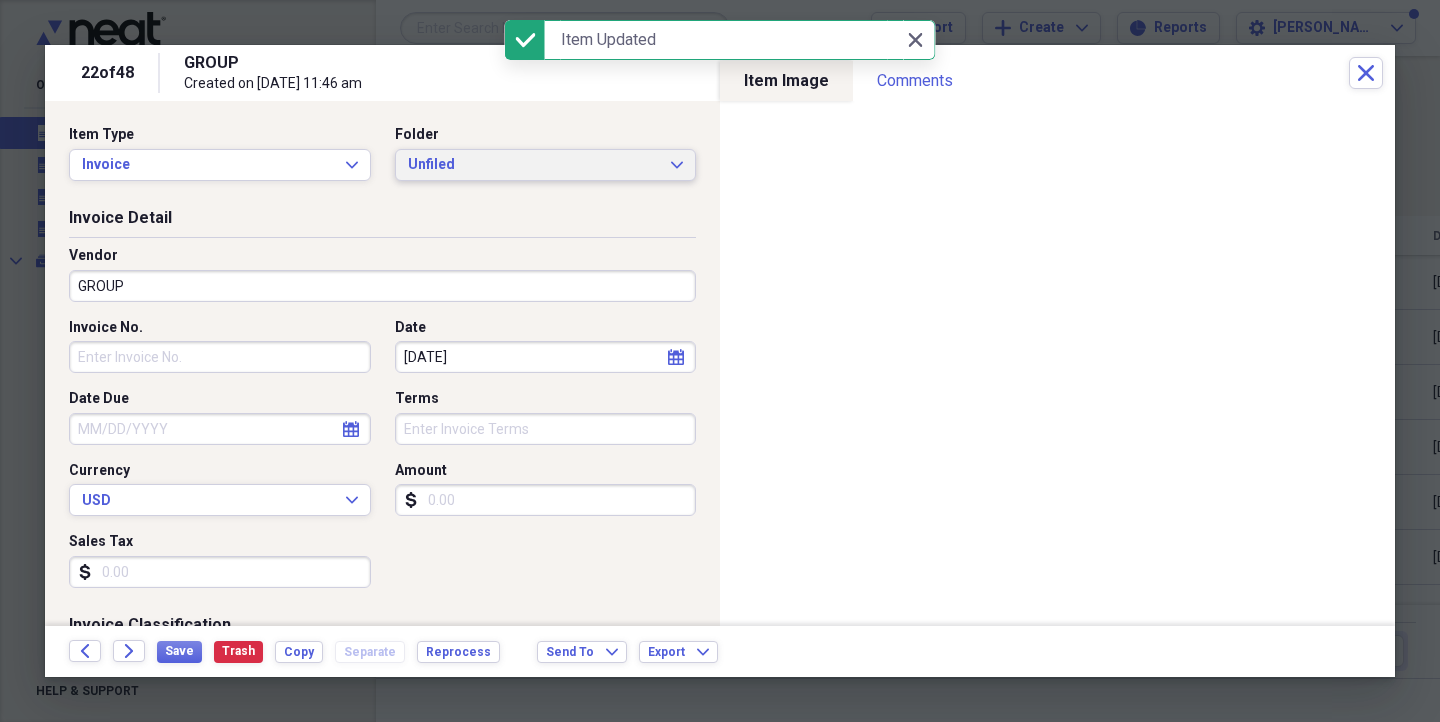 click on "Unfiled Expand" at bounding box center [546, 165] 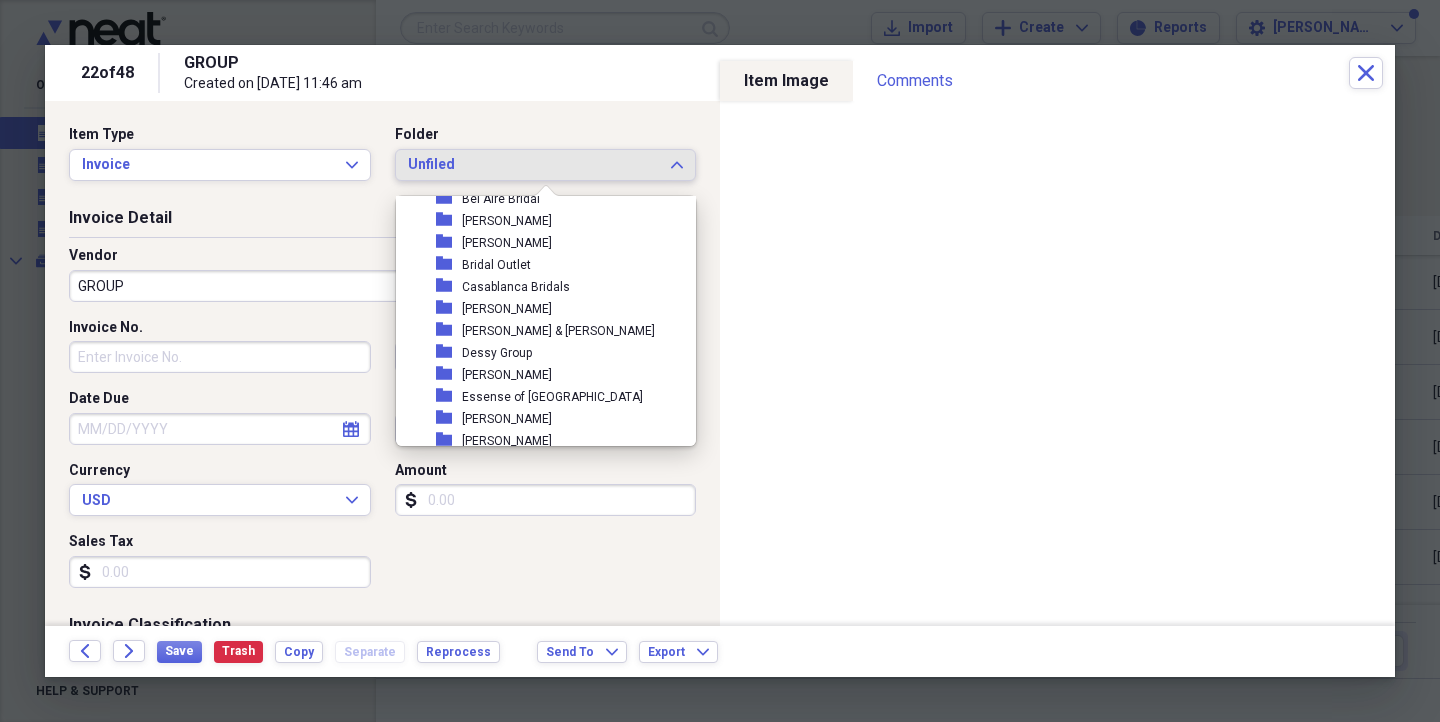 scroll, scrollTop: 135, scrollLeft: 0, axis: vertical 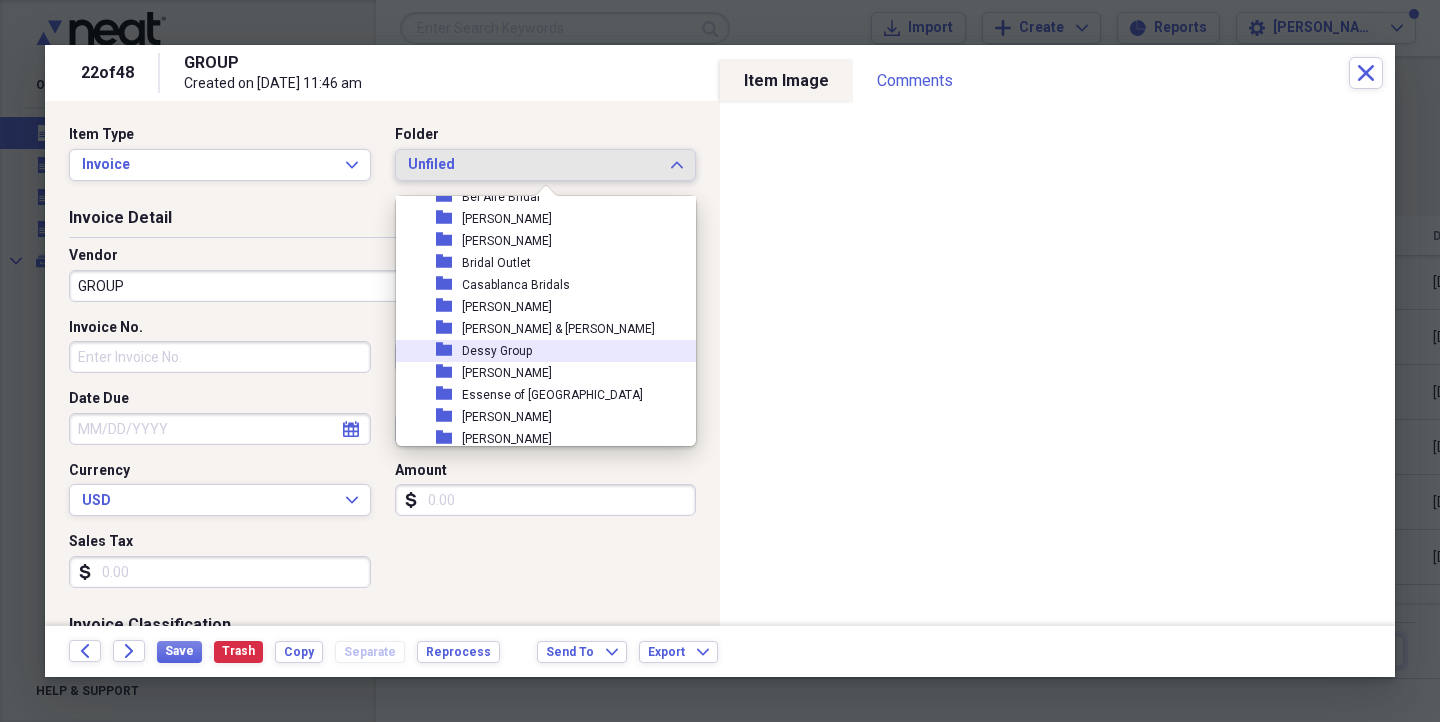 click on "Dessy Group" at bounding box center (497, 351) 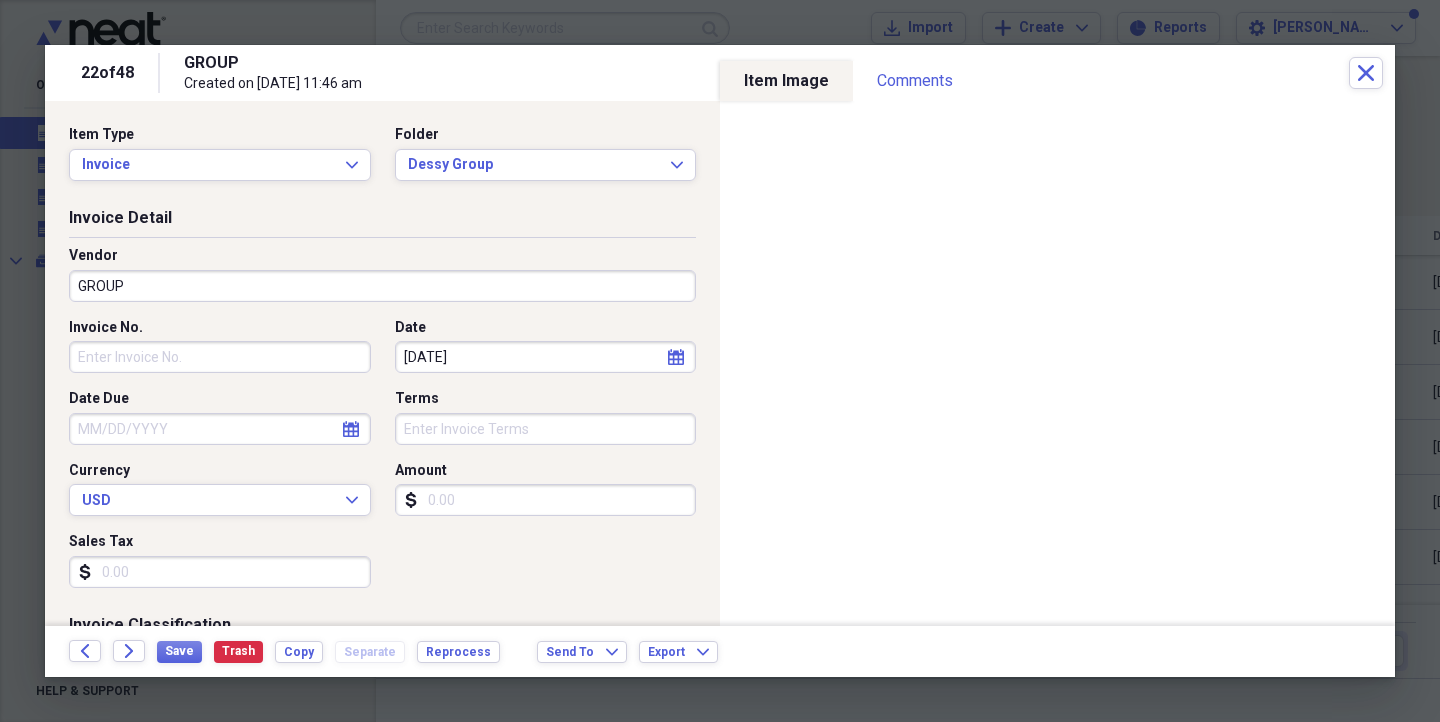 click on "GROUP" at bounding box center (382, 286) 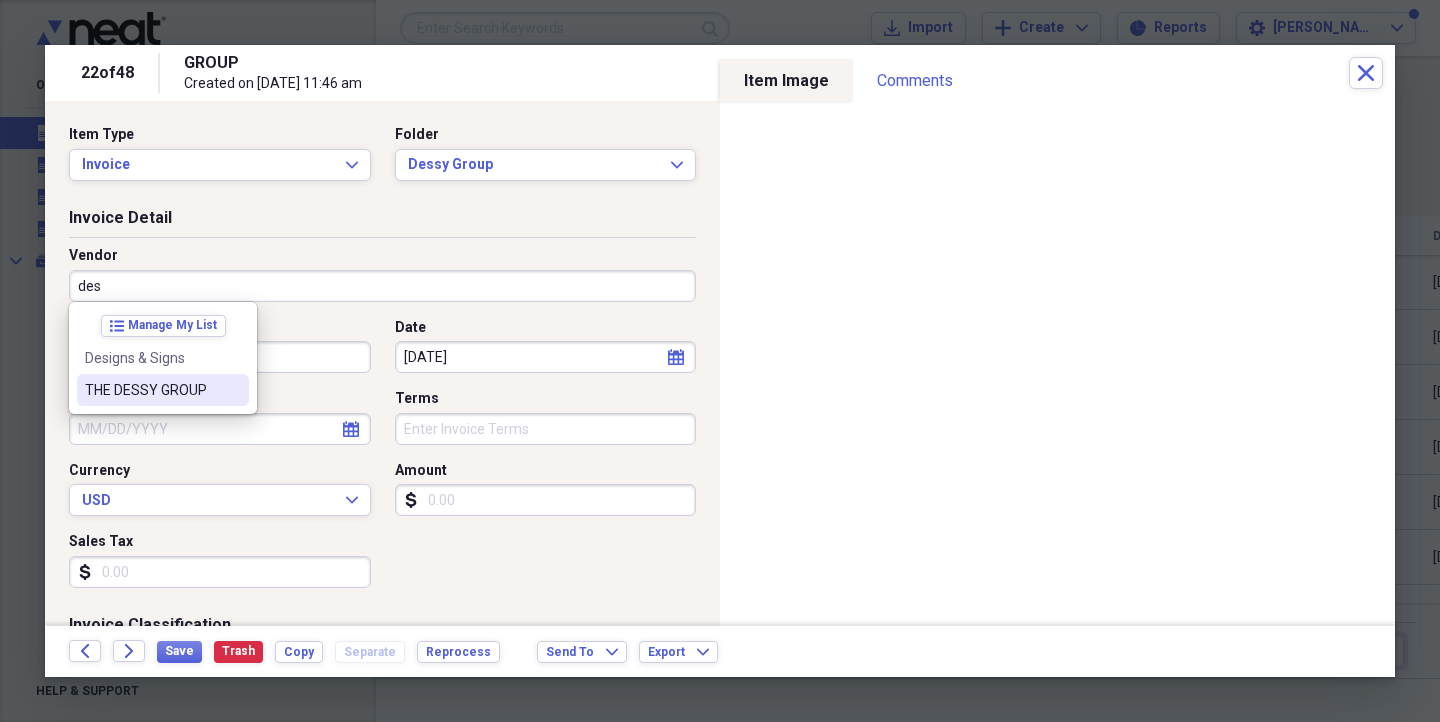 click on "THE DESSY GROUP" at bounding box center (151, 390) 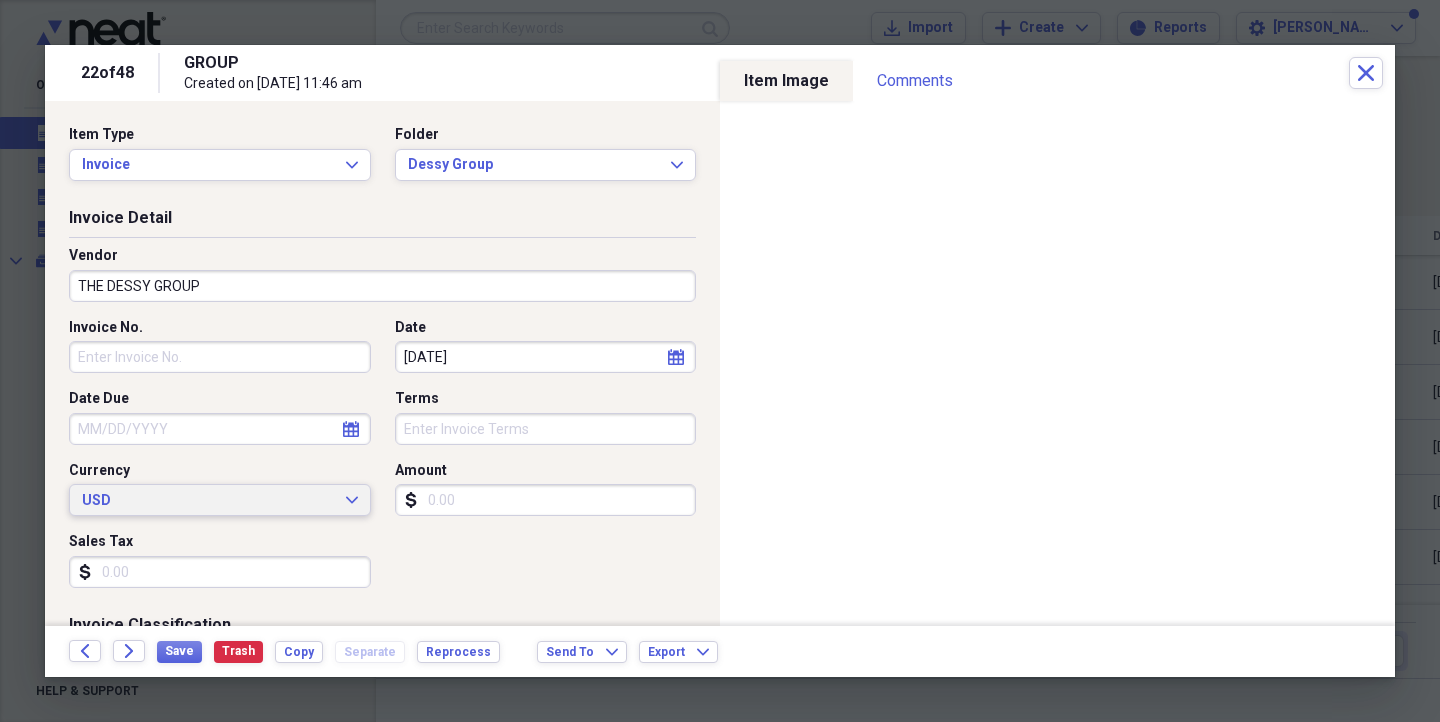 type on "General Retail" 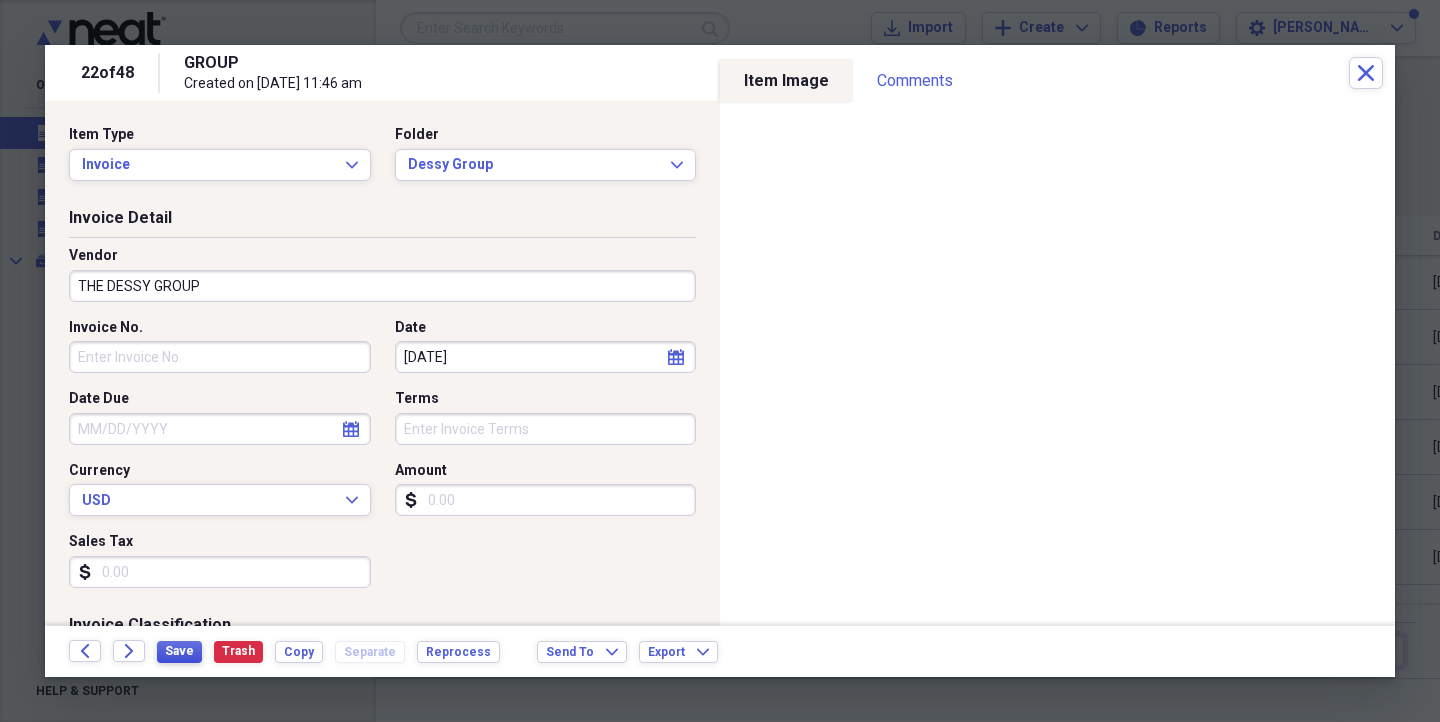 click on "Save" at bounding box center (179, 651) 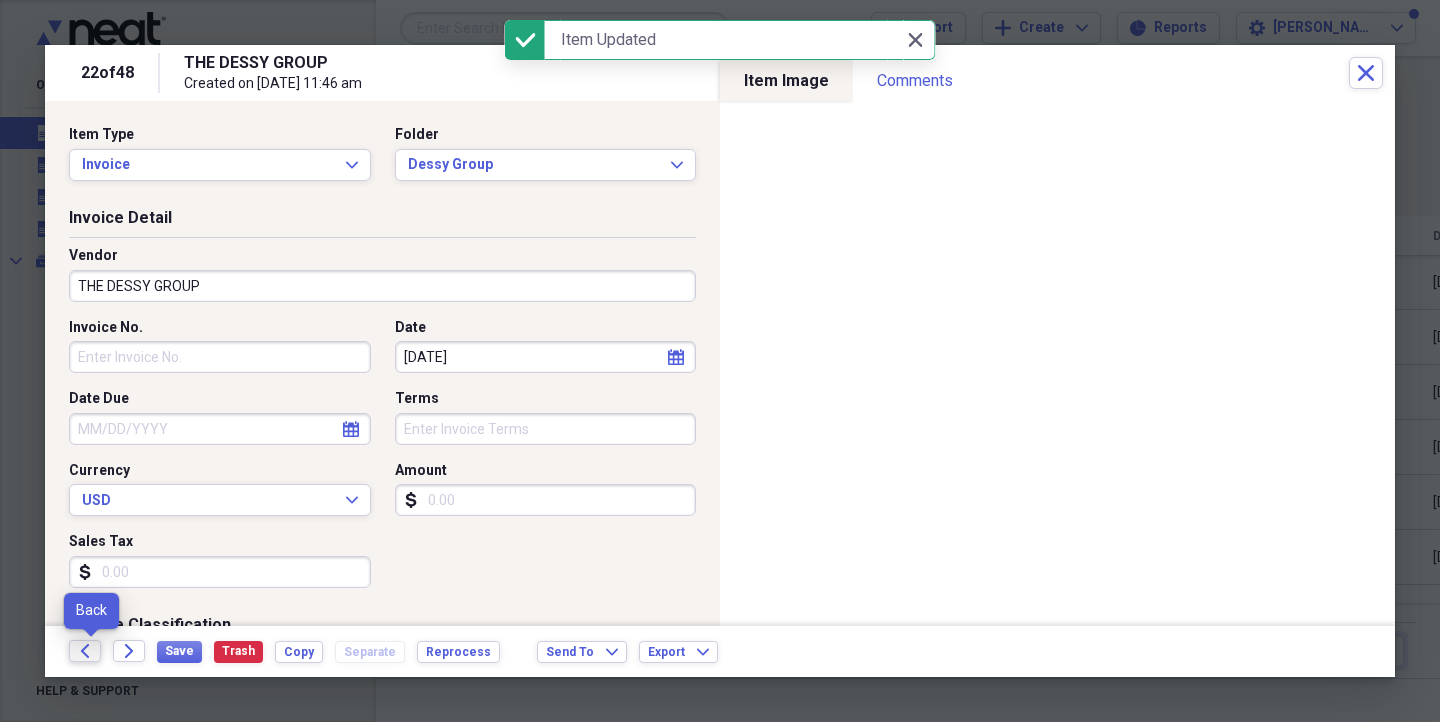 click on "Back" at bounding box center [85, 651] 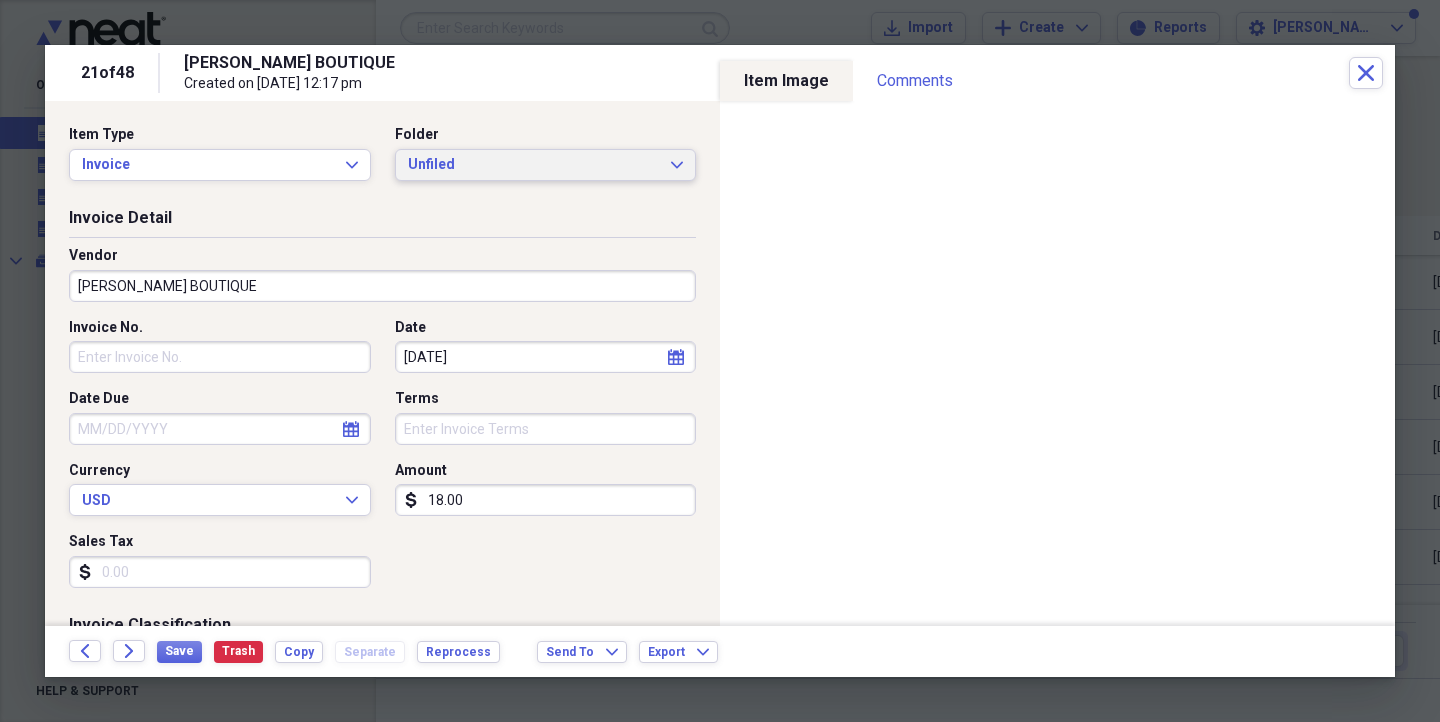 click on "Unfiled" at bounding box center [534, 165] 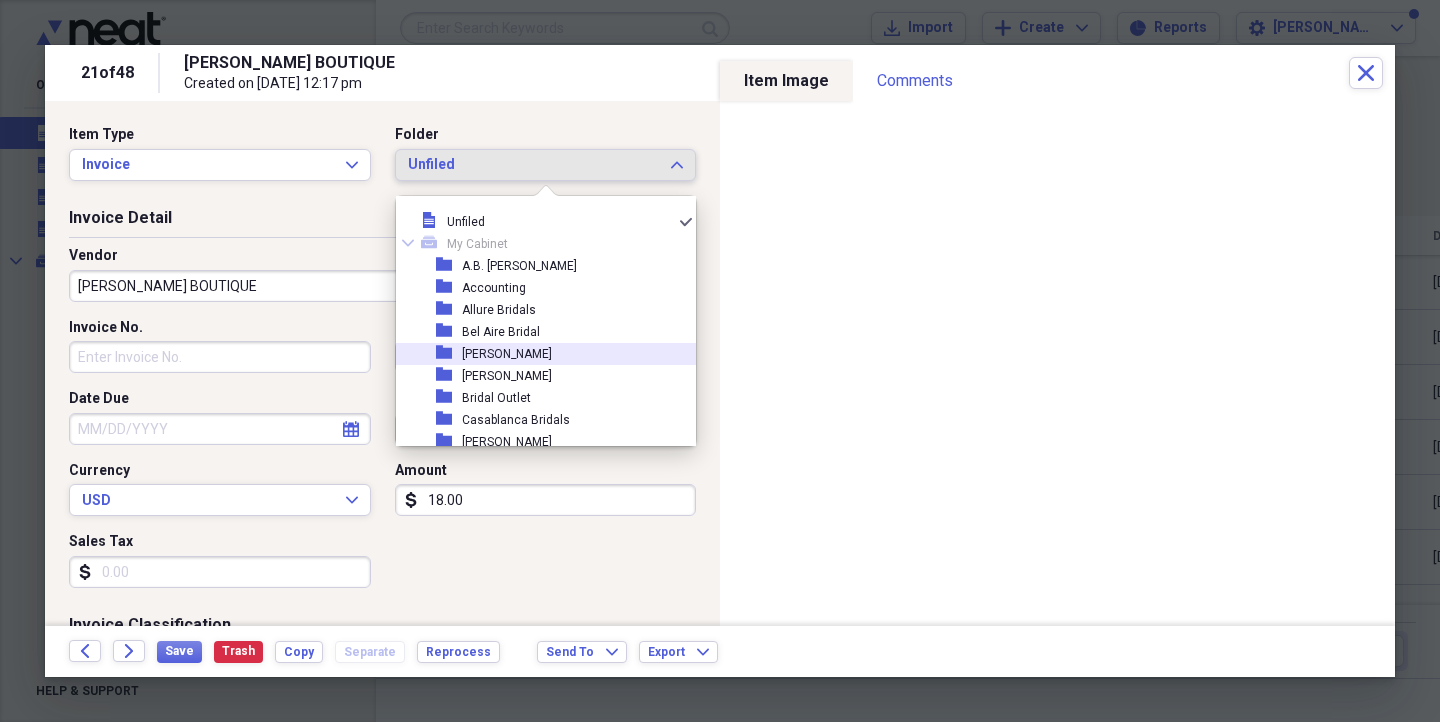 click on "folder [PERSON_NAME] Walk" at bounding box center (538, 354) 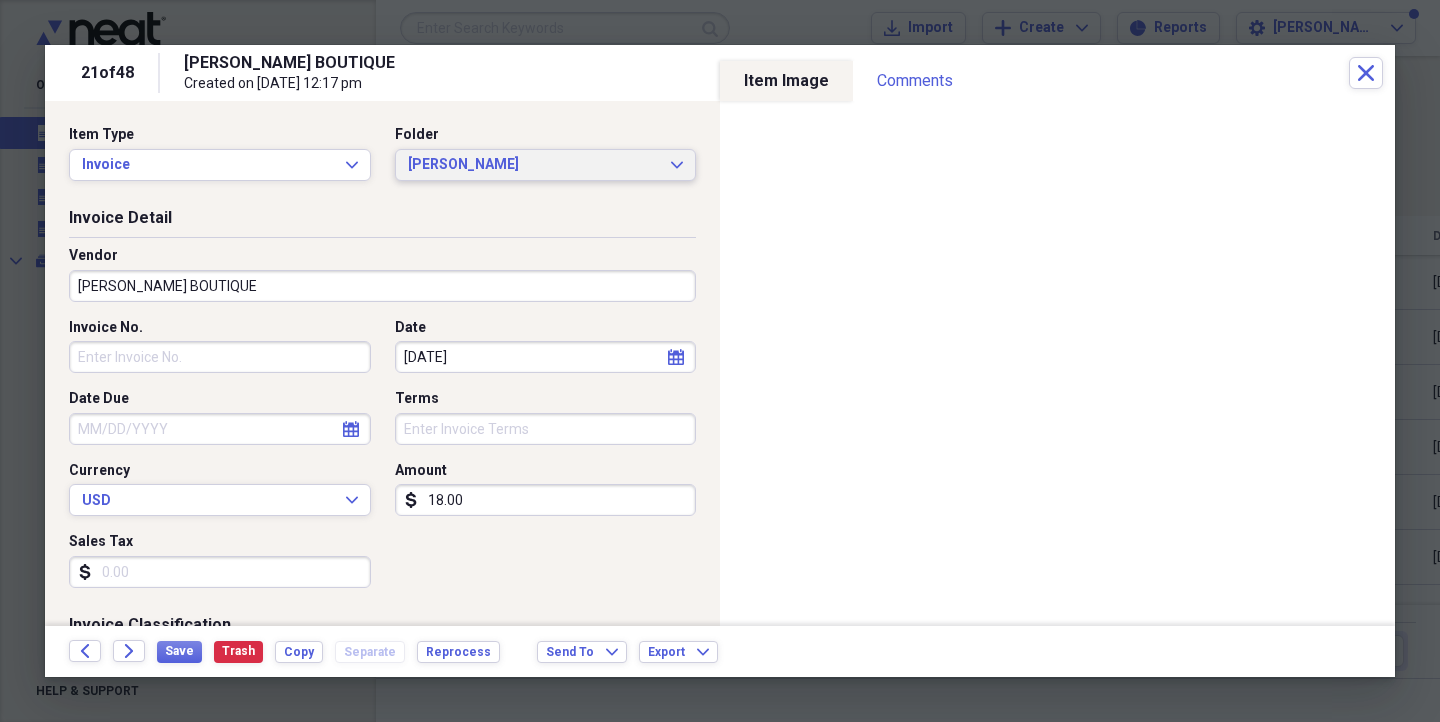 click on "[PERSON_NAME]" at bounding box center (534, 165) 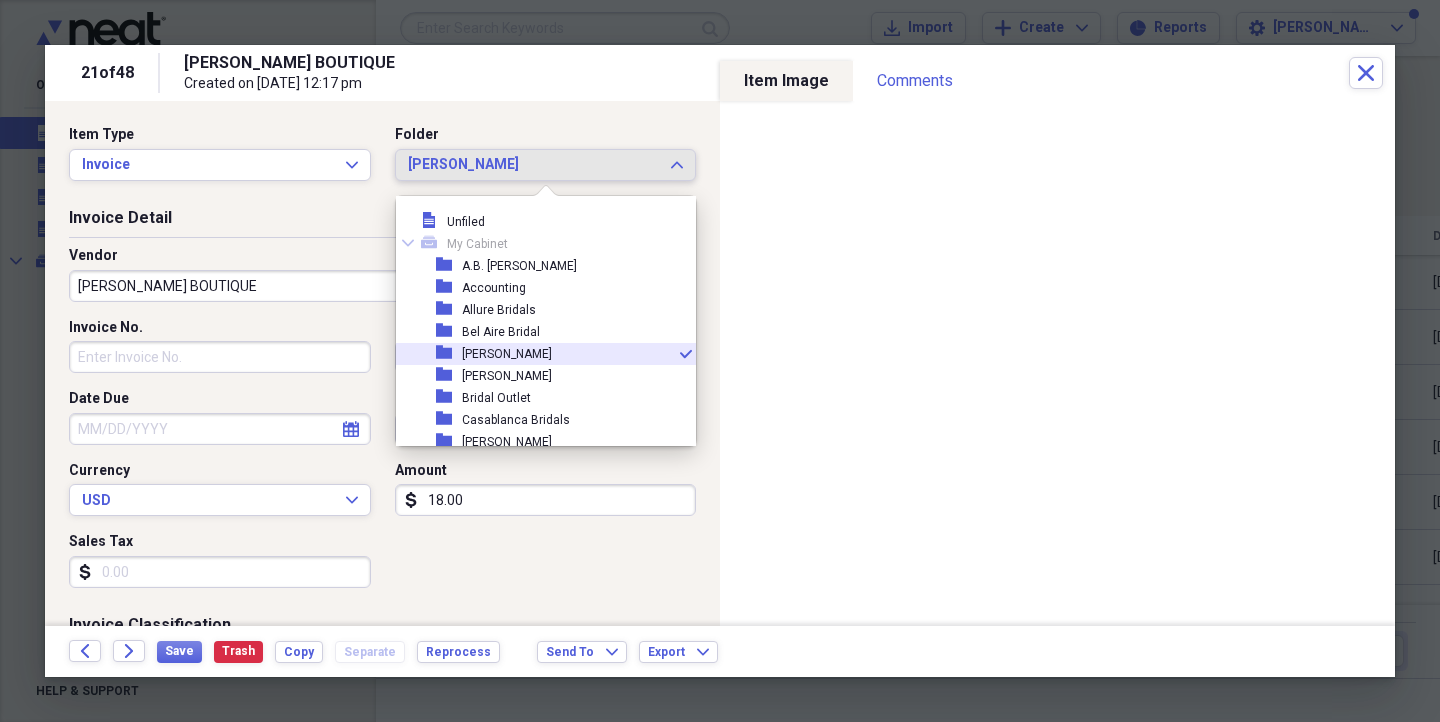 scroll, scrollTop: 33, scrollLeft: 0, axis: vertical 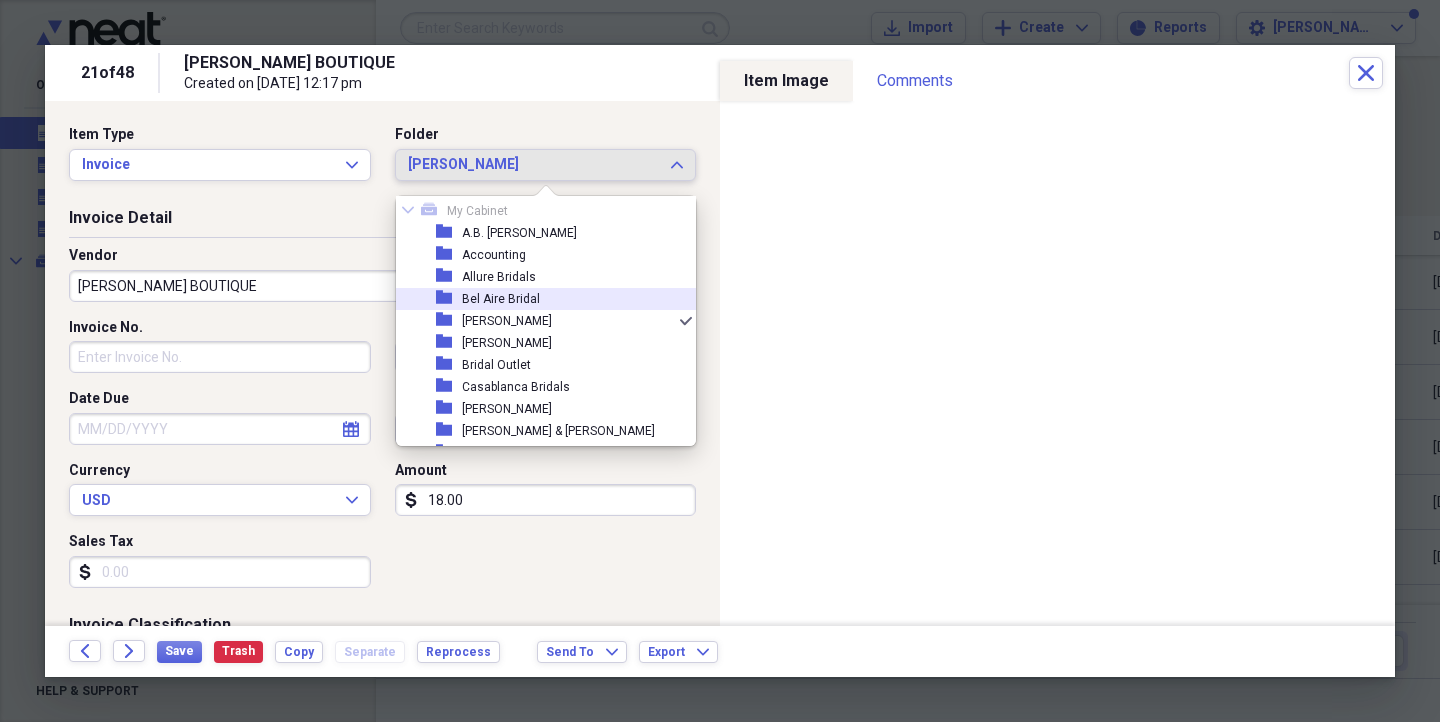 click on "folder Bel Aire Bridal" at bounding box center [538, 299] 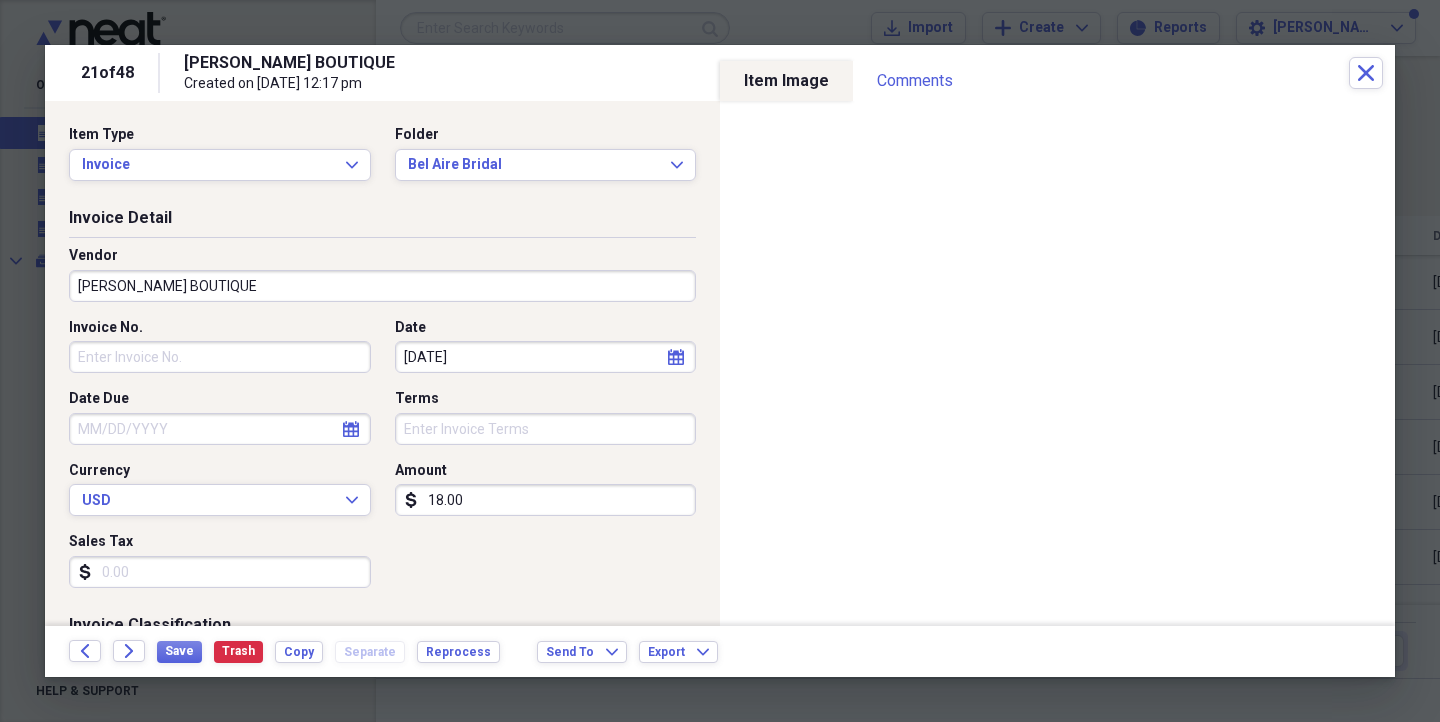click on "[PERSON_NAME] BOUTIQUE" at bounding box center (382, 286) 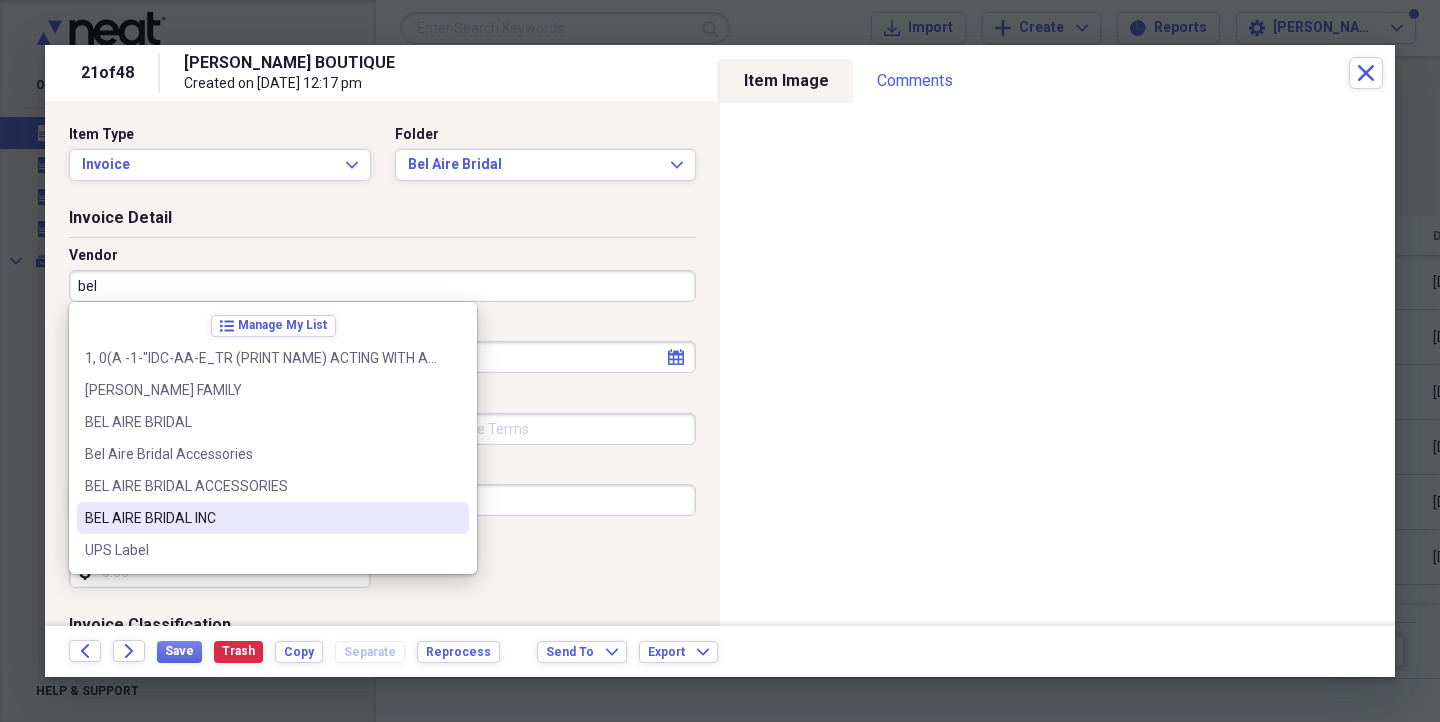 click on "BEL AIRE BRIDAL INC" at bounding box center [273, 518] 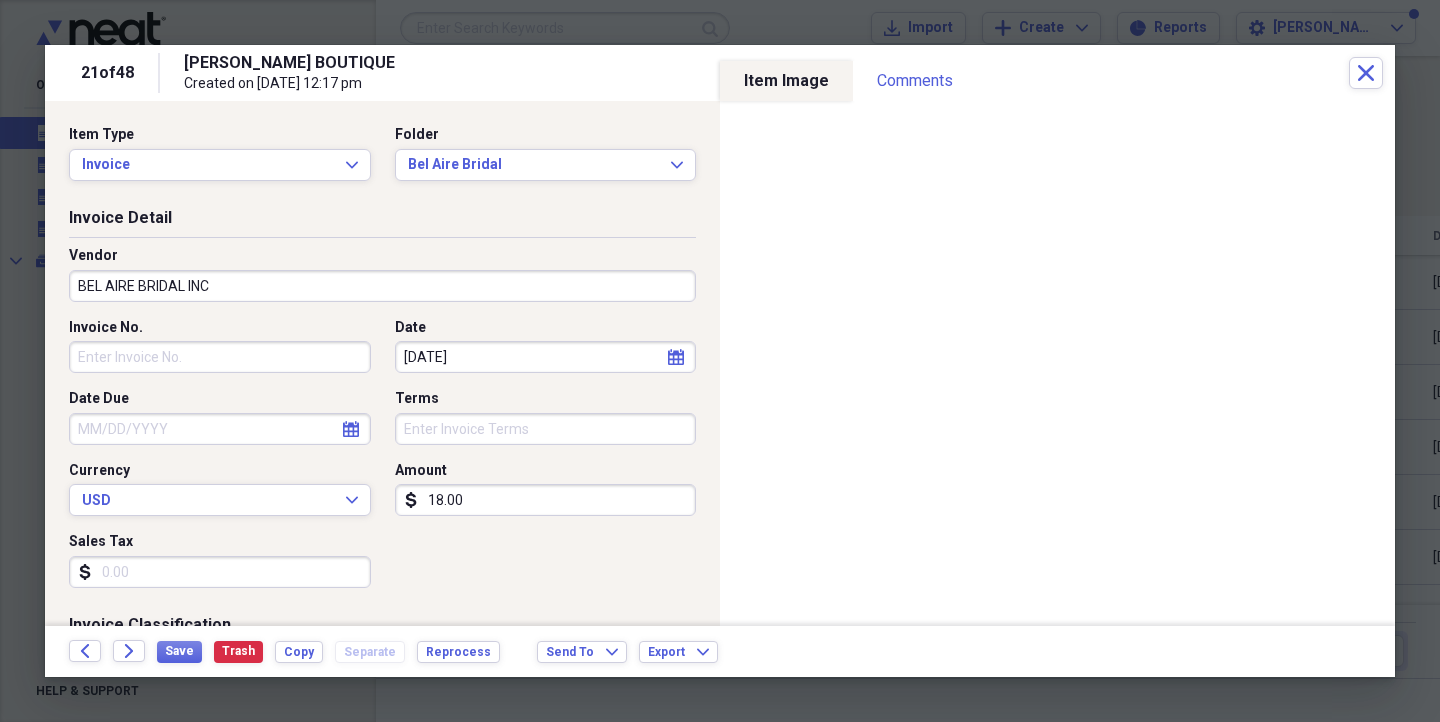 type on "Technology" 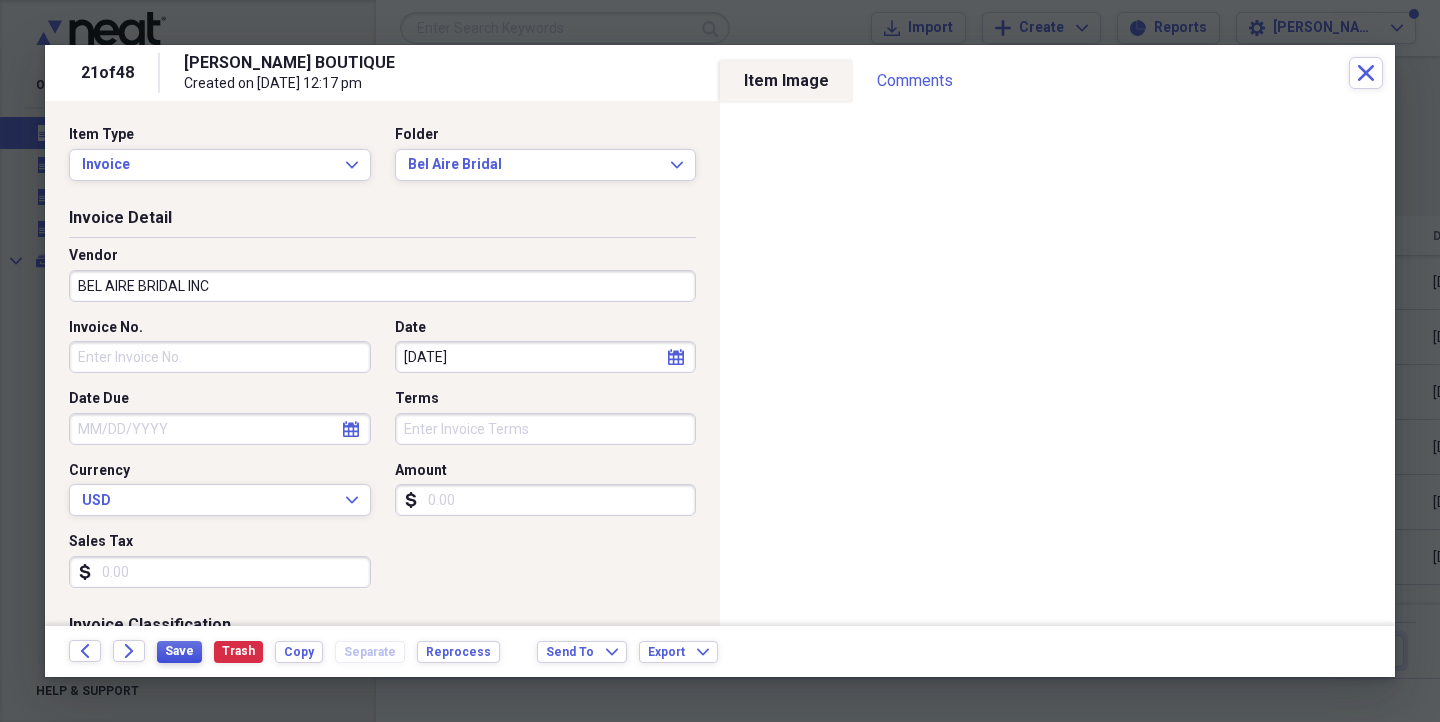 type 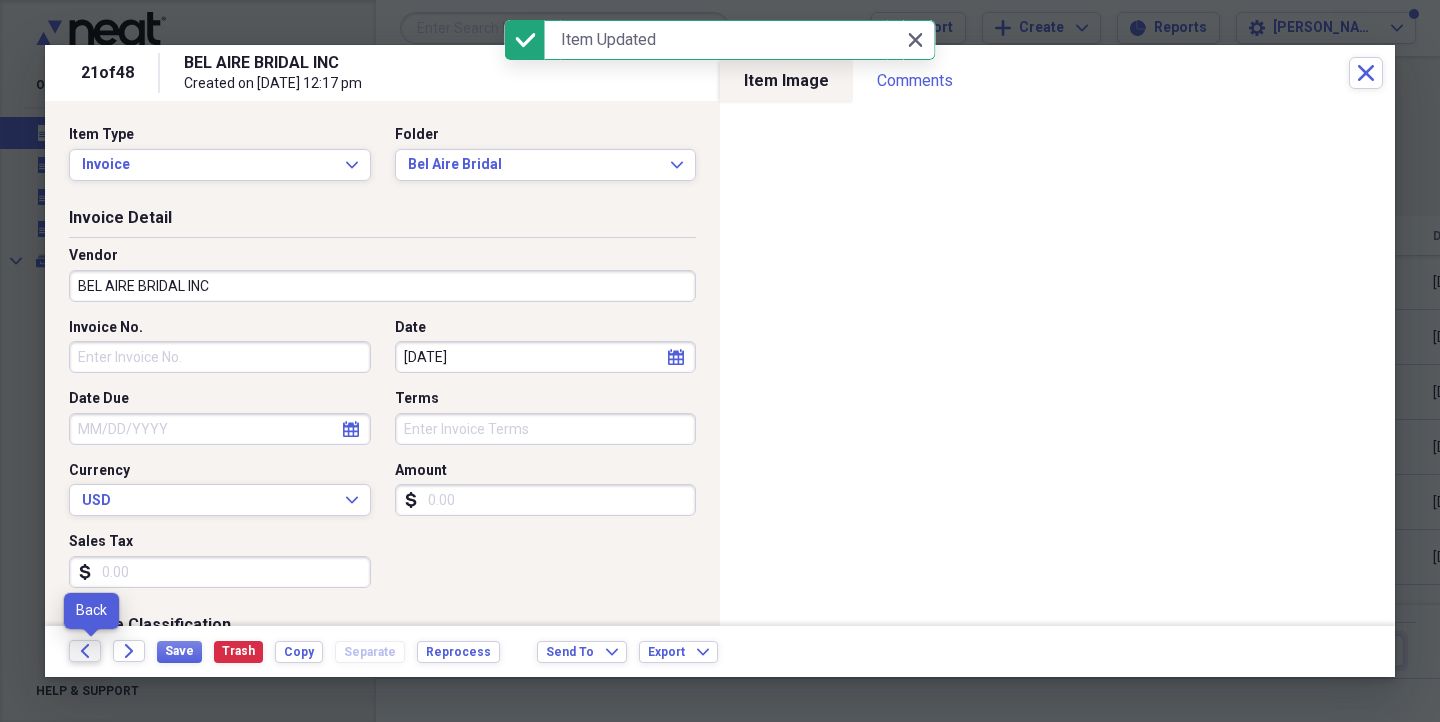 click on "Back" 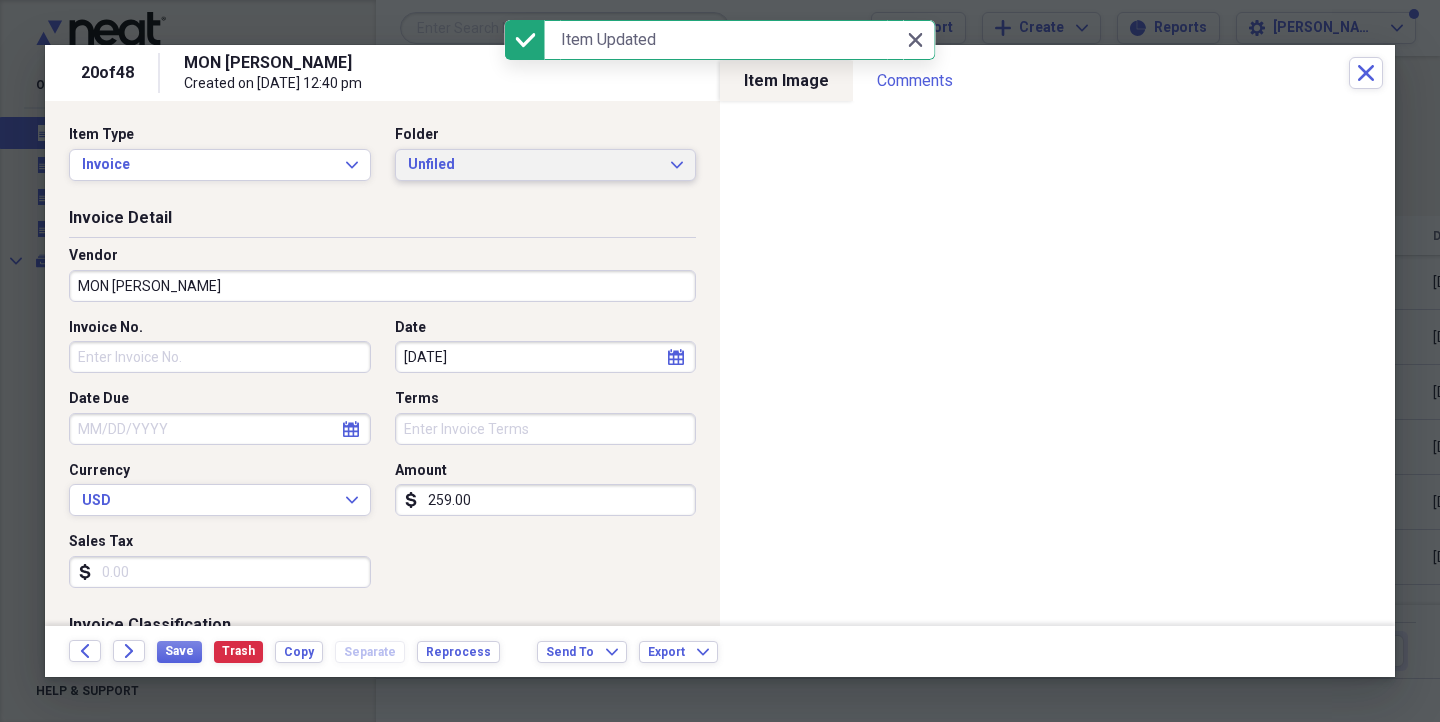 click on "Unfiled Expand" at bounding box center (546, 165) 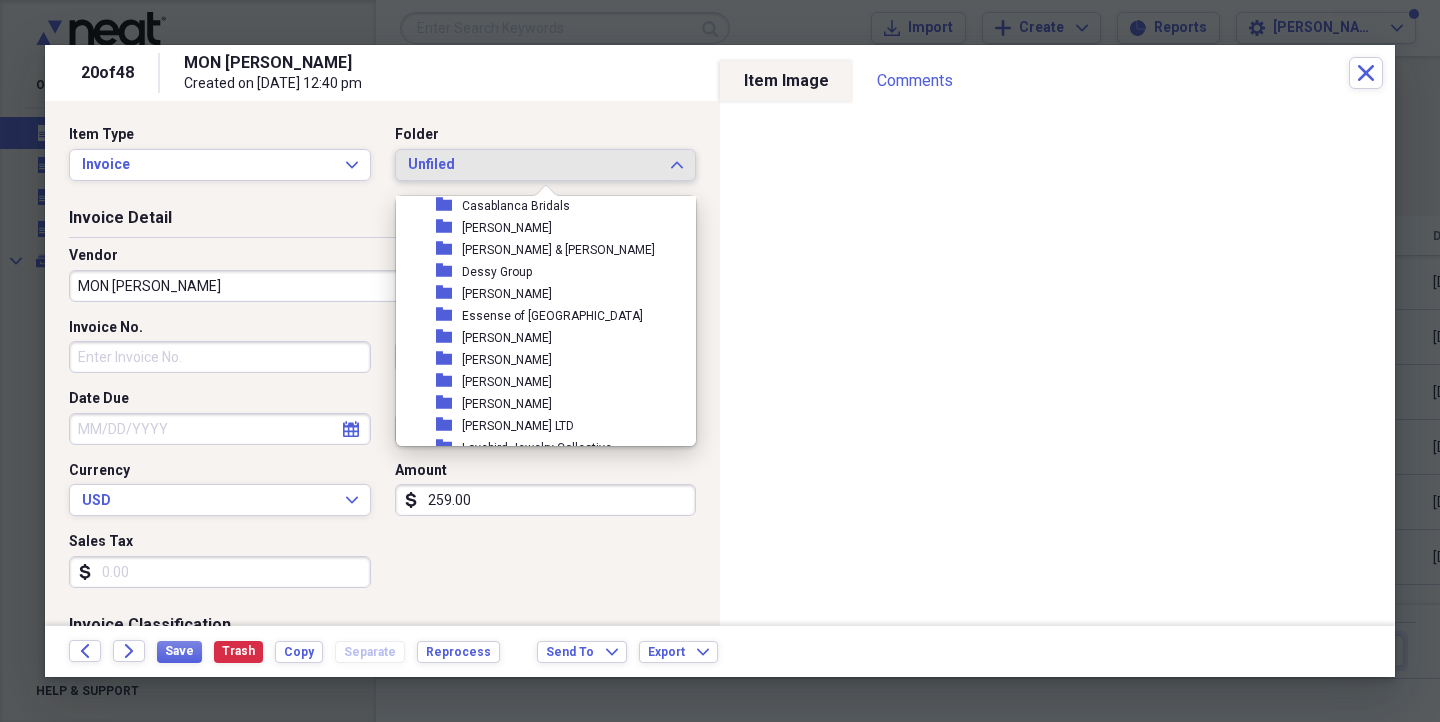 scroll, scrollTop: 357, scrollLeft: 0, axis: vertical 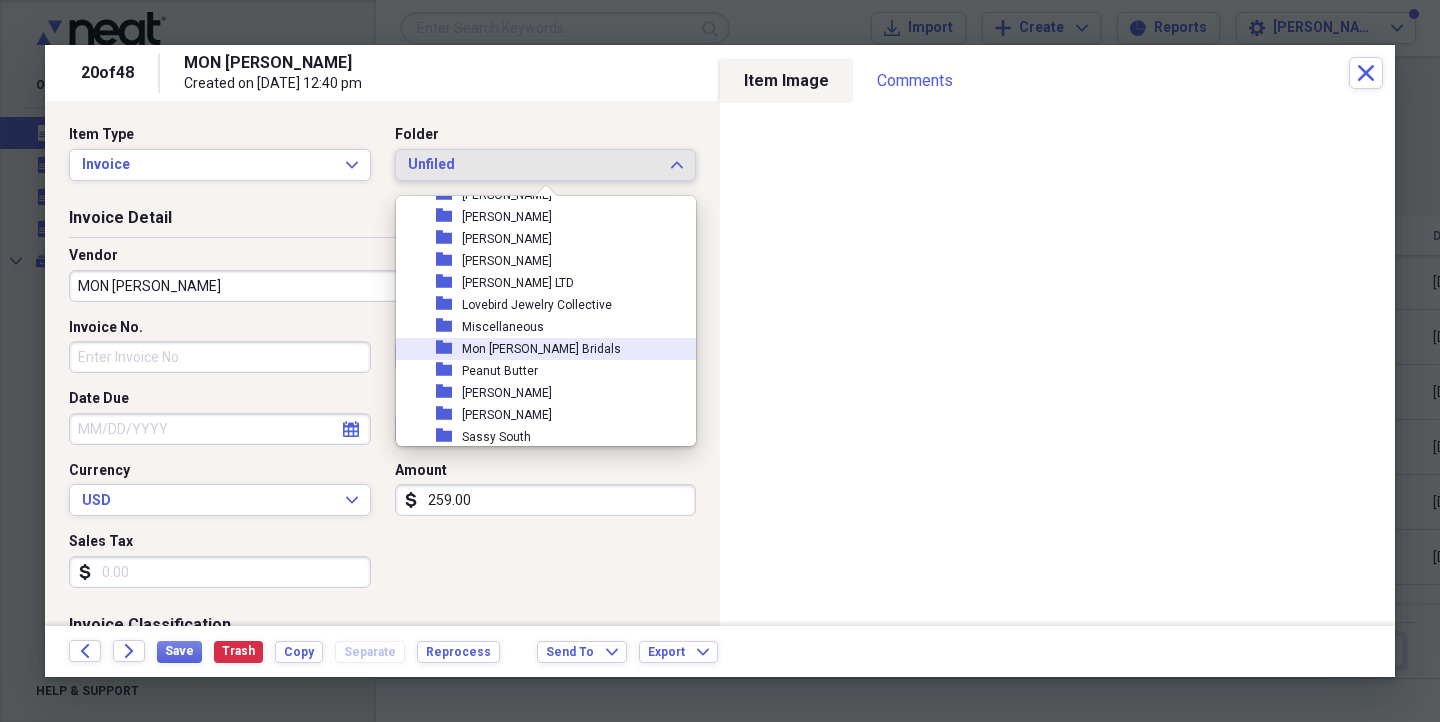 click on "Mon [PERSON_NAME] Bridals" at bounding box center [541, 349] 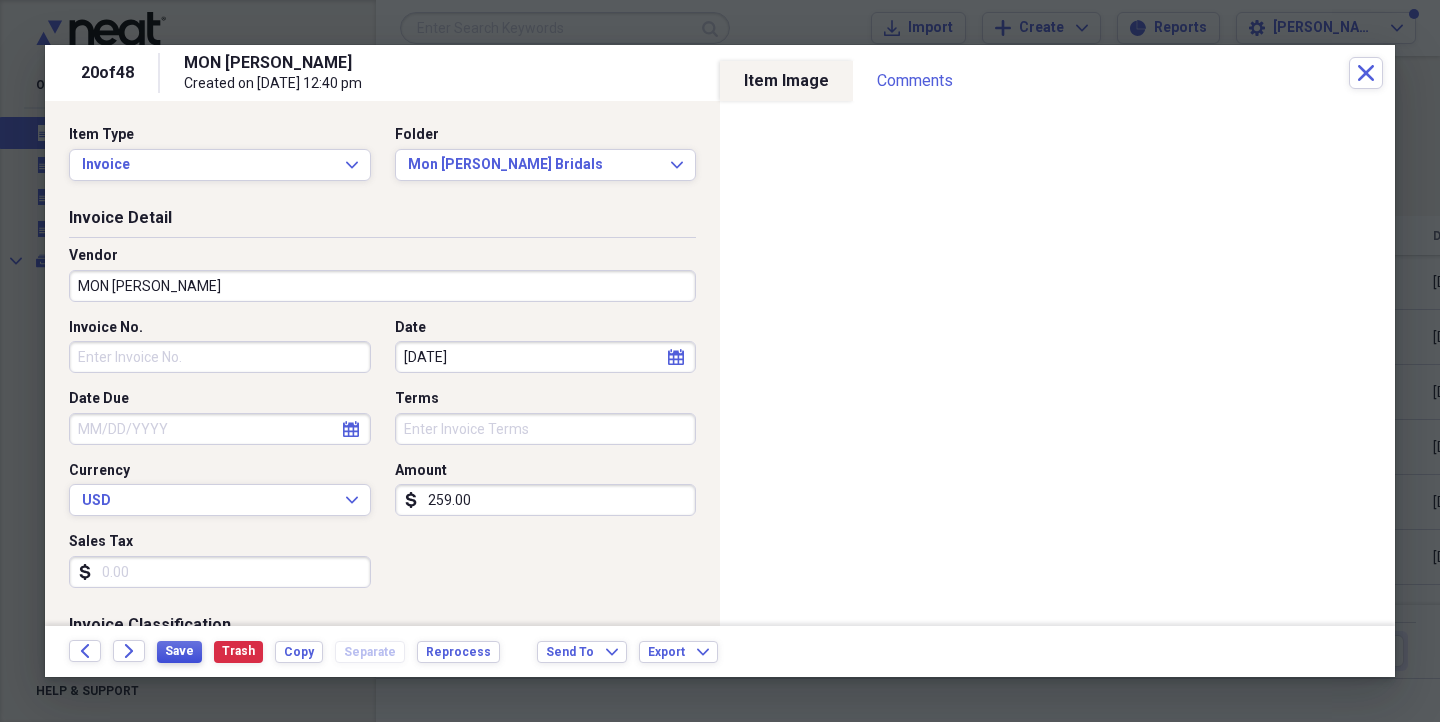 click on "Save" at bounding box center [179, 651] 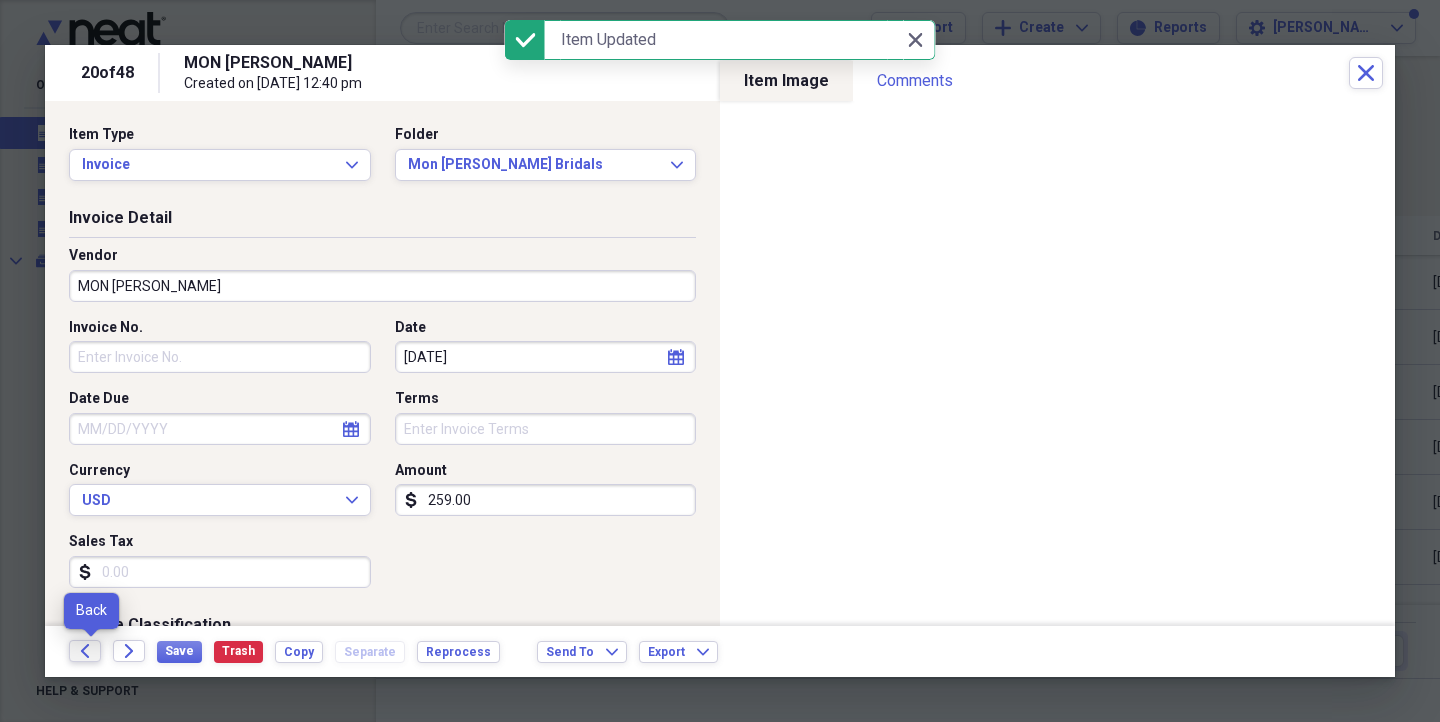 click on "Back" 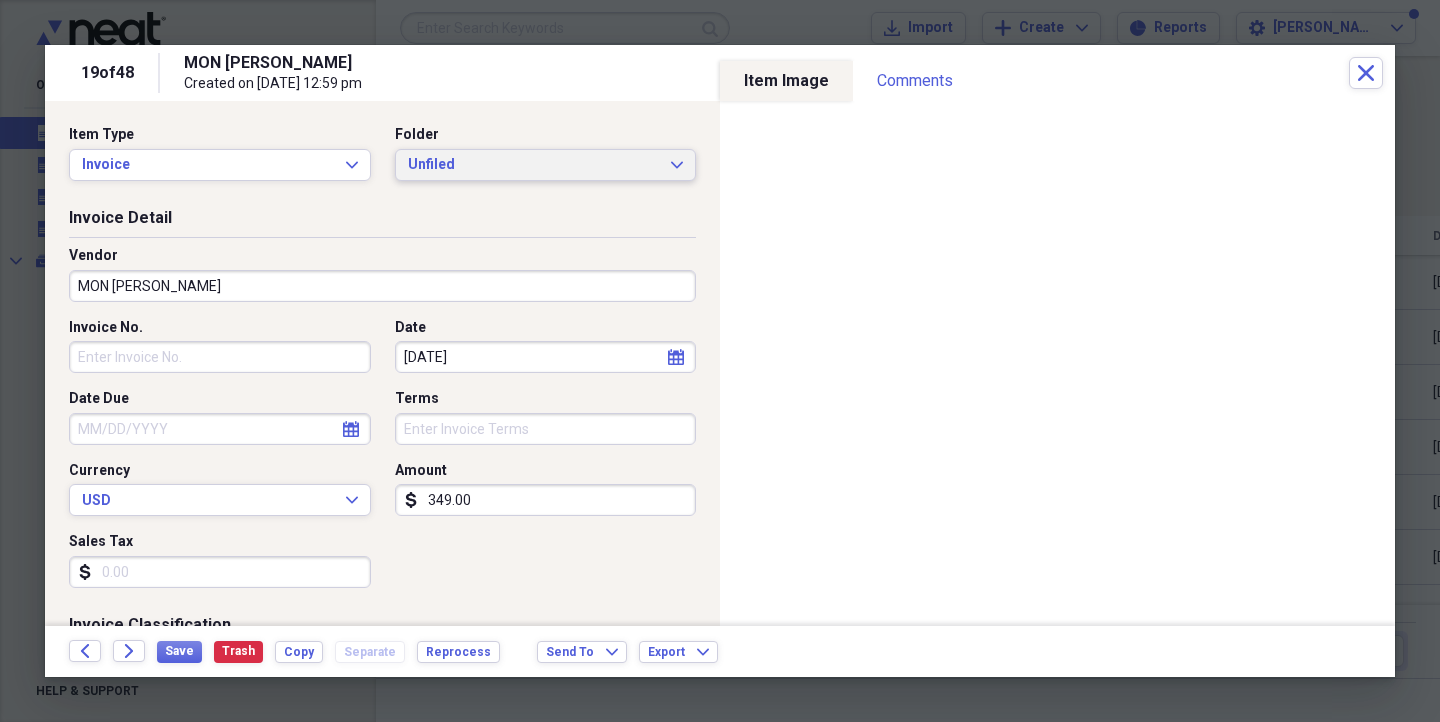 click on "Unfiled" at bounding box center (534, 165) 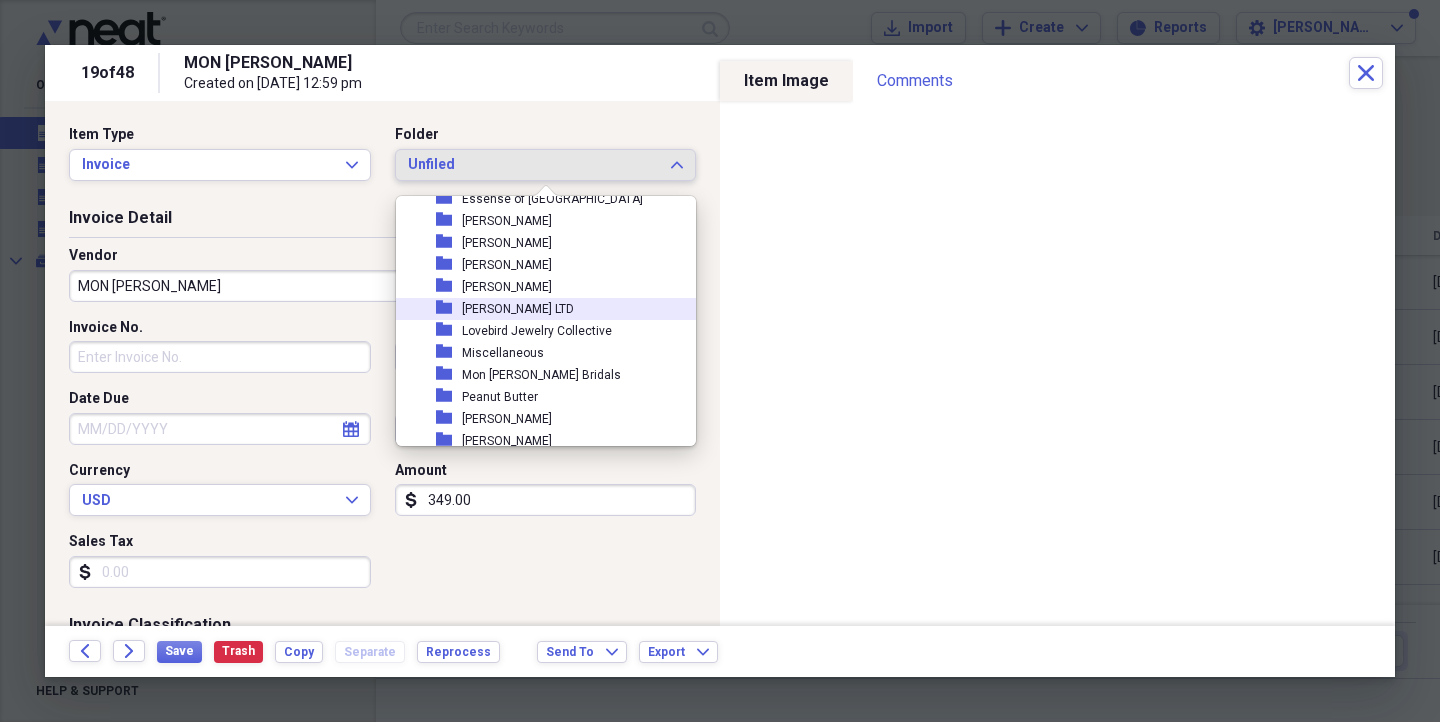 scroll, scrollTop: 344, scrollLeft: 0, axis: vertical 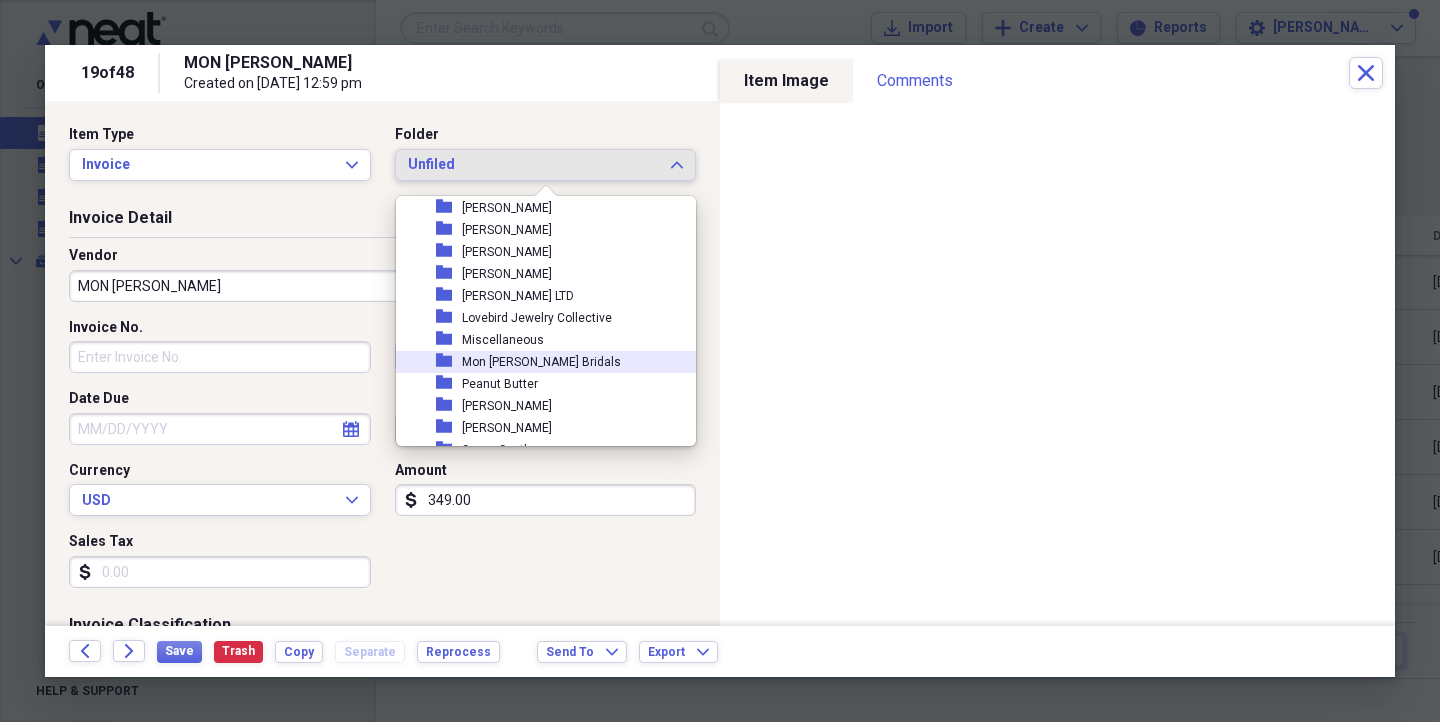 click on "Mon [PERSON_NAME] Bridals" at bounding box center (541, 362) 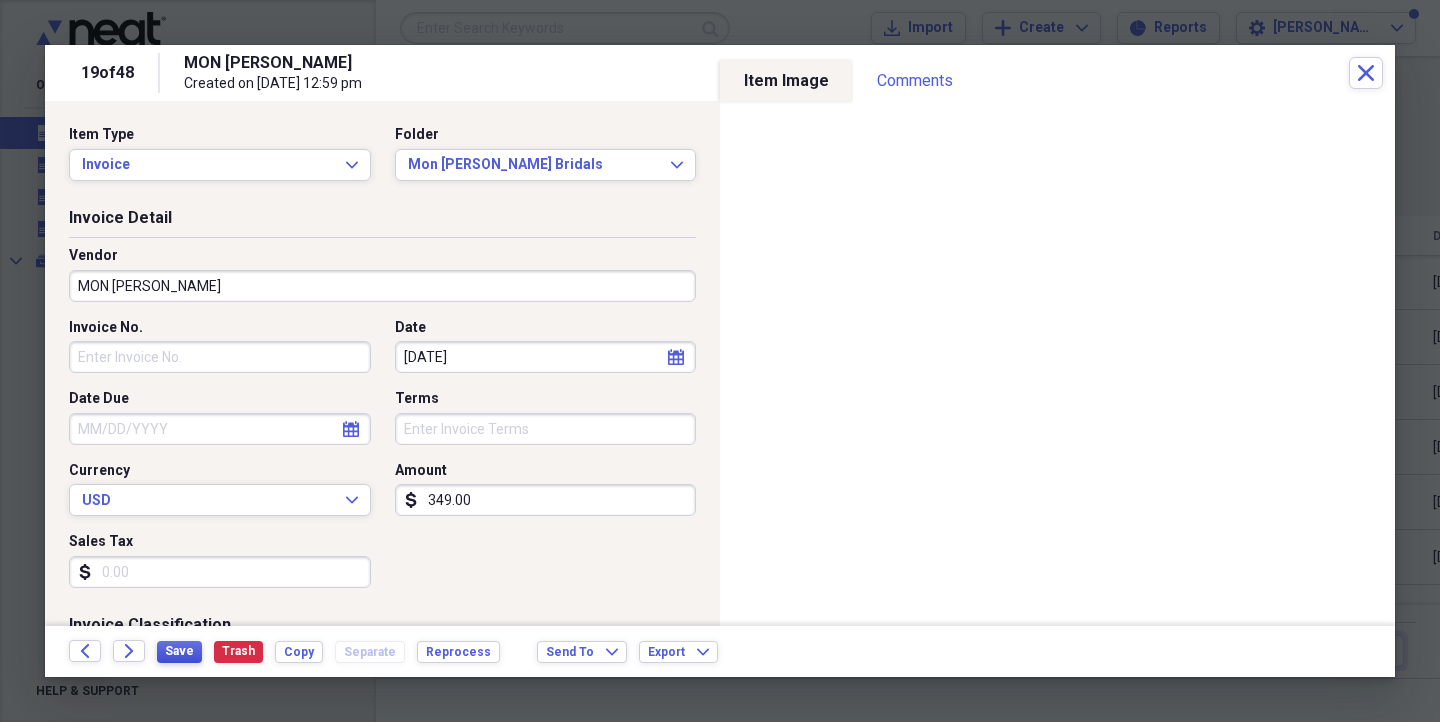 click on "Save" at bounding box center (179, 651) 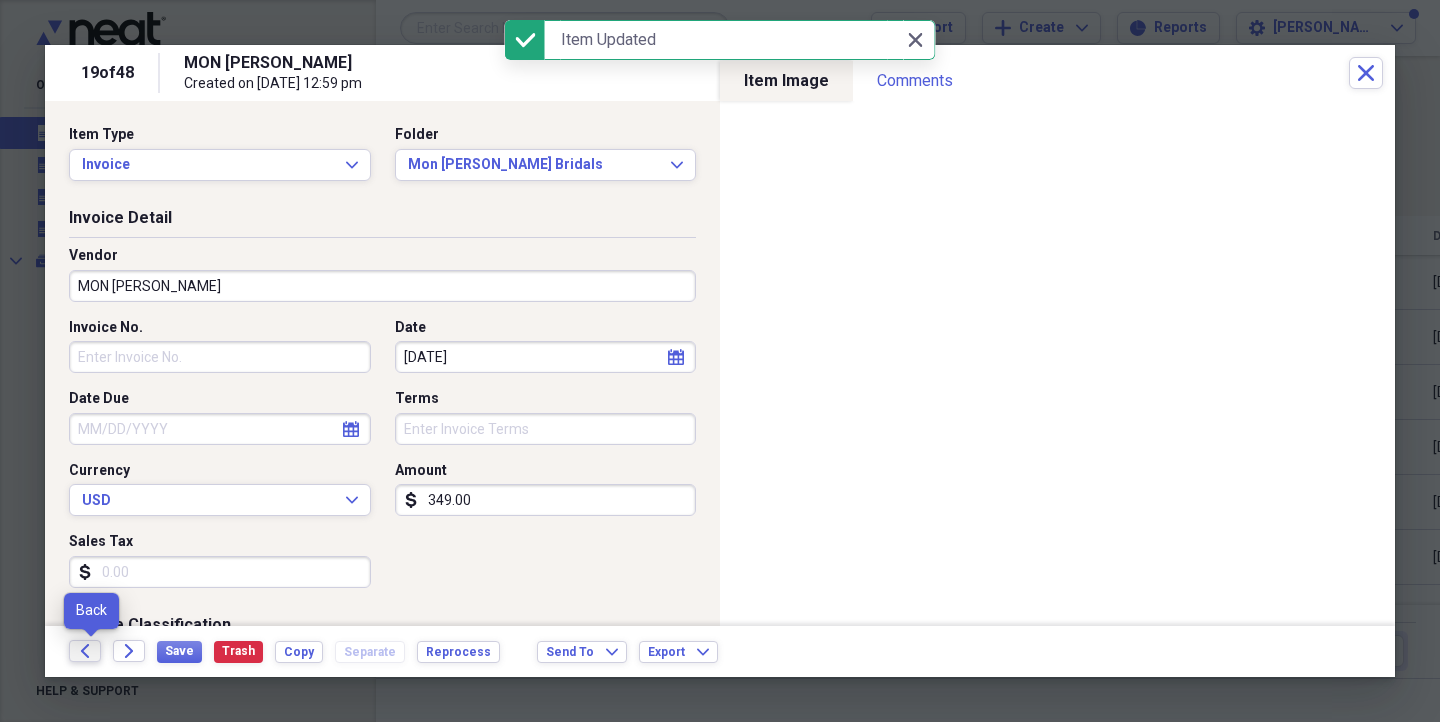 click on "Back" 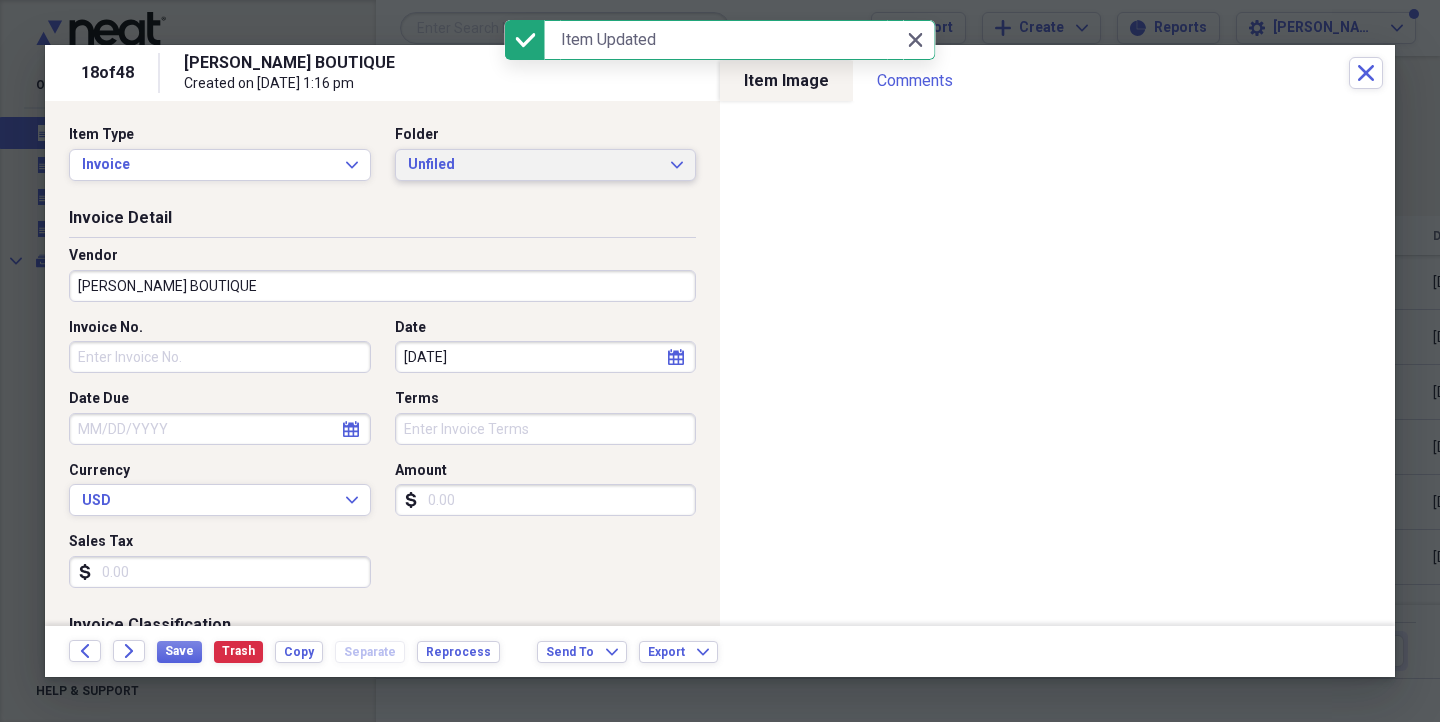 click on "Unfiled Expand" at bounding box center [546, 165] 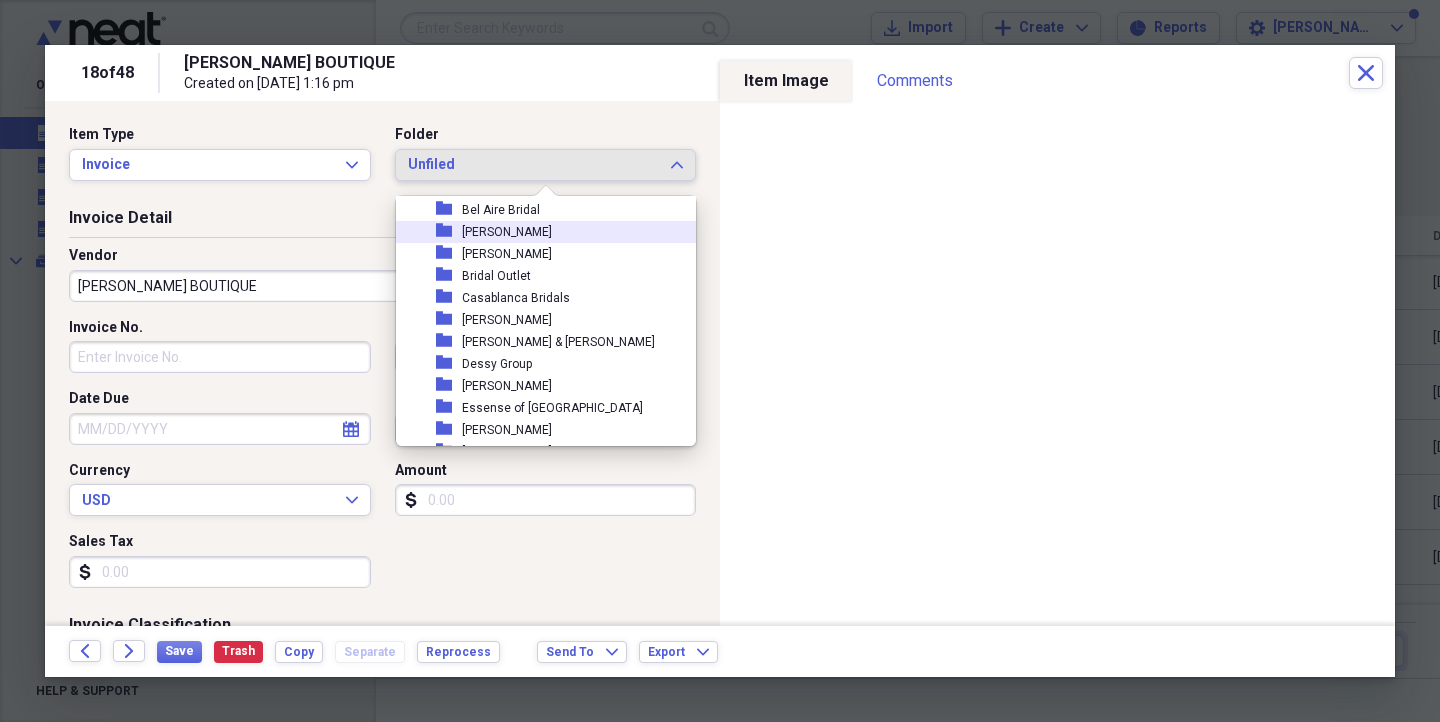 scroll, scrollTop: 130, scrollLeft: 0, axis: vertical 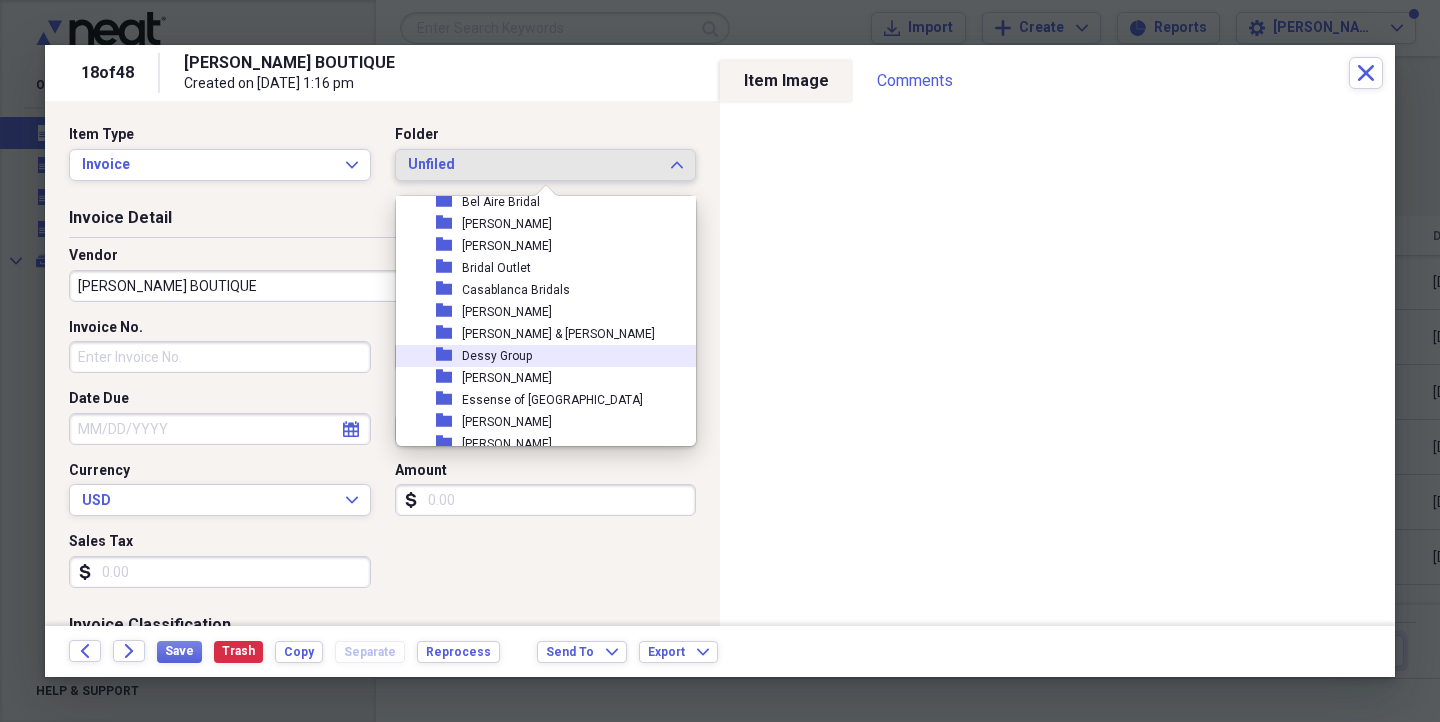 click on "folder Dessy Group" at bounding box center [538, 356] 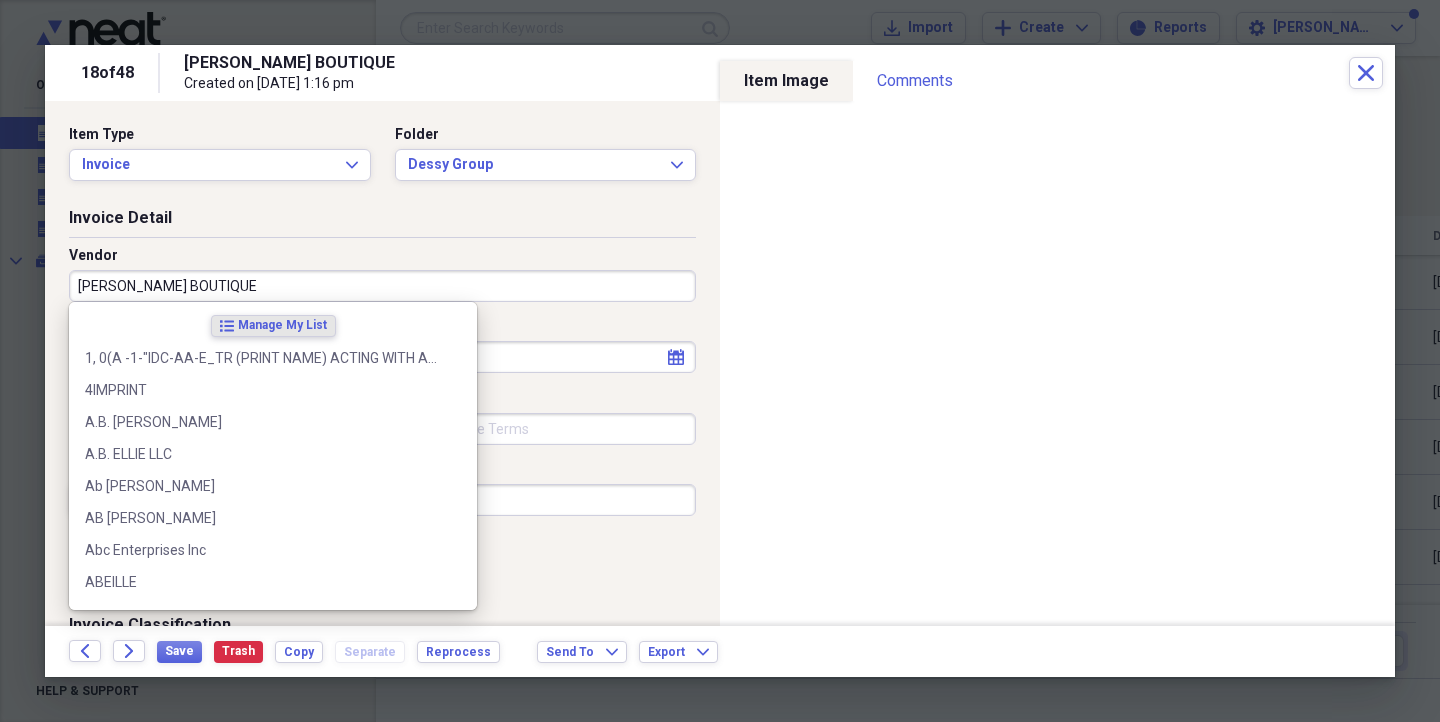 click on "[PERSON_NAME] BOUTIQUE" at bounding box center (382, 286) 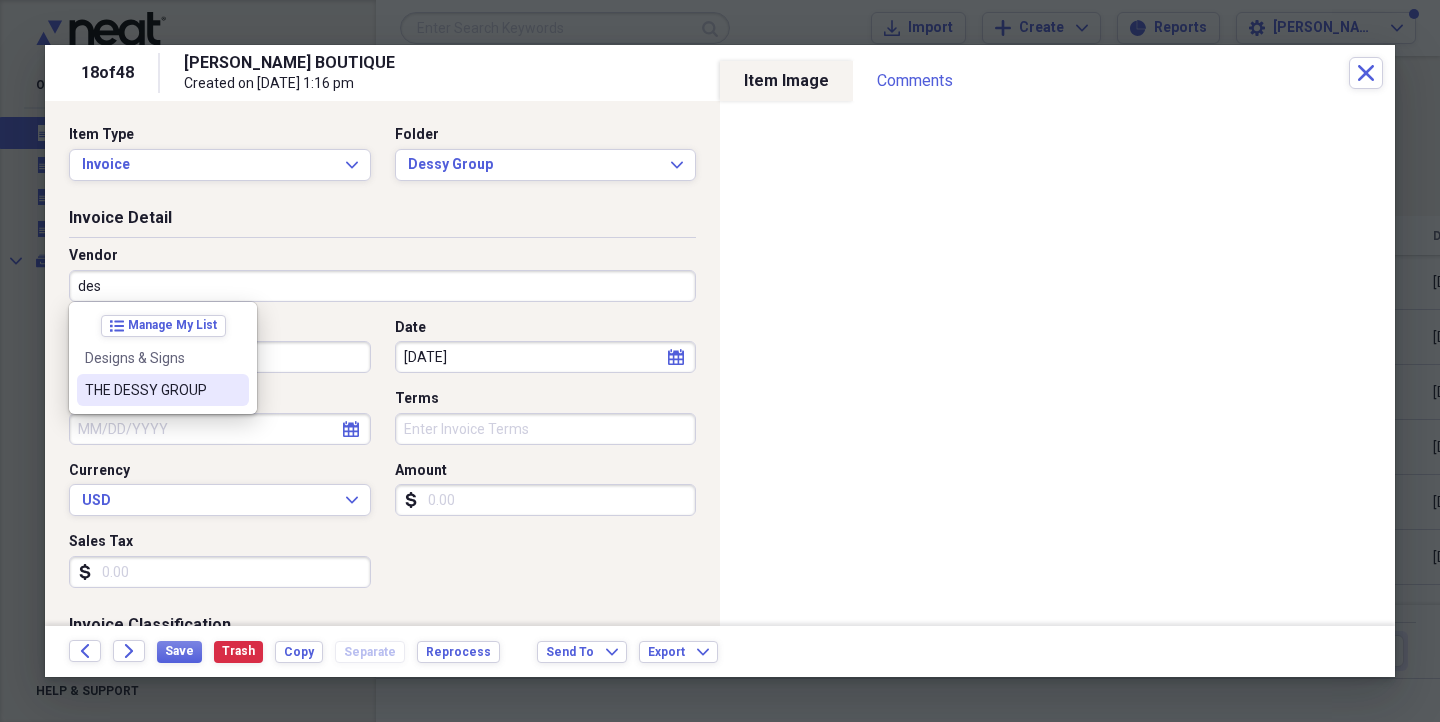 click at bounding box center (233, 390) 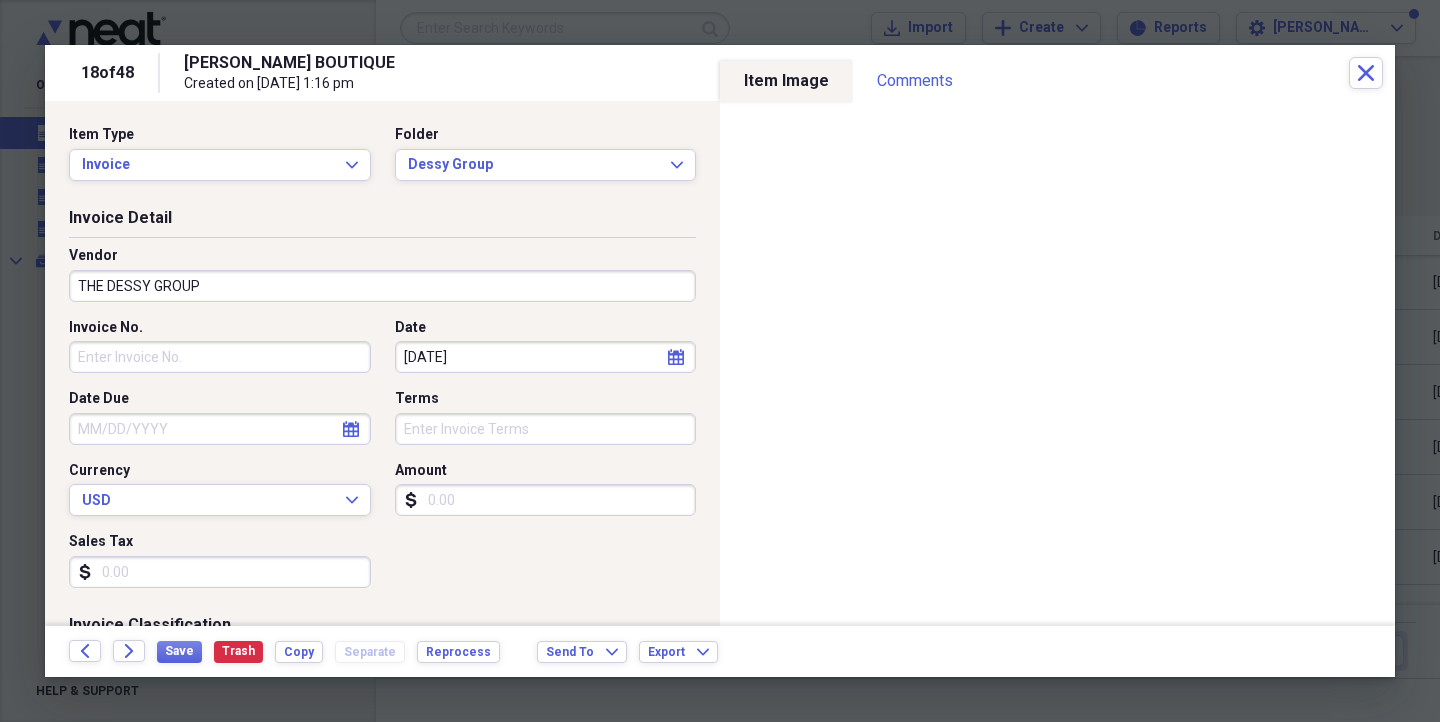 type on "General Retail" 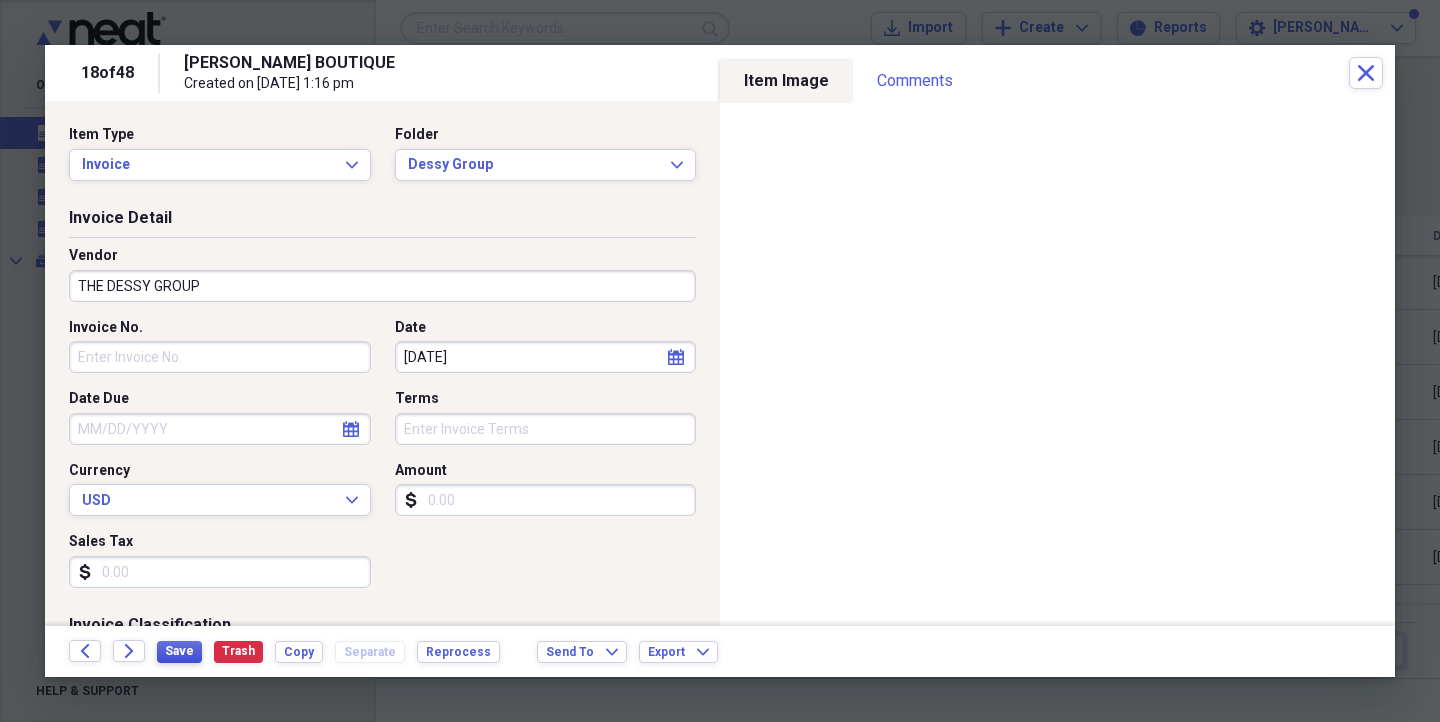 click on "Save" at bounding box center [179, 651] 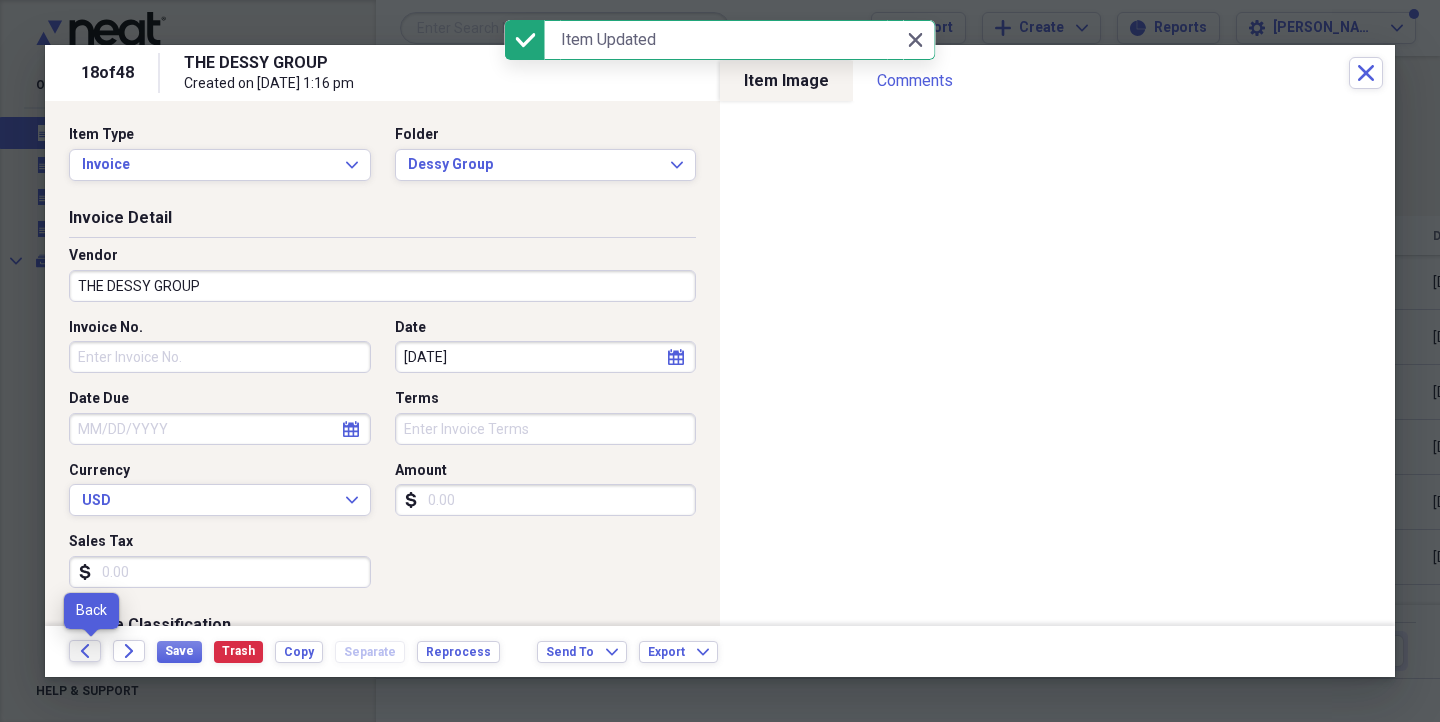 click on "Back" 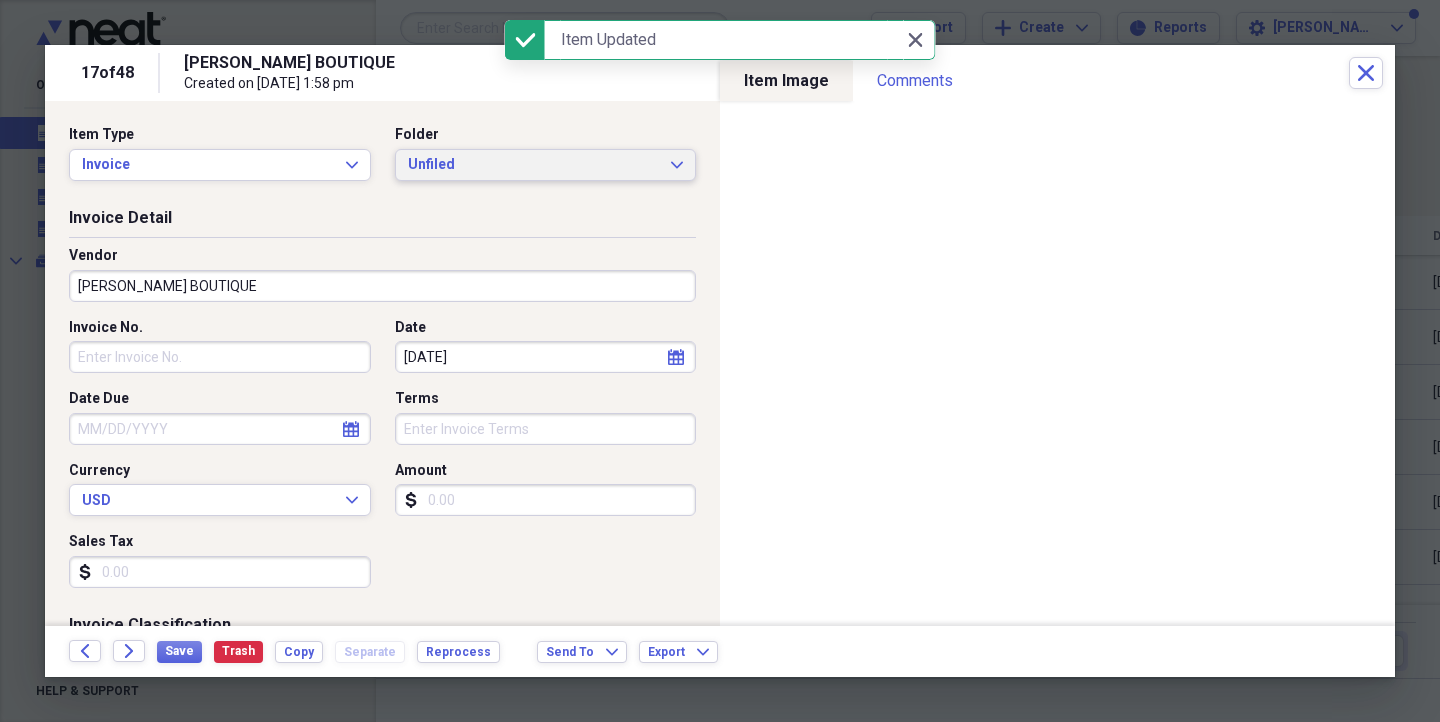 click on "Unfiled" at bounding box center [534, 165] 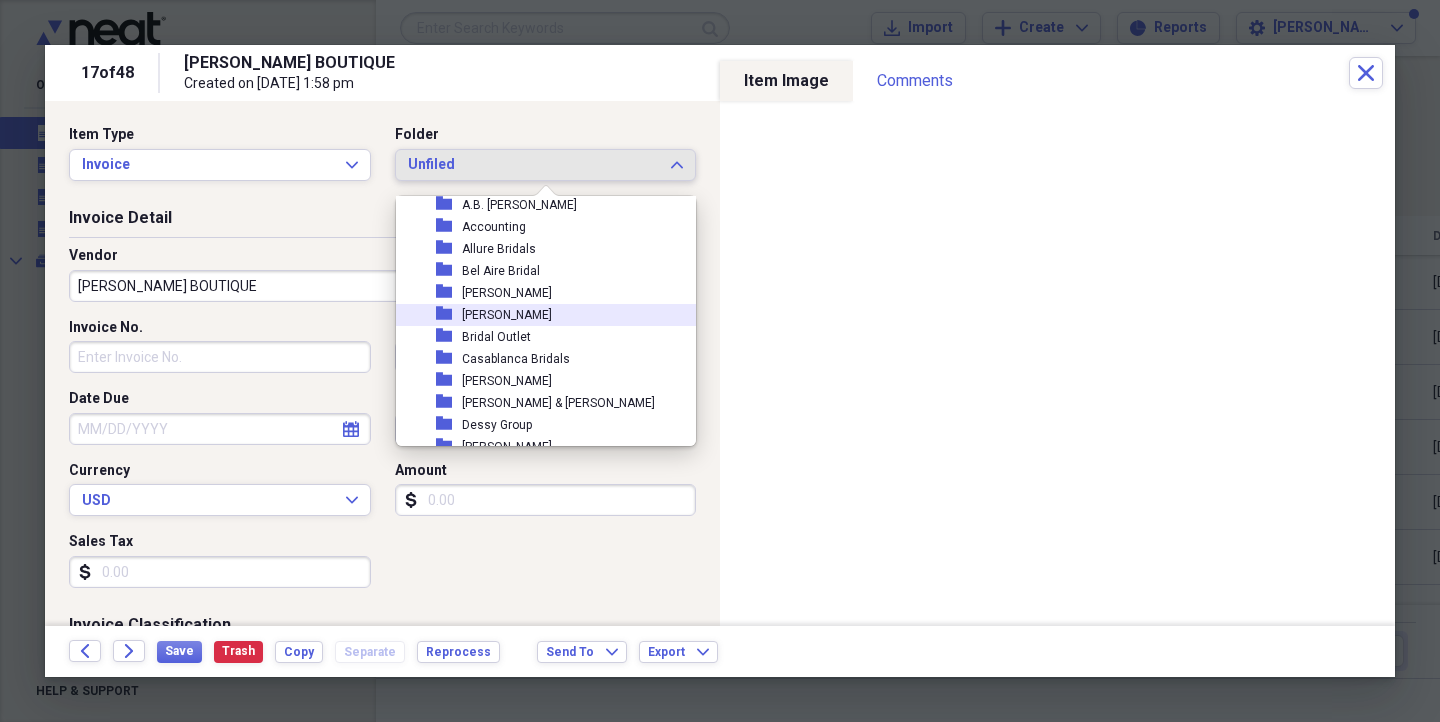 scroll, scrollTop: 81, scrollLeft: 0, axis: vertical 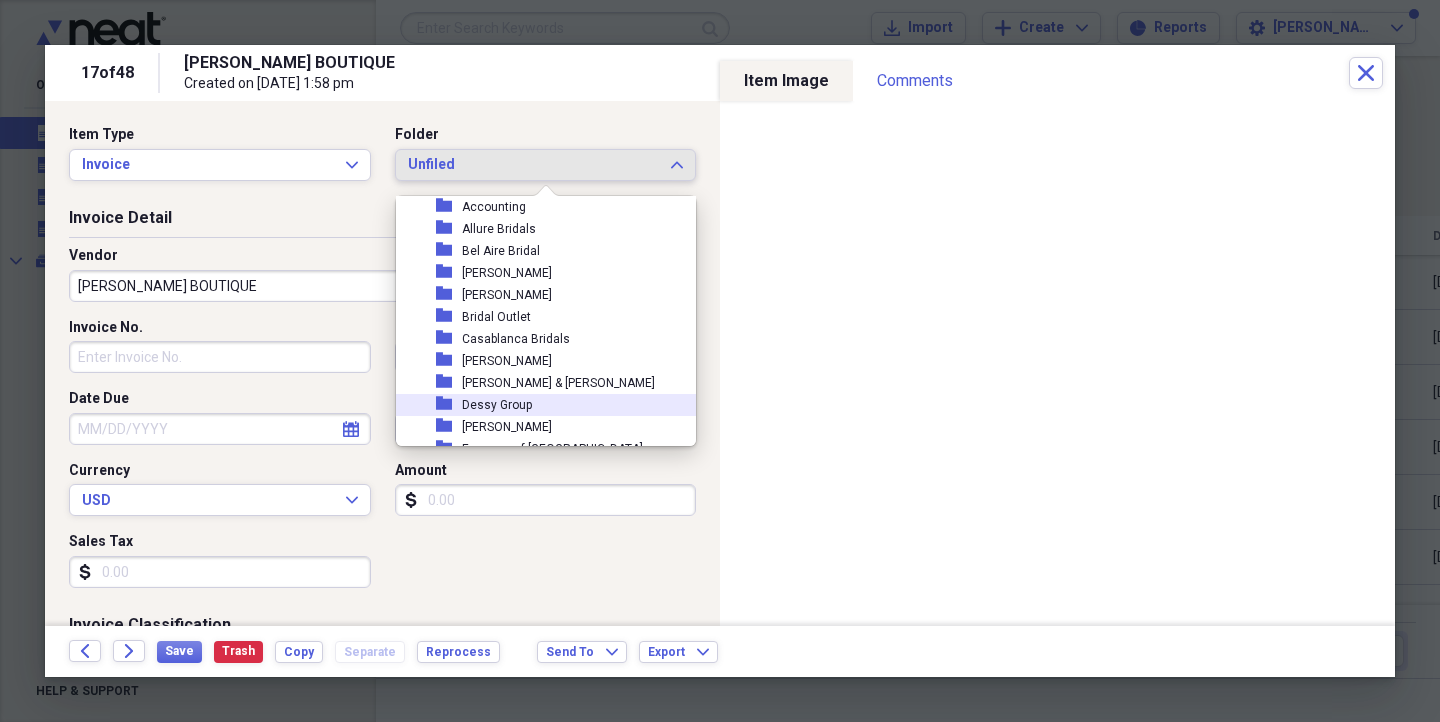 click on "folder Dessy Group" at bounding box center [538, 405] 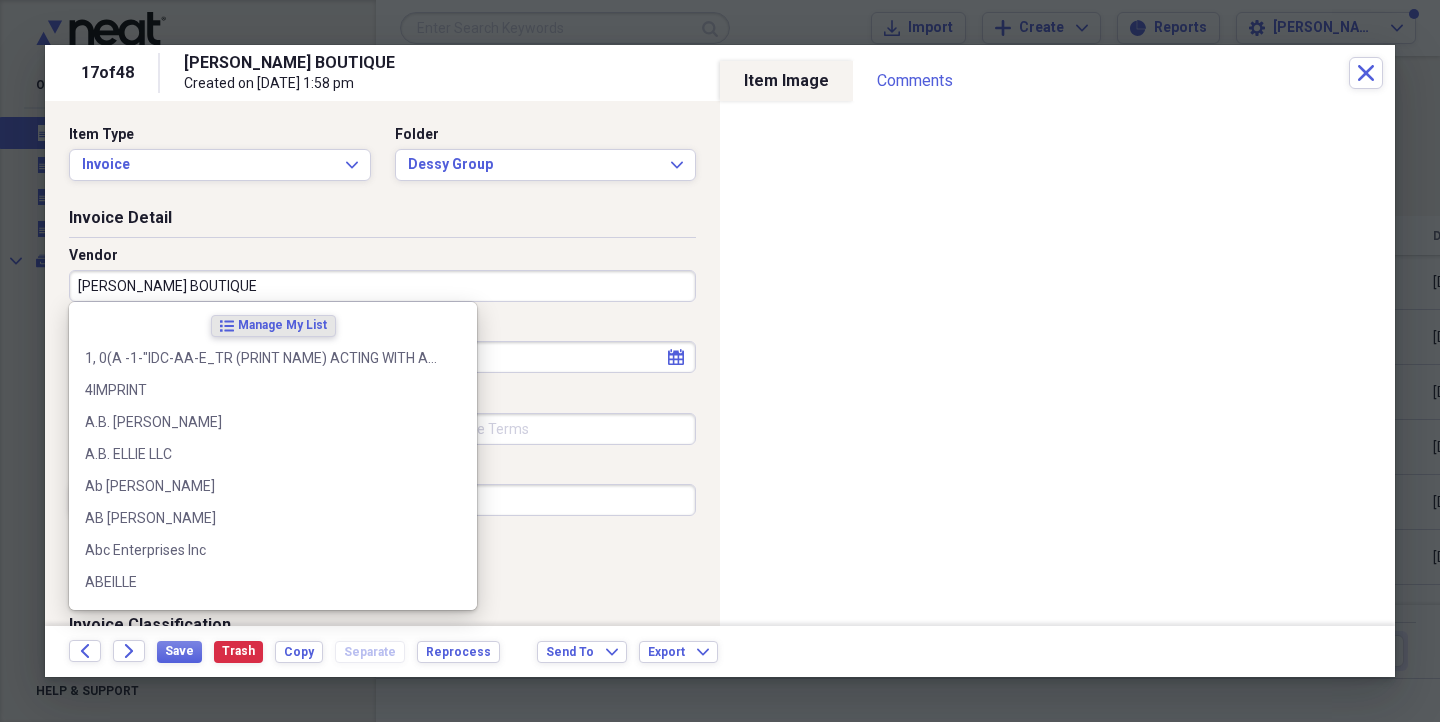 click on "[PERSON_NAME] BOUTIQUE" at bounding box center (382, 286) 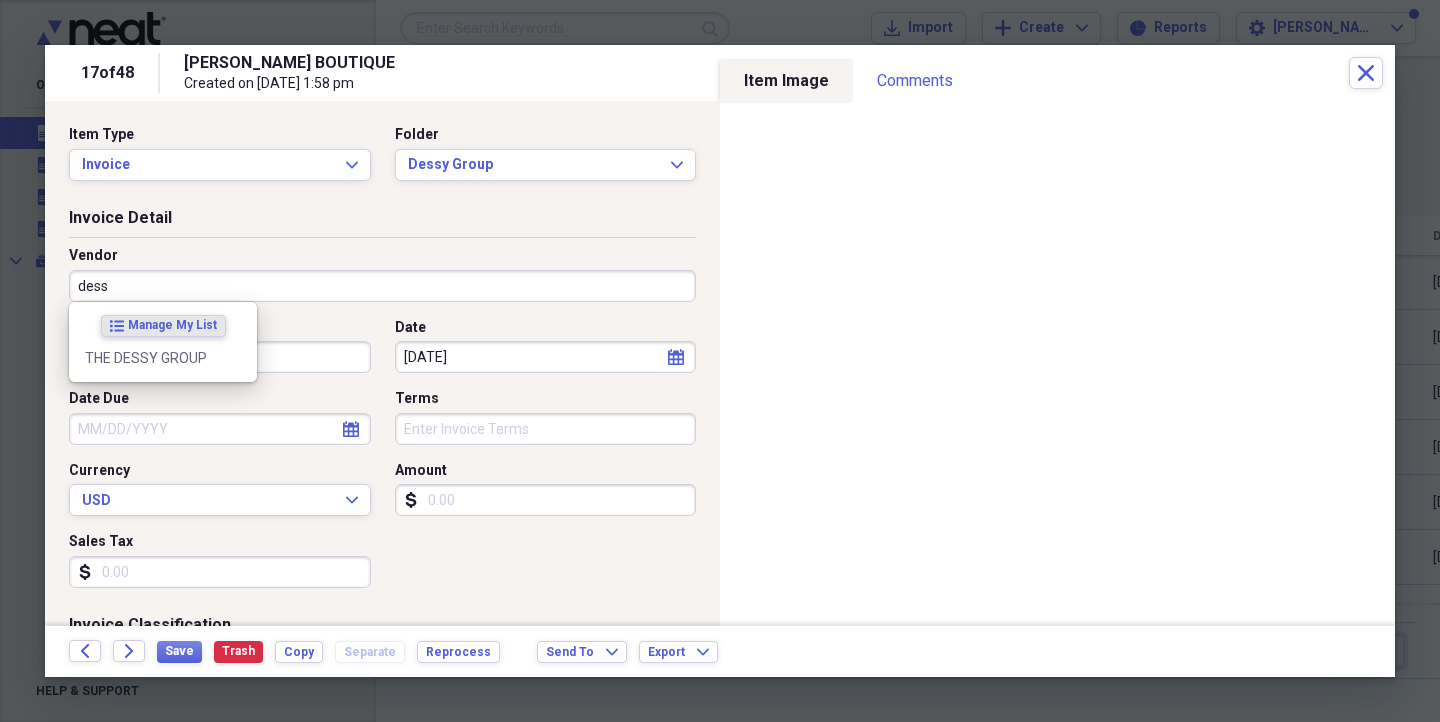 click on "THE DESSY GROUP" at bounding box center [163, 358] 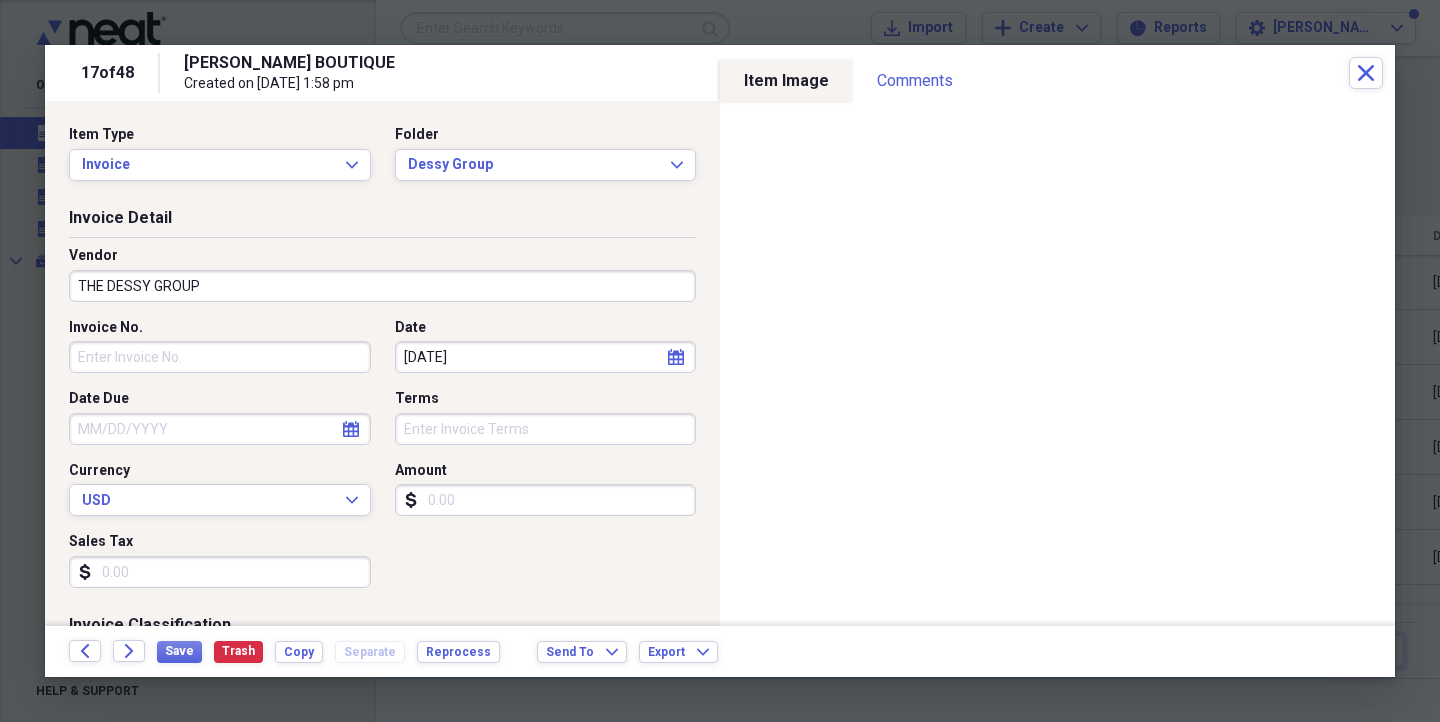 type on "General Retail" 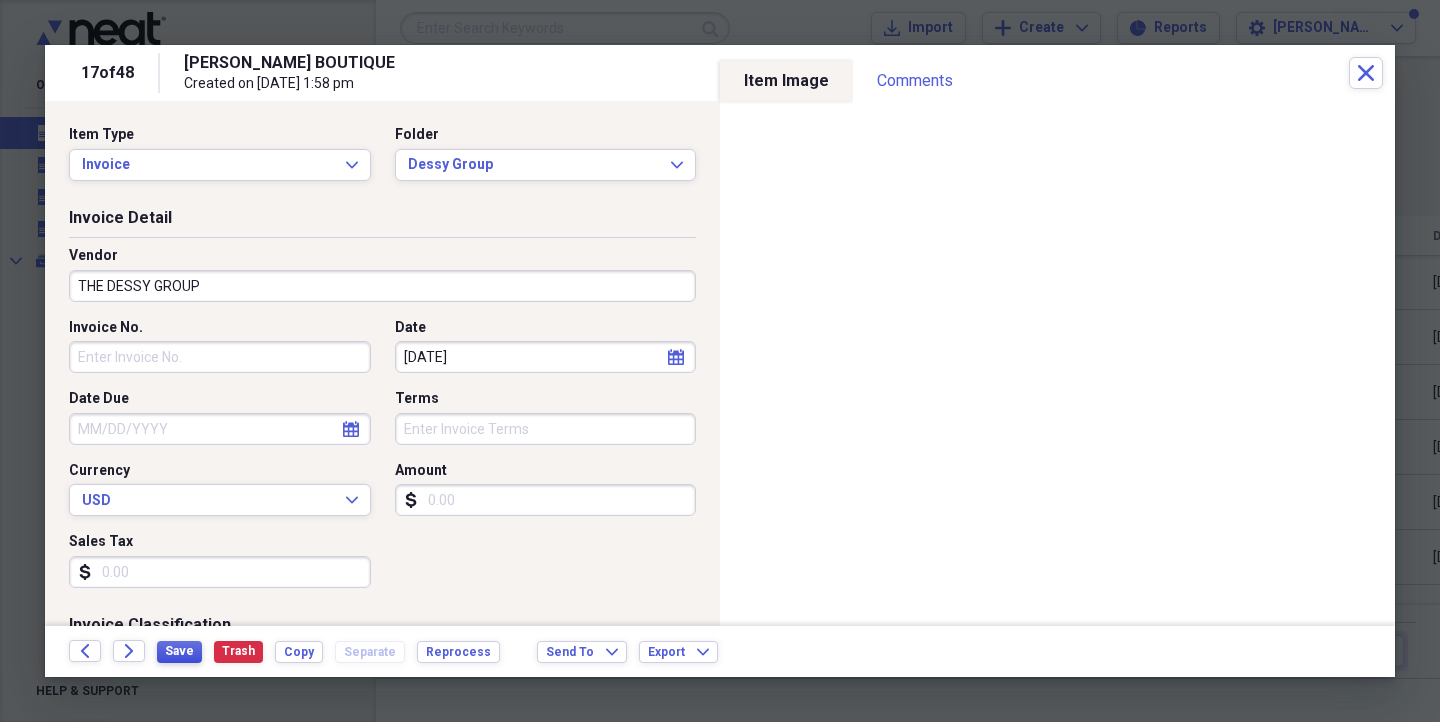 click on "Save" at bounding box center [179, 652] 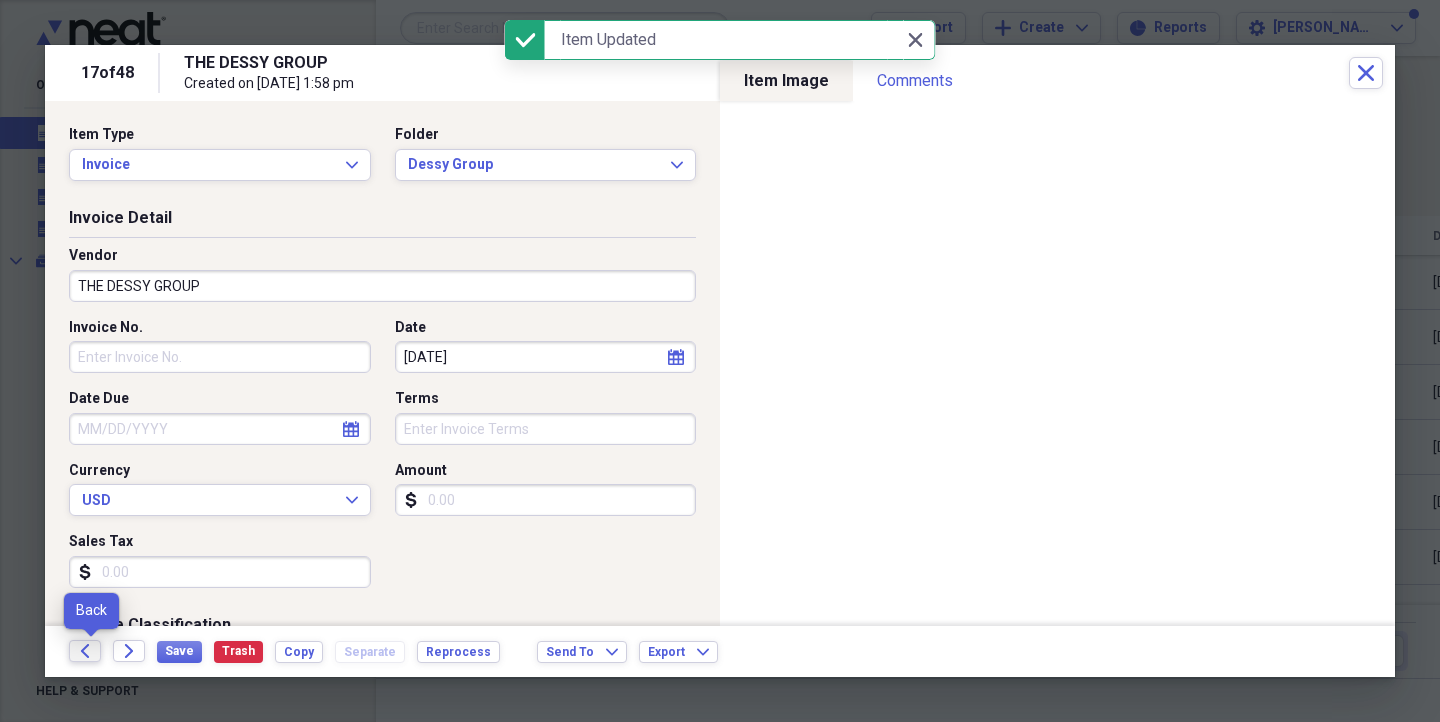 click on "Back" at bounding box center [85, 651] 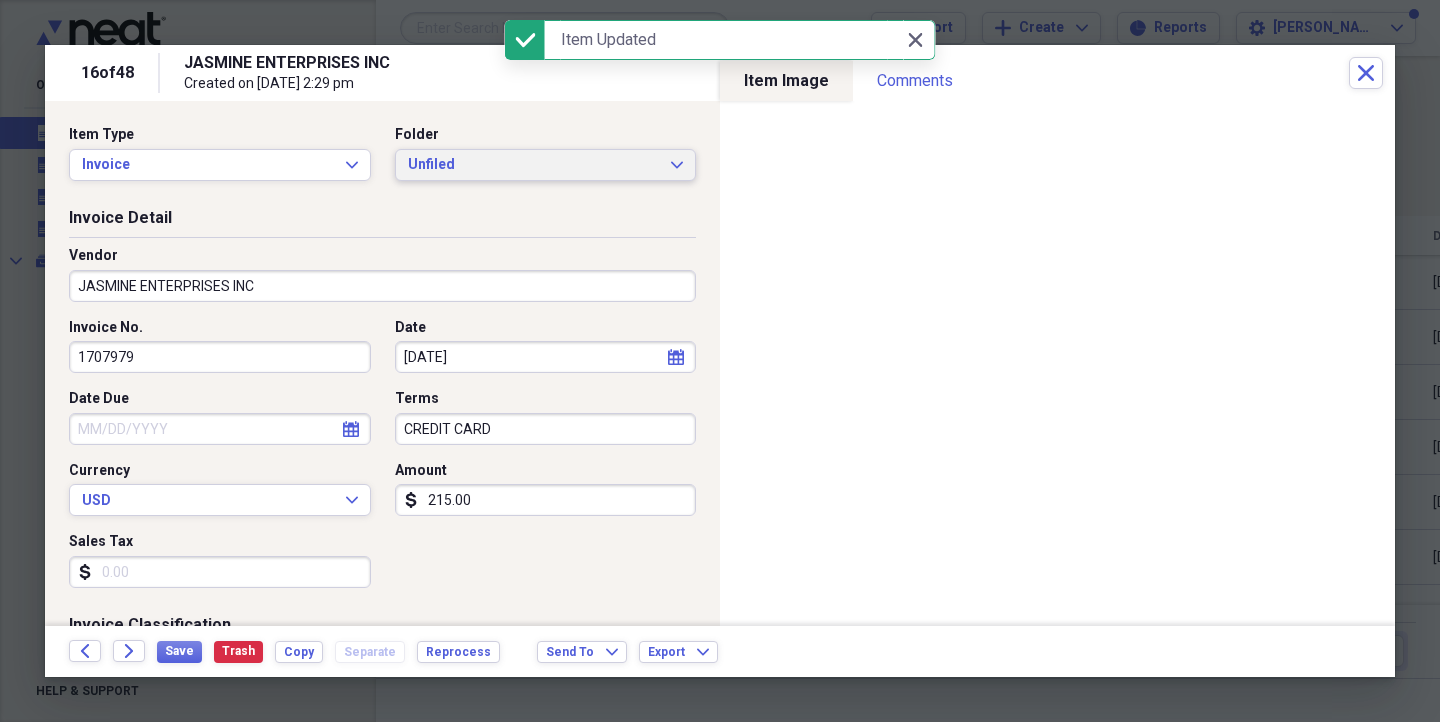 click on "Unfiled" at bounding box center (534, 165) 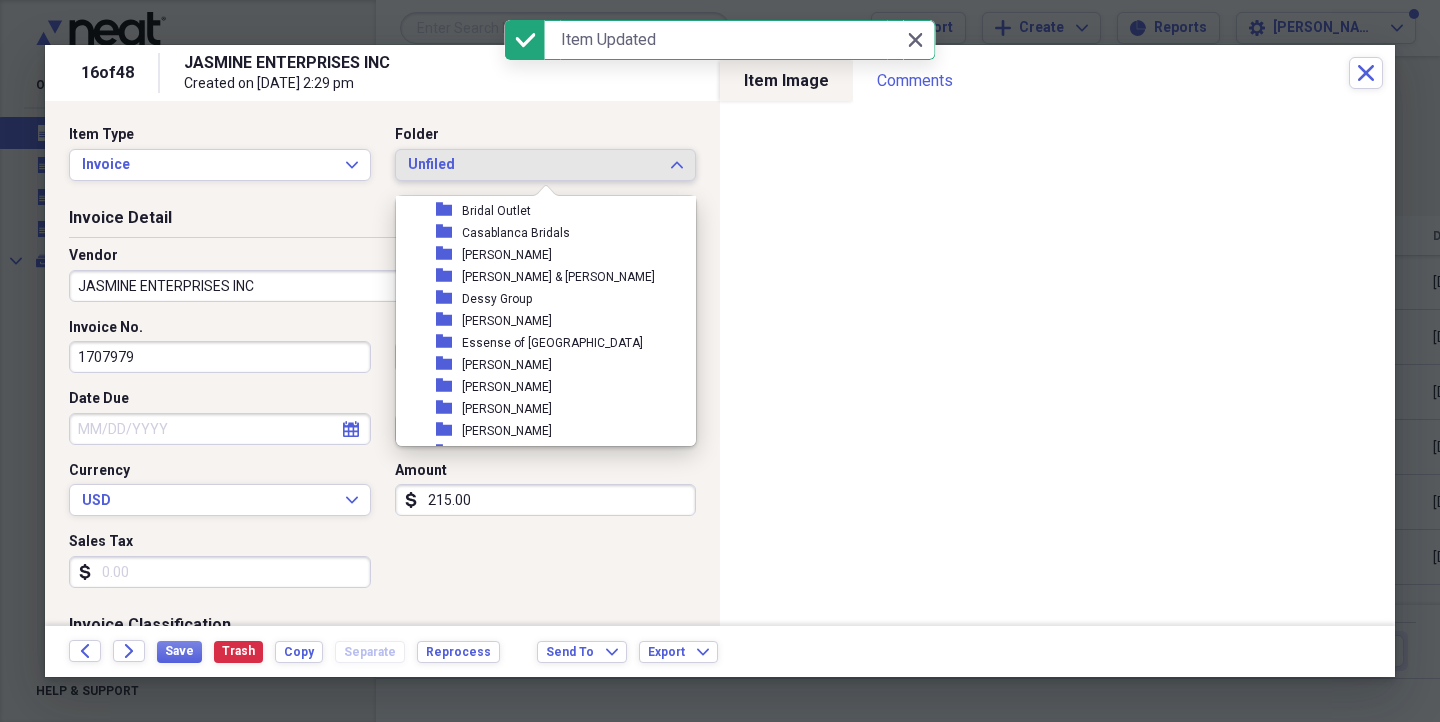 scroll, scrollTop: 206, scrollLeft: 0, axis: vertical 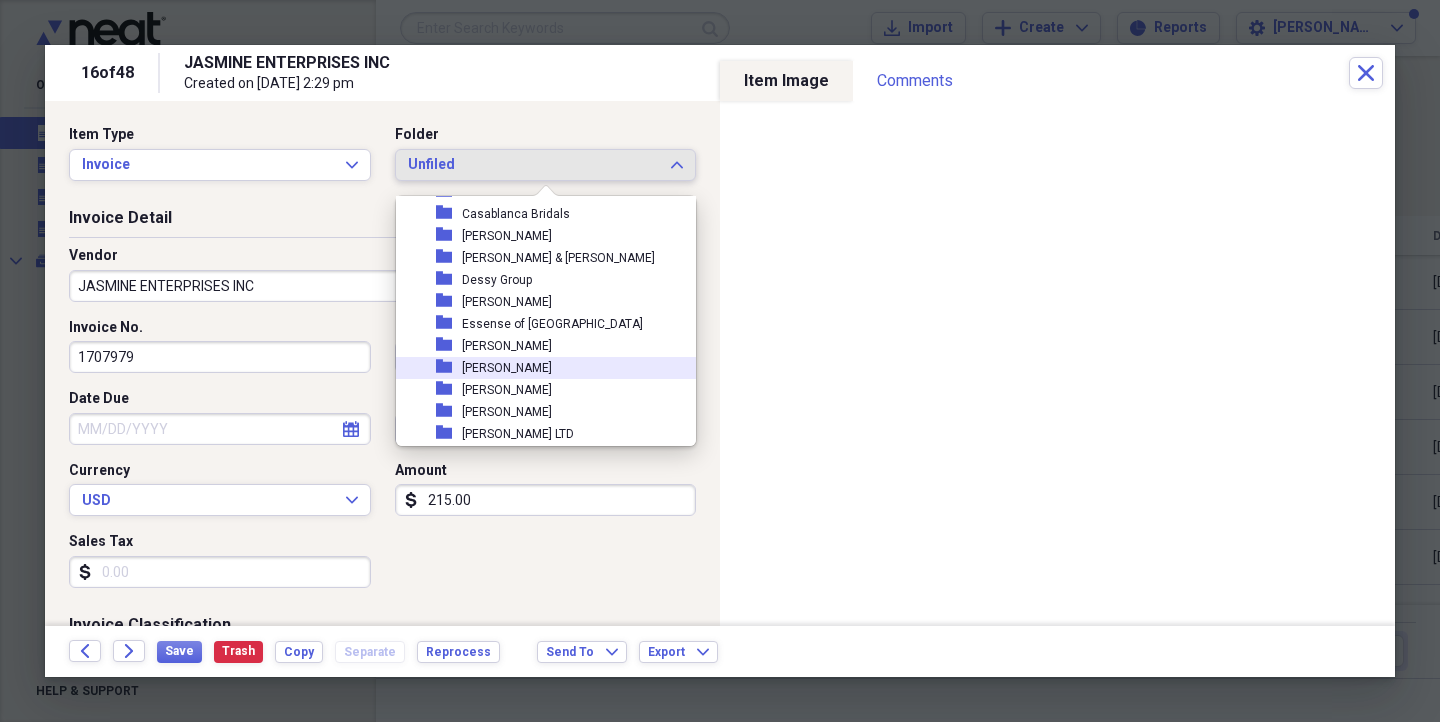 click on "[PERSON_NAME]" at bounding box center [507, 368] 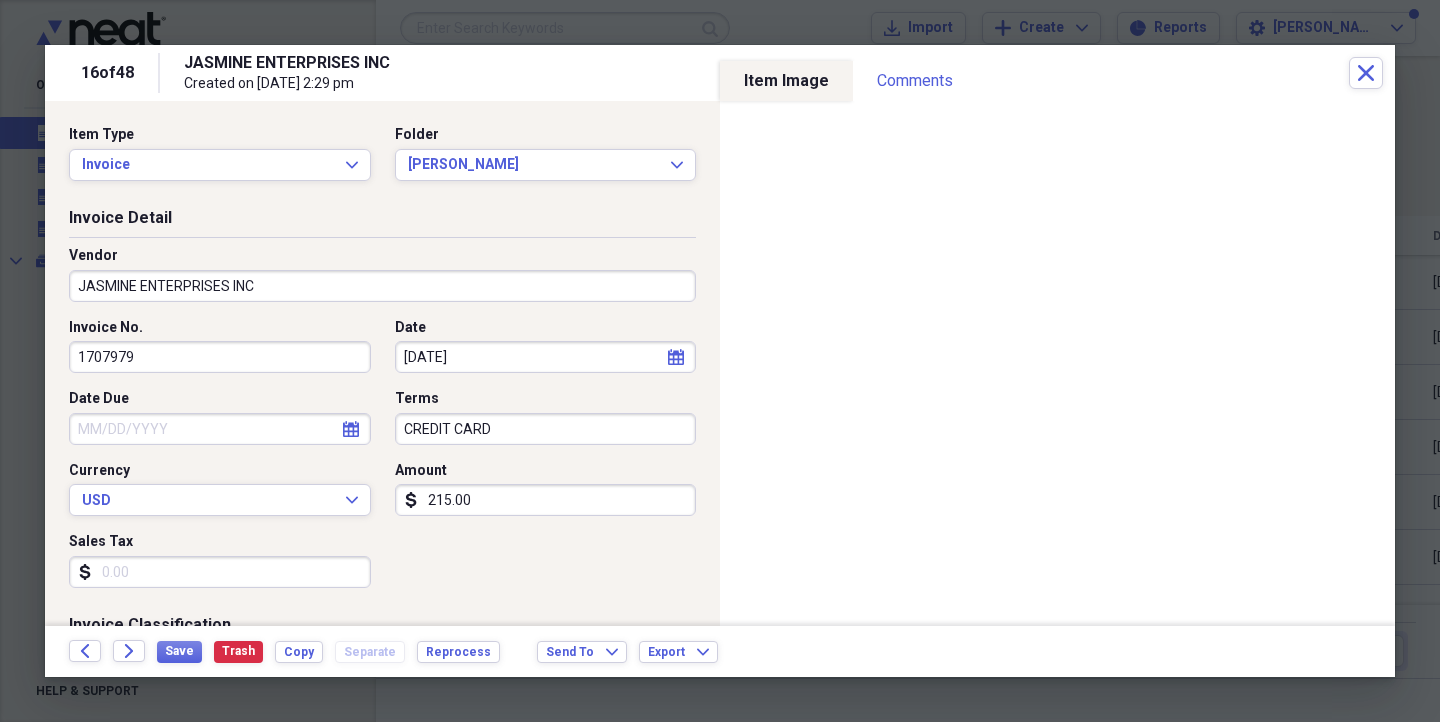 click on "215.00" at bounding box center [546, 500] 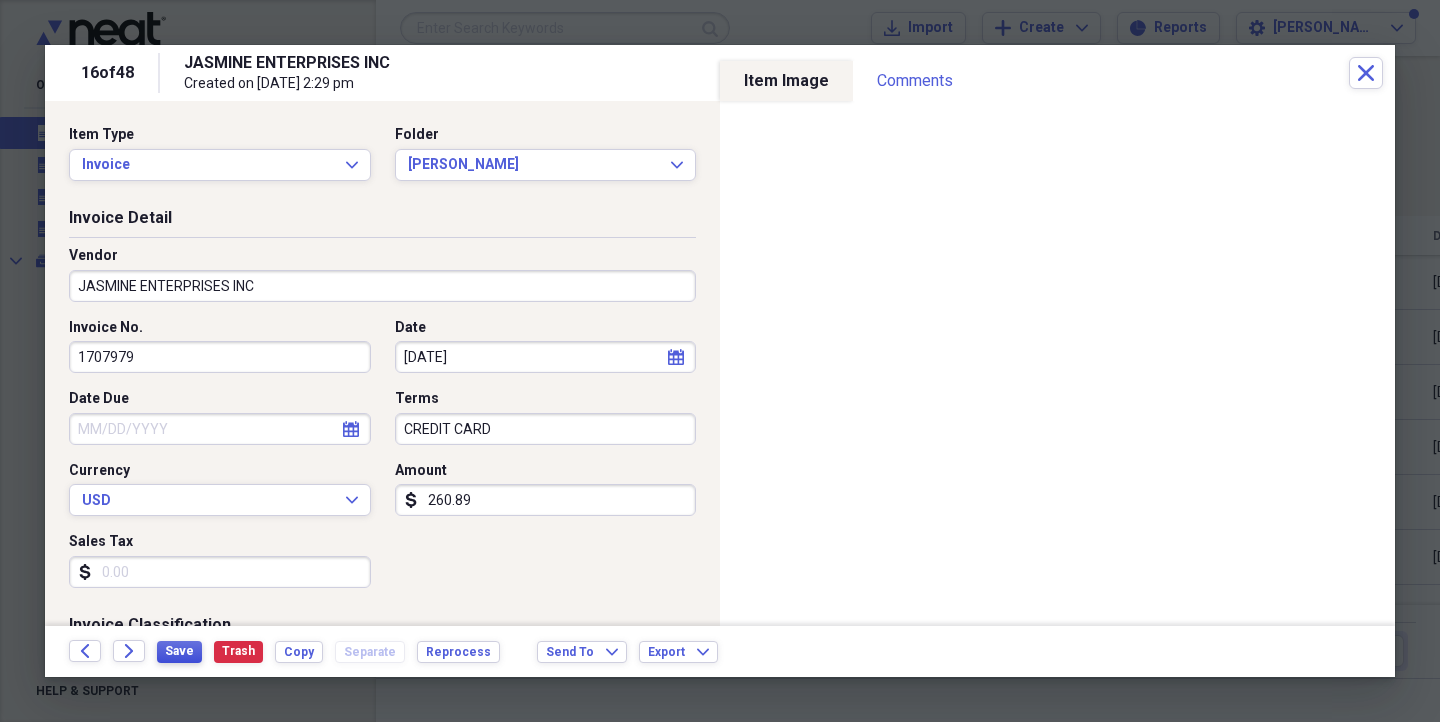 type on "260.89" 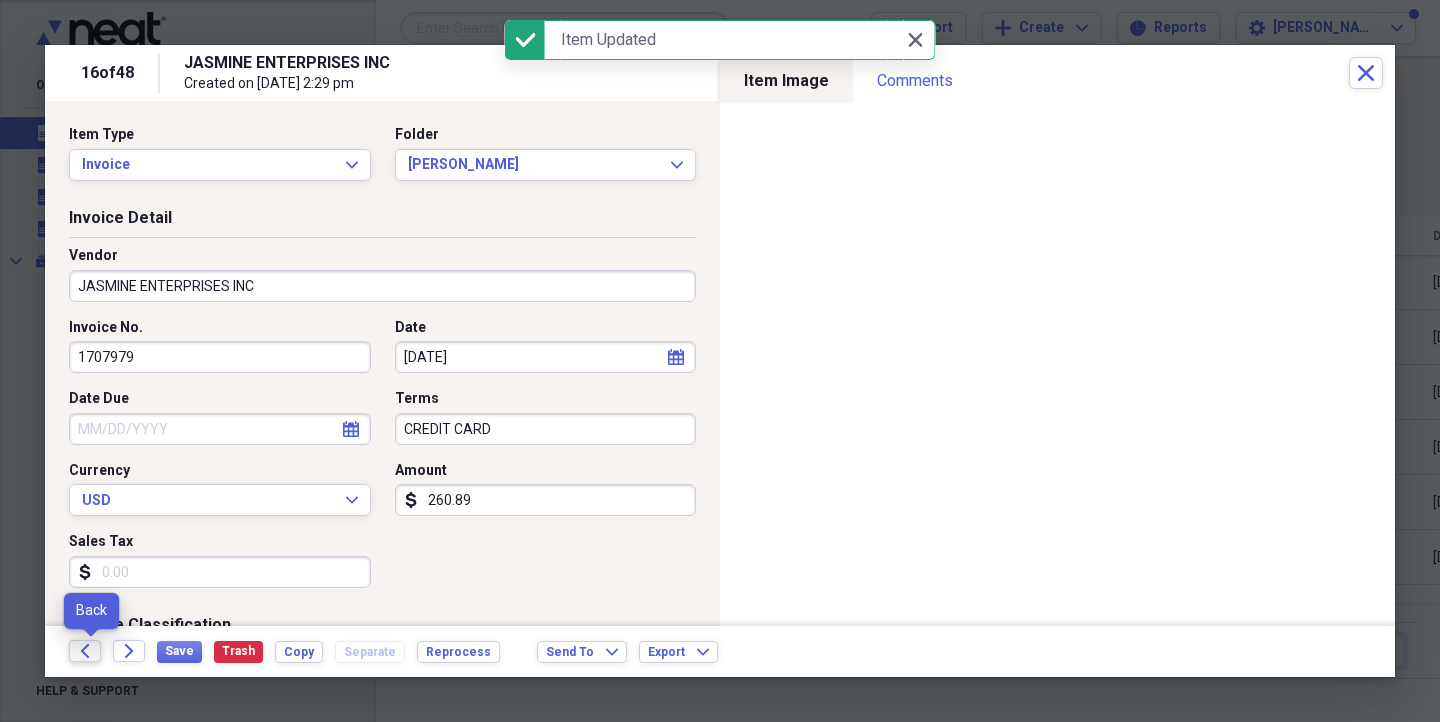 click on "Back" 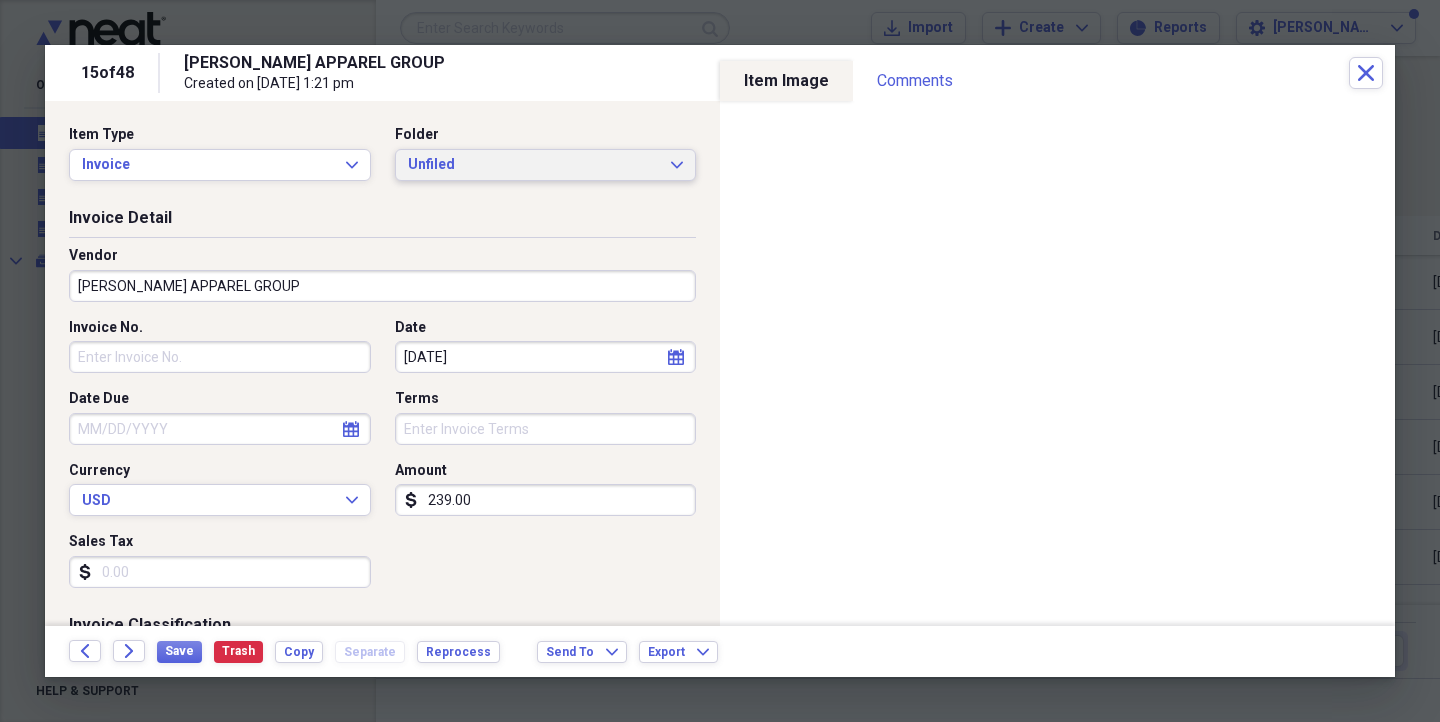 click on "Unfiled Expand" at bounding box center [546, 165] 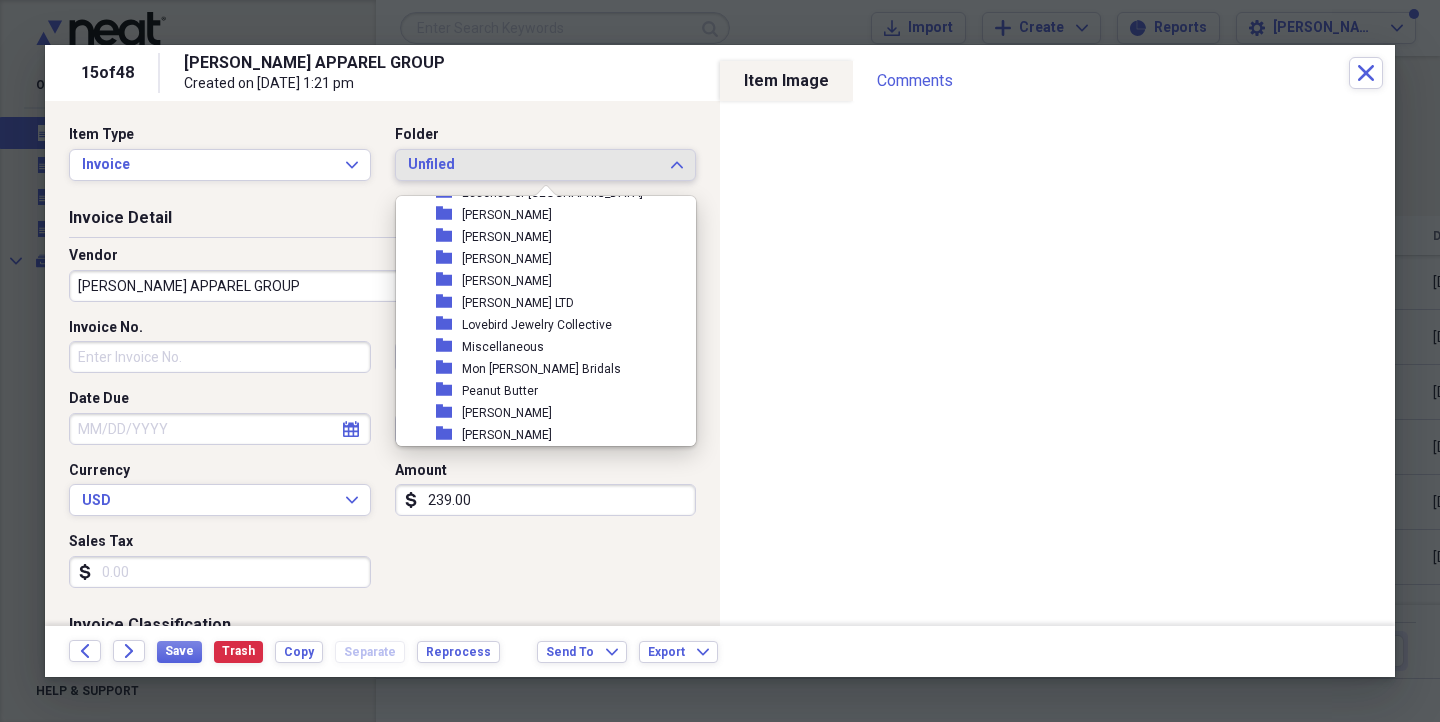 scroll, scrollTop: 338, scrollLeft: 0, axis: vertical 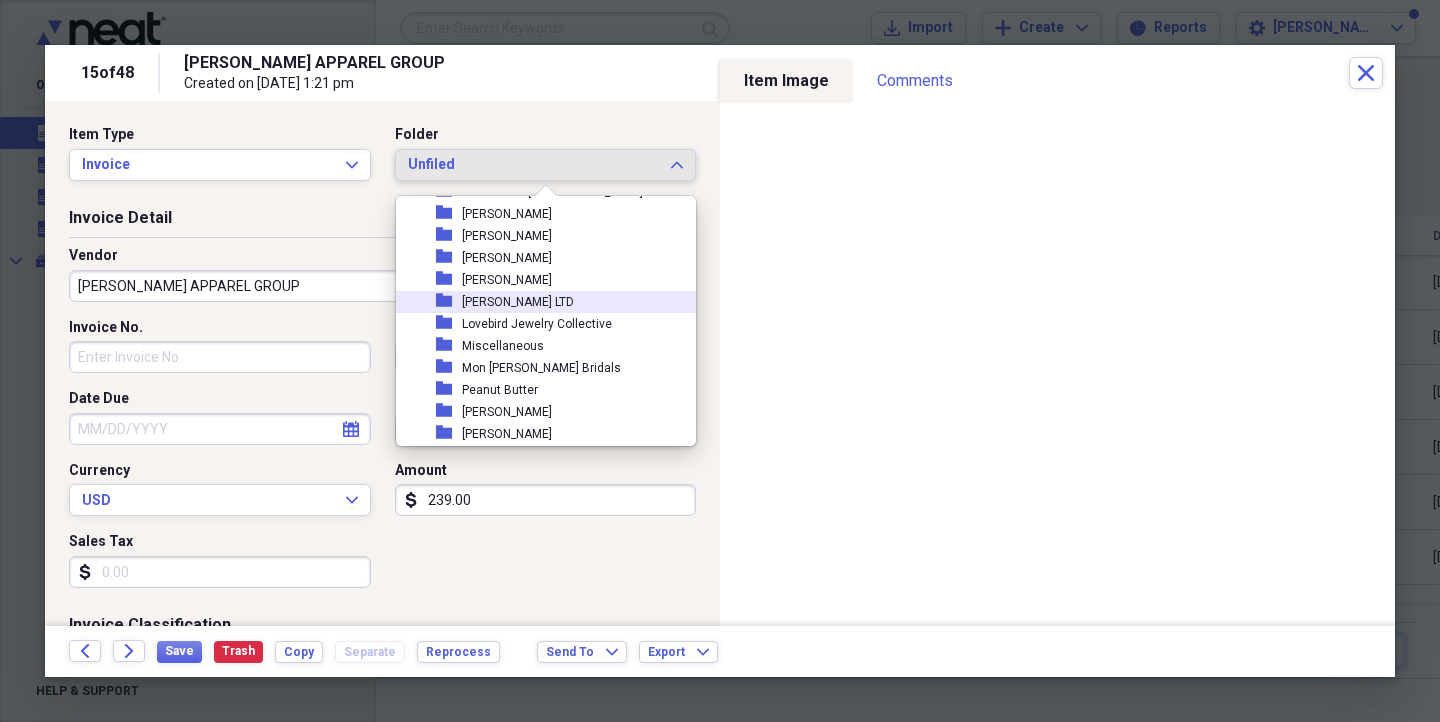 click on "[PERSON_NAME] LTD" at bounding box center [518, 302] 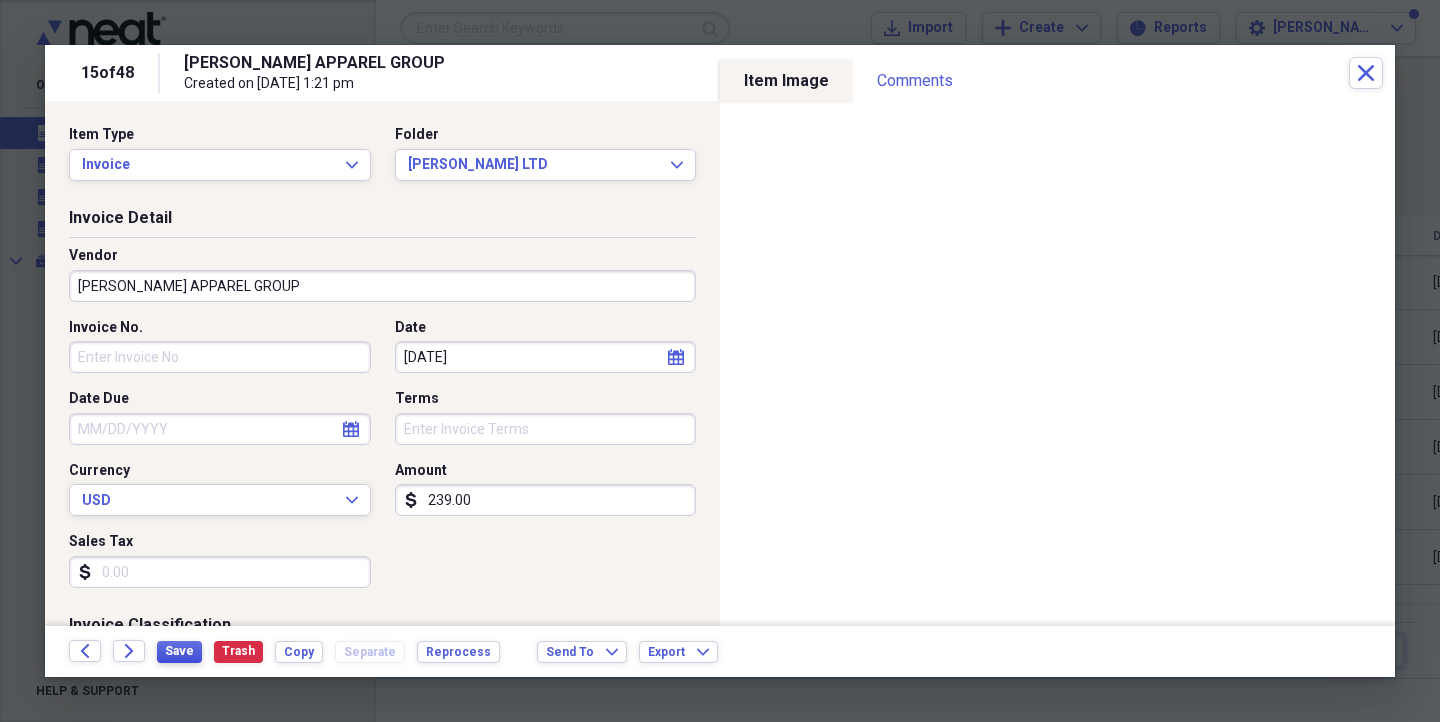 click on "Save" at bounding box center (179, 651) 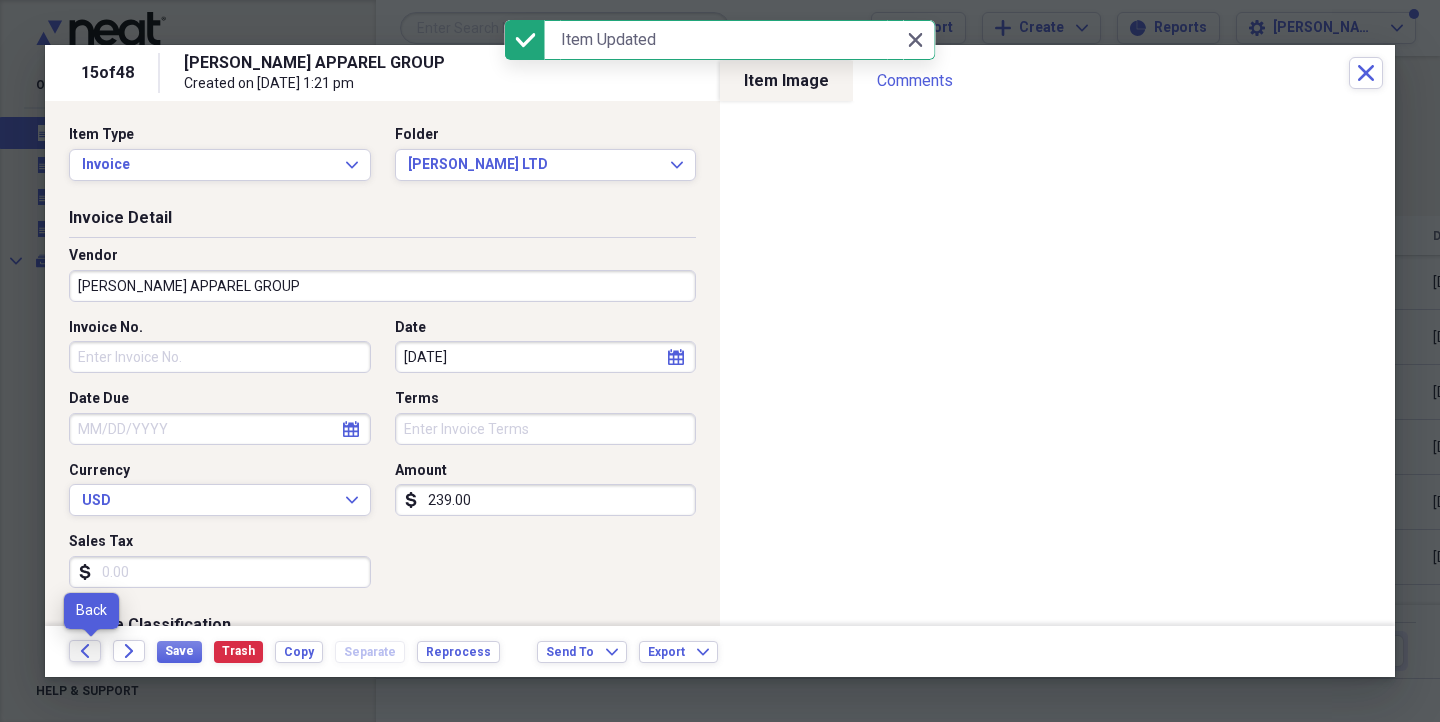 click on "Back" 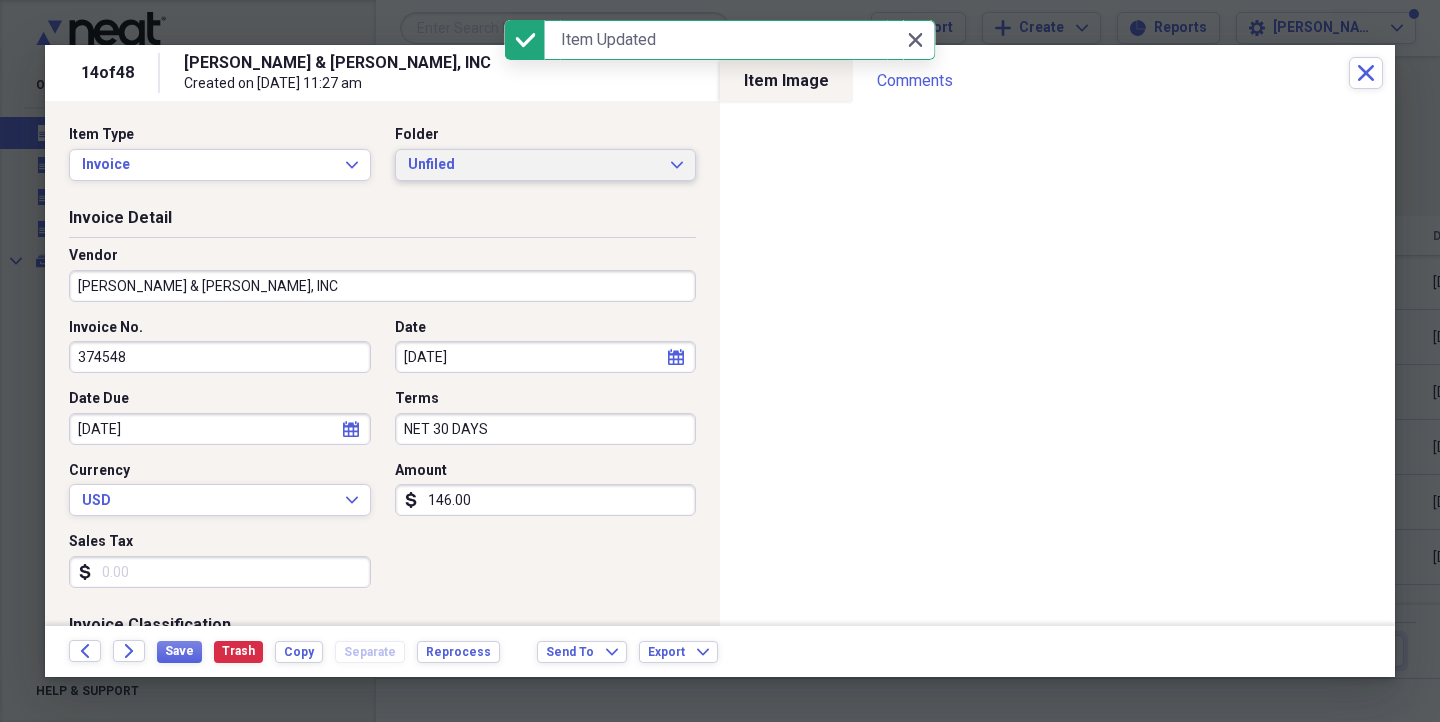 click on "Unfiled" at bounding box center [534, 165] 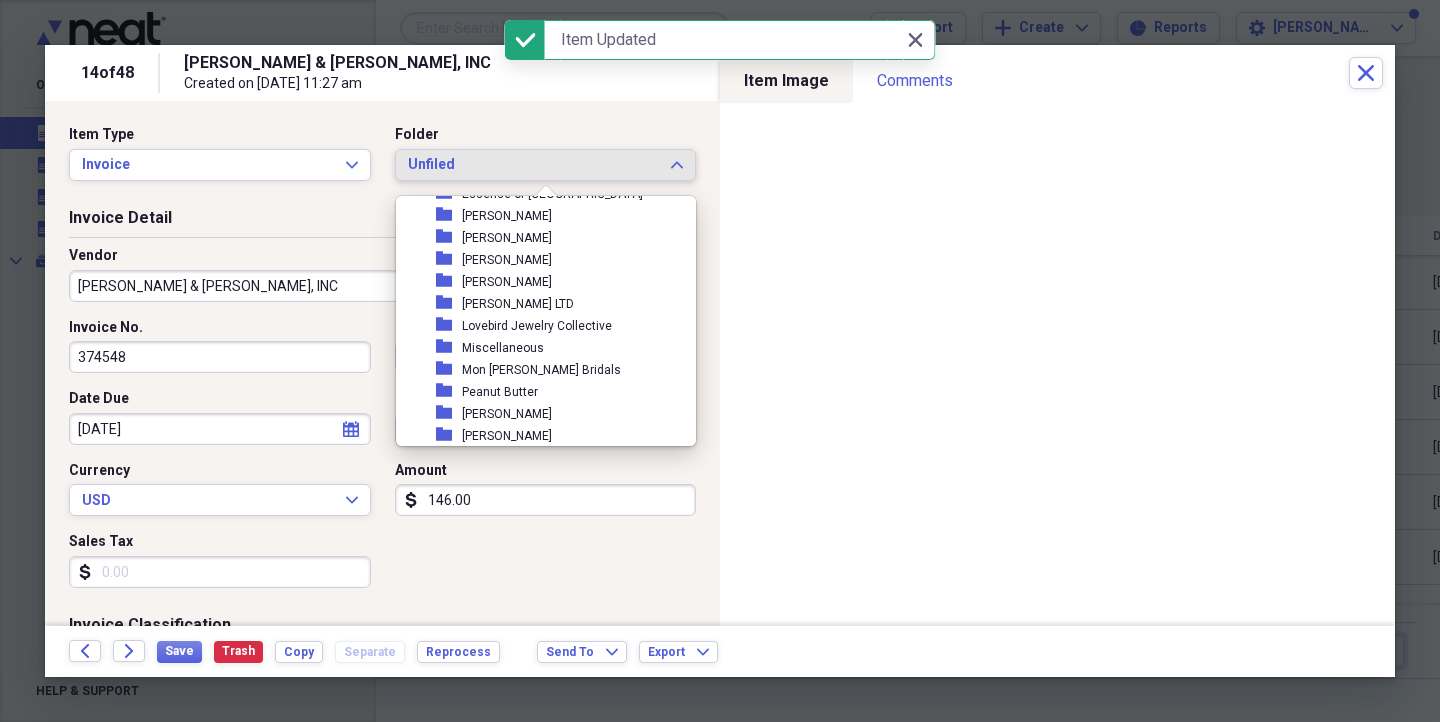 scroll, scrollTop: 535, scrollLeft: 0, axis: vertical 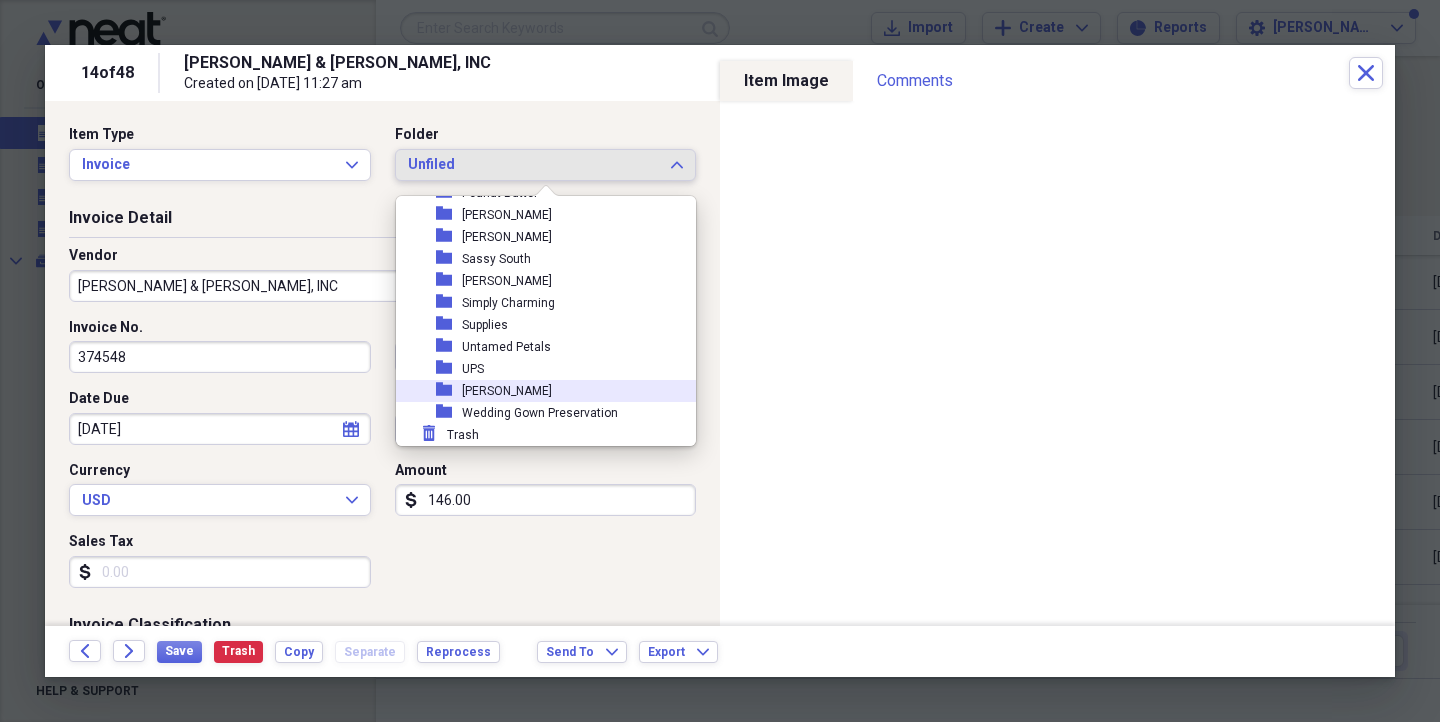 click on "folder [PERSON_NAME]" at bounding box center [538, 391] 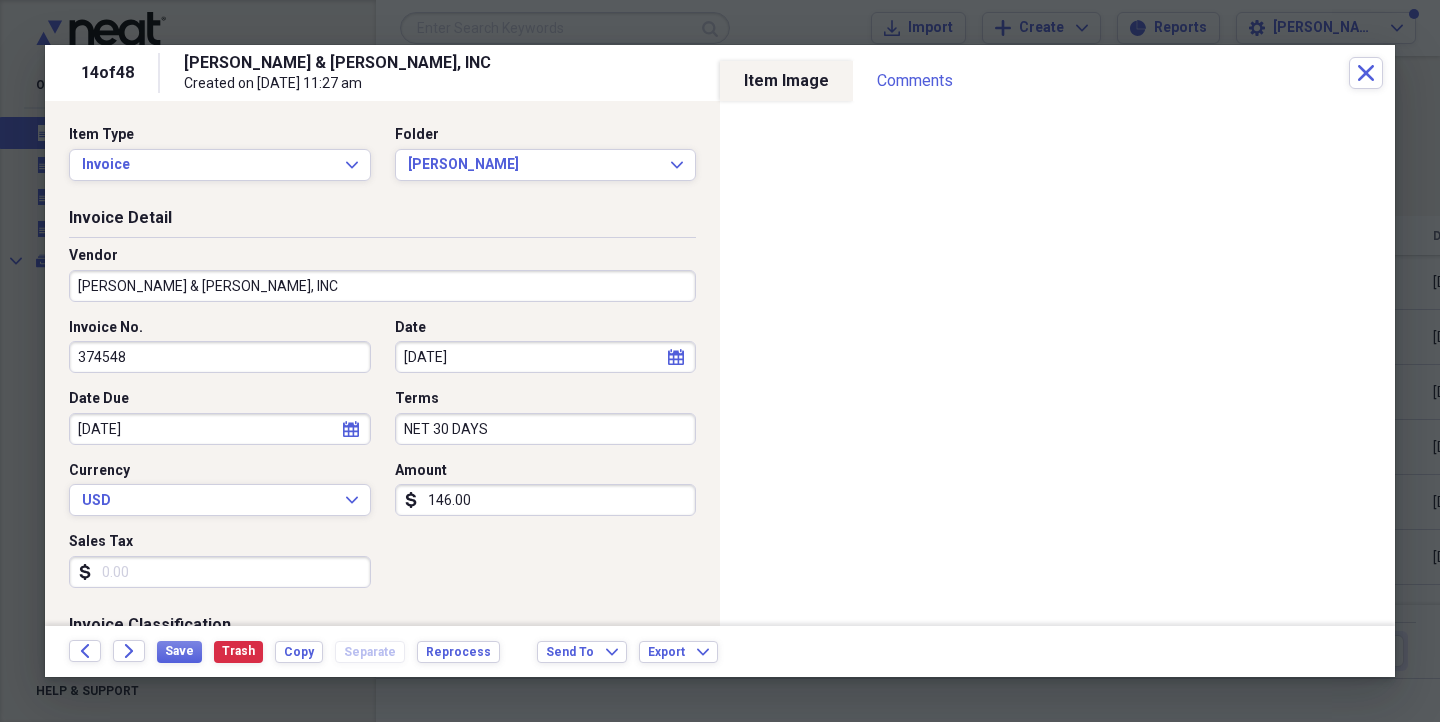 click on "146.00" at bounding box center [546, 500] 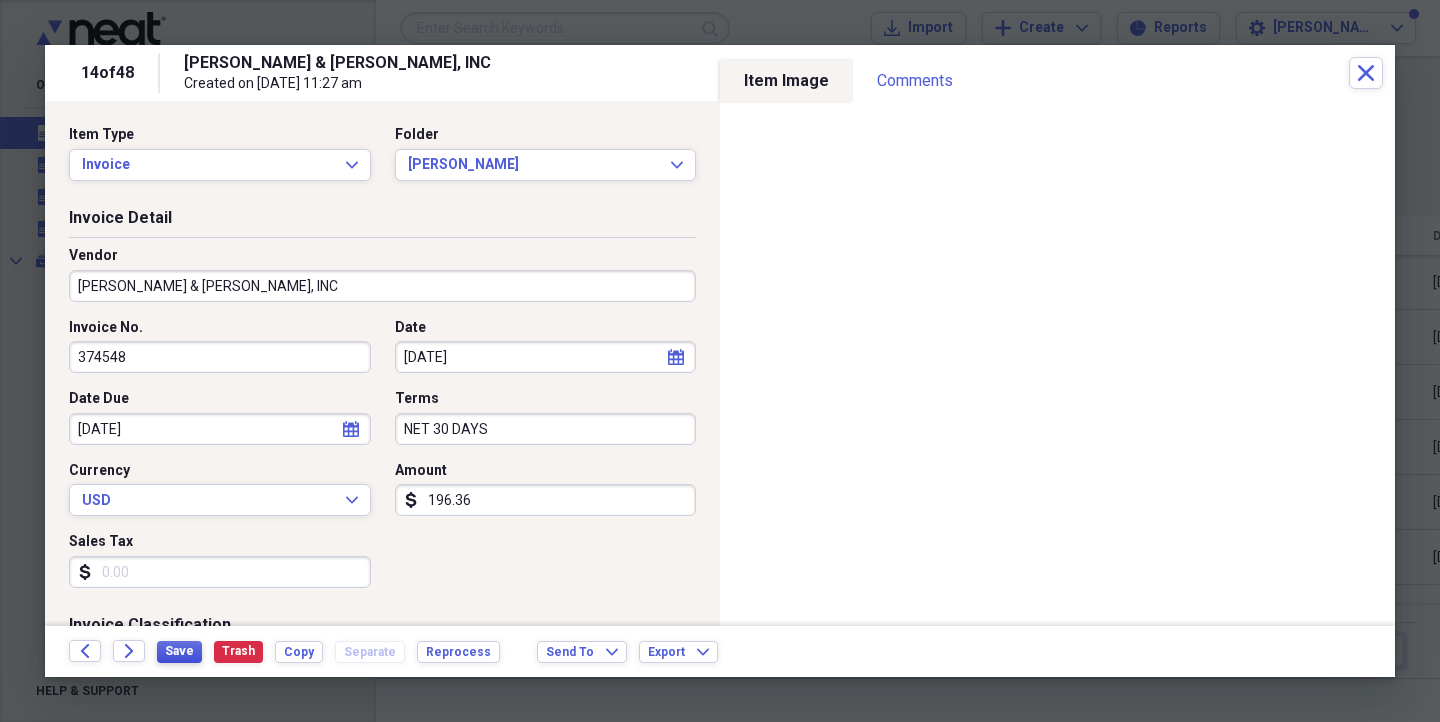 type on "196.36" 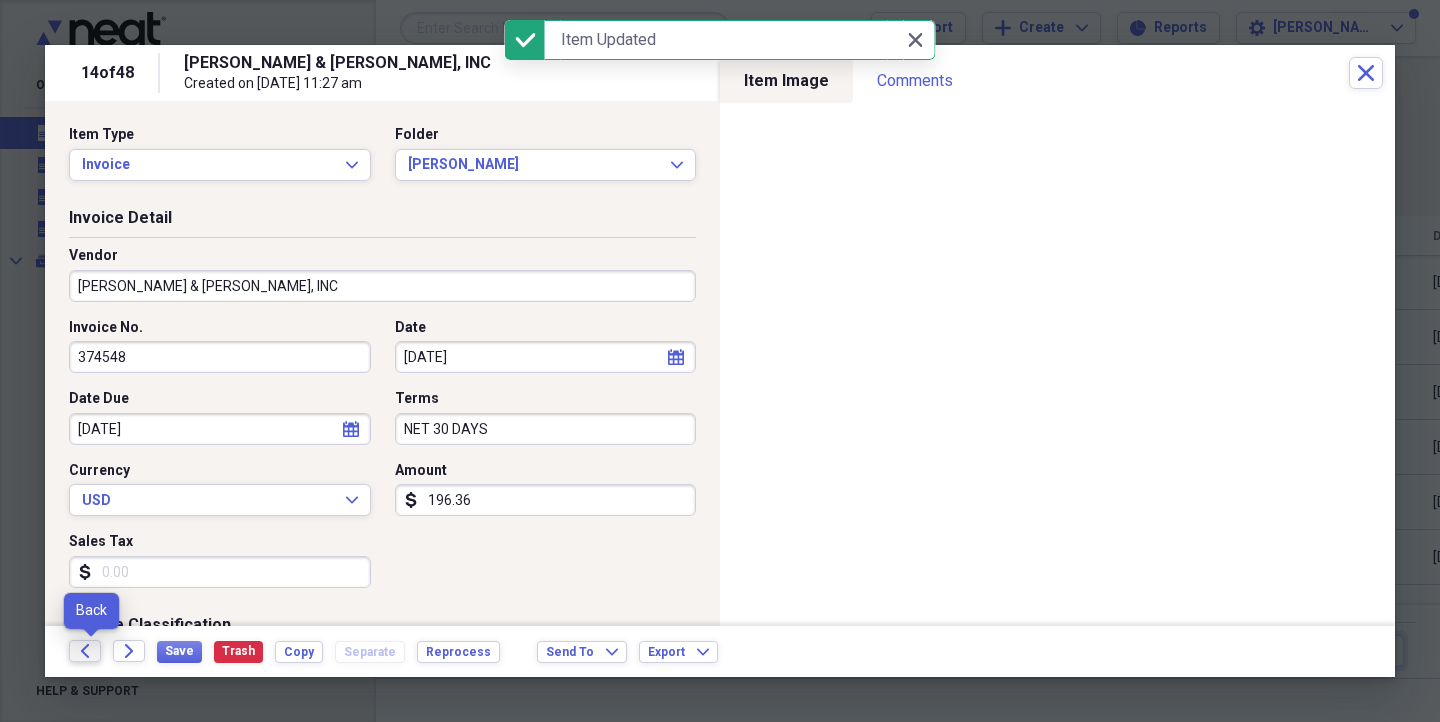 click on "Back" 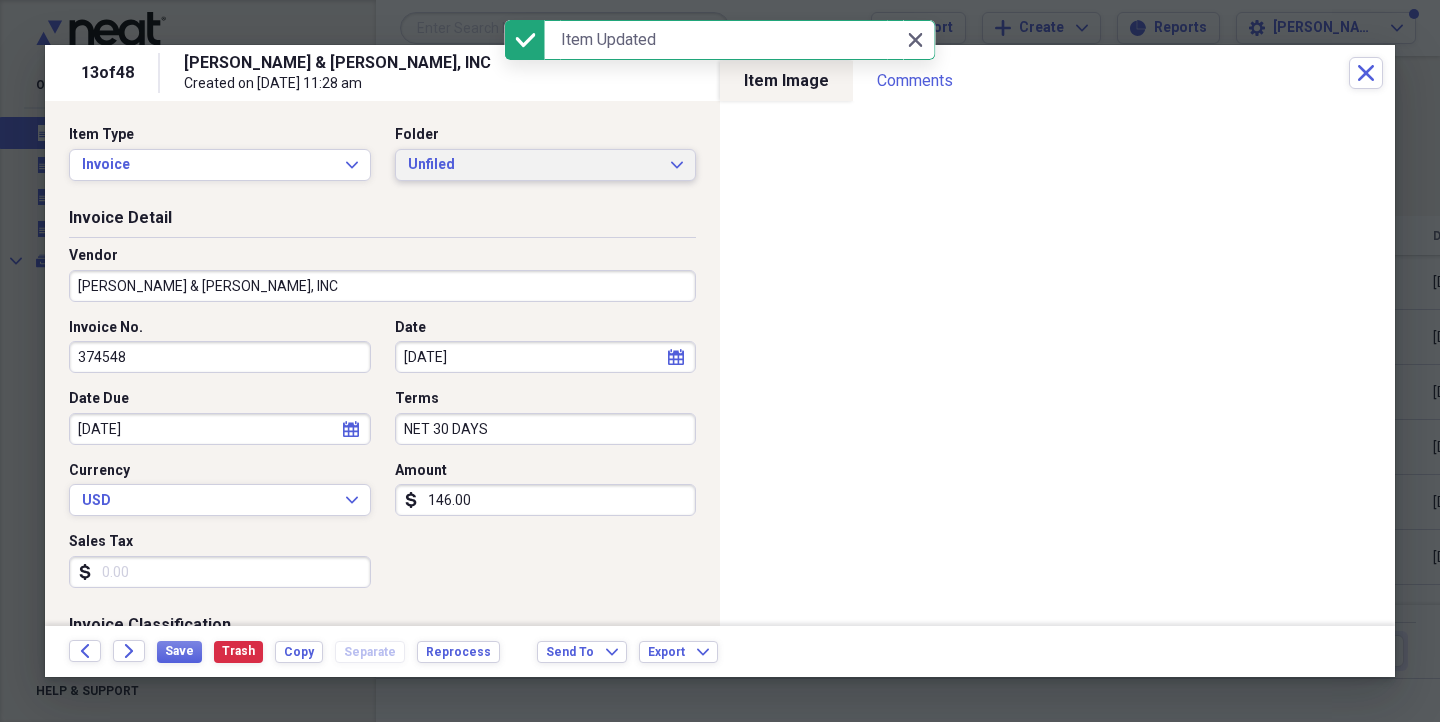 click on "Unfiled" at bounding box center (534, 165) 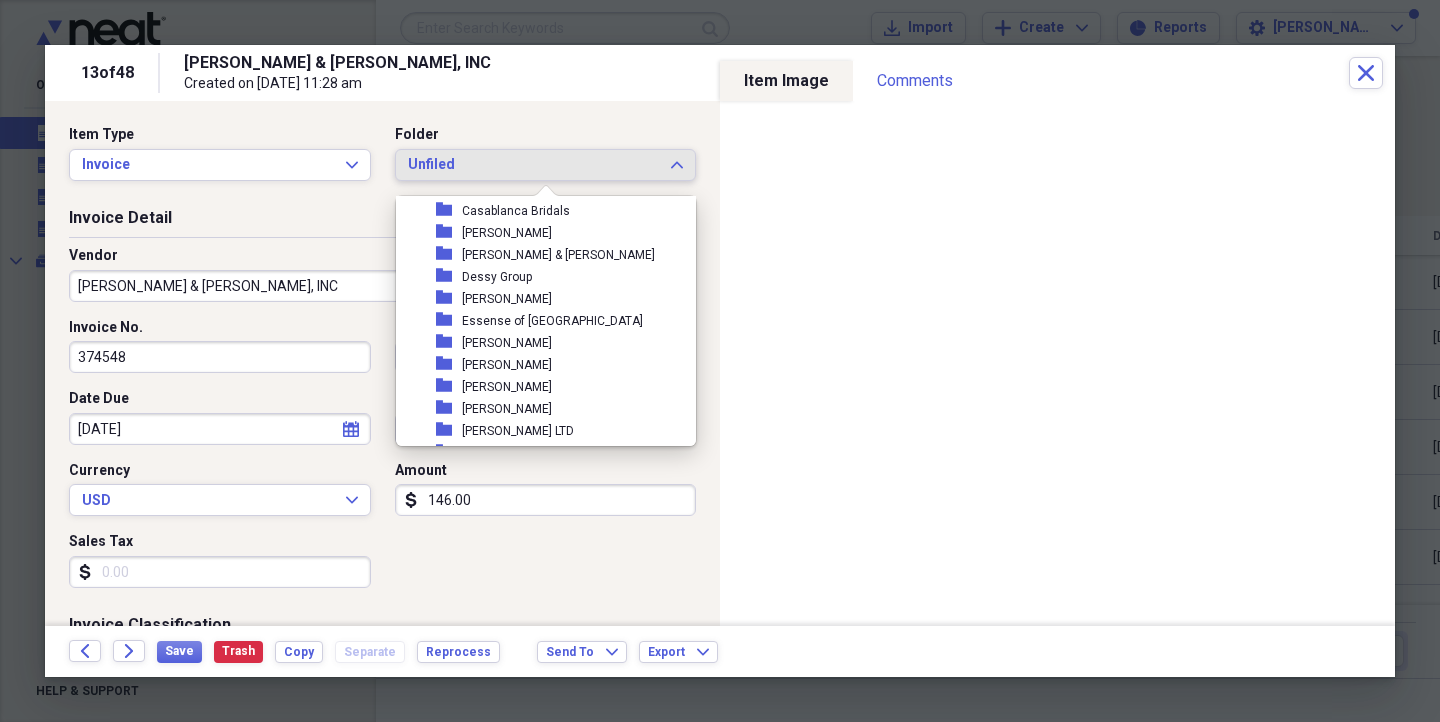 scroll, scrollTop: 535, scrollLeft: 0, axis: vertical 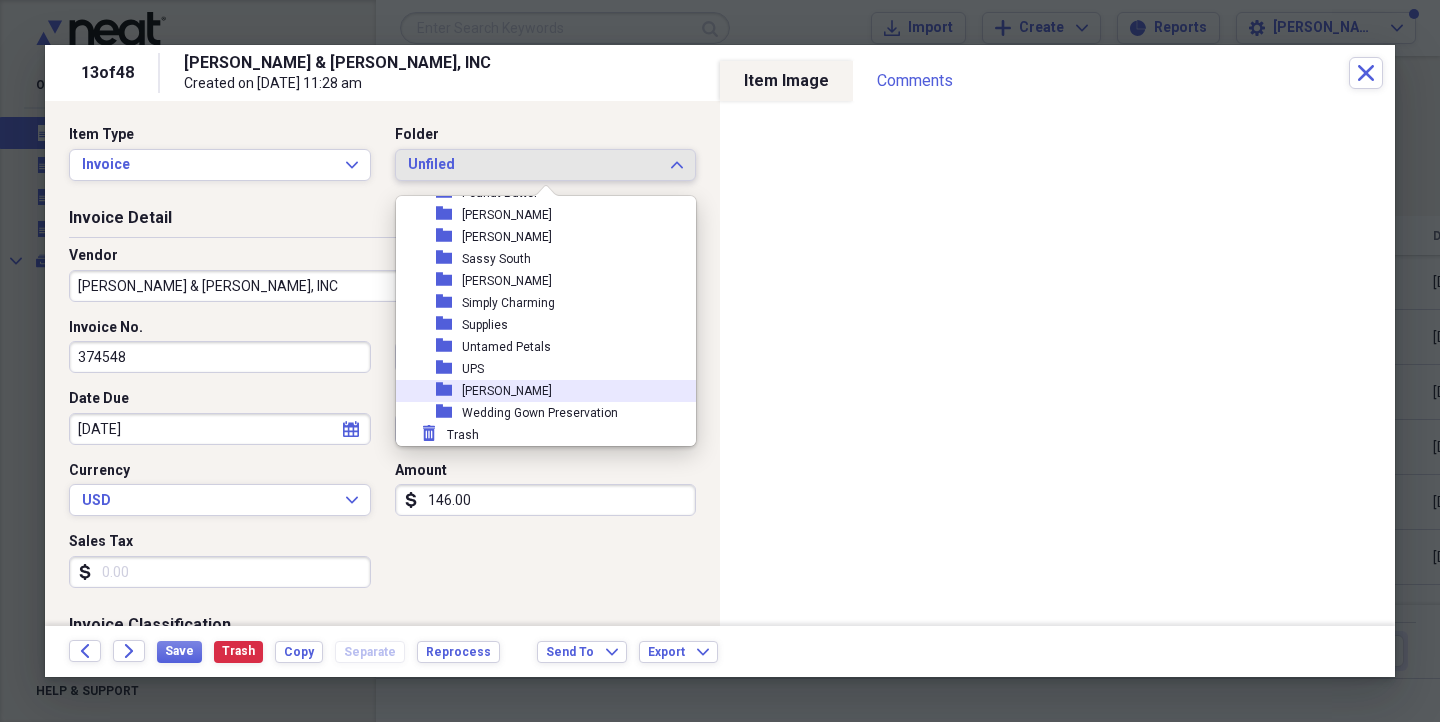 click on "folder [PERSON_NAME]" at bounding box center (538, 391) 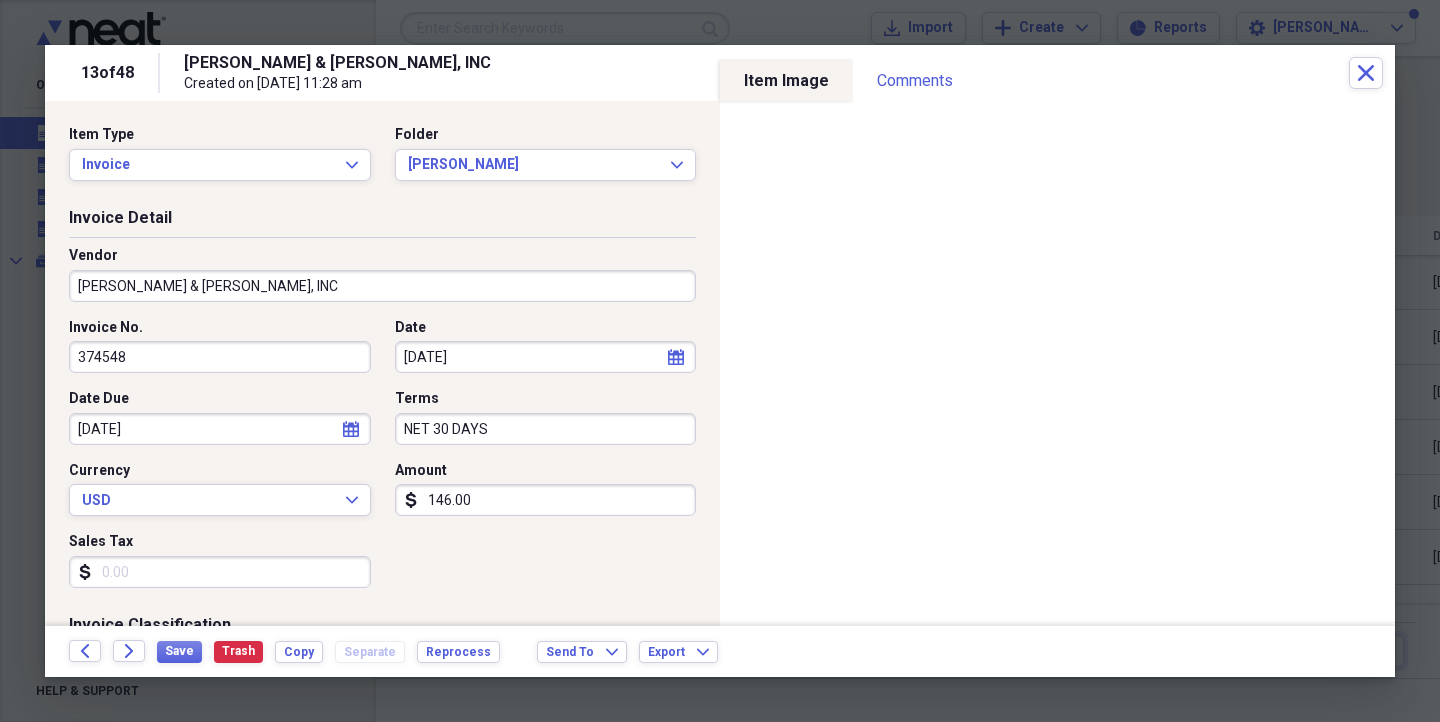 click on "146.00" at bounding box center [546, 500] 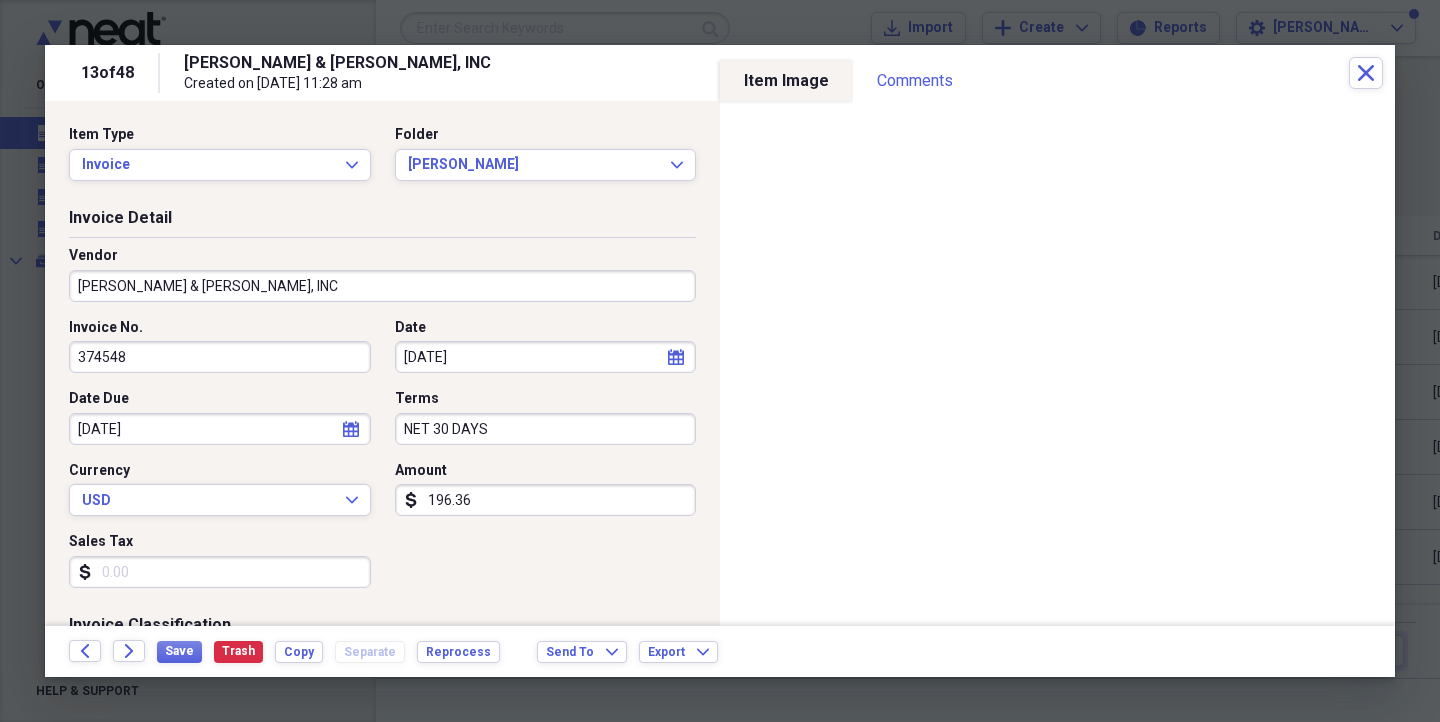 type on "196.36" 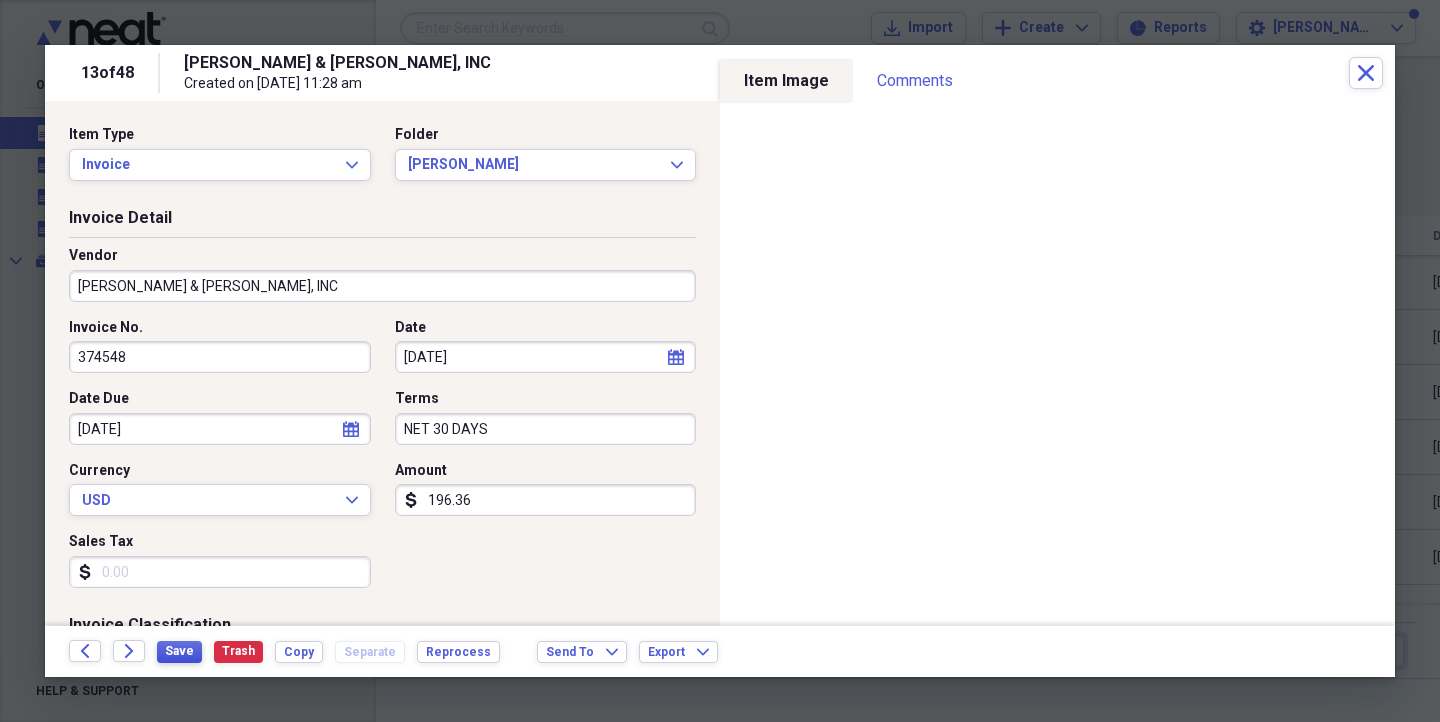 click on "Save Trash Copy Separate Reprocess" at bounding box center (334, 651) 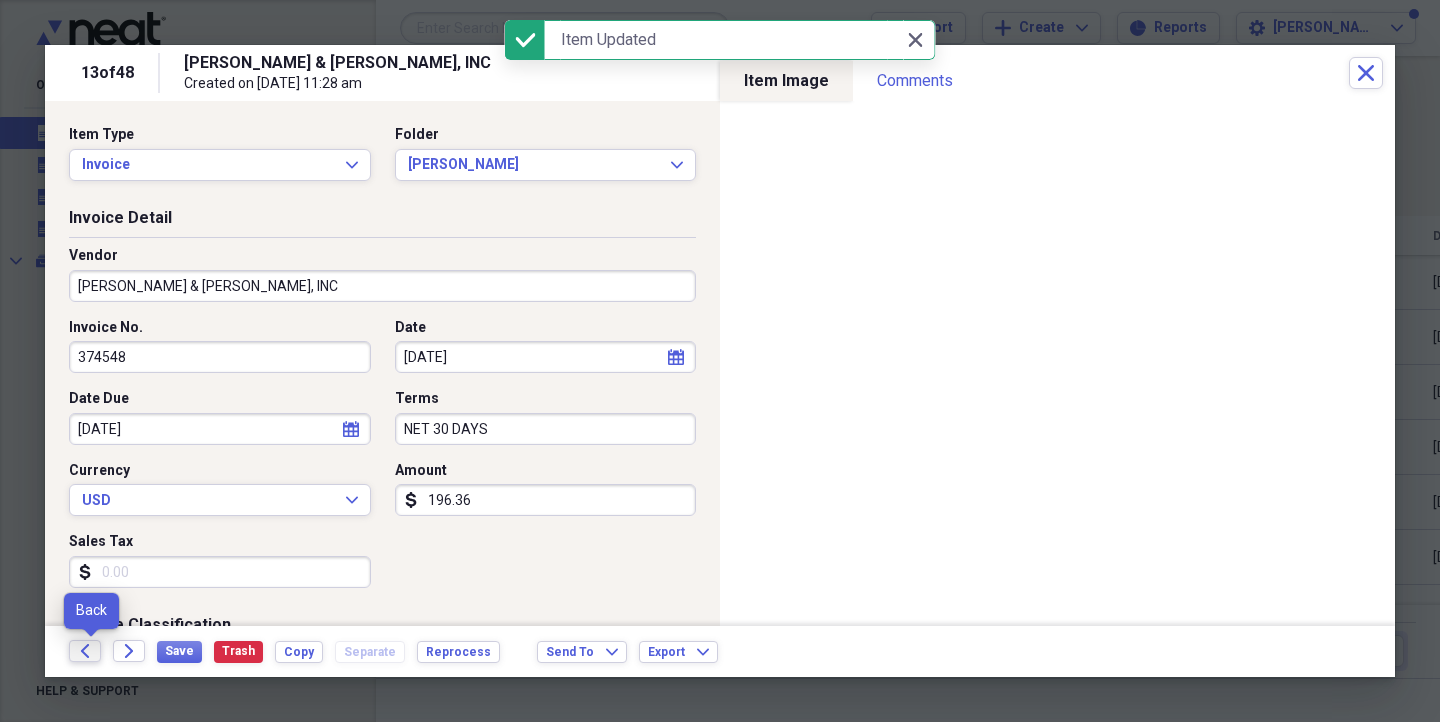 click on "Back" at bounding box center [85, 651] 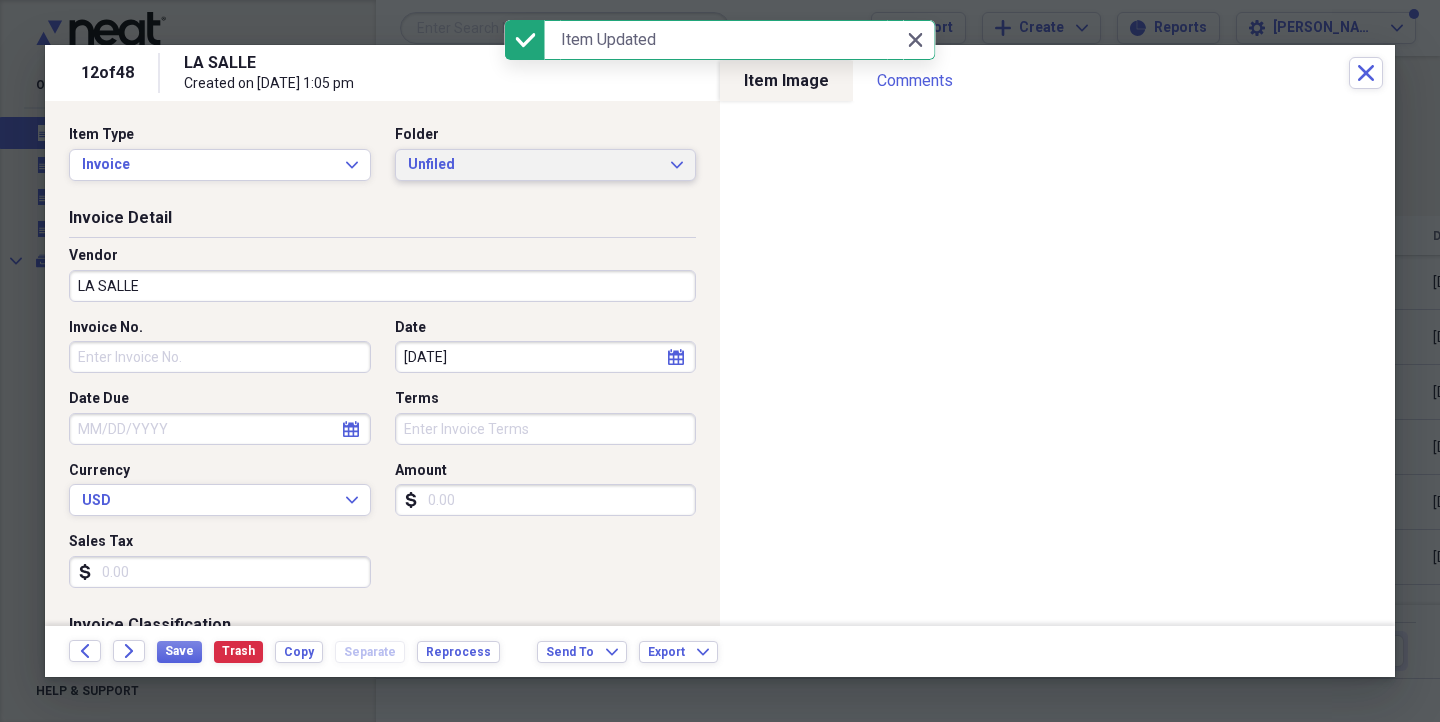 click on "Unfiled" at bounding box center (534, 165) 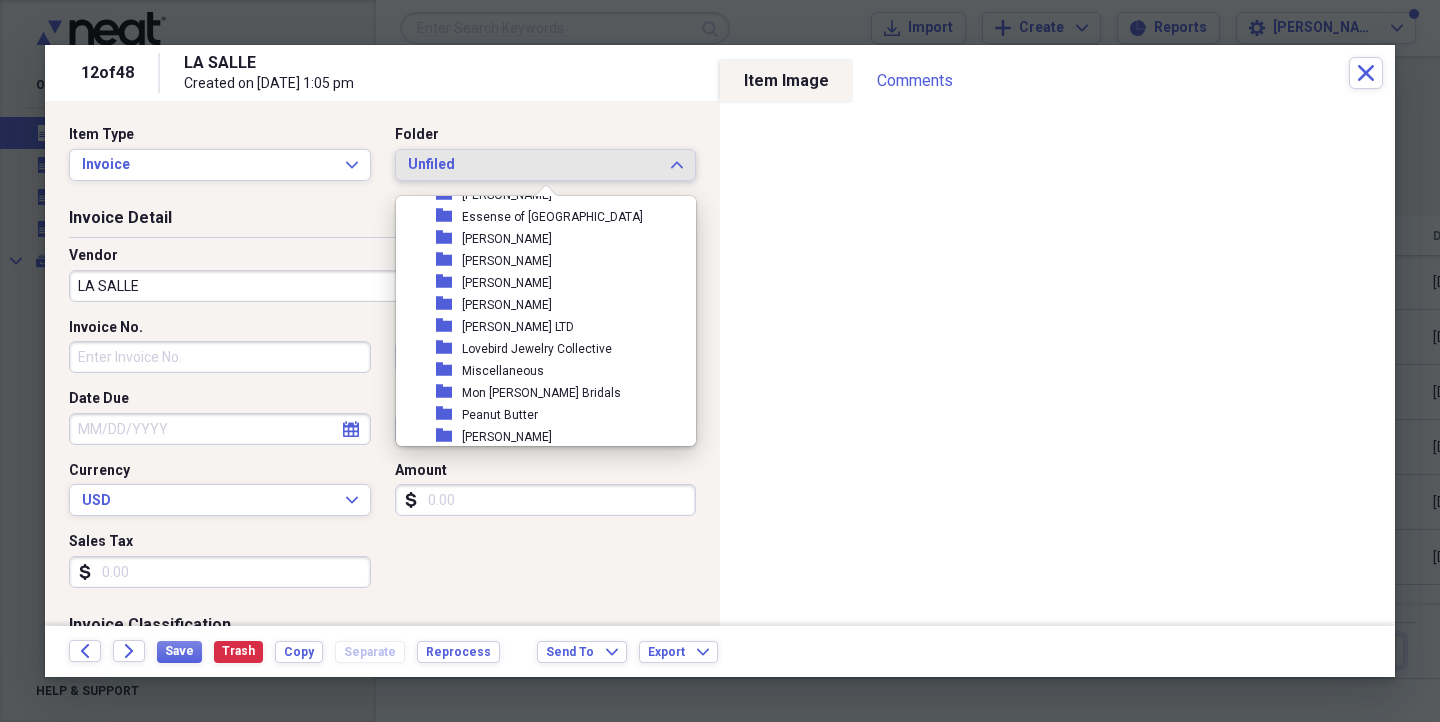 scroll, scrollTop: 314, scrollLeft: 0, axis: vertical 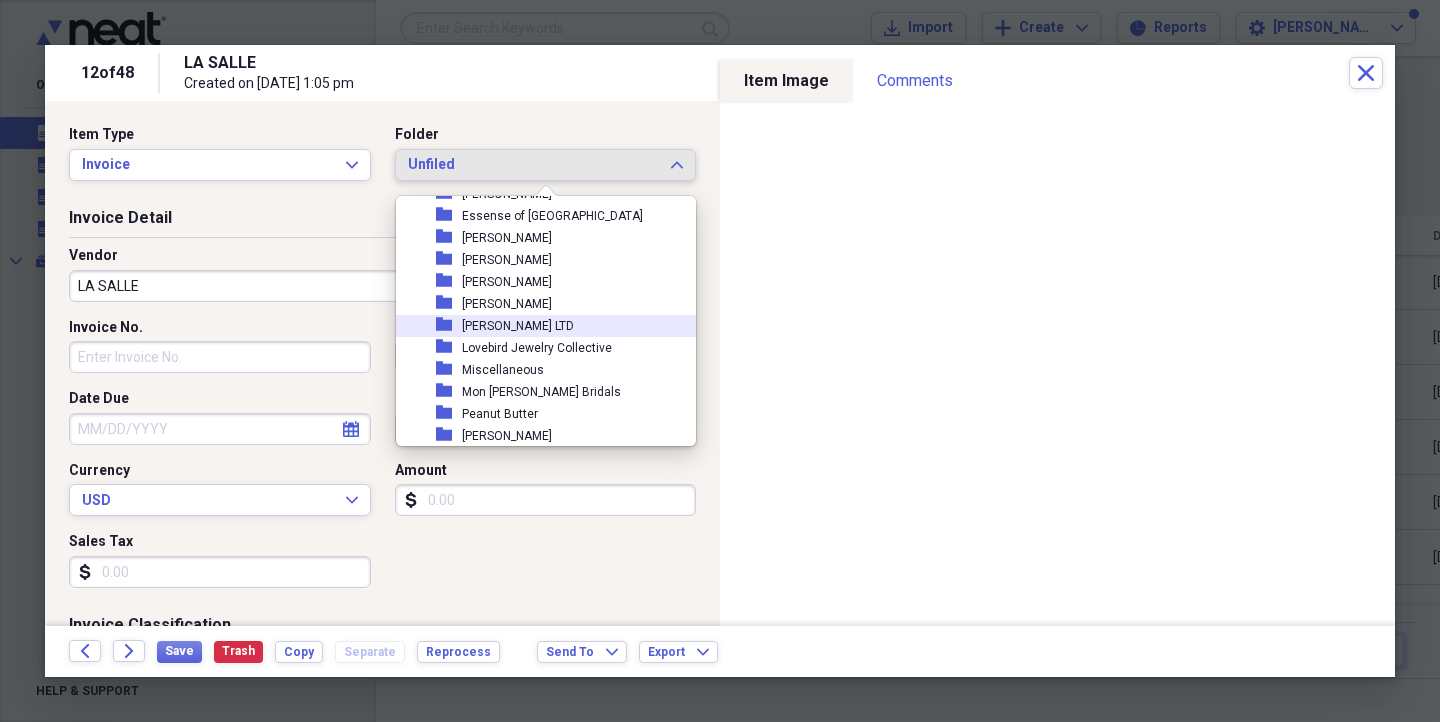 click on "folder [PERSON_NAME] LTD" at bounding box center (538, 326) 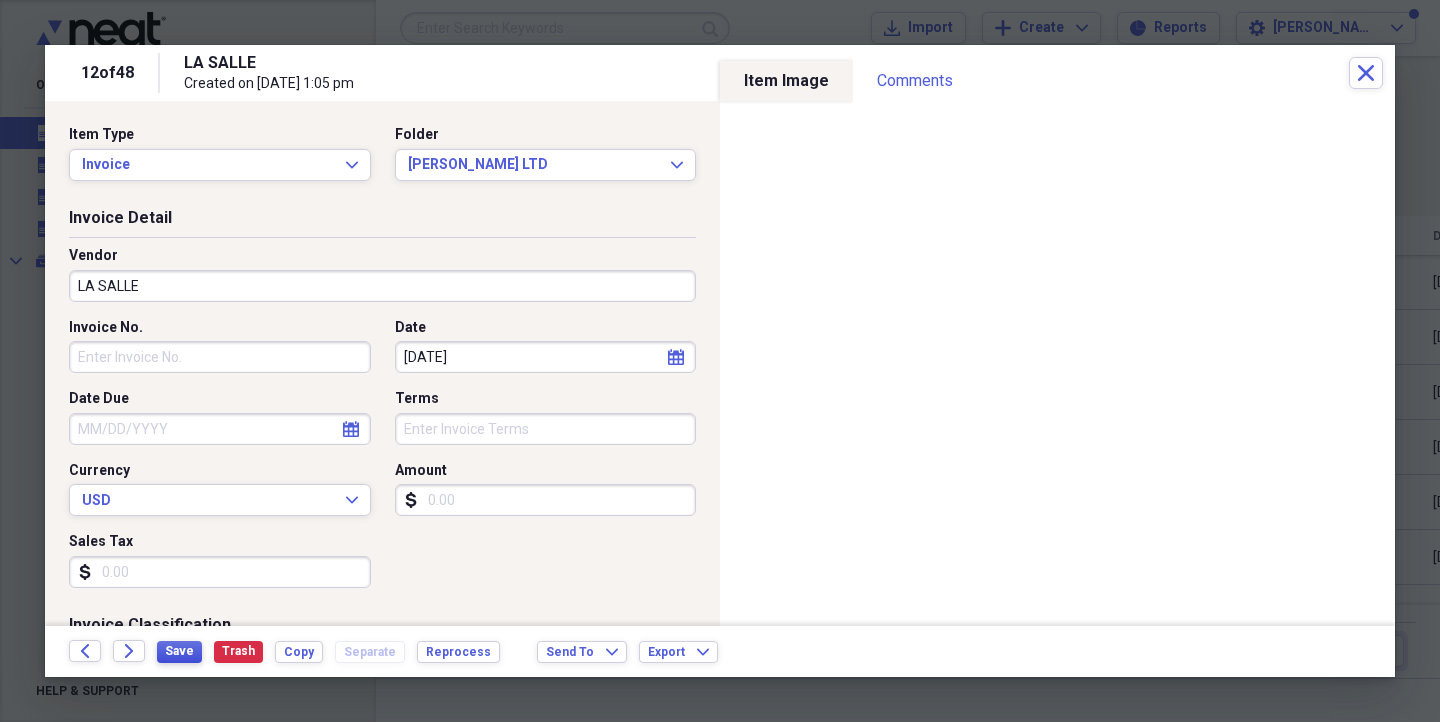 click on "Save" at bounding box center [179, 651] 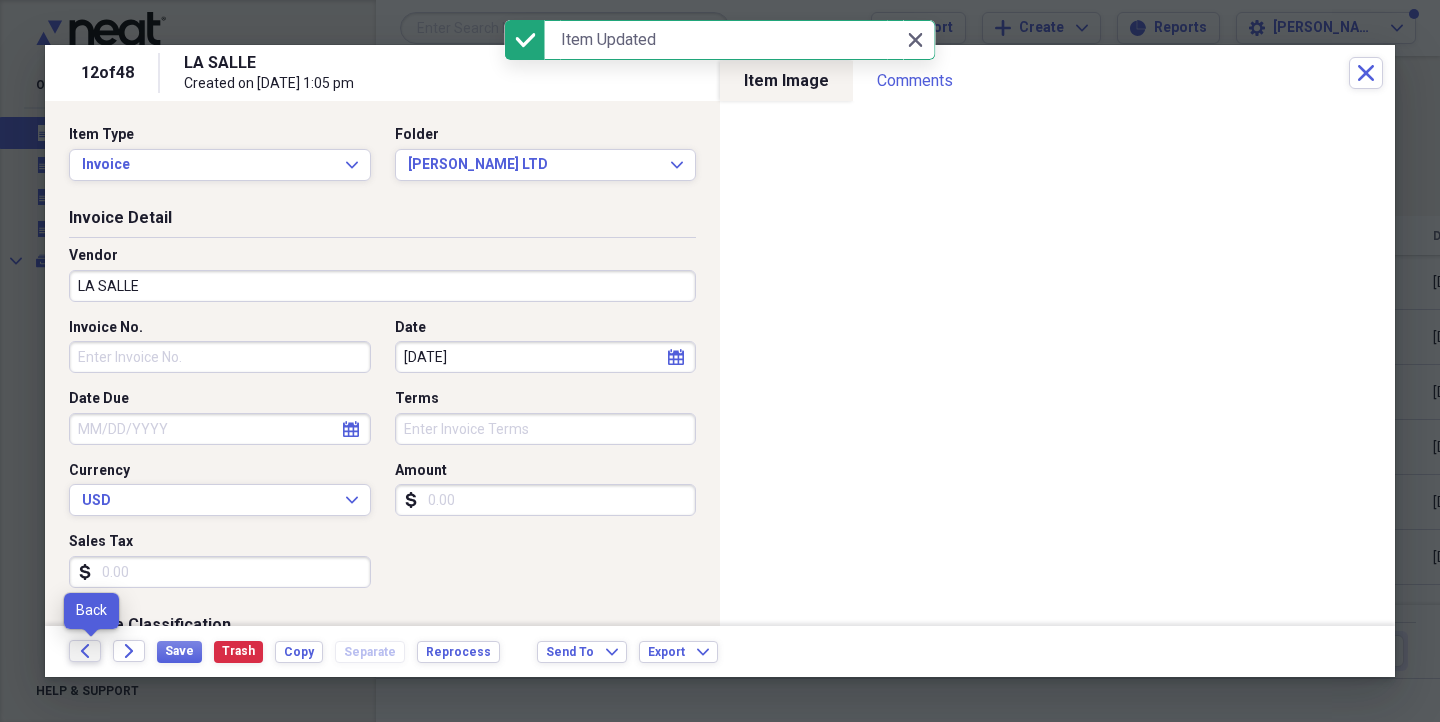 click 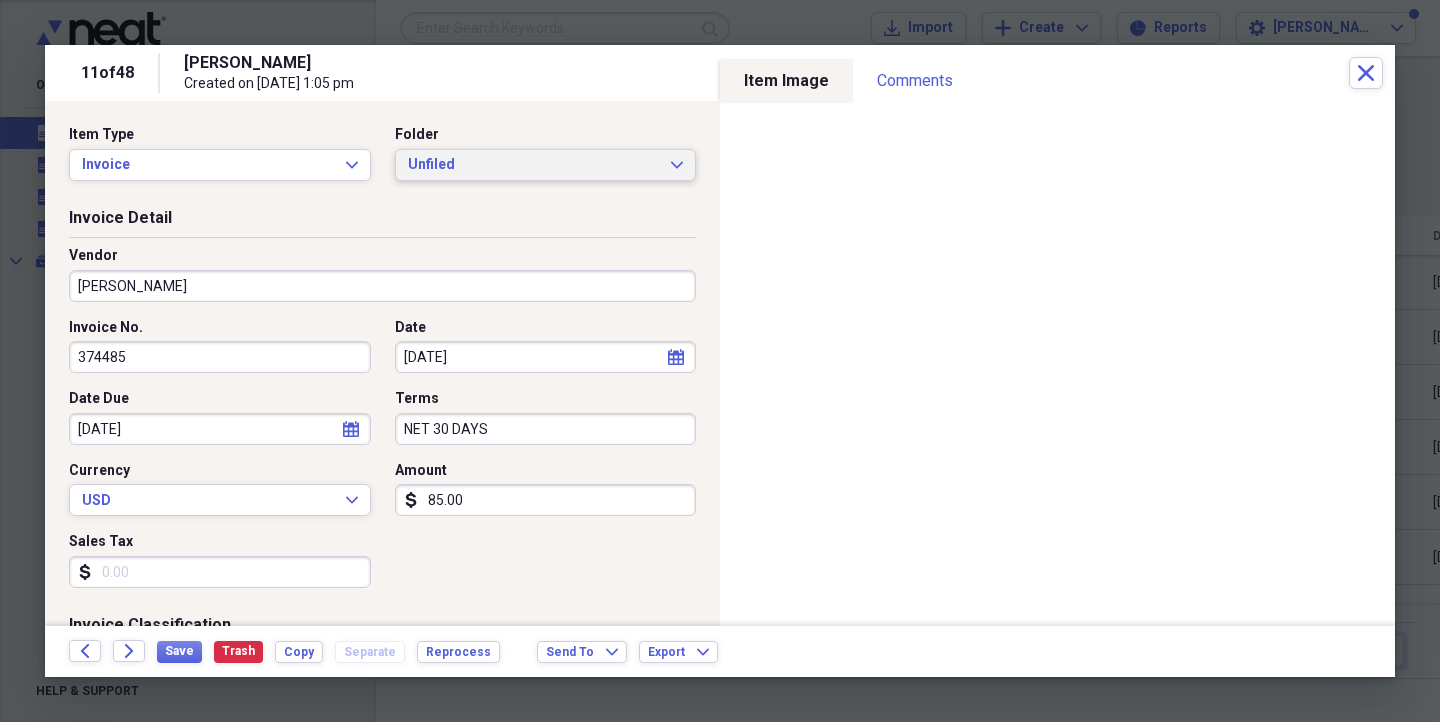 click on "Unfiled" at bounding box center [534, 165] 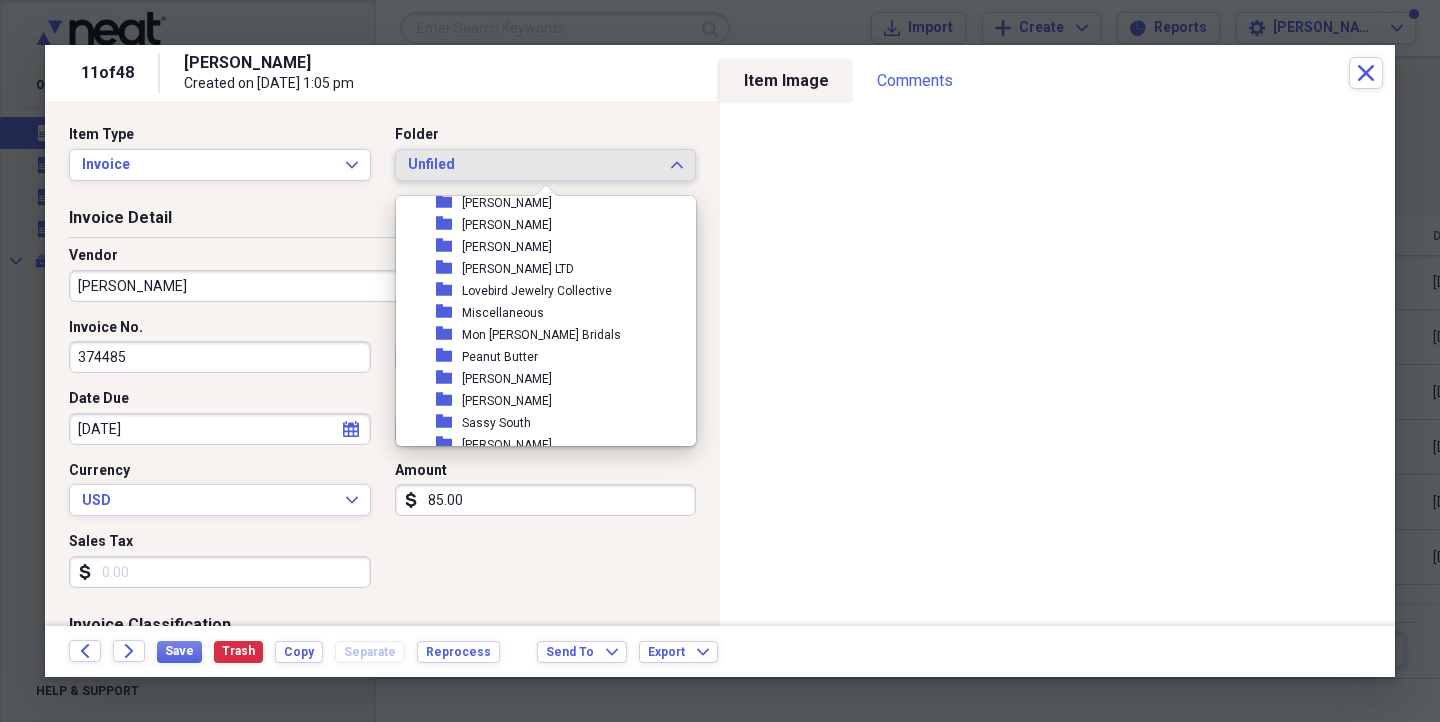scroll, scrollTop: 535, scrollLeft: 0, axis: vertical 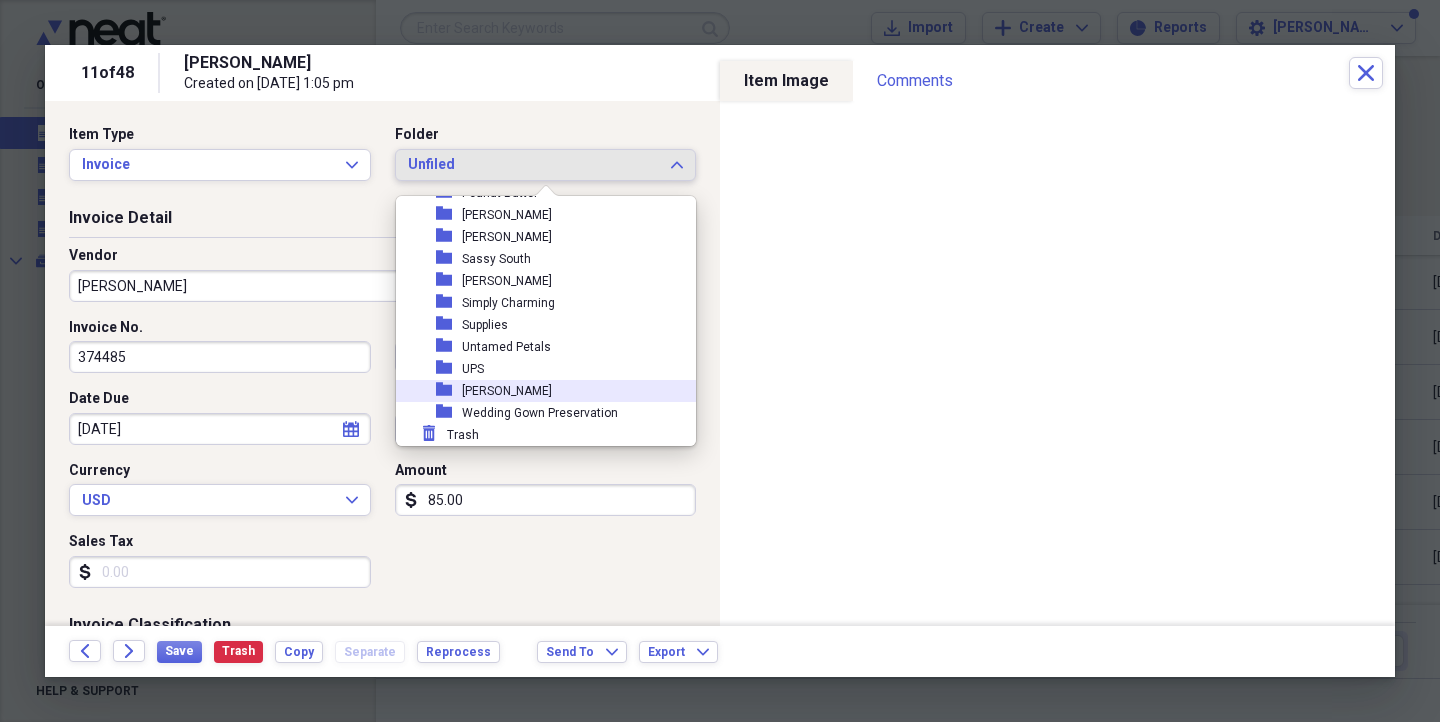 click on "[PERSON_NAME]" at bounding box center [507, 391] 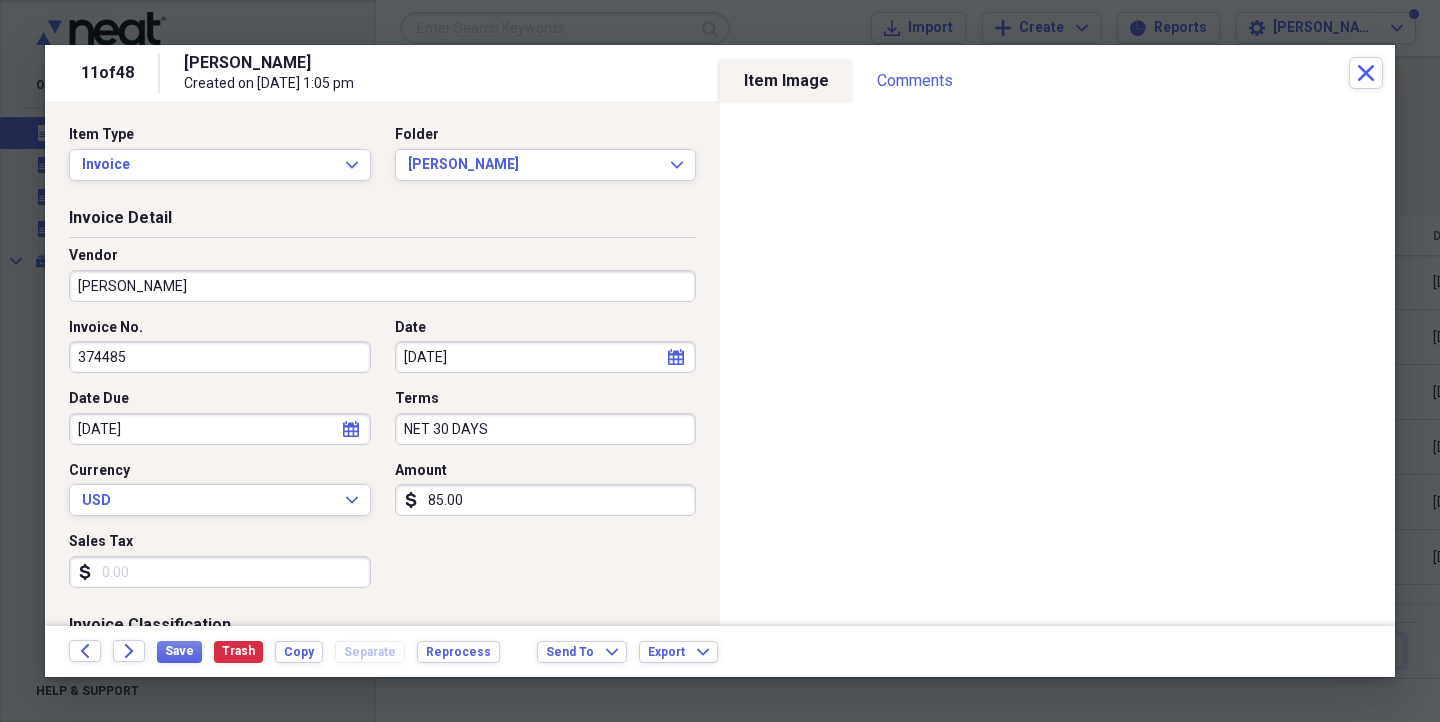 click on "85.00" at bounding box center [546, 500] 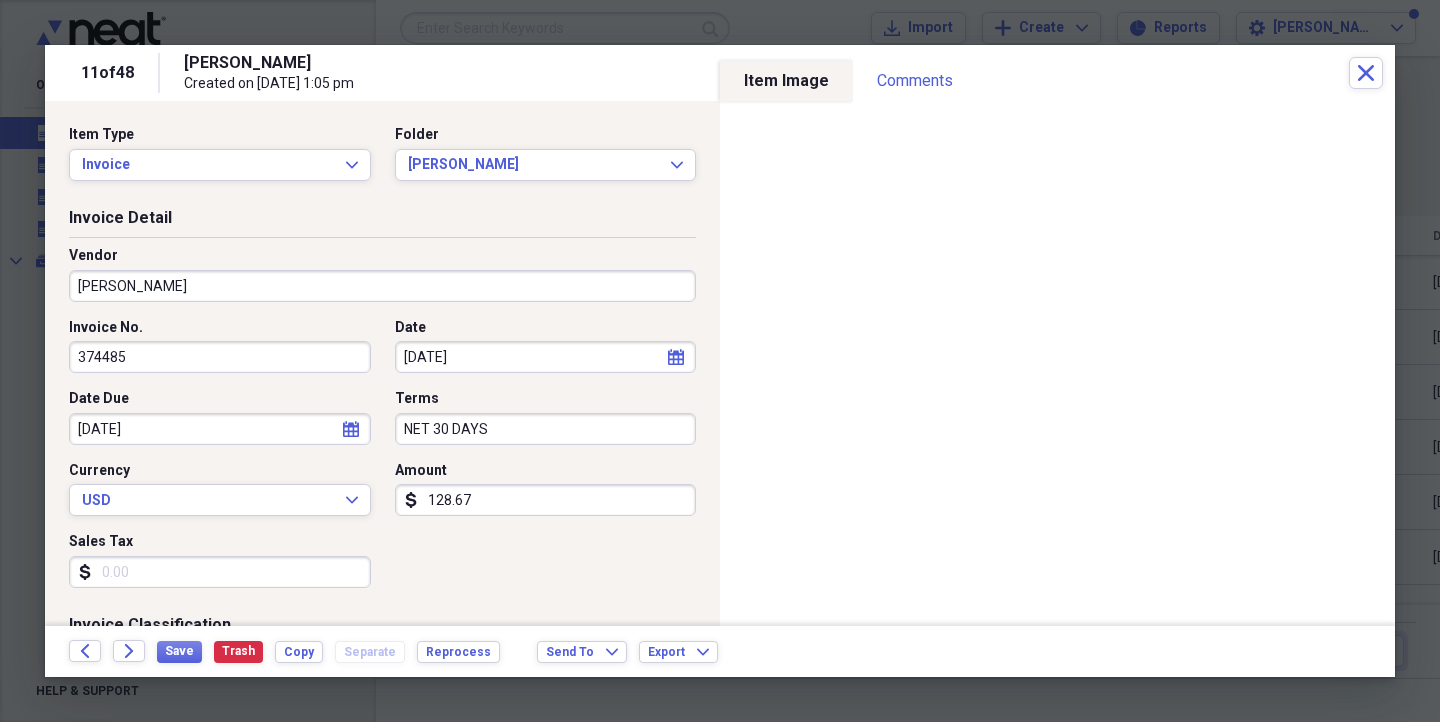 type on "128.67" 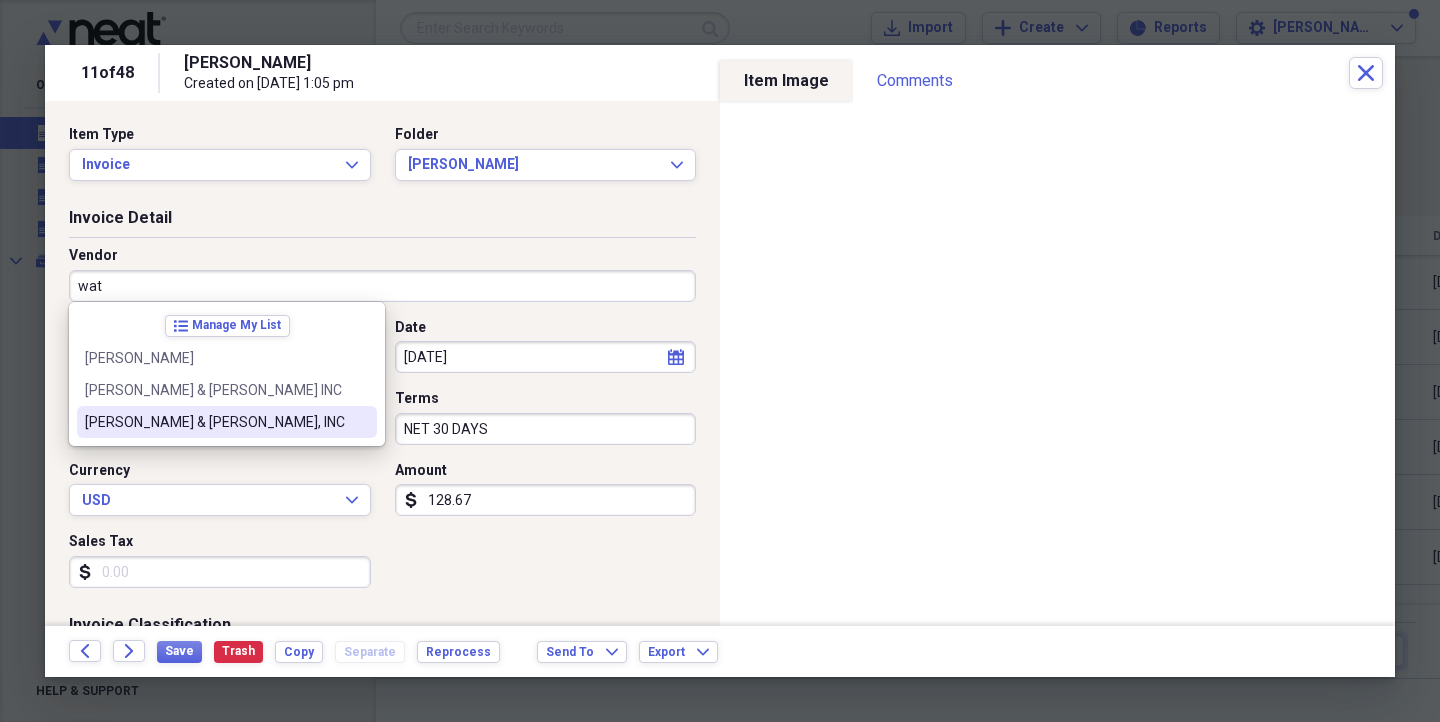 click on "[PERSON_NAME] & [PERSON_NAME], INC" at bounding box center [215, 422] 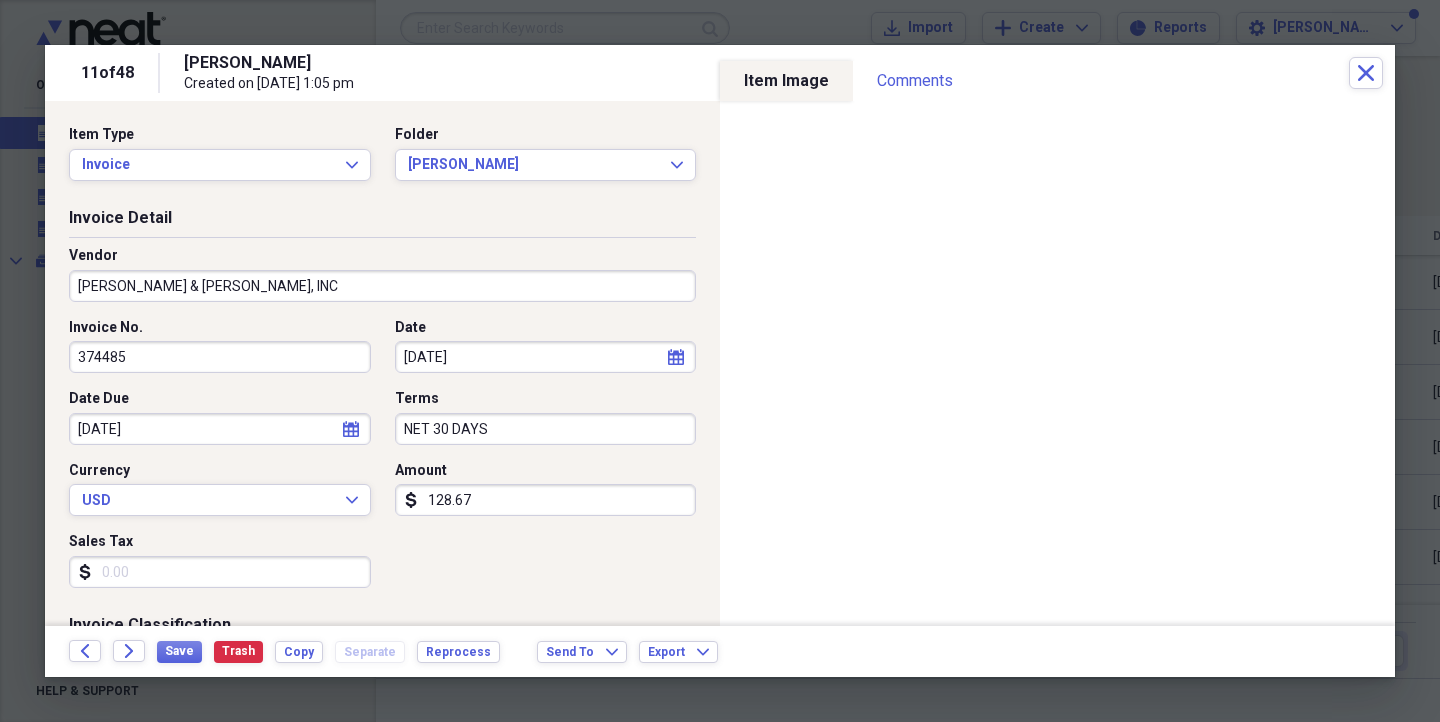 type on "Transportation" 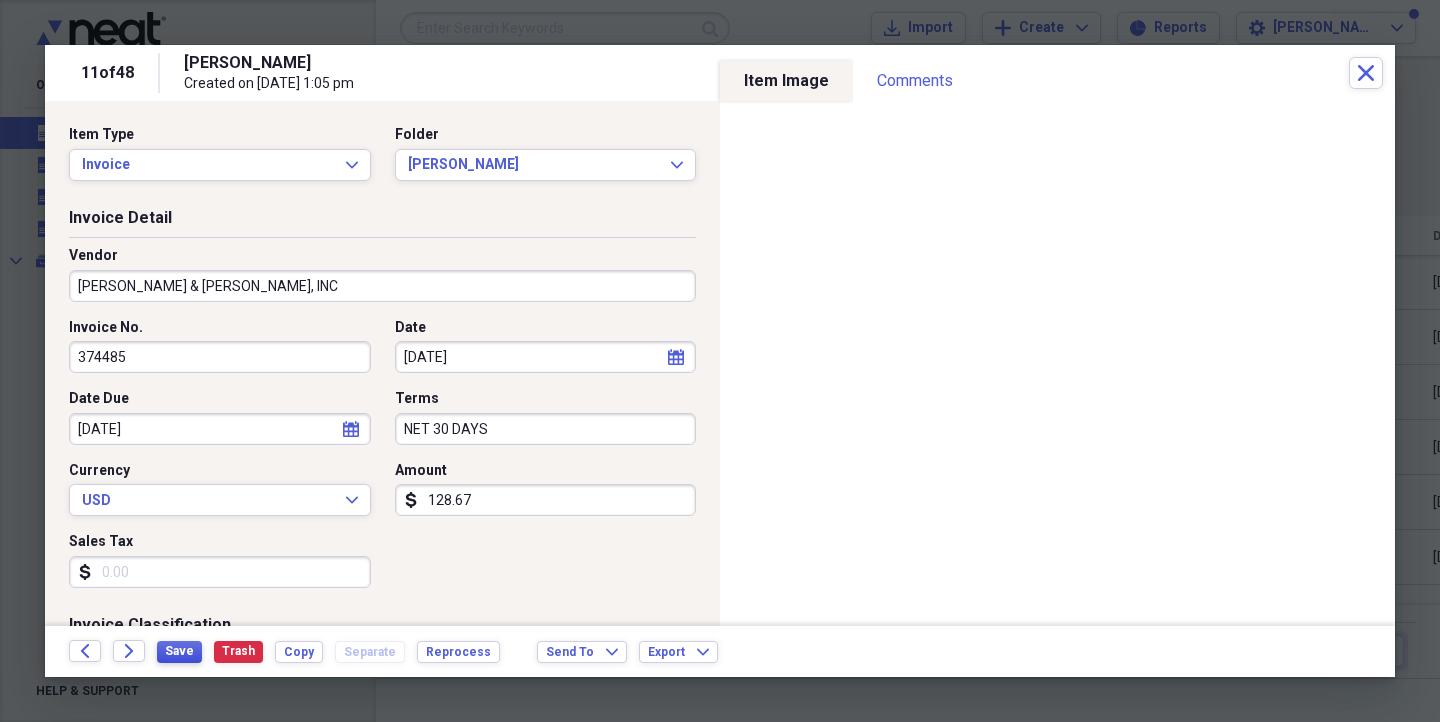 click on "Save" at bounding box center (179, 651) 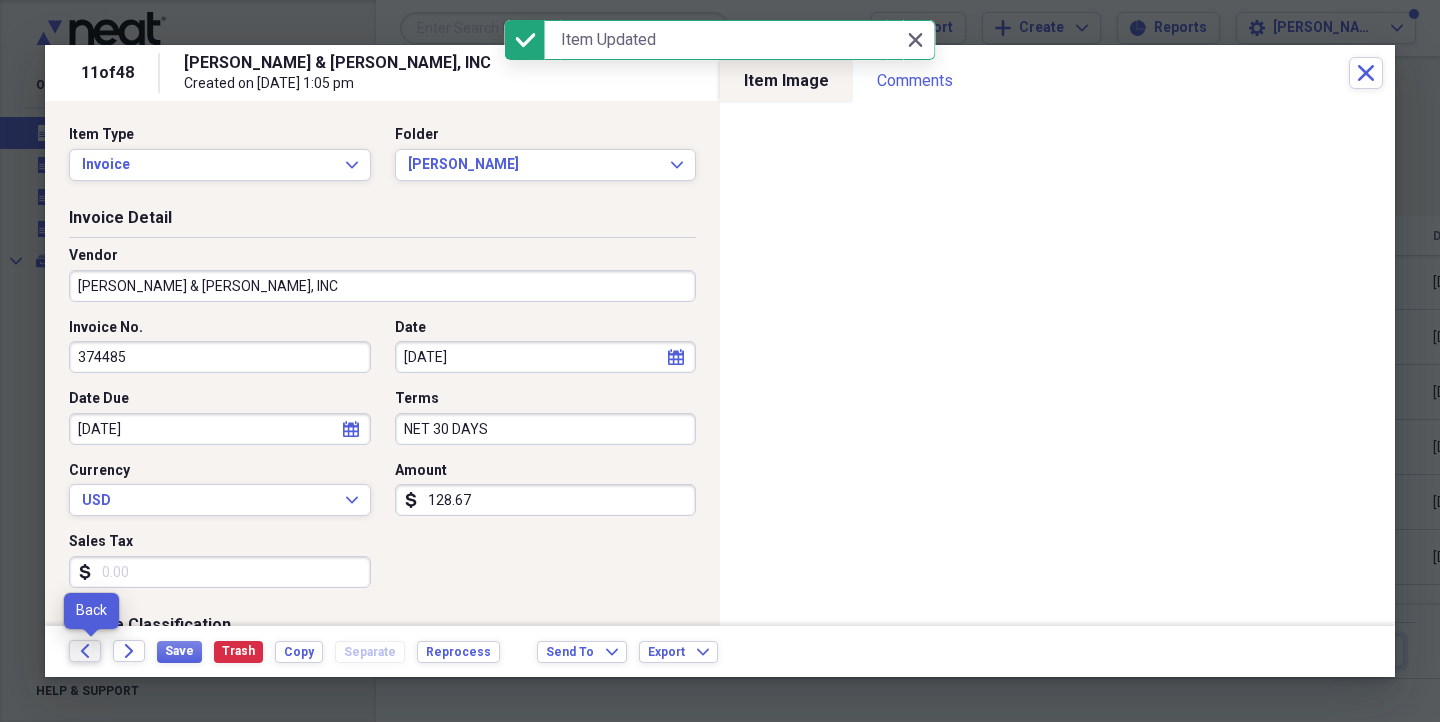 click on "Back" at bounding box center [85, 651] 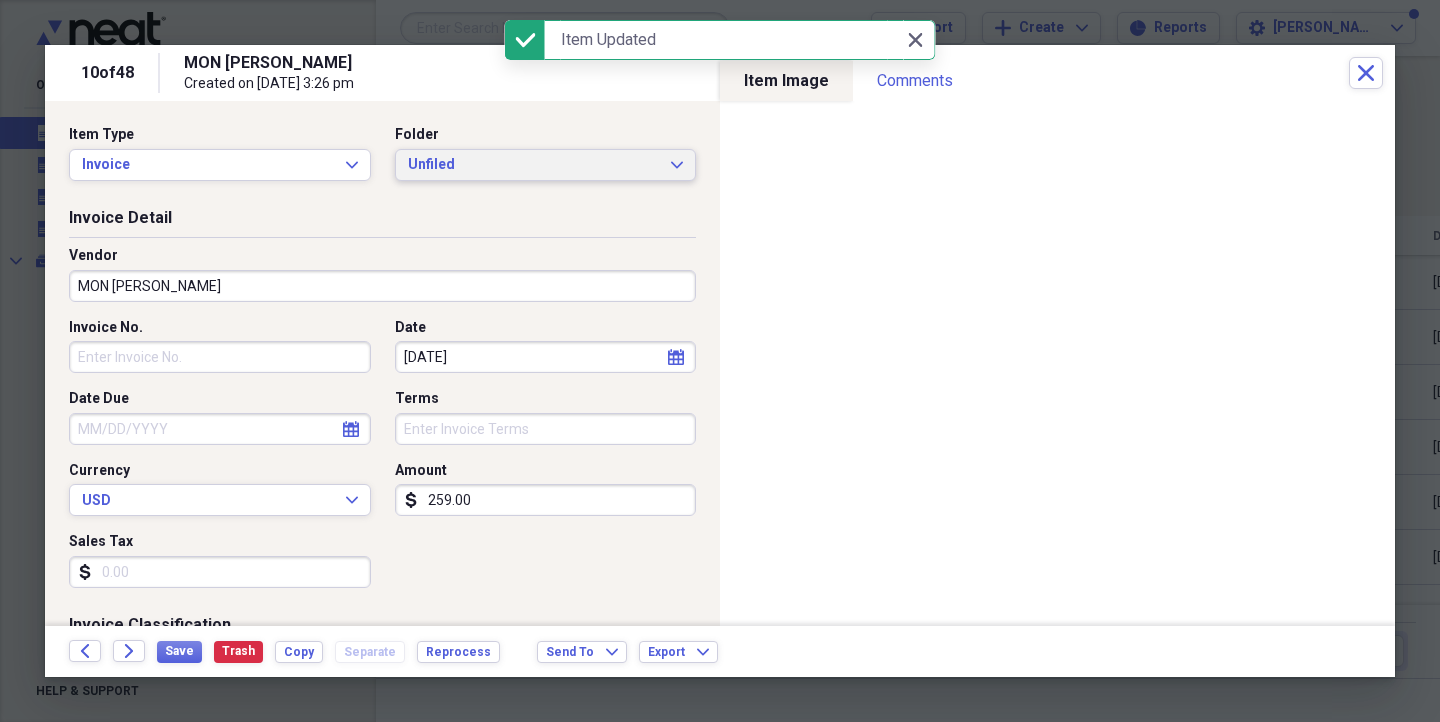 click on "Unfiled" at bounding box center (534, 165) 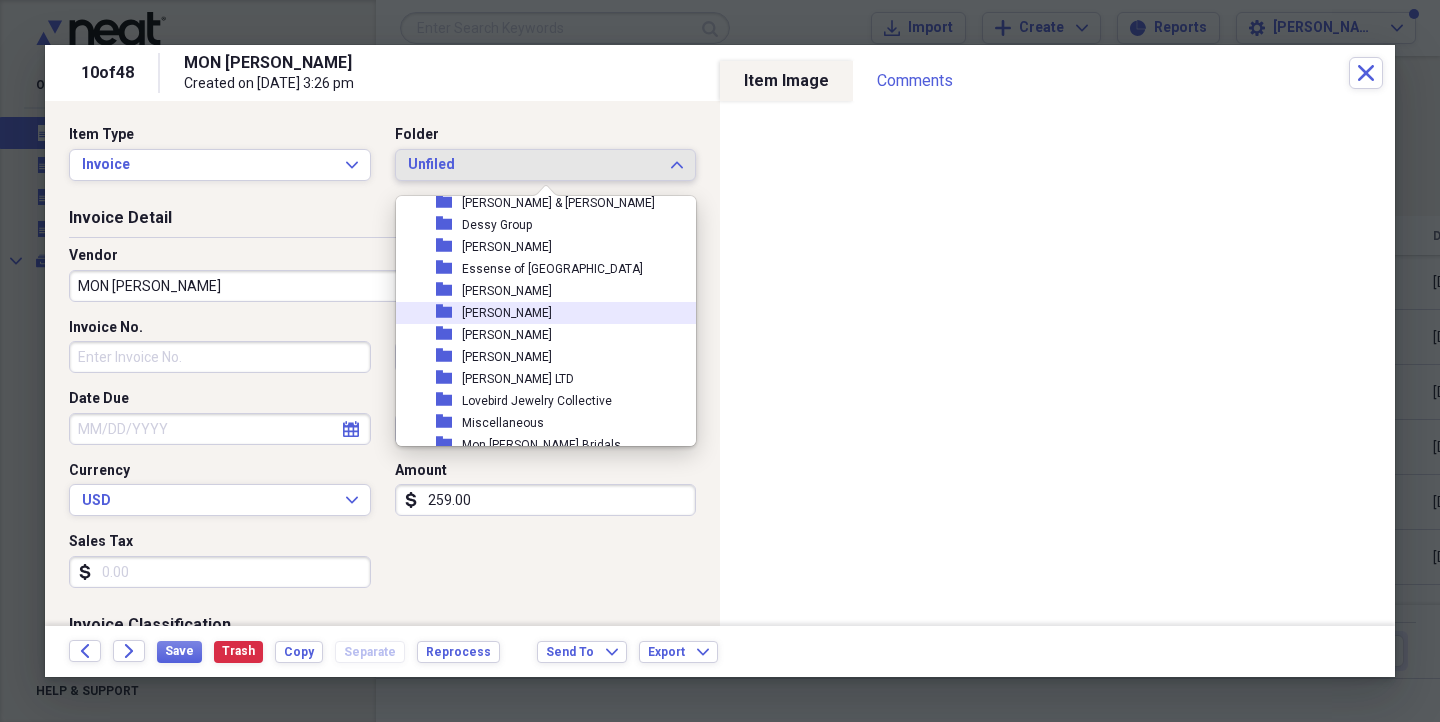 scroll, scrollTop: 347, scrollLeft: 0, axis: vertical 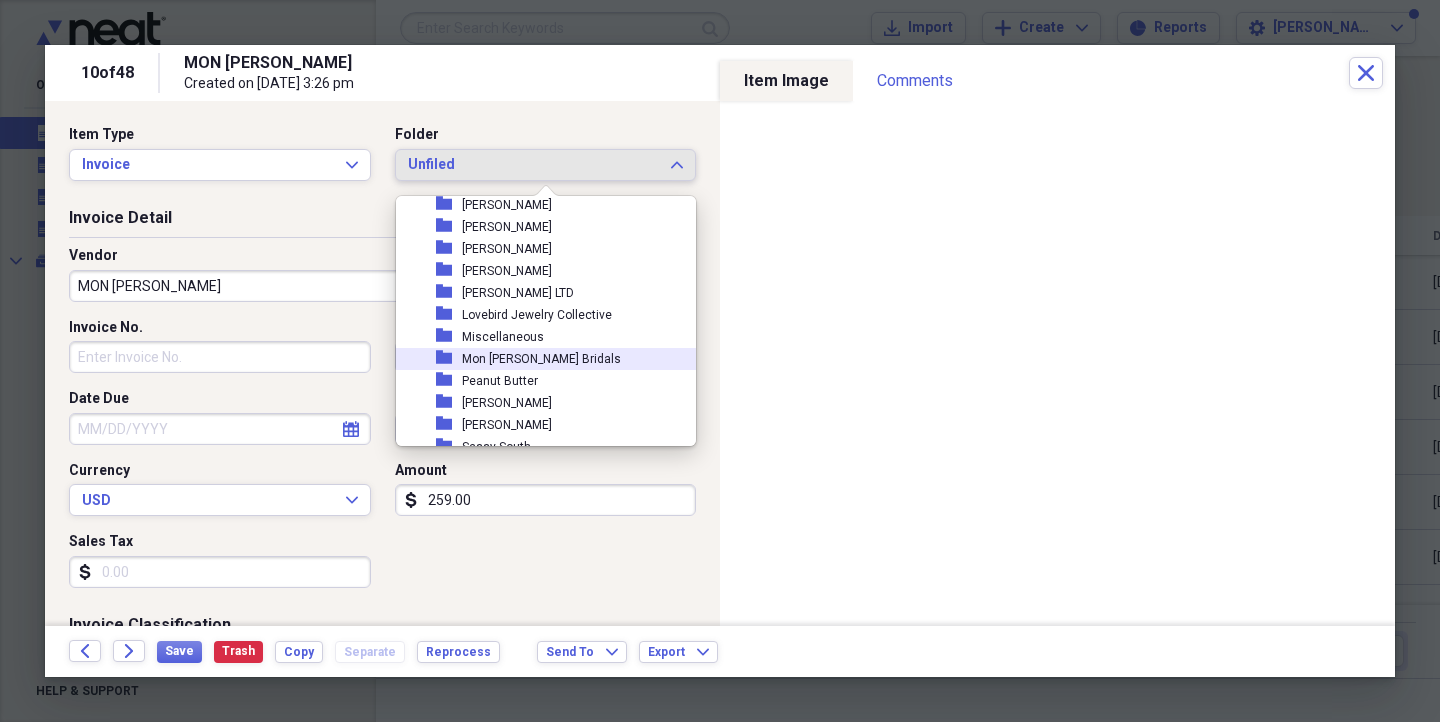 click on "Mon [PERSON_NAME] Bridals" at bounding box center [541, 359] 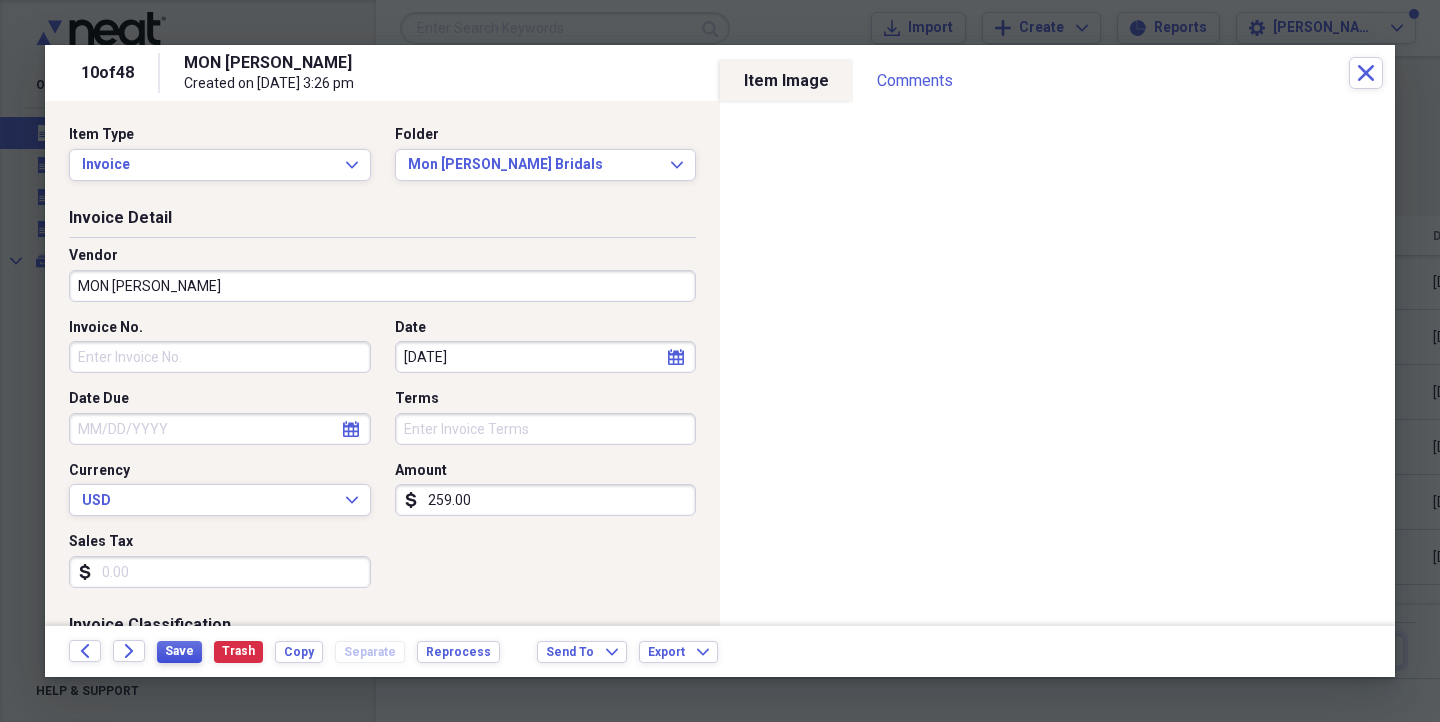 click on "Save" at bounding box center (179, 651) 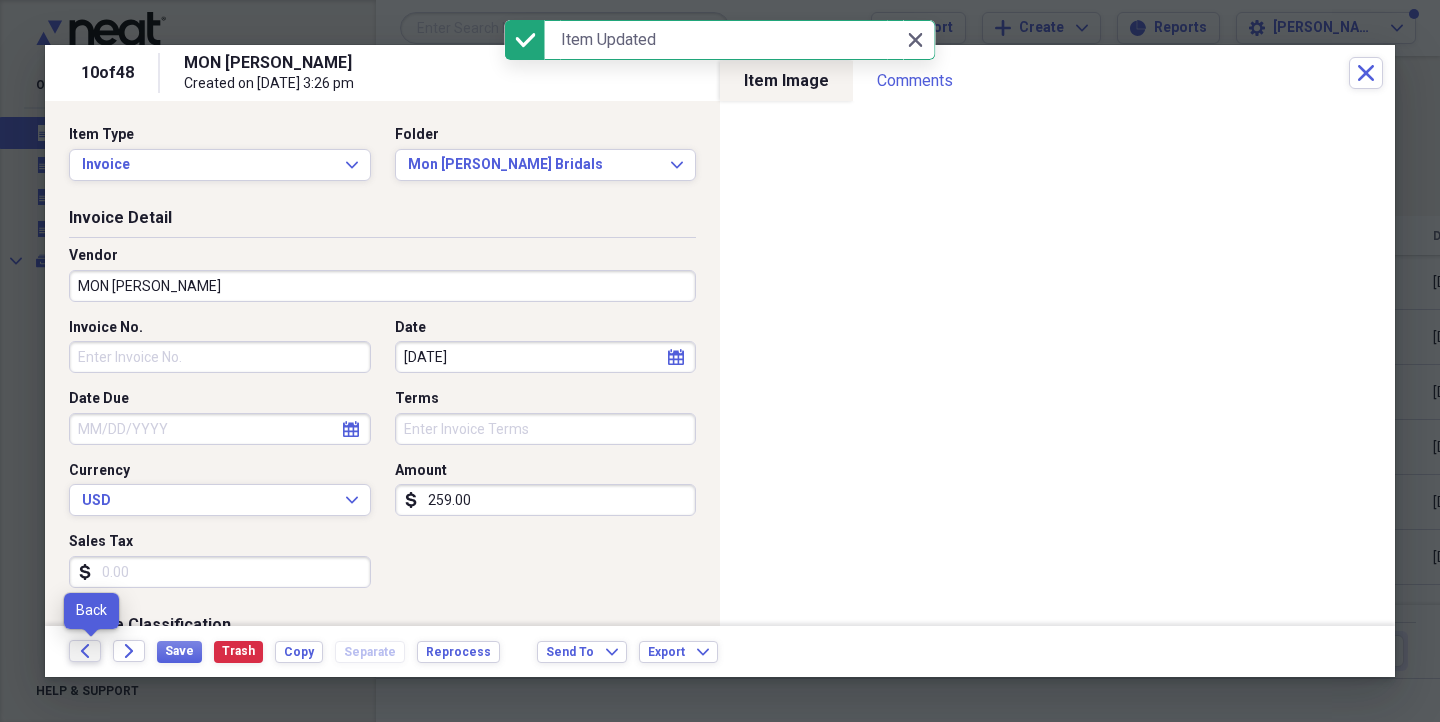 click on "Back" at bounding box center (85, 651) 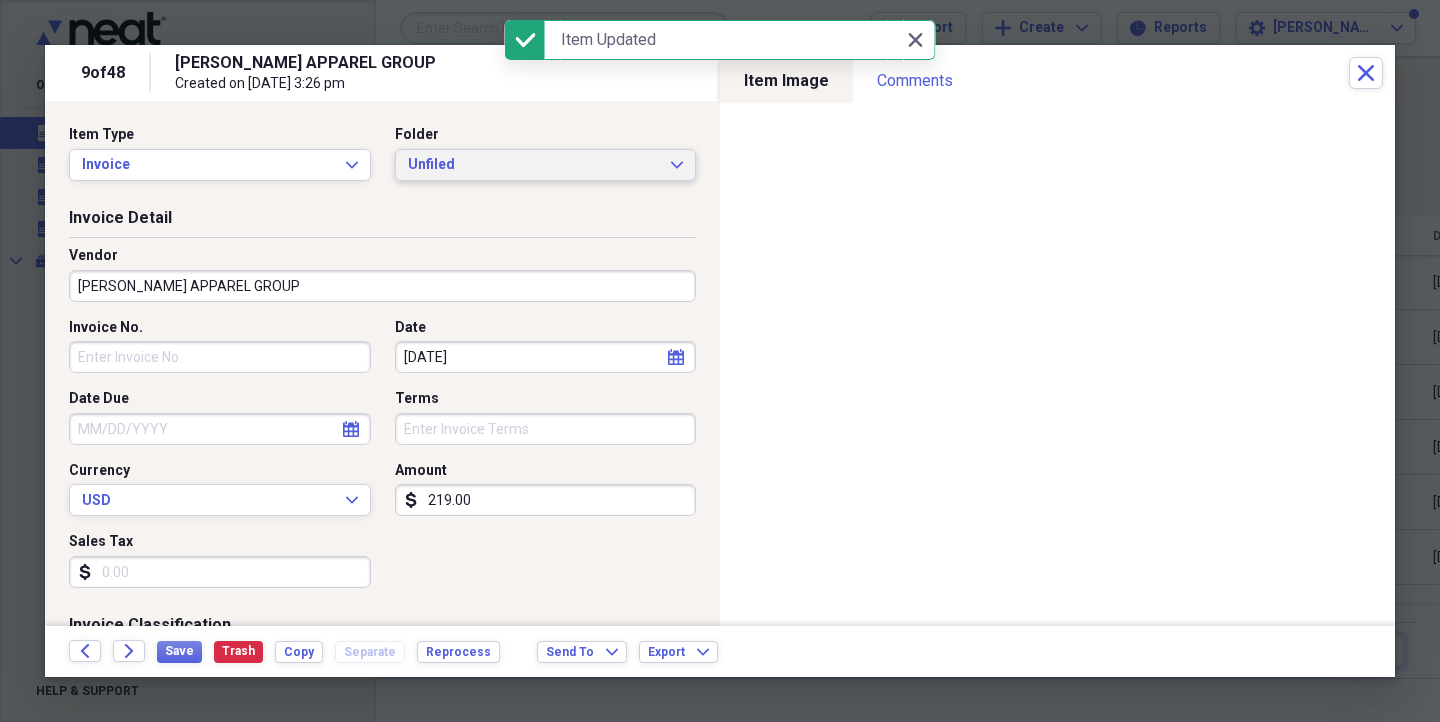 click on "Unfiled" at bounding box center [534, 165] 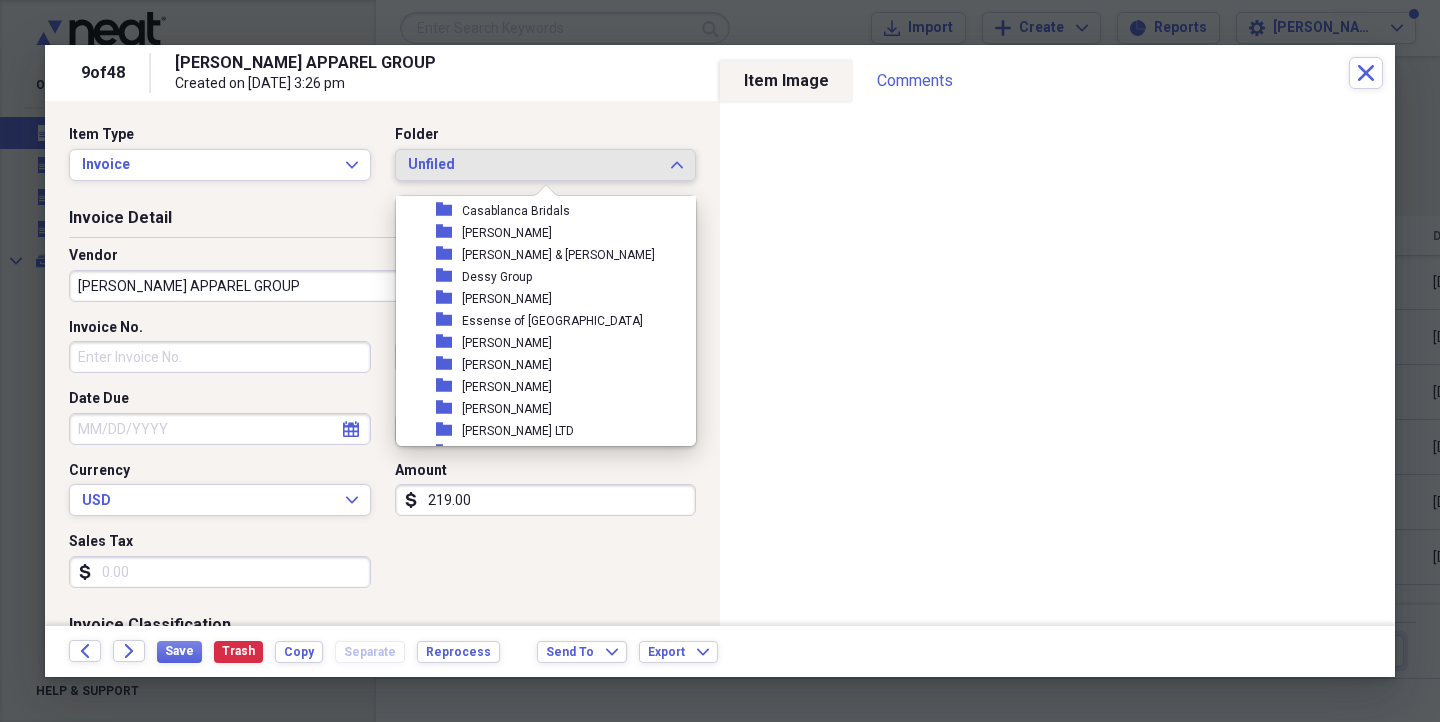 scroll, scrollTop: 211, scrollLeft: 0, axis: vertical 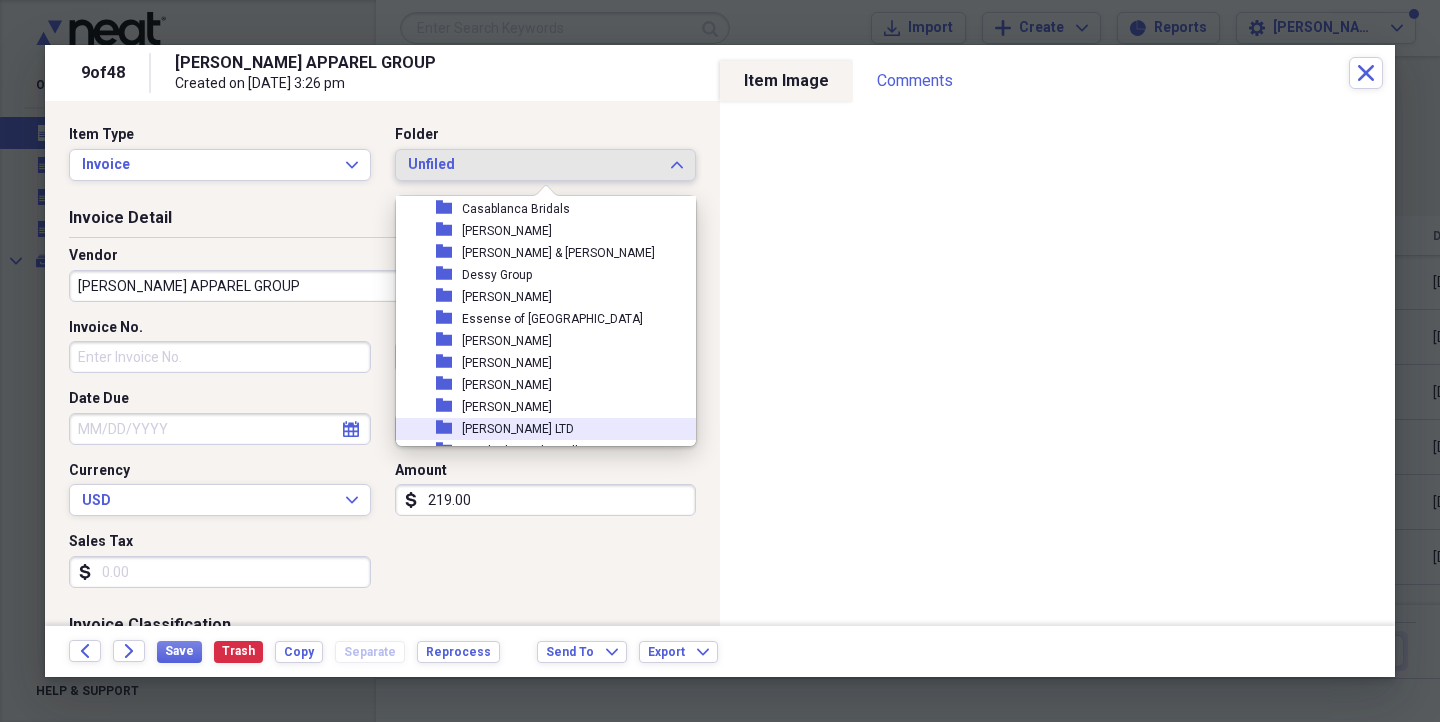 click on "[PERSON_NAME] LTD" at bounding box center (518, 429) 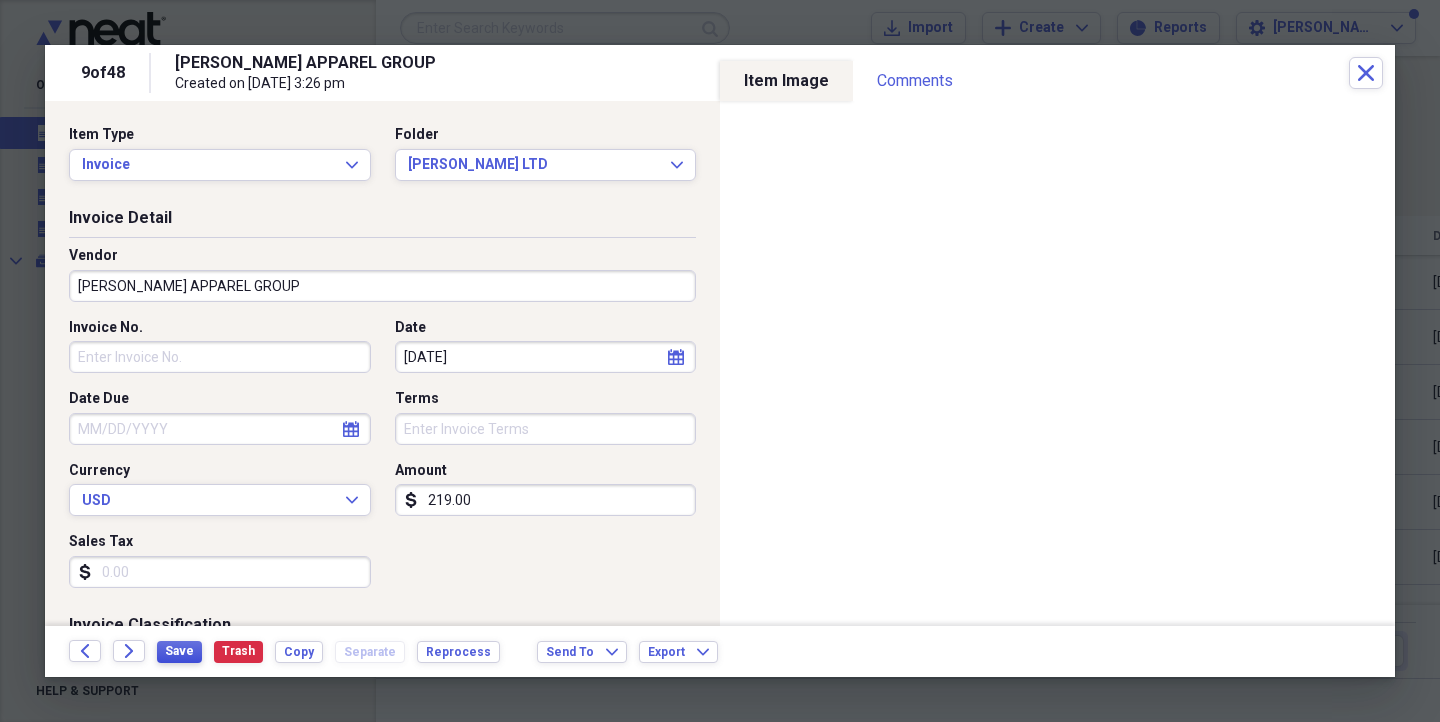 click on "Save" at bounding box center [179, 652] 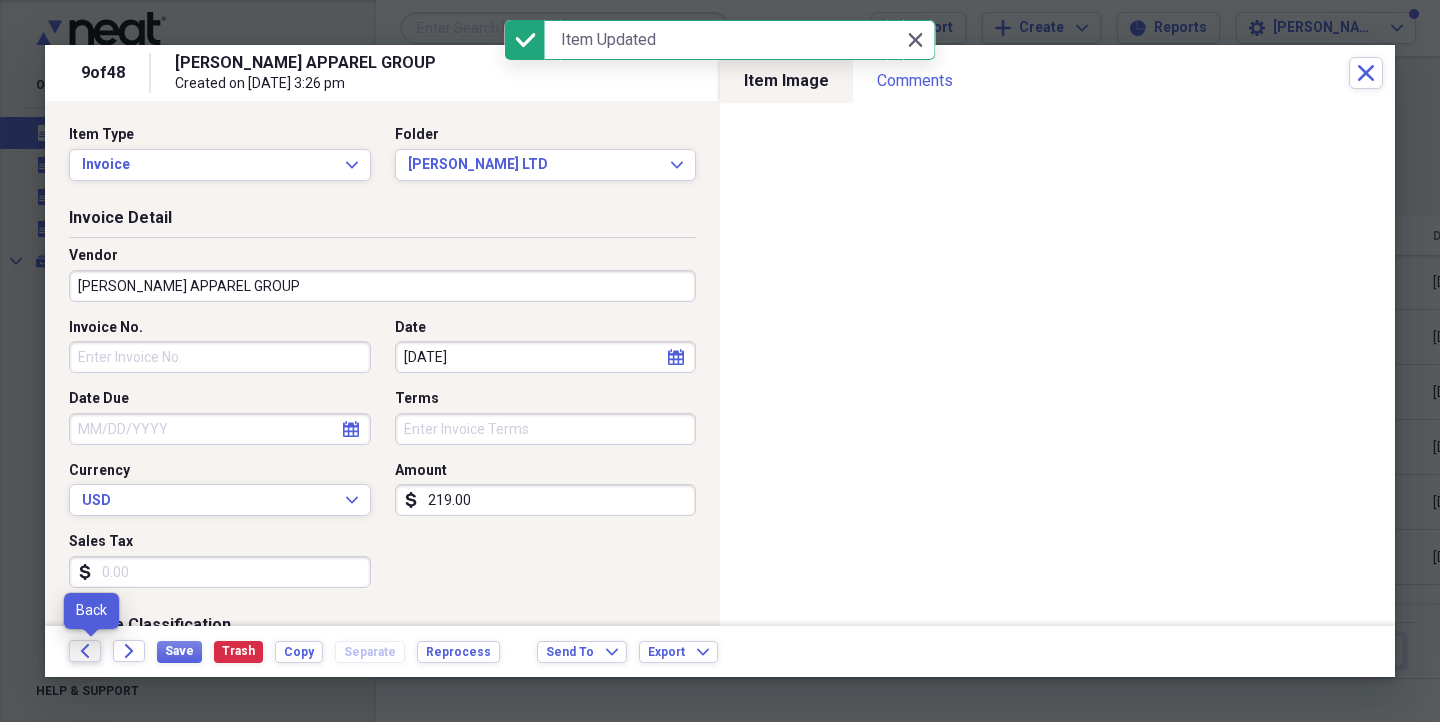 click on "Back" 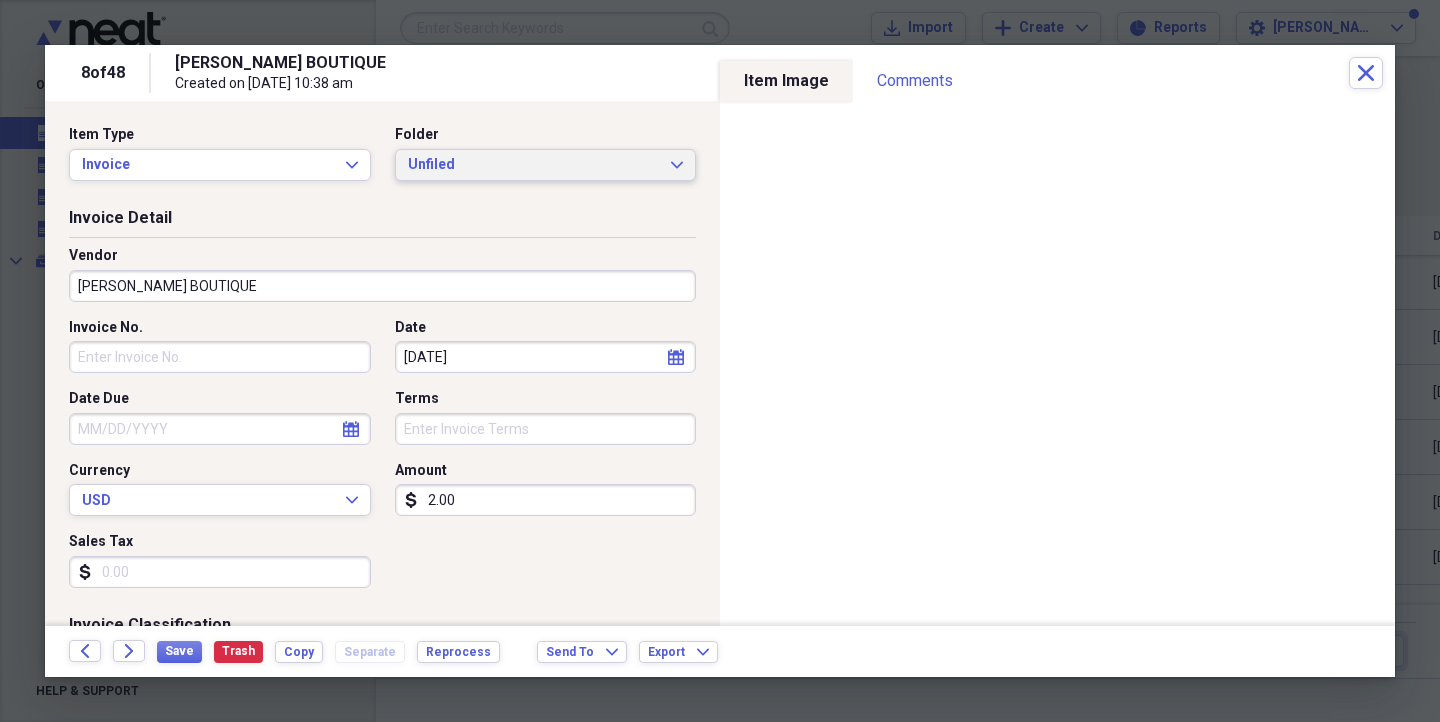 click on "Unfiled" at bounding box center (534, 165) 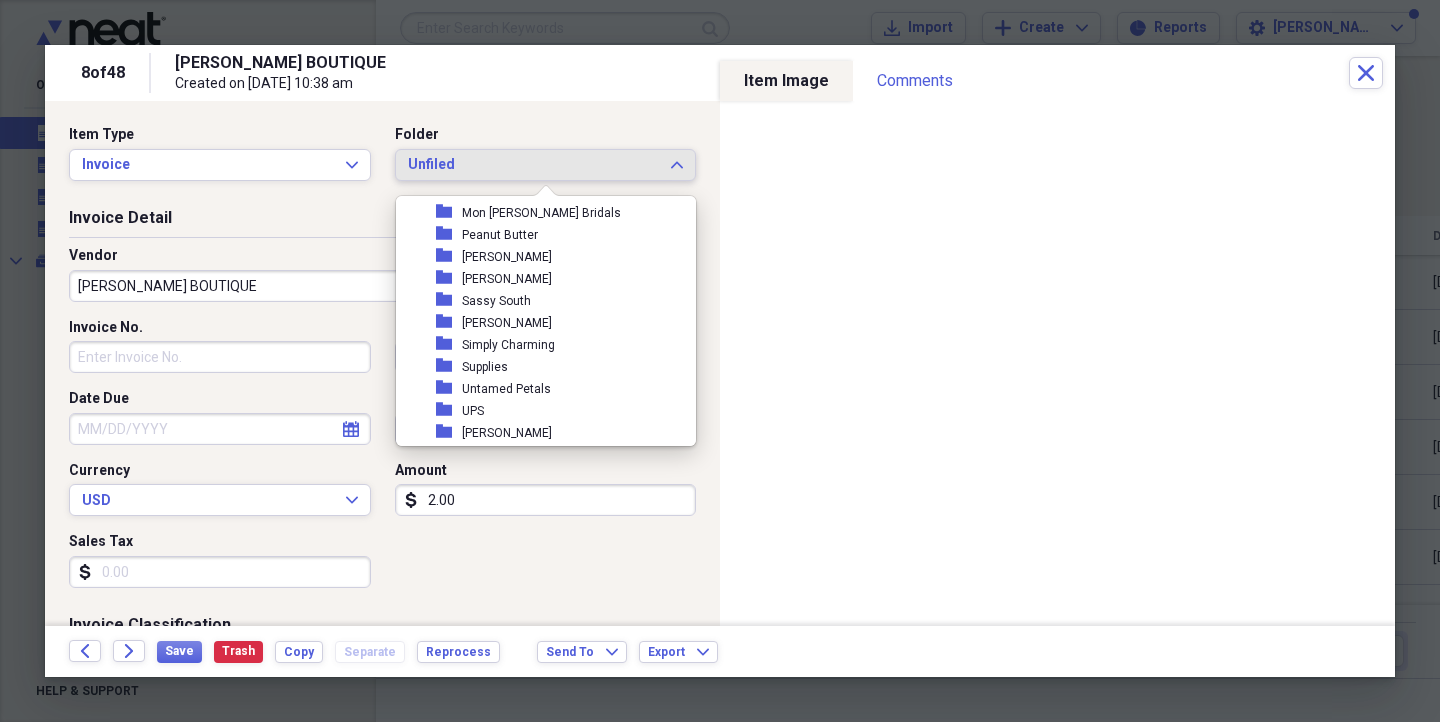 scroll, scrollTop: 489, scrollLeft: 0, axis: vertical 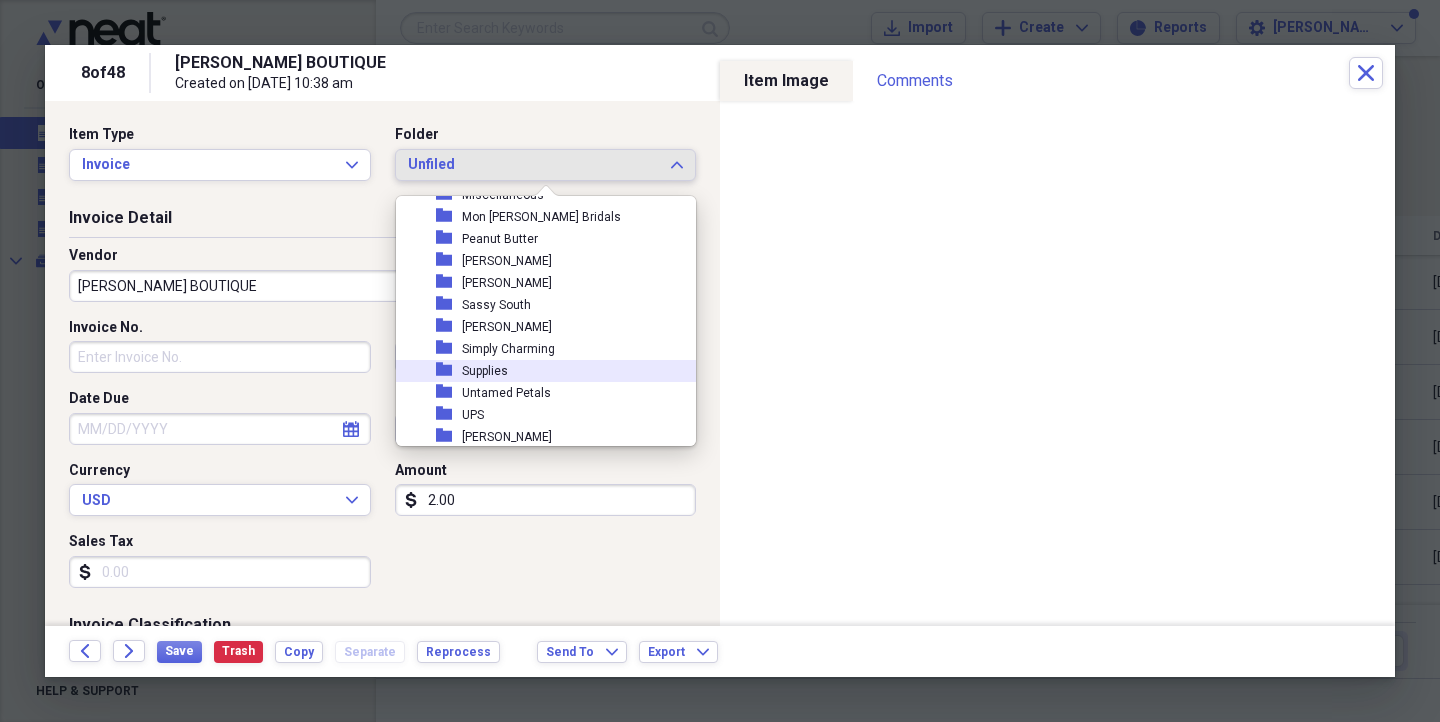 click on "folder Supplies" at bounding box center (538, 371) 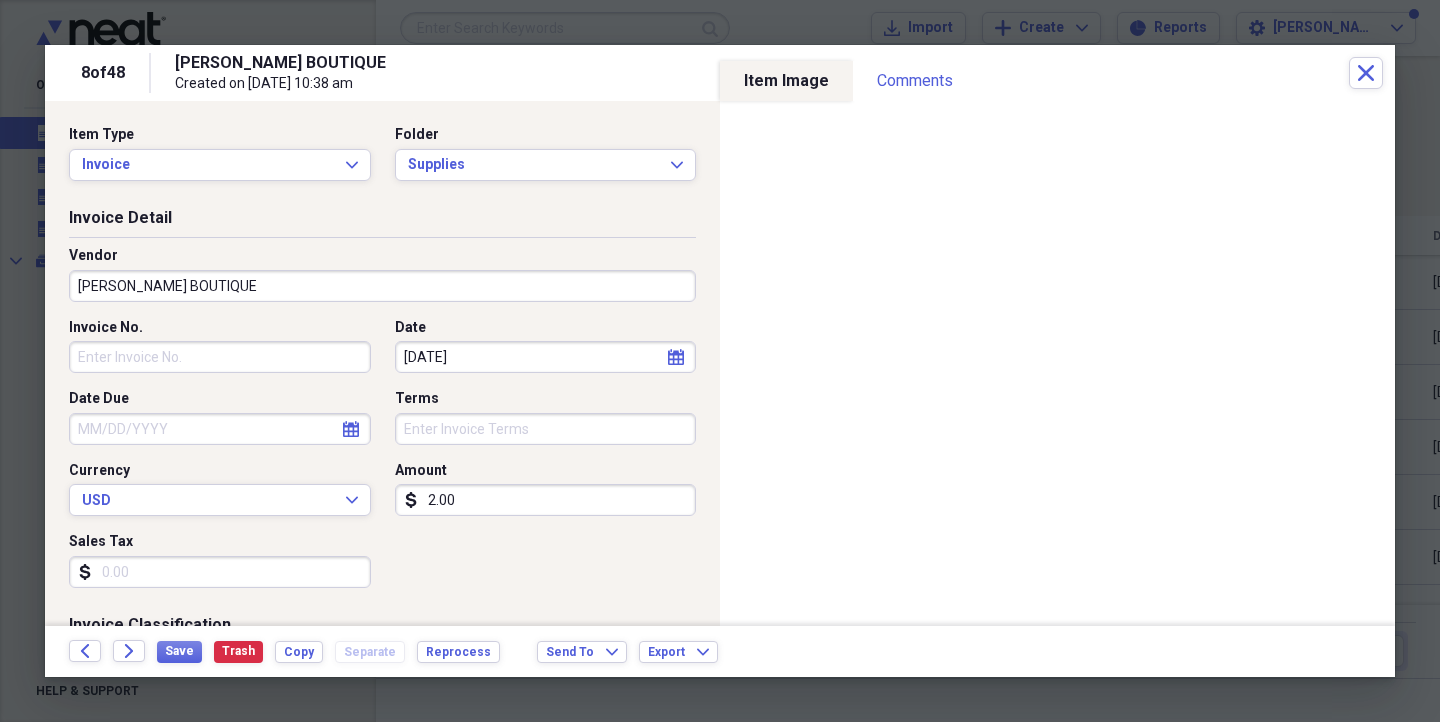 click on "[PERSON_NAME] BOUTIQUE" at bounding box center [382, 286] 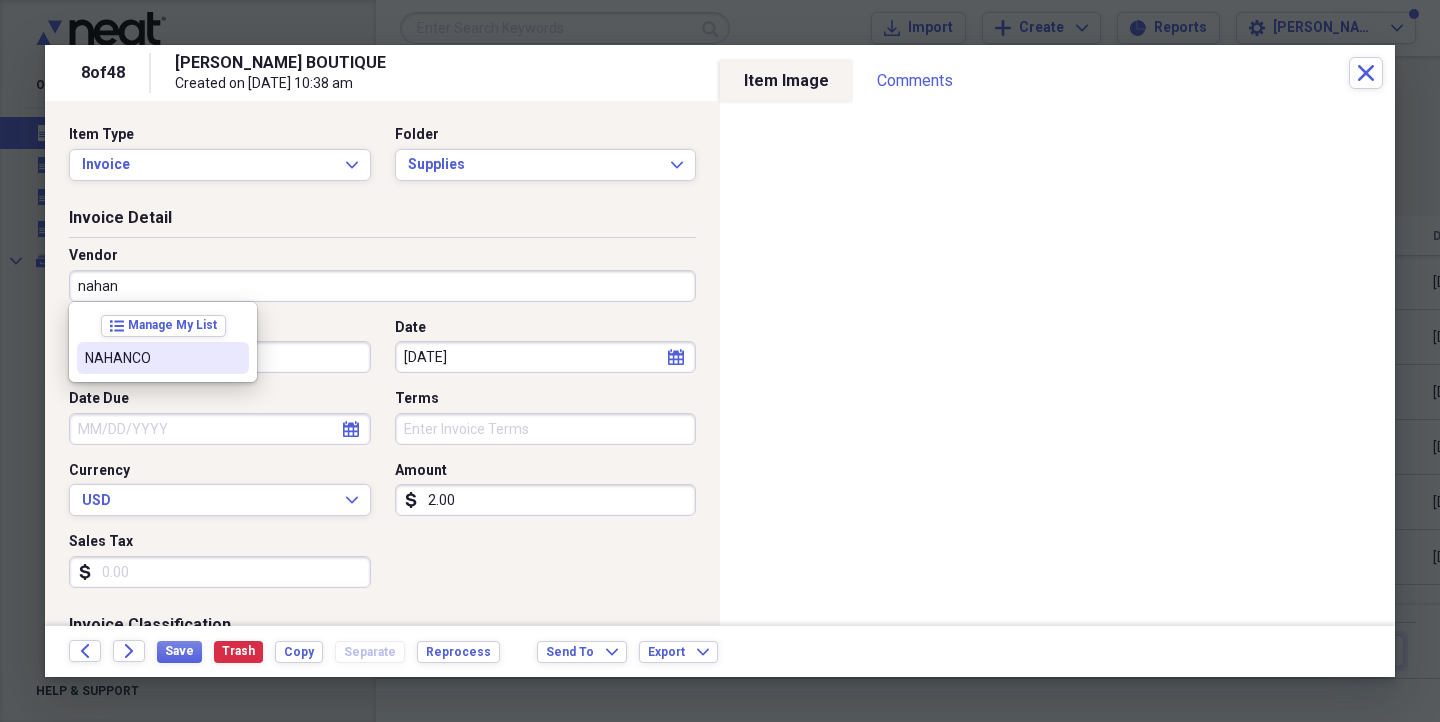 click at bounding box center (233, 358) 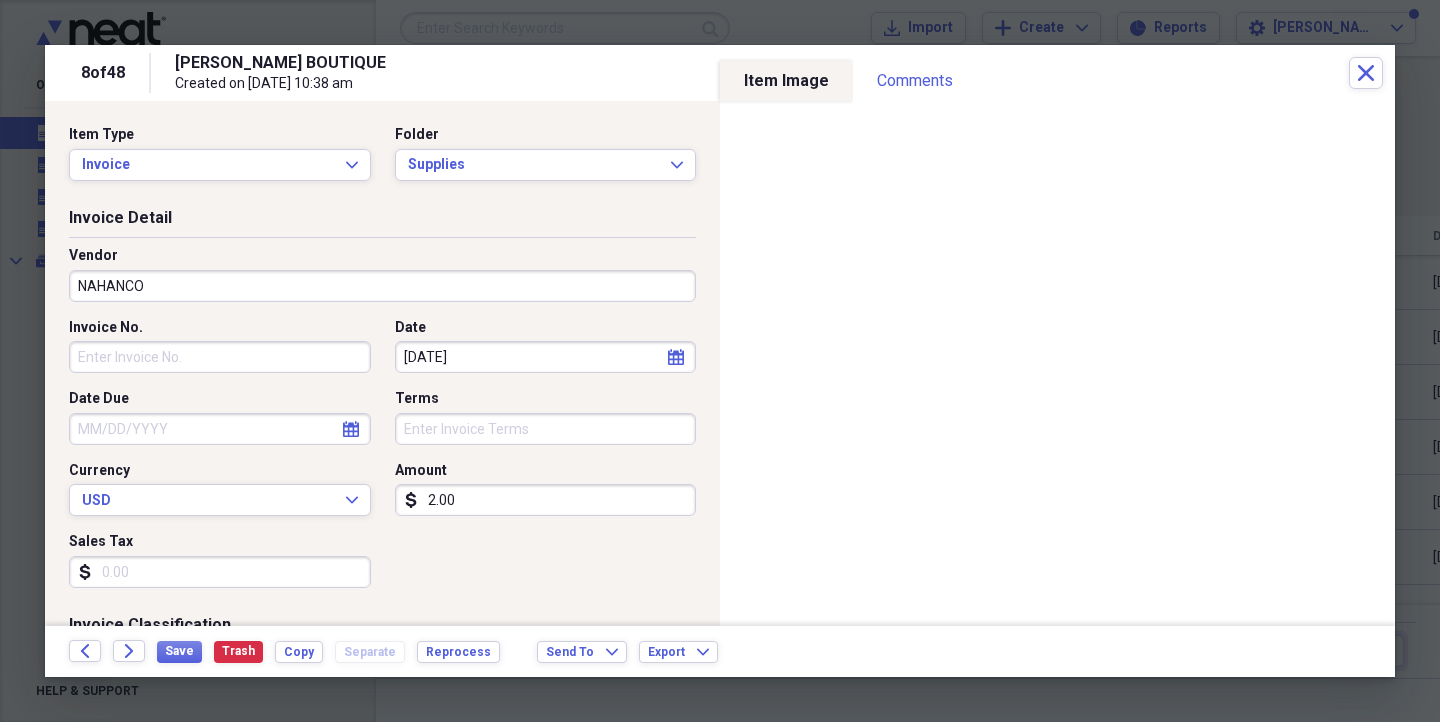click on "2.00" at bounding box center (546, 500) 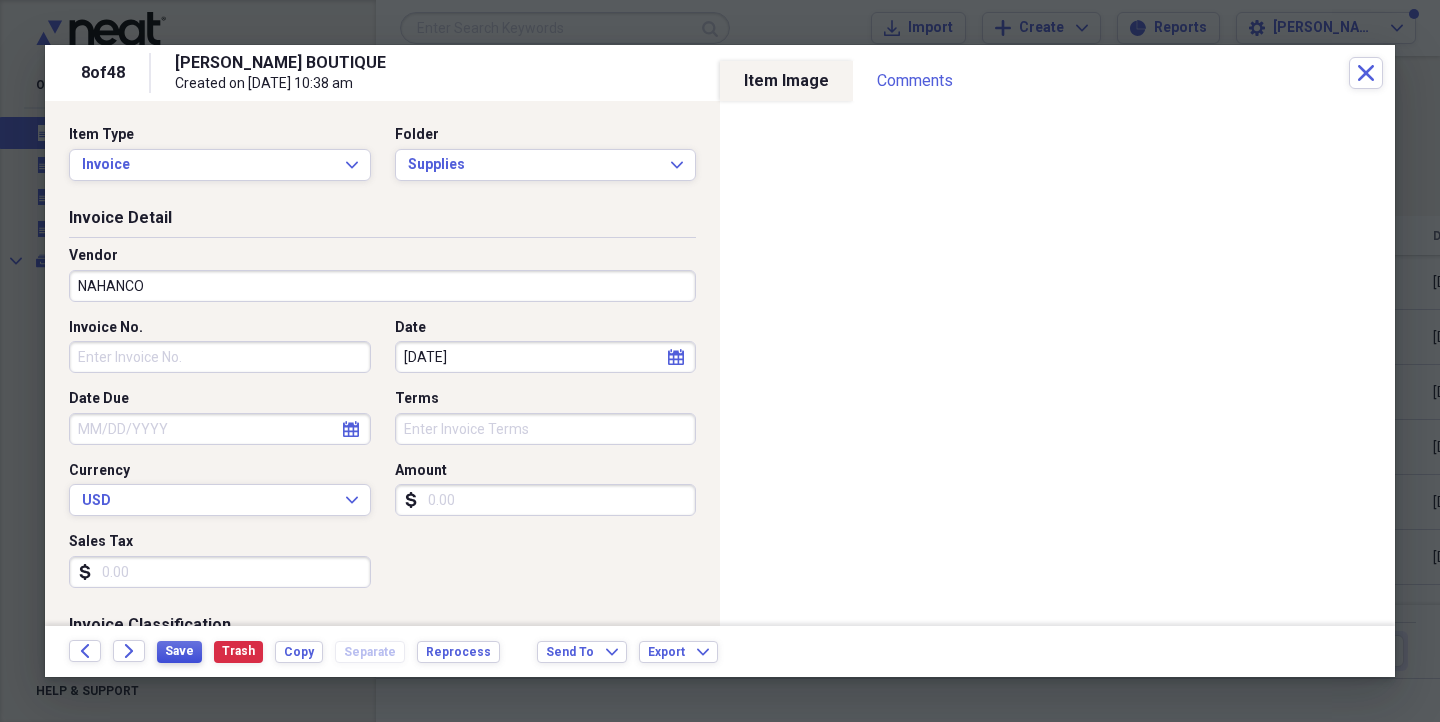 type 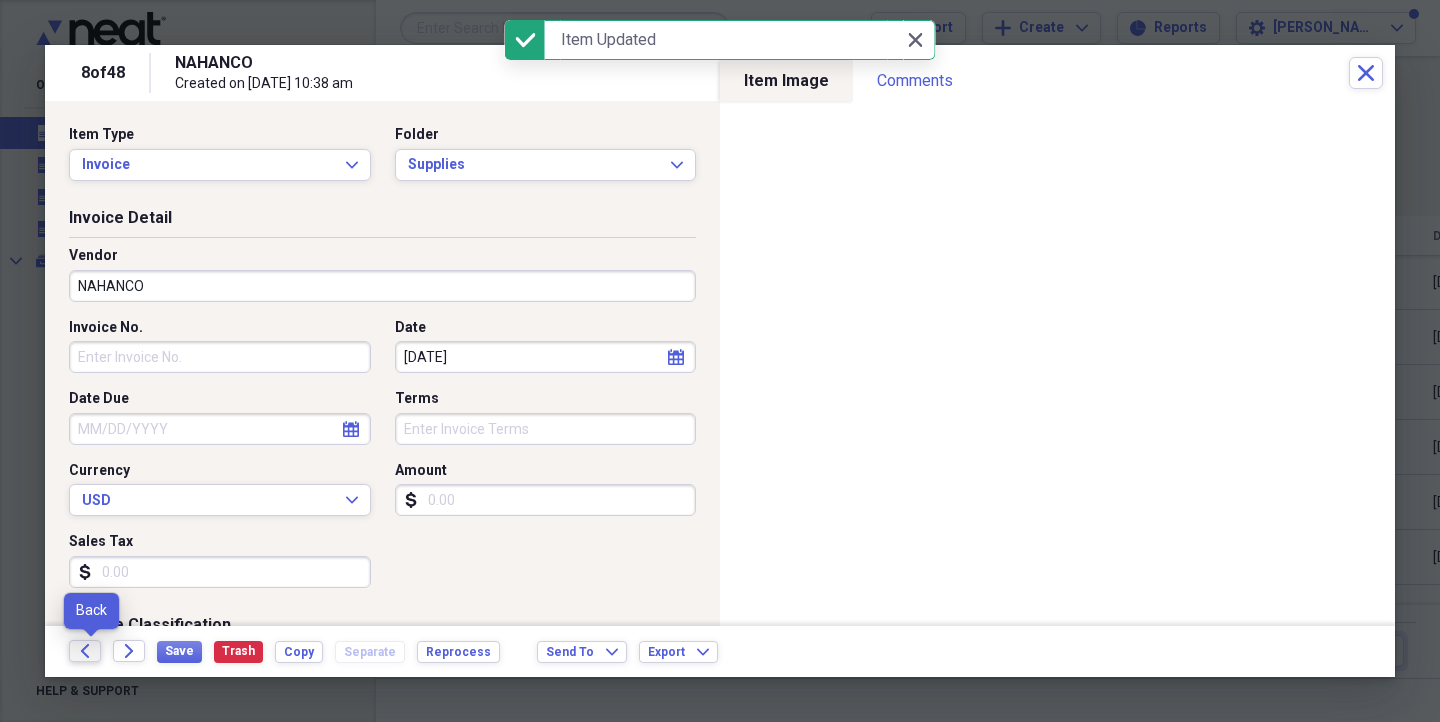 click on "Back" at bounding box center [85, 651] 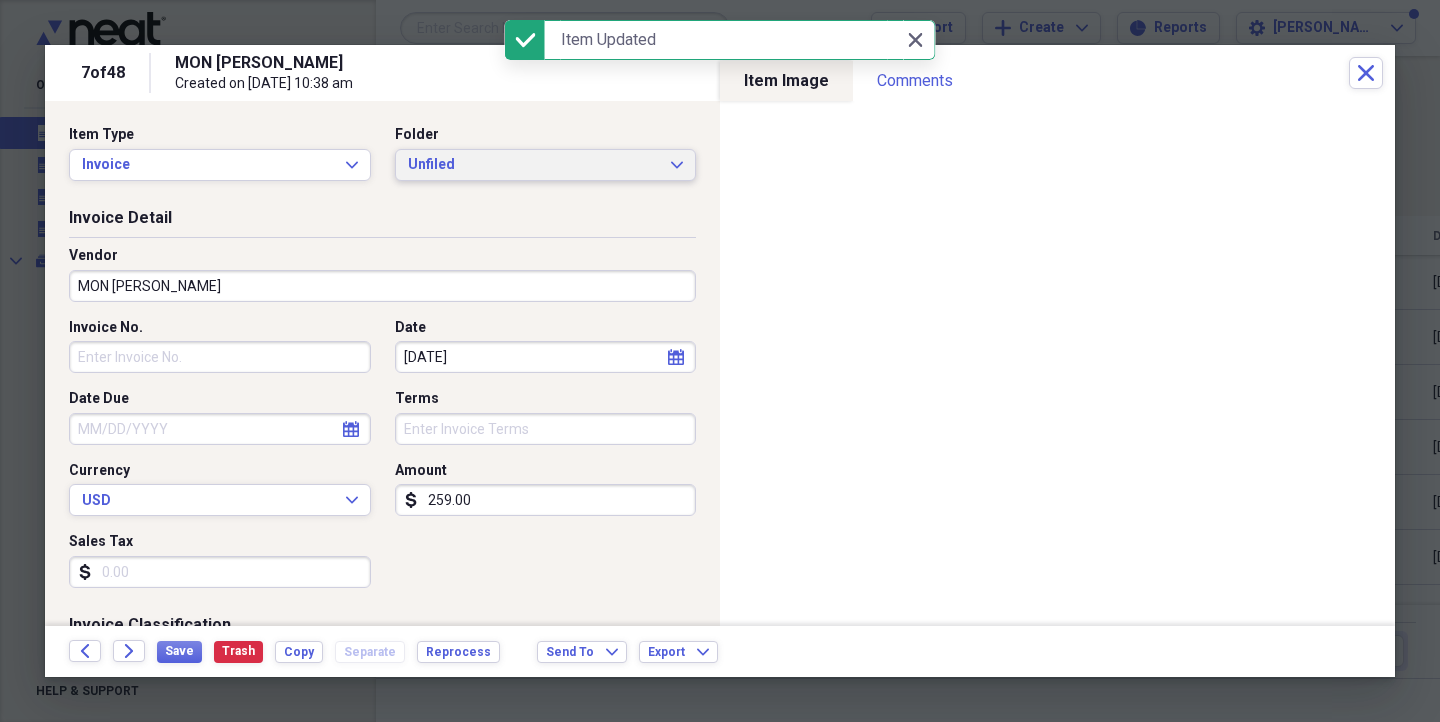 click on "Unfiled" at bounding box center (534, 165) 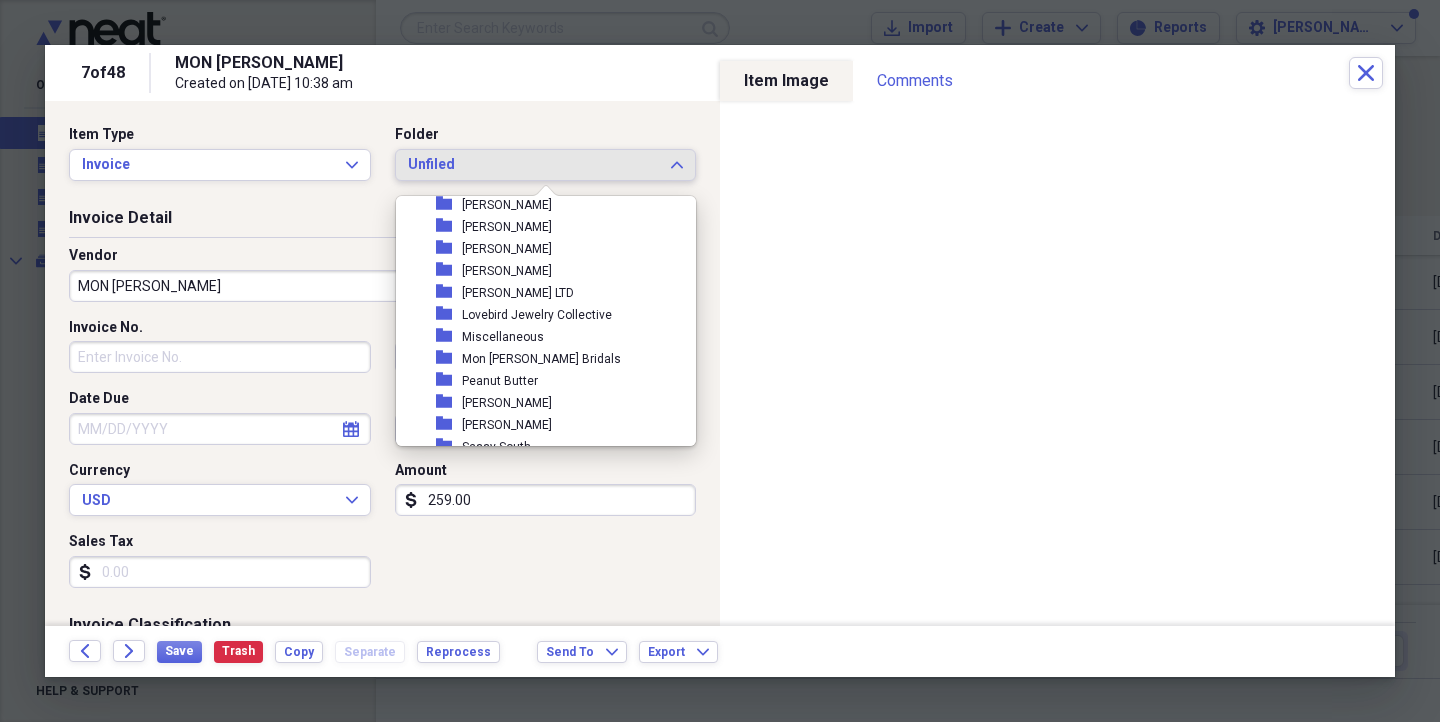 scroll, scrollTop: 349, scrollLeft: 0, axis: vertical 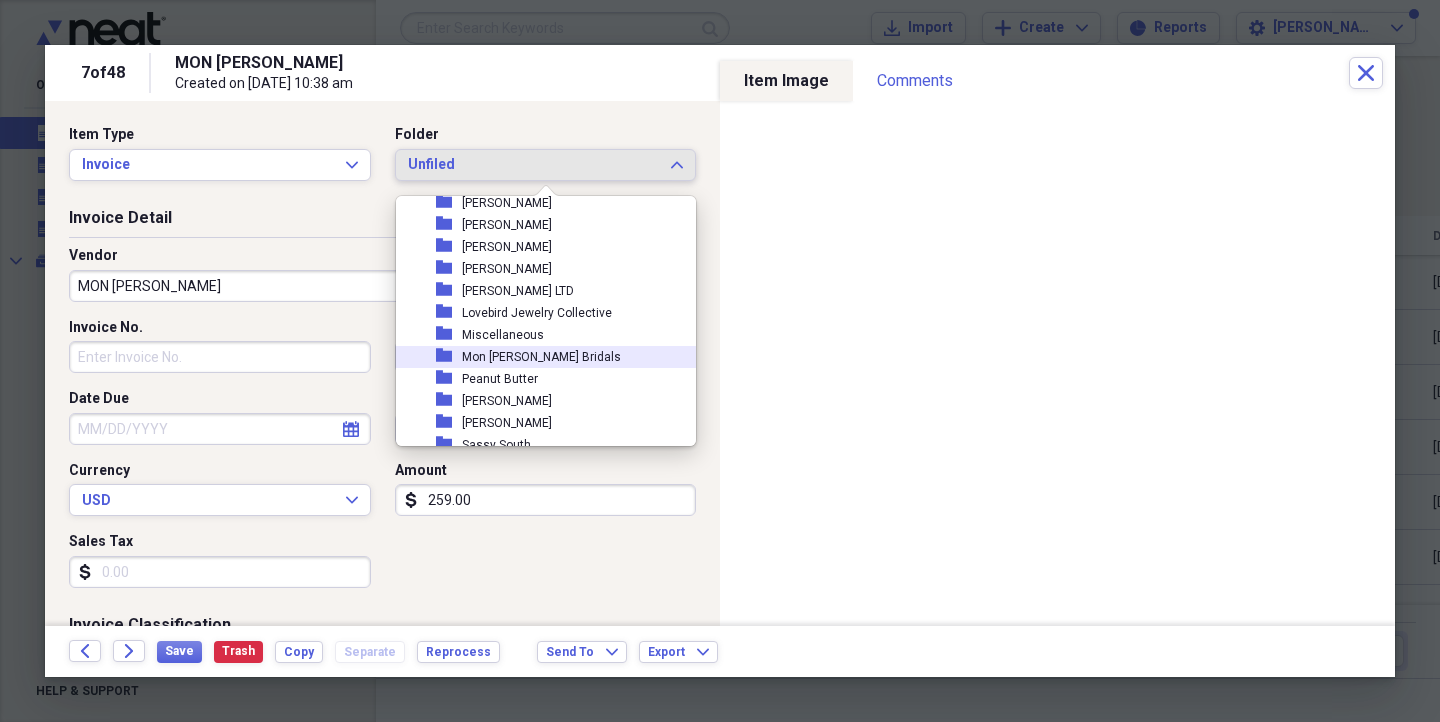 click on "Mon [PERSON_NAME] Bridals" at bounding box center (541, 357) 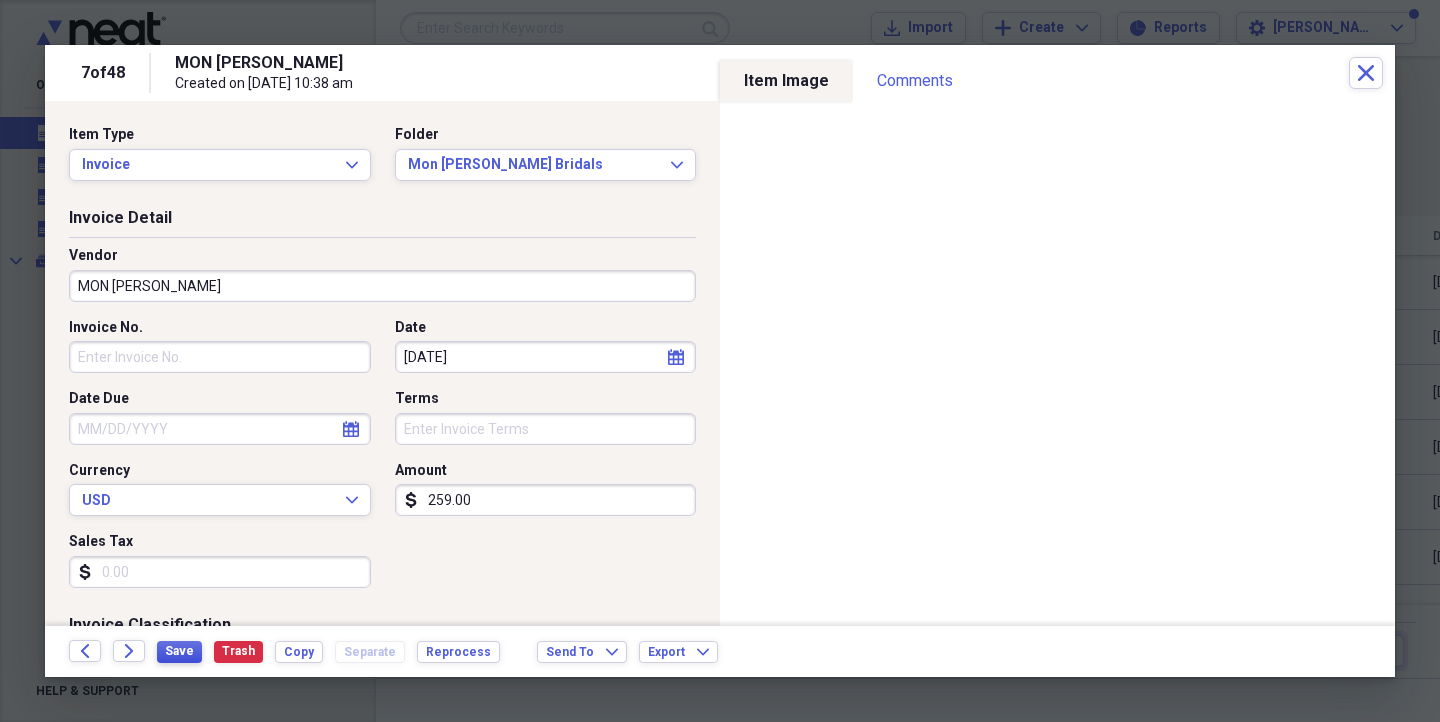 click on "Save" at bounding box center (179, 651) 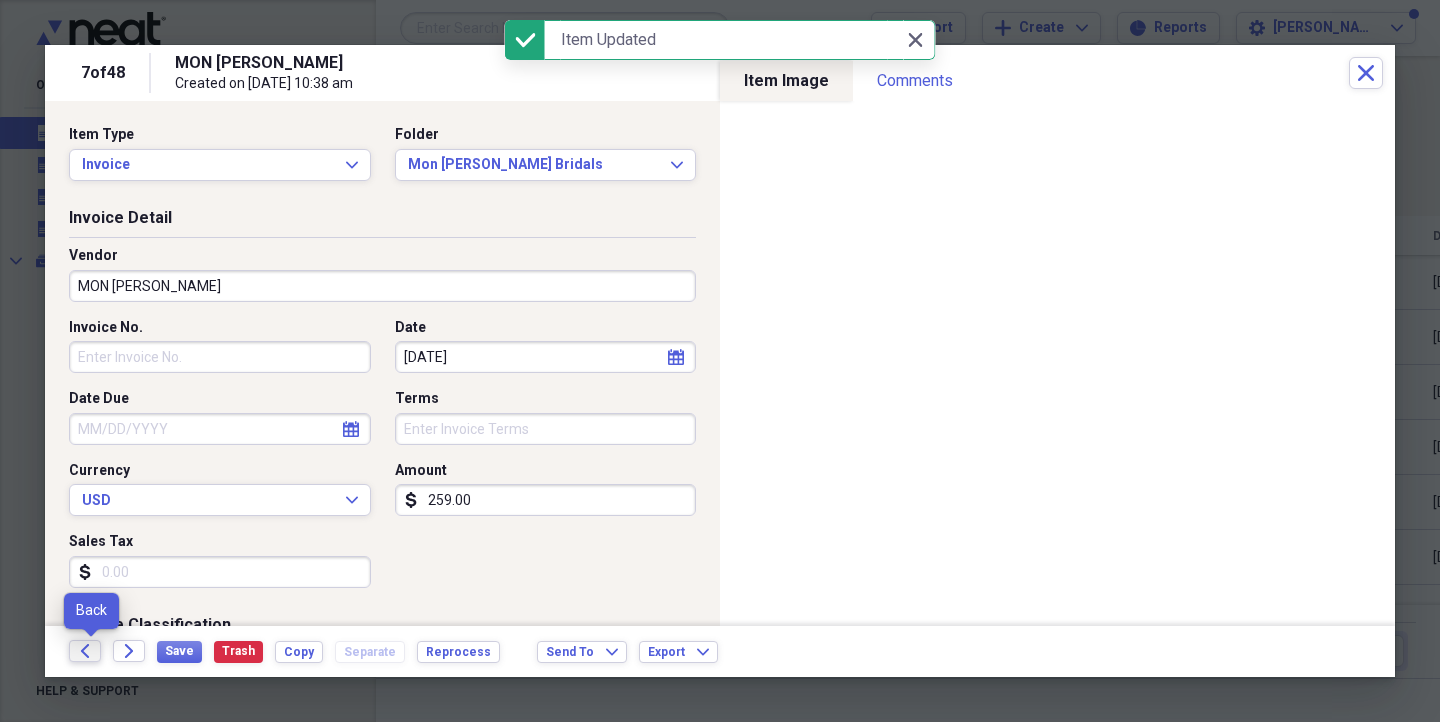 click 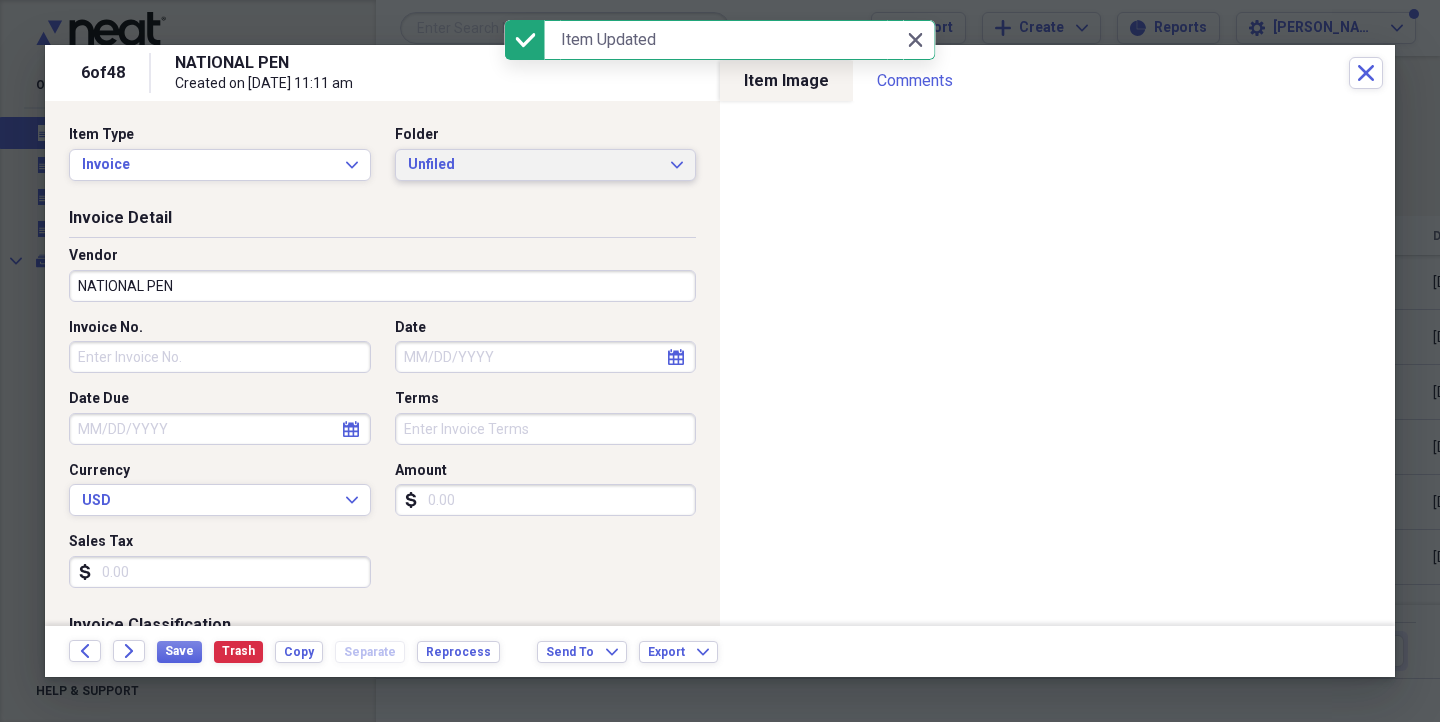 click on "Unfiled" at bounding box center [534, 165] 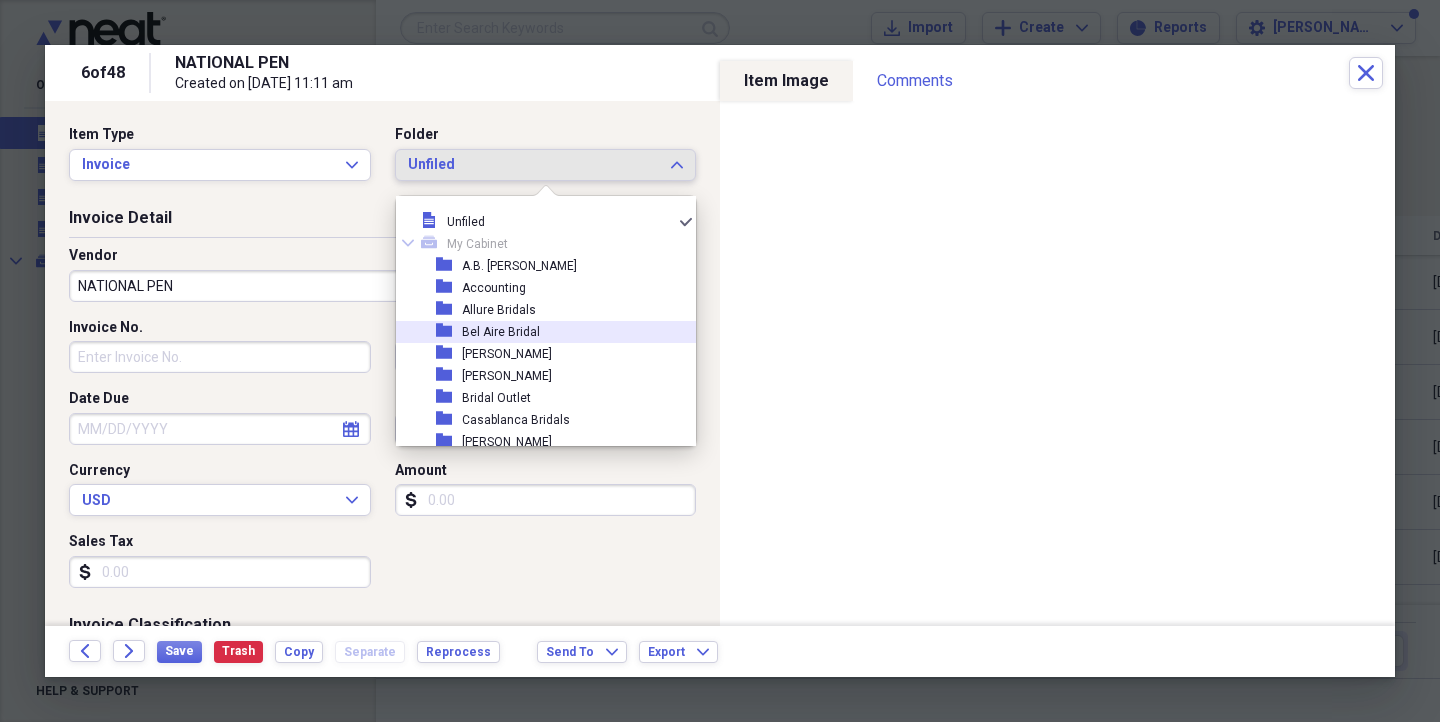 scroll, scrollTop: 535, scrollLeft: 0, axis: vertical 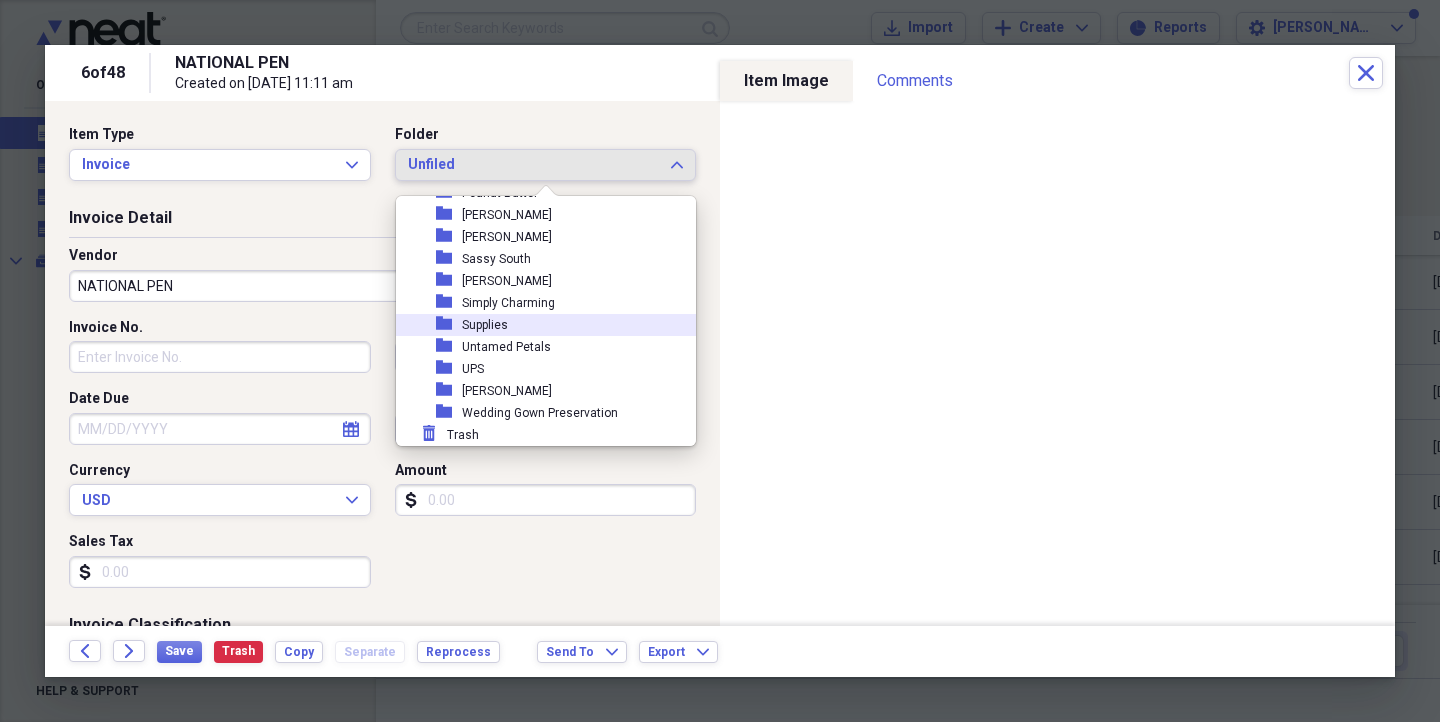 click on "folder Supplies" at bounding box center [538, 325] 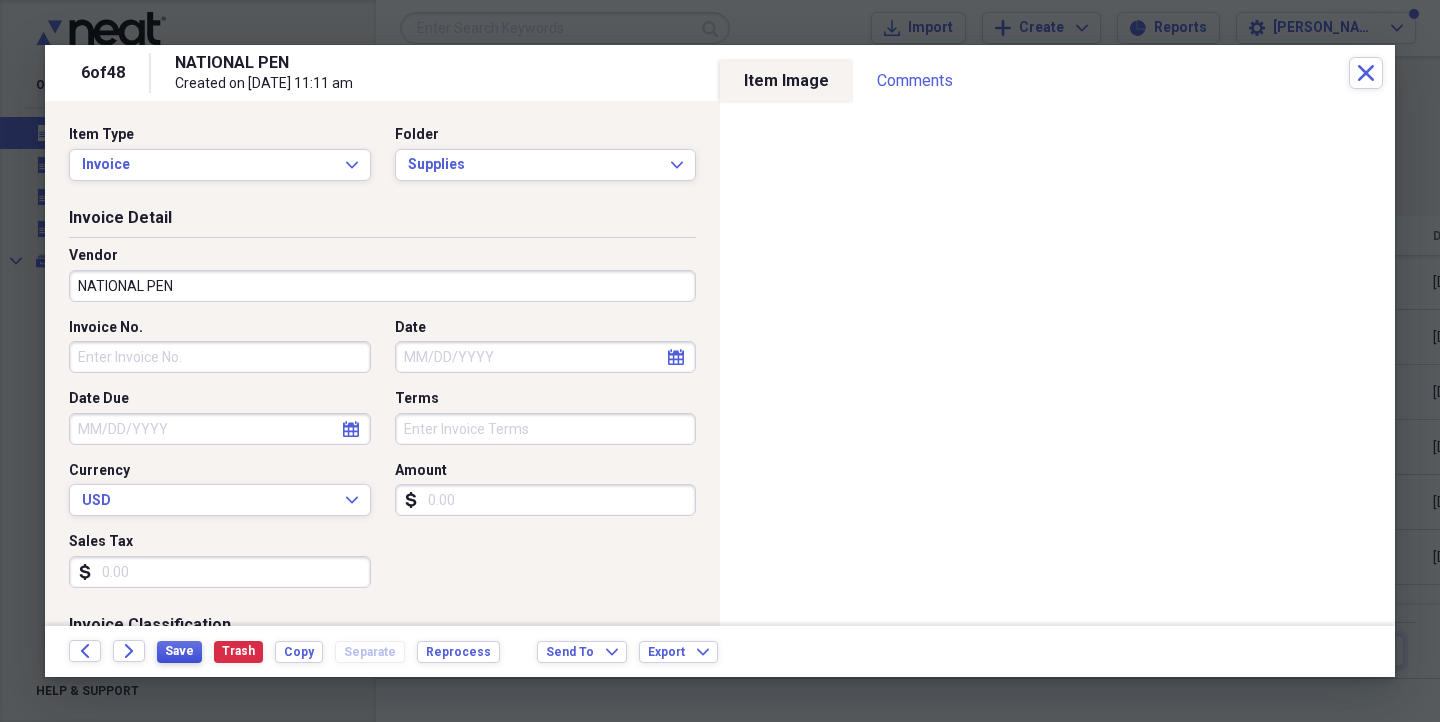 click on "Save" at bounding box center (179, 651) 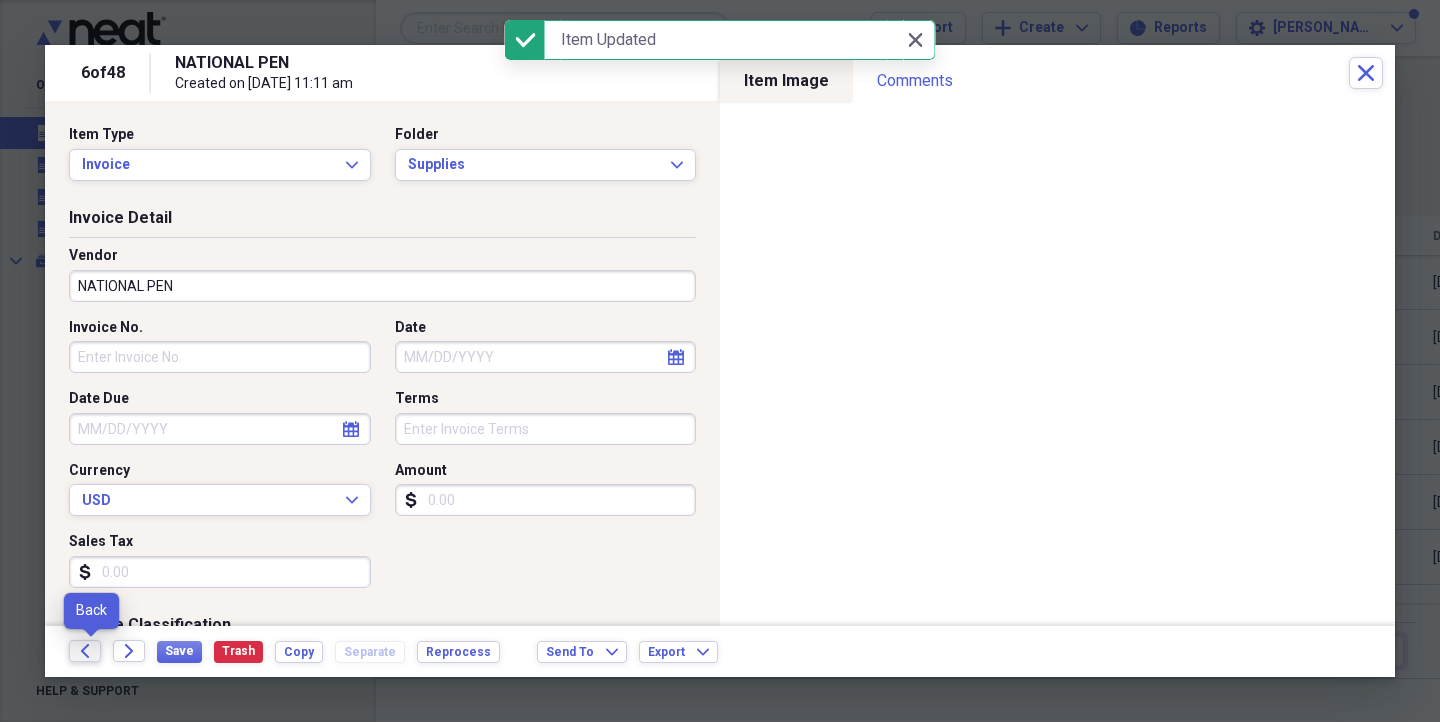 click on "Back" 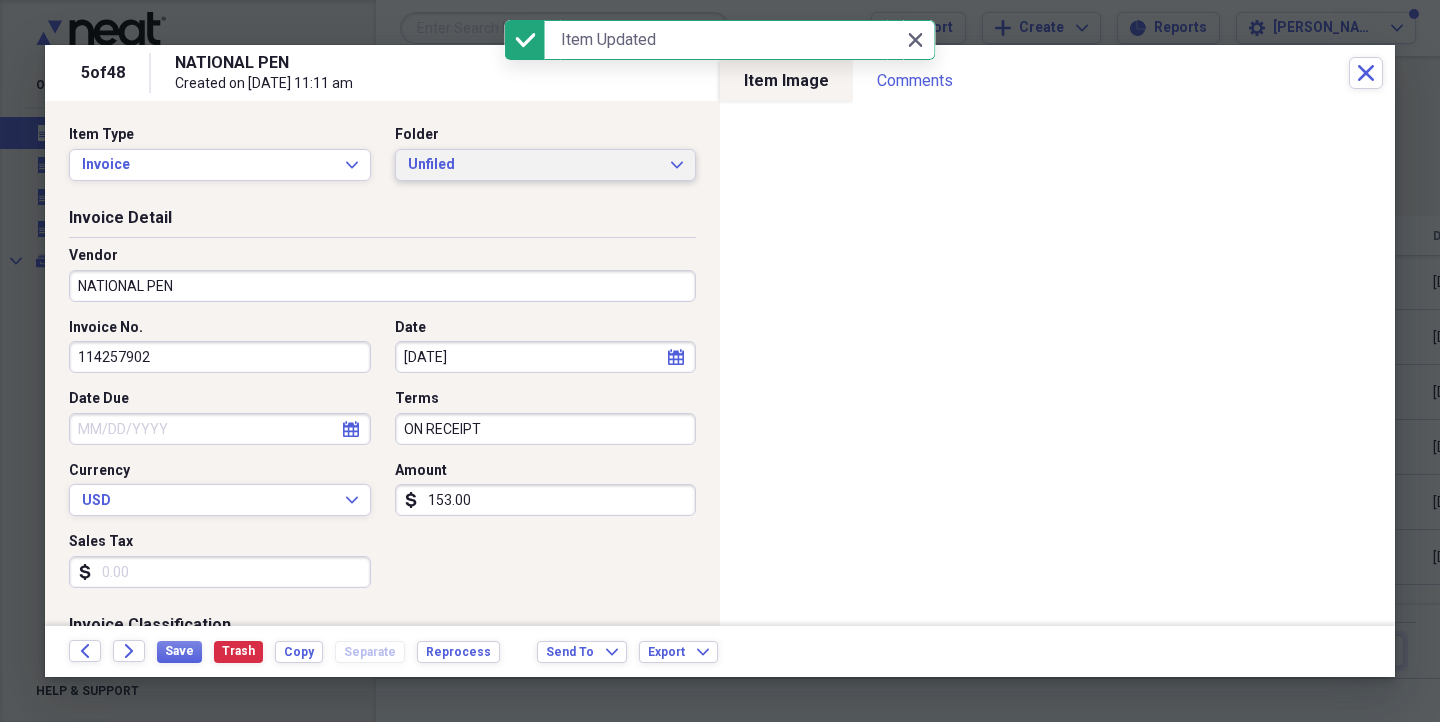 click on "Unfiled" at bounding box center [534, 165] 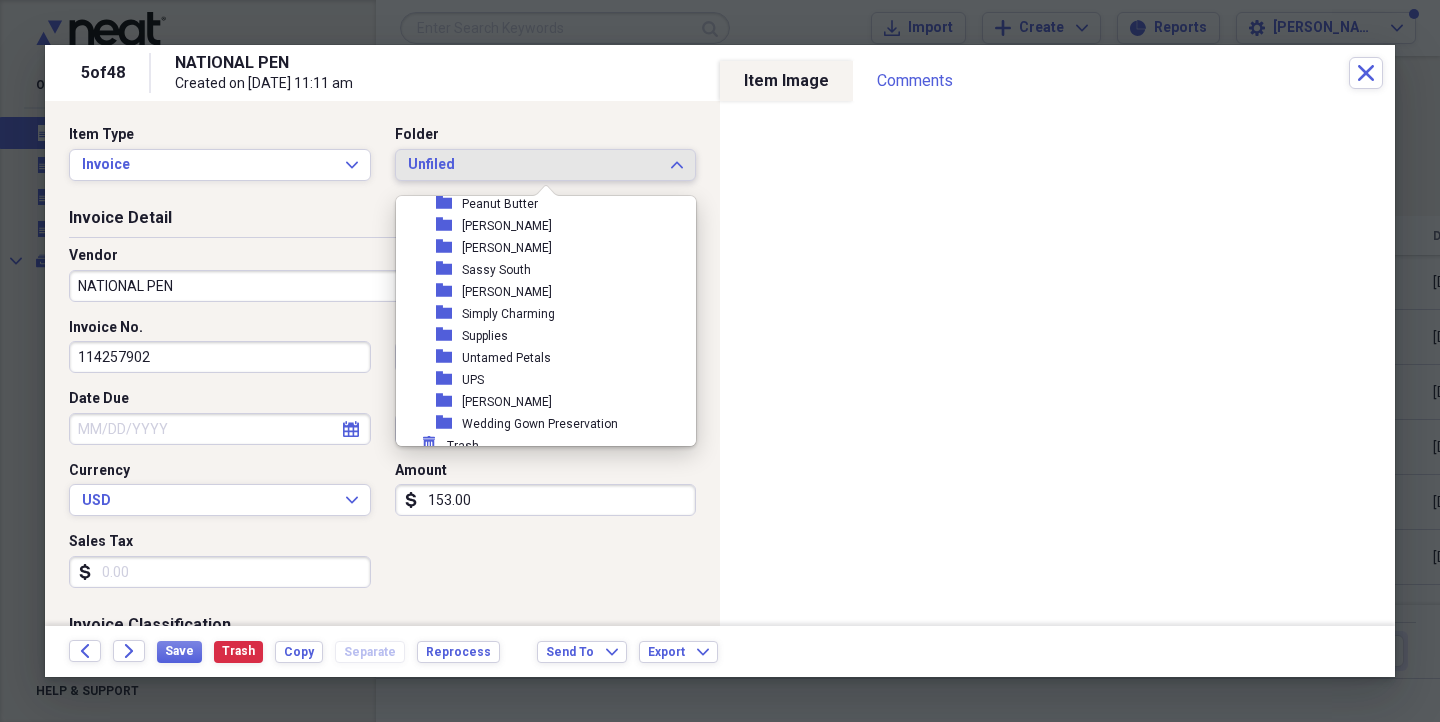 scroll, scrollTop: 523, scrollLeft: 0, axis: vertical 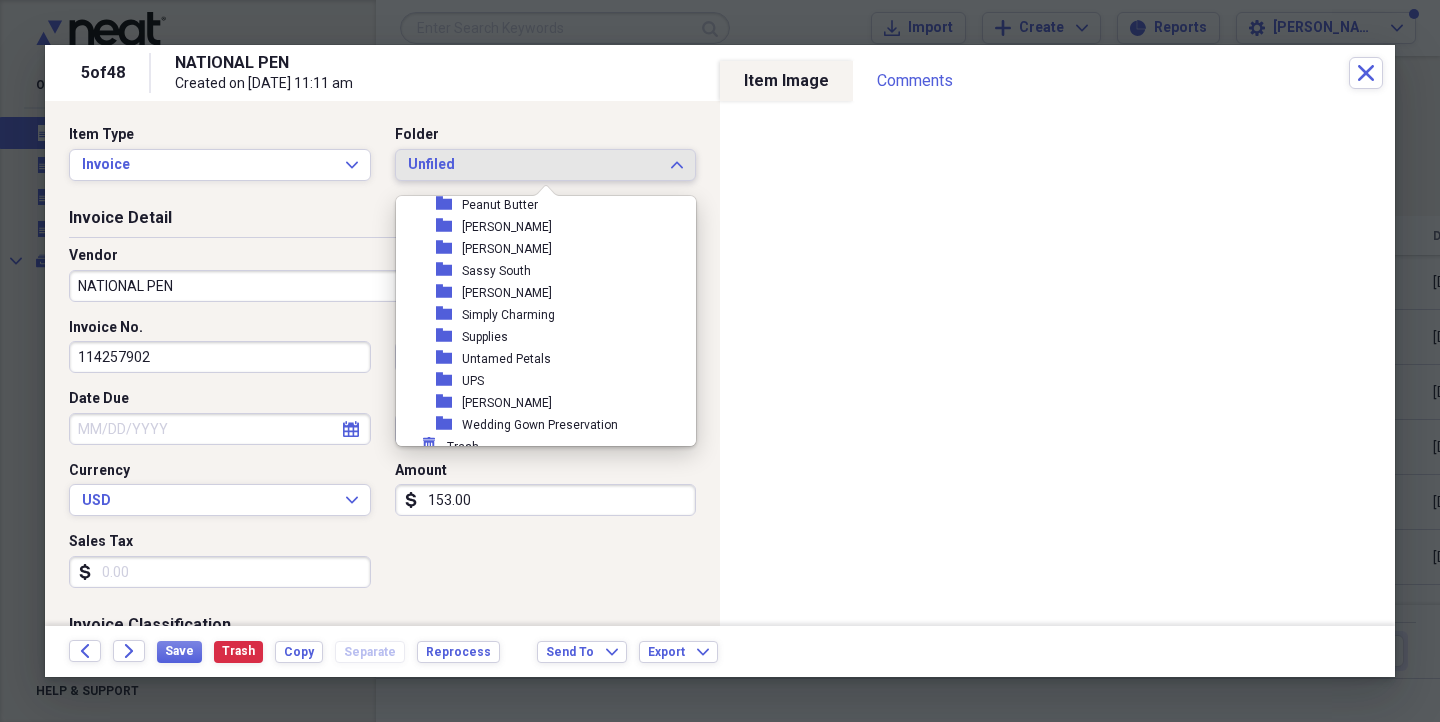 click on "folder Supplies" at bounding box center (538, 337) 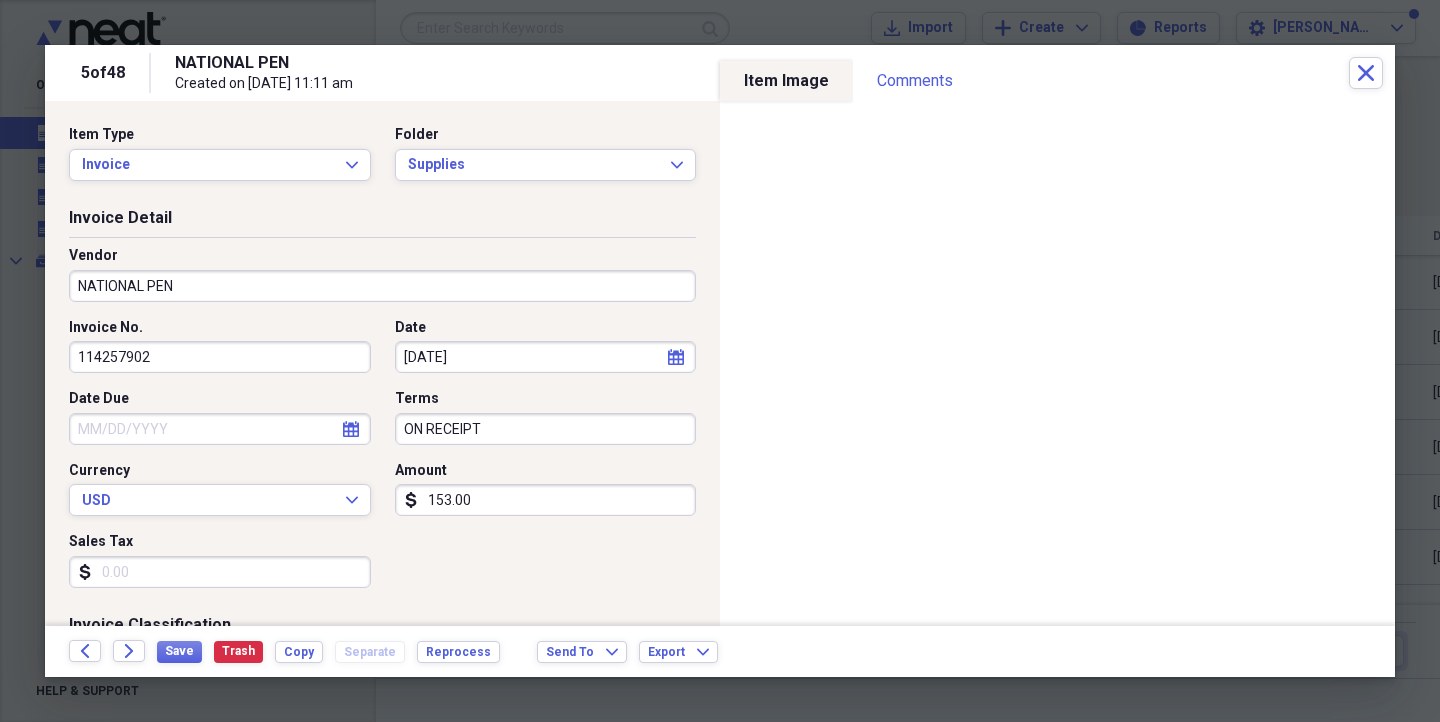 click on "153.00" at bounding box center (546, 500) 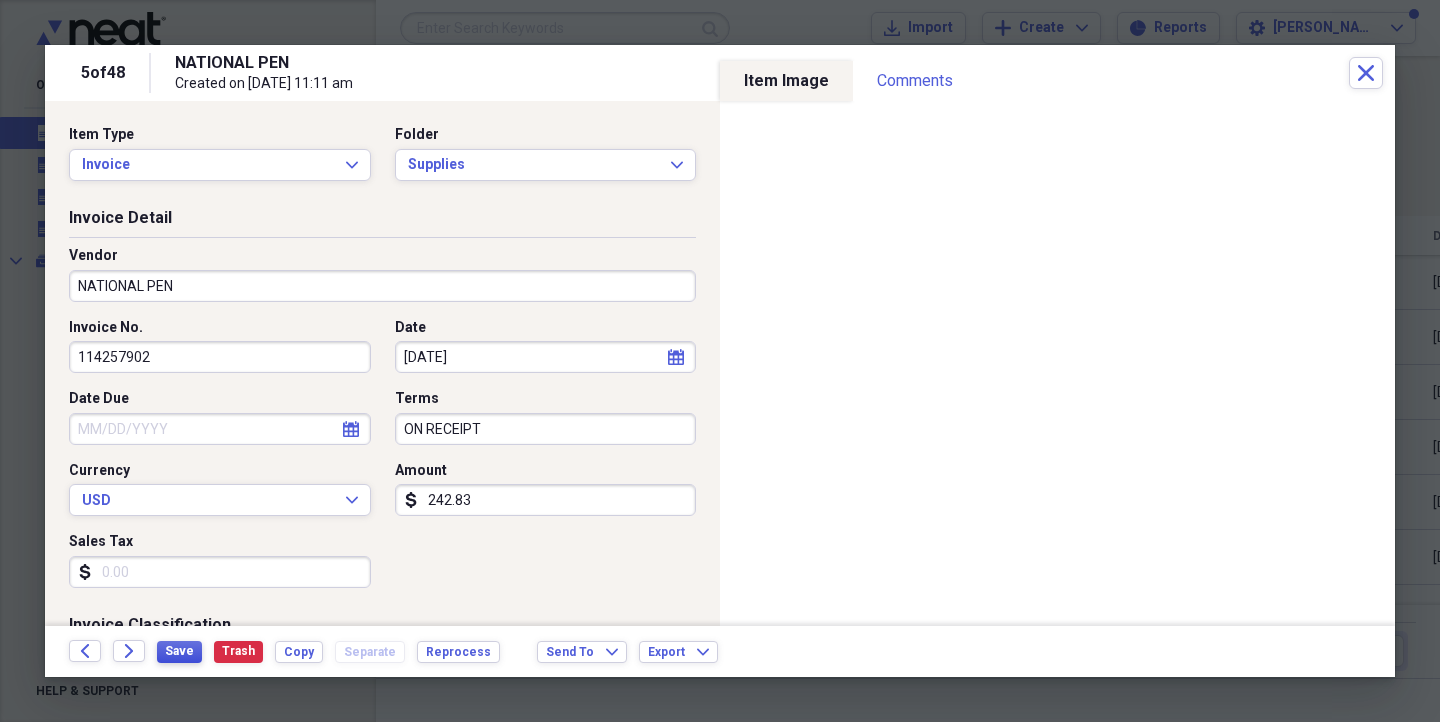 type on "242.83" 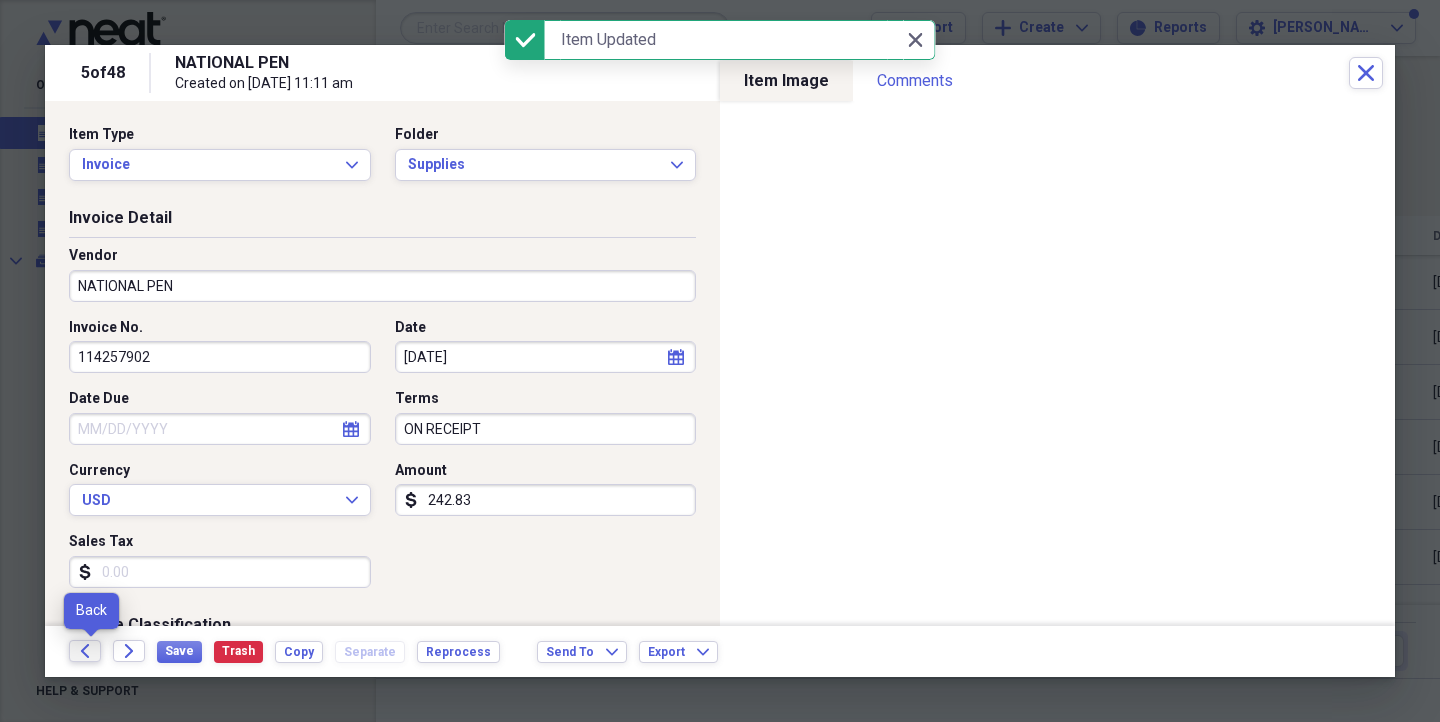 click 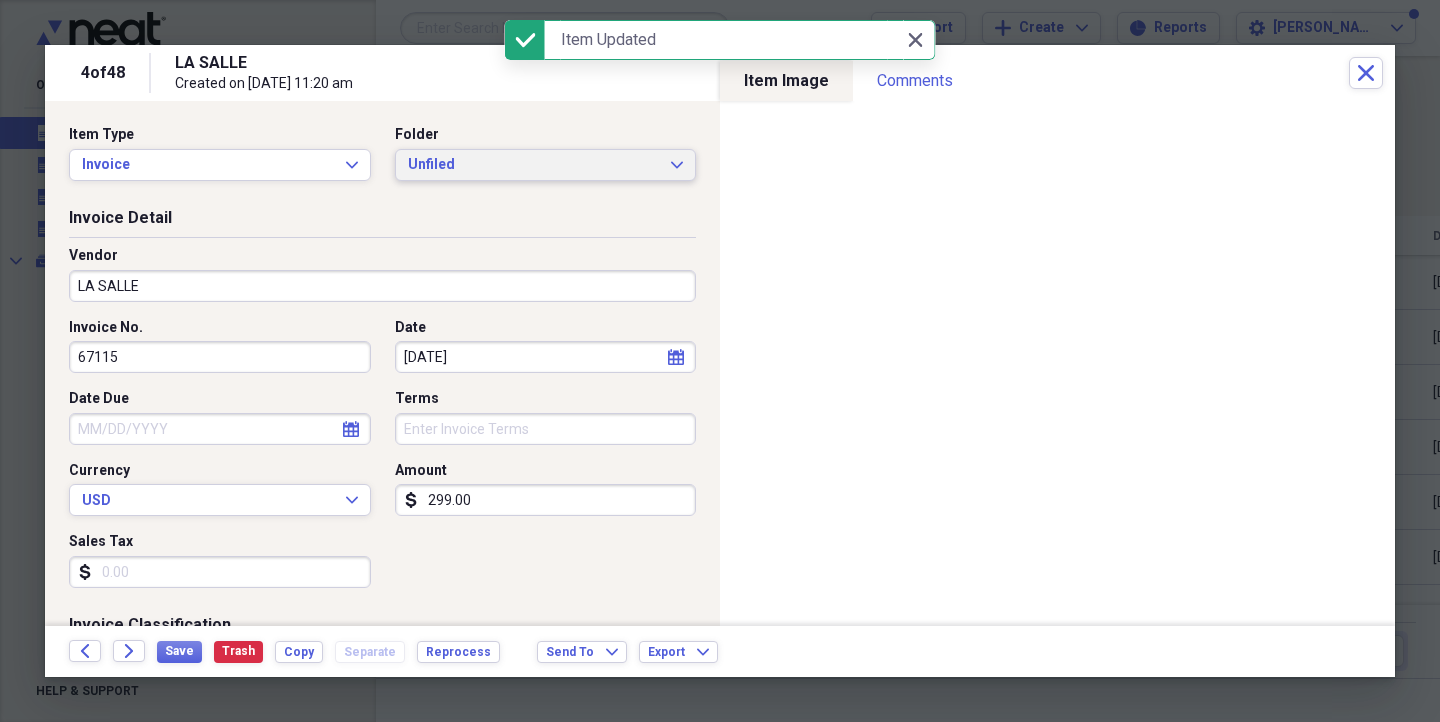 click on "Unfiled Expand" at bounding box center (546, 165) 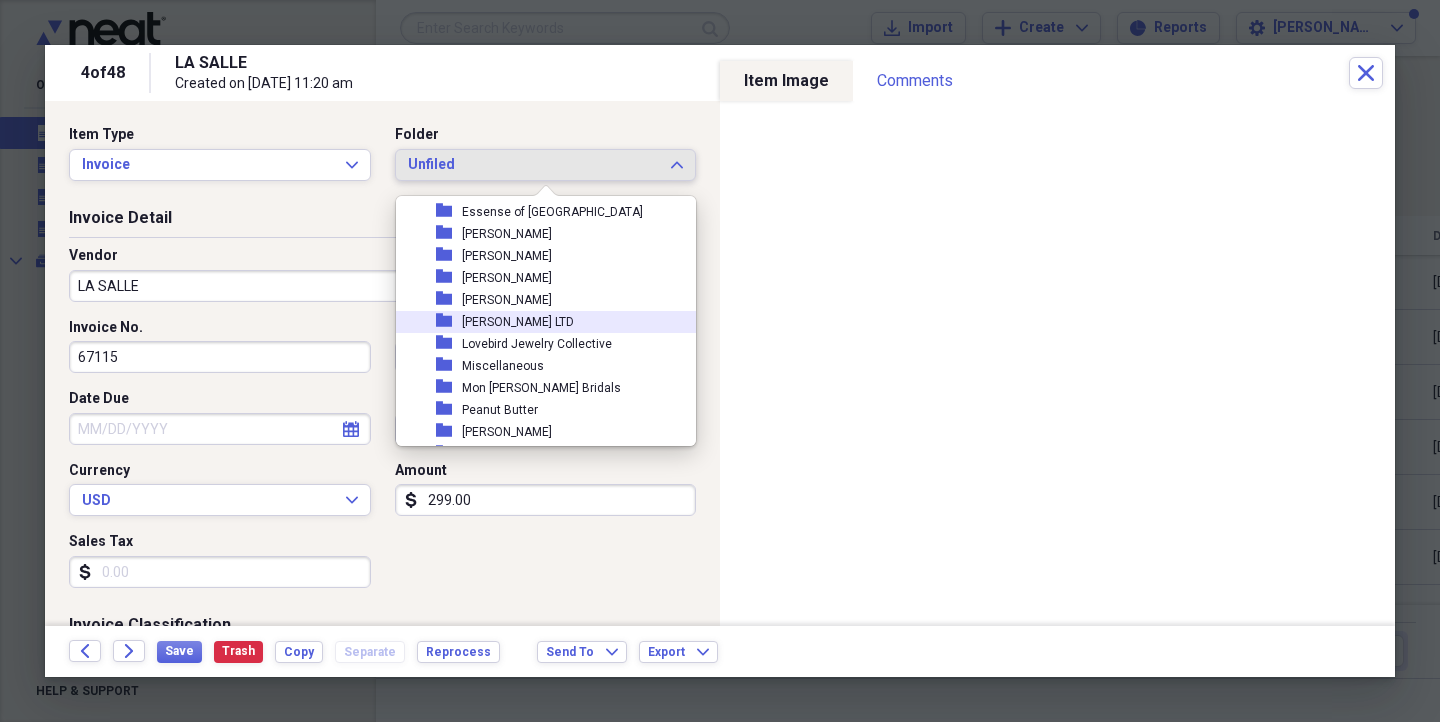 scroll, scrollTop: 320, scrollLeft: 0, axis: vertical 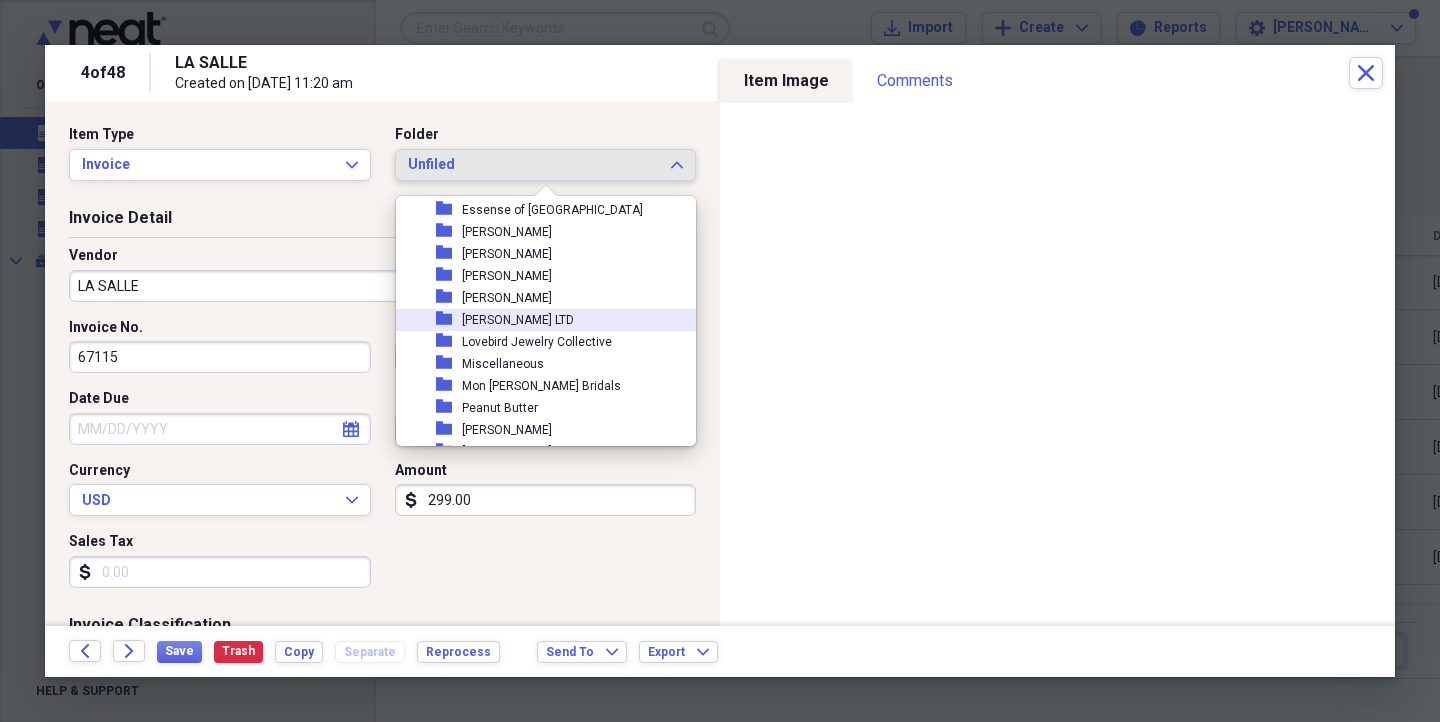 click on "Mon [PERSON_NAME] Bridals" at bounding box center [541, 386] 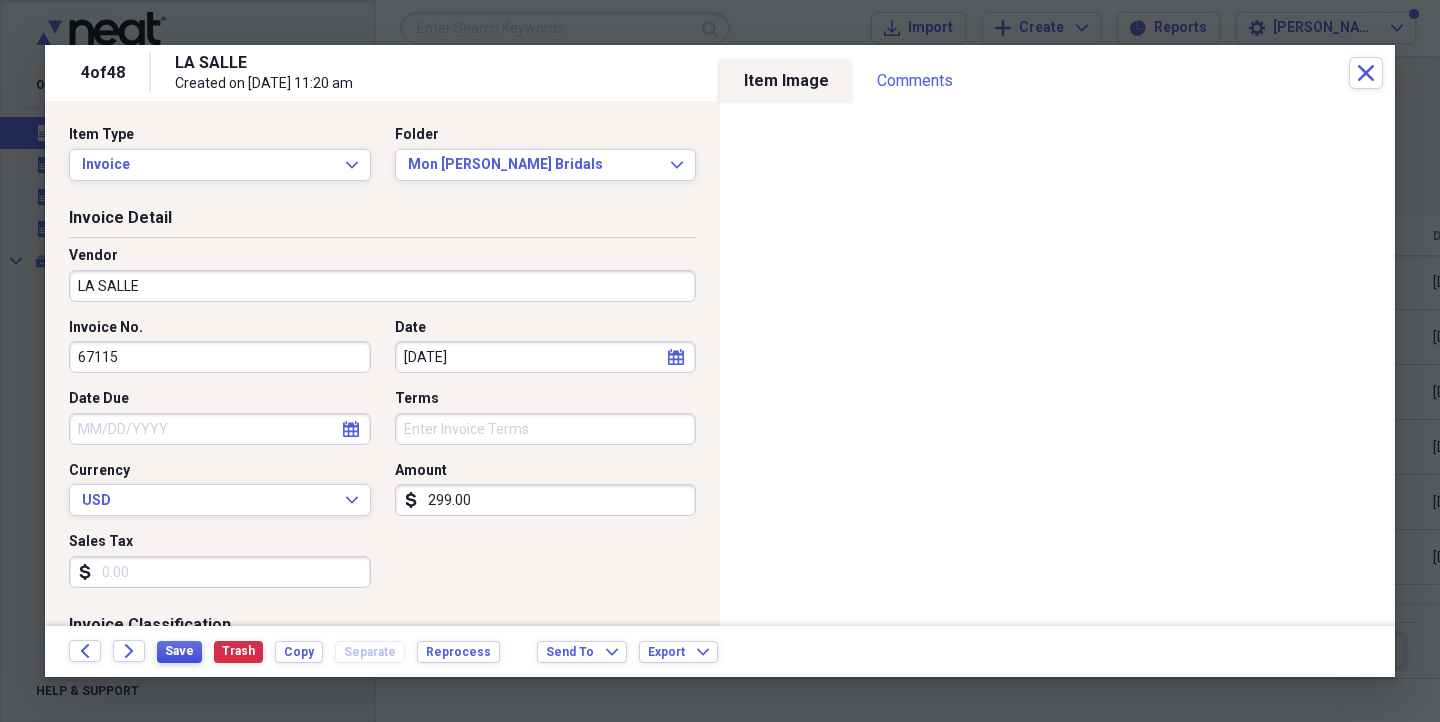 click on "Save" at bounding box center [179, 651] 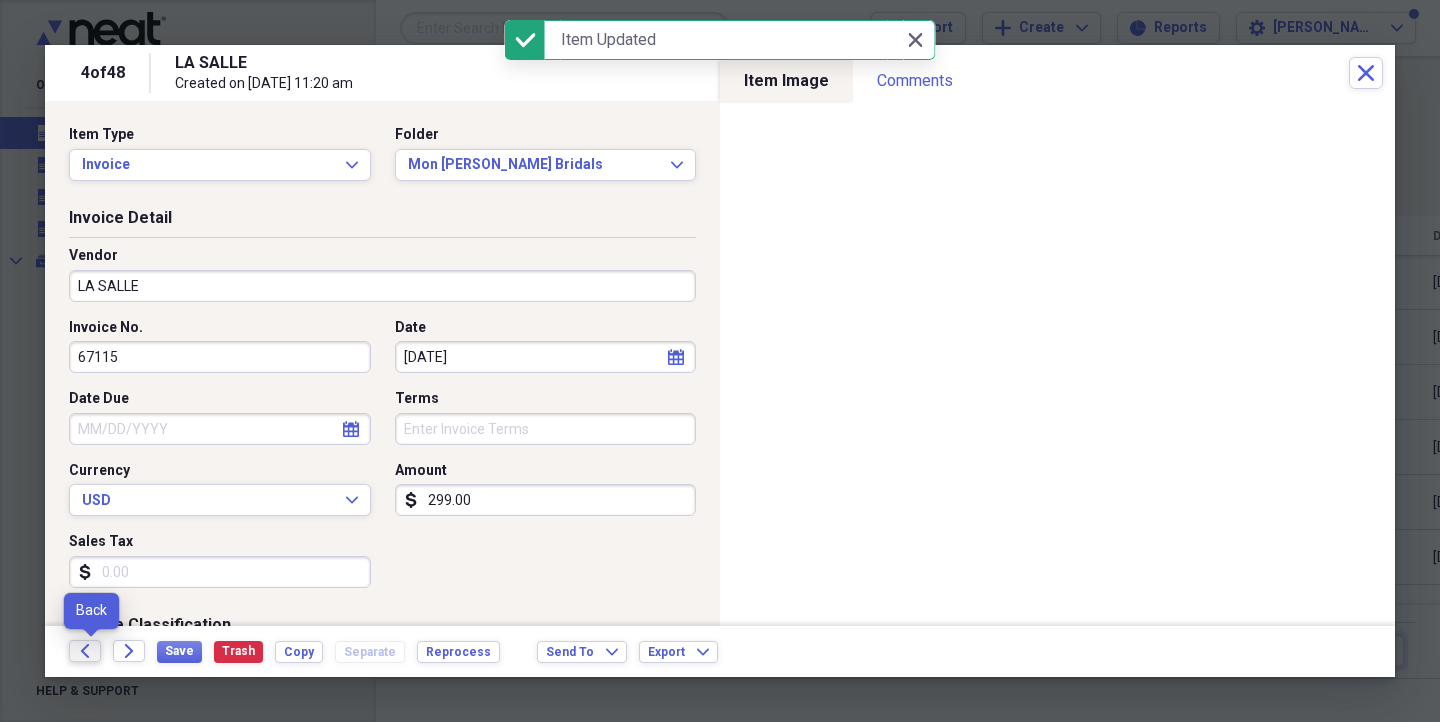 click 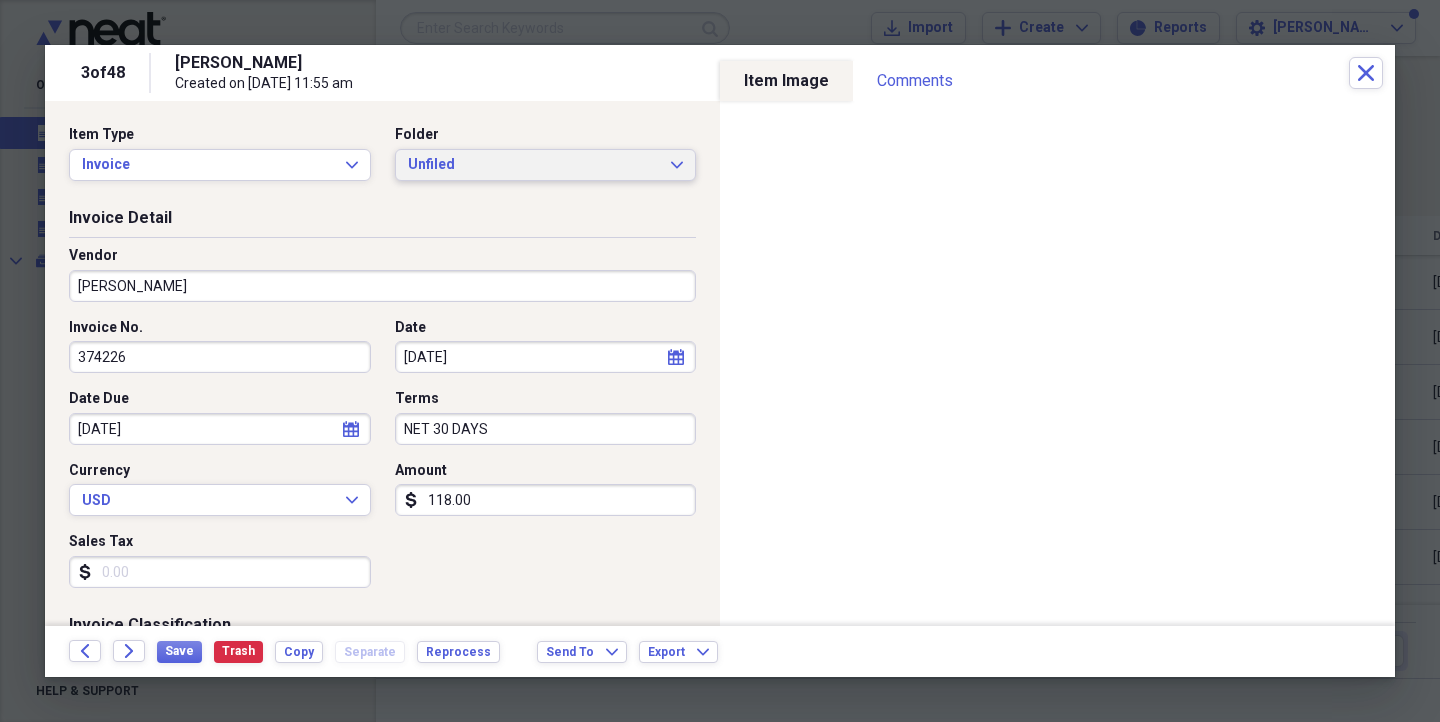 click on "Unfiled" at bounding box center (534, 165) 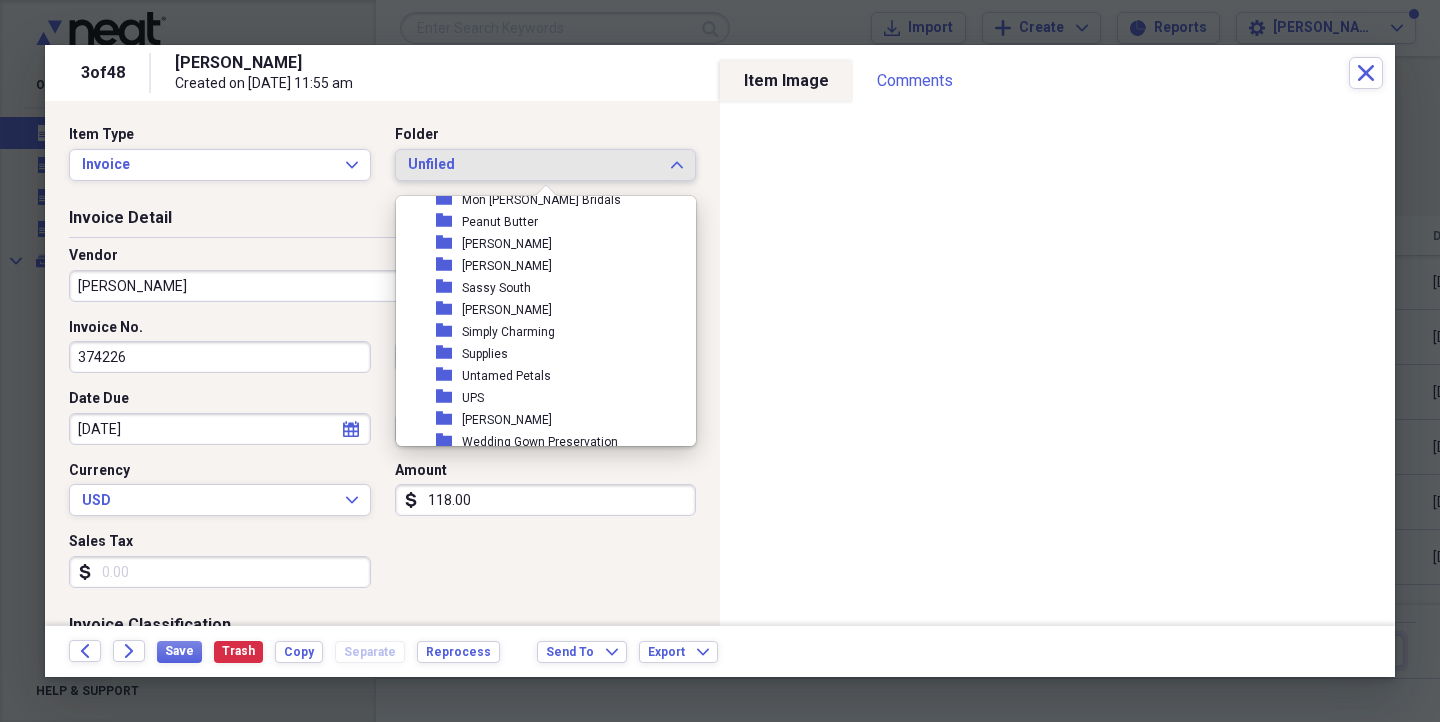 scroll, scrollTop: 535, scrollLeft: 0, axis: vertical 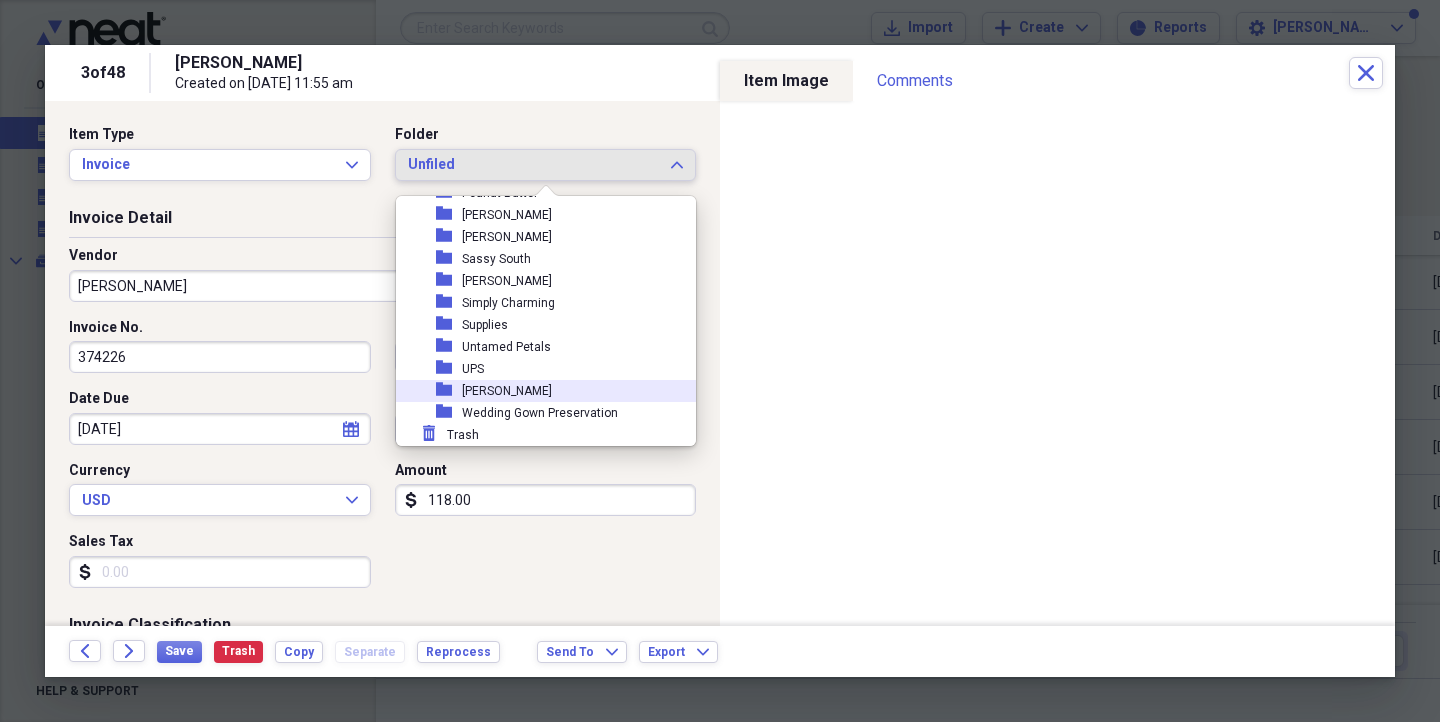 click on "folder [PERSON_NAME]" at bounding box center [538, 391] 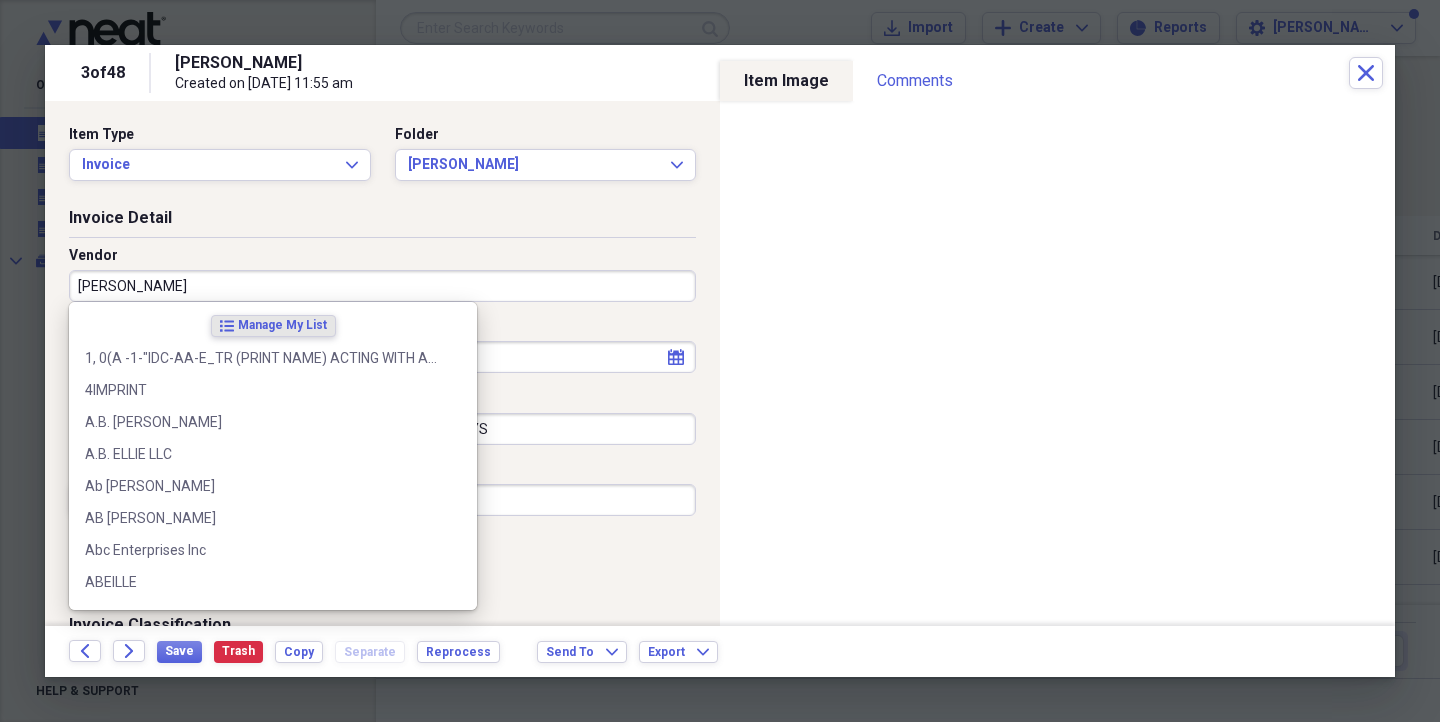 click on "[PERSON_NAME]" at bounding box center (382, 286) 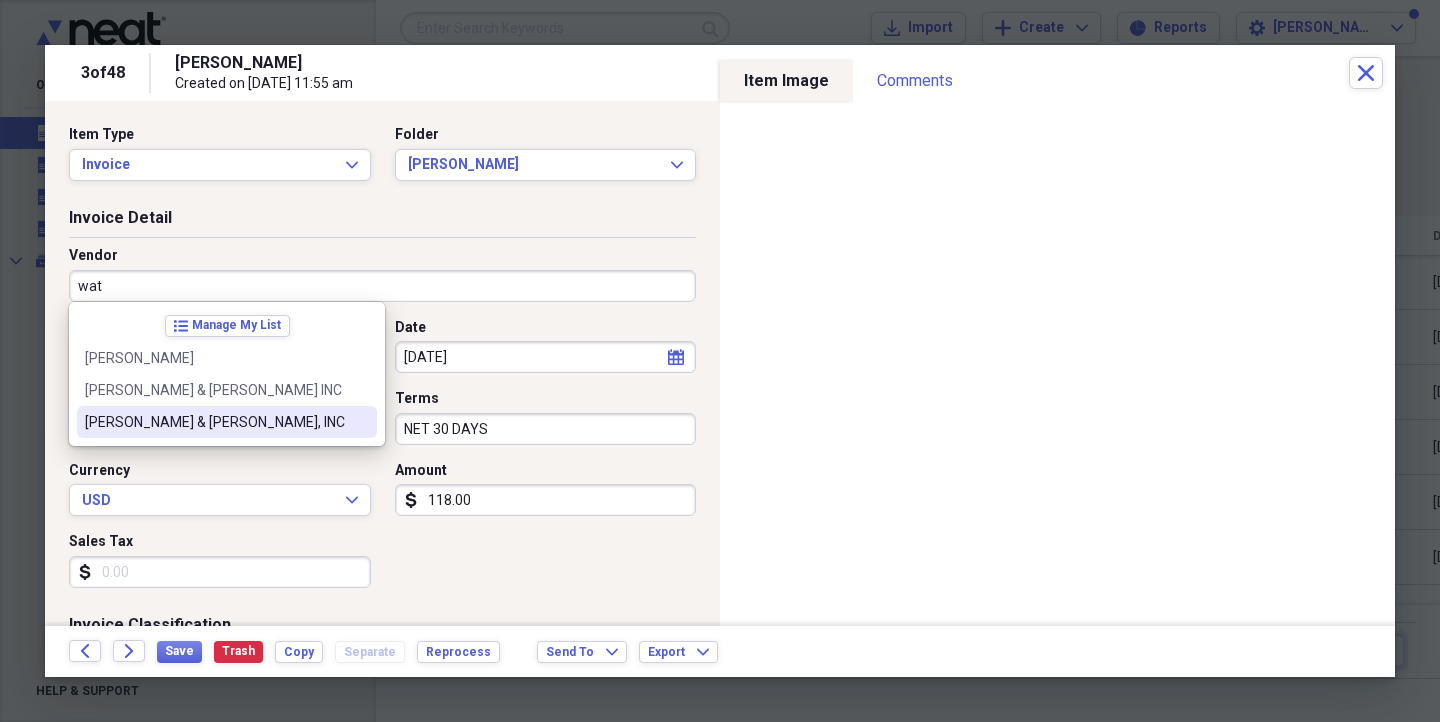 click at bounding box center (361, 422) 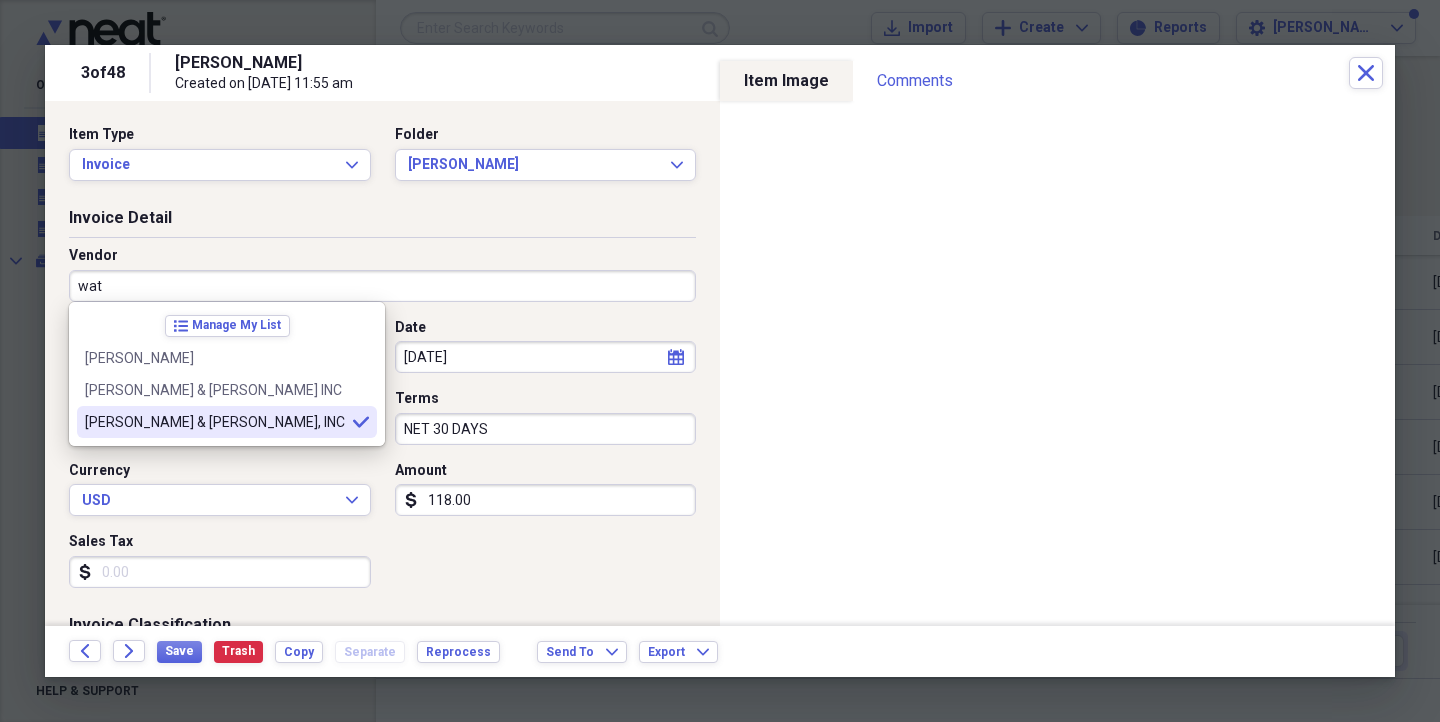 type on "[PERSON_NAME] & [PERSON_NAME], INC" 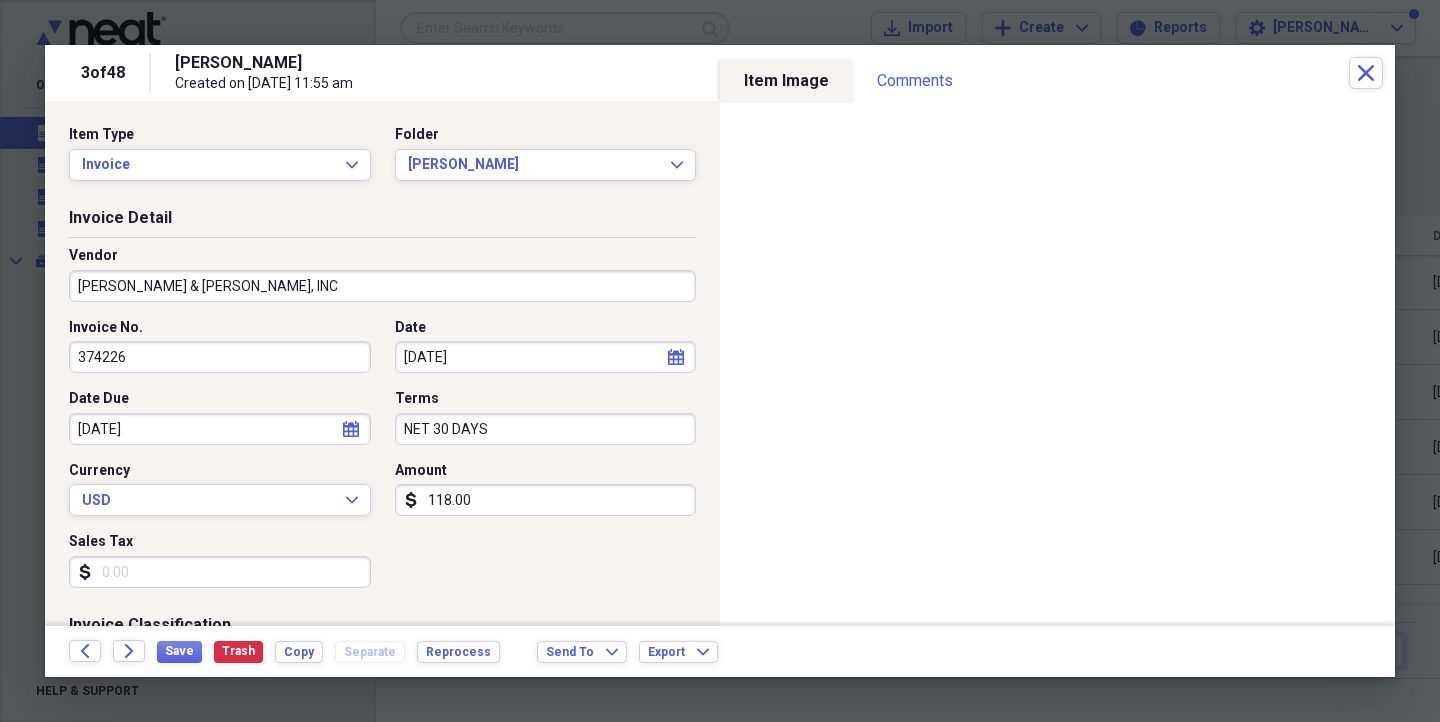 type on "Transportation" 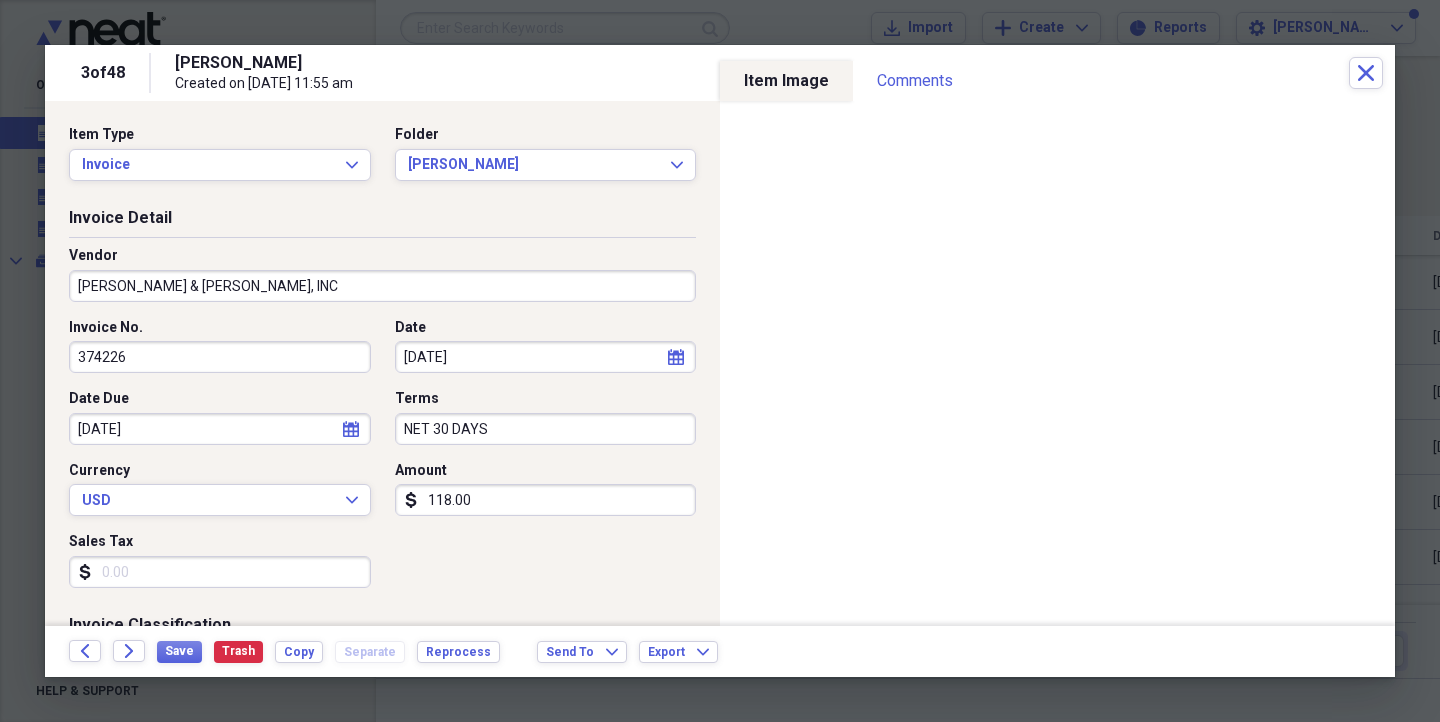 click on "118.00" at bounding box center (546, 500) 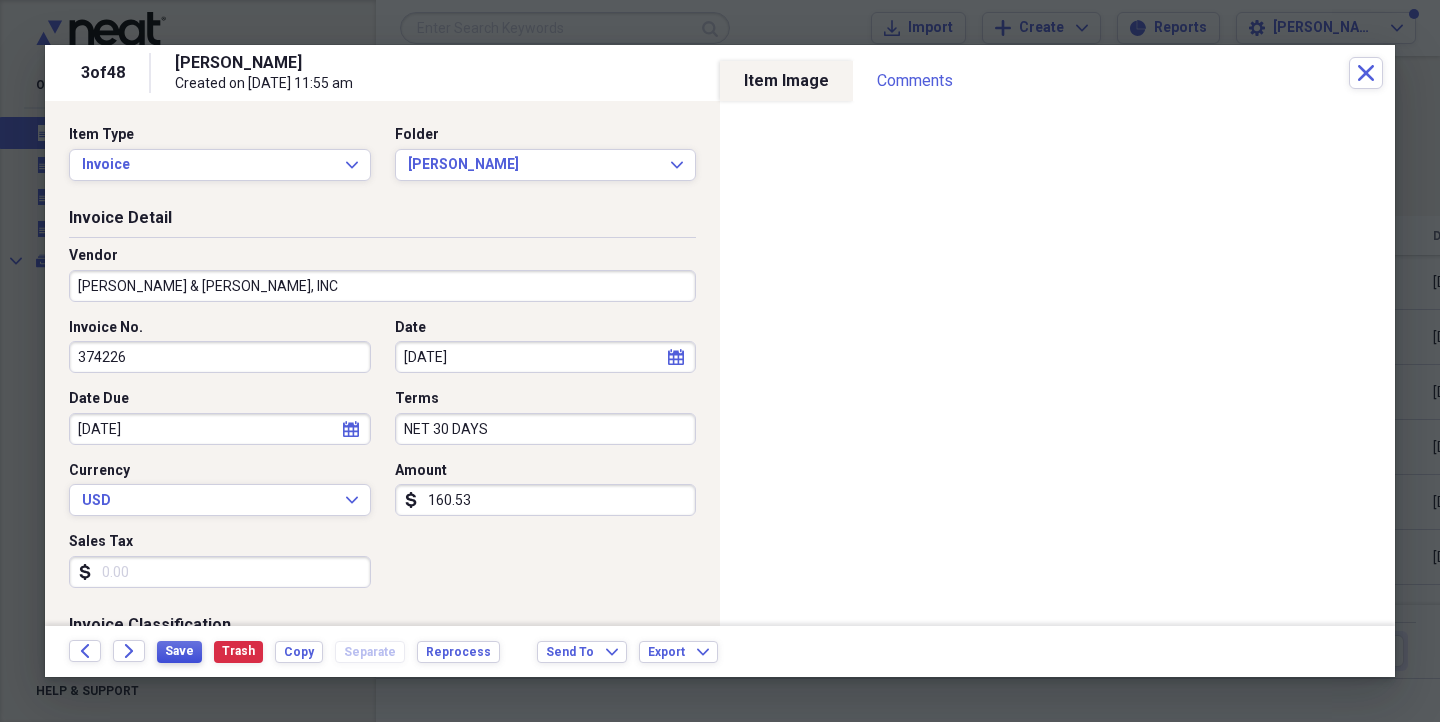 type on "160.53" 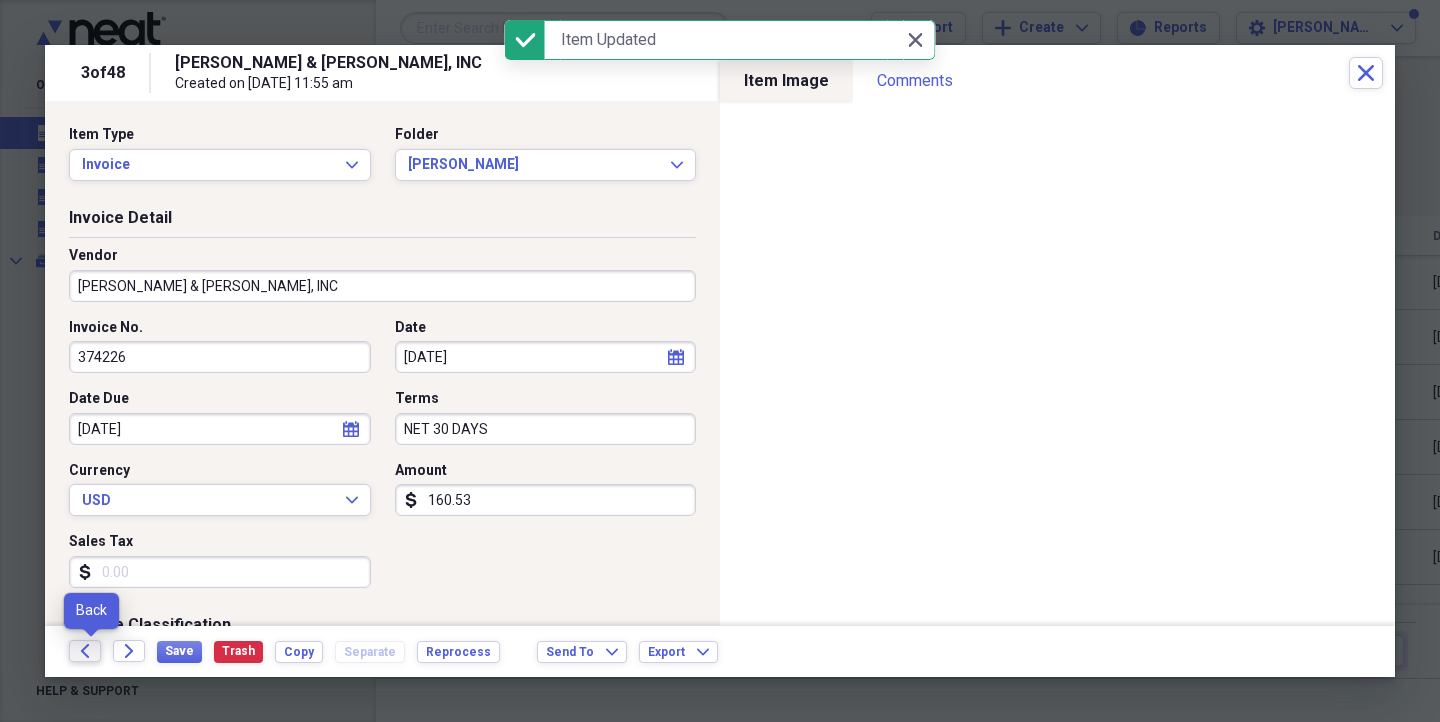 click on "Back" at bounding box center [85, 651] 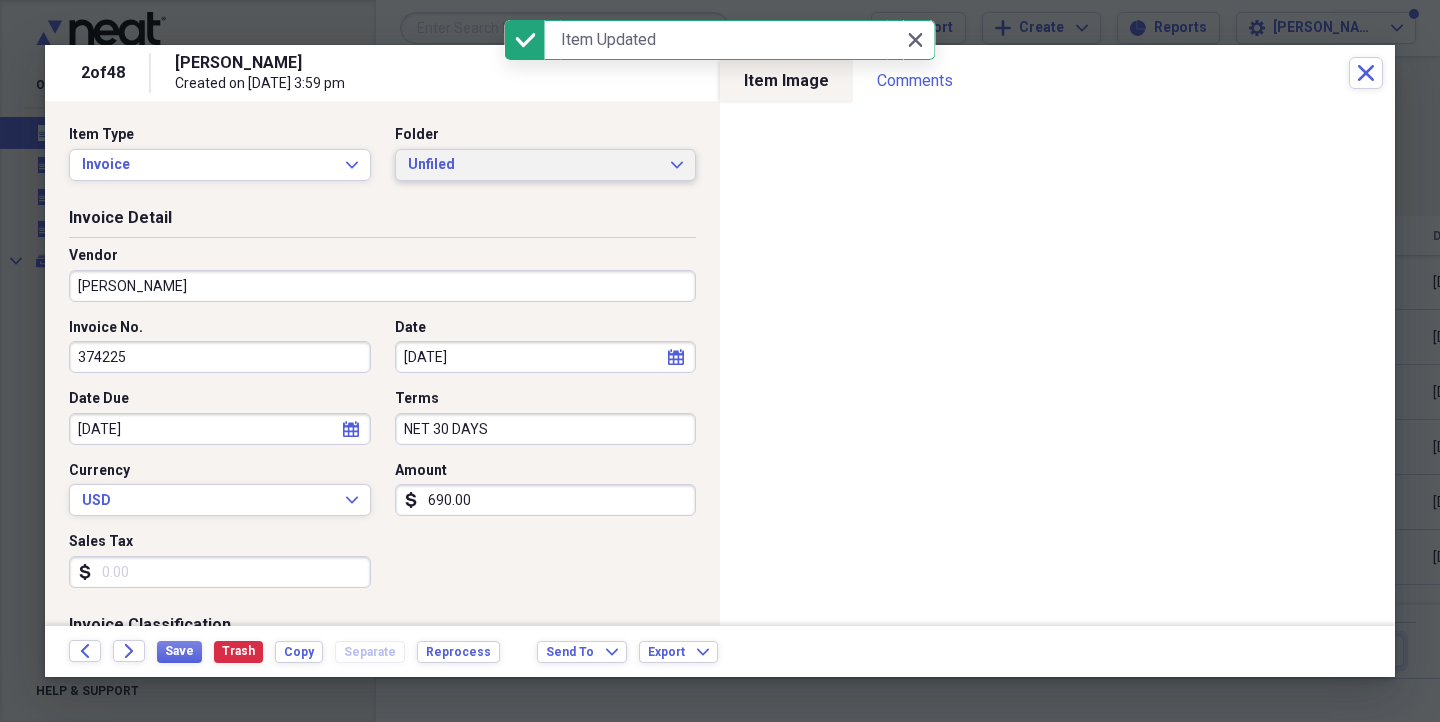 click on "Unfiled" at bounding box center (534, 165) 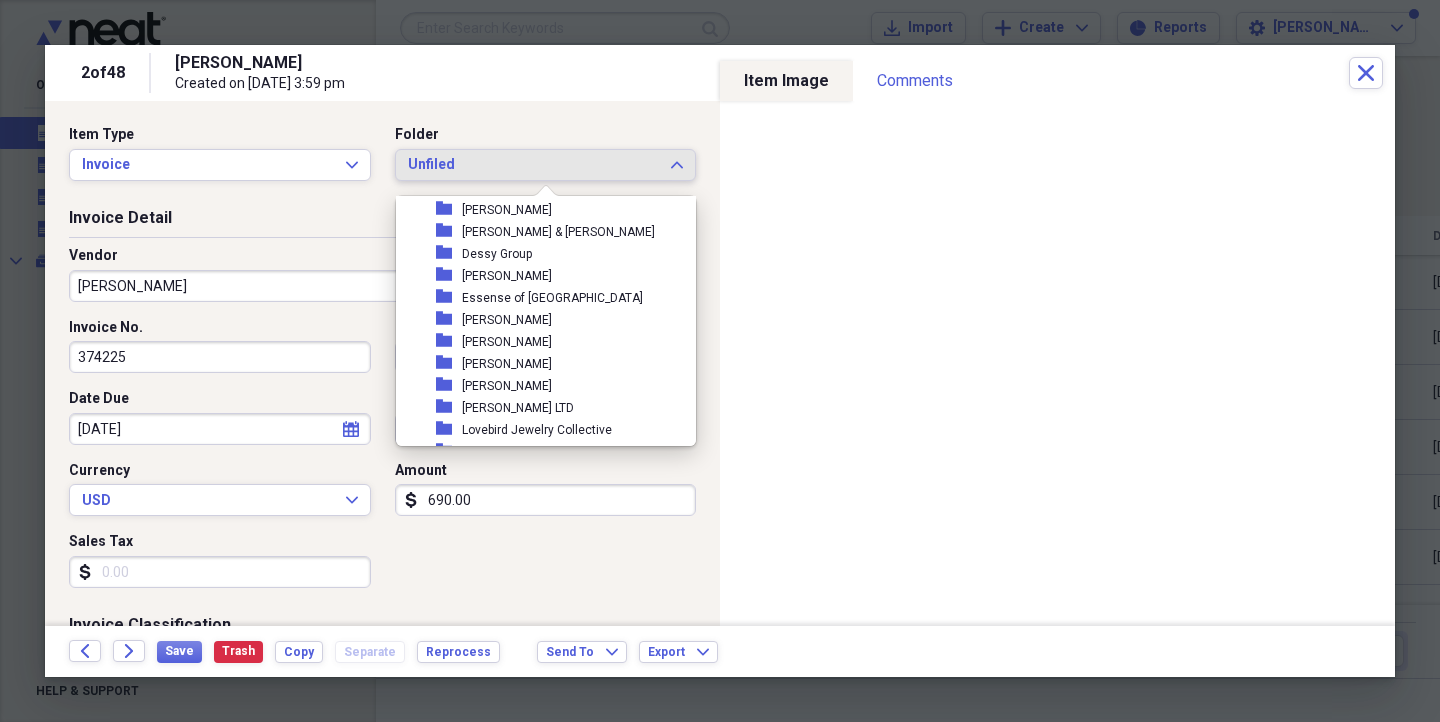 scroll, scrollTop: 535, scrollLeft: 0, axis: vertical 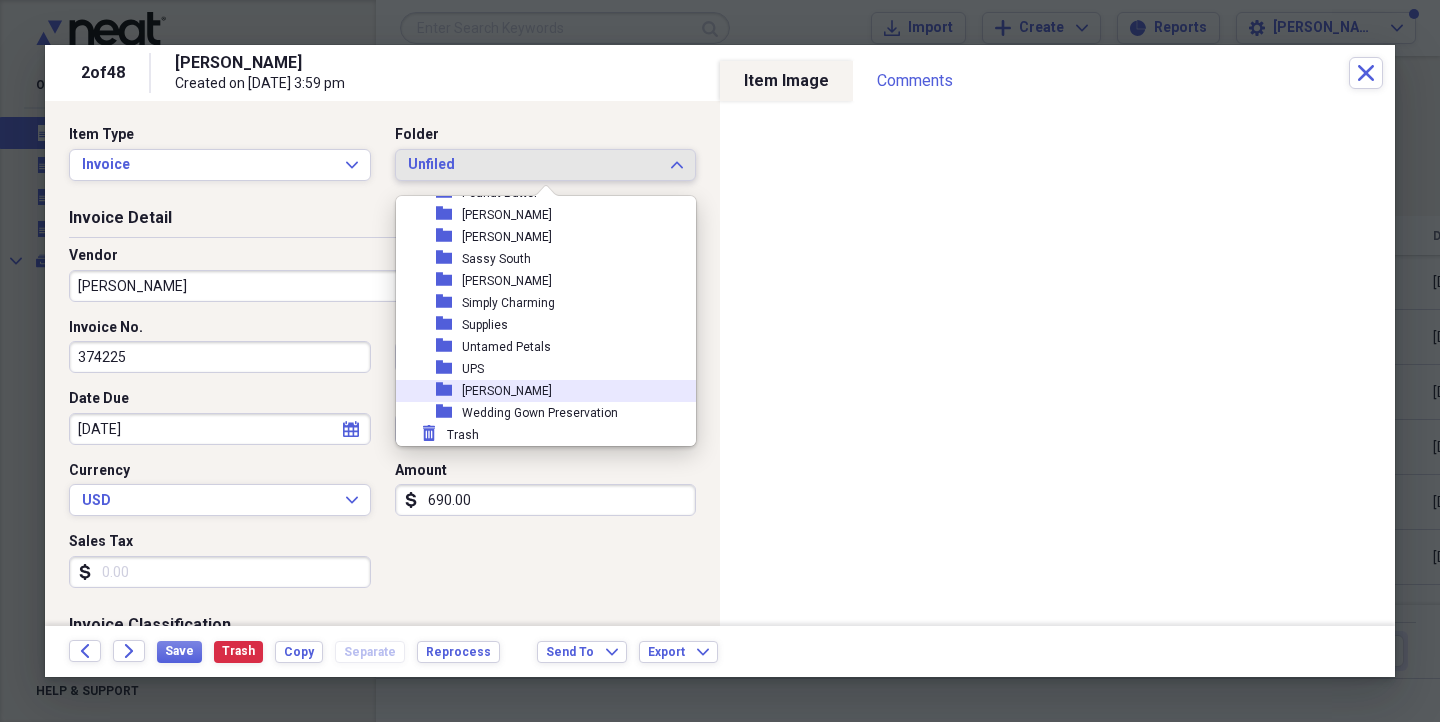 click on "[PERSON_NAME]" at bounding box center [507, 391] 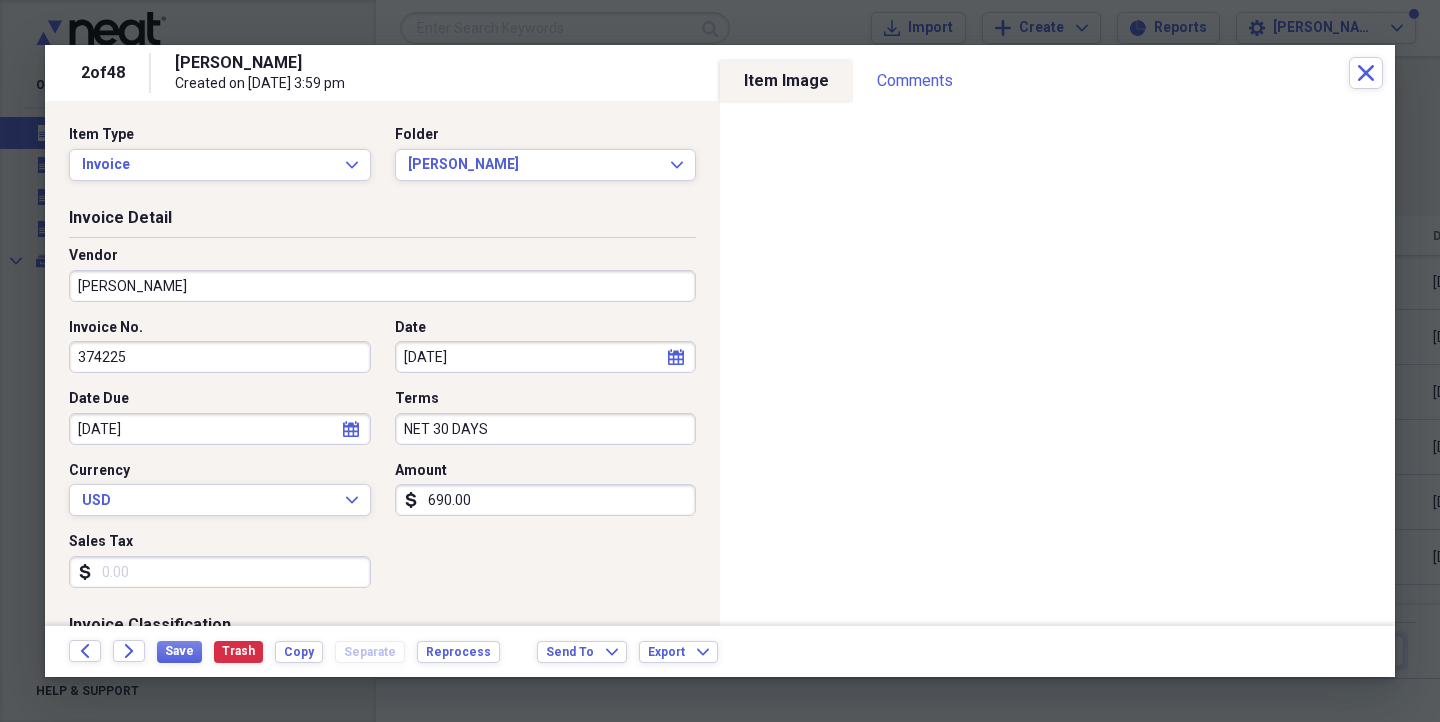 click on "[PERSON_NAME]" at bounding box center [382, 286] 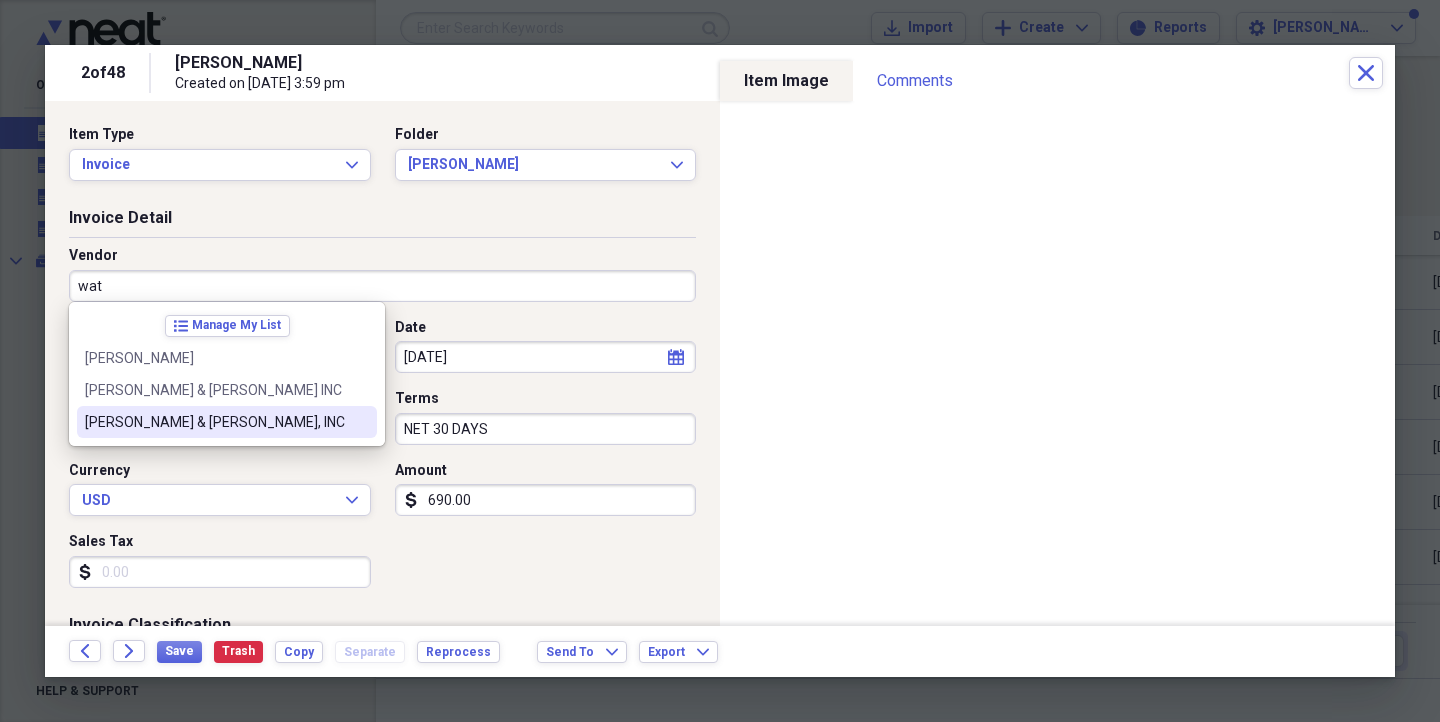 click on "[PERSON_NAME] & [PERSON_NAME], INC" at bounding box center [227, 422] 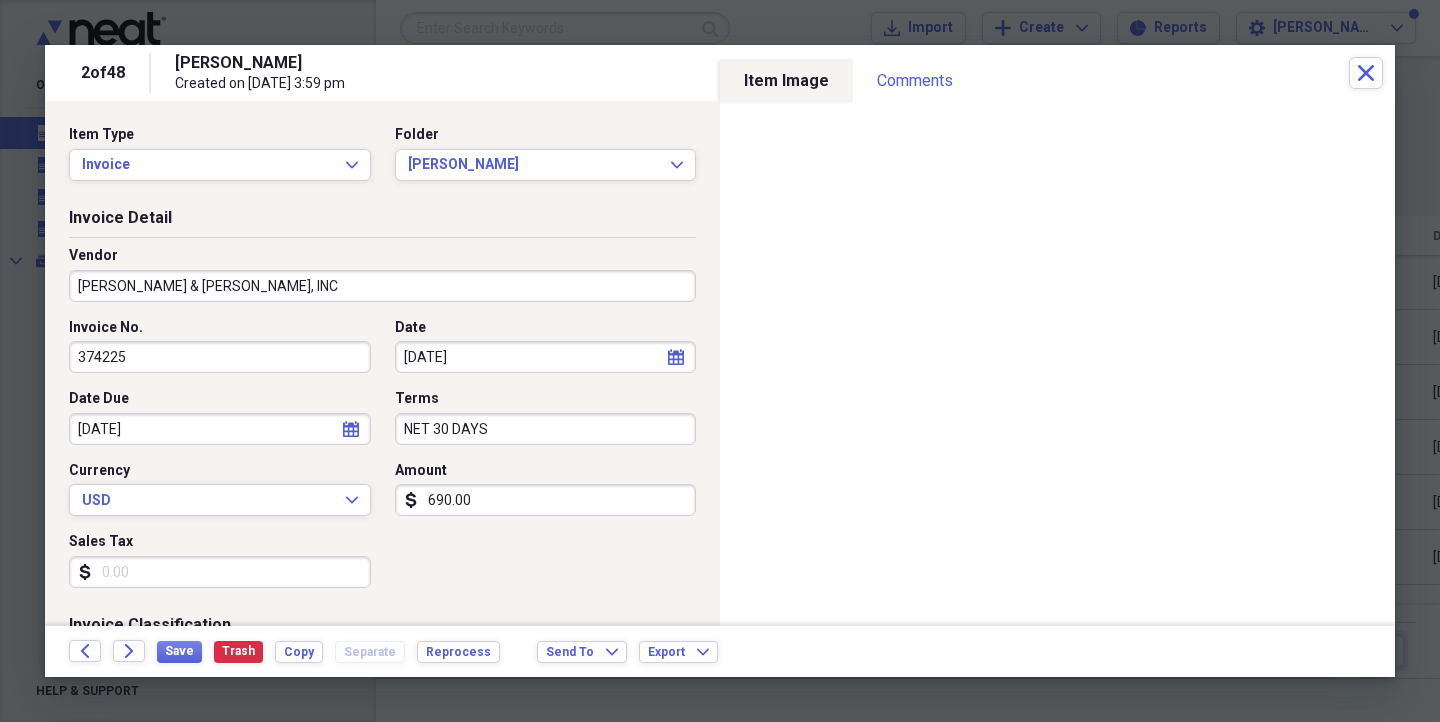 type on "Transportation" 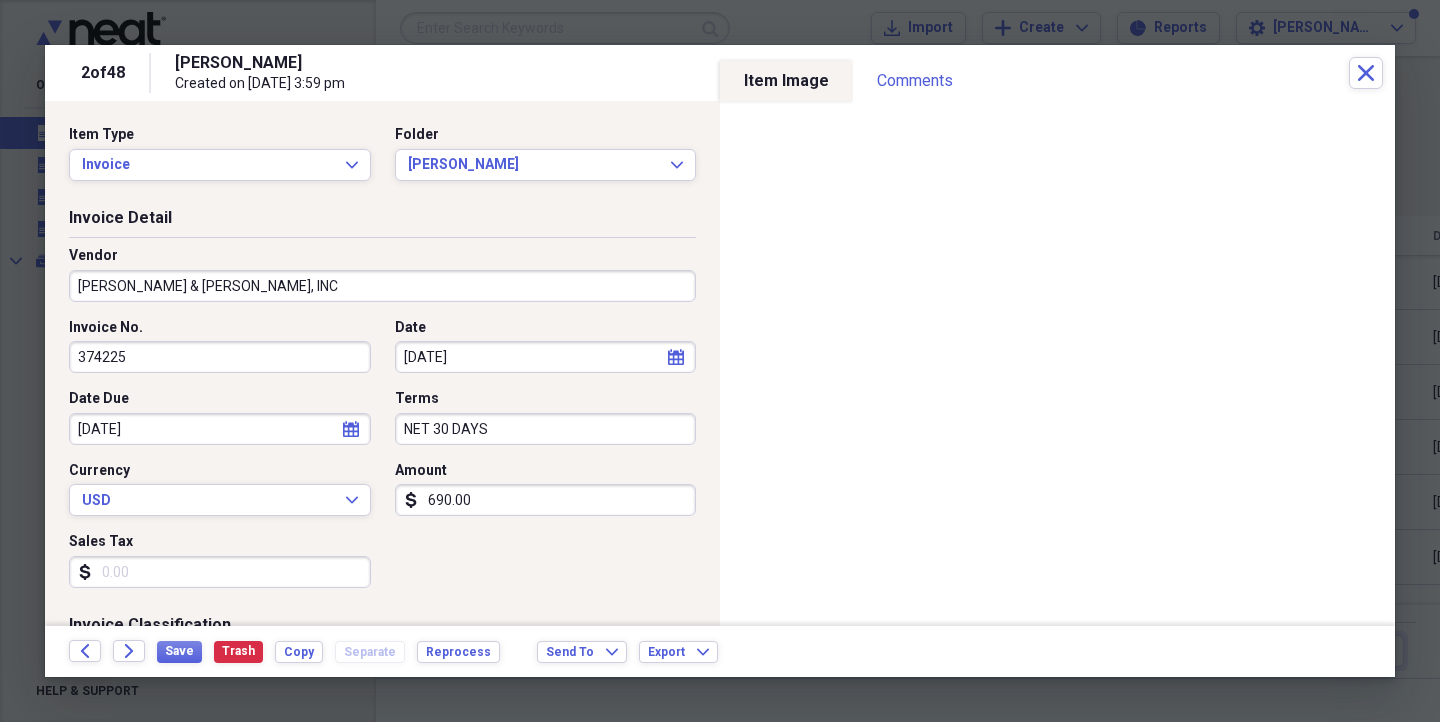 click on "690.00" at bounding box center [546, 500] 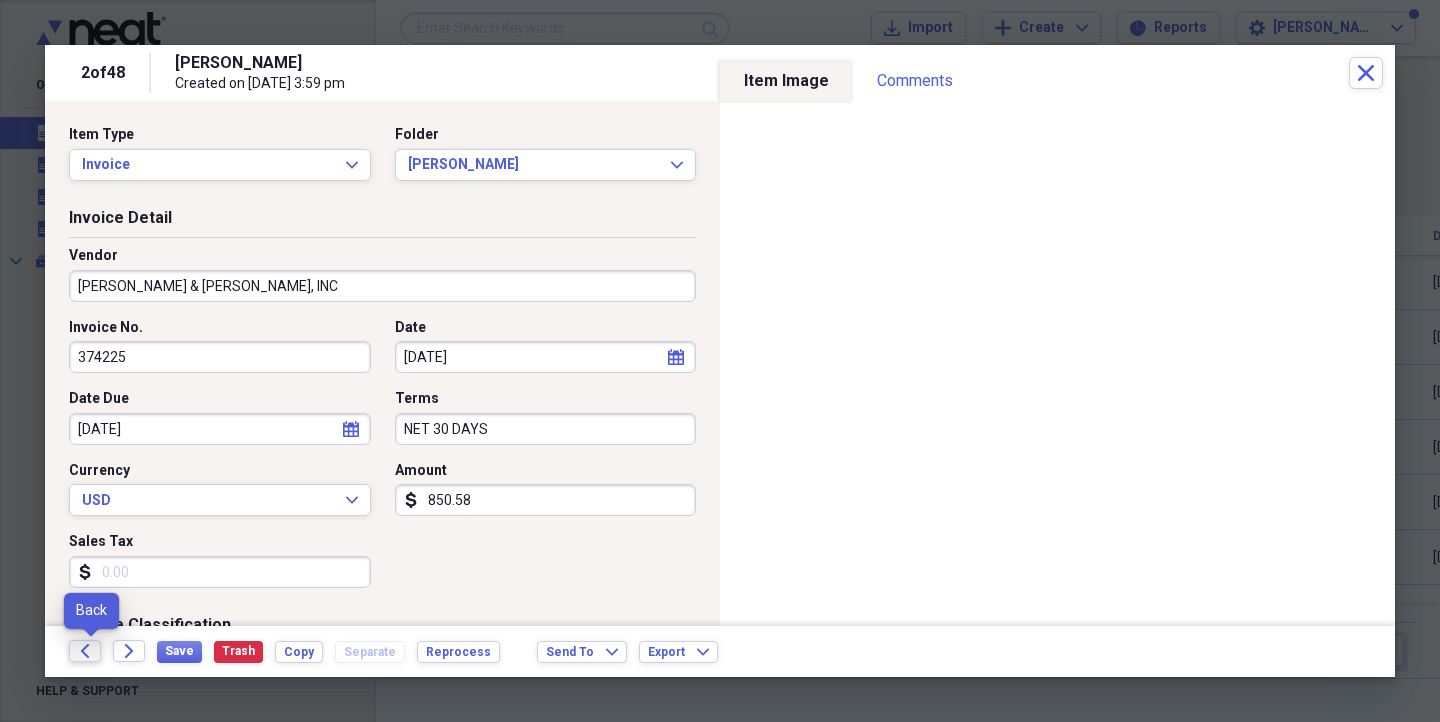 type on "850.58" 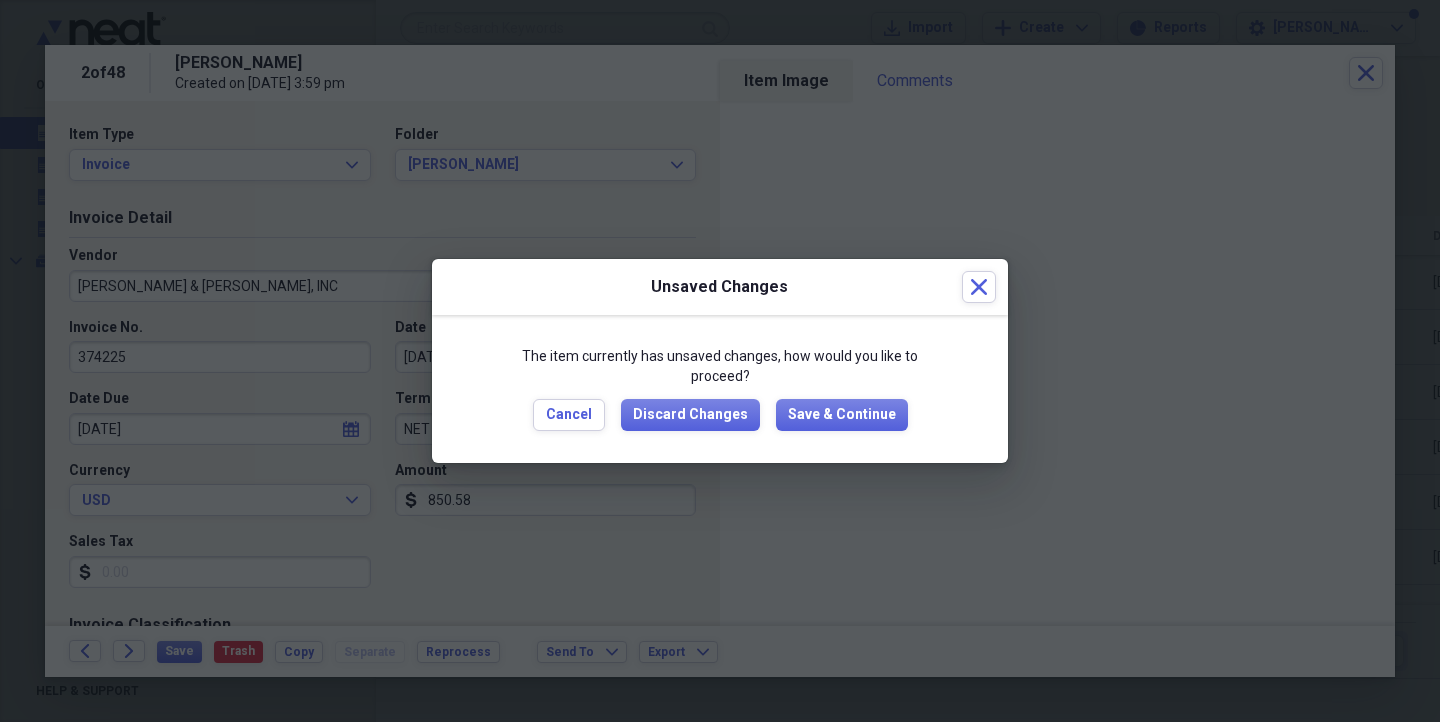 click on "Unsaved Changes Close" at bounding box center [720, 287] 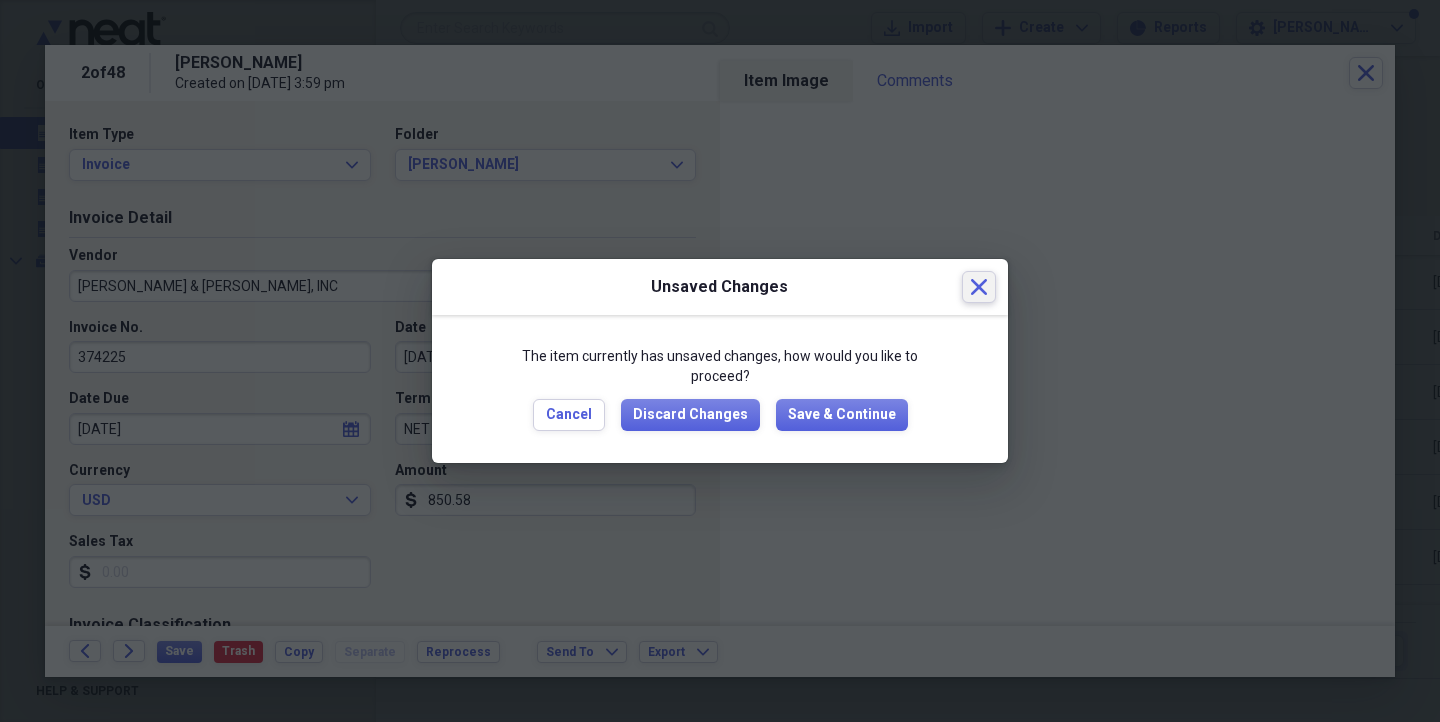 click on "Close" 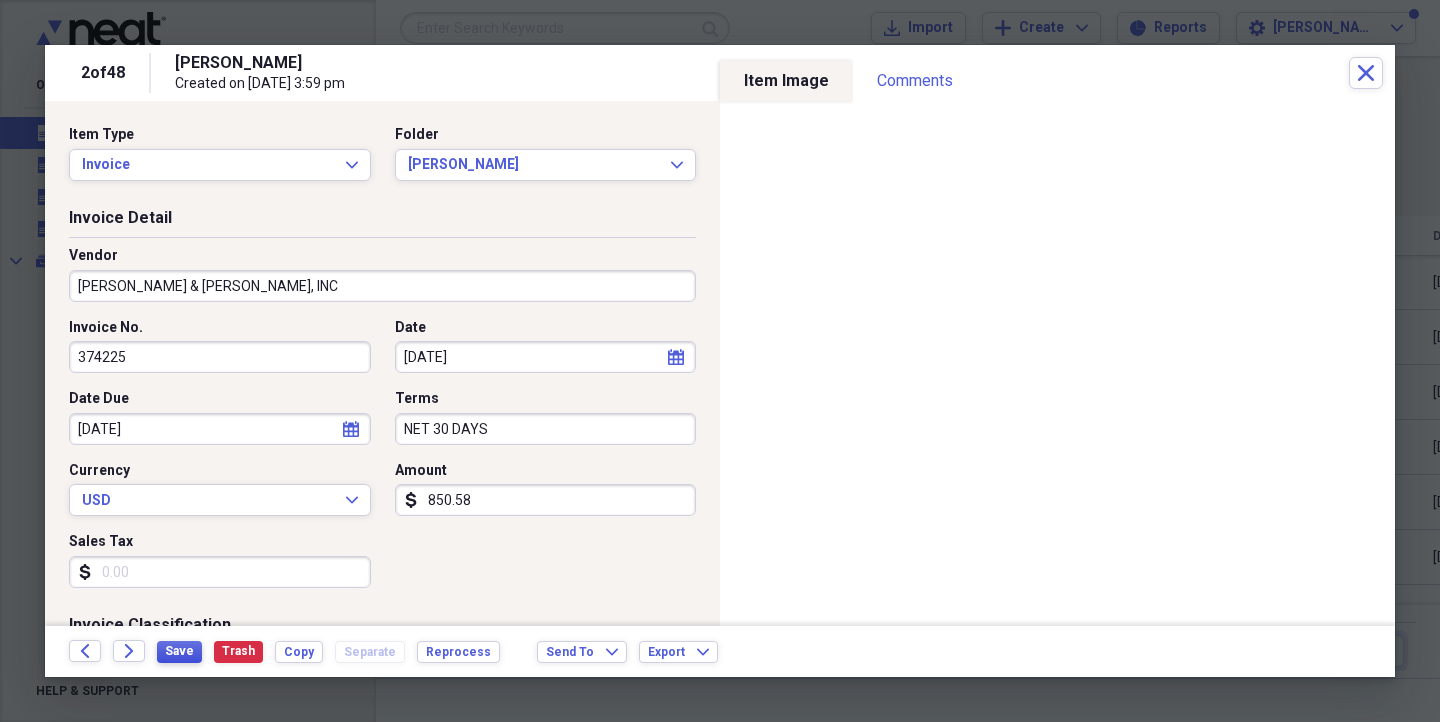 click on "Save" at bounding box center [179, 651] 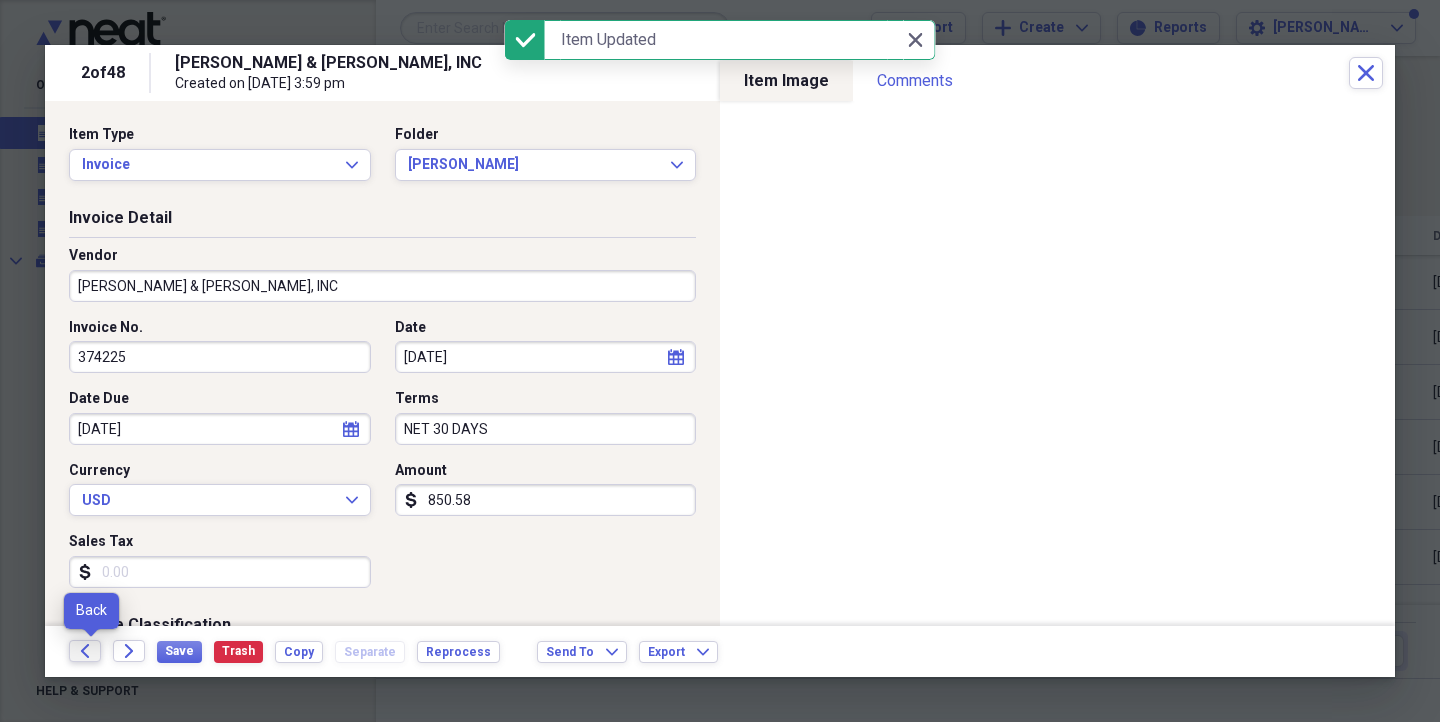 click on "Back" 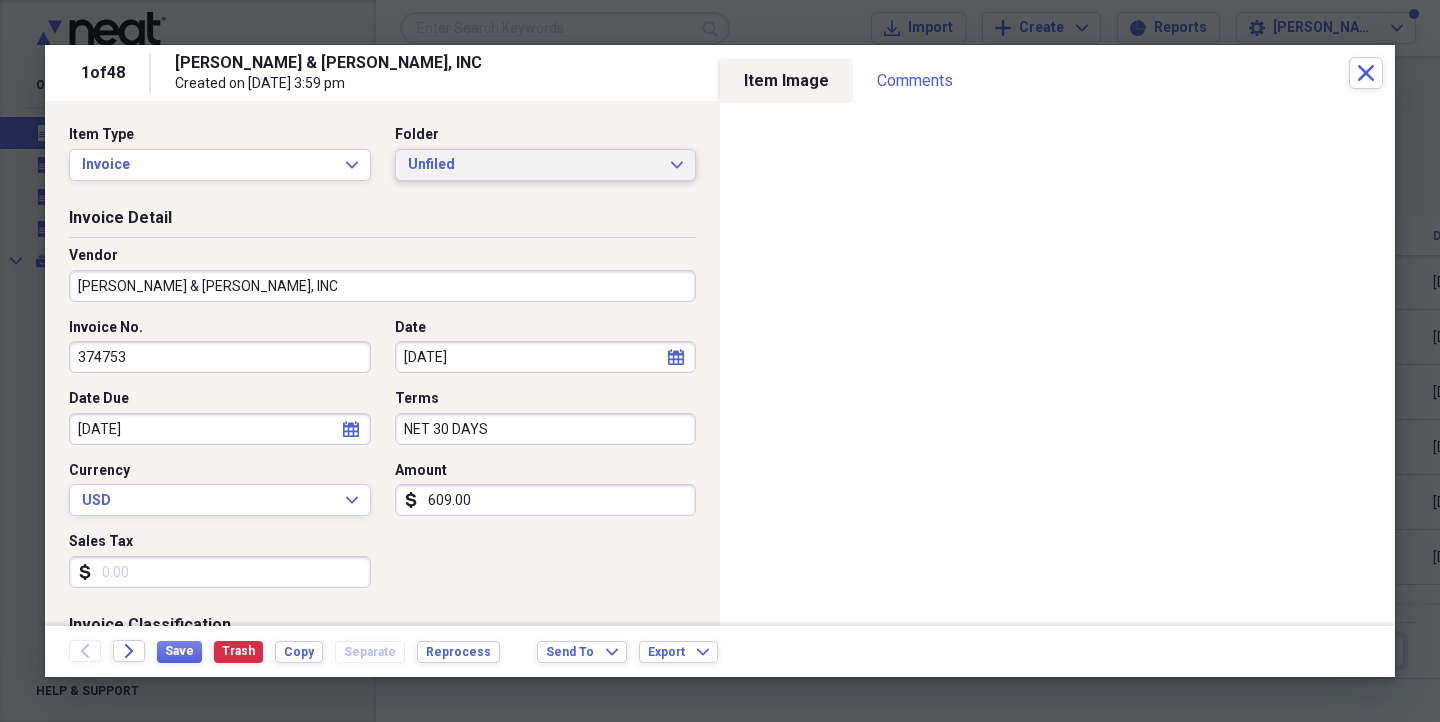 click on "Unfiled" at bounding box center (534, 165) 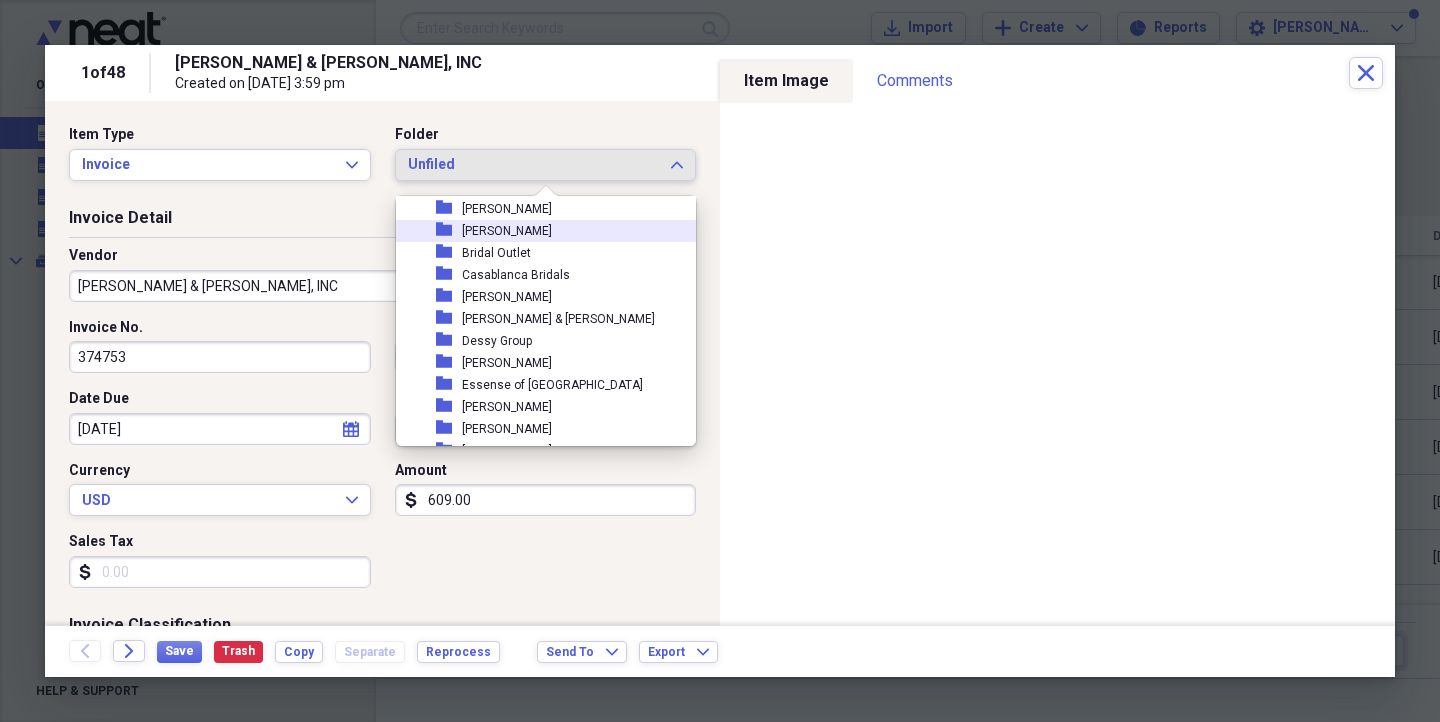 scroll, scrollTop: 535, scrollLeft: 0, axis: vertical 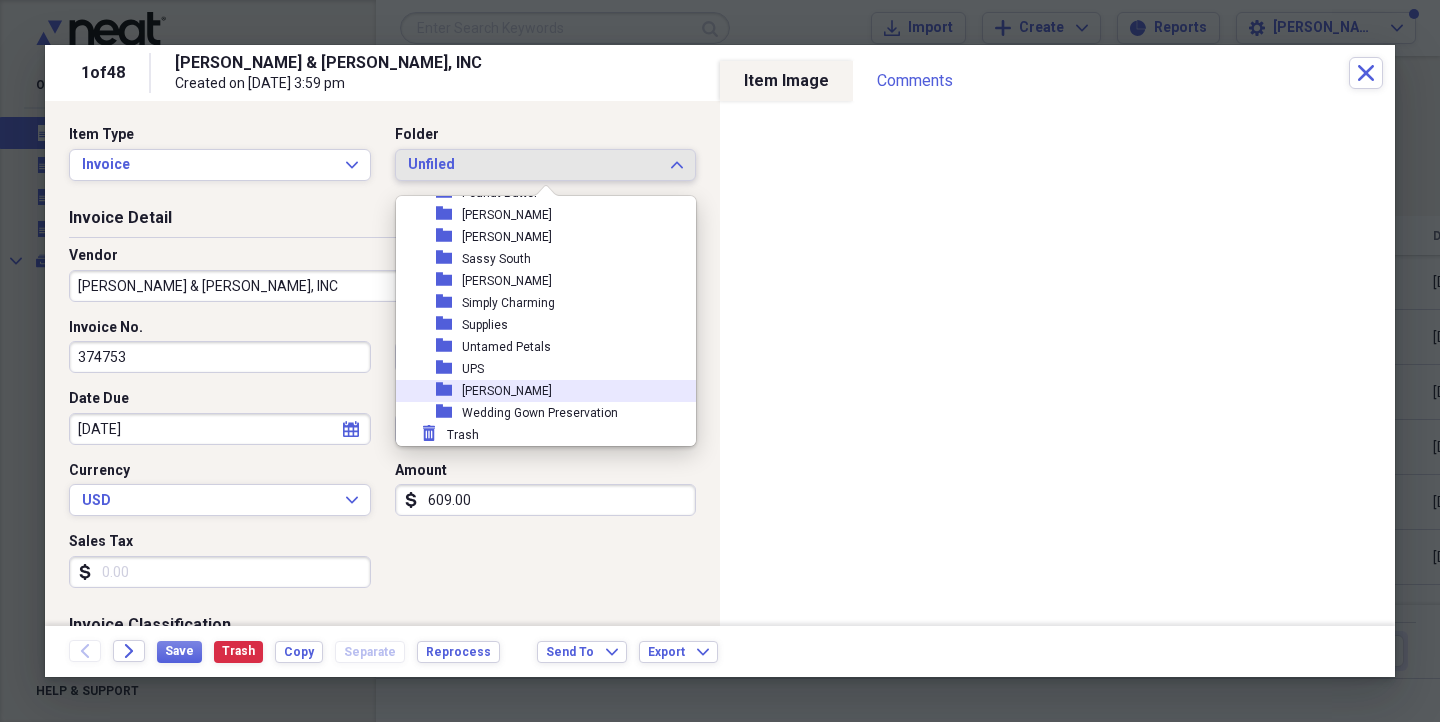 click on "[PERSON_NAME]" at bounding box center (507, 391) 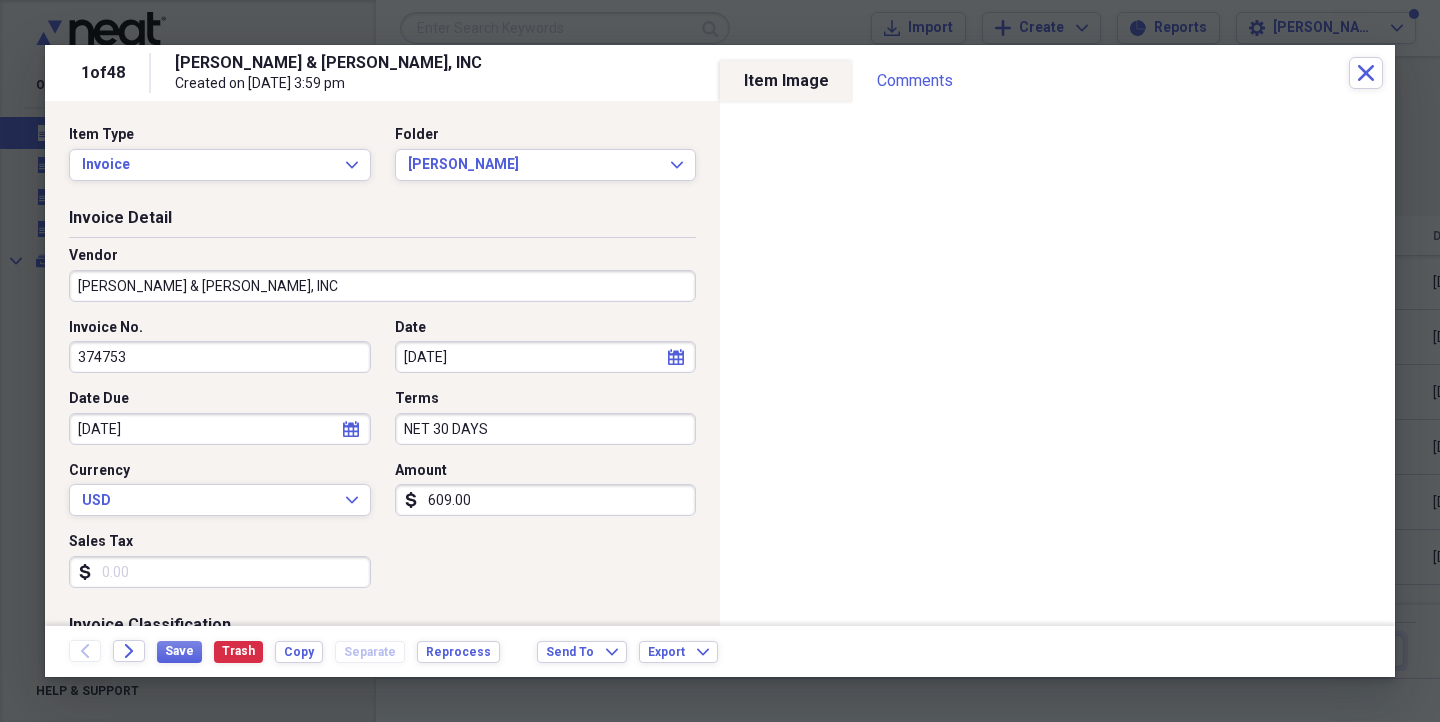 click on "609.00" at bounding box center [546, 500] 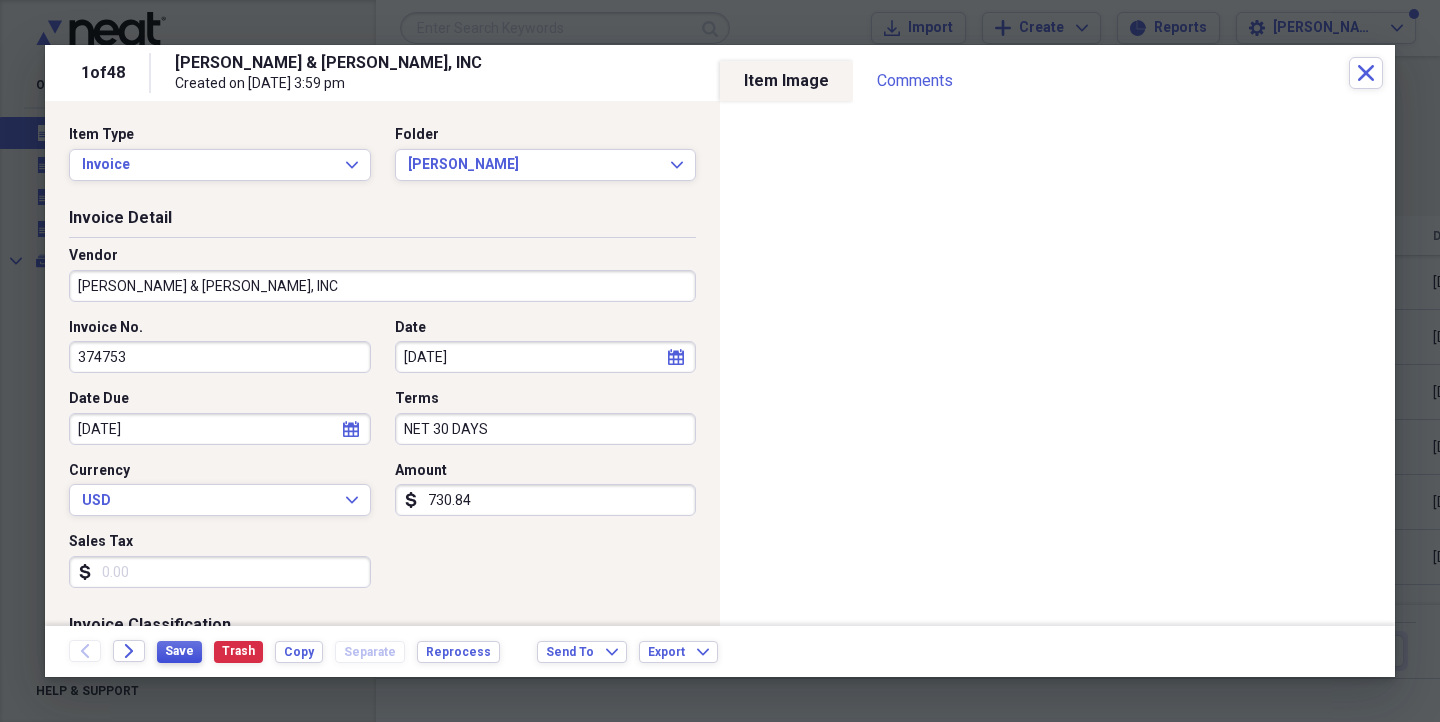 type on "730.84" 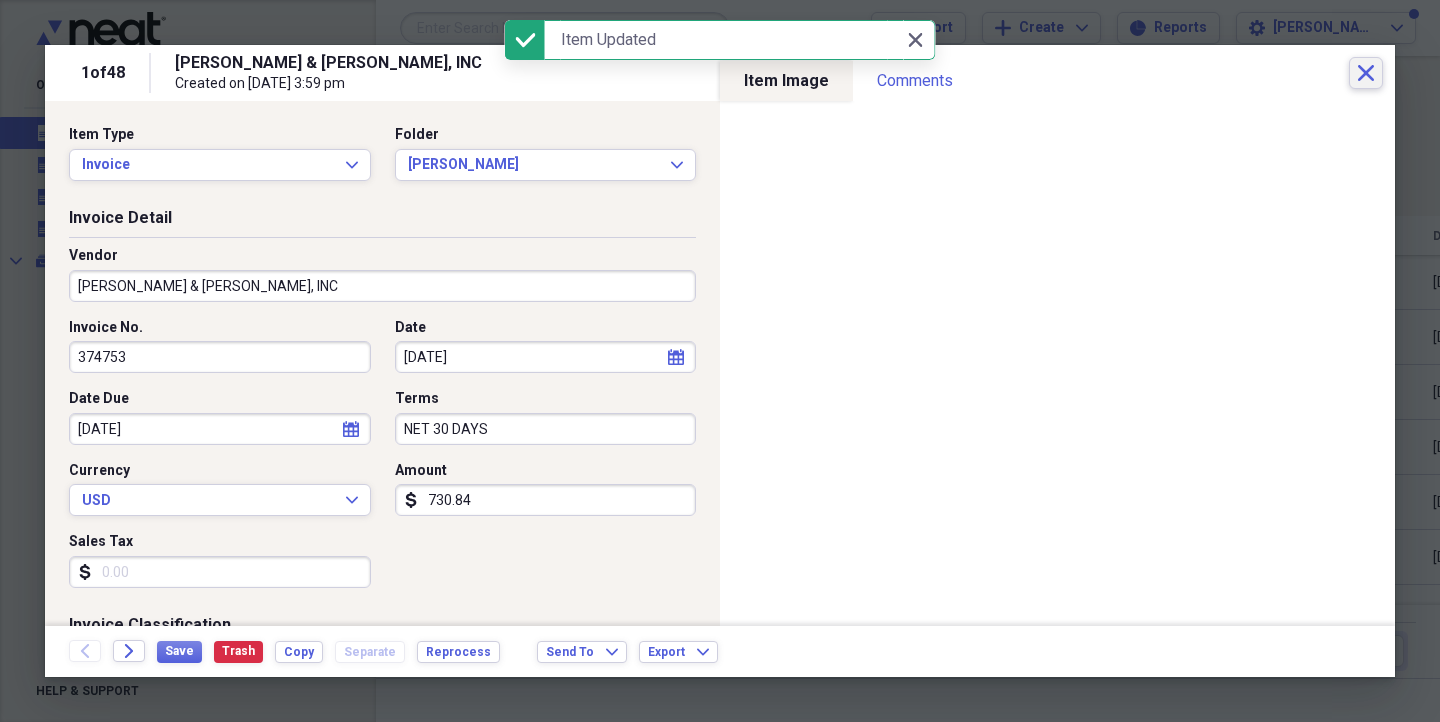 click on "Close" at bounding box center (1366, 73) 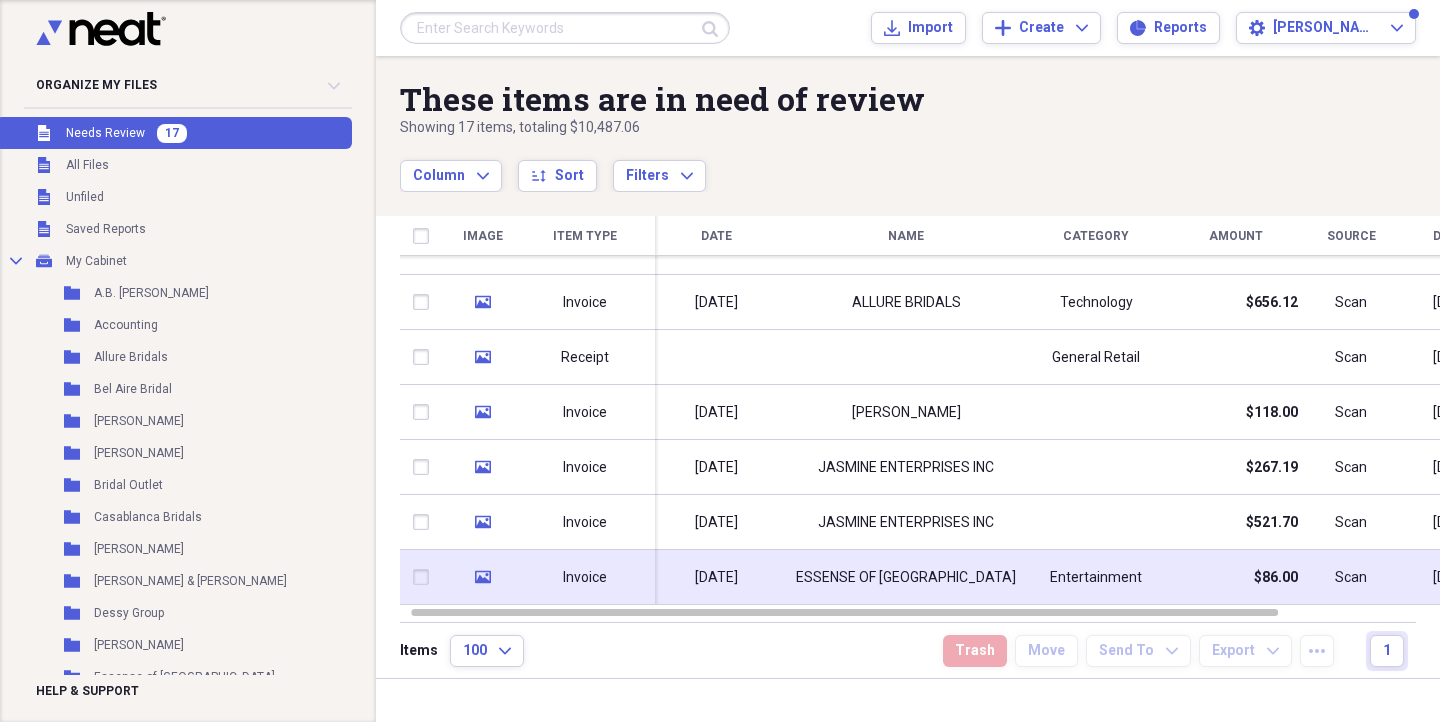 click on "ESSENSE OF [GEOGRAPHIC_DATA]" at bounding box center (906, 578) 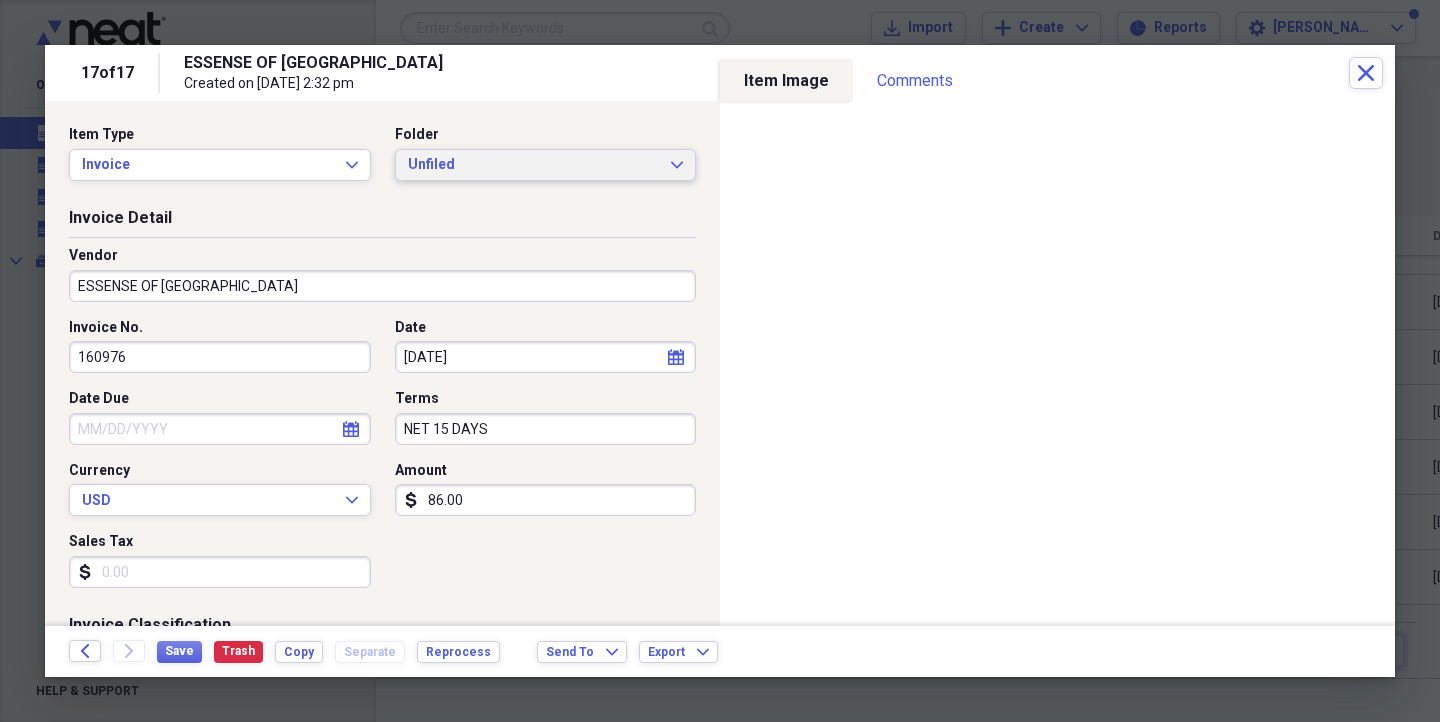 click on "Unfiled" at bounding box center [534, 165] 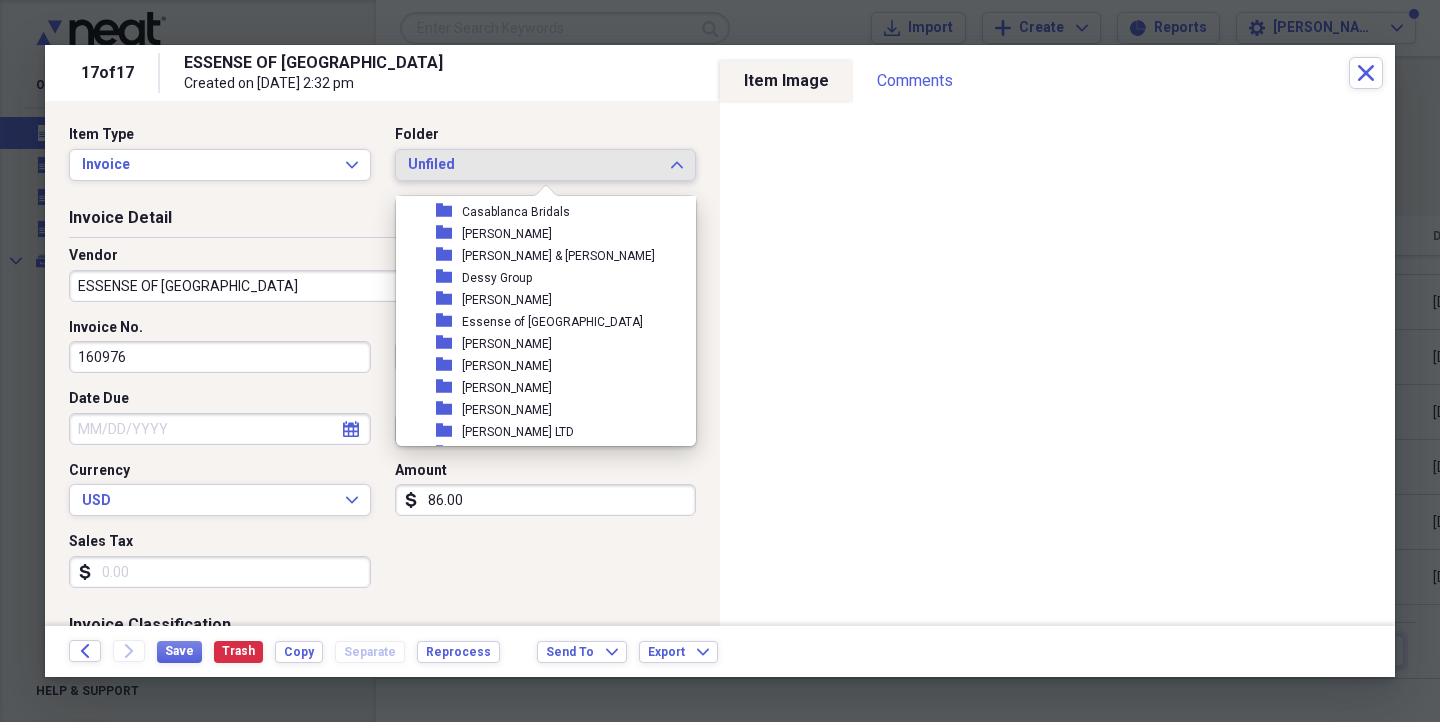scroll, scrollTop: 207, scrollLeft: 0, axis: vertical 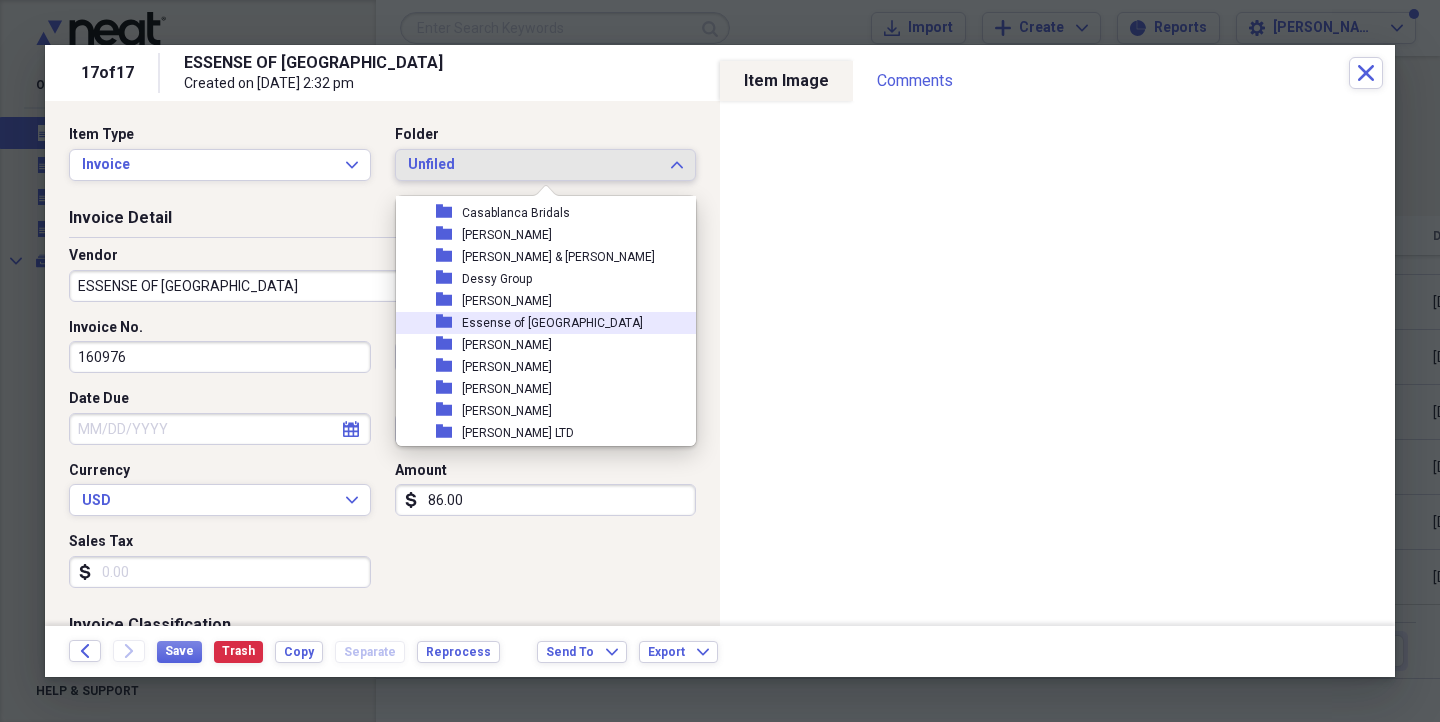click on "Essense of [GEOGRAPHIC_DATA]" at bounding box center [552, 323] 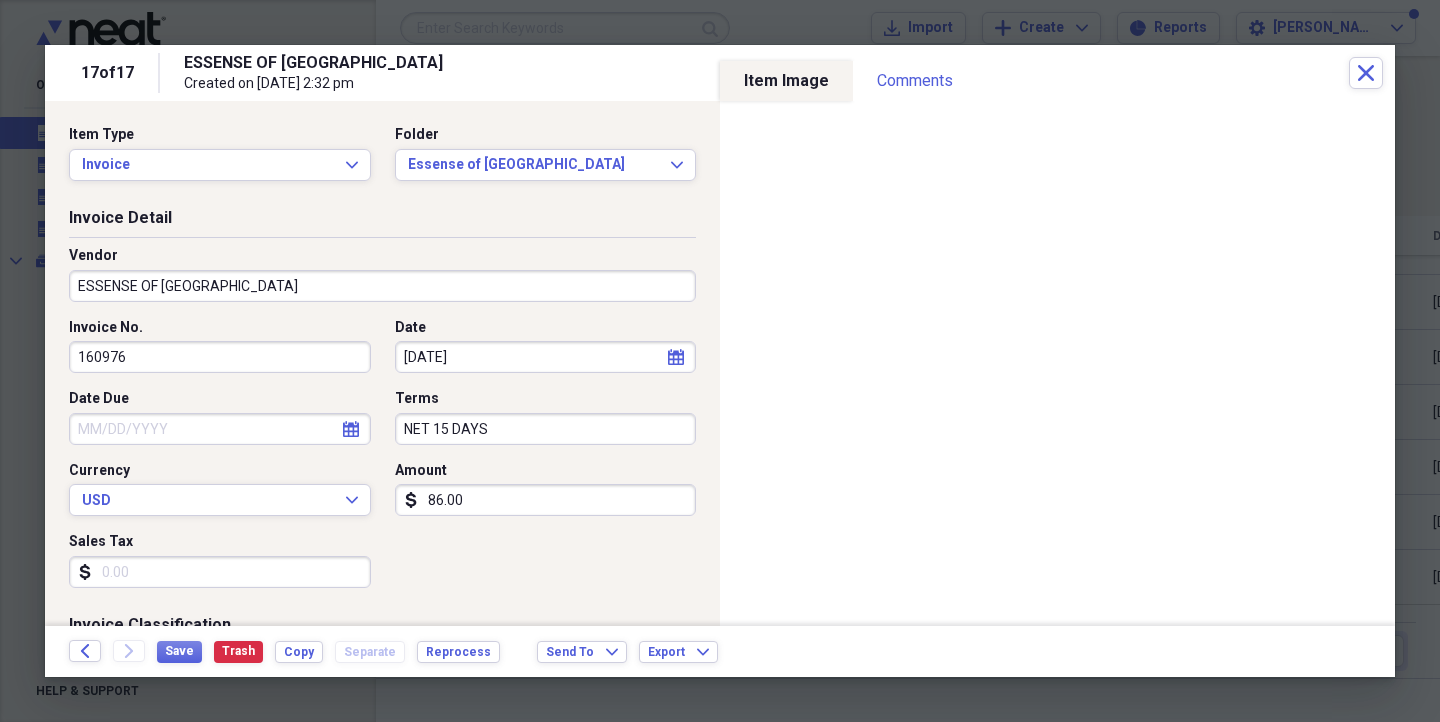 click on "Invoice No. 160976 Date [DATE] calendar Calendar Date Due calendar Calendar Terms NET 15 DAYS Currency USD Expand Amount dollar-sign 86.00 Sales Tax dollar-sign" at bounding box center [382, 461] 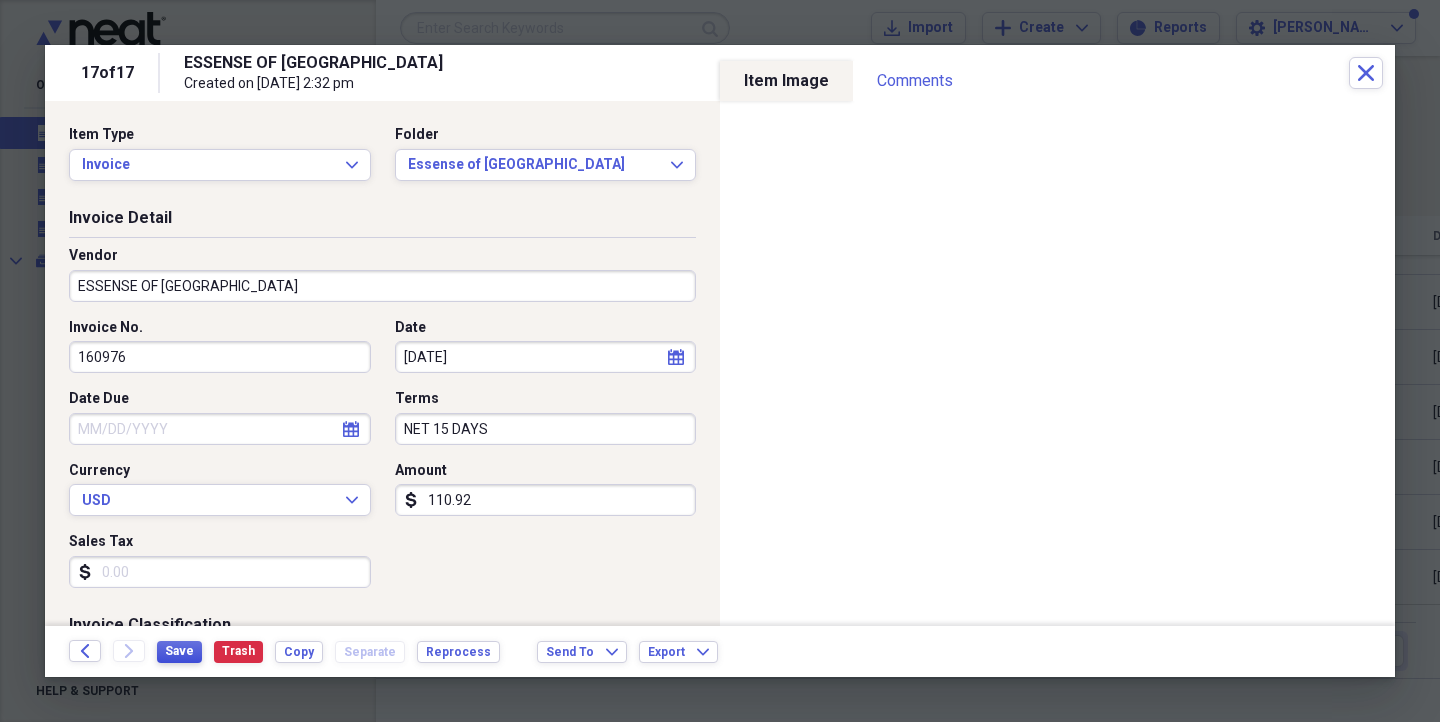 type on "110.92" 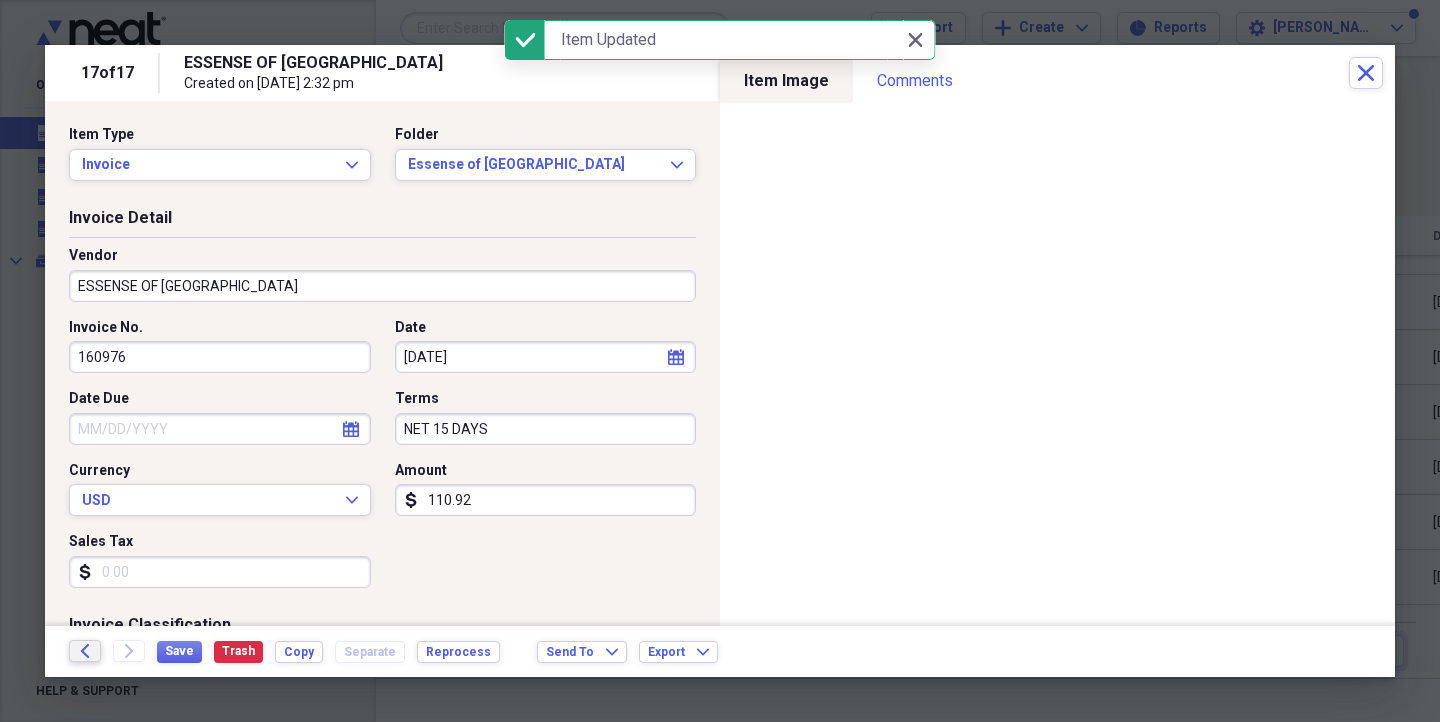 click on "Back" at bounding box center [85, 651] 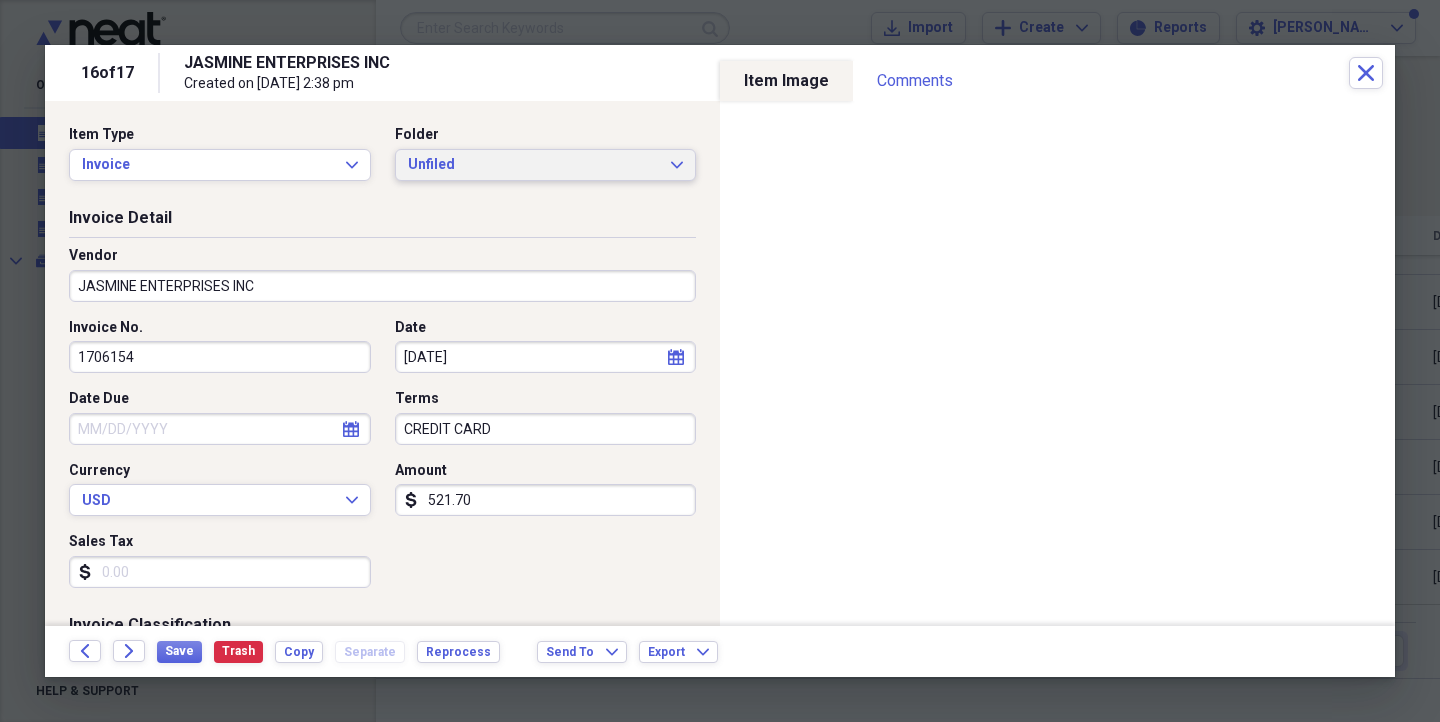 click on "Unfiled" at bounding box center [534, 165] 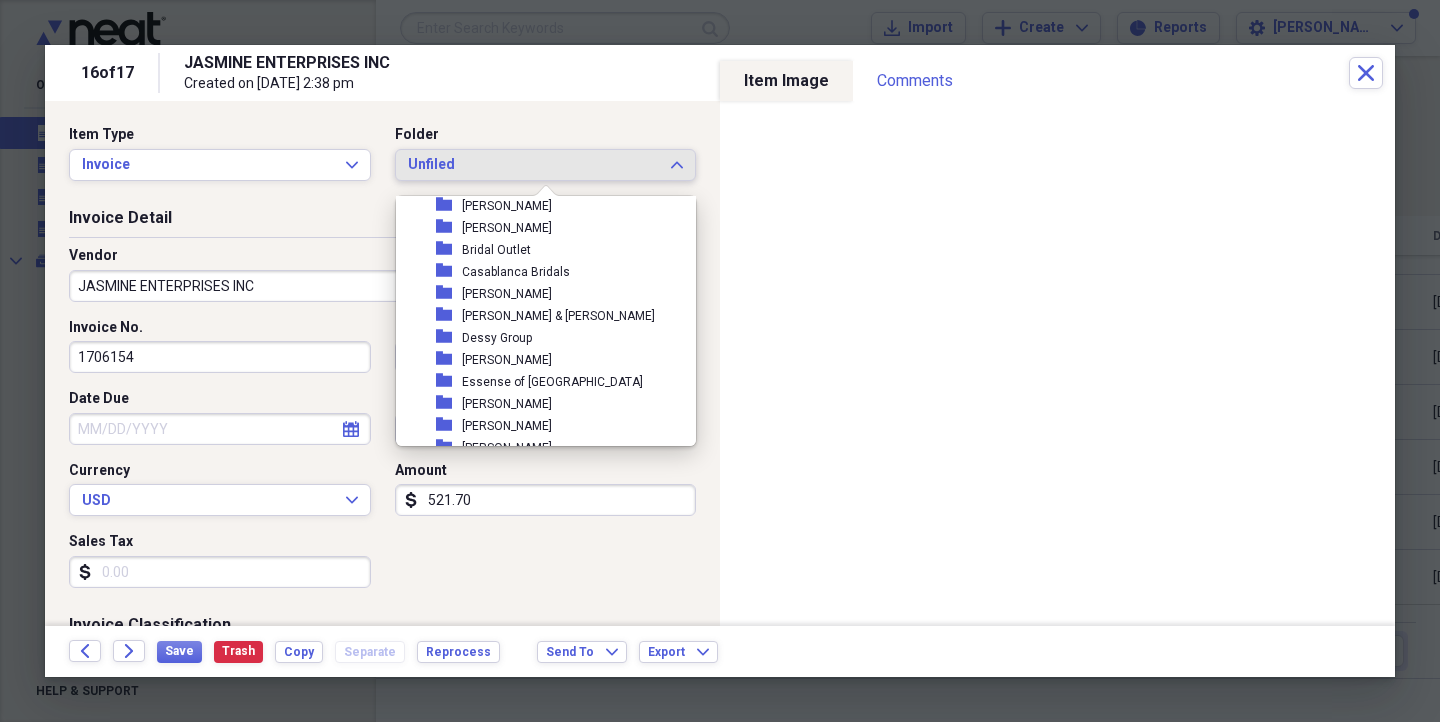 scroll, scrollTop: 179, scrollLeft: 0, axis: vertical 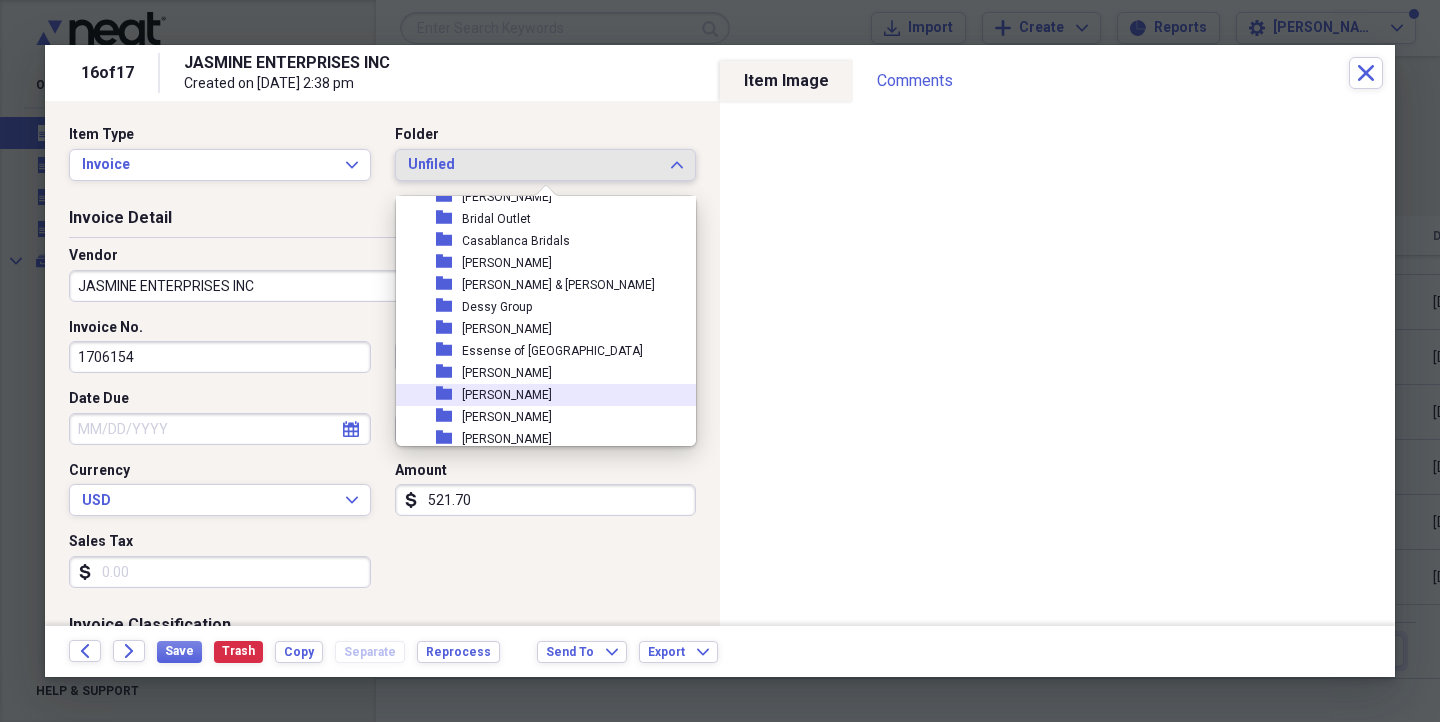 click on "folder Jasmine Bridal" at bounding box center (538, 395) 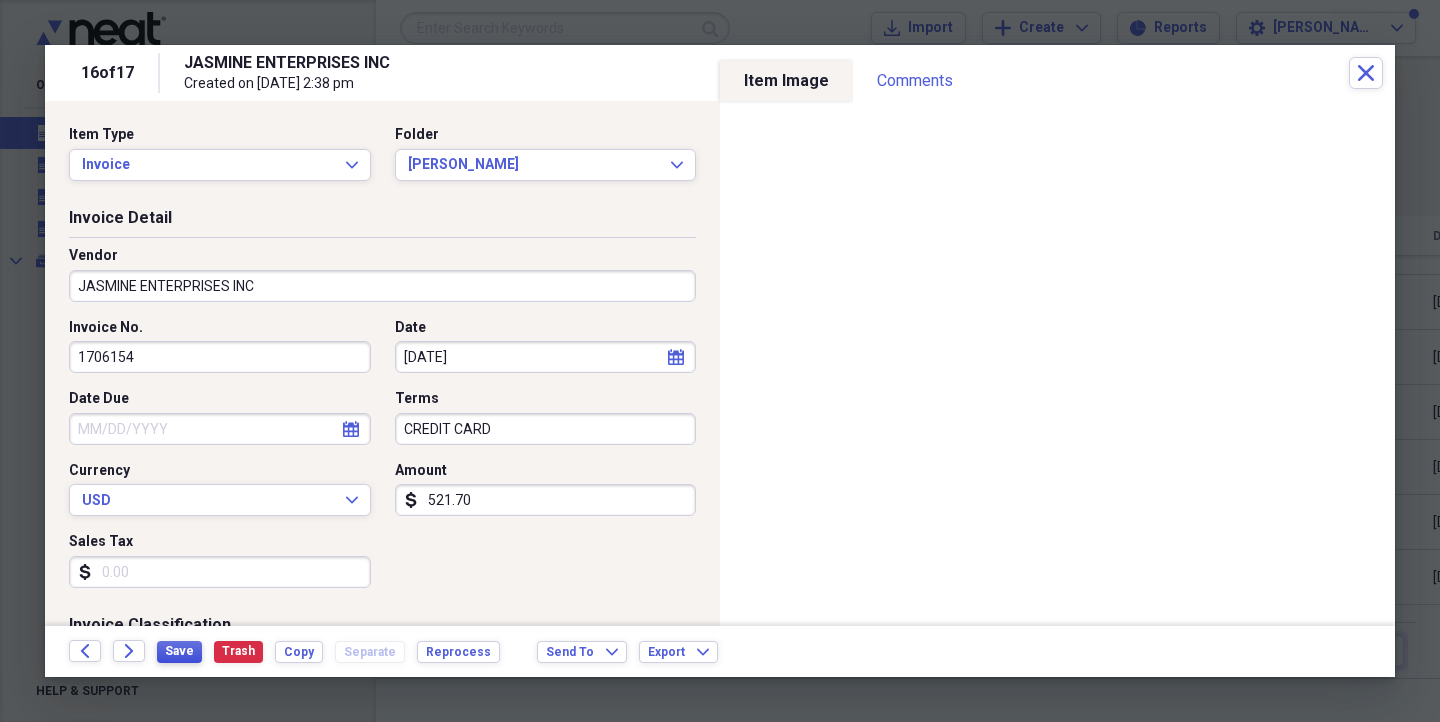 click on "Save" at bounding box center (179, 651) 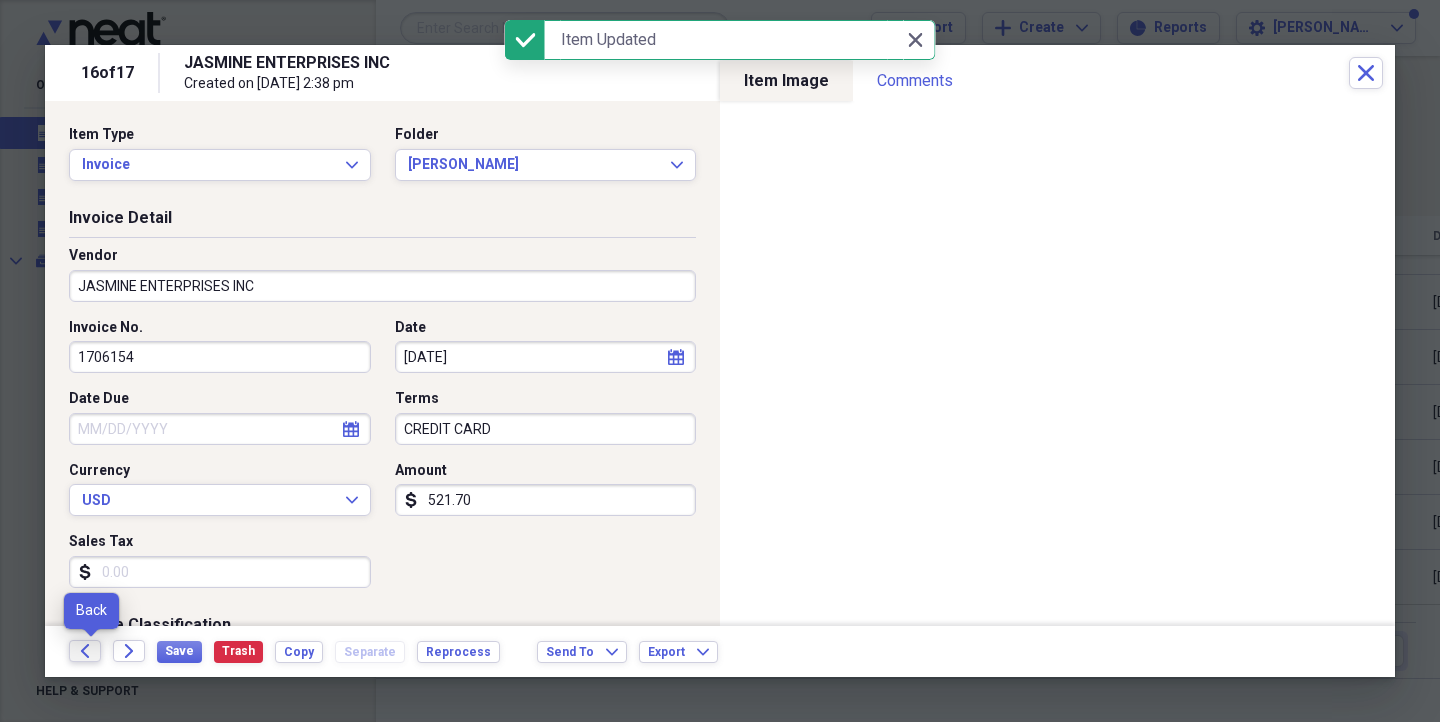 click 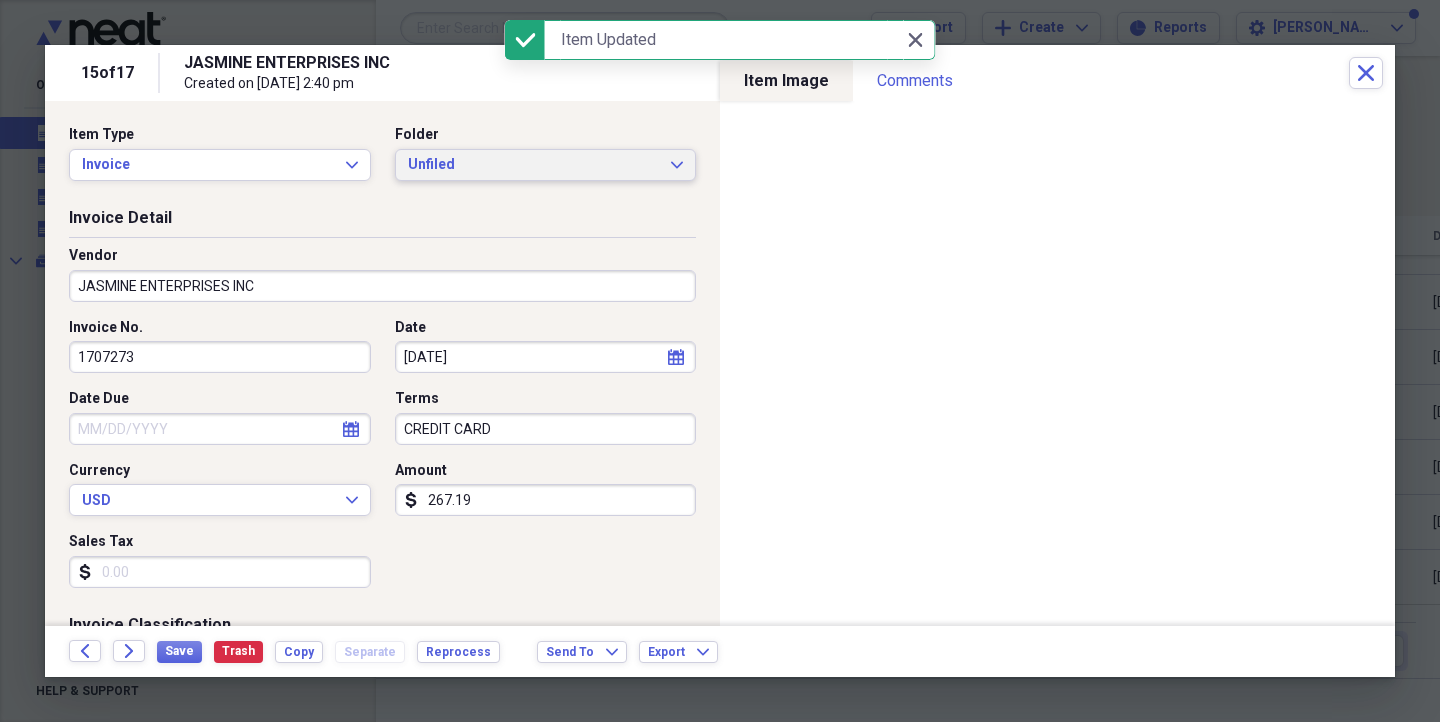 click on "Unfiled" at bounding box center [534, 165] 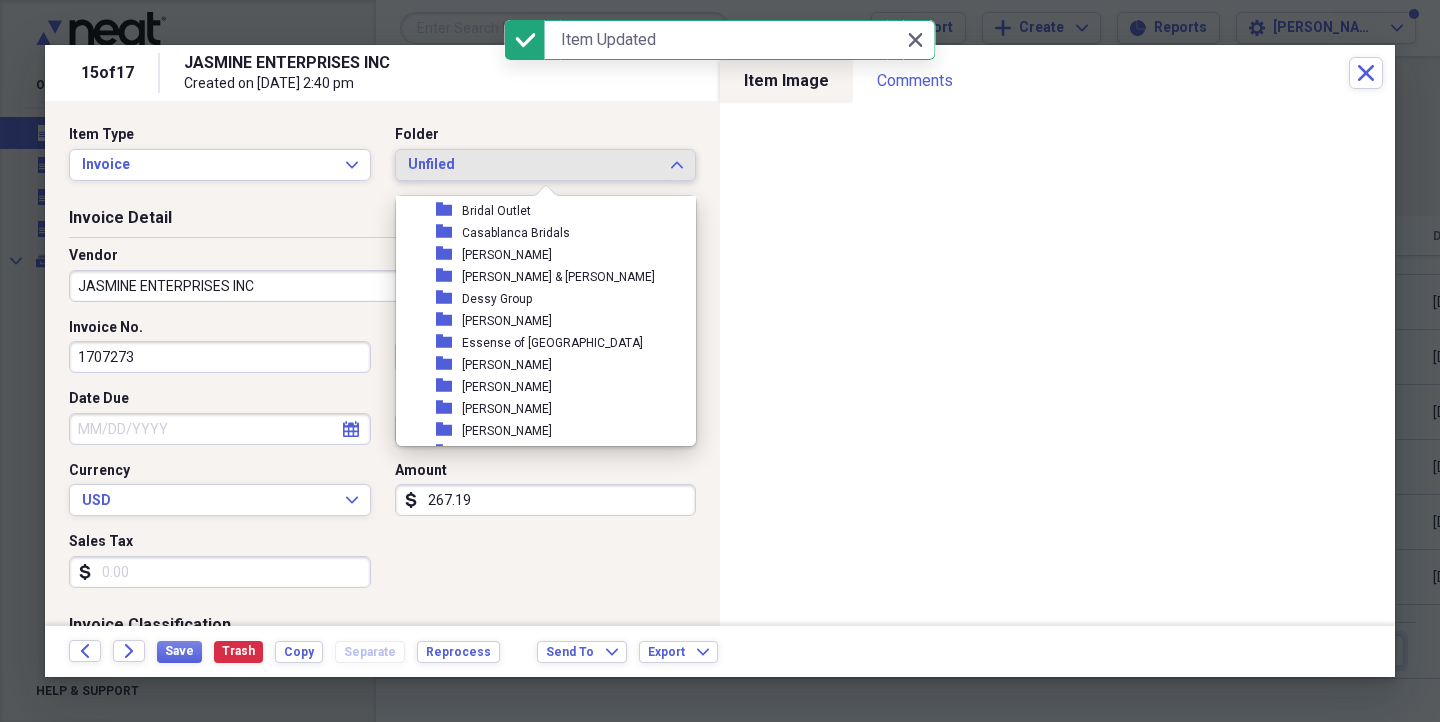 scroll, scrollTop: 186, scrollLeft: 0, axis: vertical 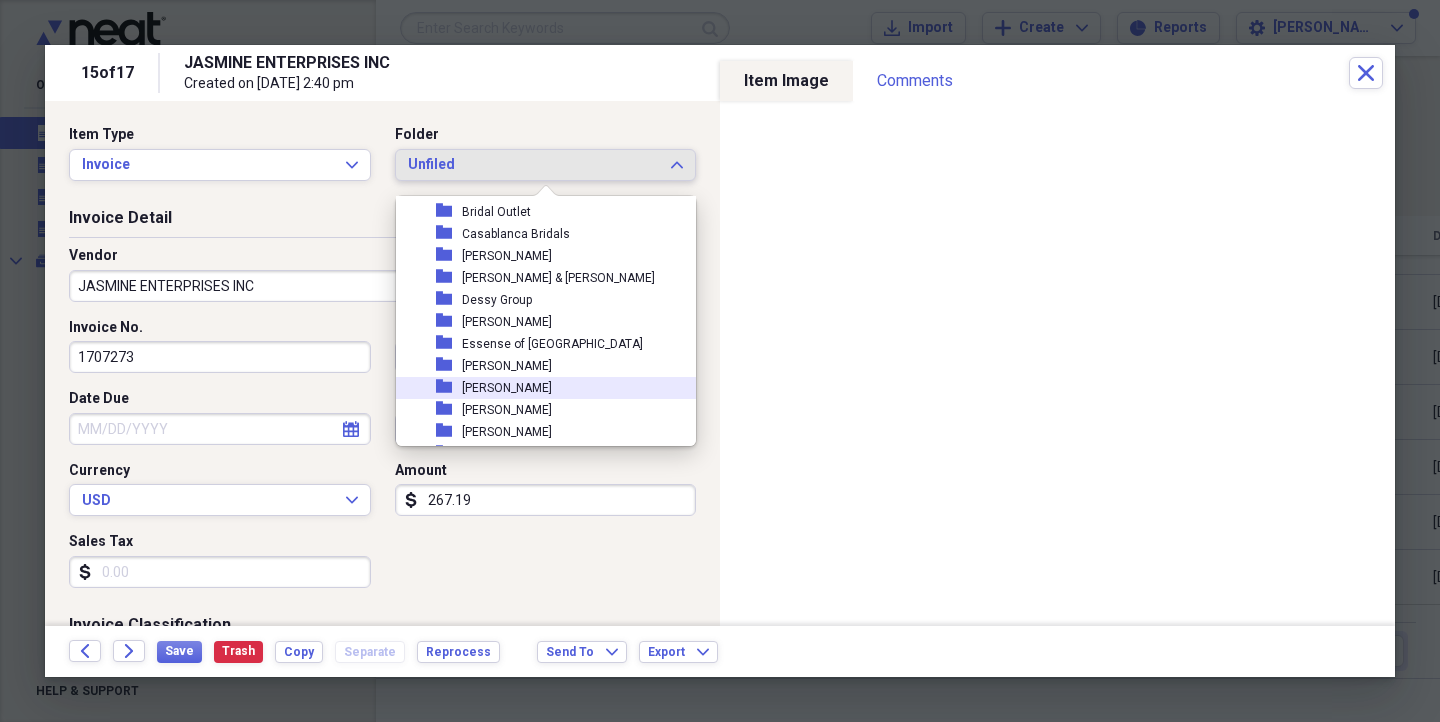click on "folder Jasmine Bridal" at bounding box center (538, 388) 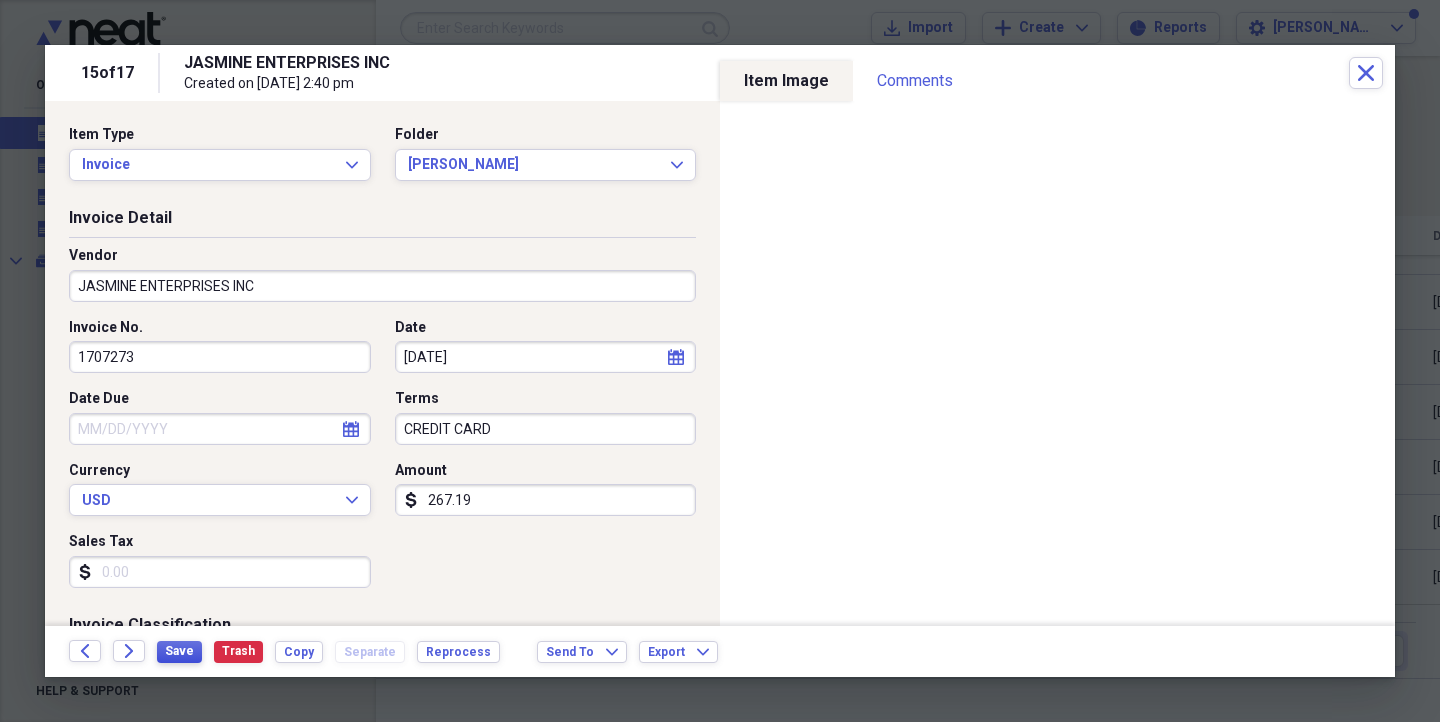 click on "Save" at bounding box center [179, 651] 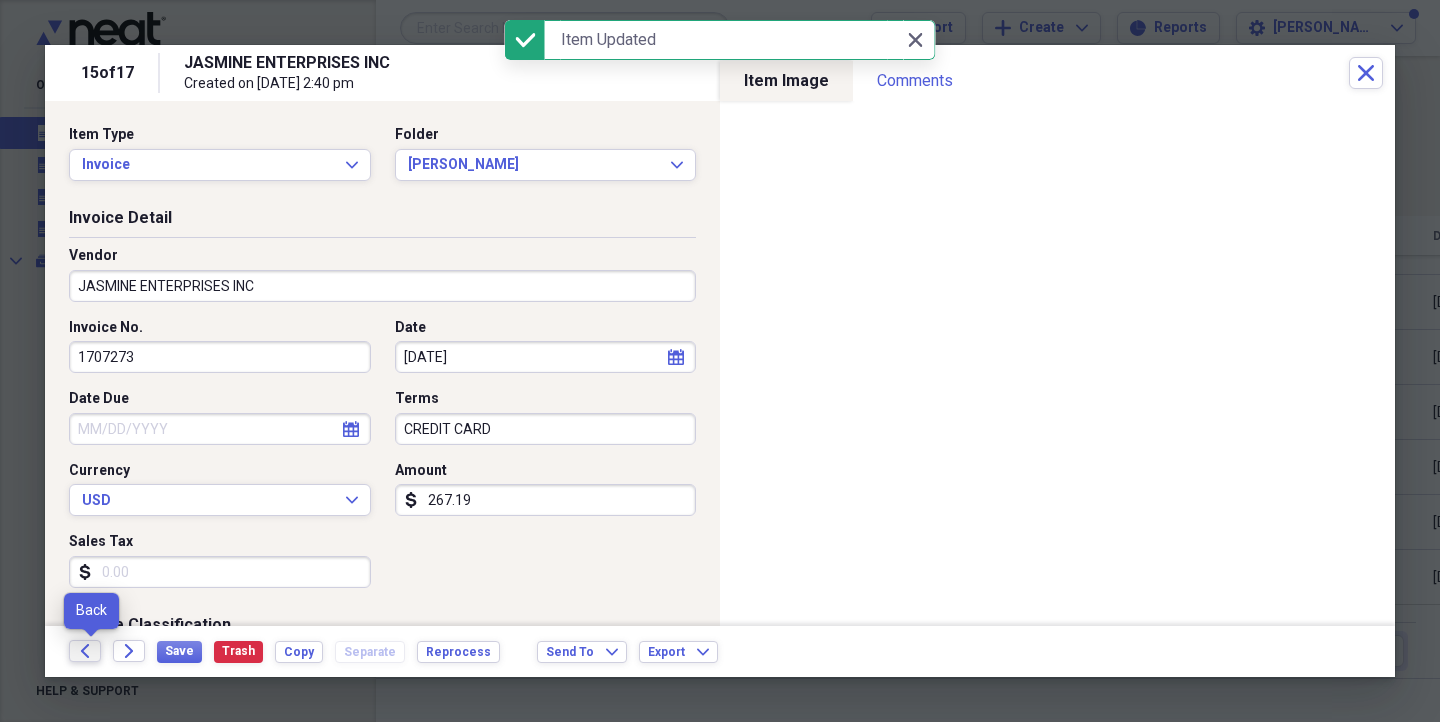 click on "Back" 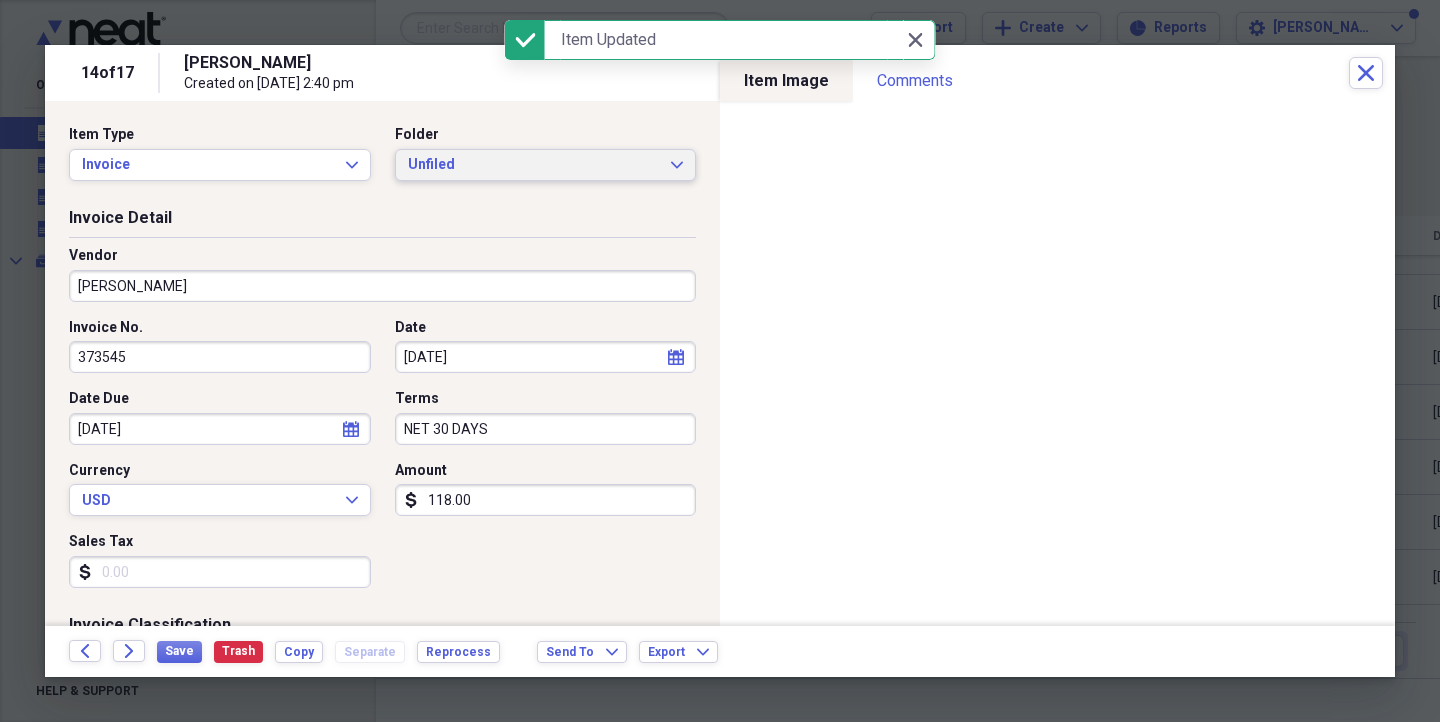 click on "Unfiled" at bounding box center [534, 165] 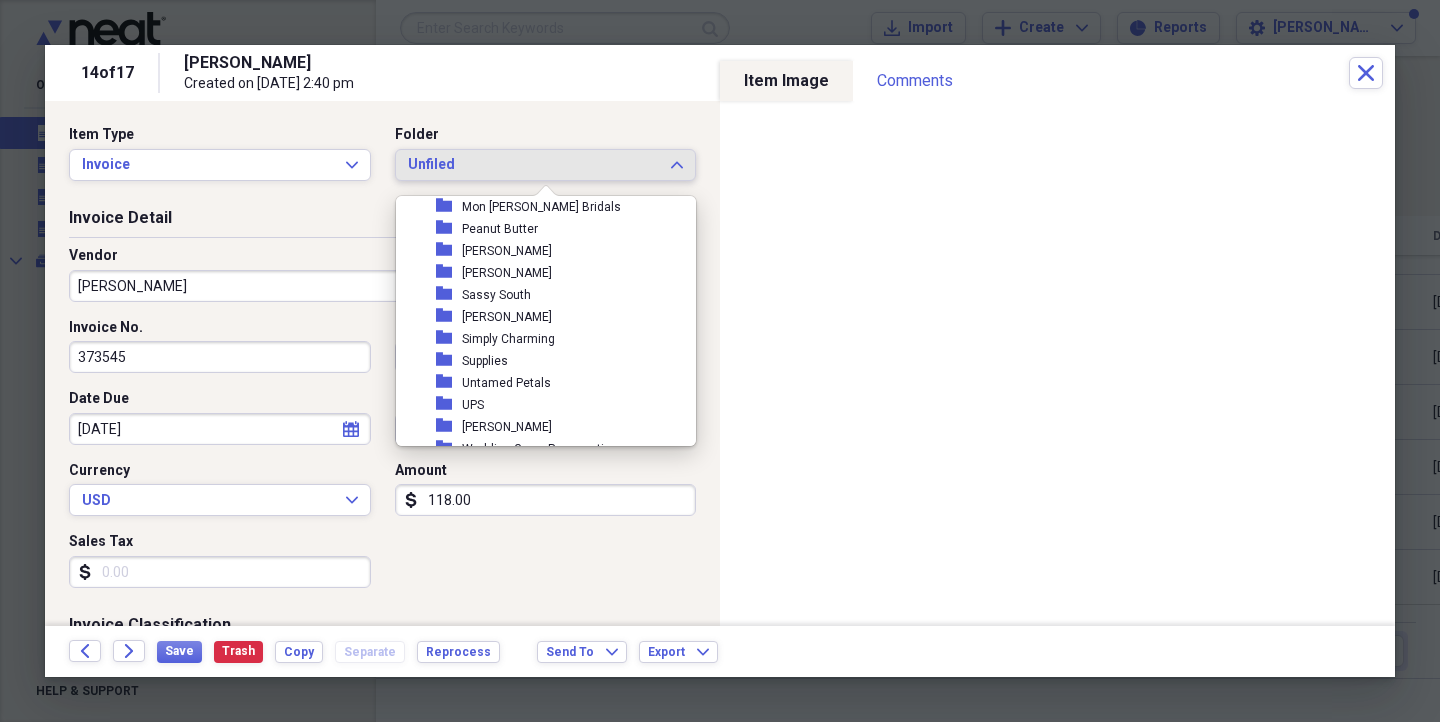 scroll, scrollTop: 535, scrollLeft: 0, axis: vertical 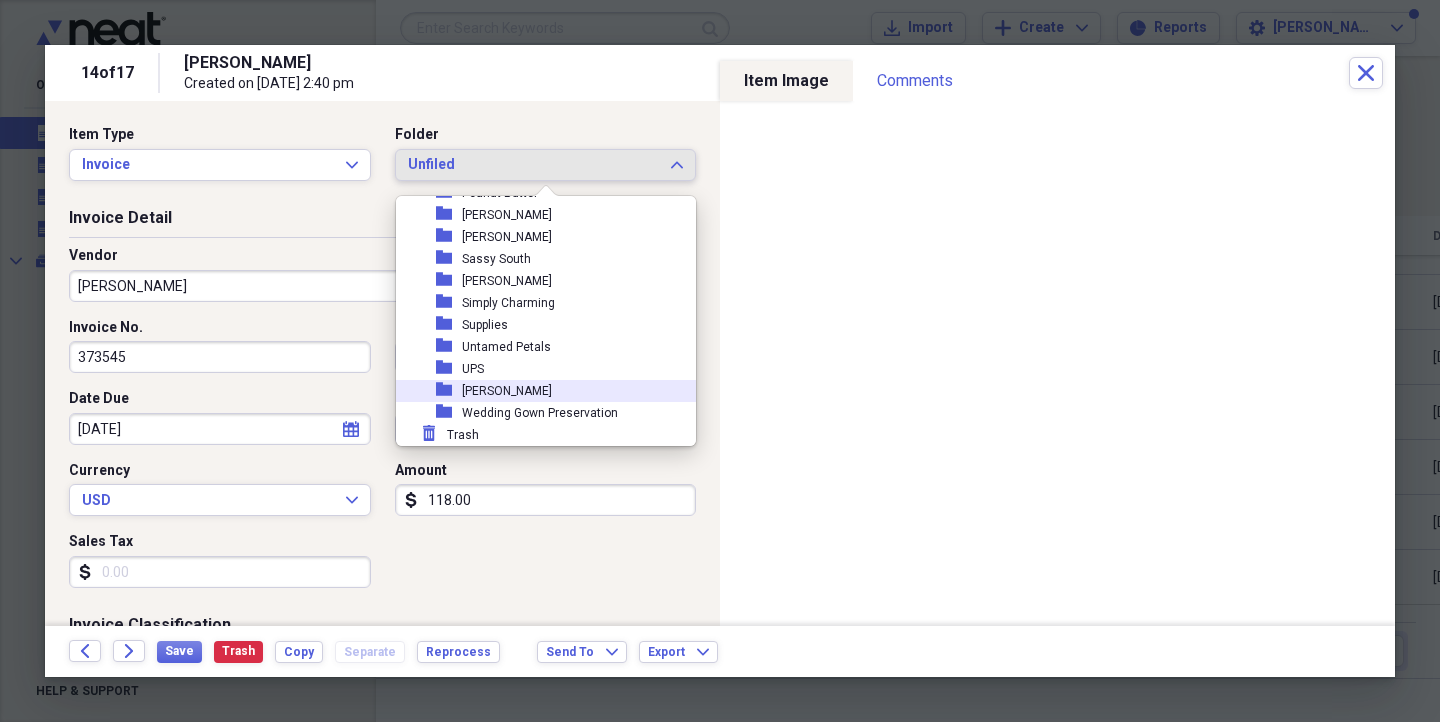 click on "folder [PERSON_NAME]" at bounding box center (538, 391) 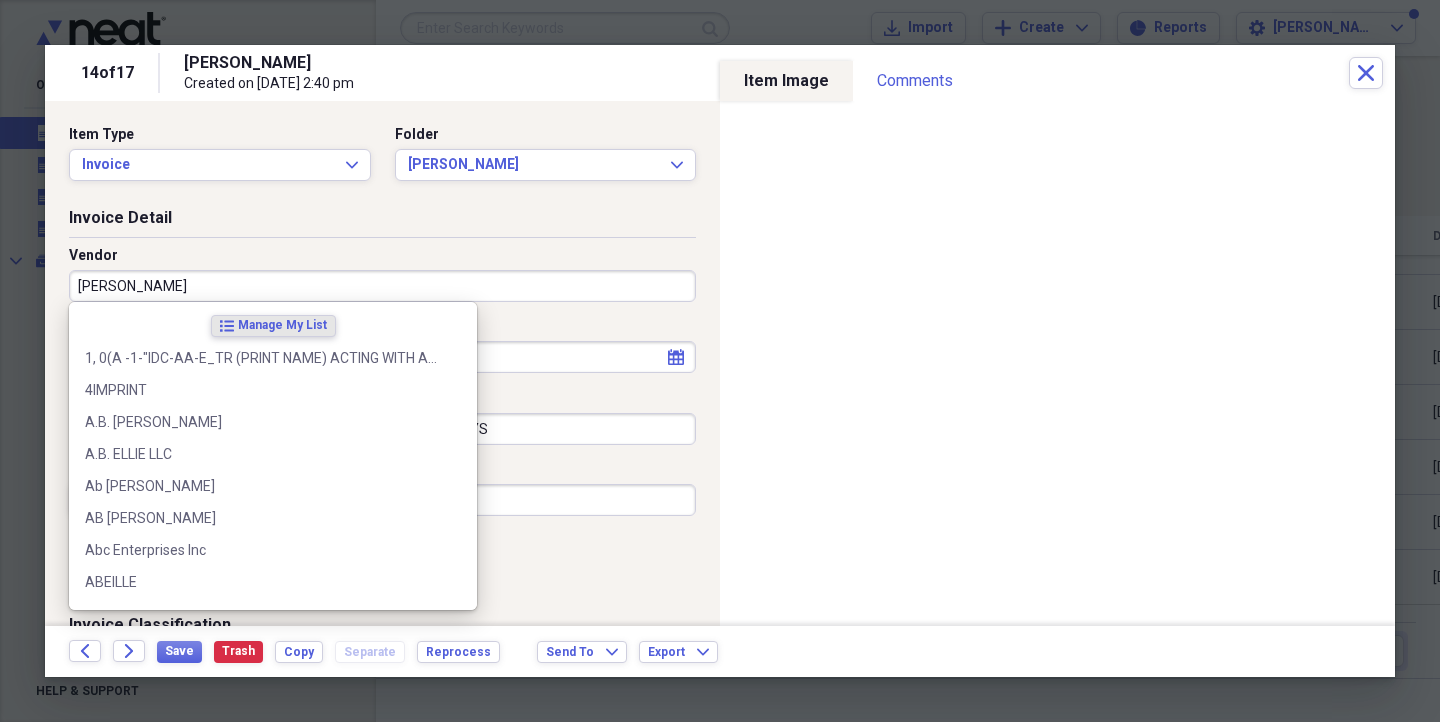 click on "[PERSON_NAME]" at bounding box center [382, 286] 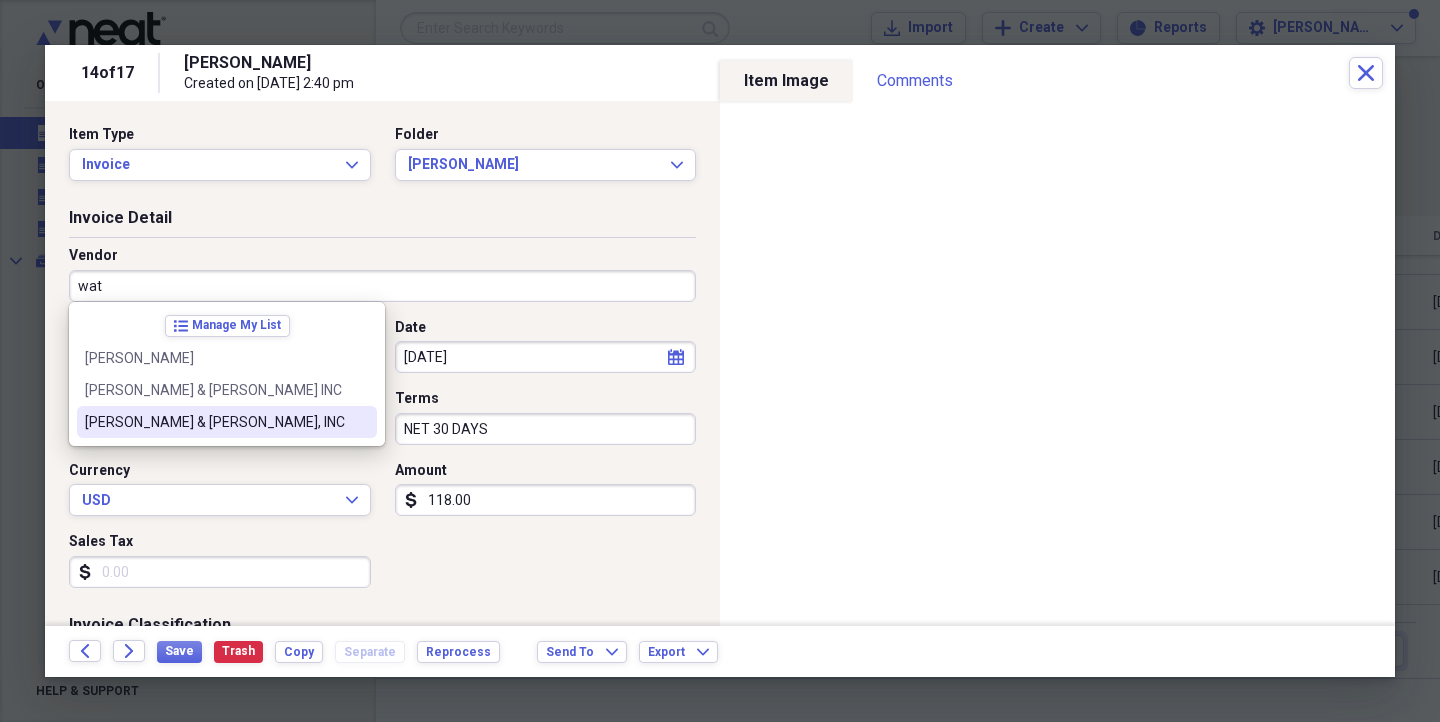 click on "[PERSON_NAME] & [PERSON_NAME], INC" at bounding box center [227, 422] 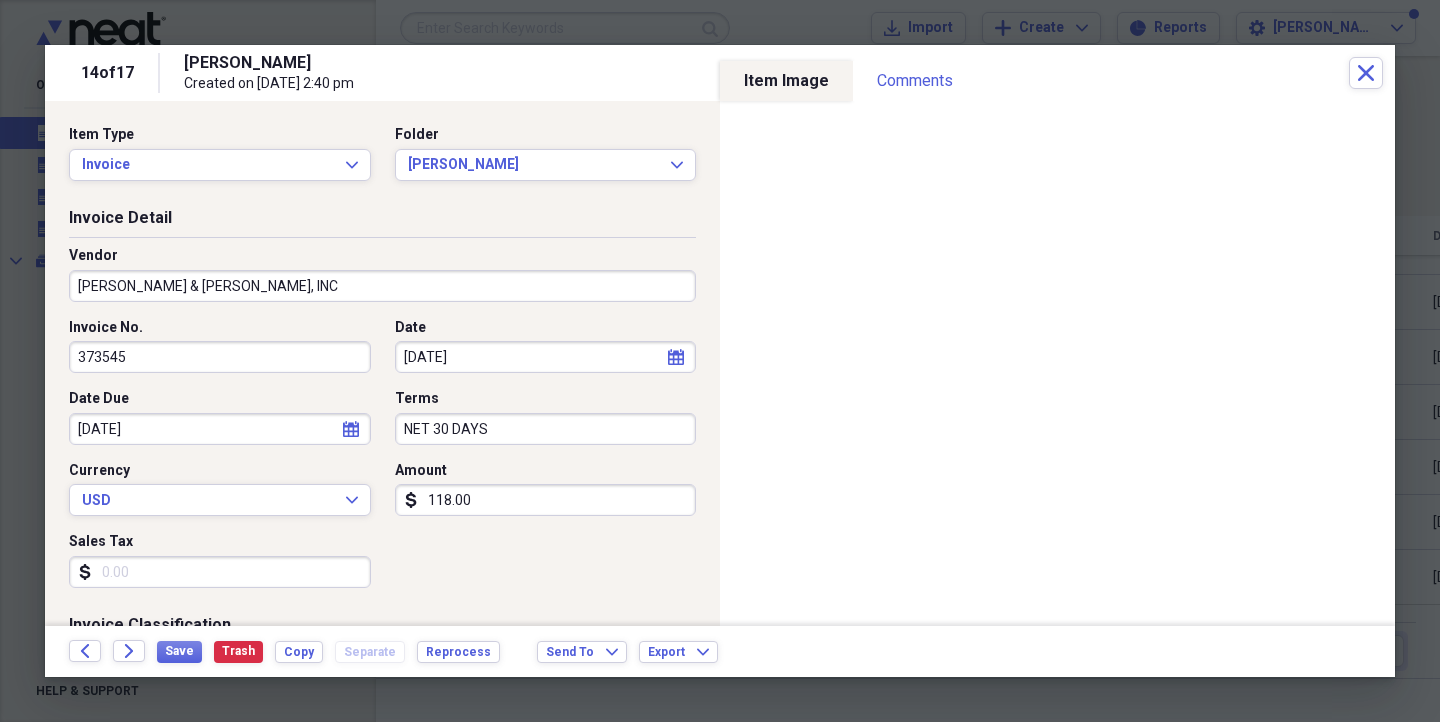 type on "Transportation" 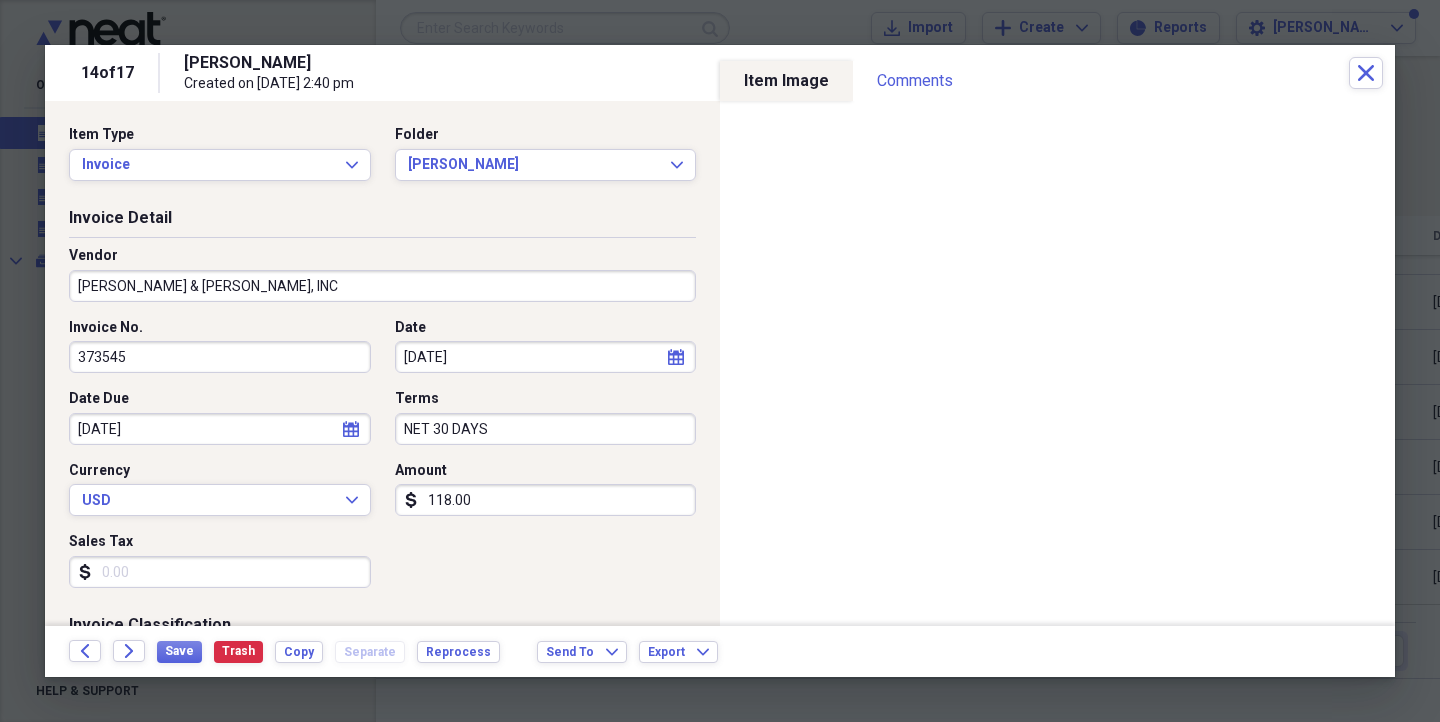 click on "118.00" at bounding box center (546, 500) 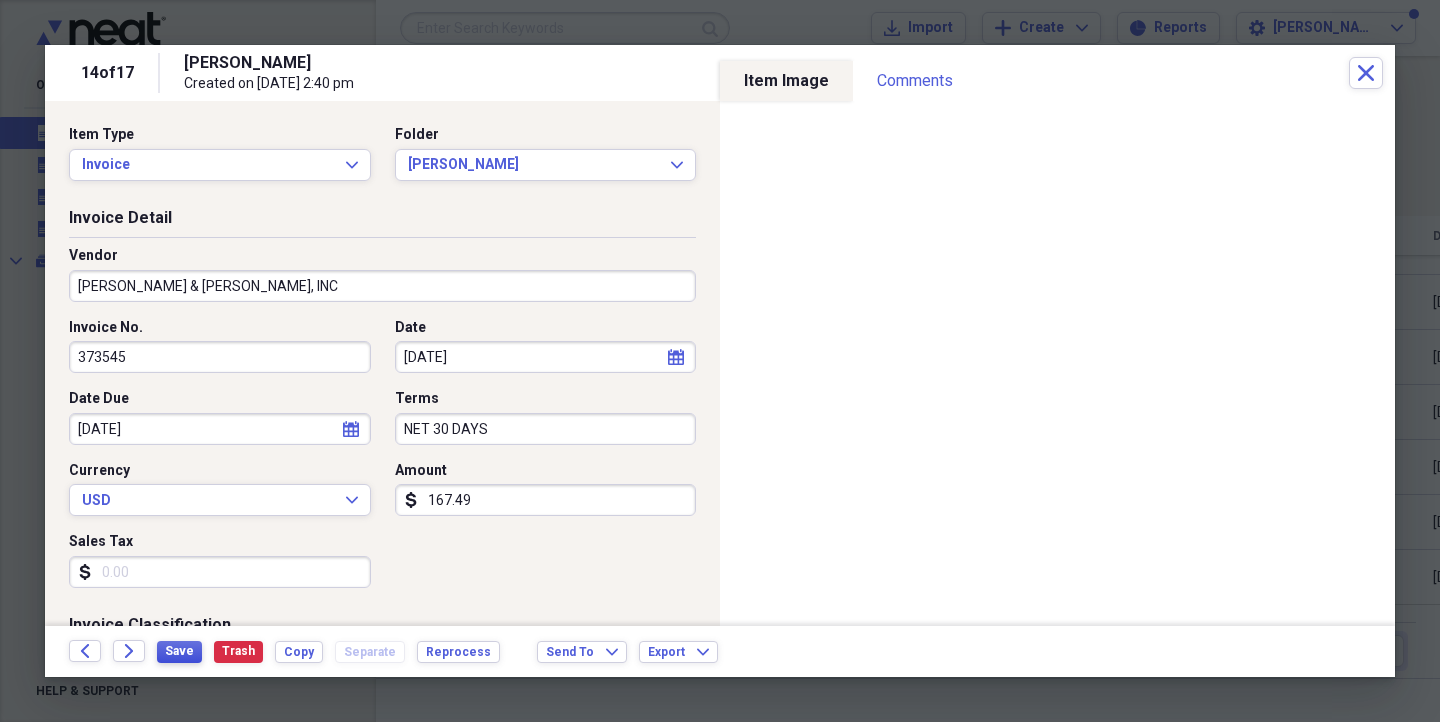 type on "167.49" 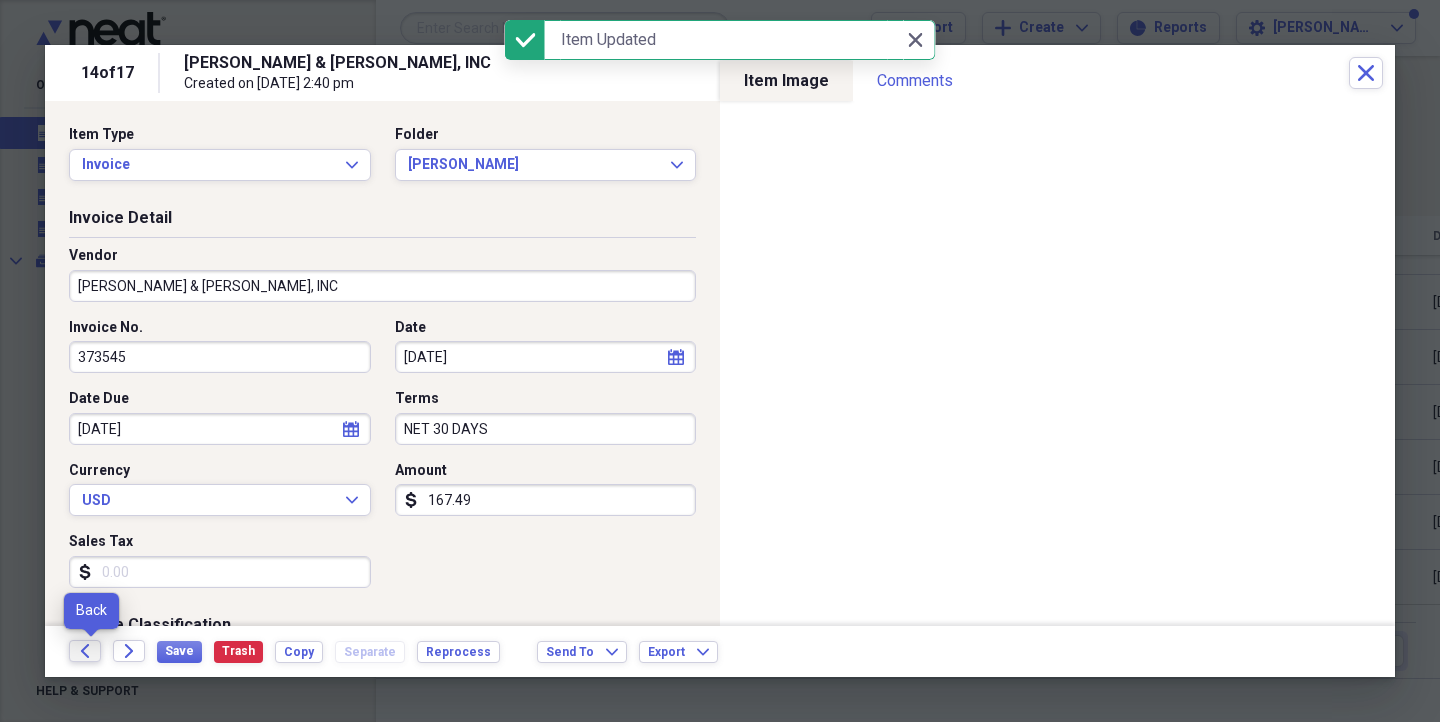 click on "Back" 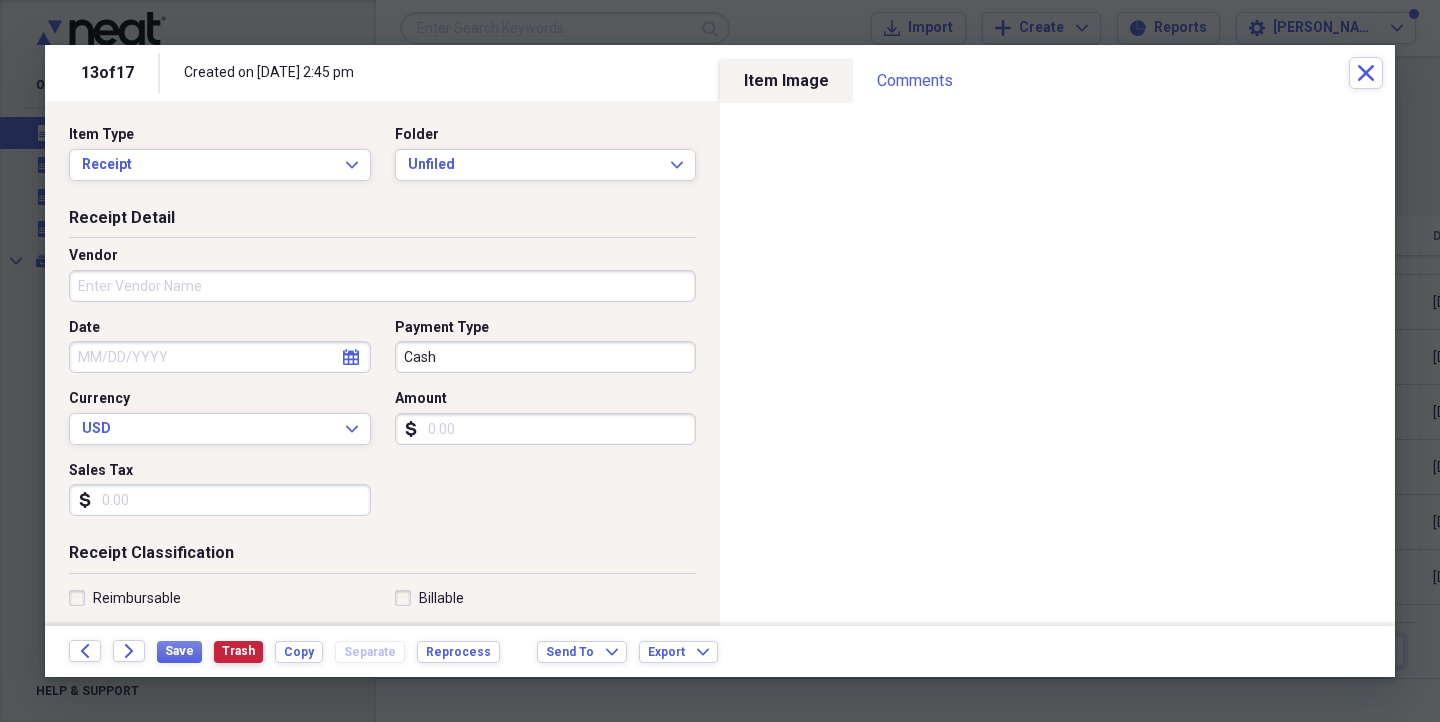 click on "Trash" at bounding box center [238, 651] 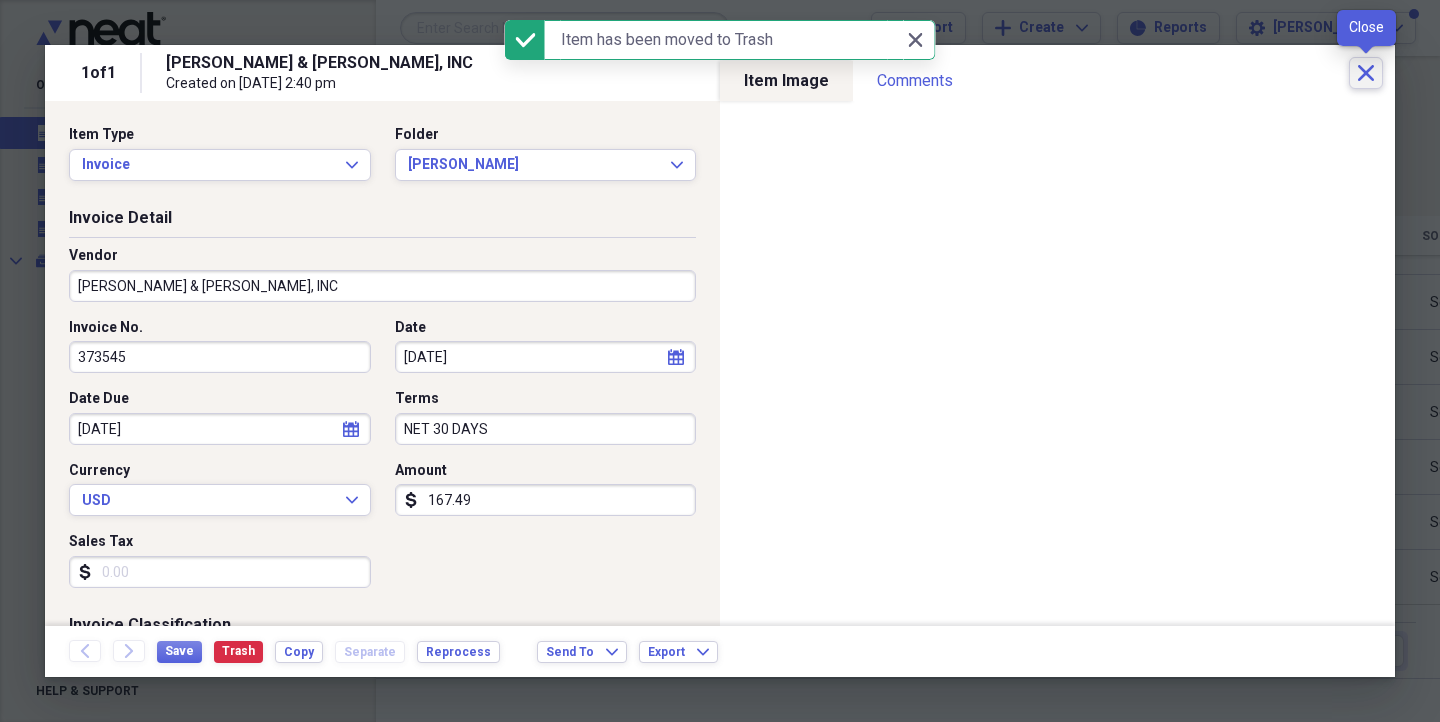 click on "Close" at bounding box center [1366, 73] 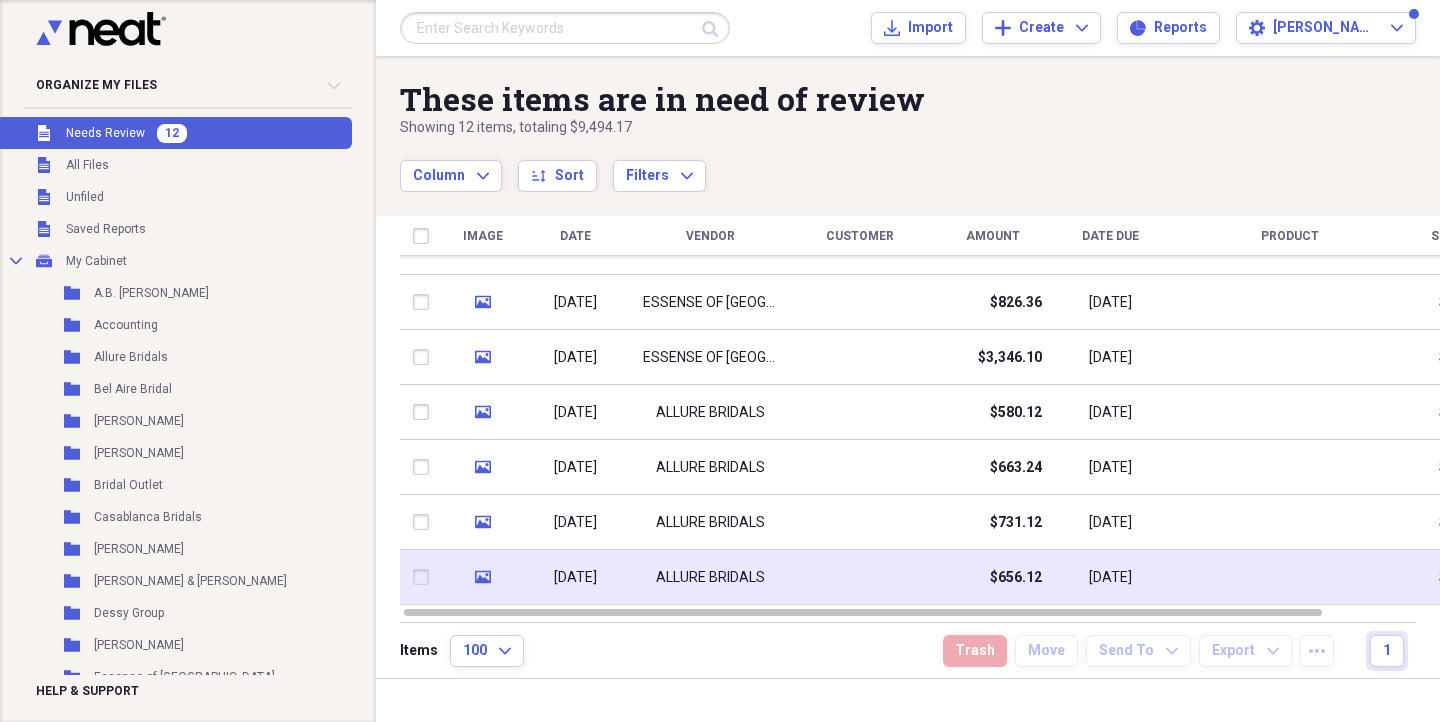 click at bounding box center [860, 577] 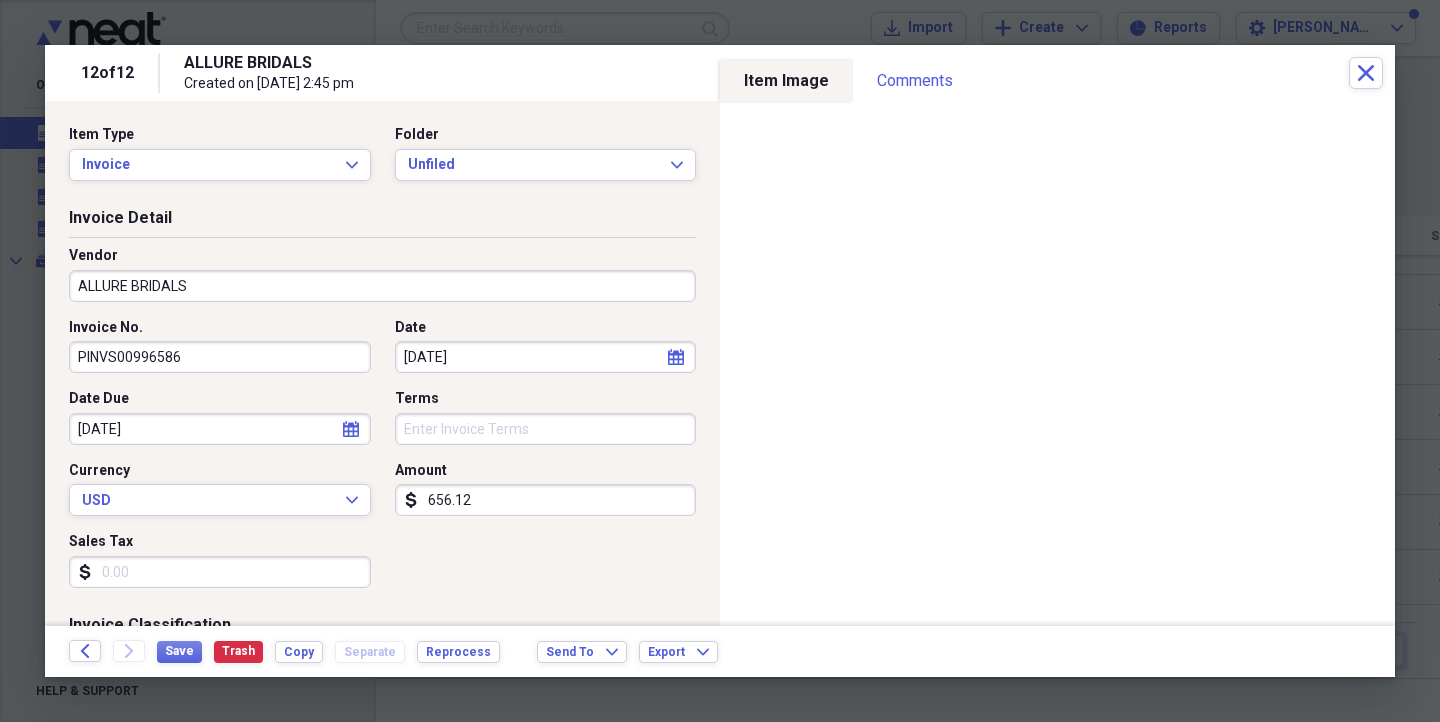click on "Folder" at bounding box center [546, 135] 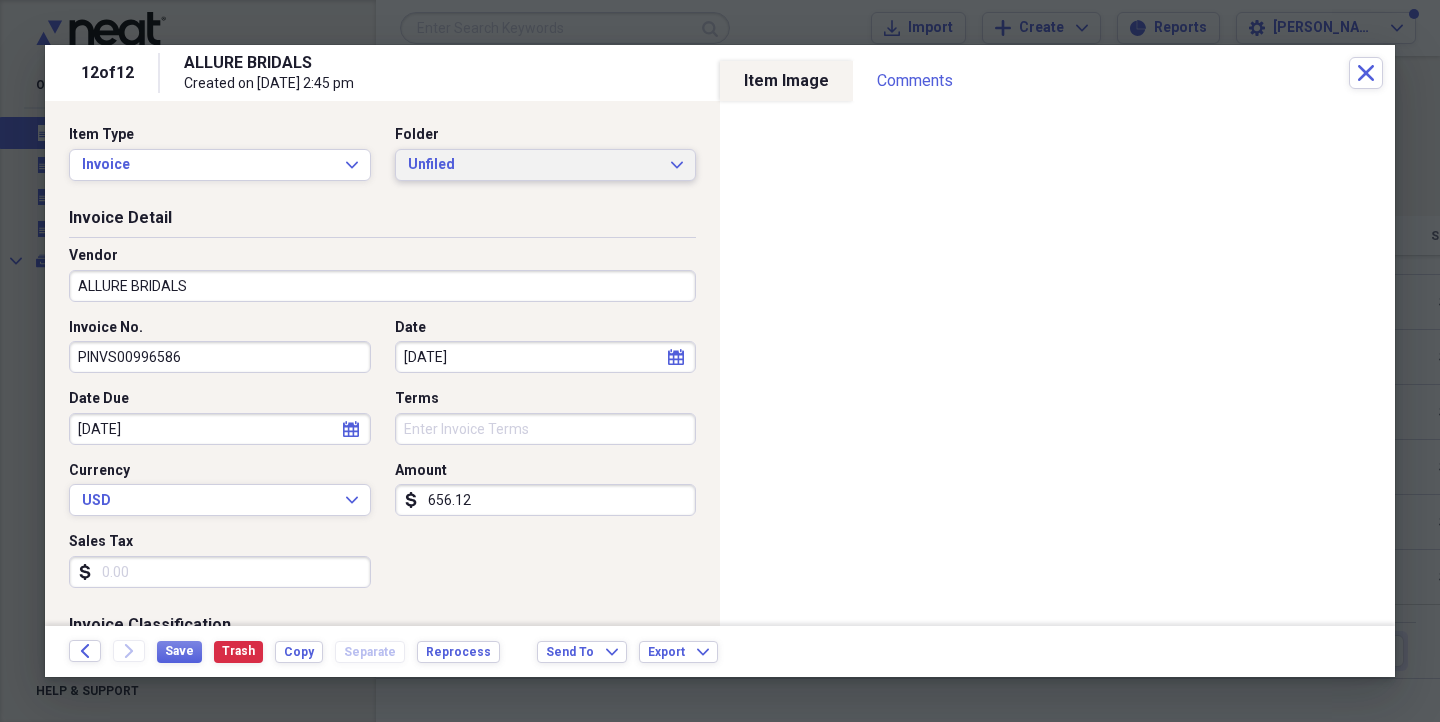 click on "Unfiled Expand" at bounding box center [546, 165] 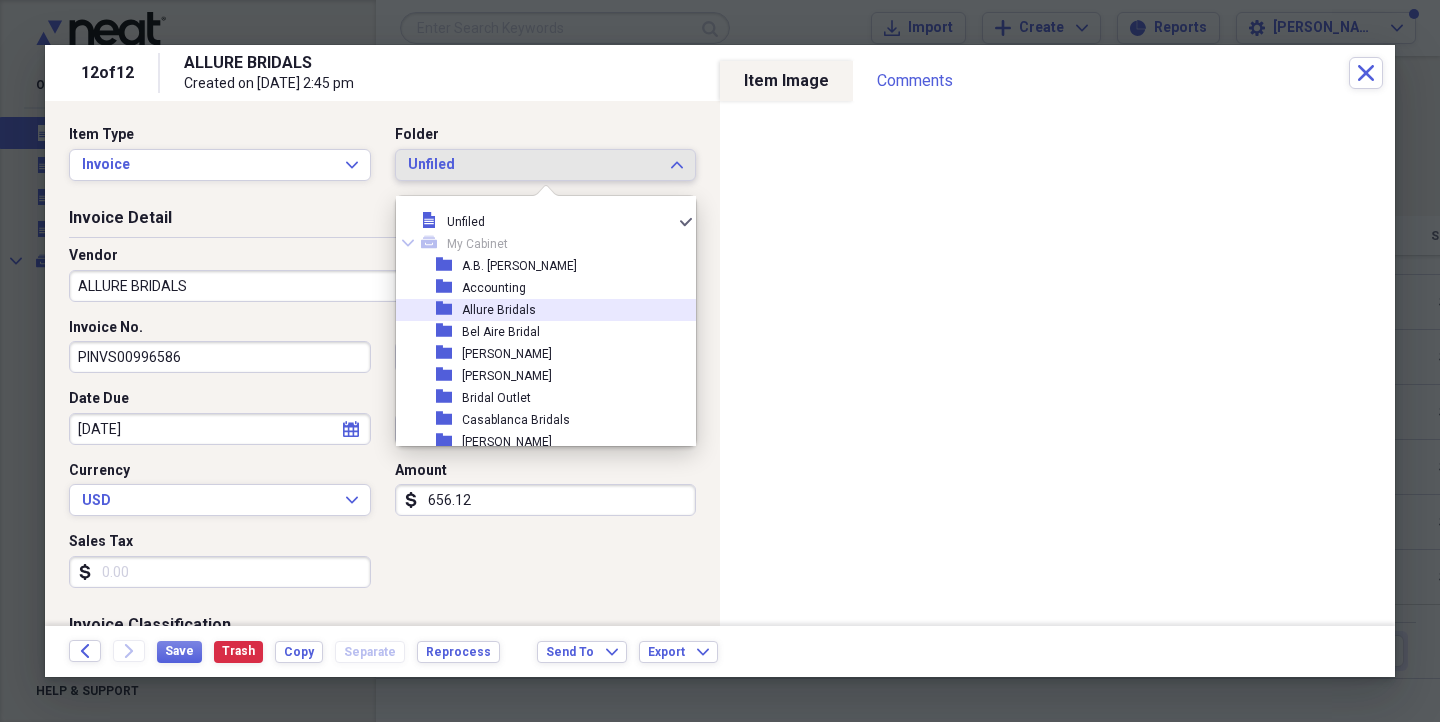 click on "folder Allure Bridals" at bounding box center [538, 310] 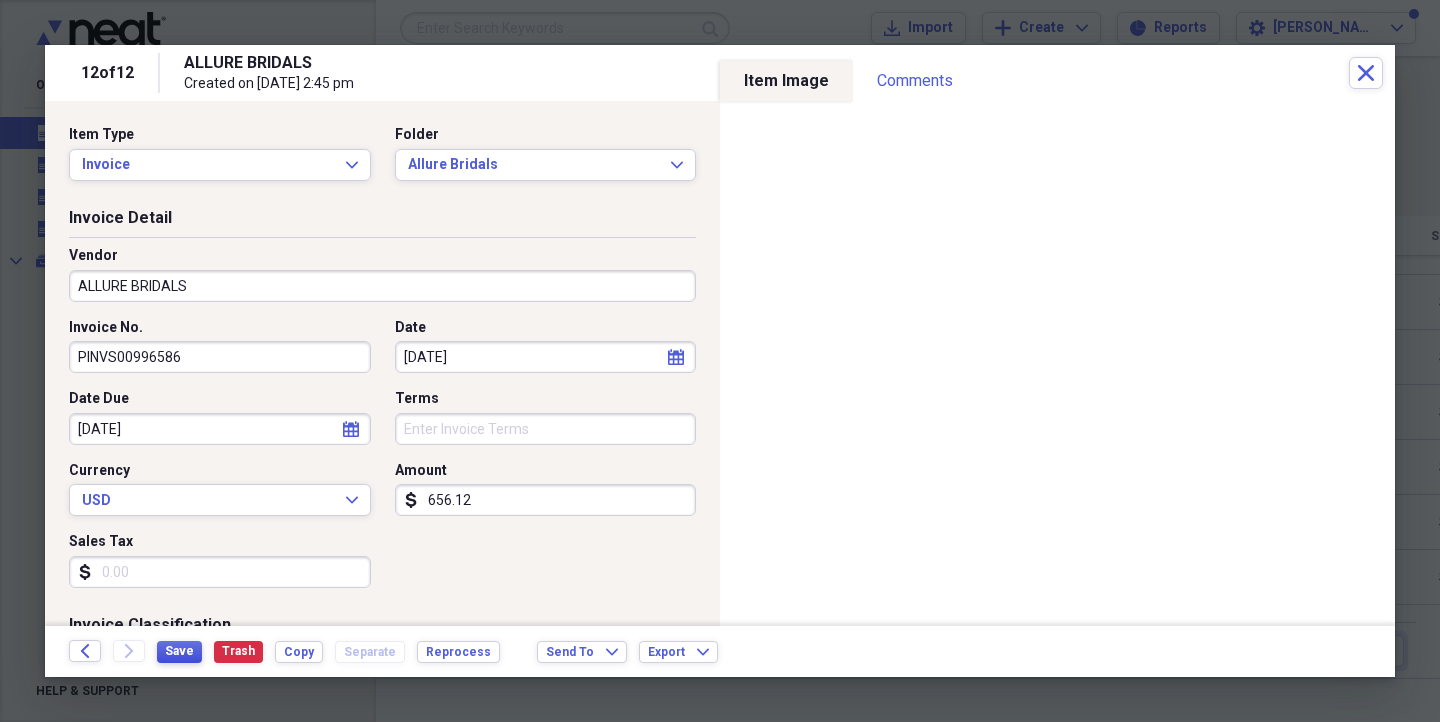 click on "Save" at bounding box center (179, 651) 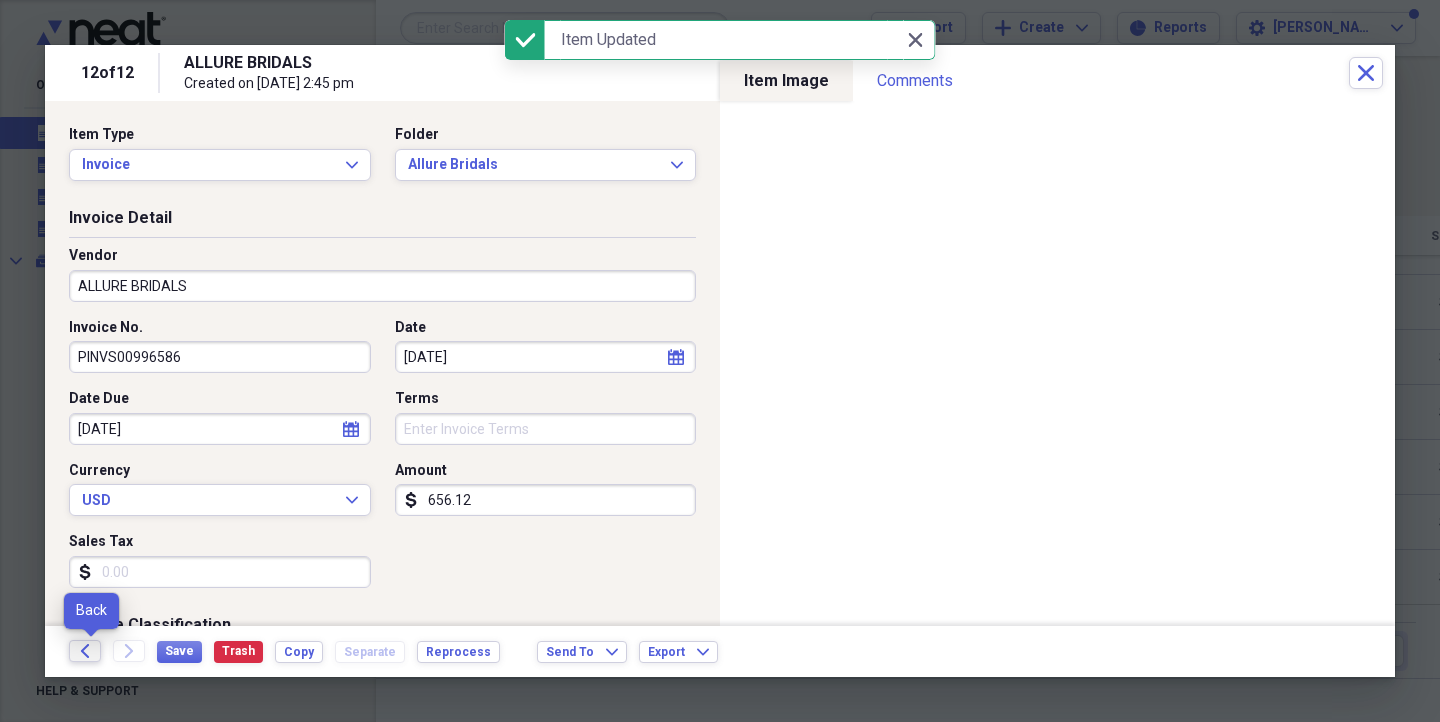 click on "Back" at bounding box center [85, 651] 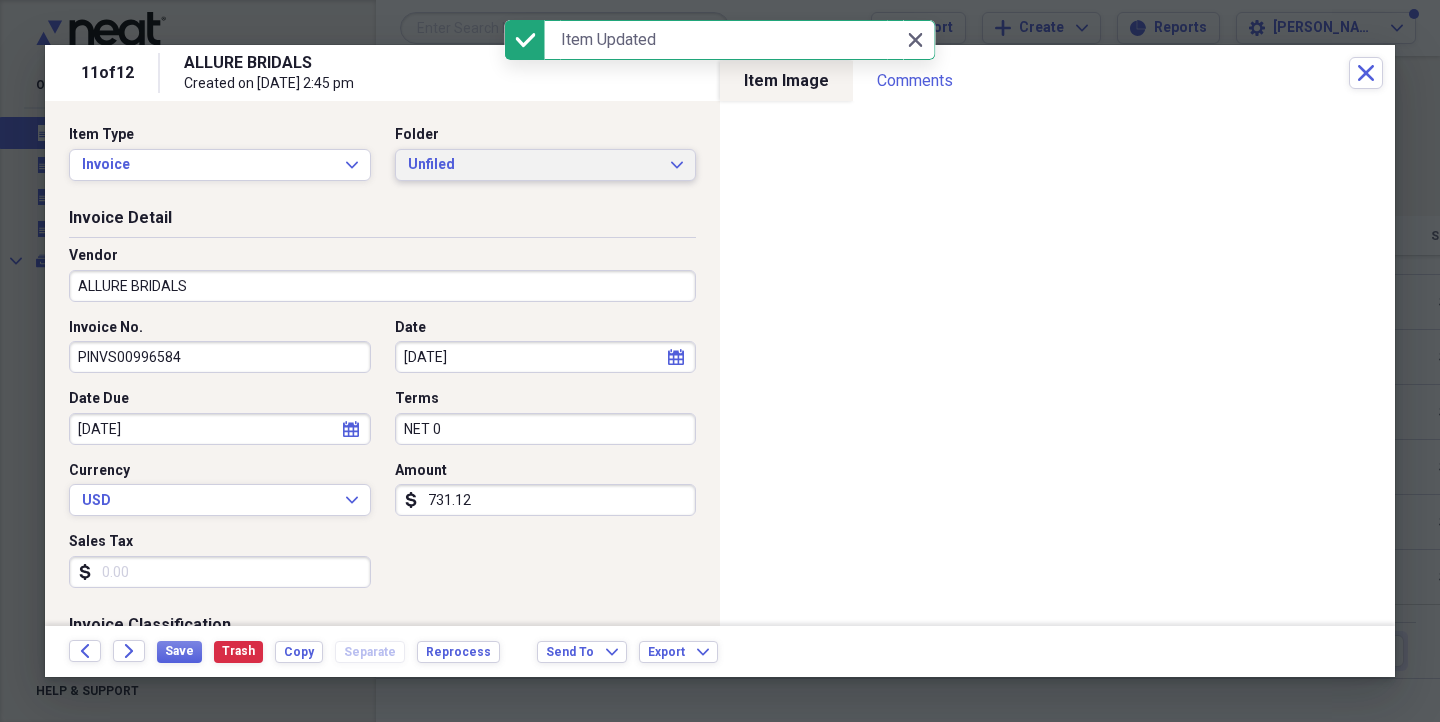 click on "Unfiled" at bounding box center [534, 165] 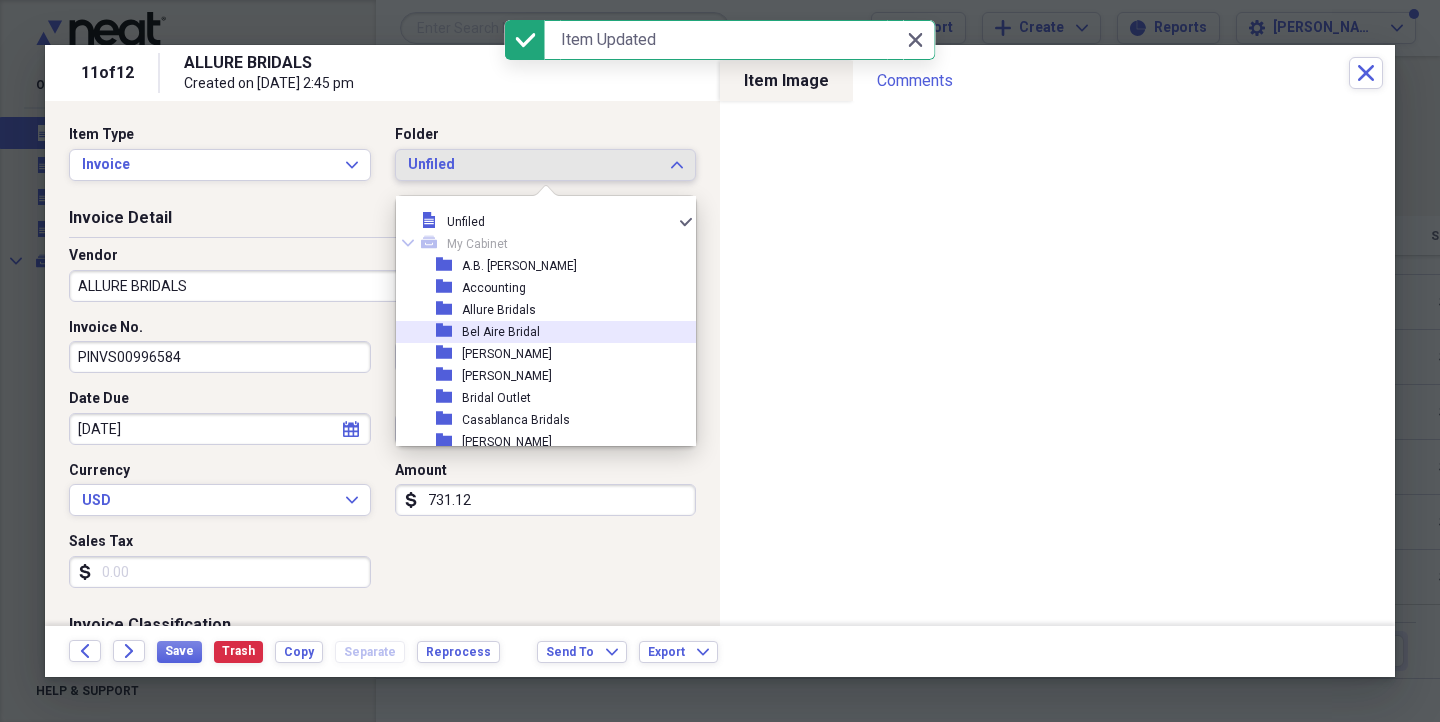 click on "Allure Bridals" at bounding box center (499, 310) 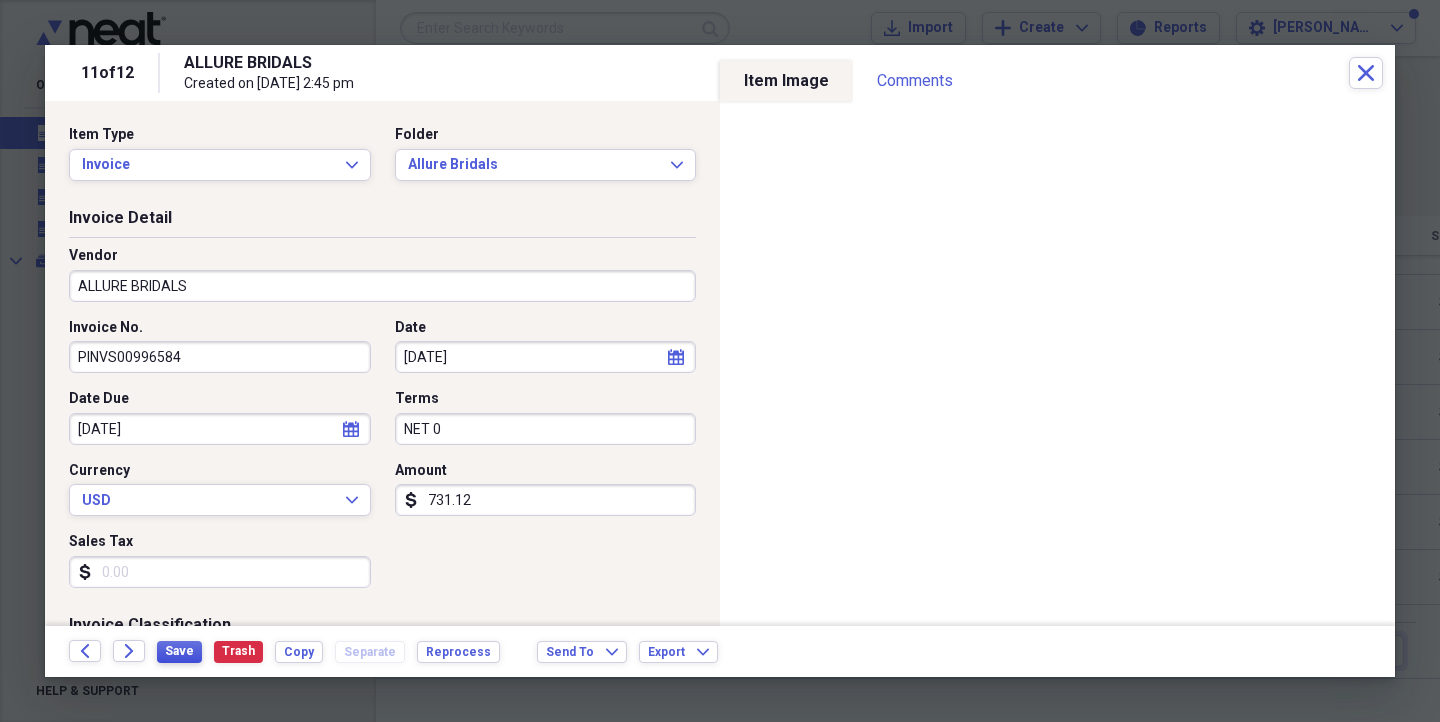 click on "Save" at bounding box center (179, 651) 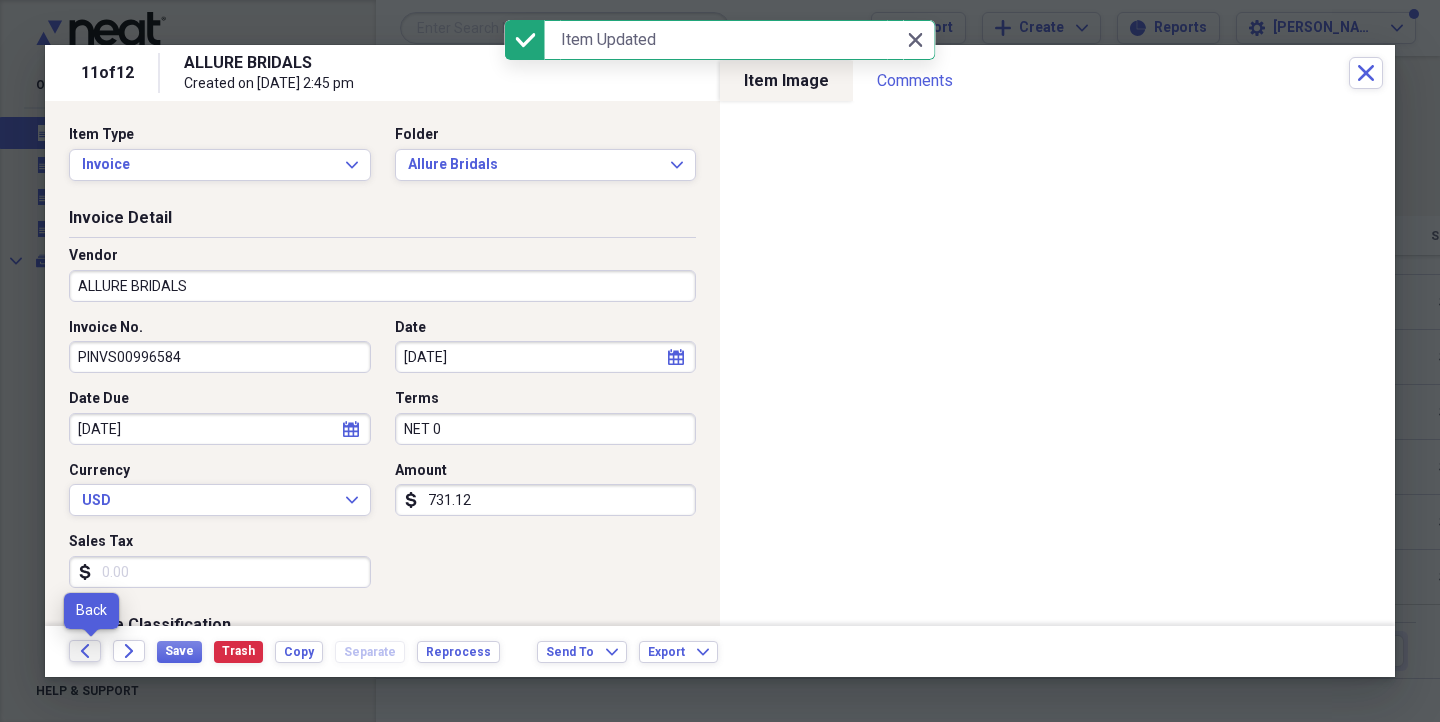 click on "Back" at bounding box center [85, 651] 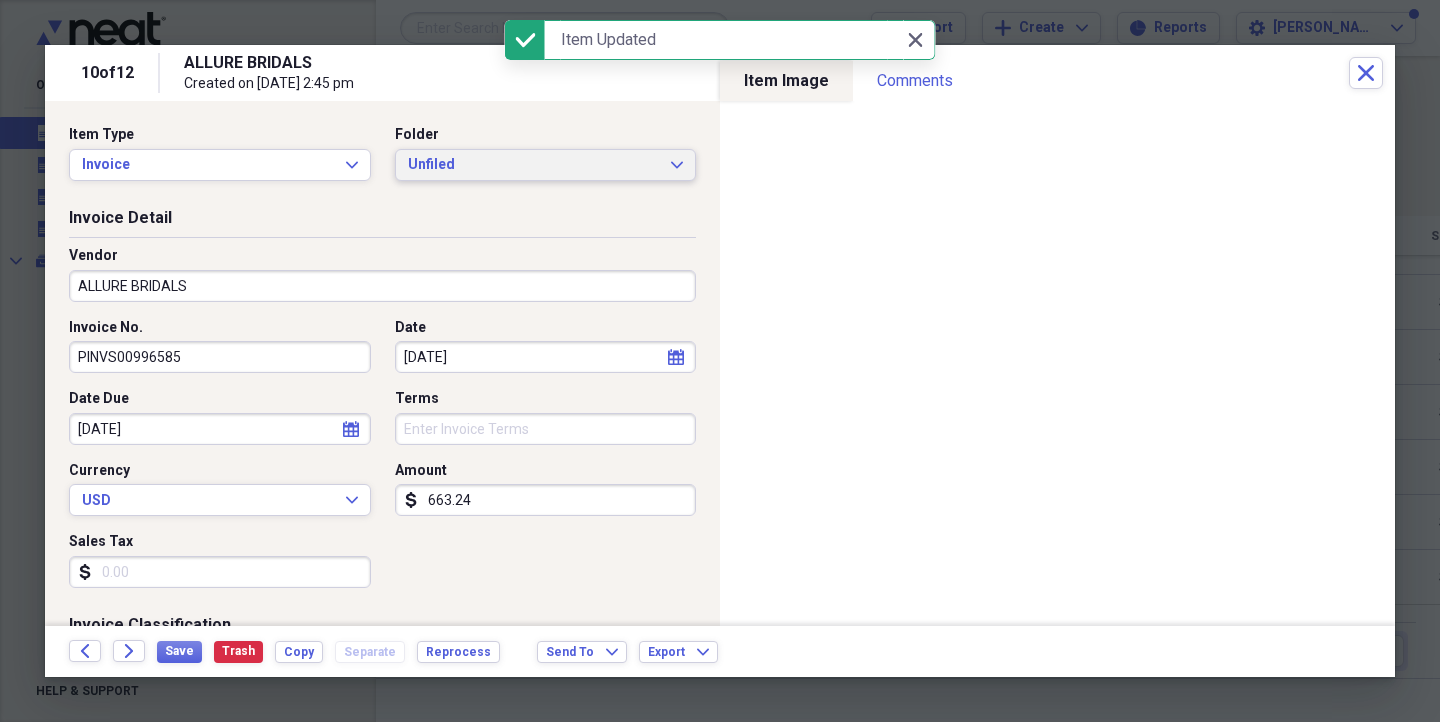 click on "Unfiled" at bounding box center (534, 165) 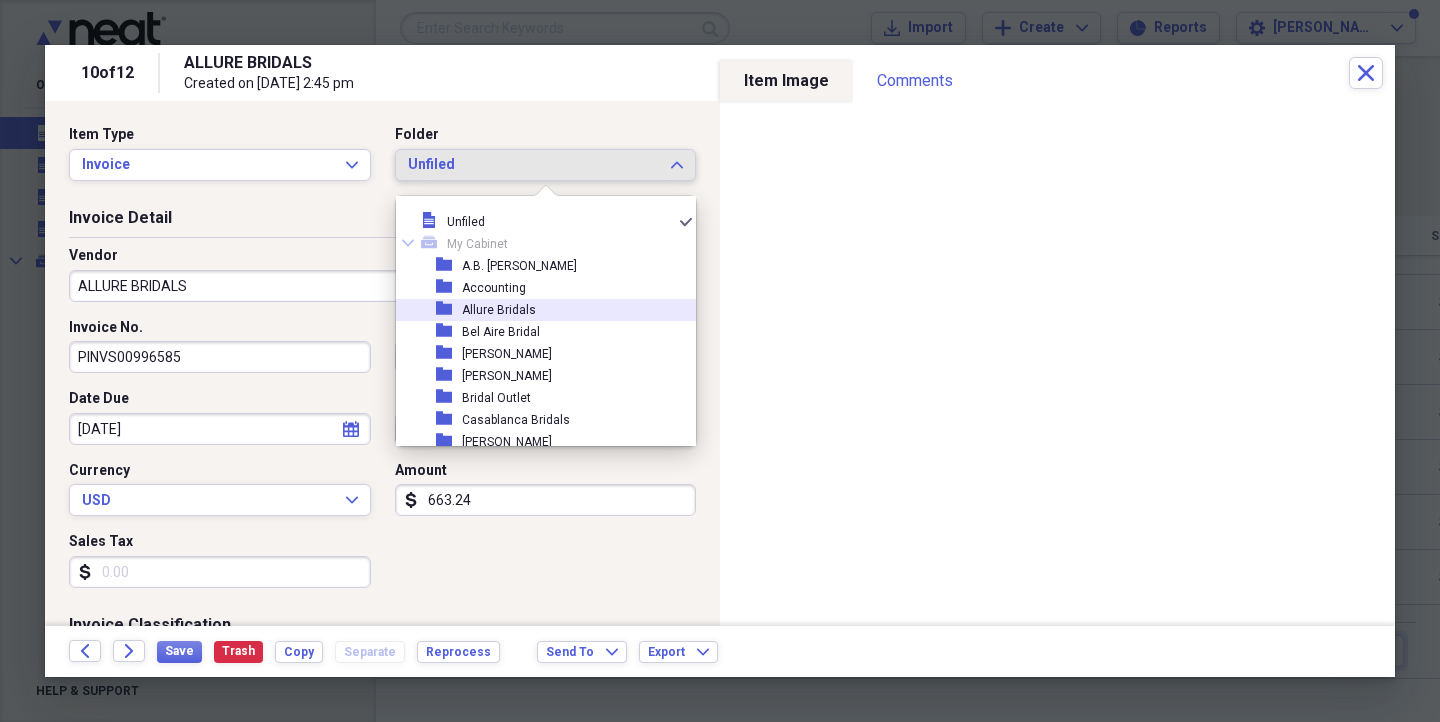 click on "folder Allure Bridals" at bounding box center (538, 310) 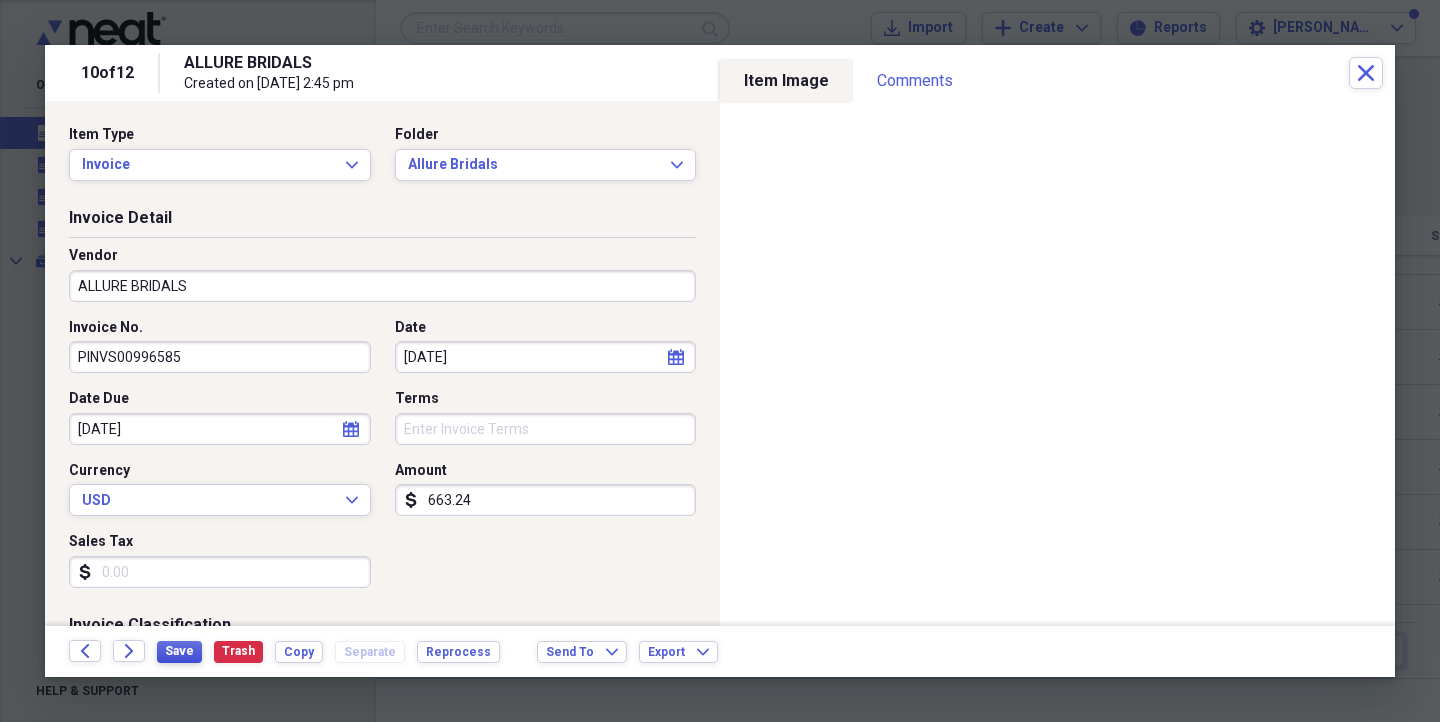click on "Save" at bounding box center (179, 651) 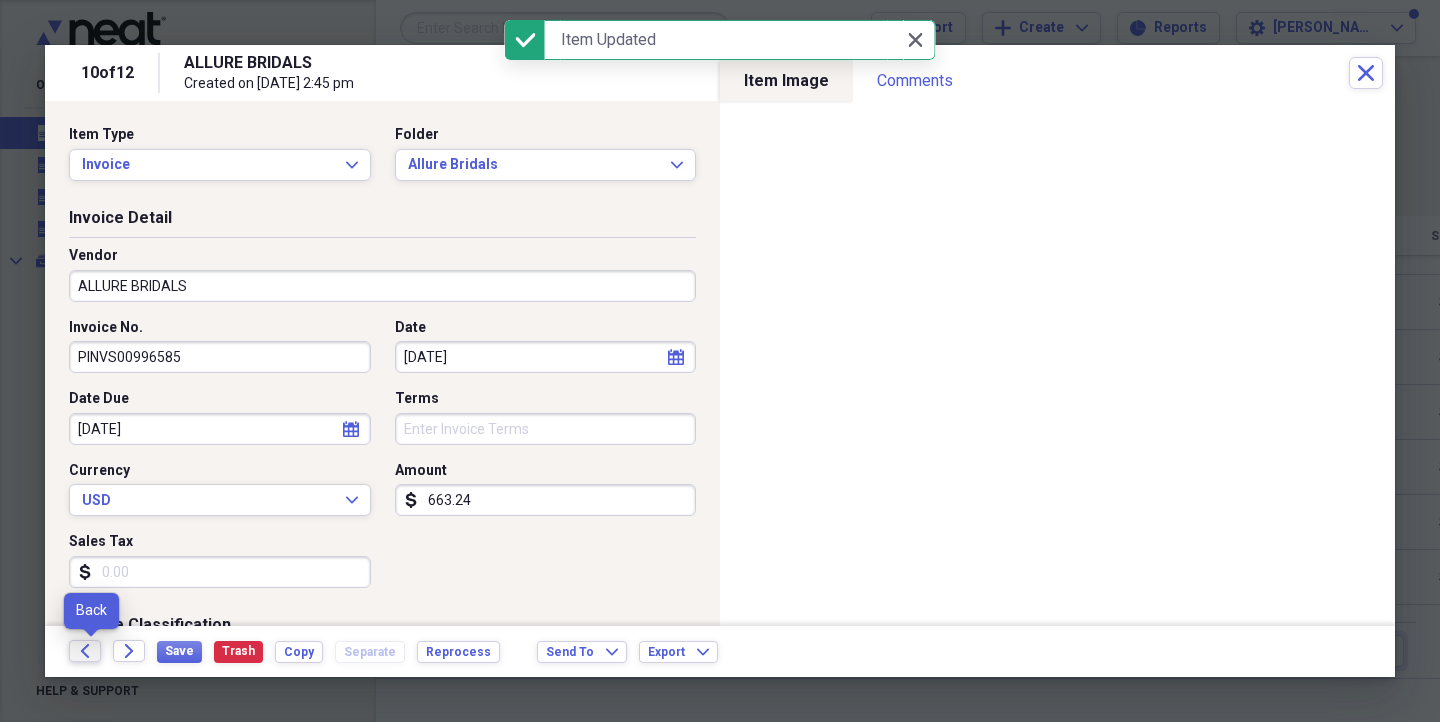 click on "Back" 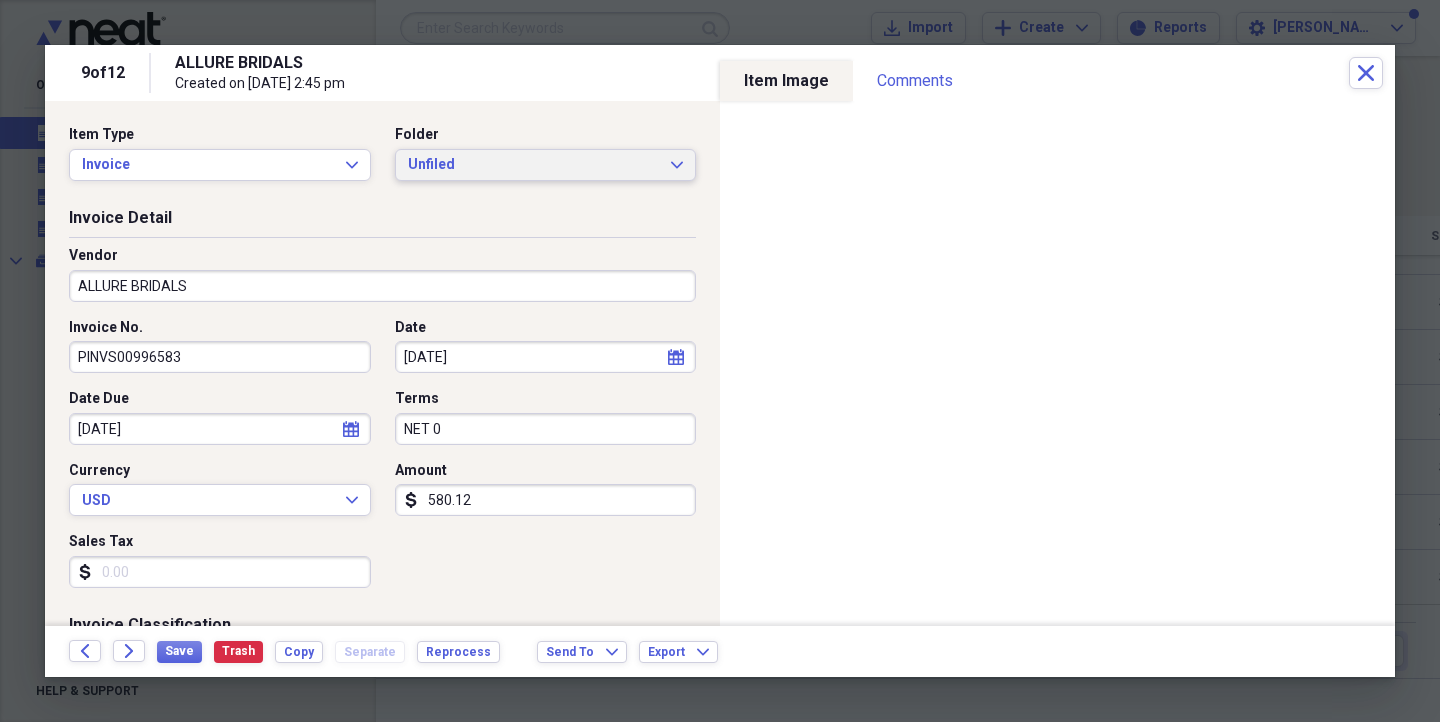 click on "Unfiled" at bounding box center [534, 165] 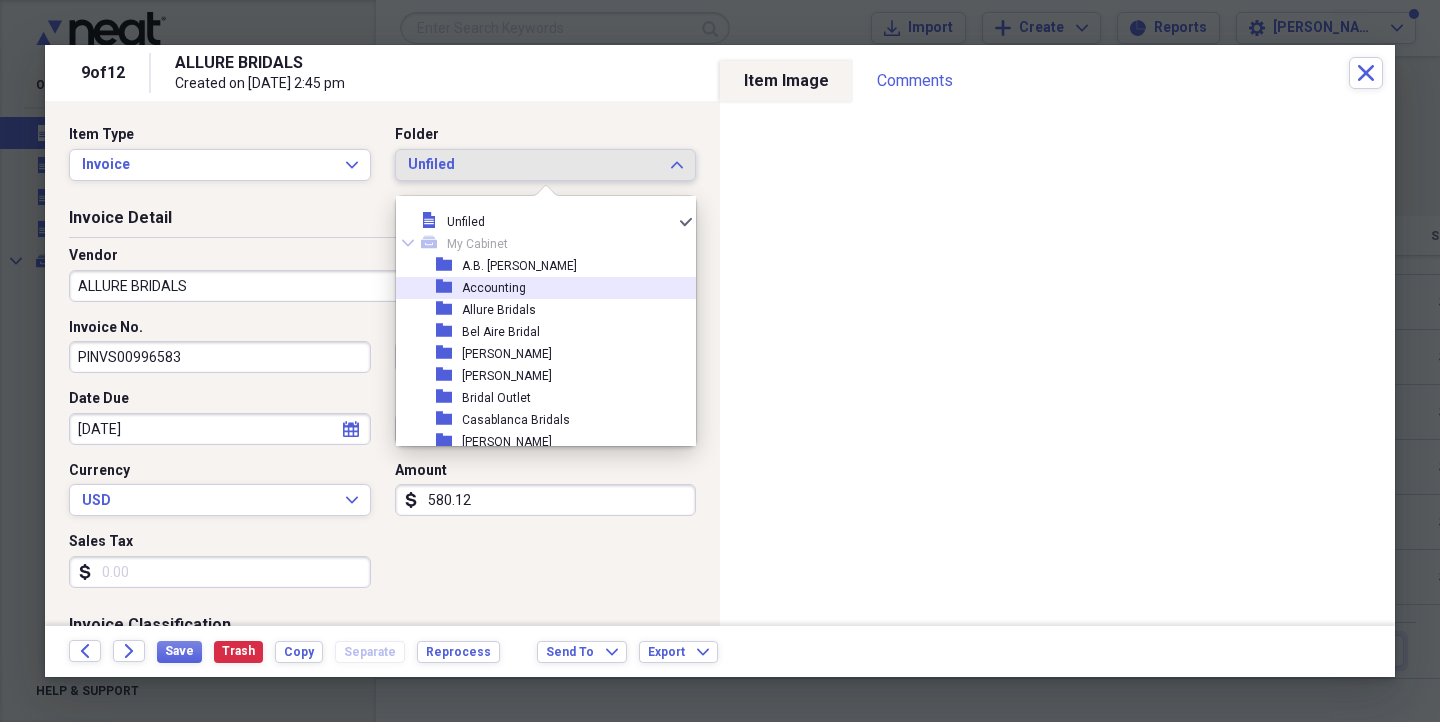 click on "Allure Bridals" at bounding box center [499, 310] 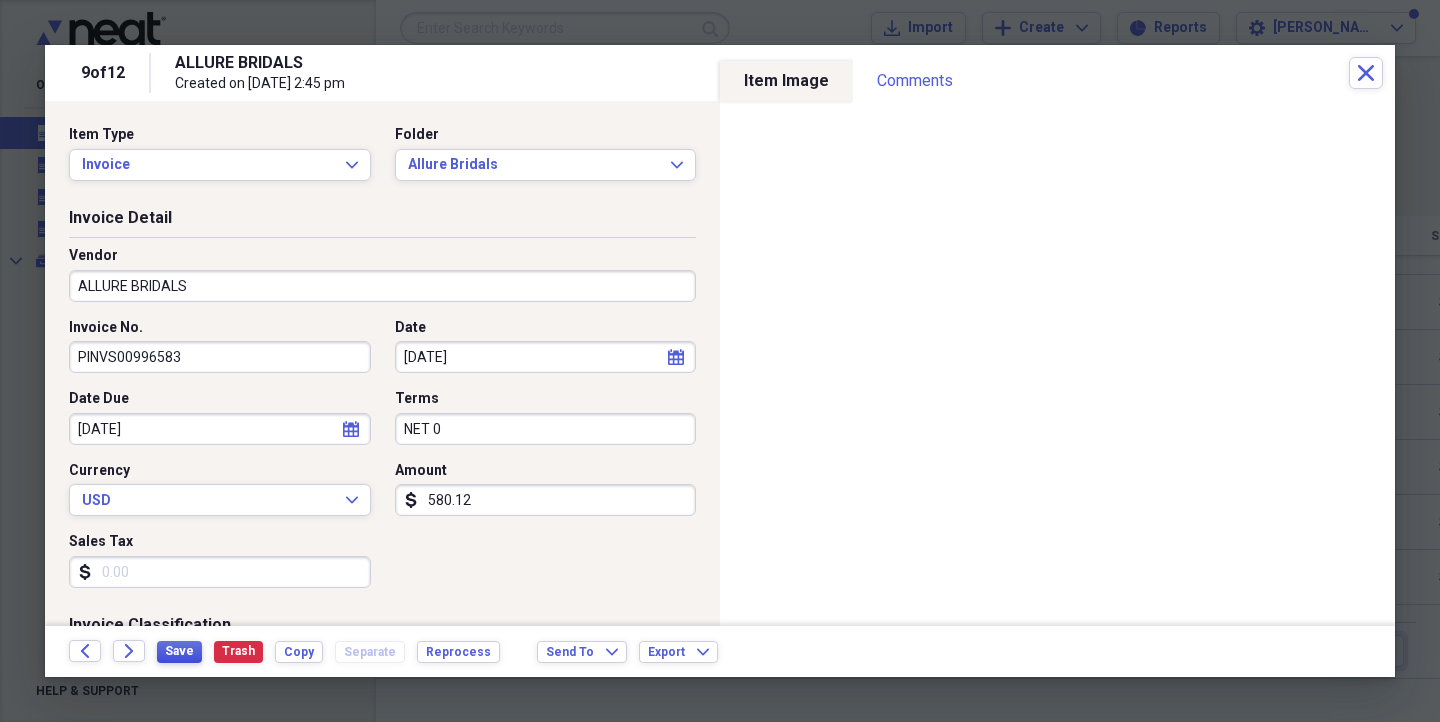 click on "Save" at bounding box center [179, 651] 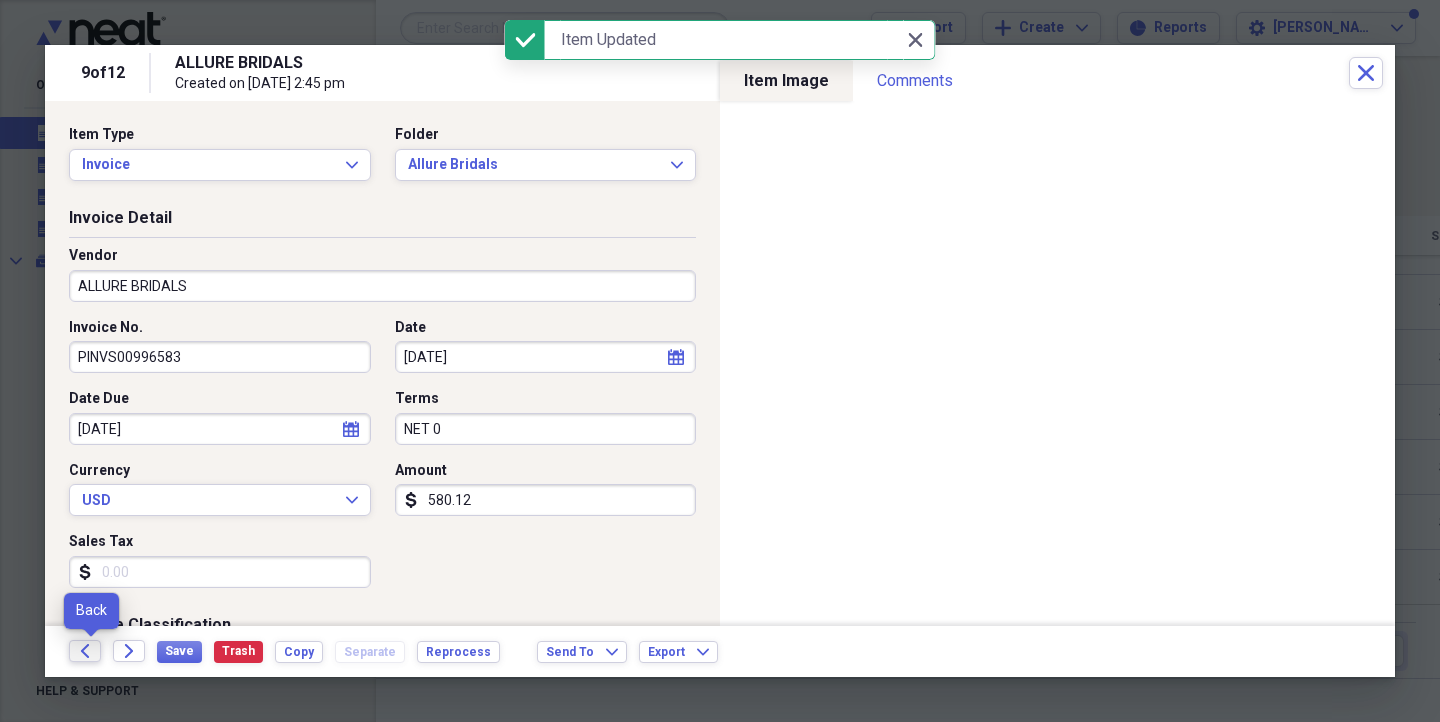 click on "Back" 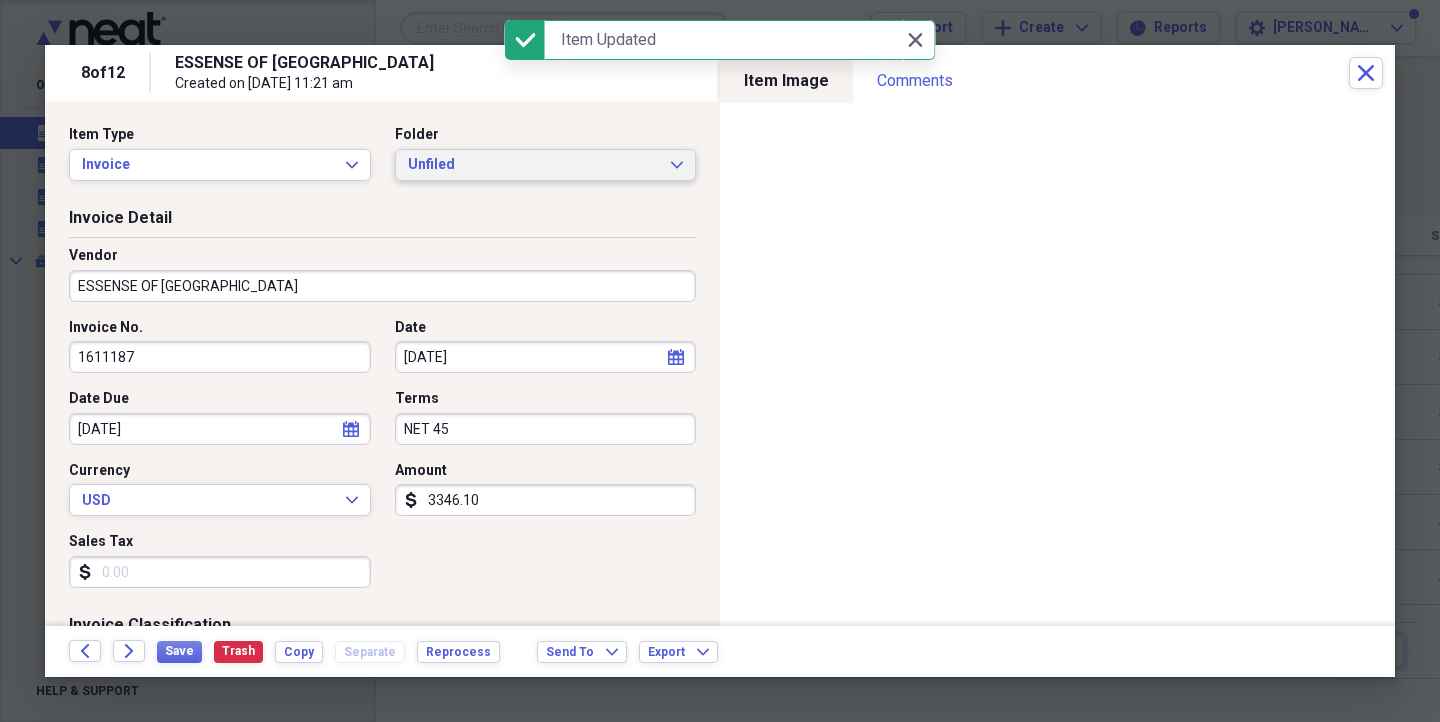 click on "Unfiled" at bounding box center [534, 165] 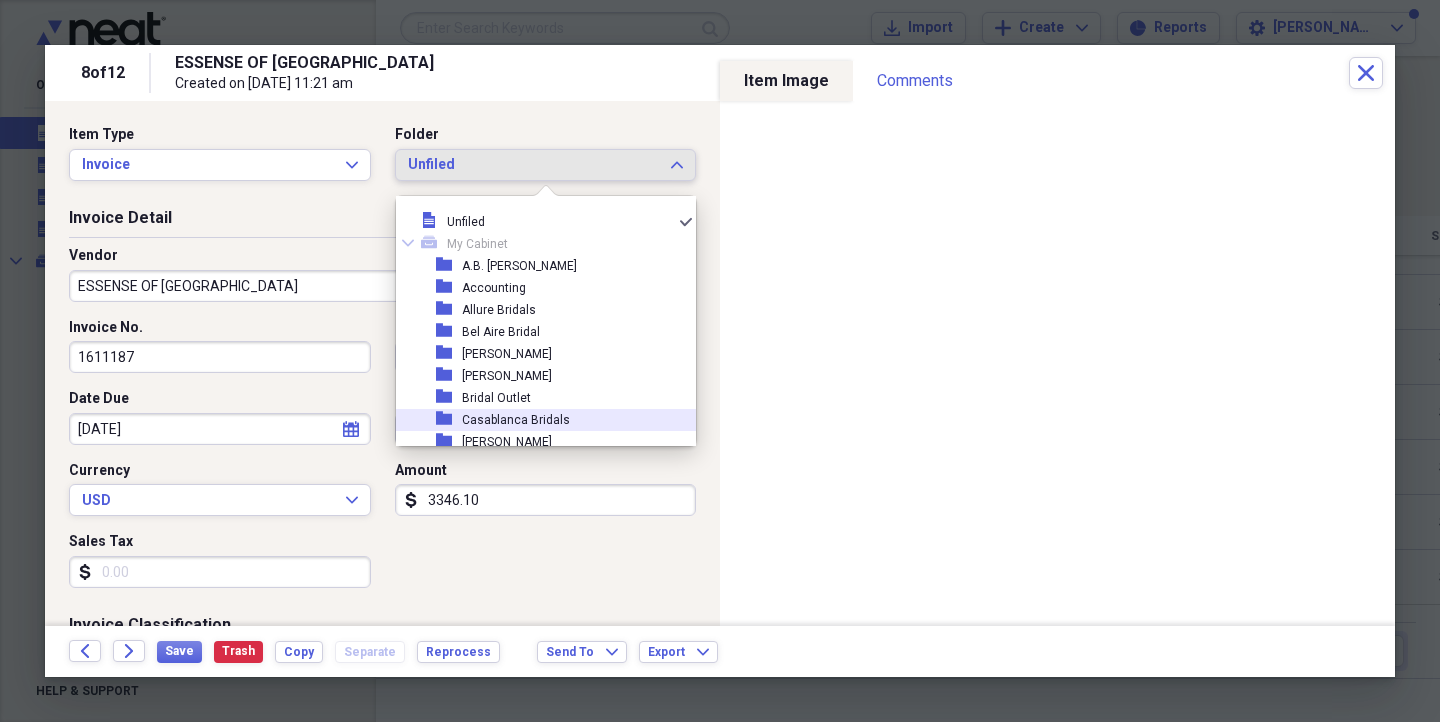 scroll, scrollTop: 161, scrollLeft: 0, axis: vertical 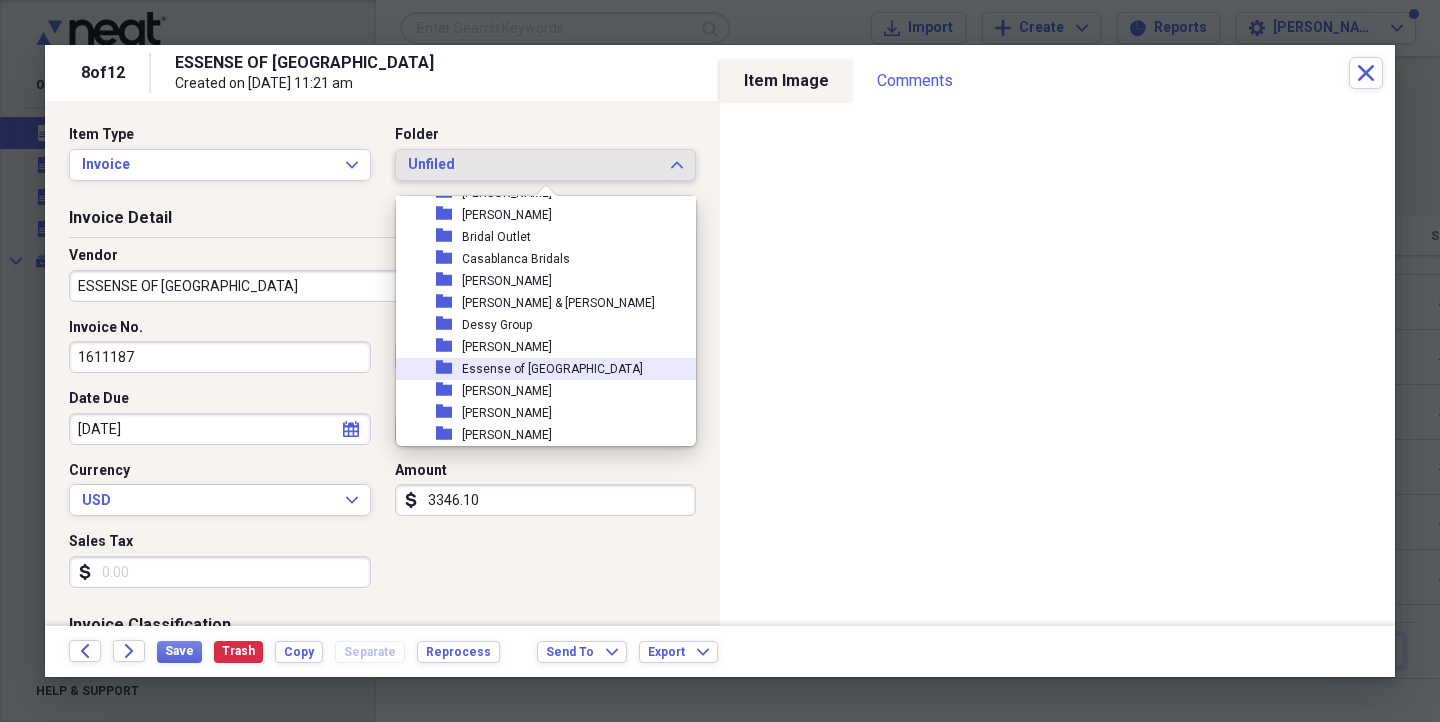 click on "Essense of [GEOGRAPHIC_DATA]" at bounding box center [552, 369] 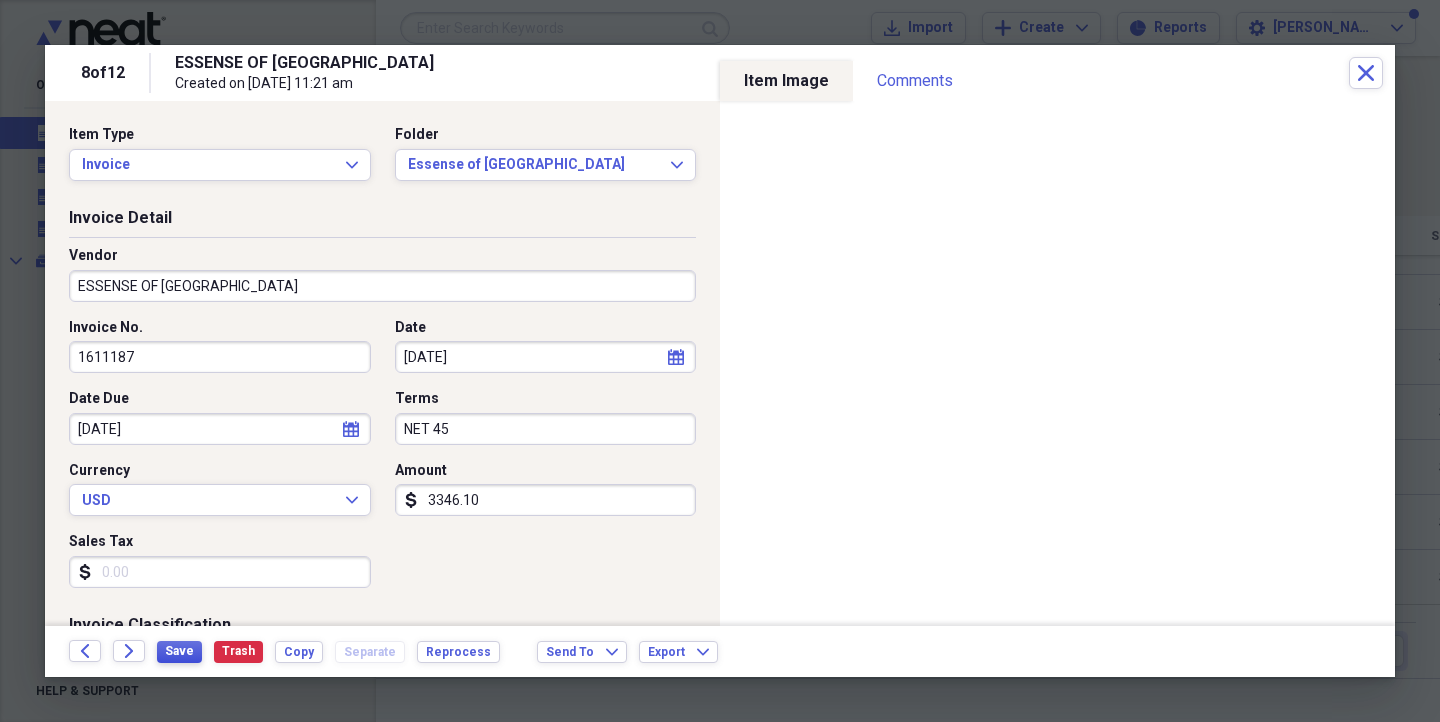 click on "Save" at bounding box center [179, 651] 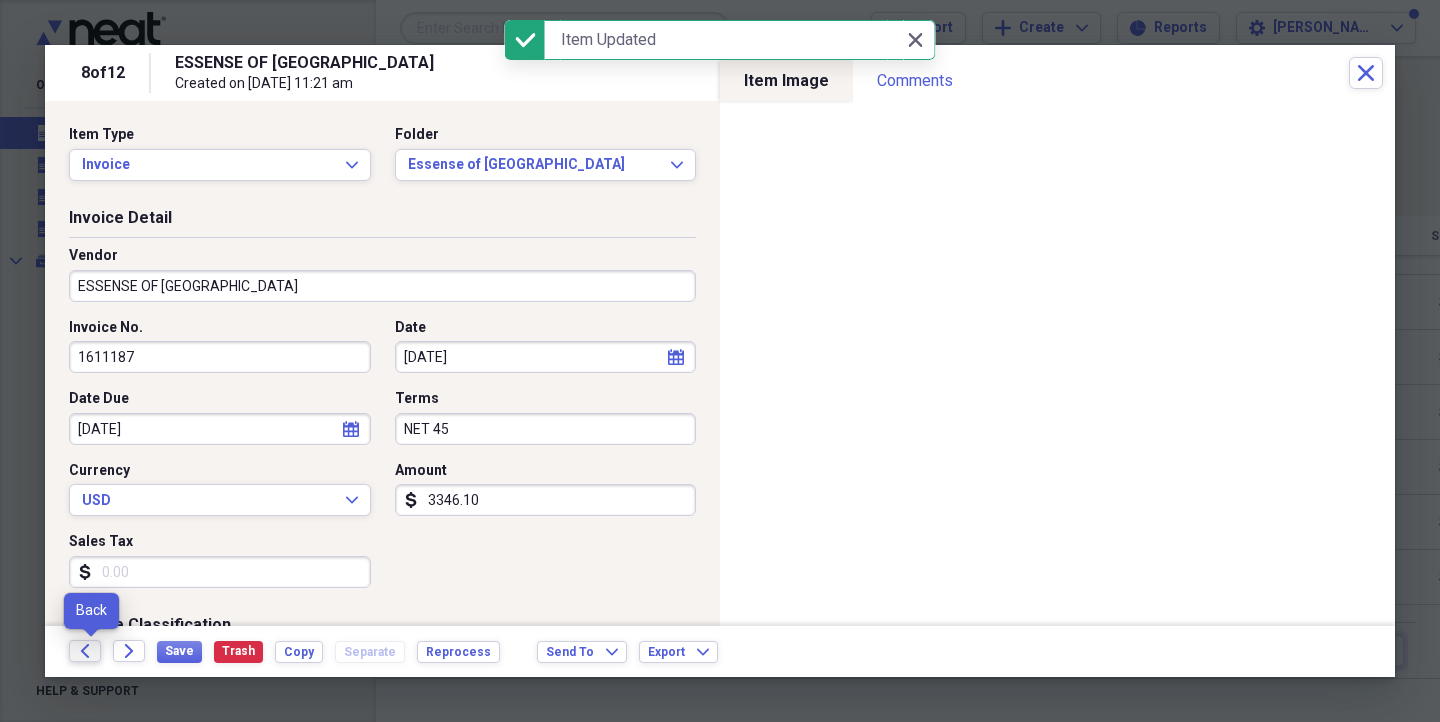 click on "Back" 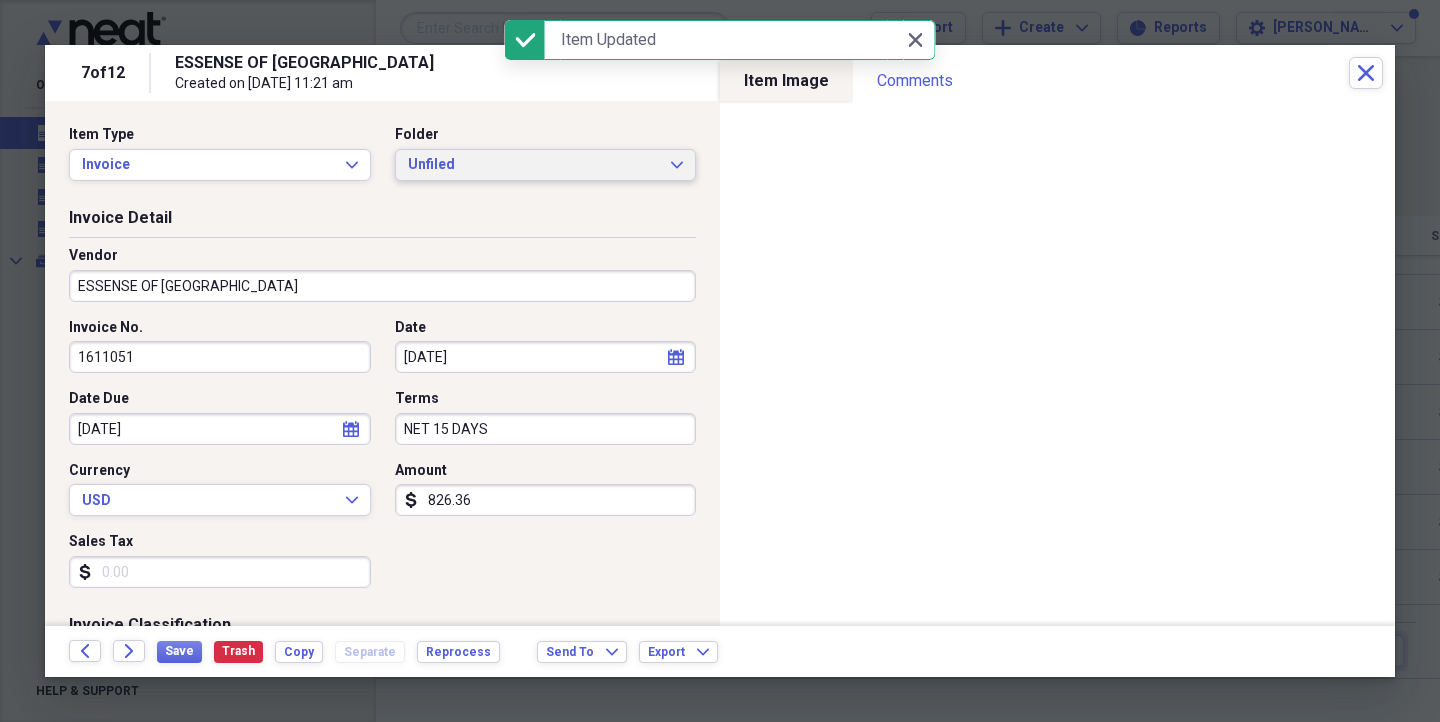 click on "Unfiled" at bounding box center [534, 165] 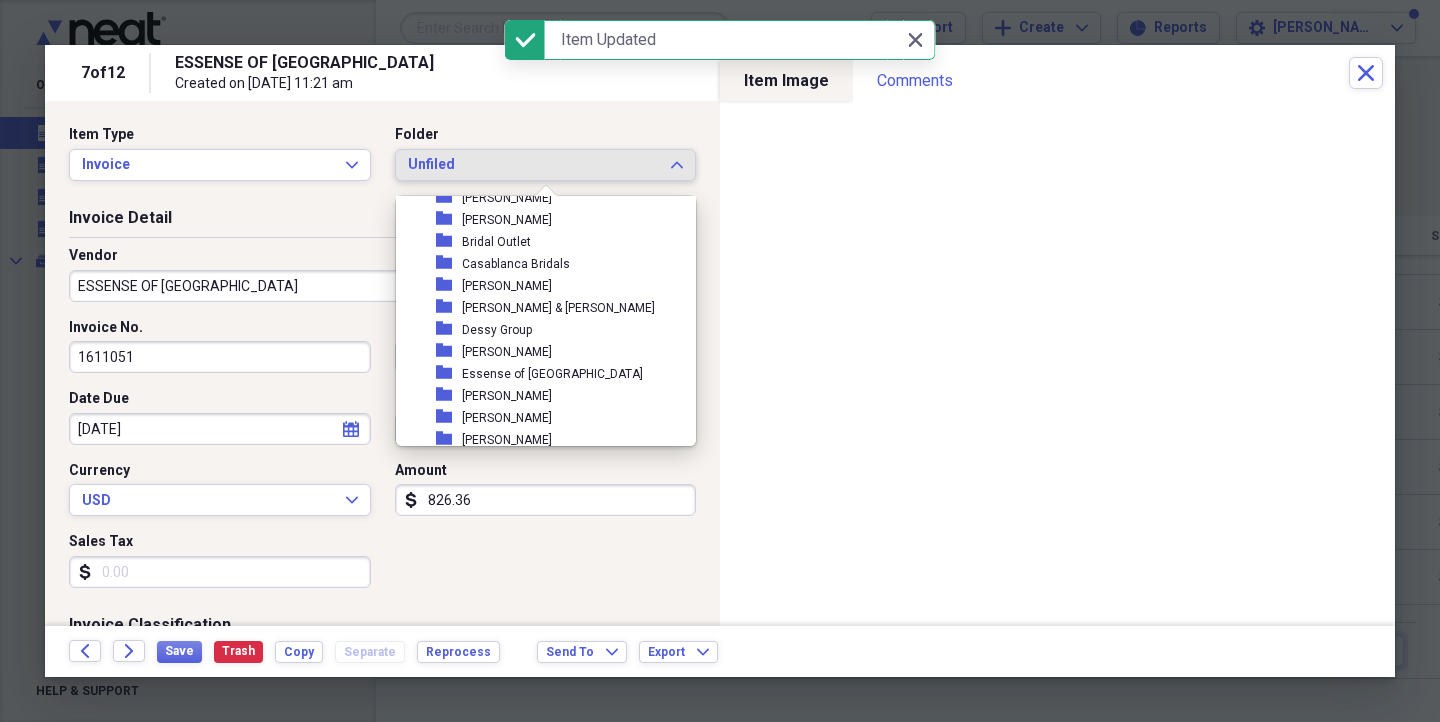 scroll, scrollTop: 158, scrollLeft: 0, axis: vertical 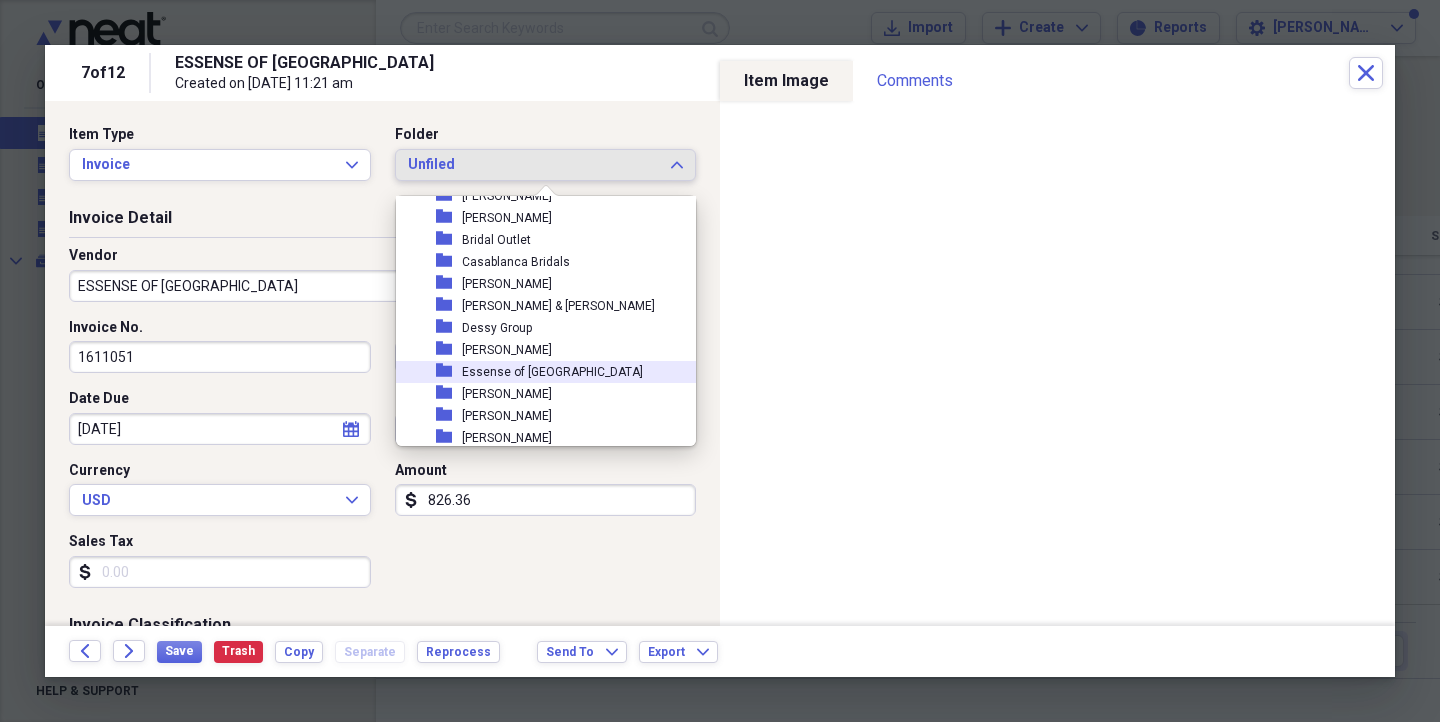 click on "Essense of [GEOGRAPHIC_DATA]" at bounding box center (552, 372) 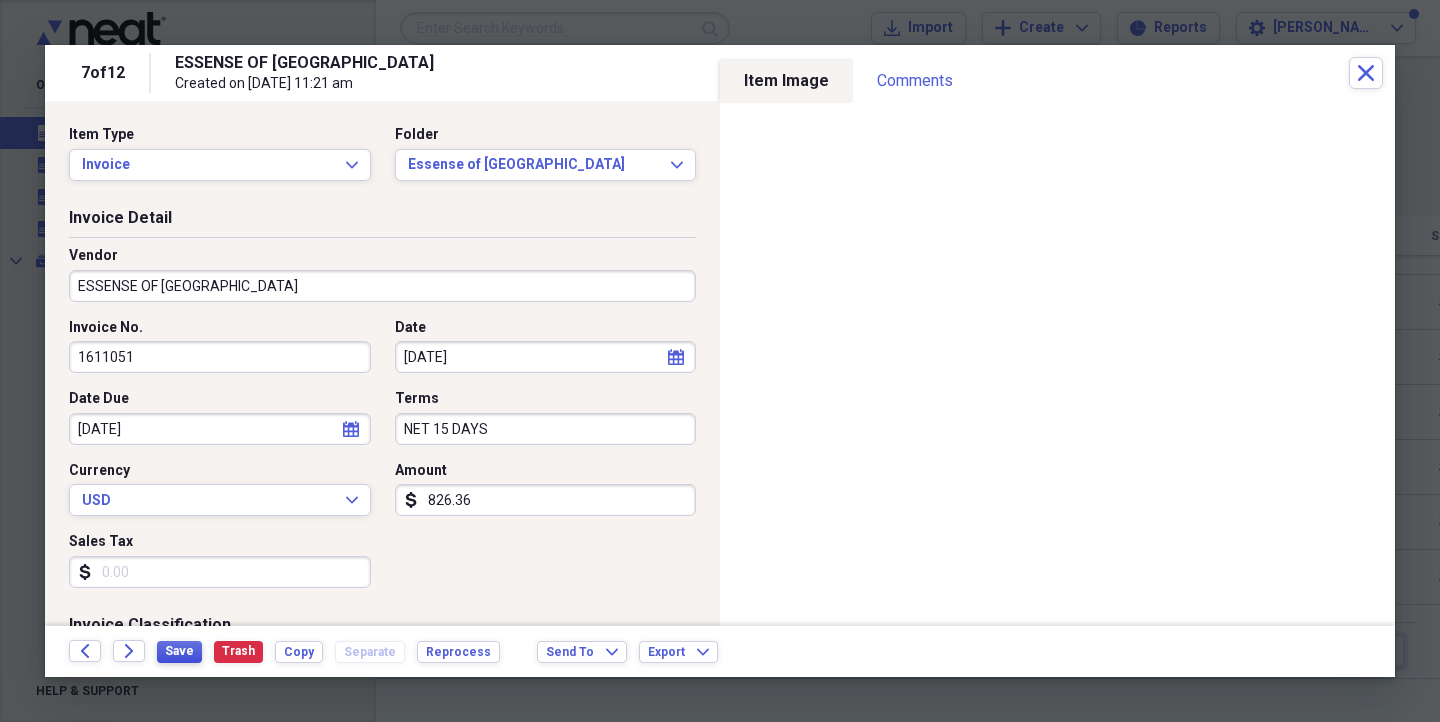 click on "Save" at bounding box center (179, 651) 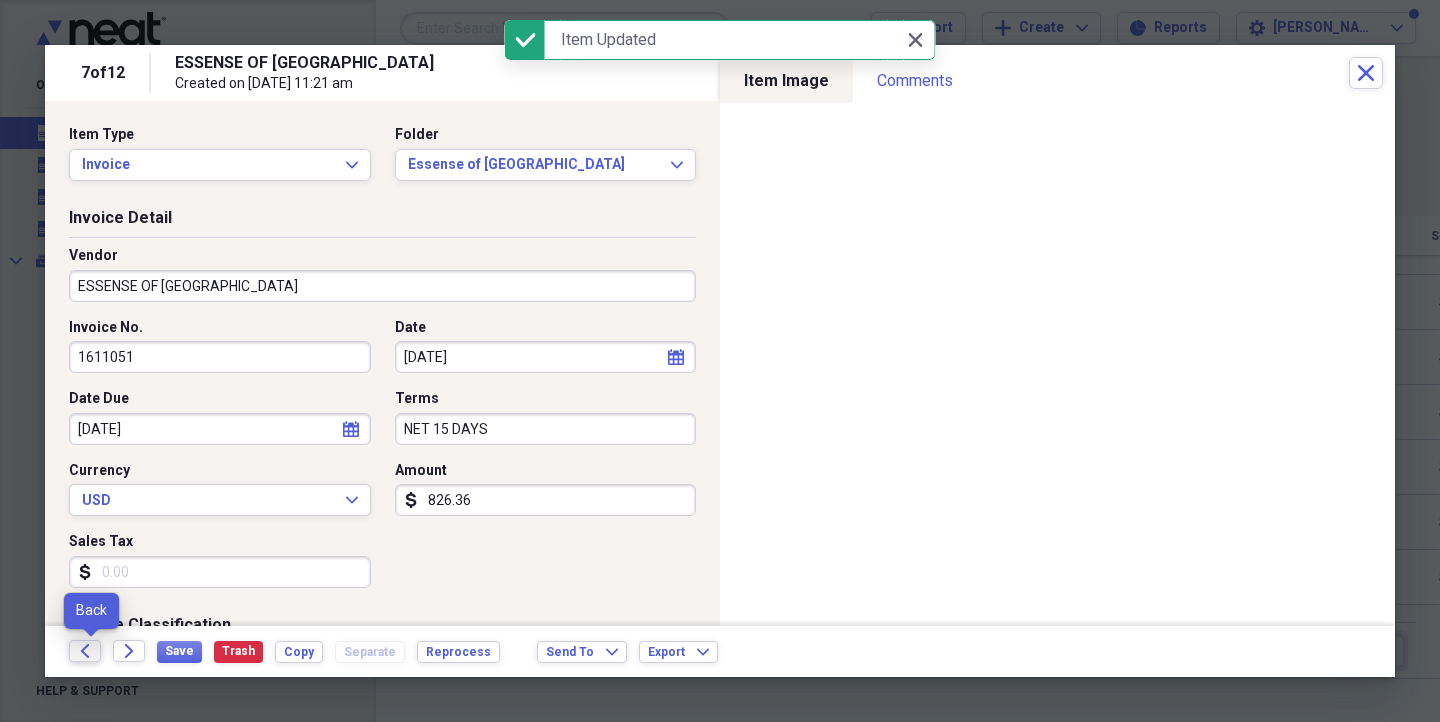 click on "Back" at bounding box center [85, 651] 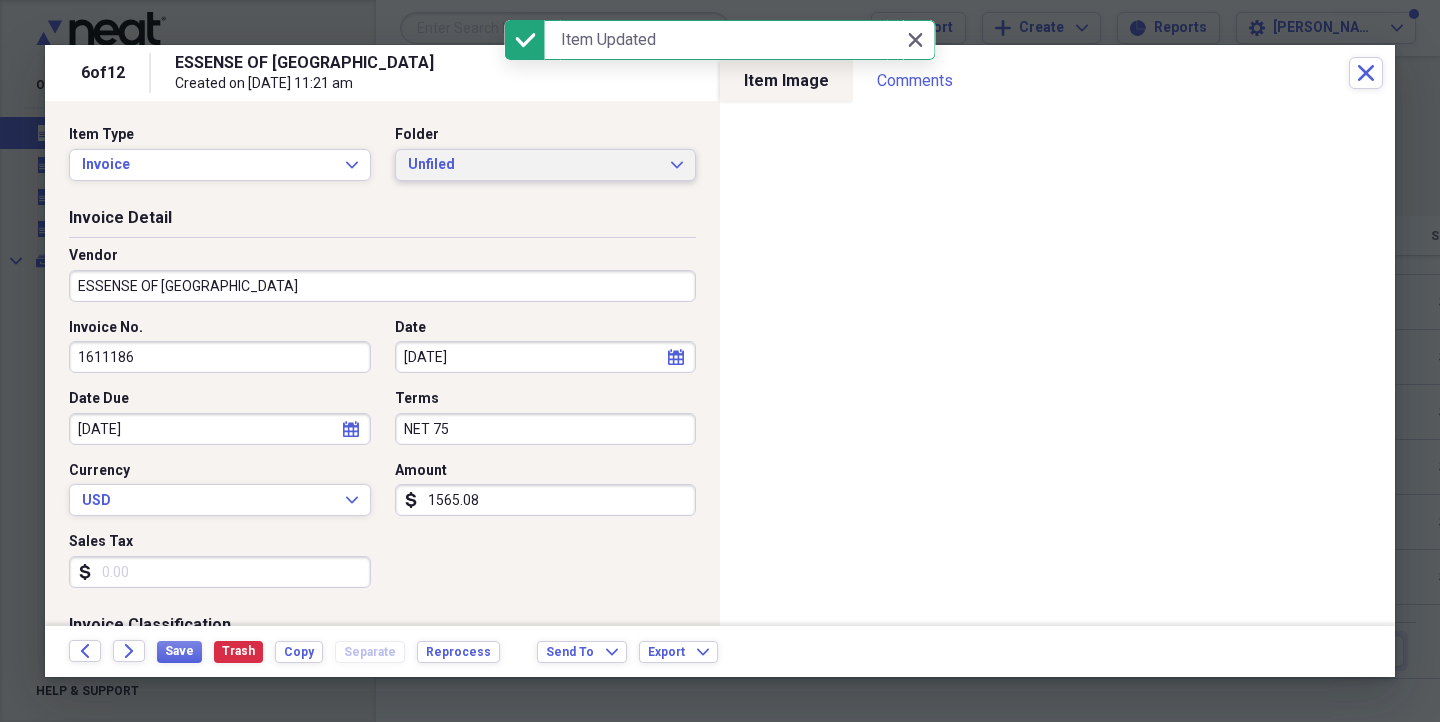 click on "Unfiled" at bounding box center (534, 165) 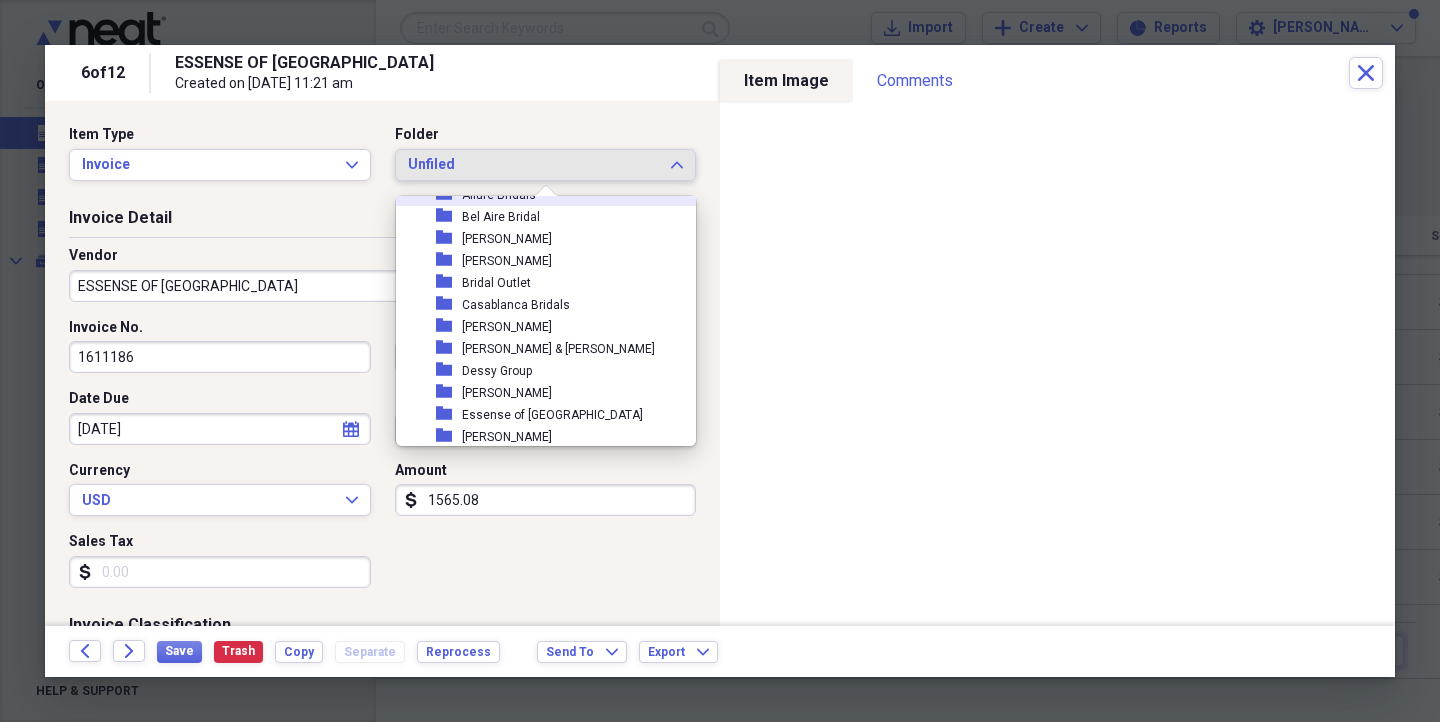 scroll, scrollTop: 116, scrollLeft: 0, axis: vertical 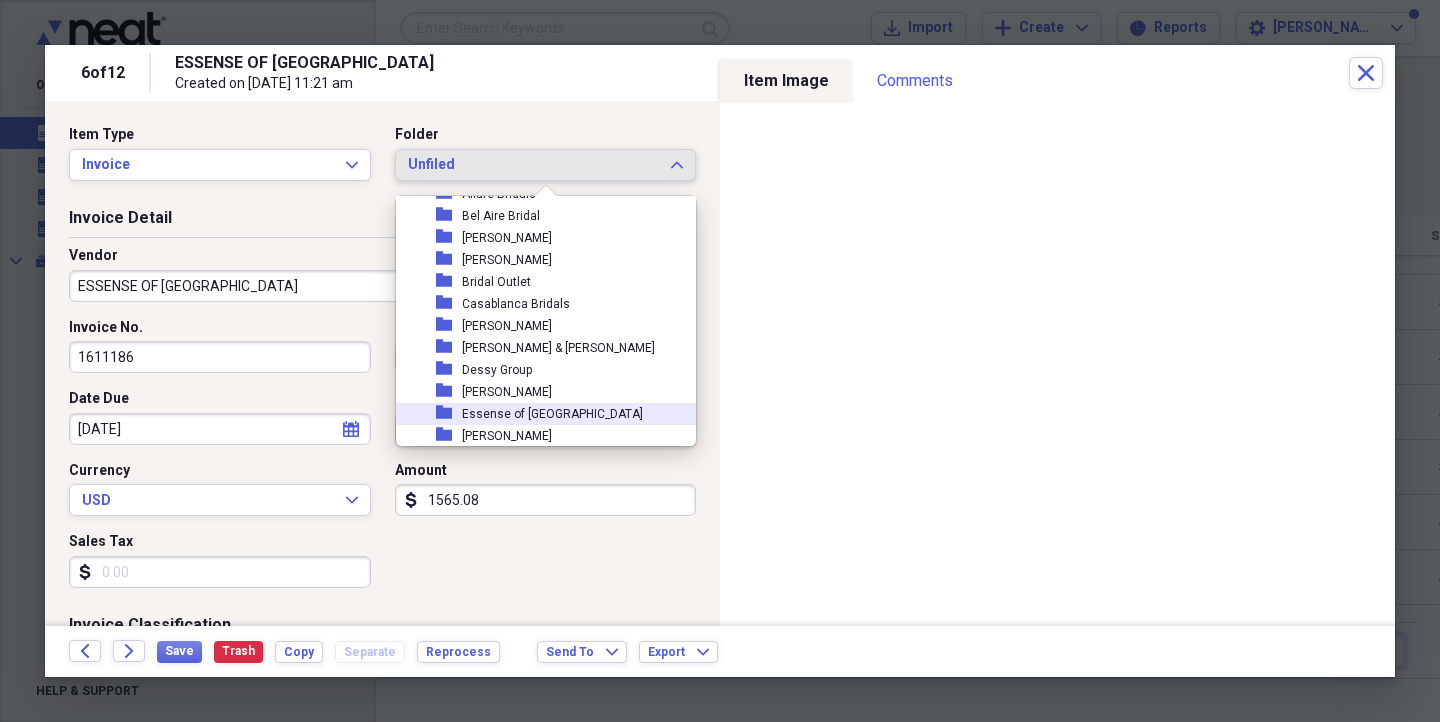 click on "Essense of [GEOGRAPHIC_DATA]" at bounding box center [552, 414] 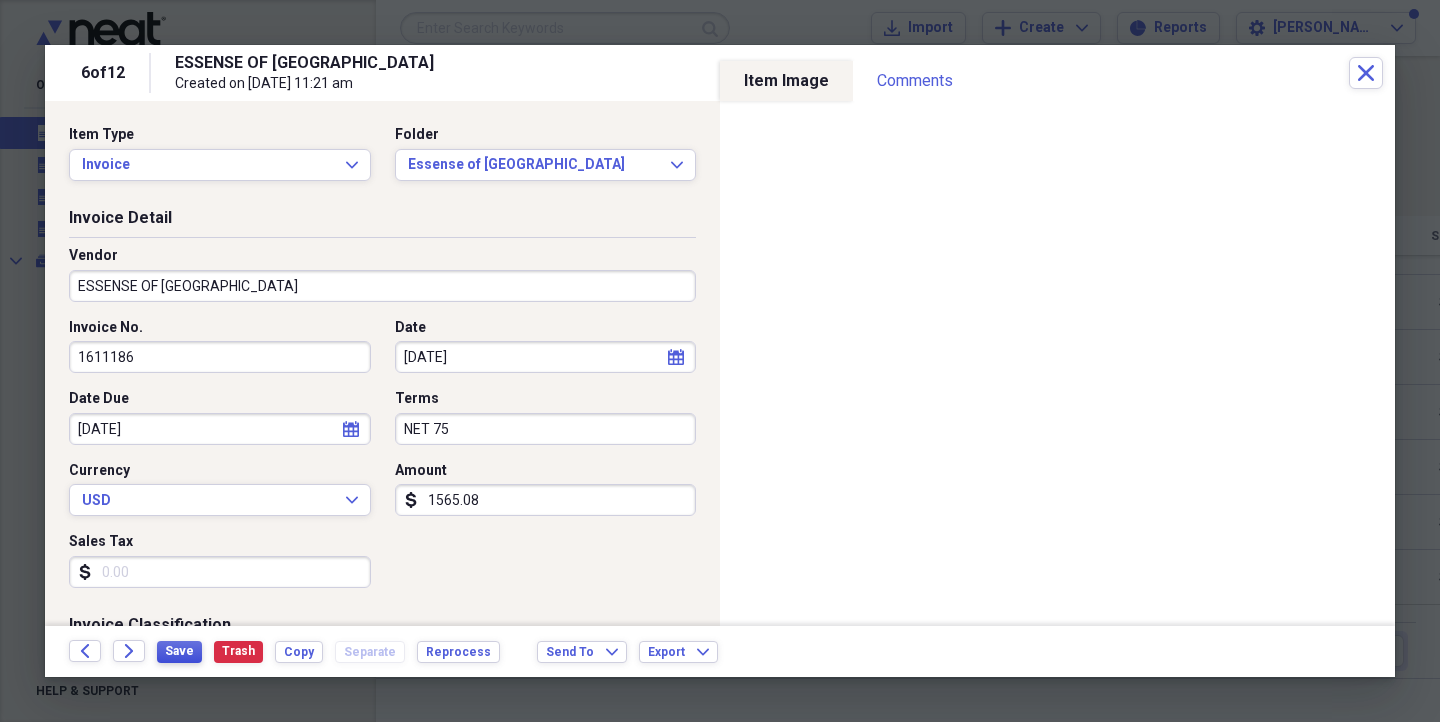 click on "Save" at bounding box center (179, 652) 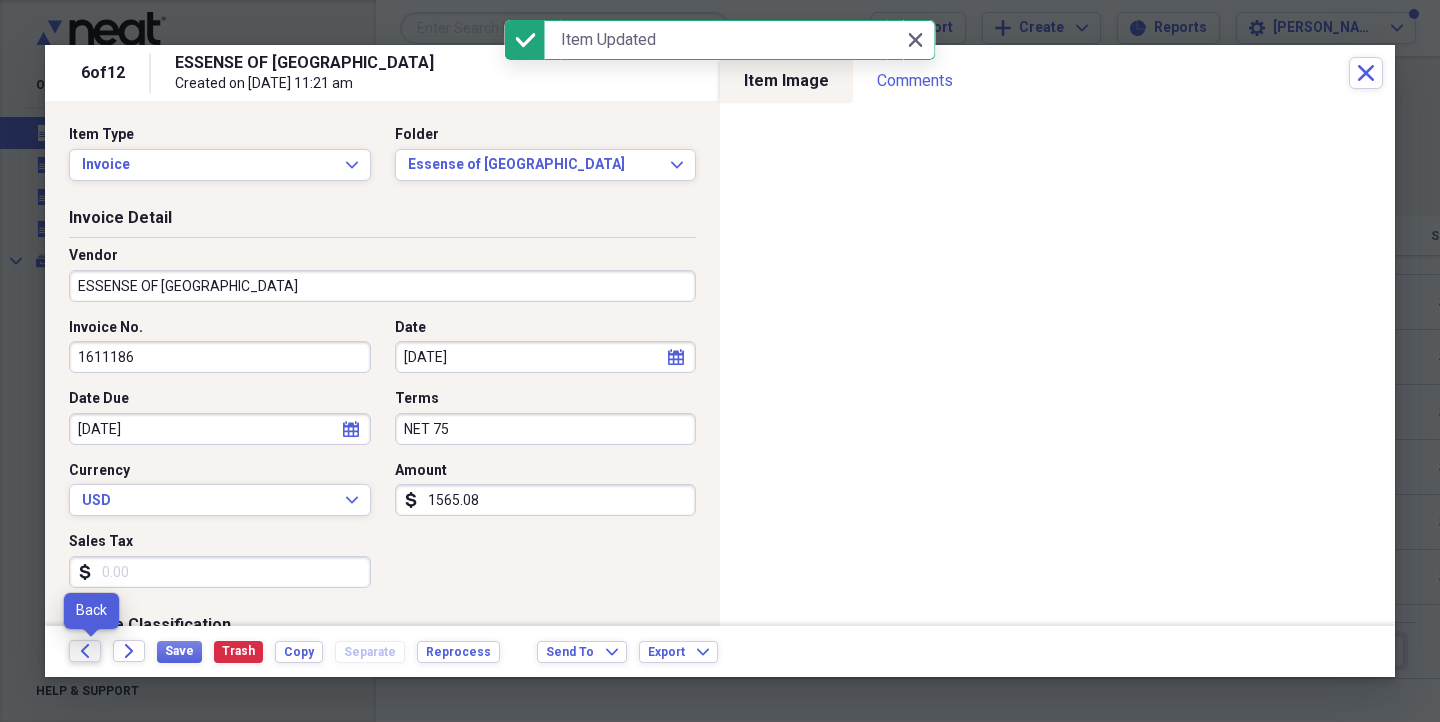 click 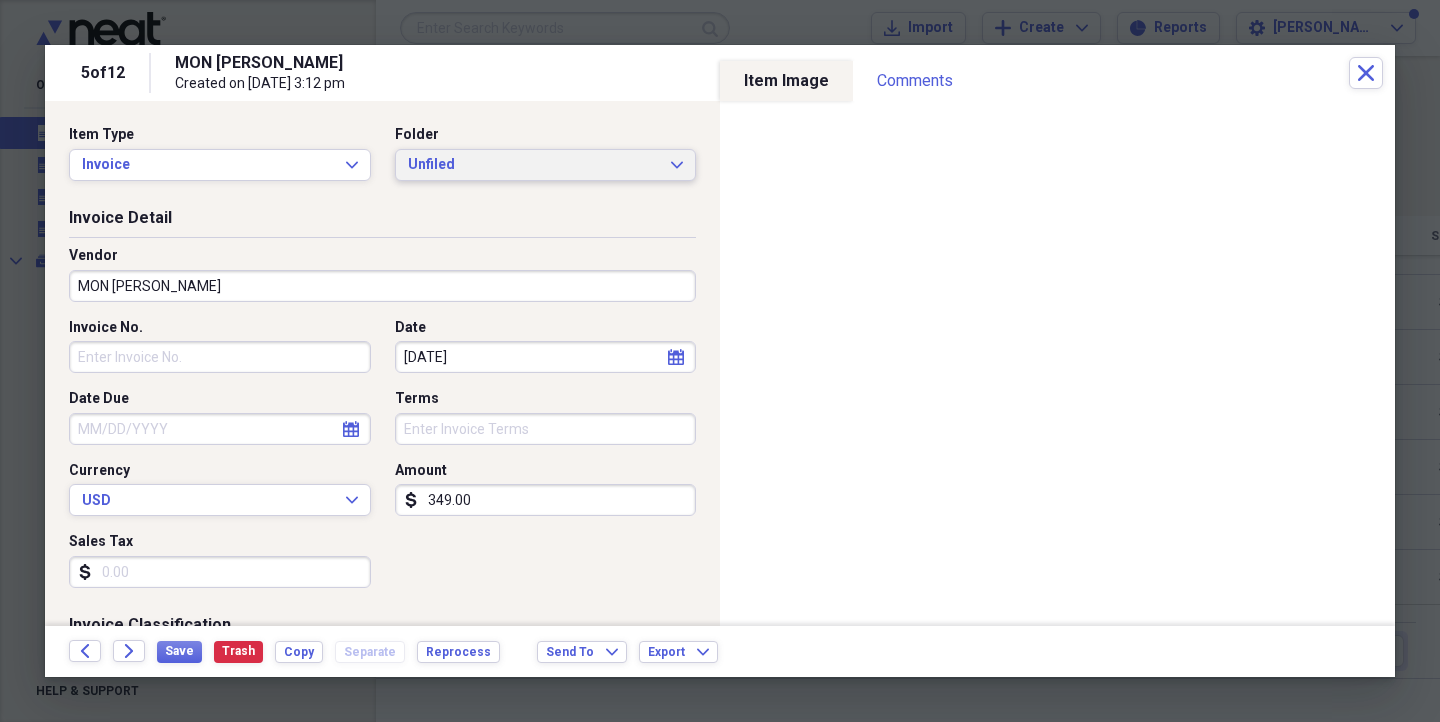 click on "Unfiled" at bounding box center [534, 165] 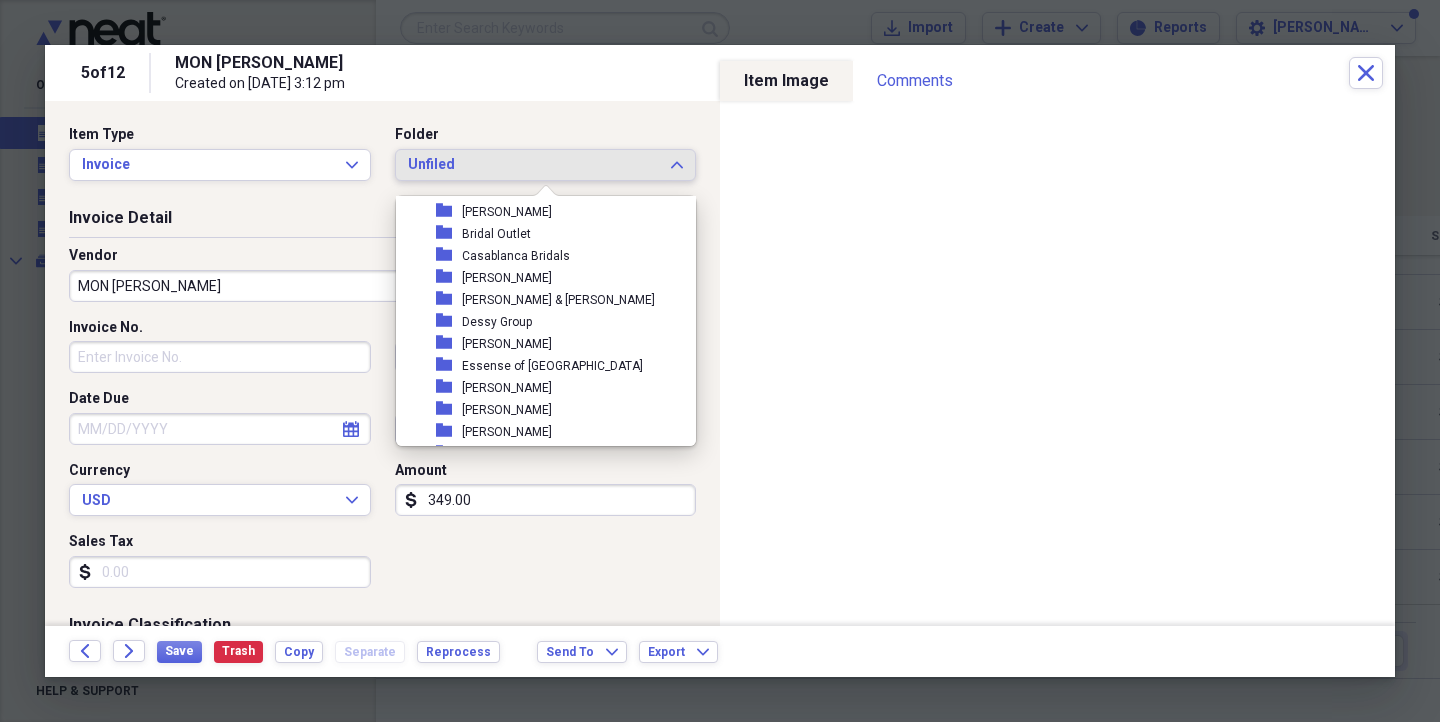 scroll, scrollTop: 266, scrollLeft: 0, axis: vertical 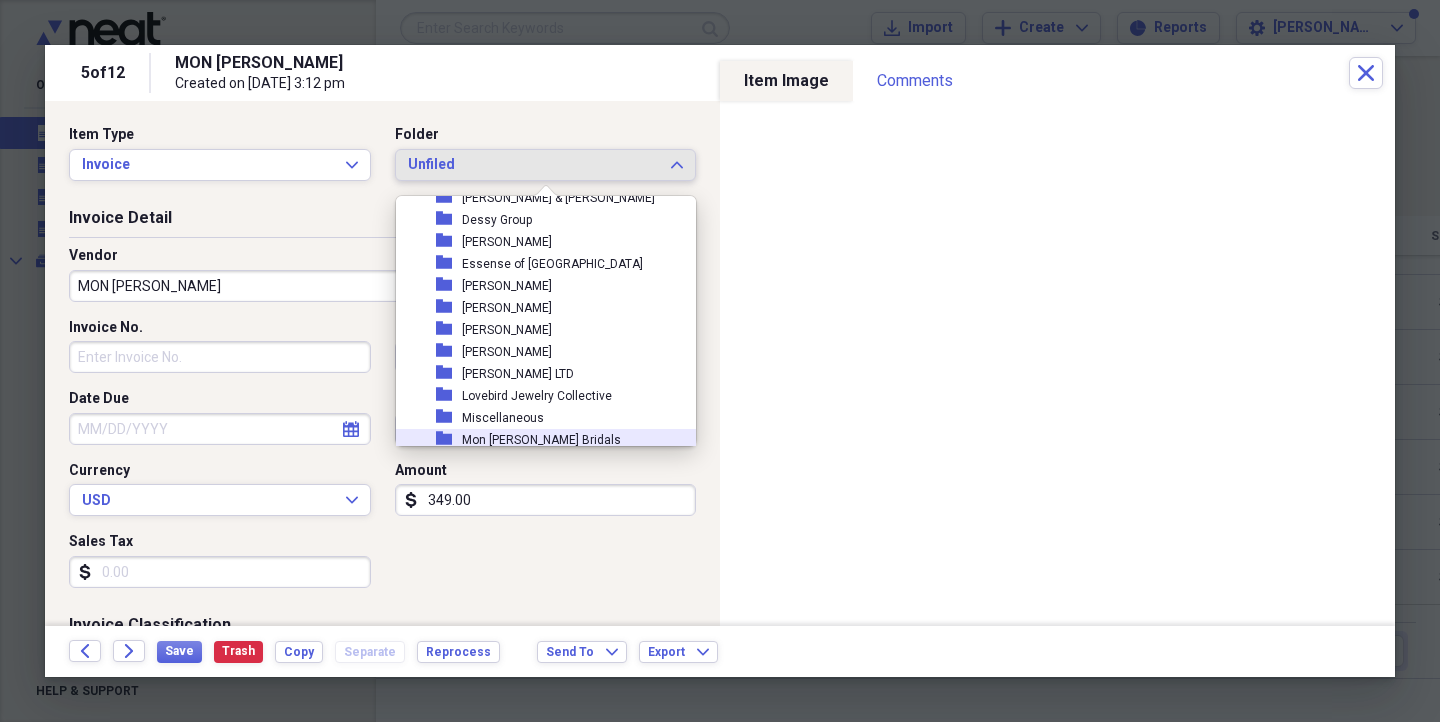 click on "Mon [PERSON_NAME] Bridals" at bounding box center [541, 440] 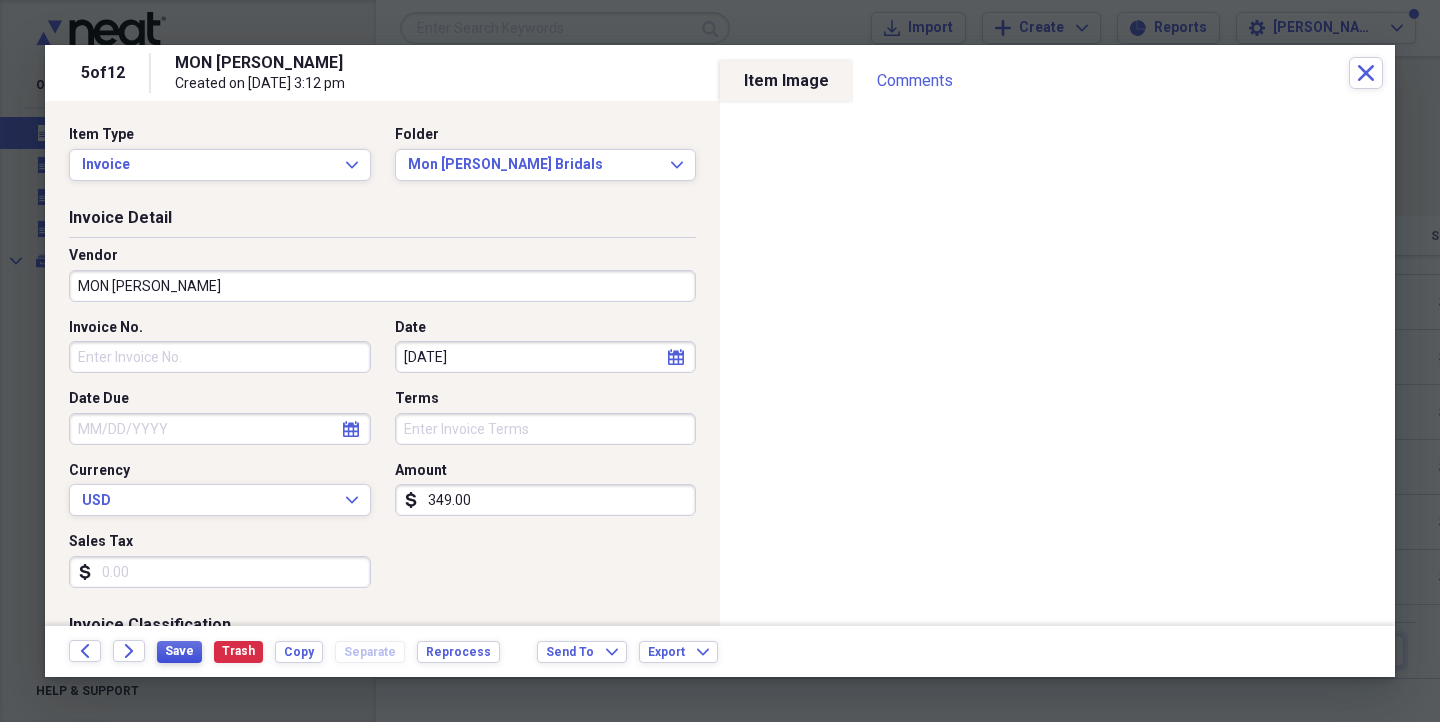 click on "Save" at bounding box center [179, 651] 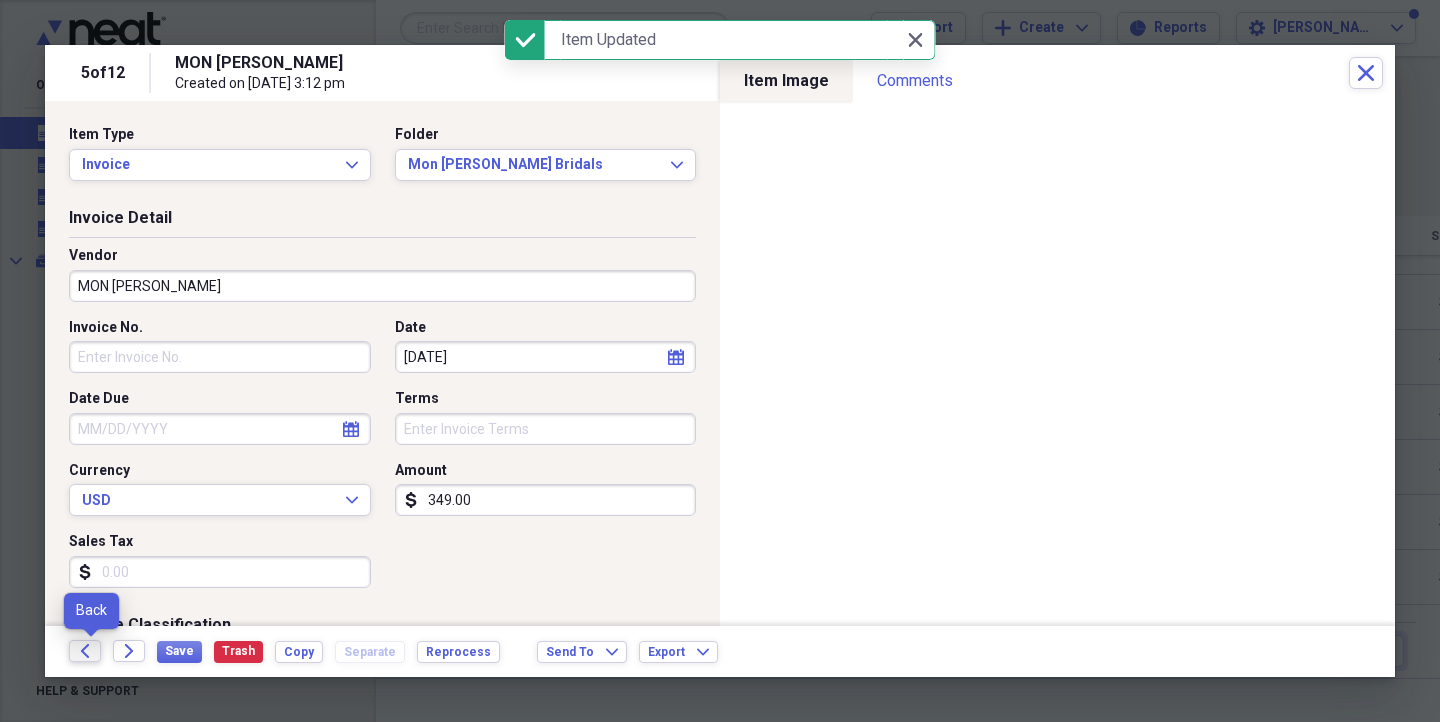click 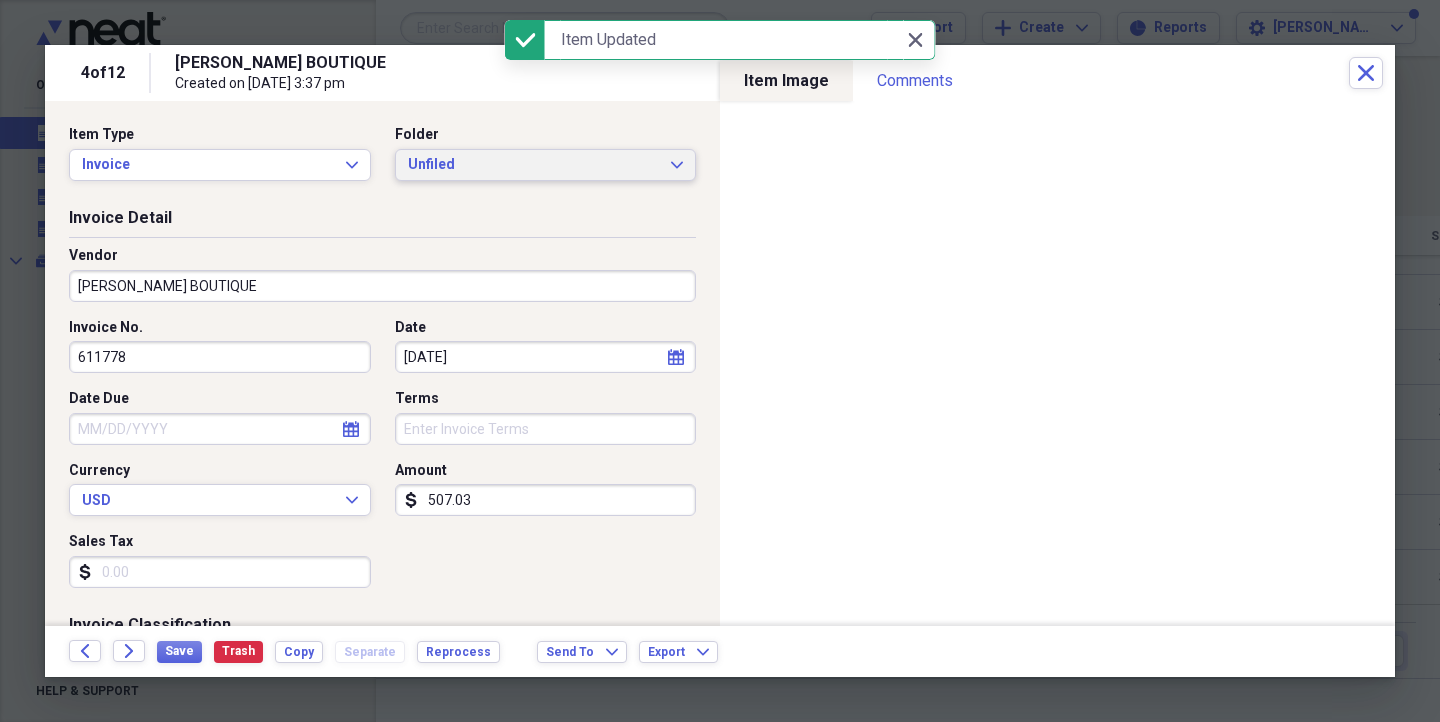 click on "Unfiled" at bounding box center [534, 165] 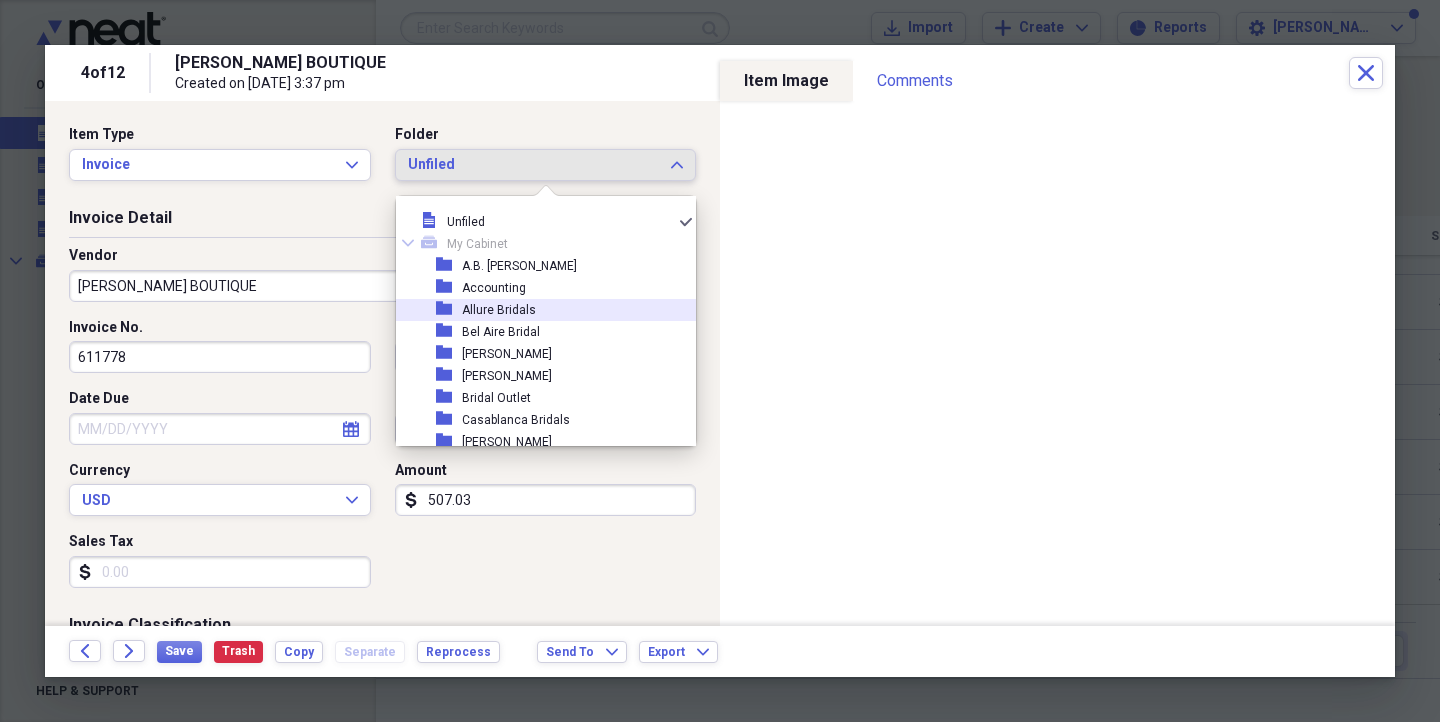 click on "Bel Aire Bridal" at bounding box center [501, 332] 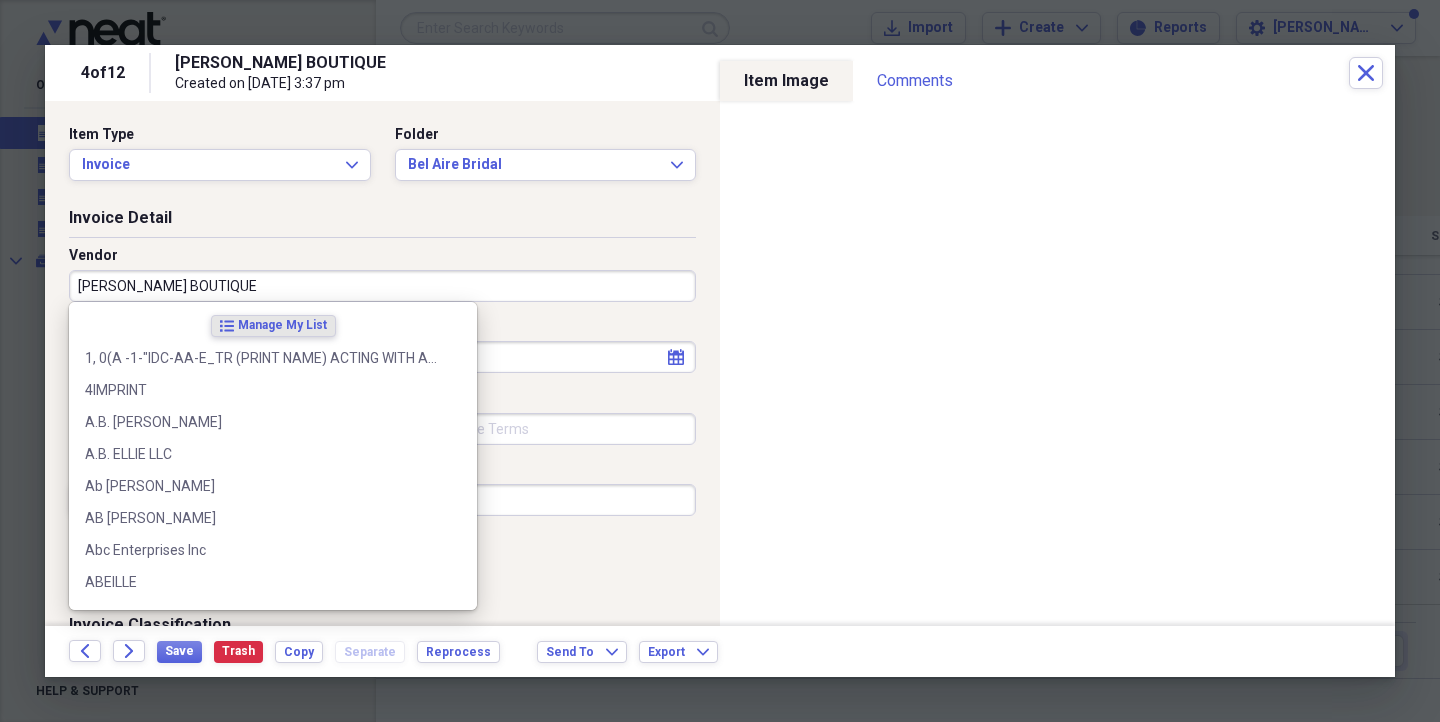 click on "[PERSON_NAME] BOUTIQUE" at bounding box center [382, 286] 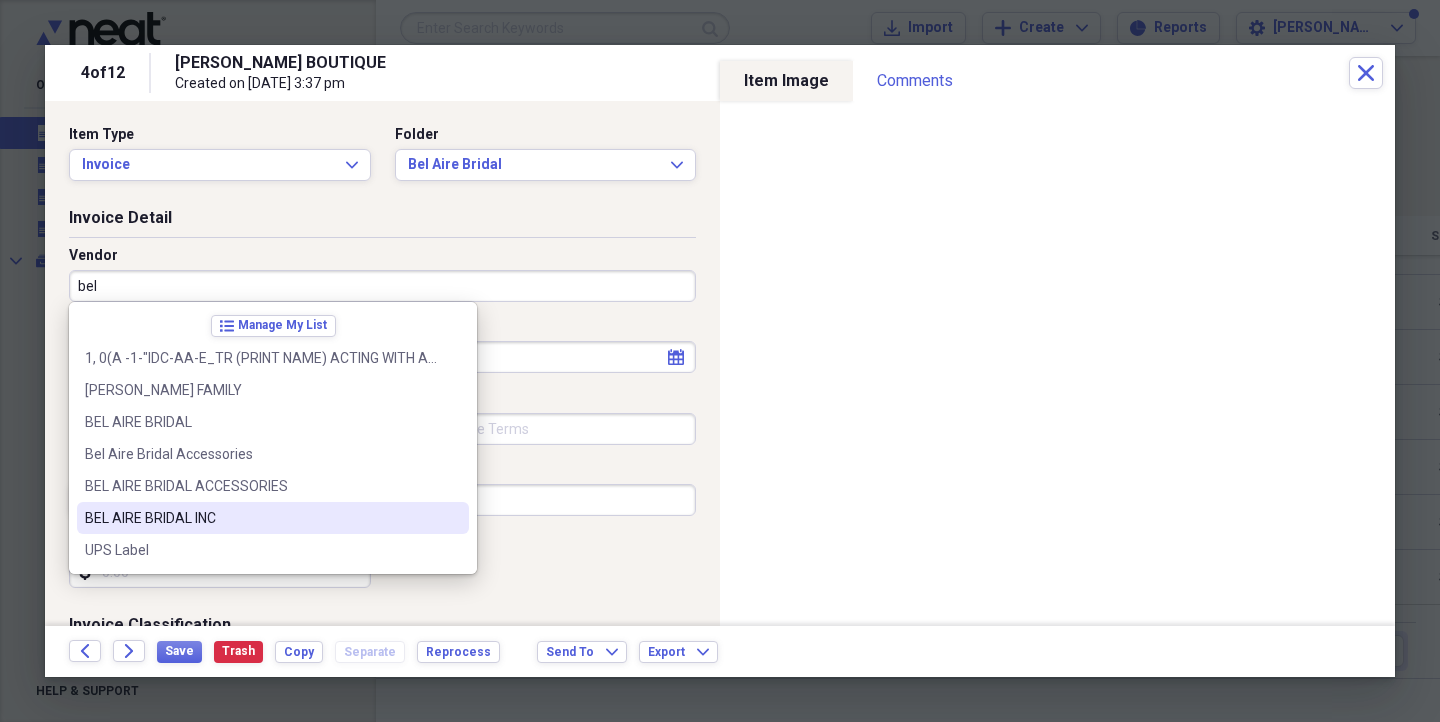click on "BEL AIRE BRIDAL INC" at bounding box center [261, 518] 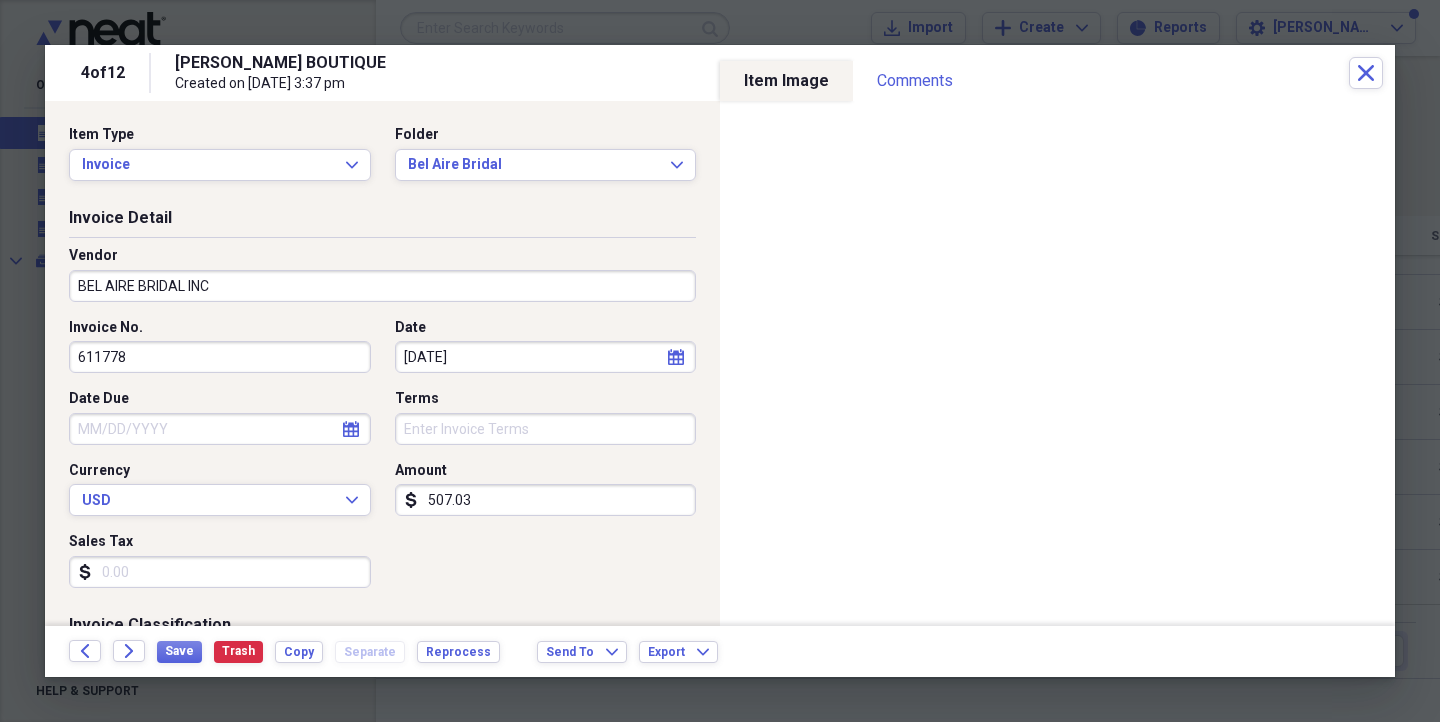 type on "Technology" 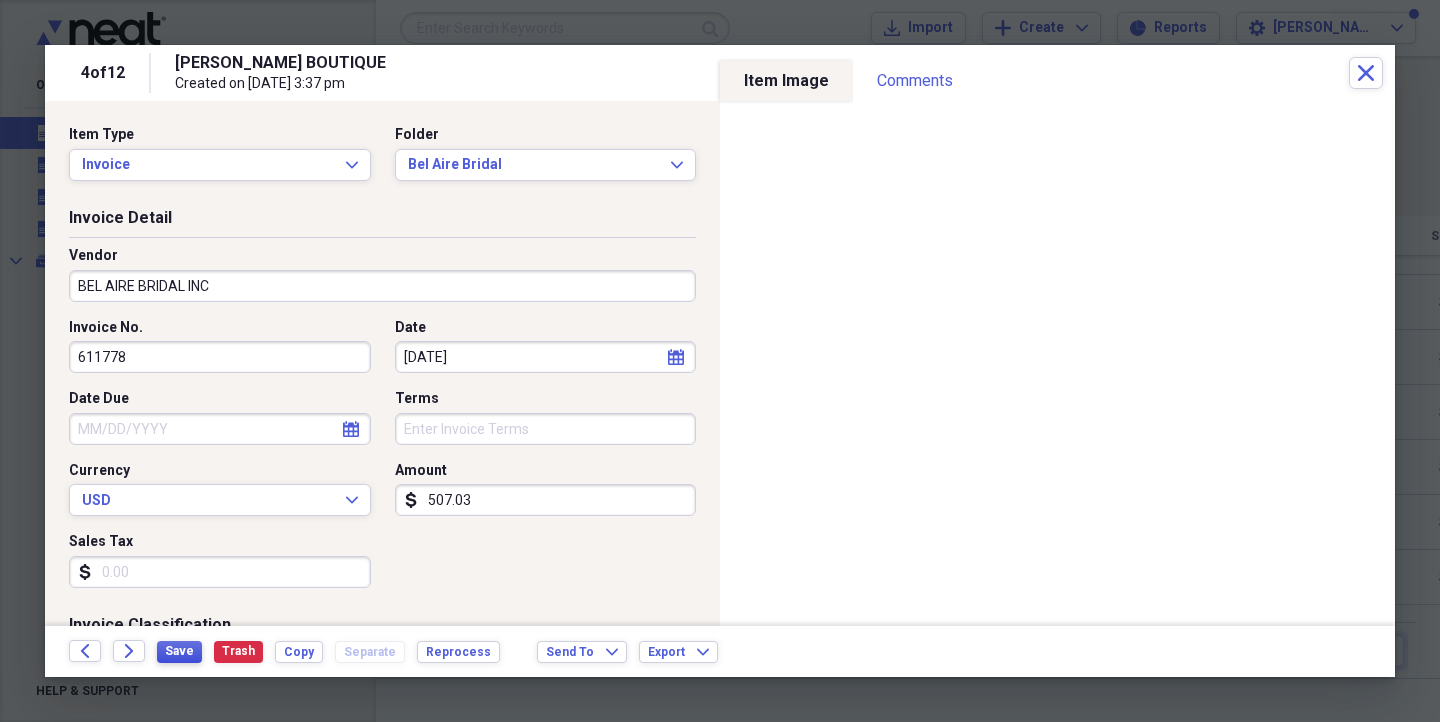 click on "Save" at bounding box center [179, 651] 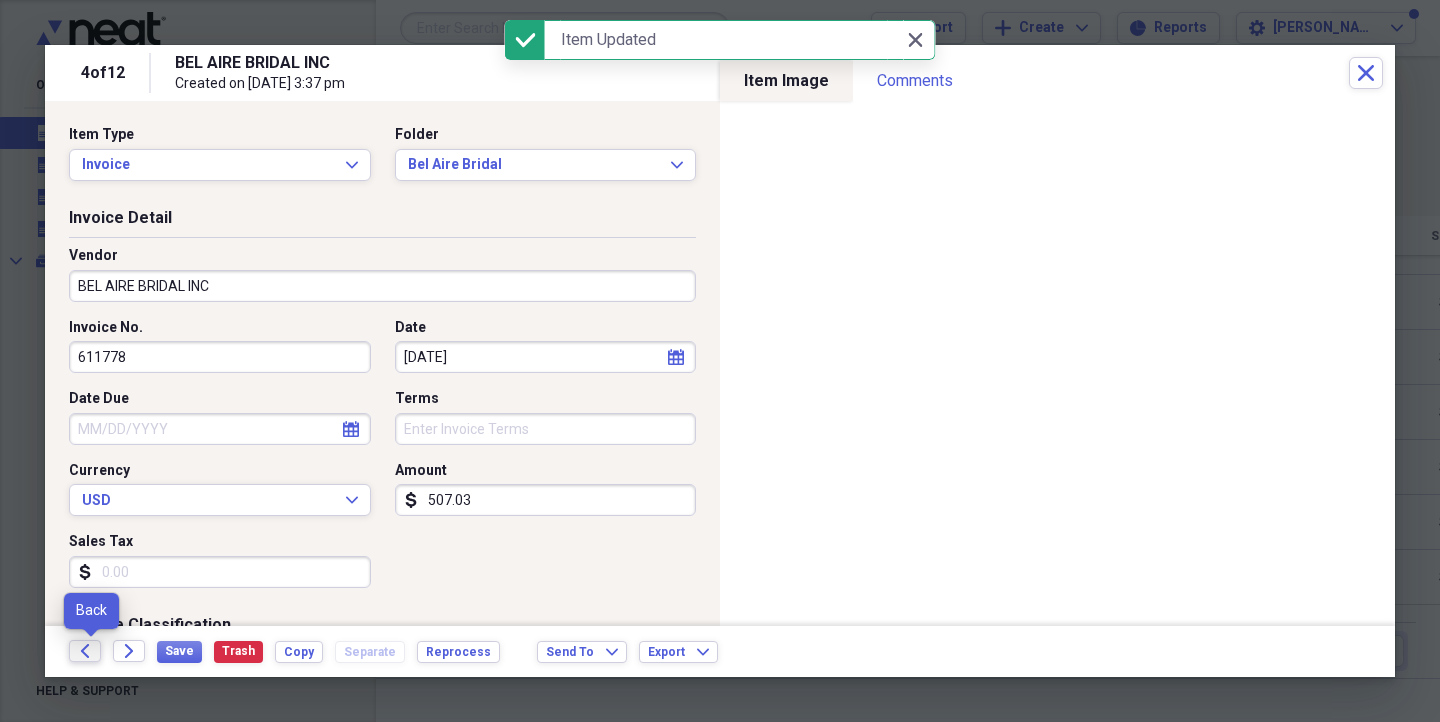 click 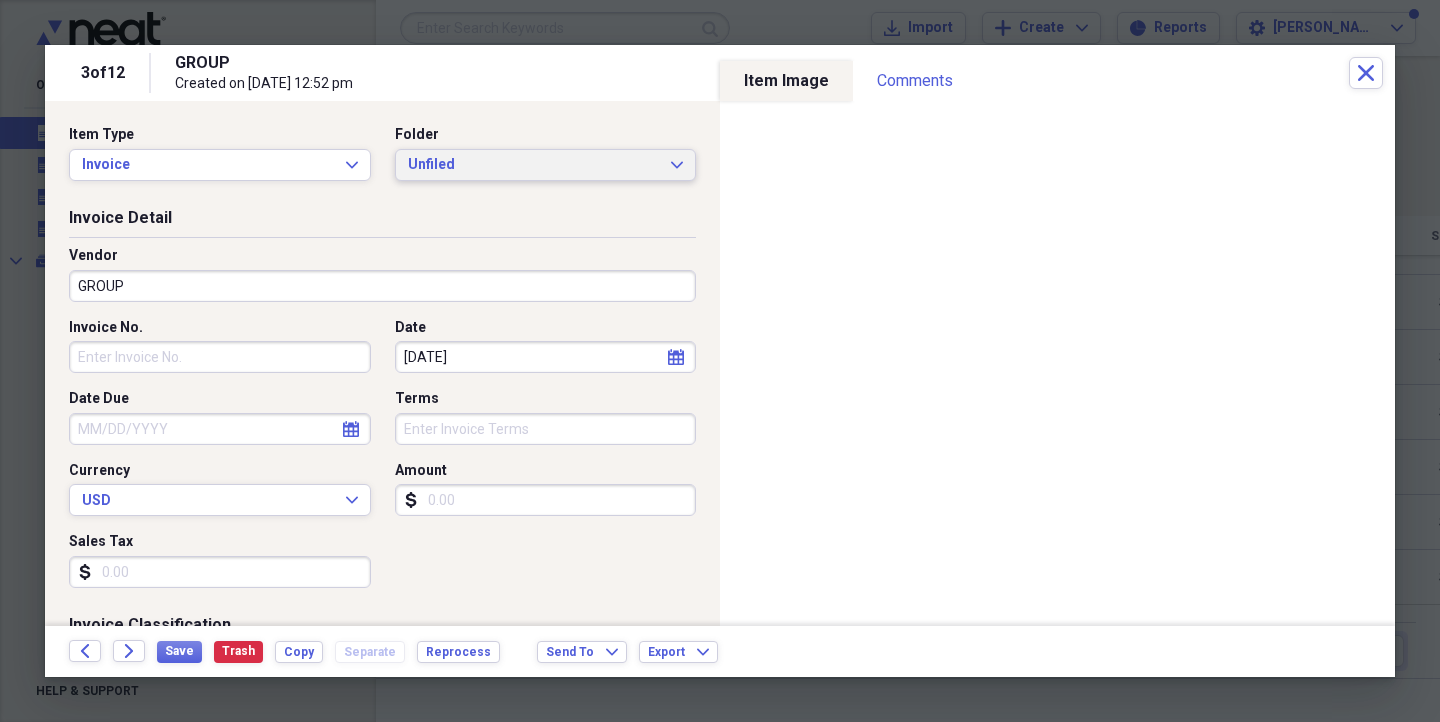 click on "Unfiled" at bounding box center (534, 165) 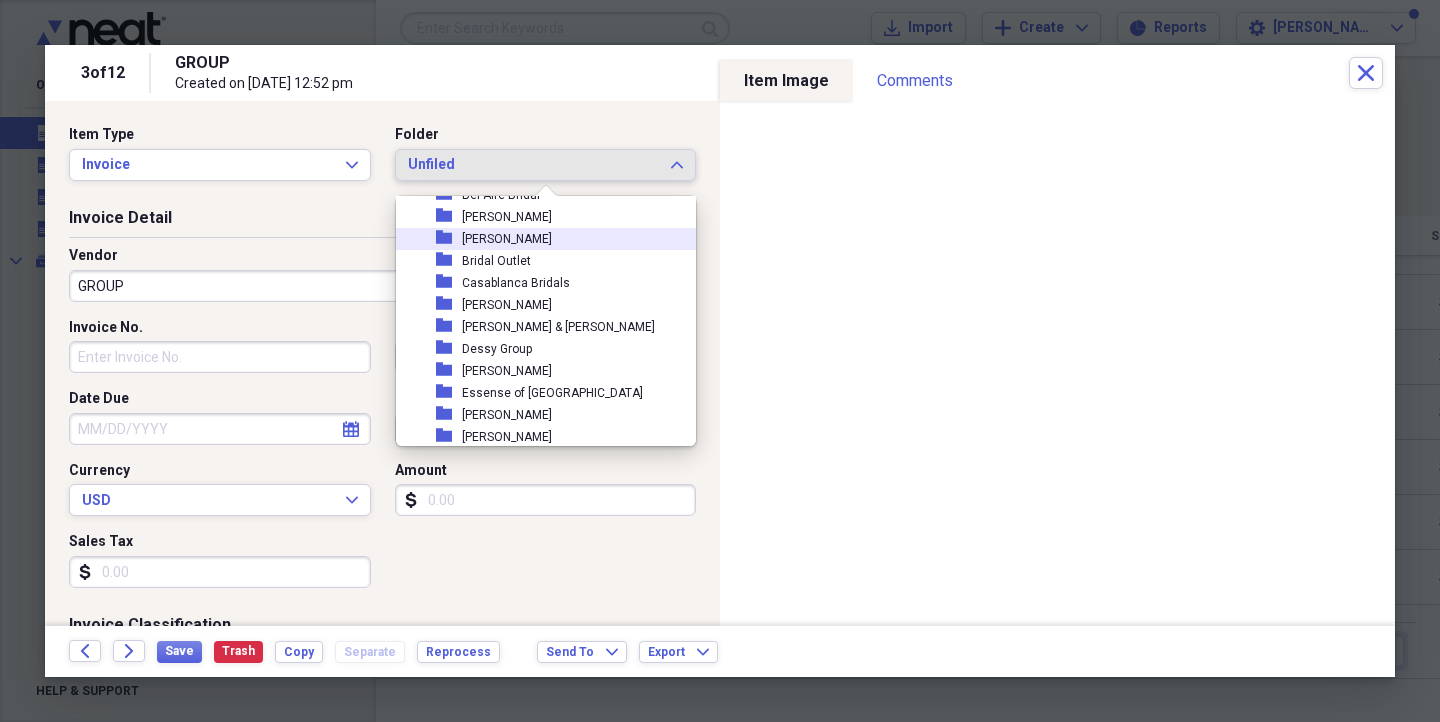 scroll, scrollTop: 142, scrollLeft: 0, axis: vertical 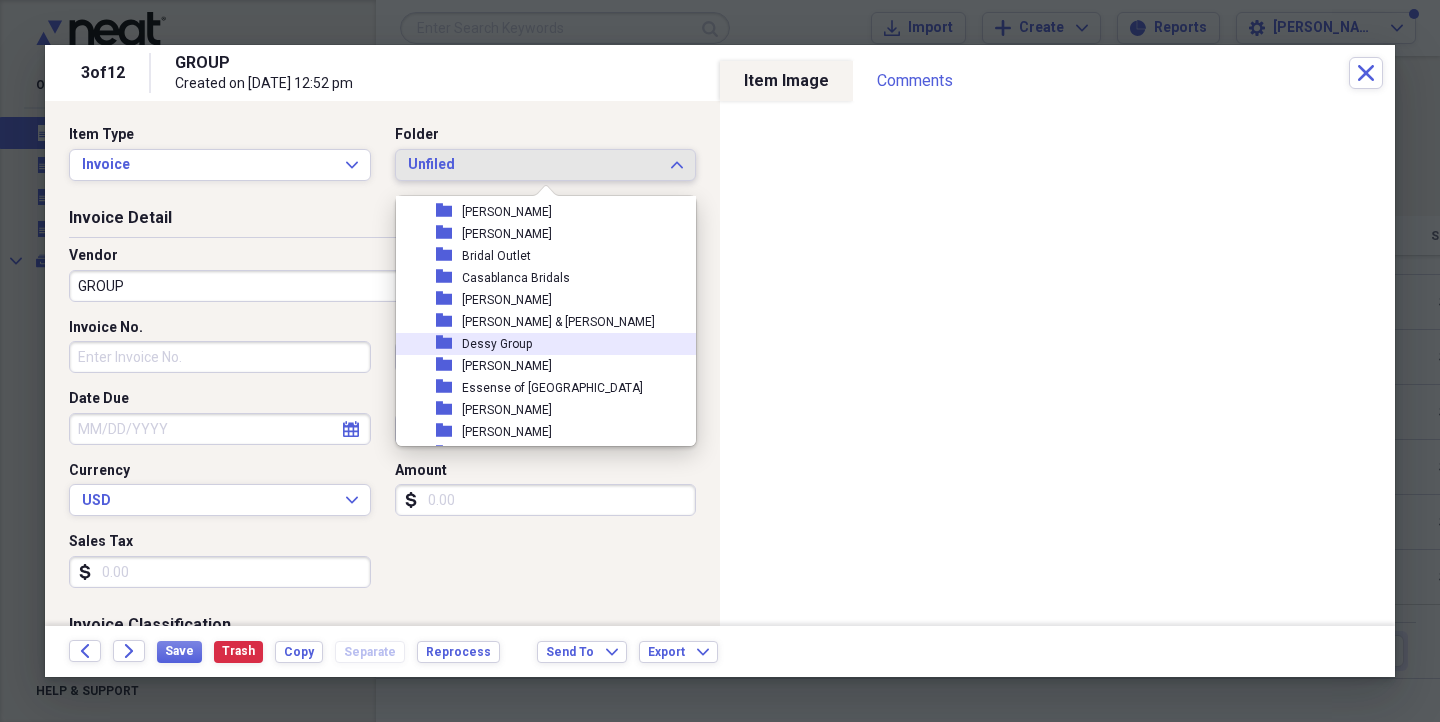 click on "folder Dessy Group" at bounding box center [538, 344] 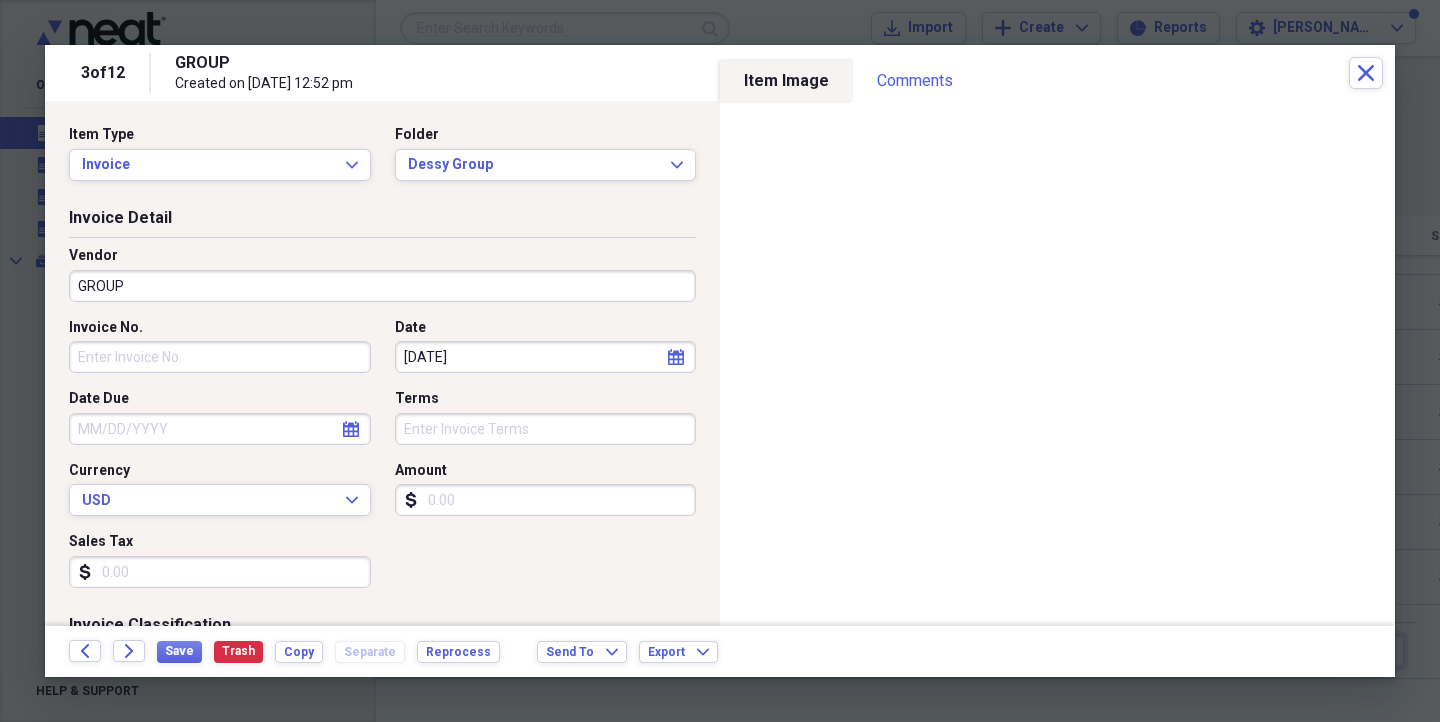 click on "GROUP" at bounding box center (382, 286) 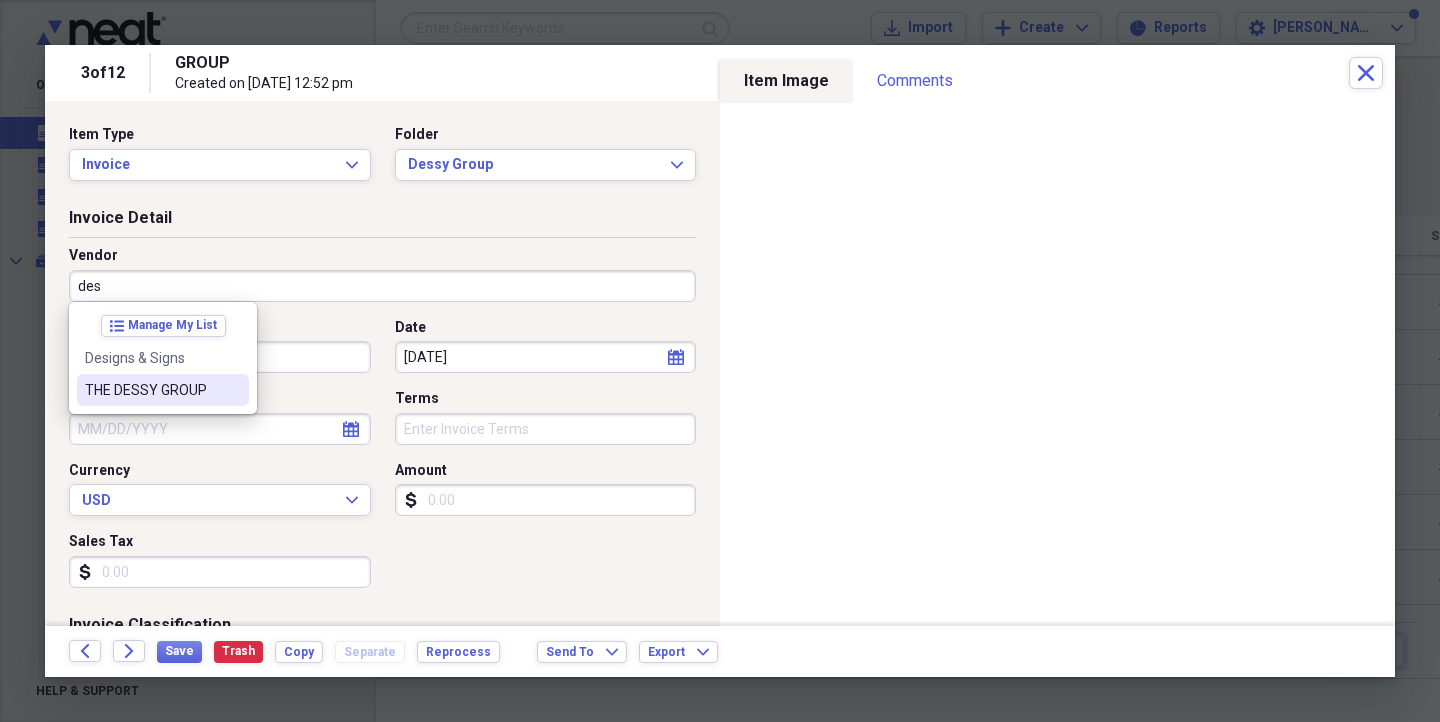 click on "THE DESSY GROUP" at bounding box center [163, 390] 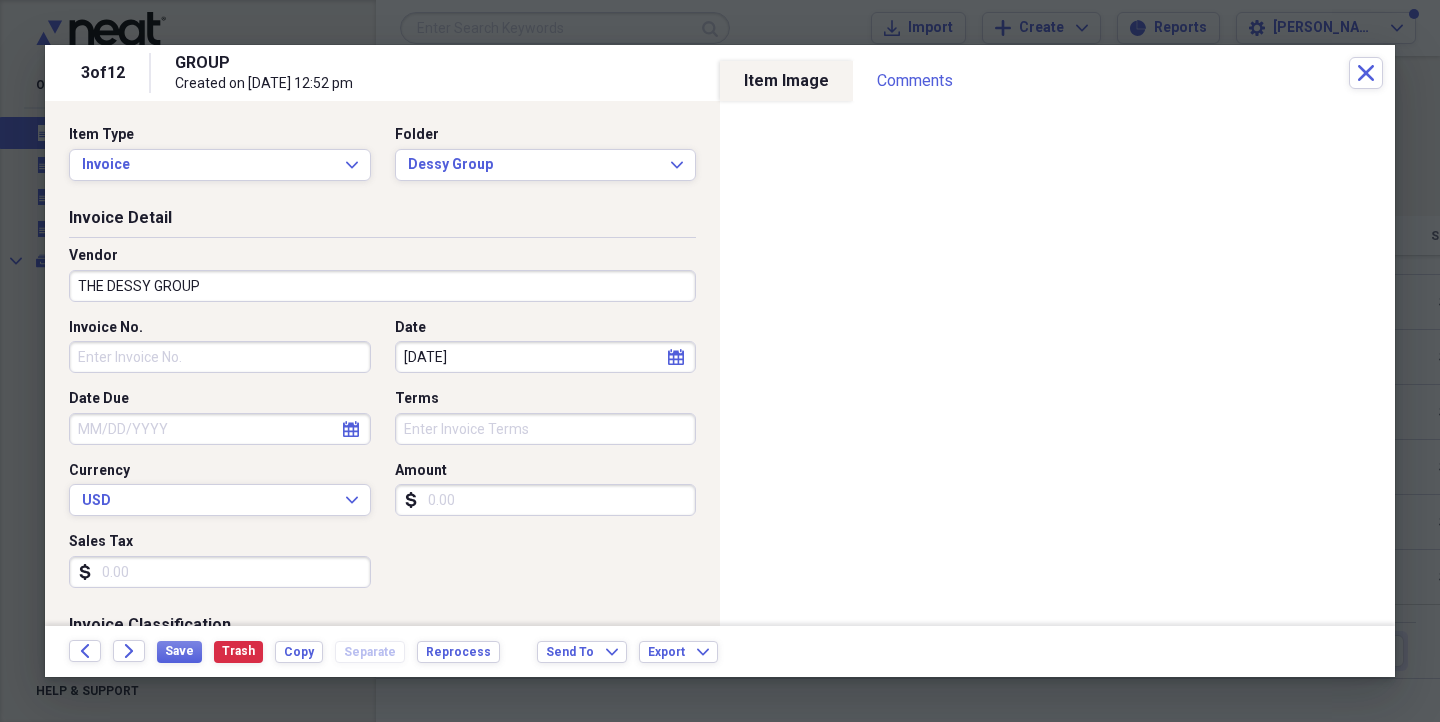 type on "General Retail" 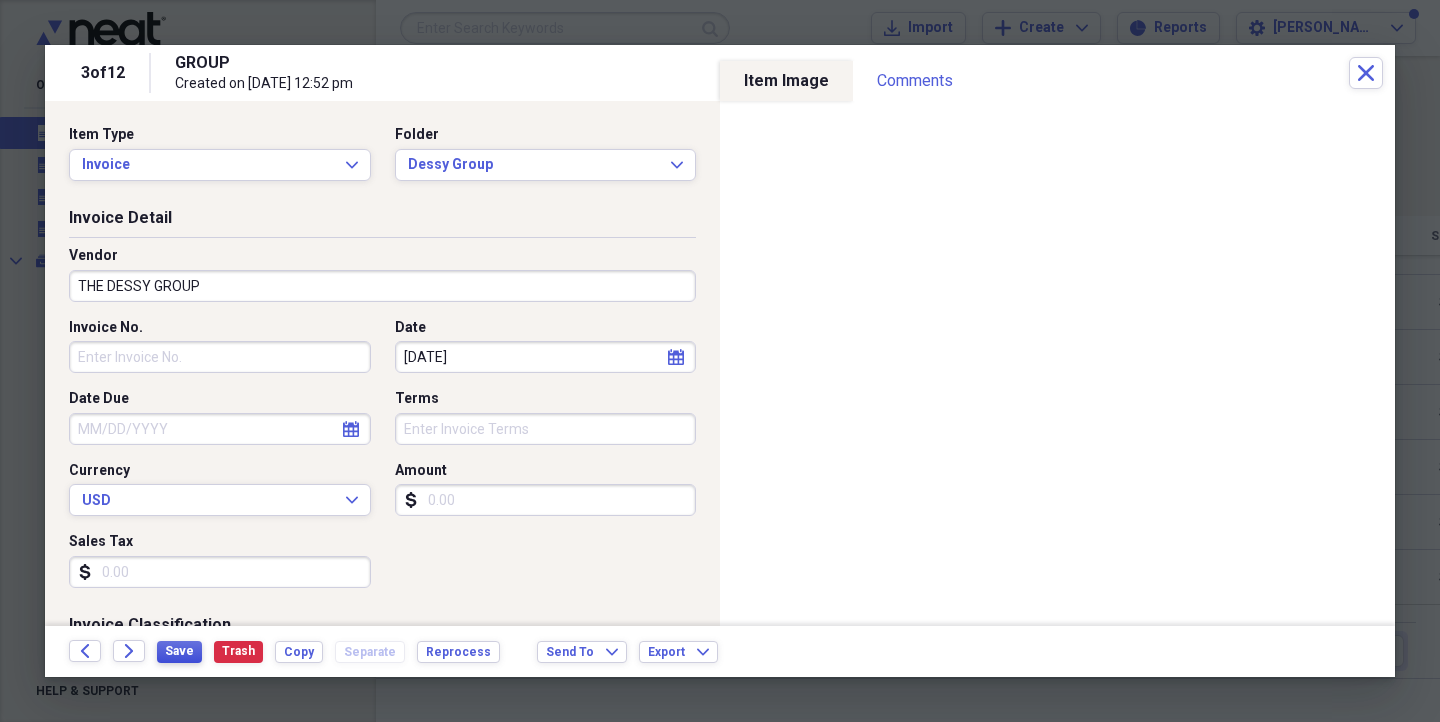 click on "Save" at bounding box center (179, 651) 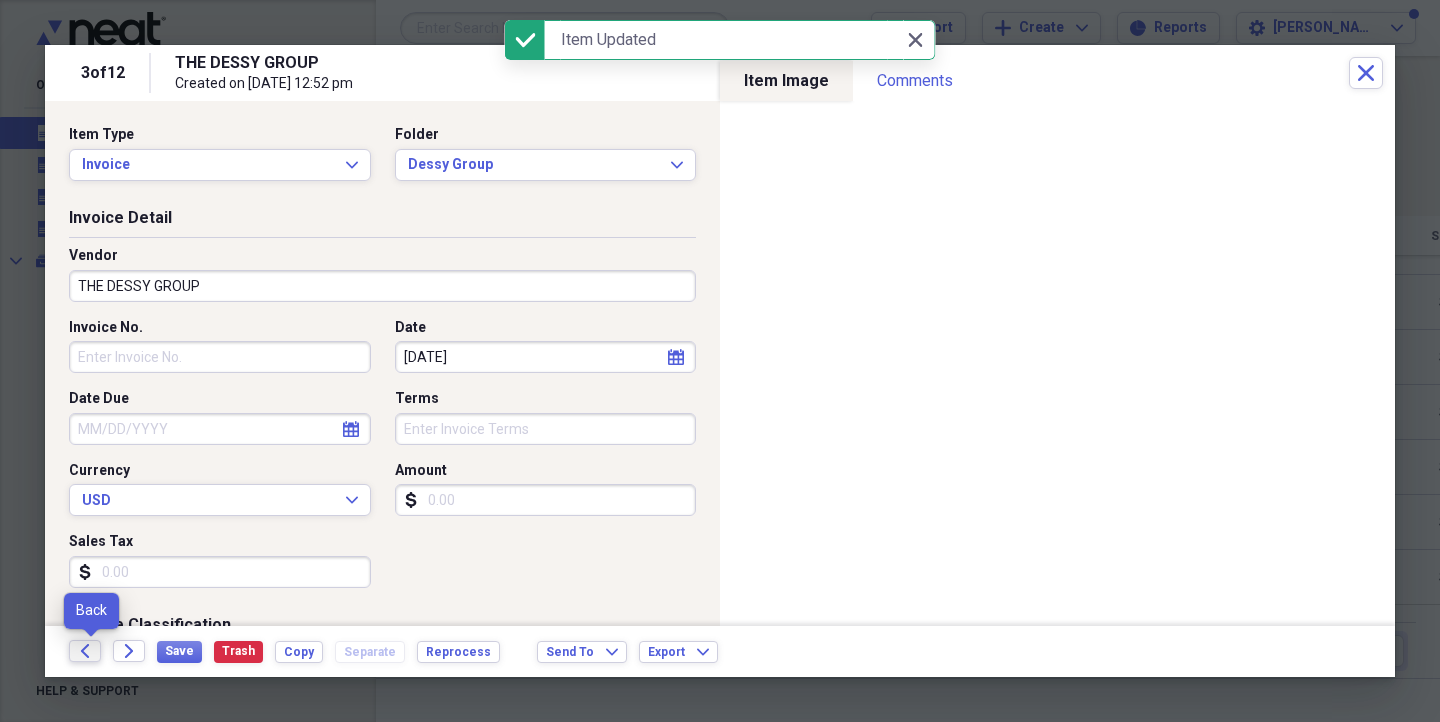 click on "Back" at bounding box center [85, 651] 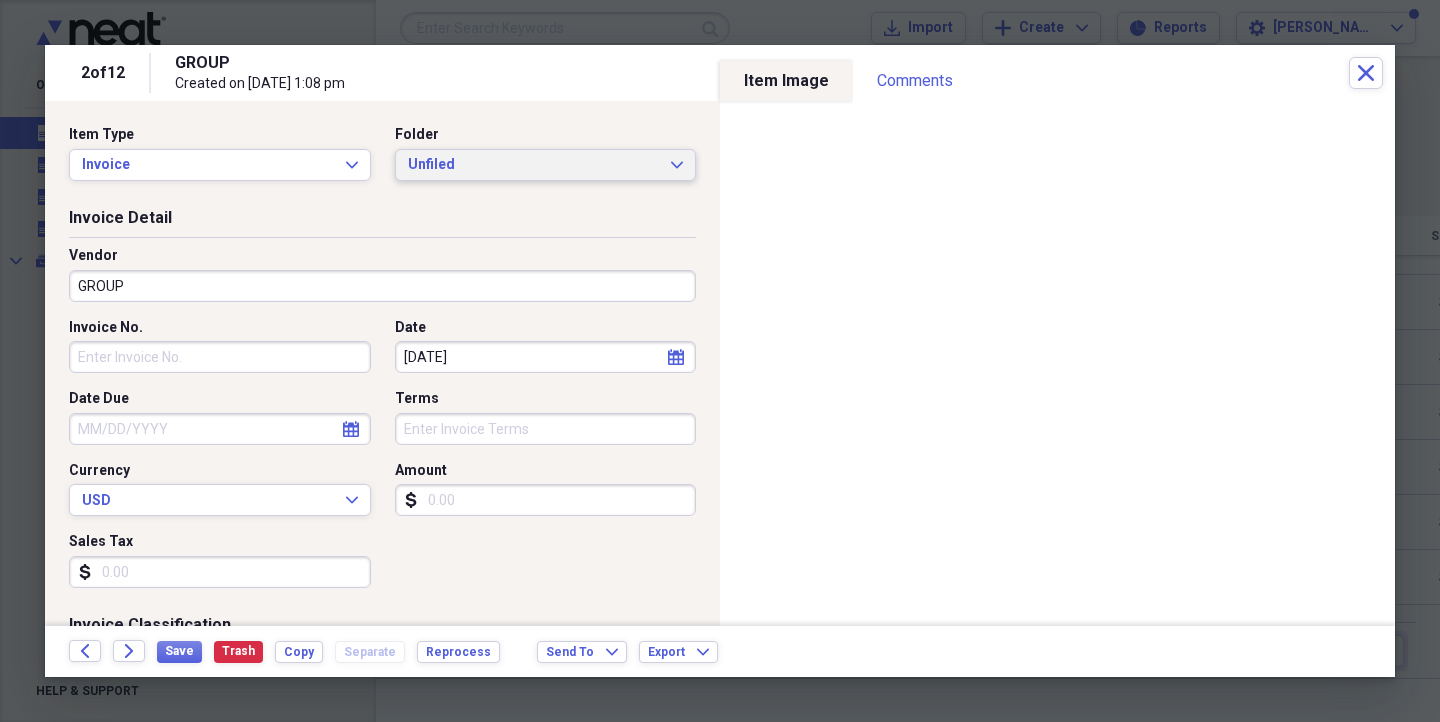 click on "Unfiled Expand" at bounding box center [546, 165] 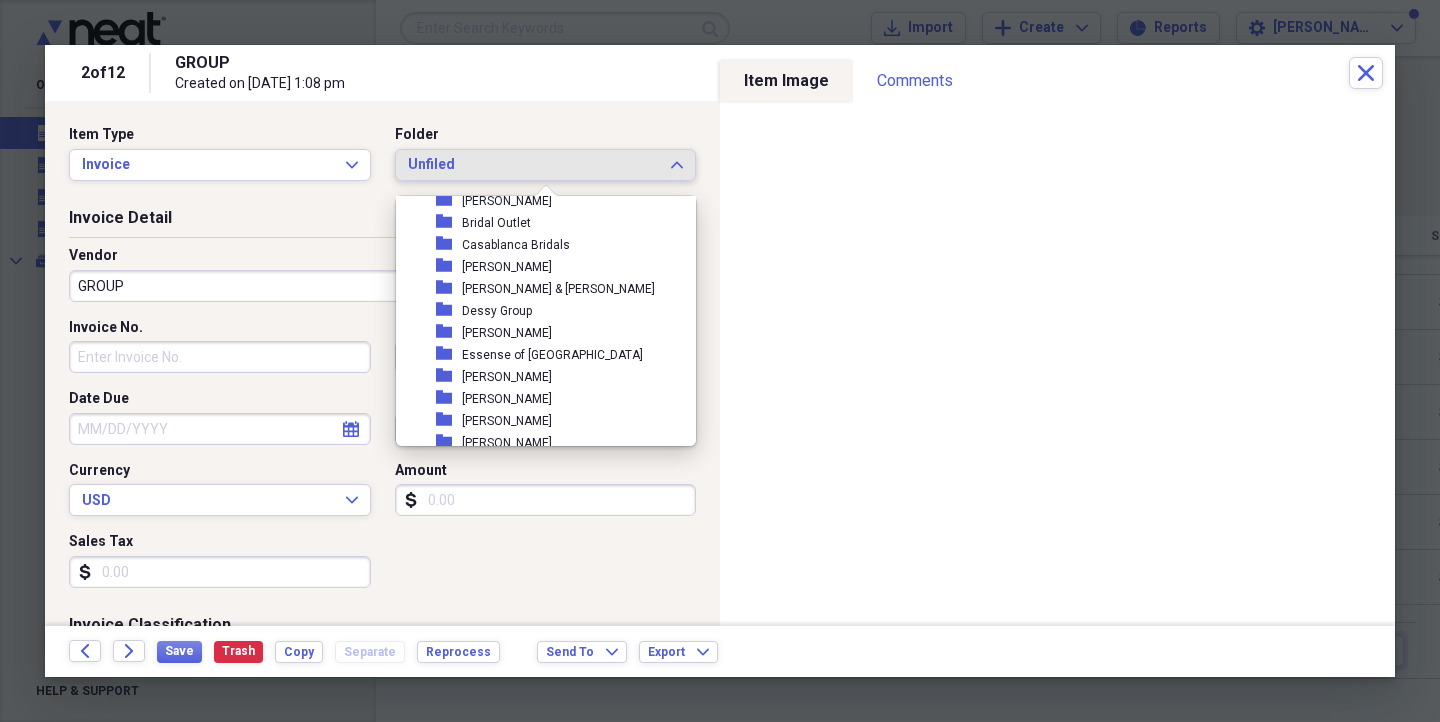 scroll, scrollTop: 174, scrollLeft: 0, axis: vertical 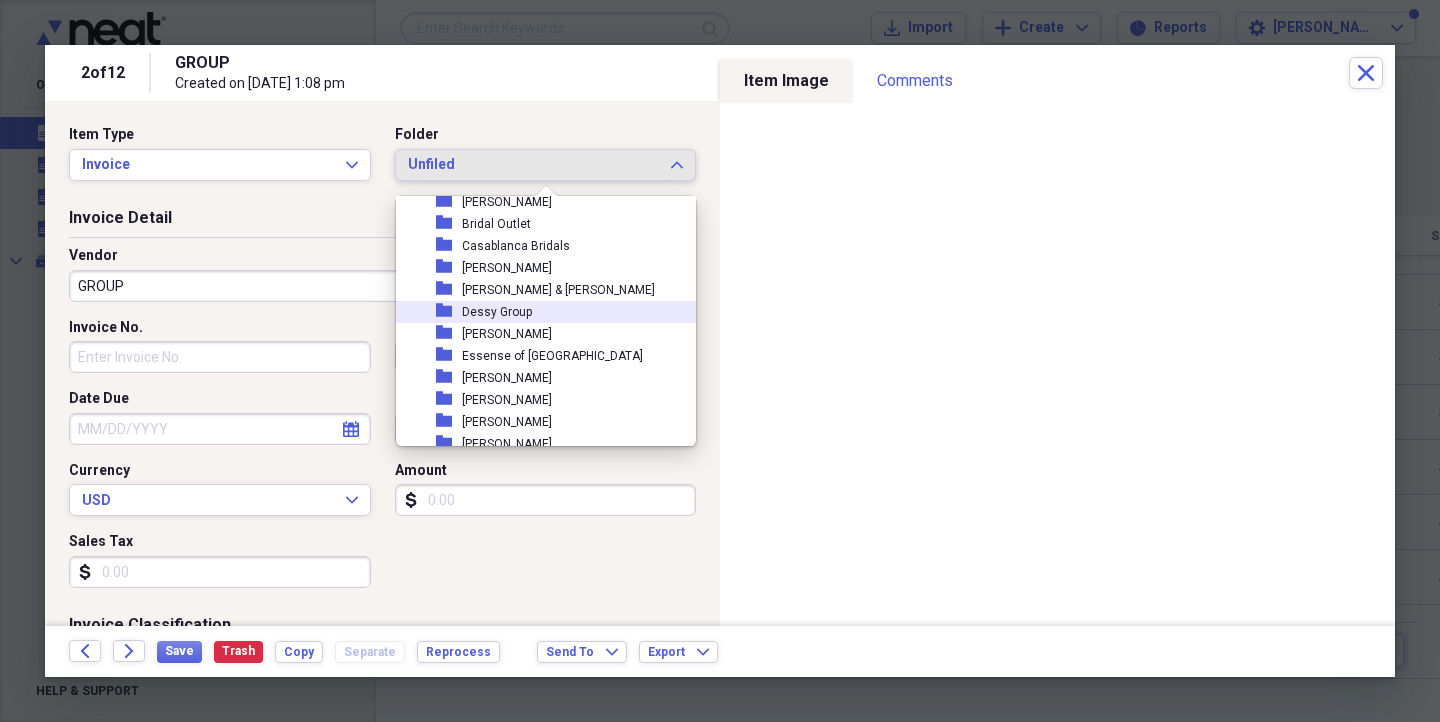 click on "Dessy Group" at bounding box center (497, 312) 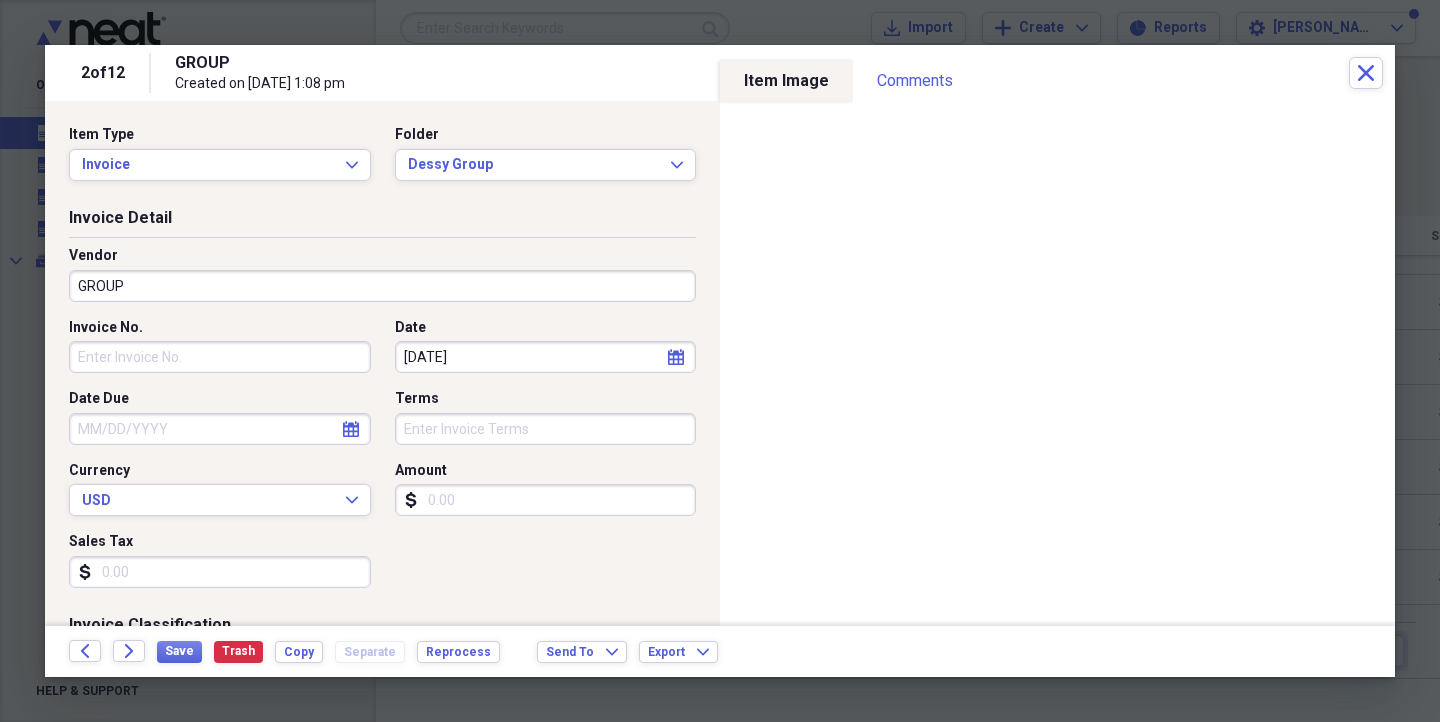 click on "Vendor GROUP" at bounding box center (382, 282) 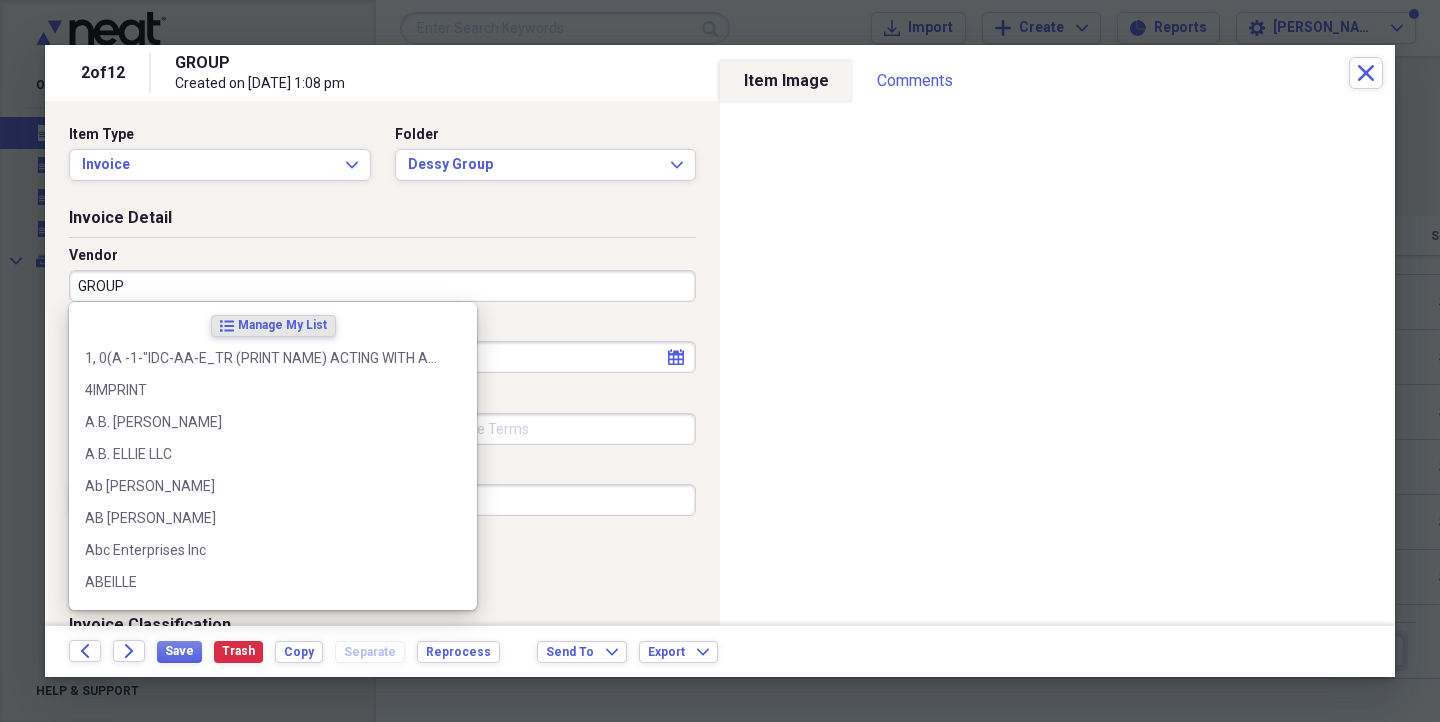 click on "GROUP" at bounding box center (382, 286) 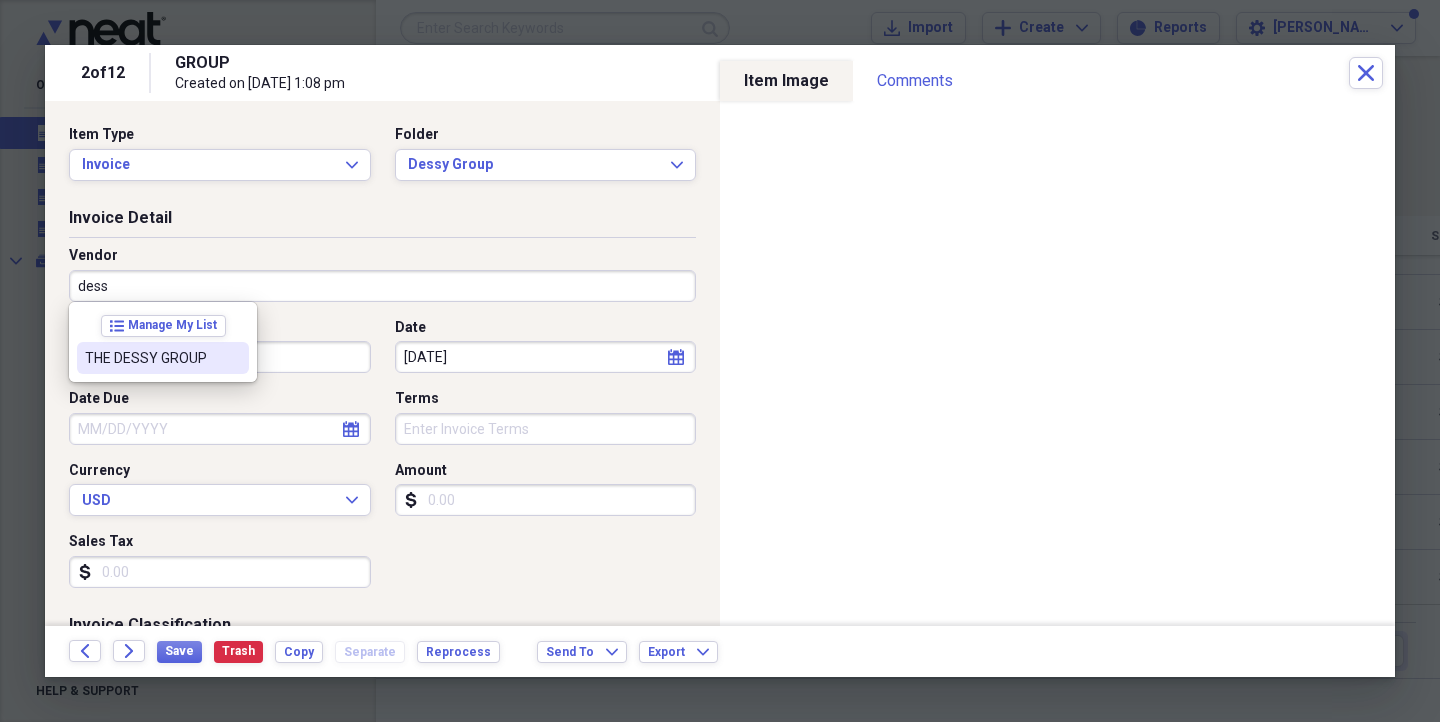 click at bounding box center [233, 358] 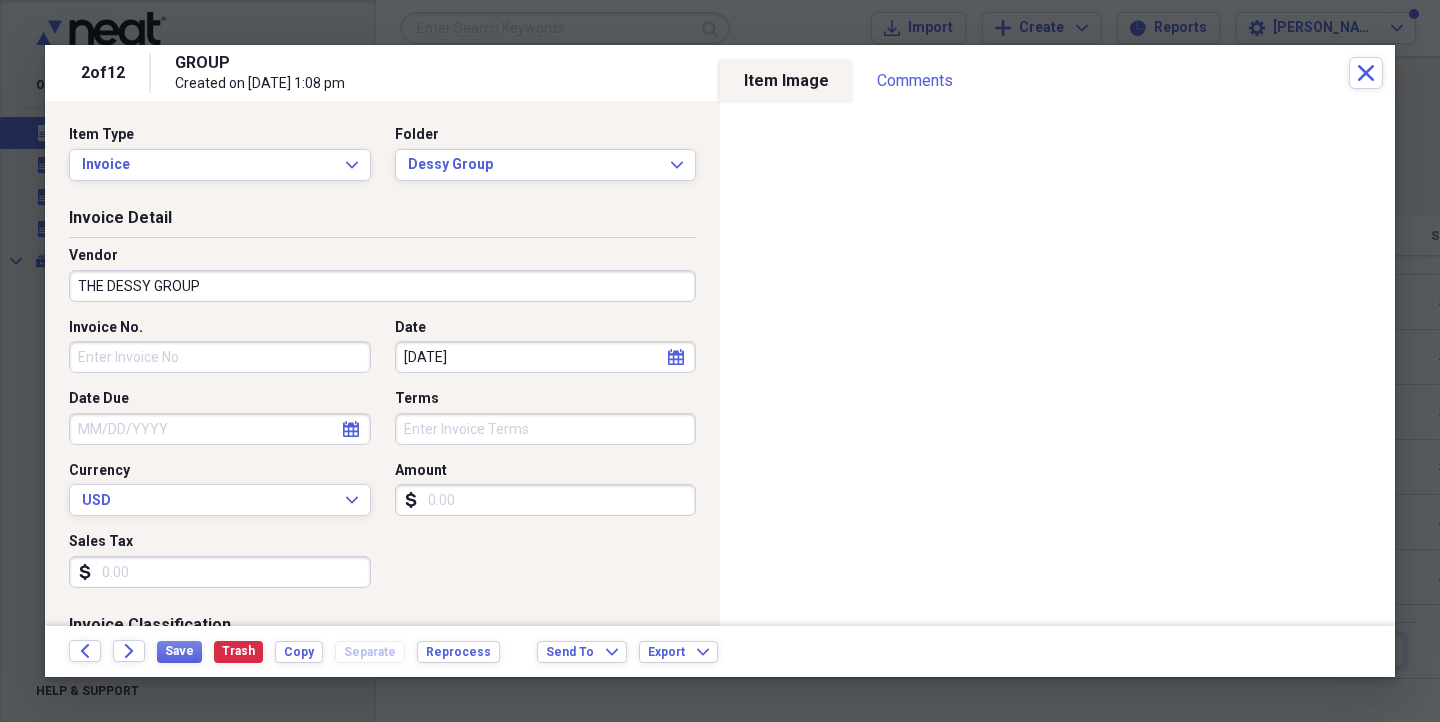 type on "General Retail" 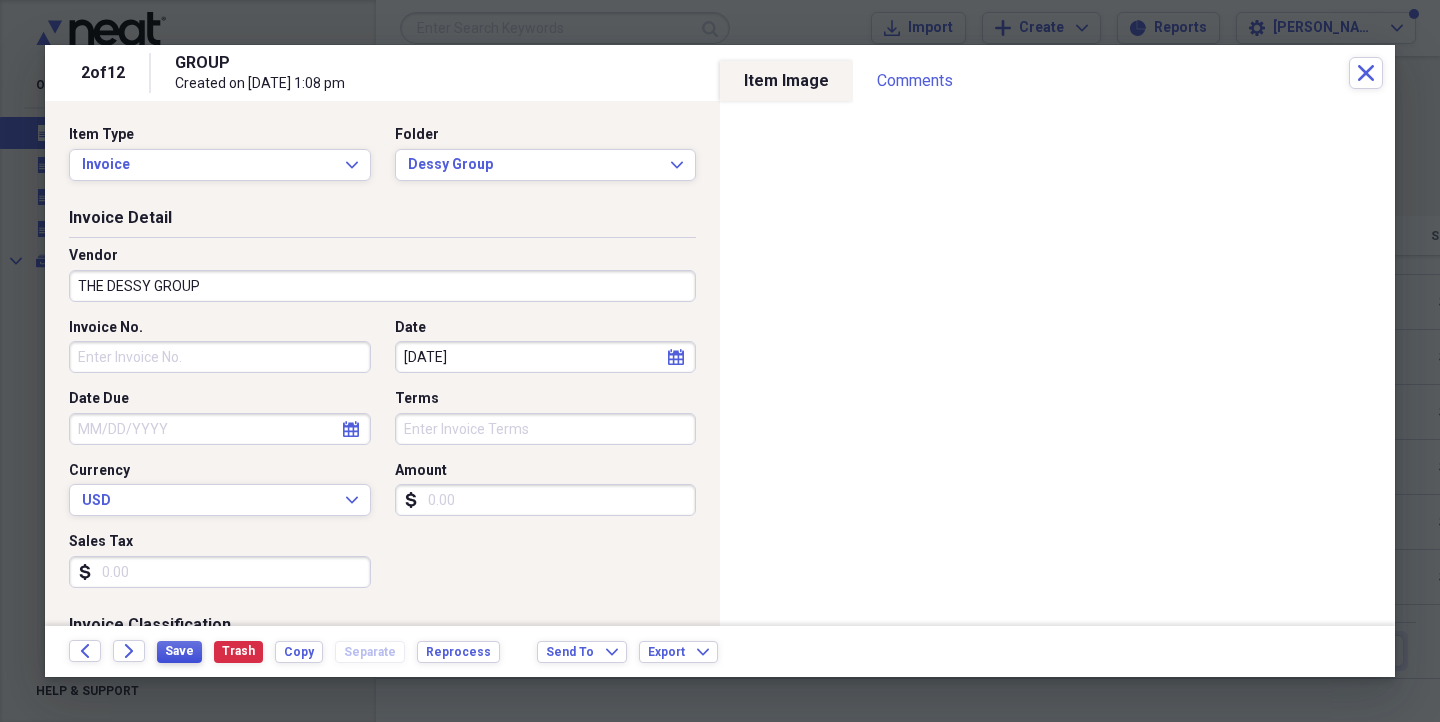 click on "Save" at bounding box center (179, 651) 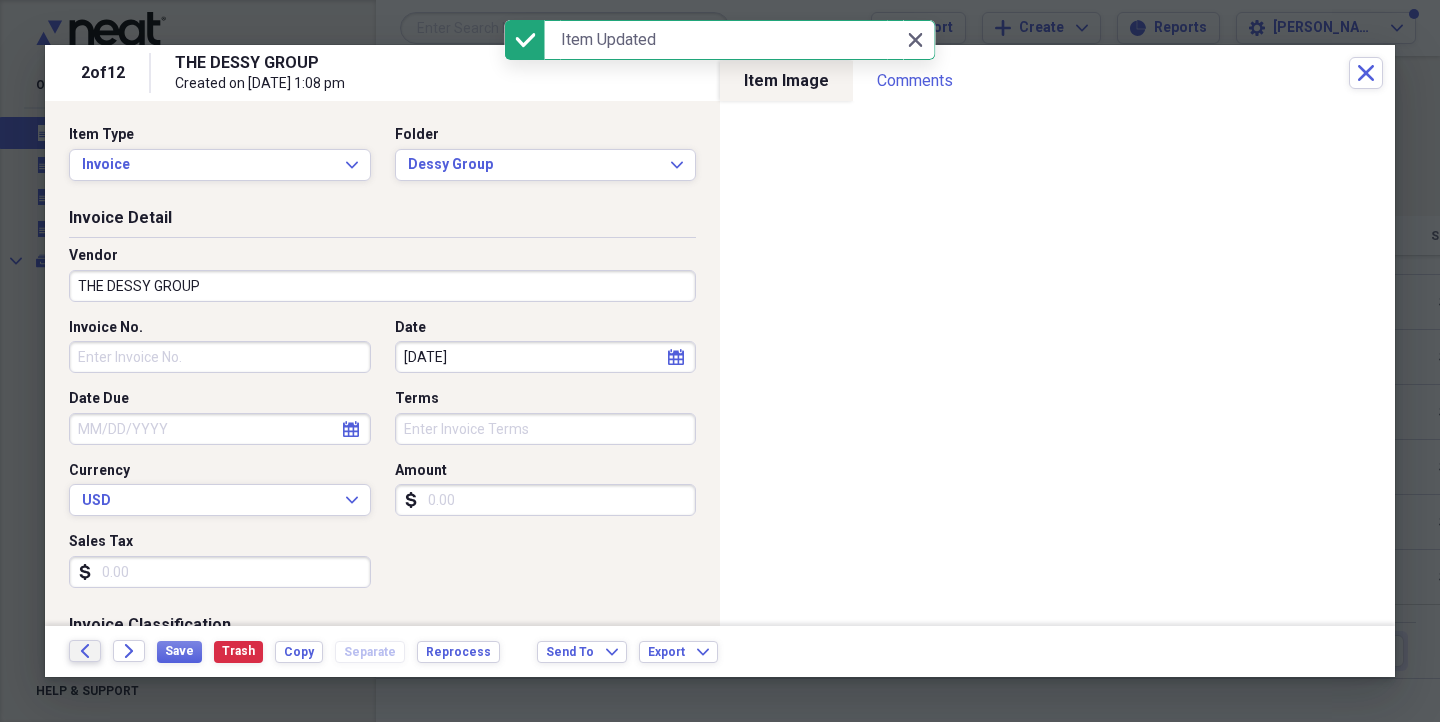 click on "Back" 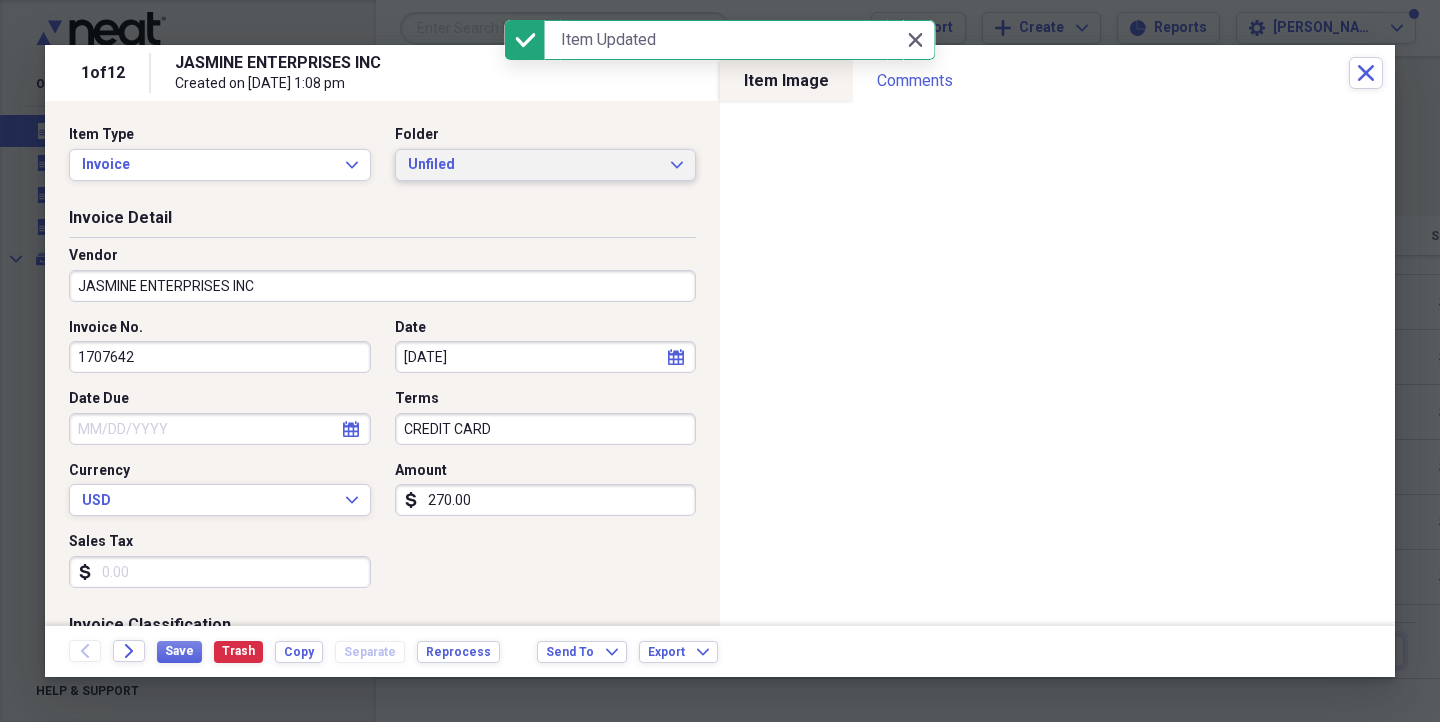 click on "Unfiled" at bounding box center (534, 165) 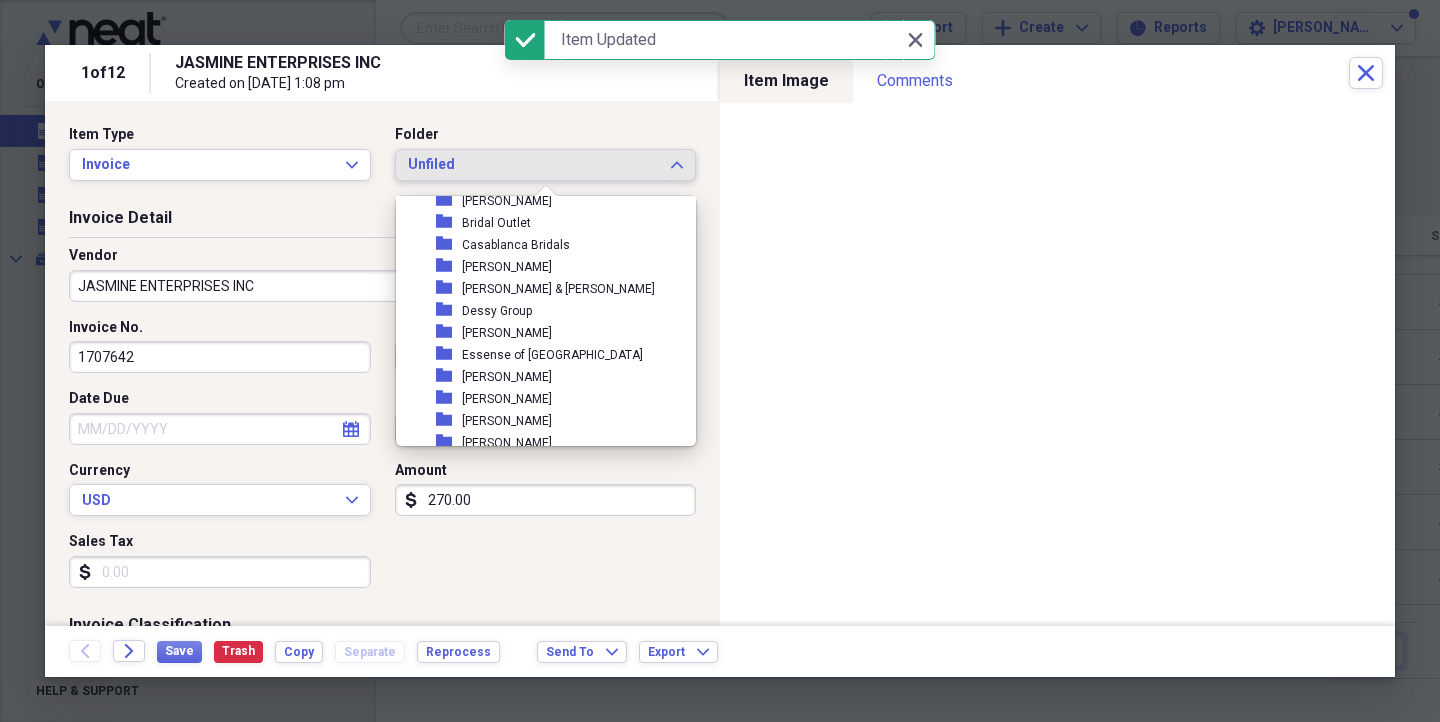 scroll, scrollTop: 176, scrollLeft: 0, axis: vertical 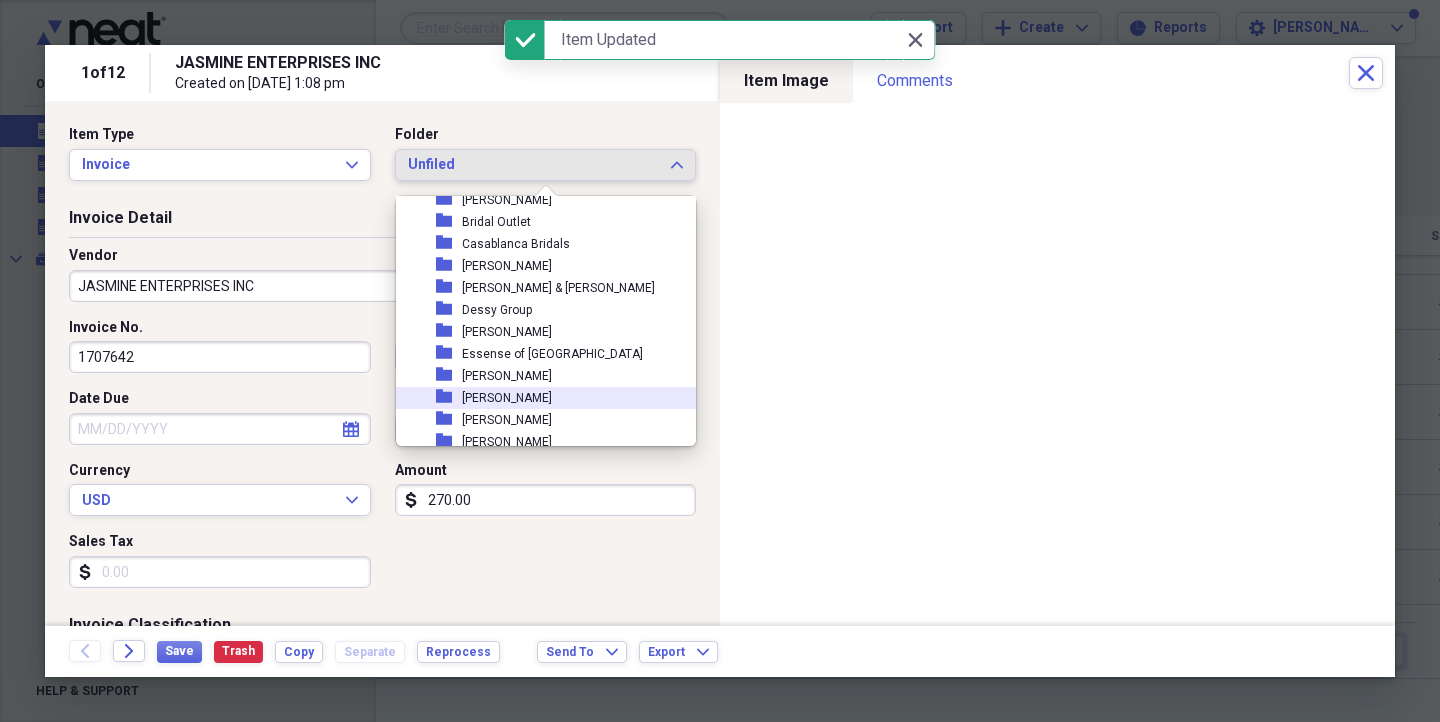 click on "[PERSON_NAME]" at bounding box center [507, 398] 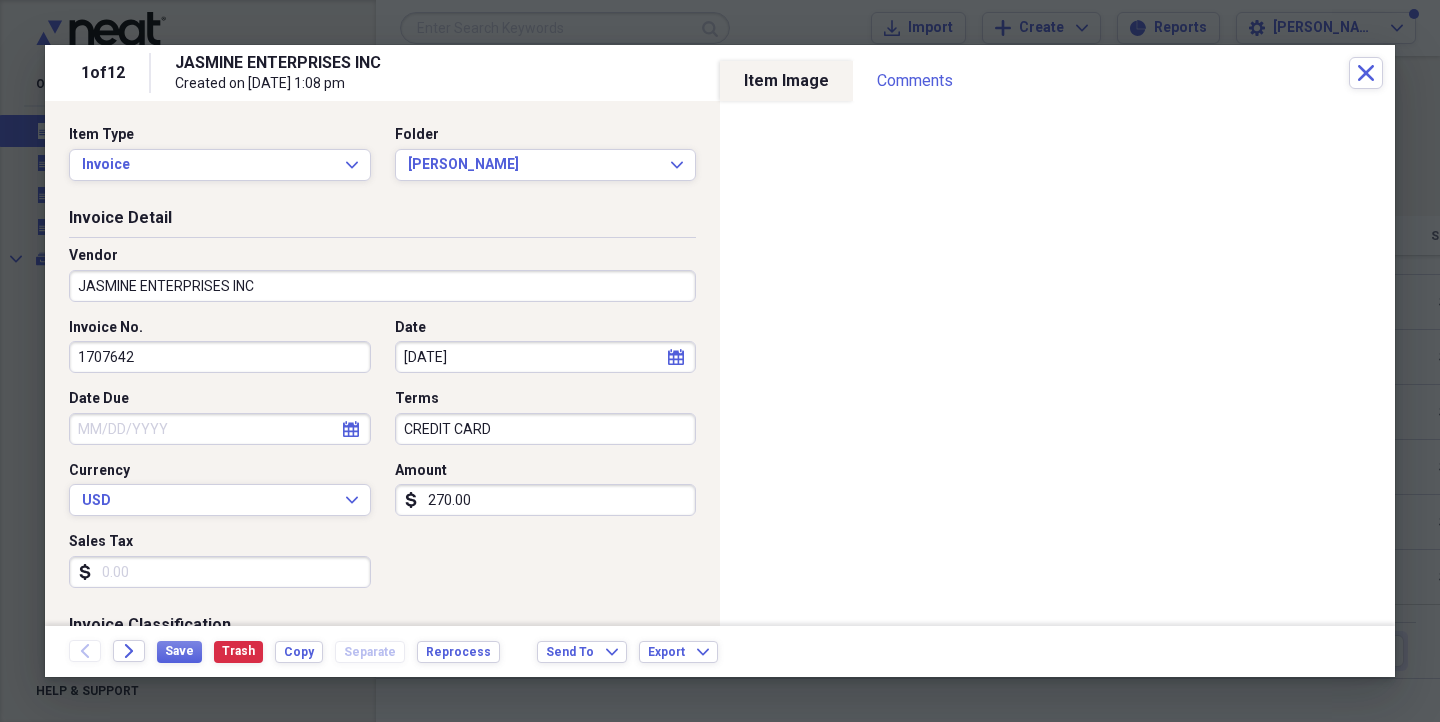 click on "270.00" at bounding box center [546, 500] 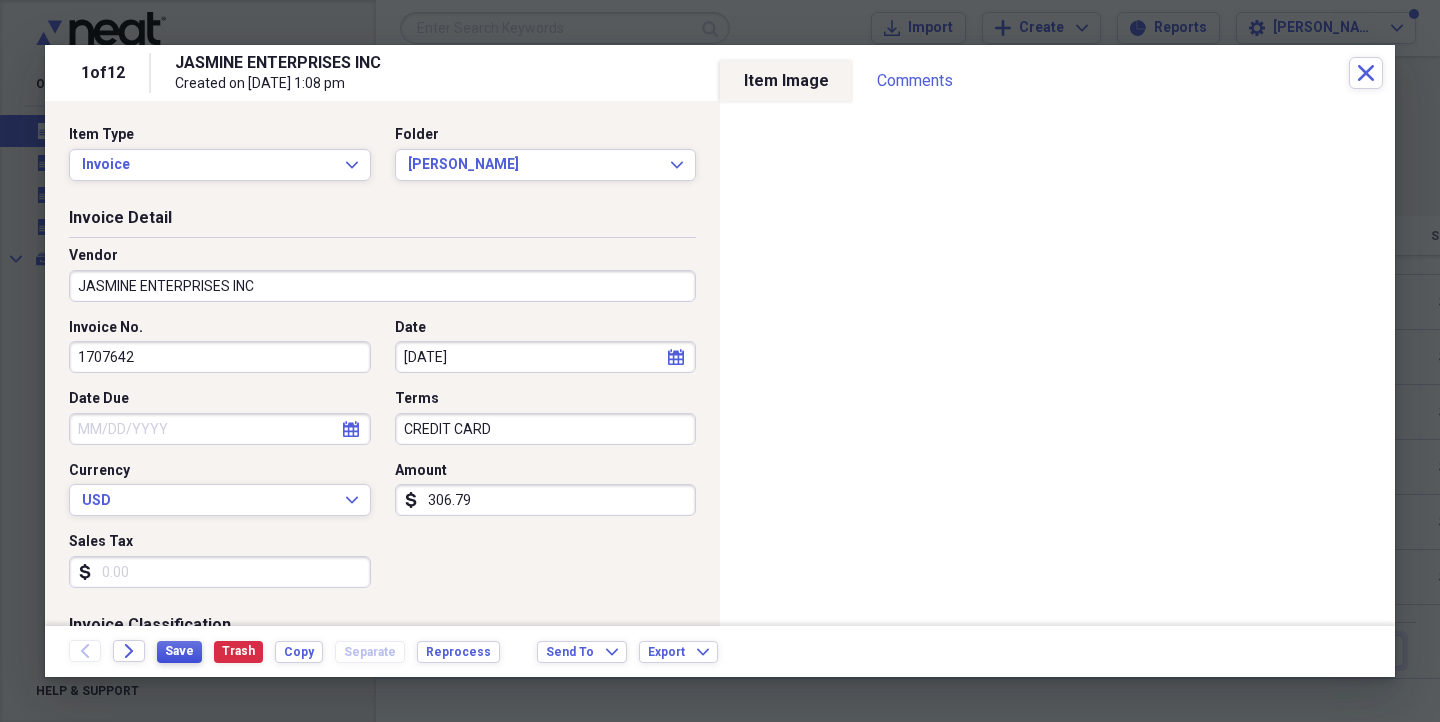 type on "306.79" 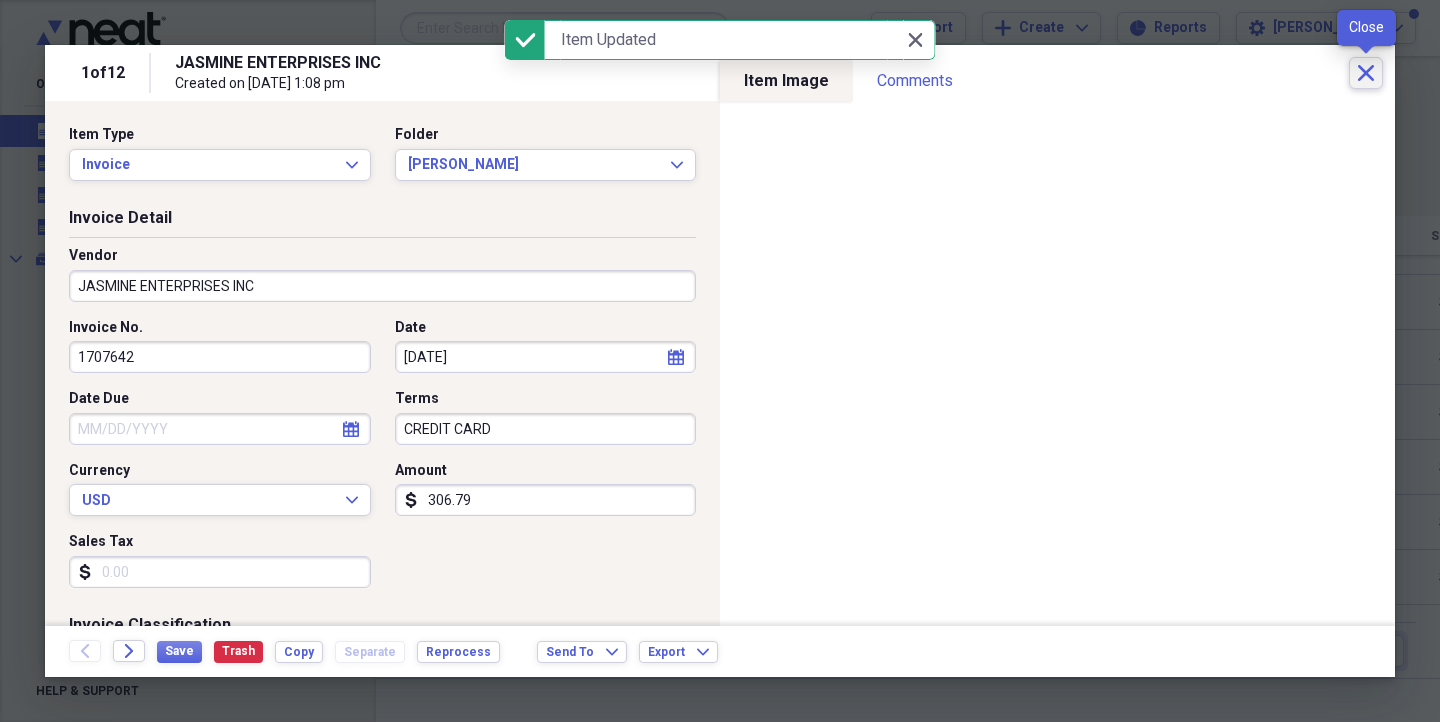 click on "Close" at bounding box center (1366, 73) 